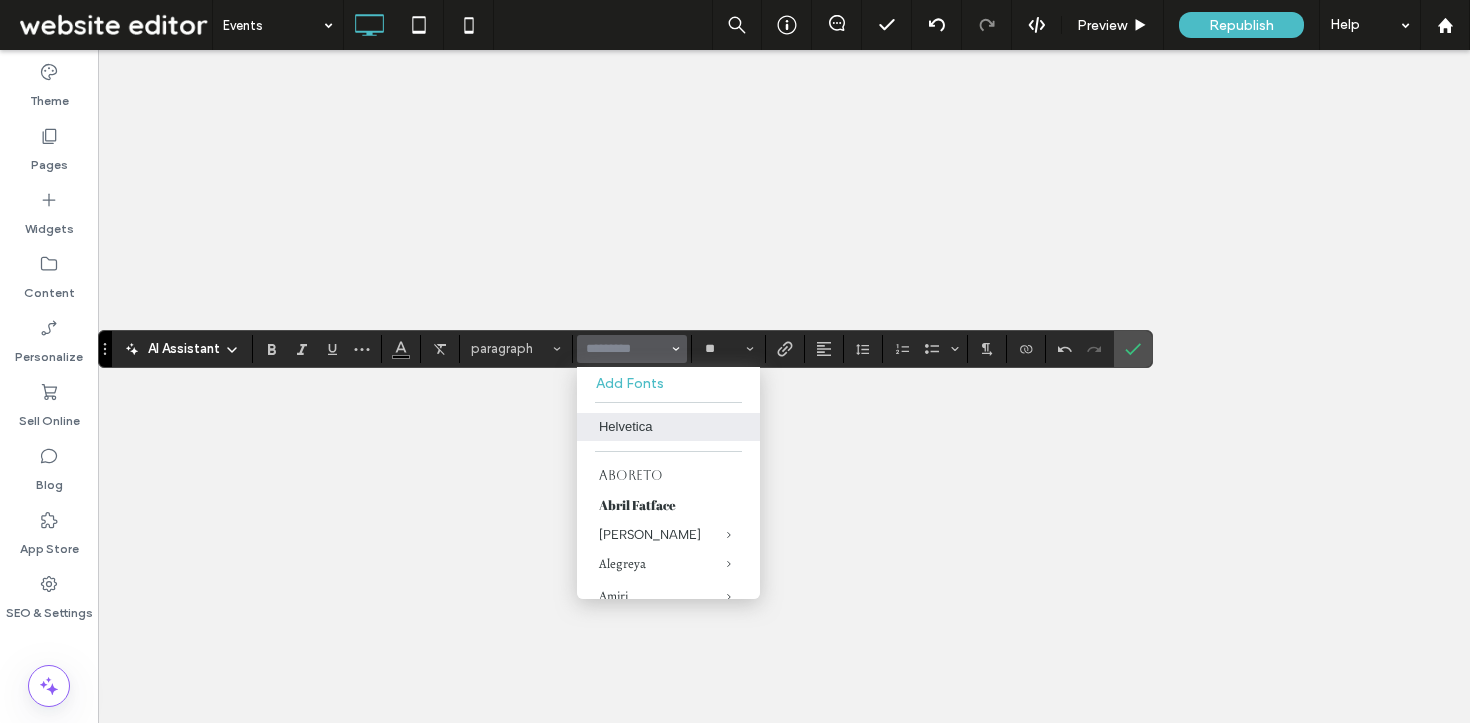 scroll, scrollTop: 0, scrollLeft: 0, axis: both 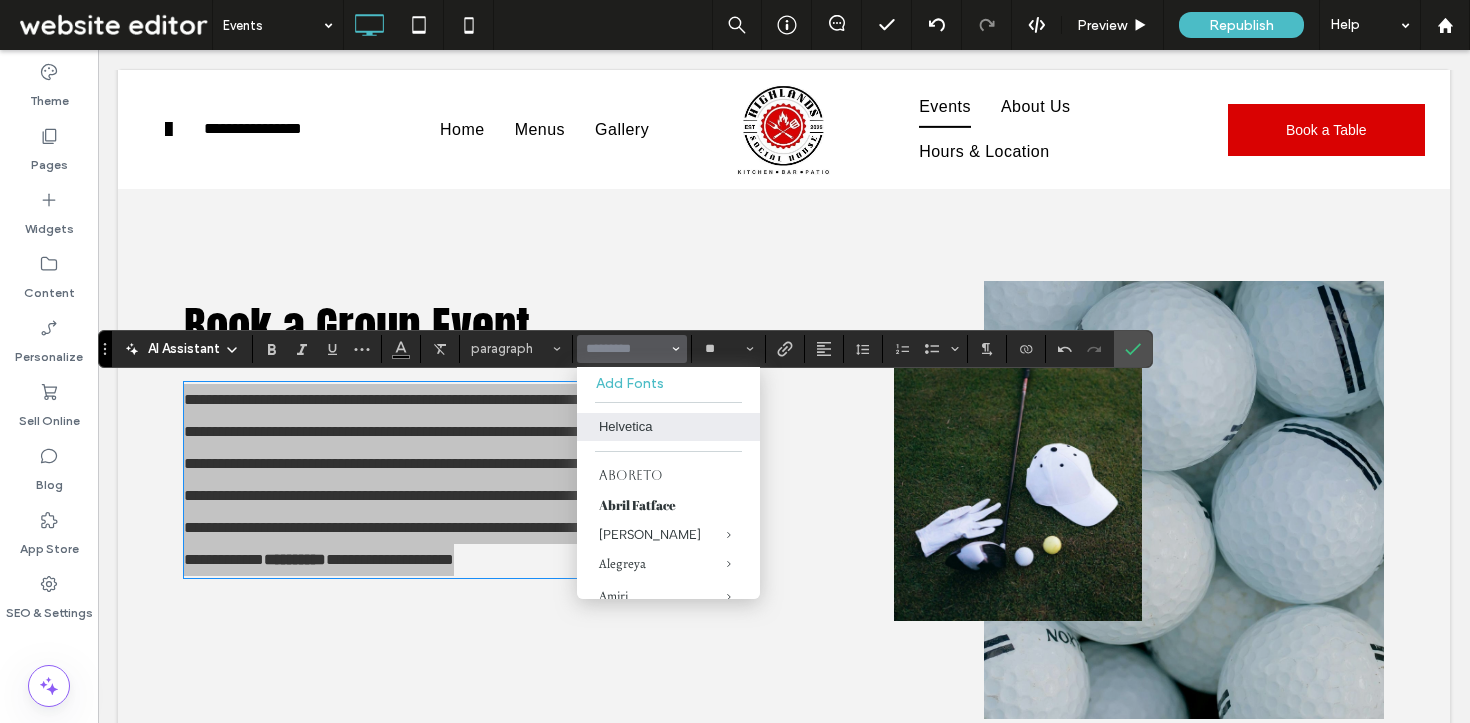 click on "Helvetica" at bounding box center (668, 427) 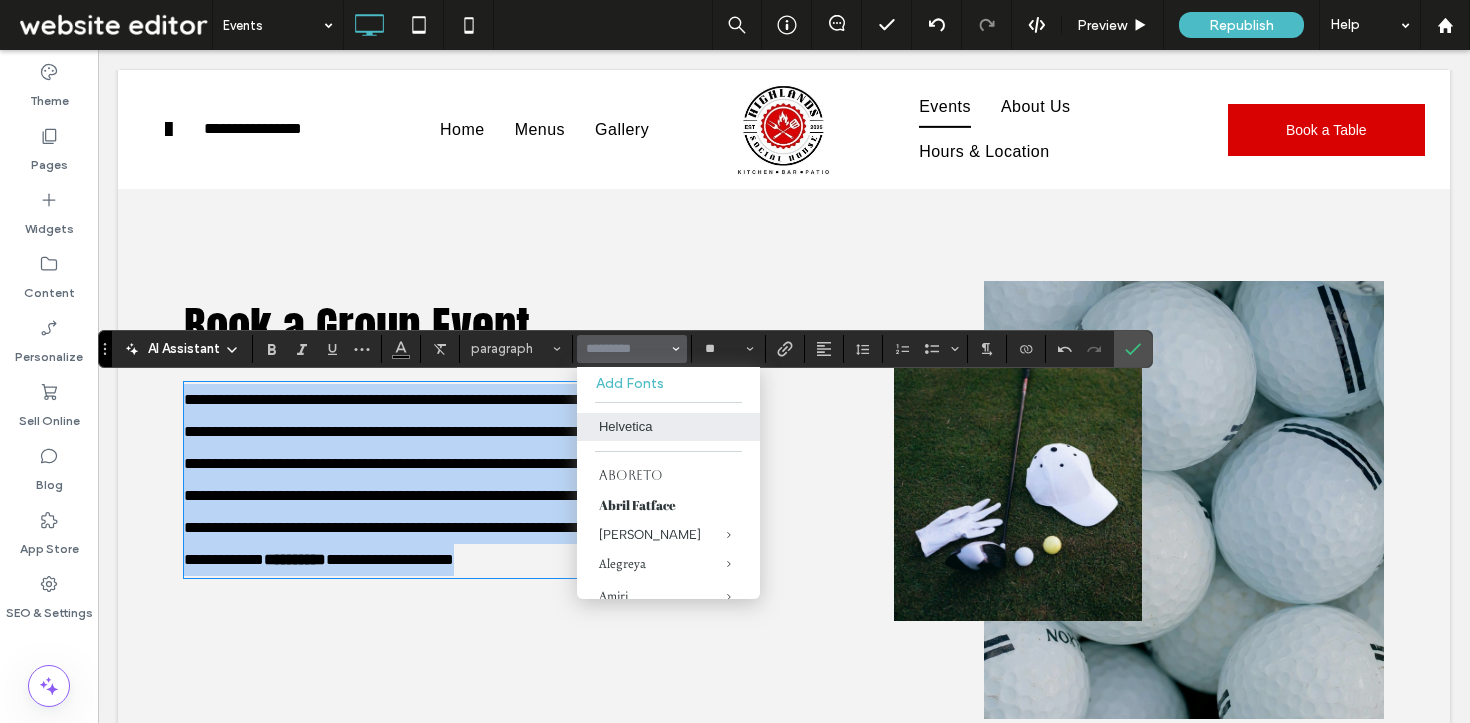 type on "*********" 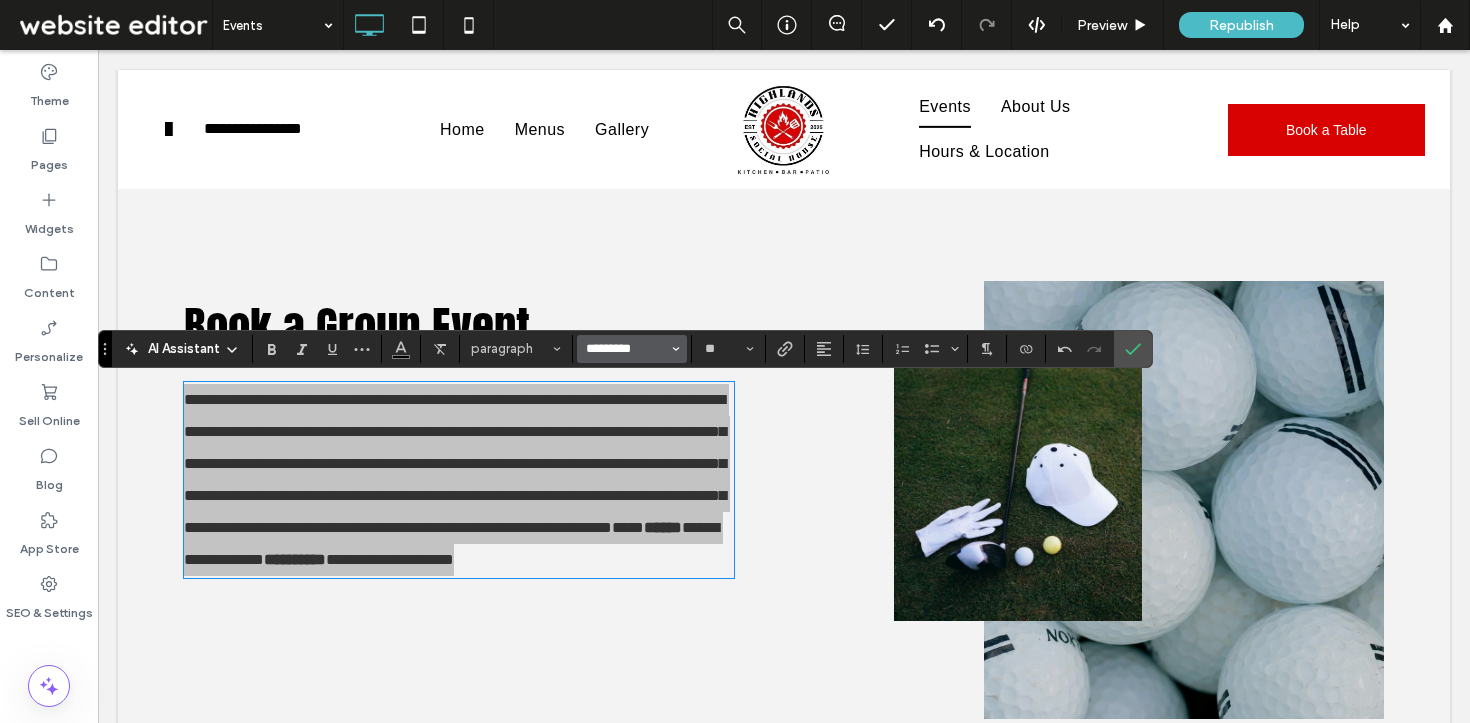 click on "*********" at bounding box center (626, 349) 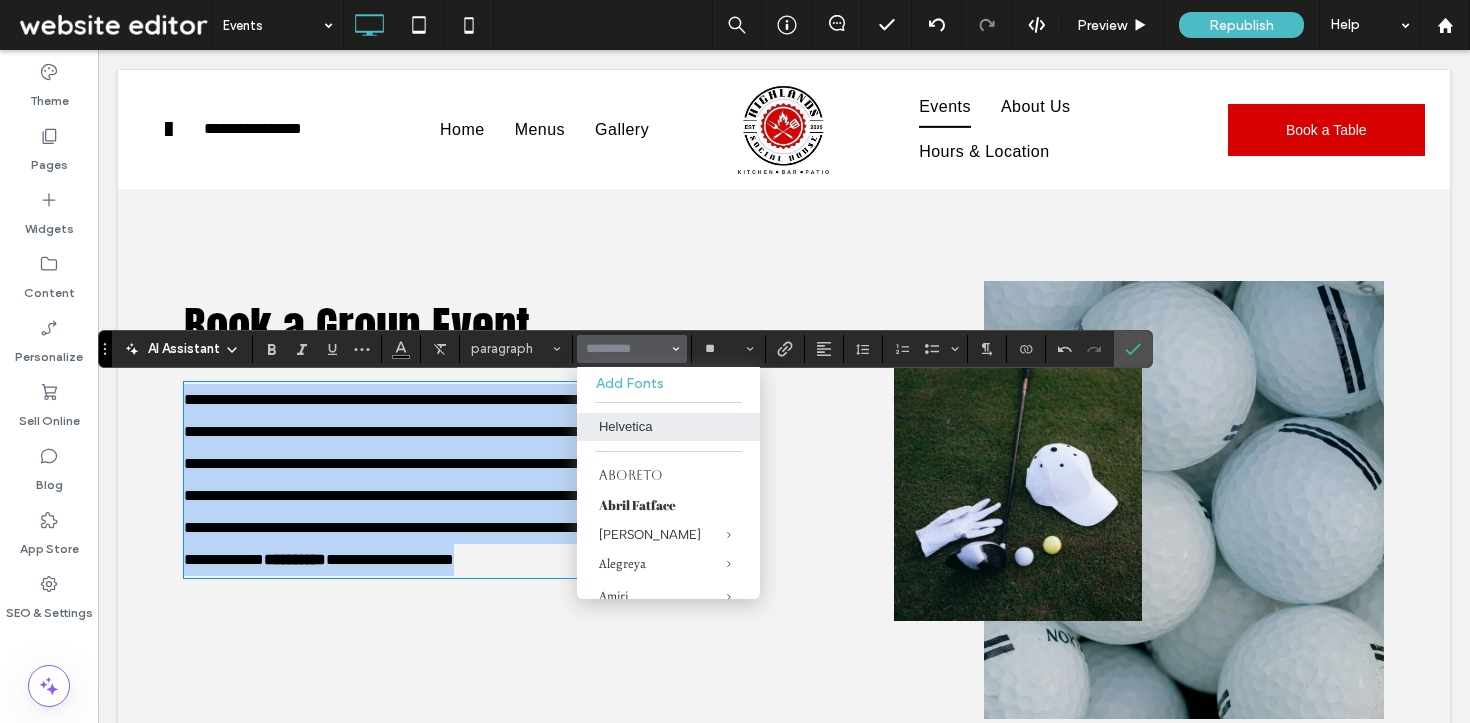 click on "**********" at bounding box center (459, 480) 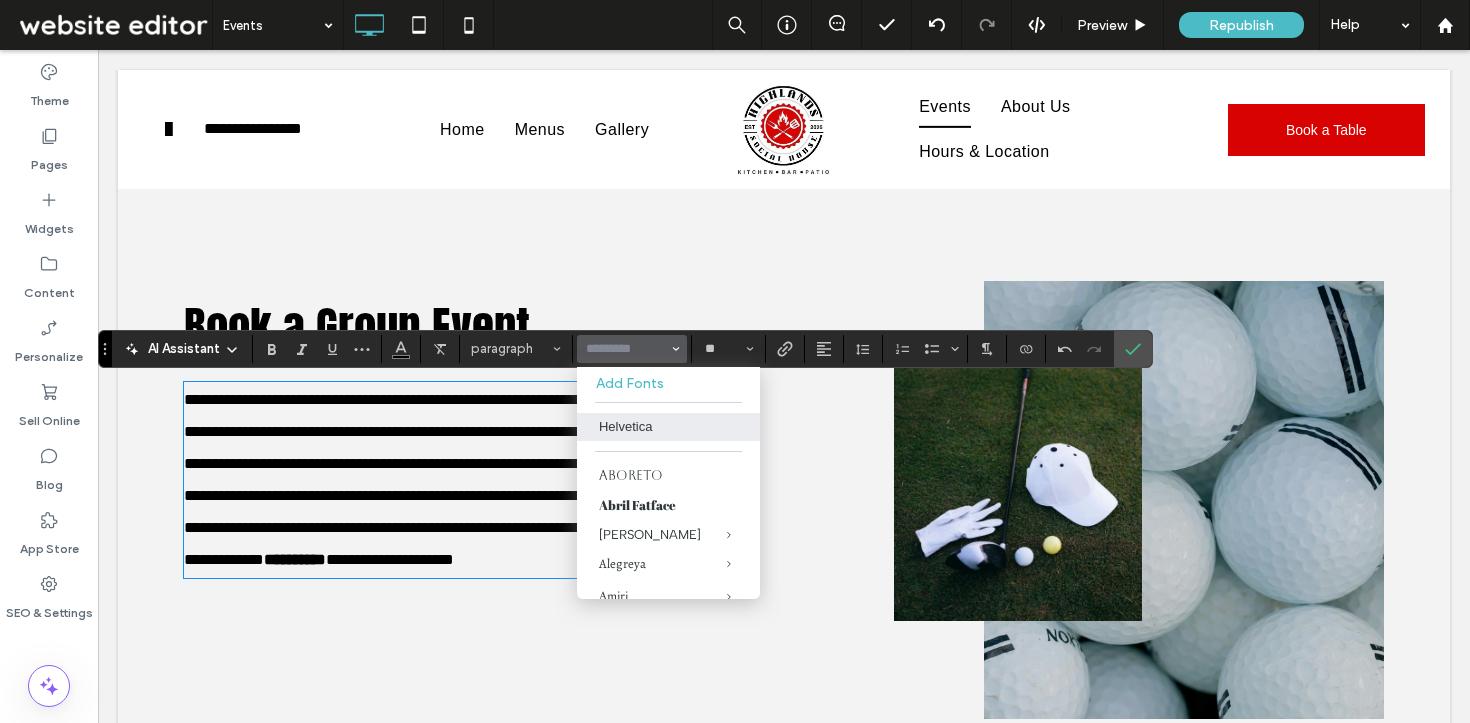 type on "*********" 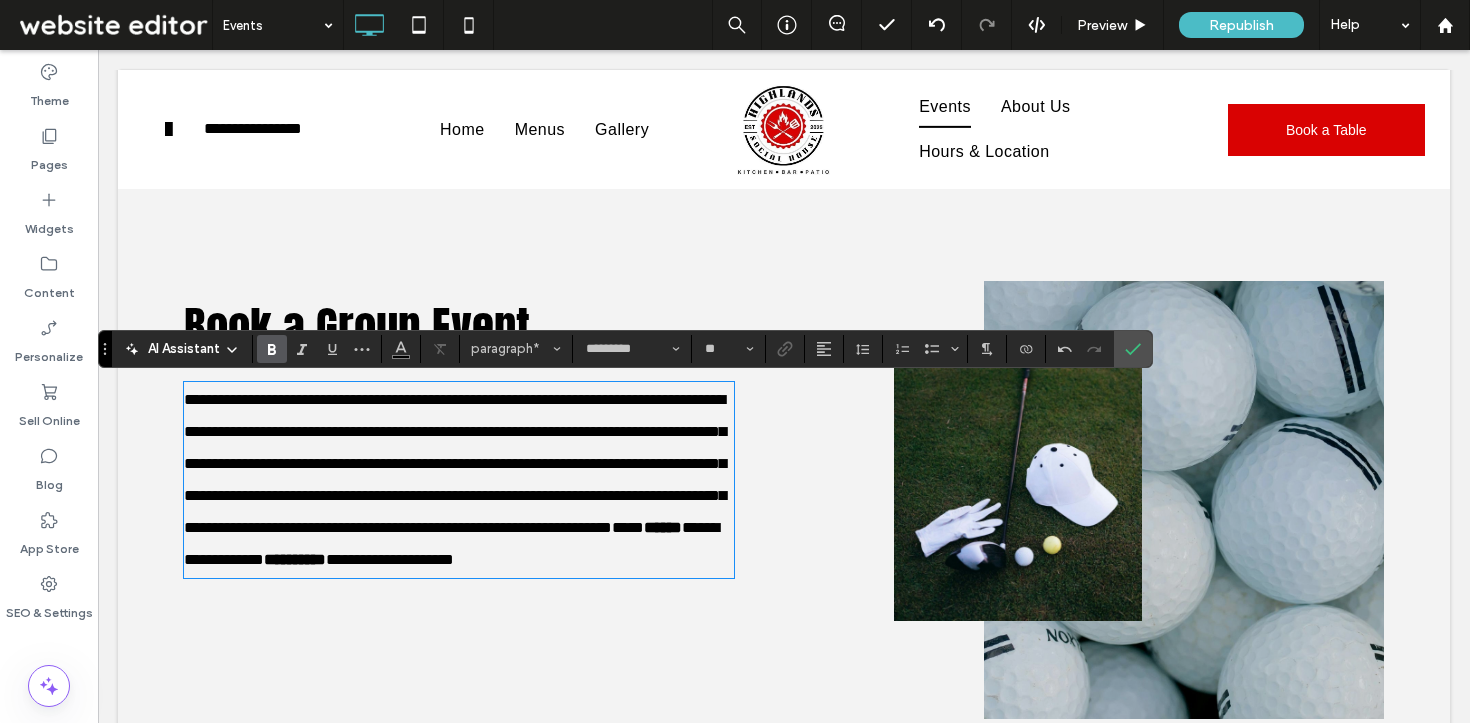click on "**********" at bounding box center (451, 543) 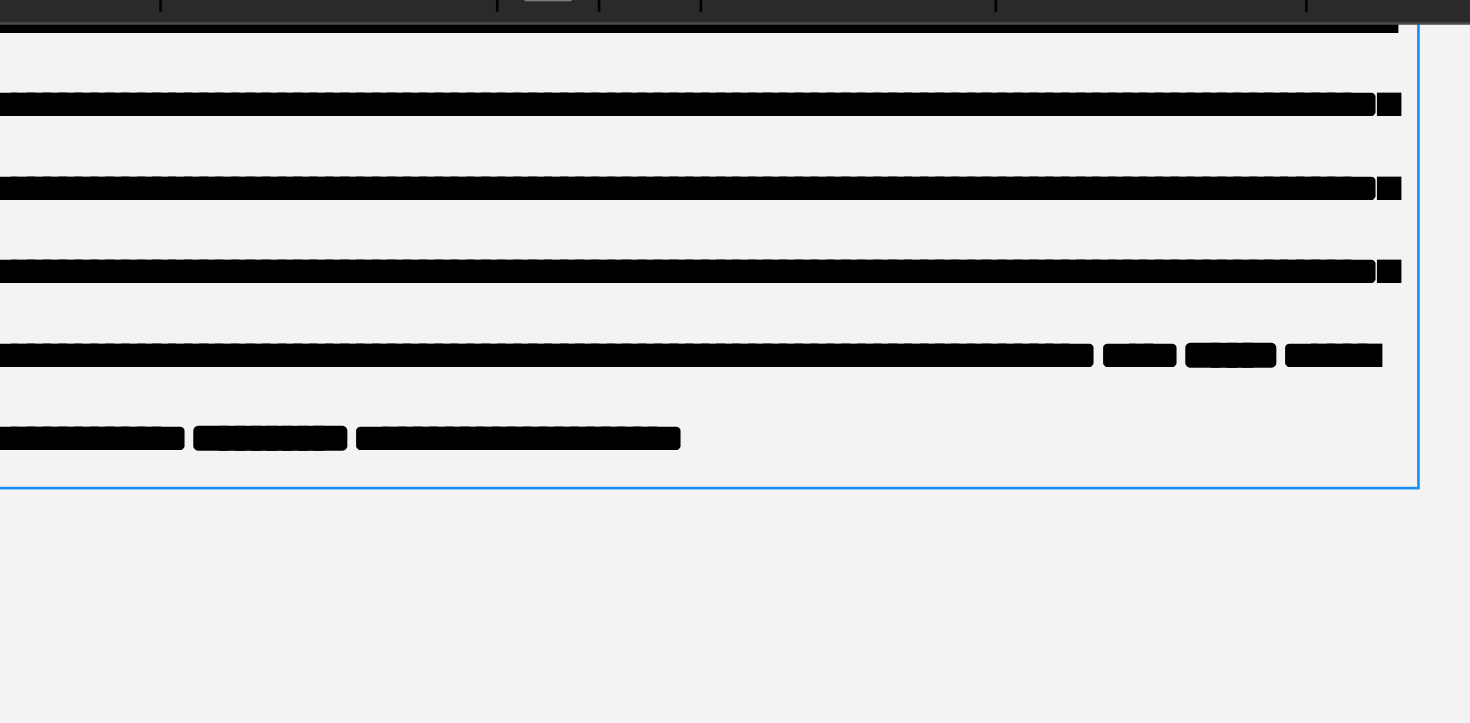 scroll, scrollTop: 741, scrollLeft: 0, axis: vertical 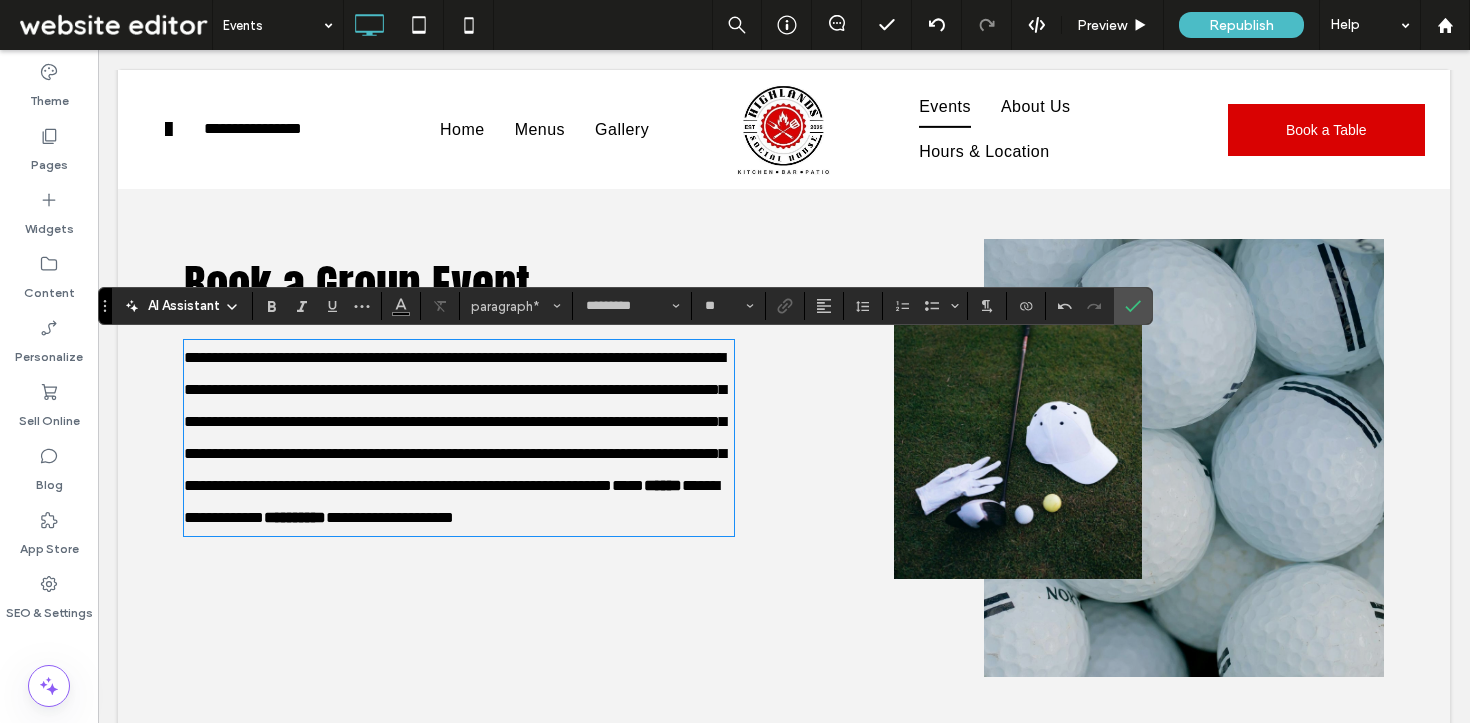 click on "**********" at bounding box center (459, 438) 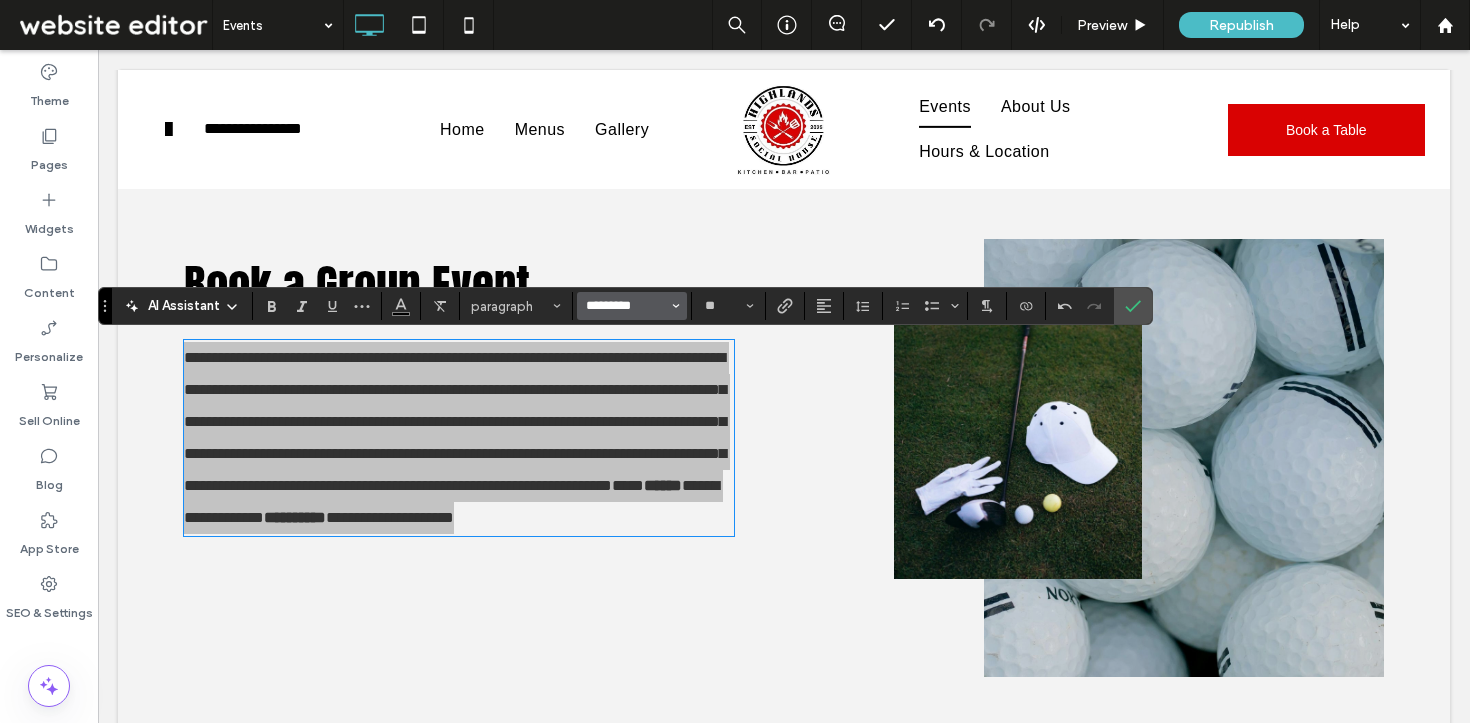 click on "*********" at bounding box center (626, 306) 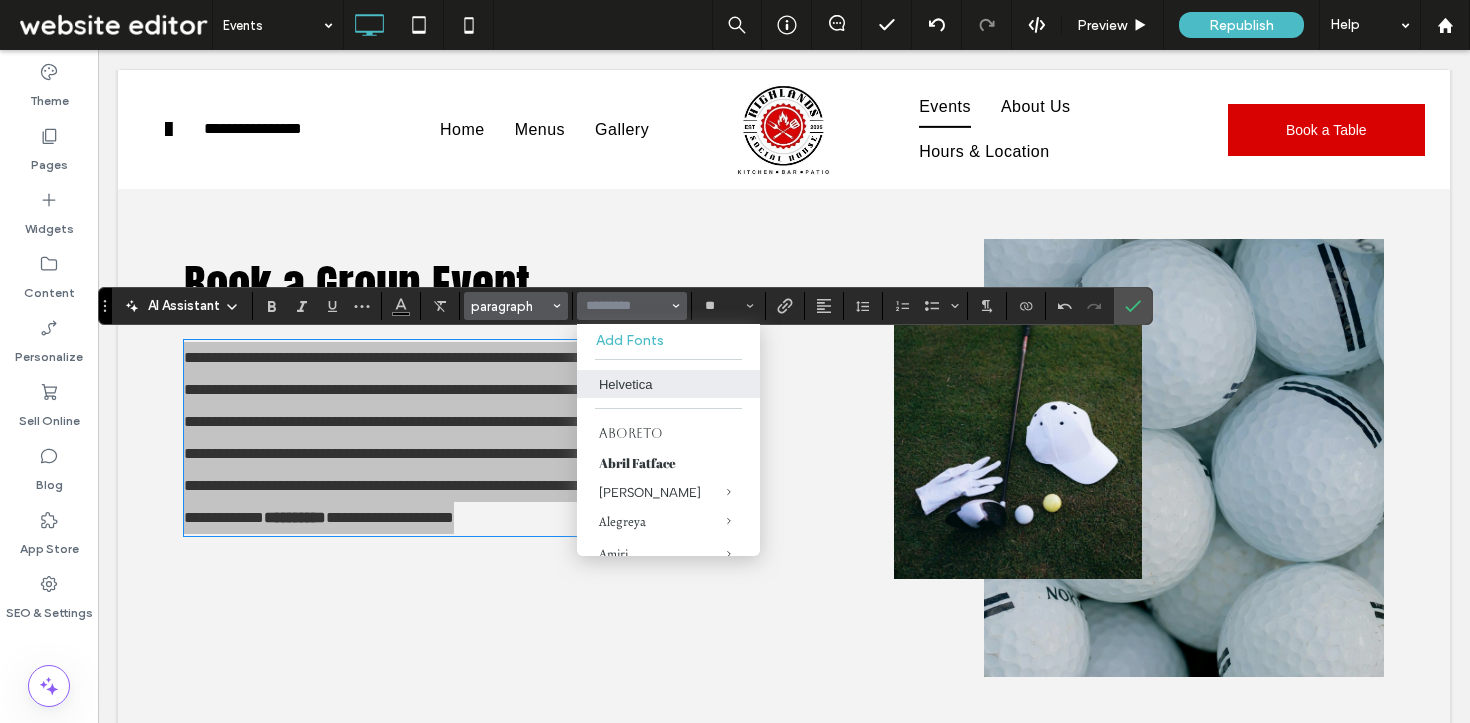 click on "paragraph" at bounding box center (516, 306) 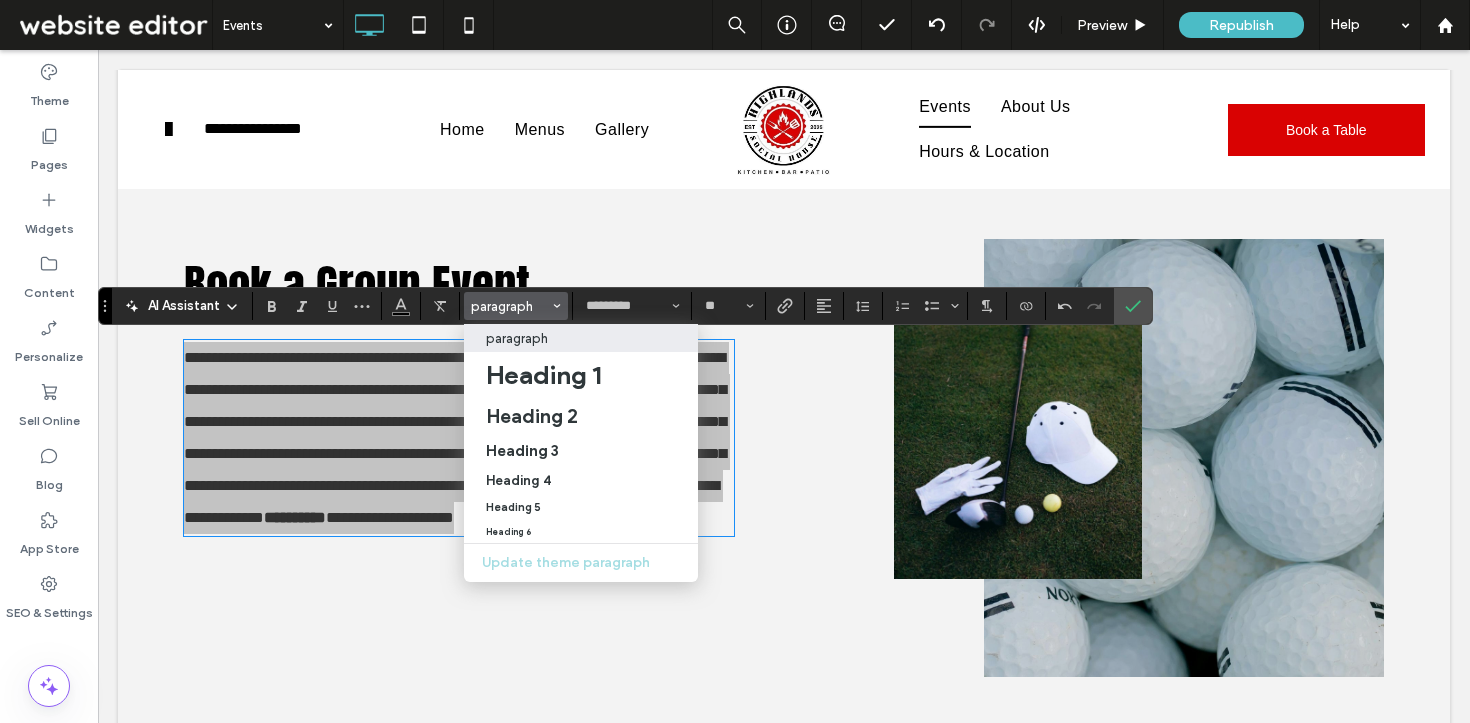 click on "paragraph" at bounding box center (517, 338) 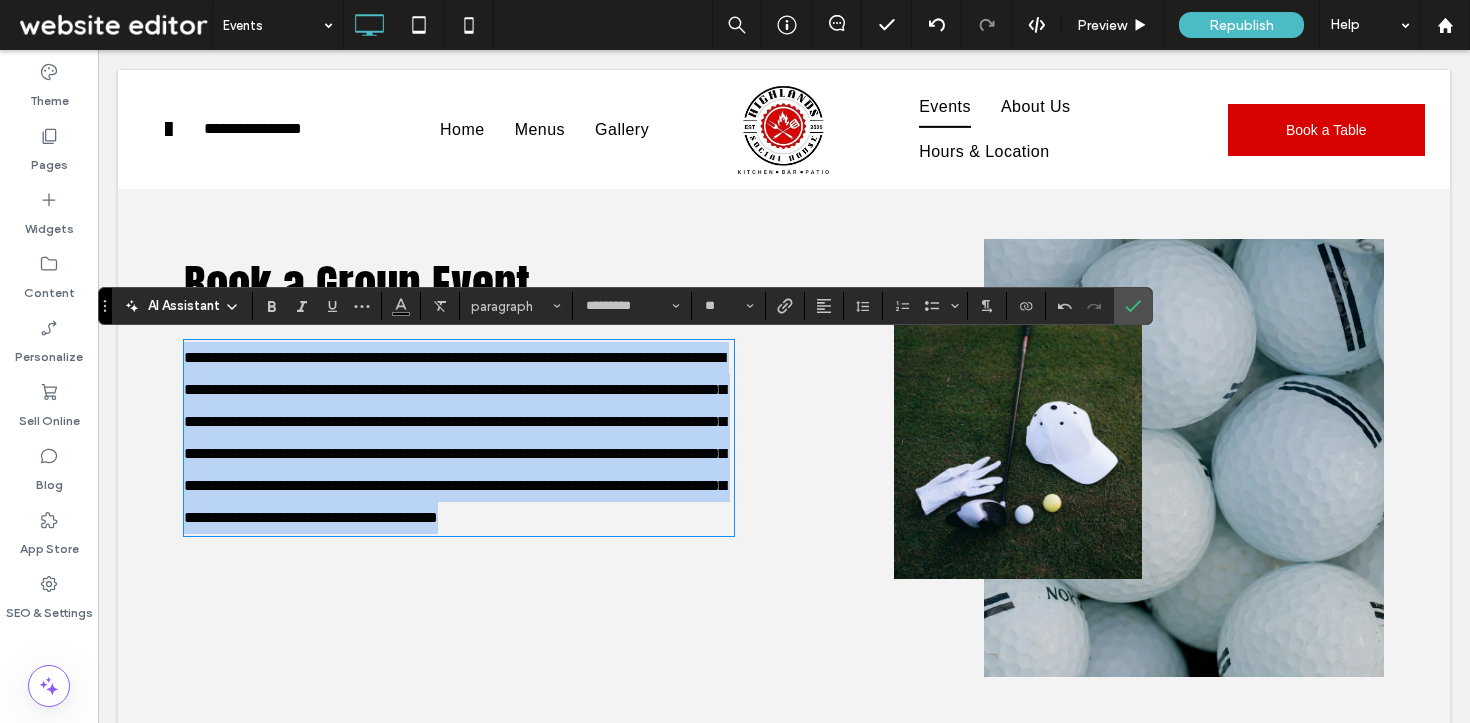 click on "**********" at bounding box center [459, 438] 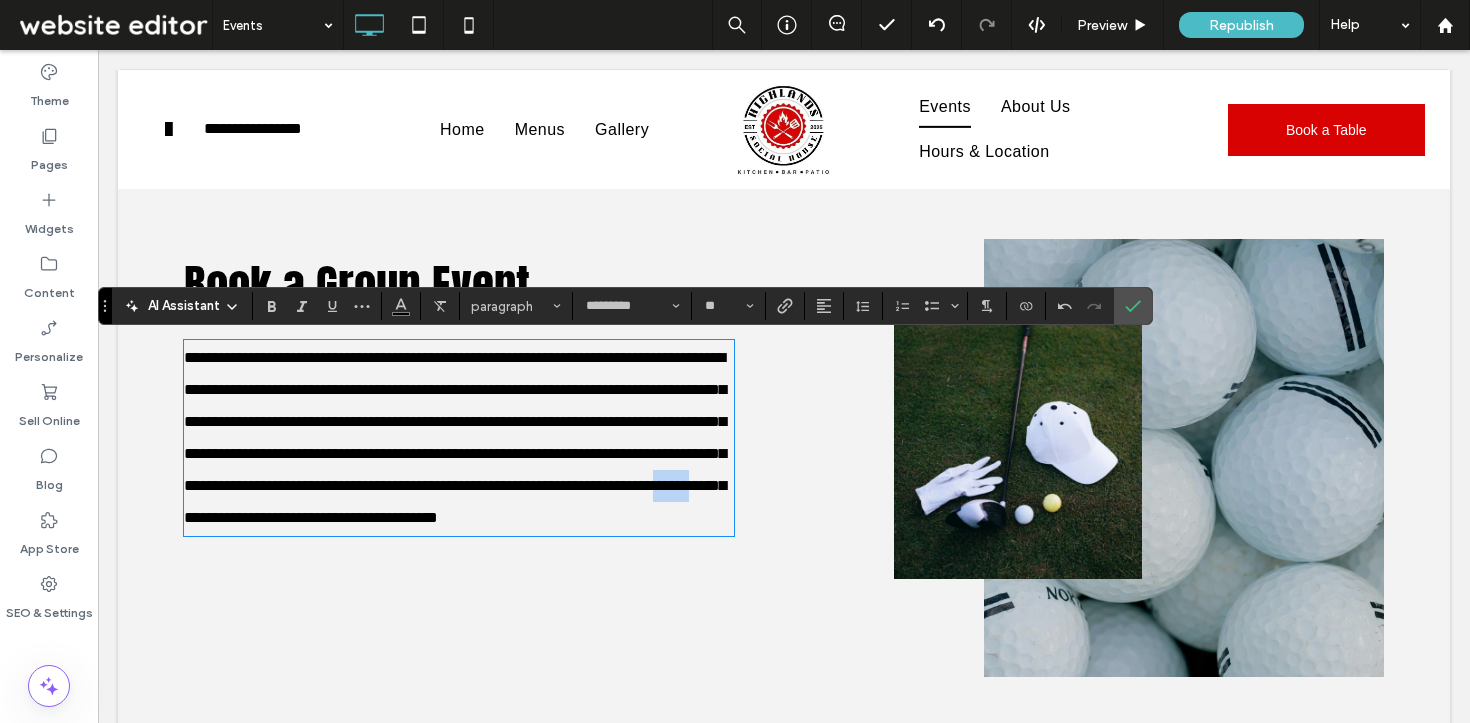 drag, startPoint x: 419, startPoint y: 556, endPoint x: 372, endPoint y: 556, distance: 47 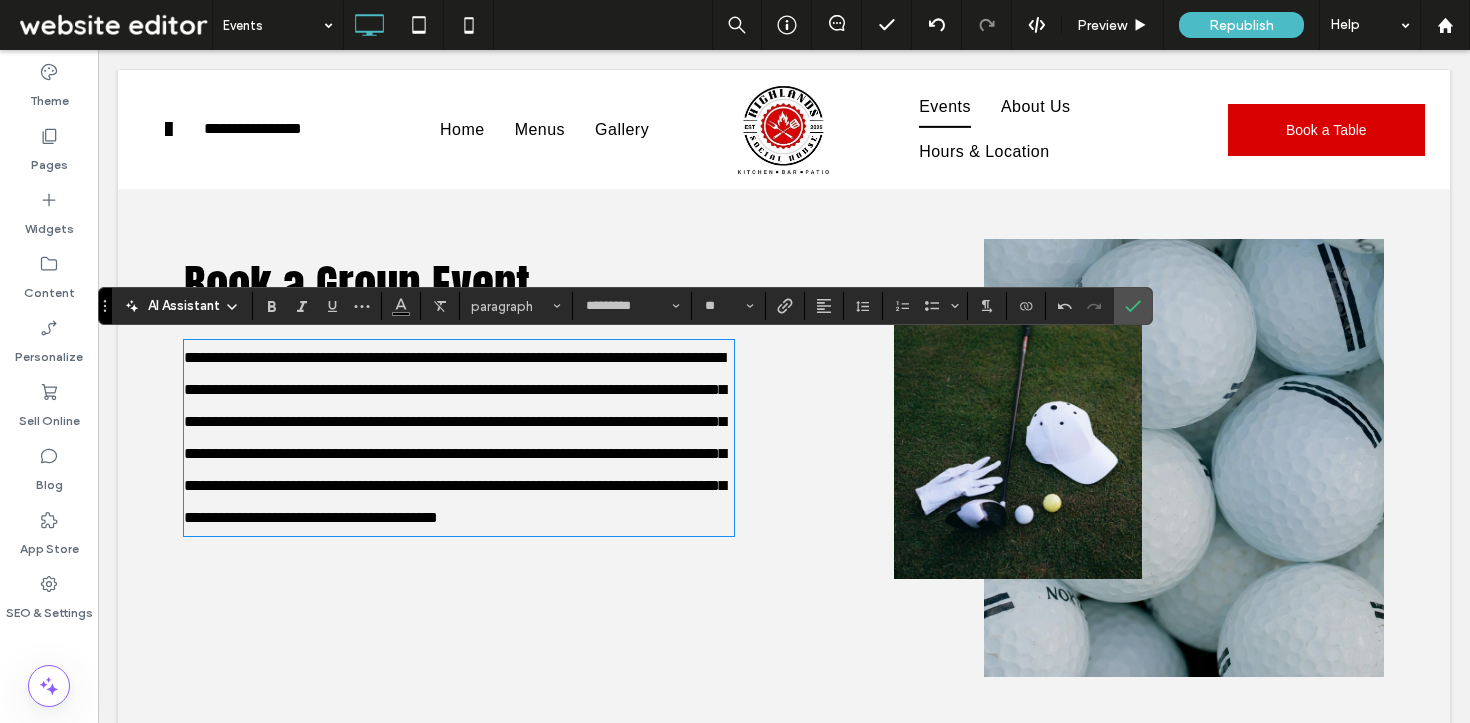 click on "**********" at bounding box center (459, 438) 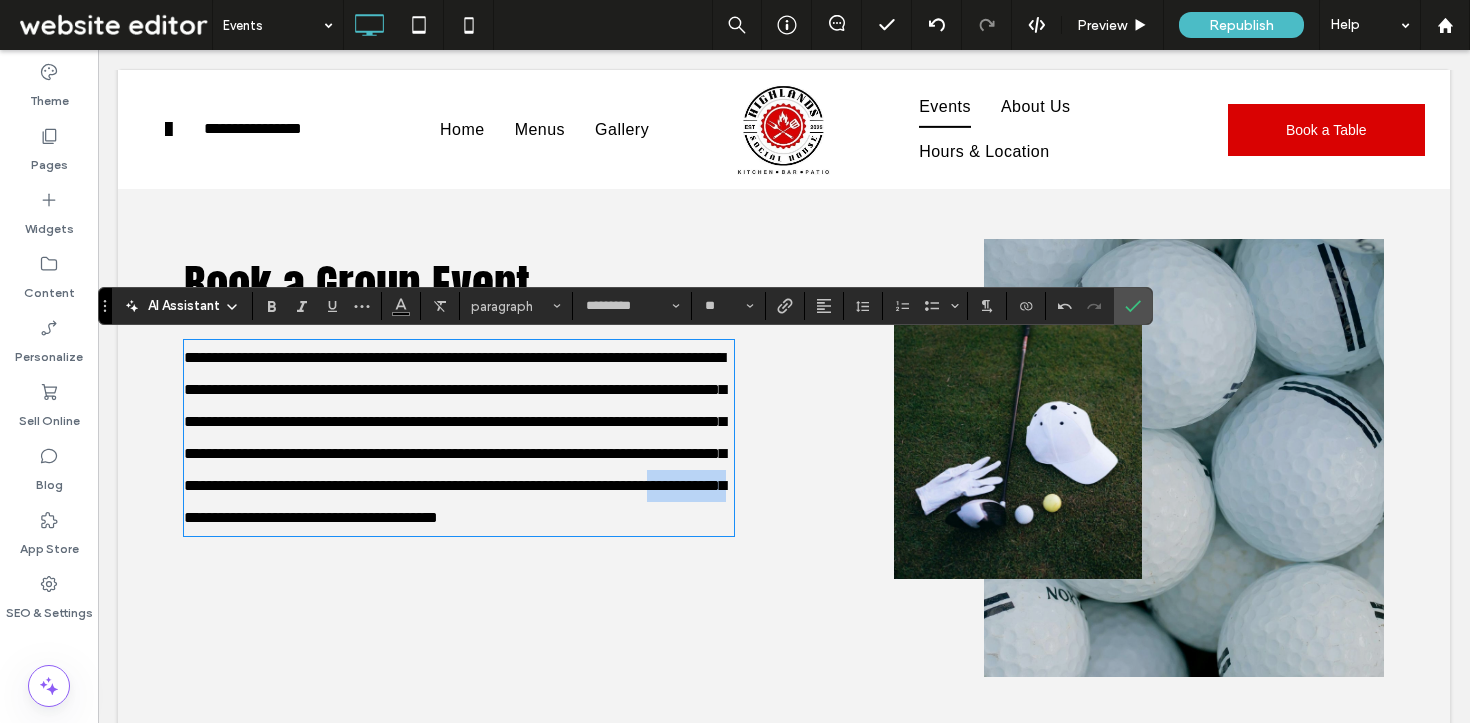 drag, startPoint x: 467, startPoint y: 545, endPoint x: 368, endPoint y: 547, distance: 99.0202 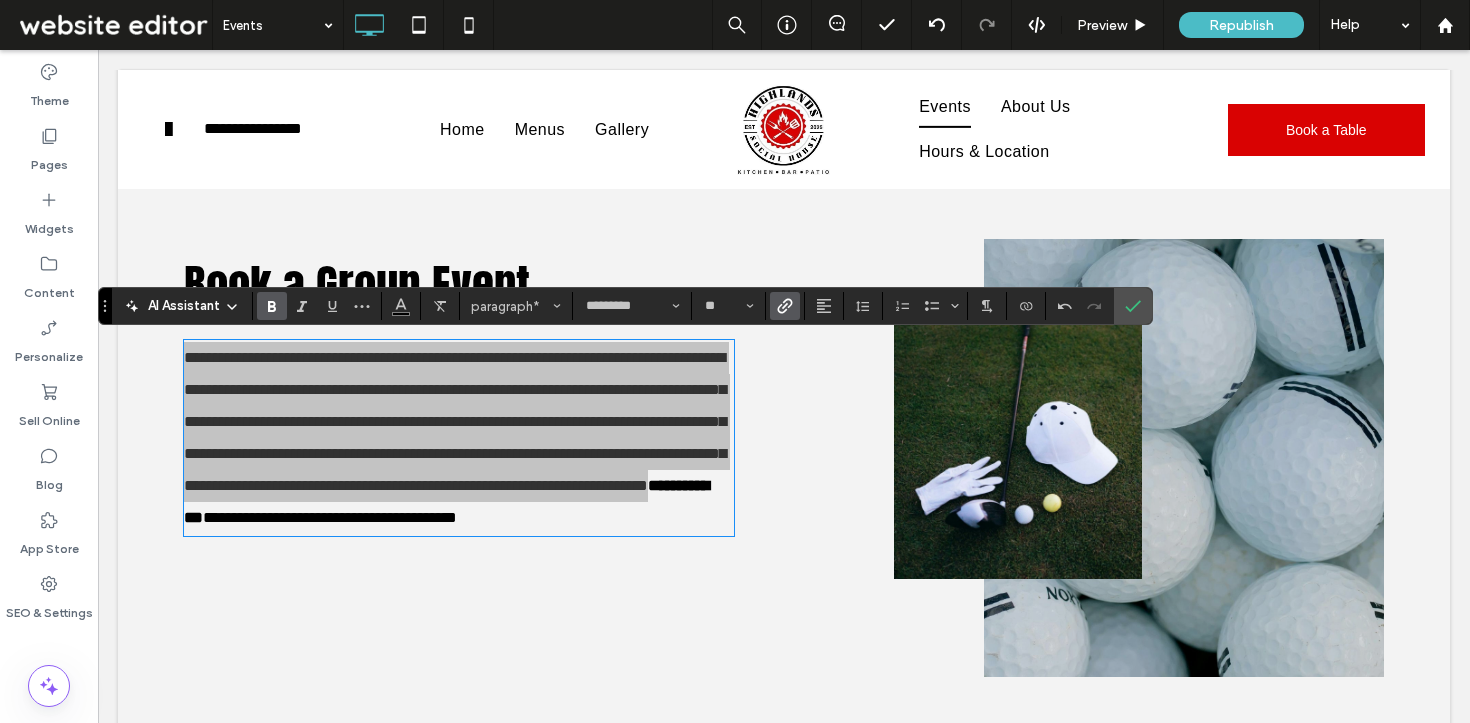 click at bounding box center (785, 306) 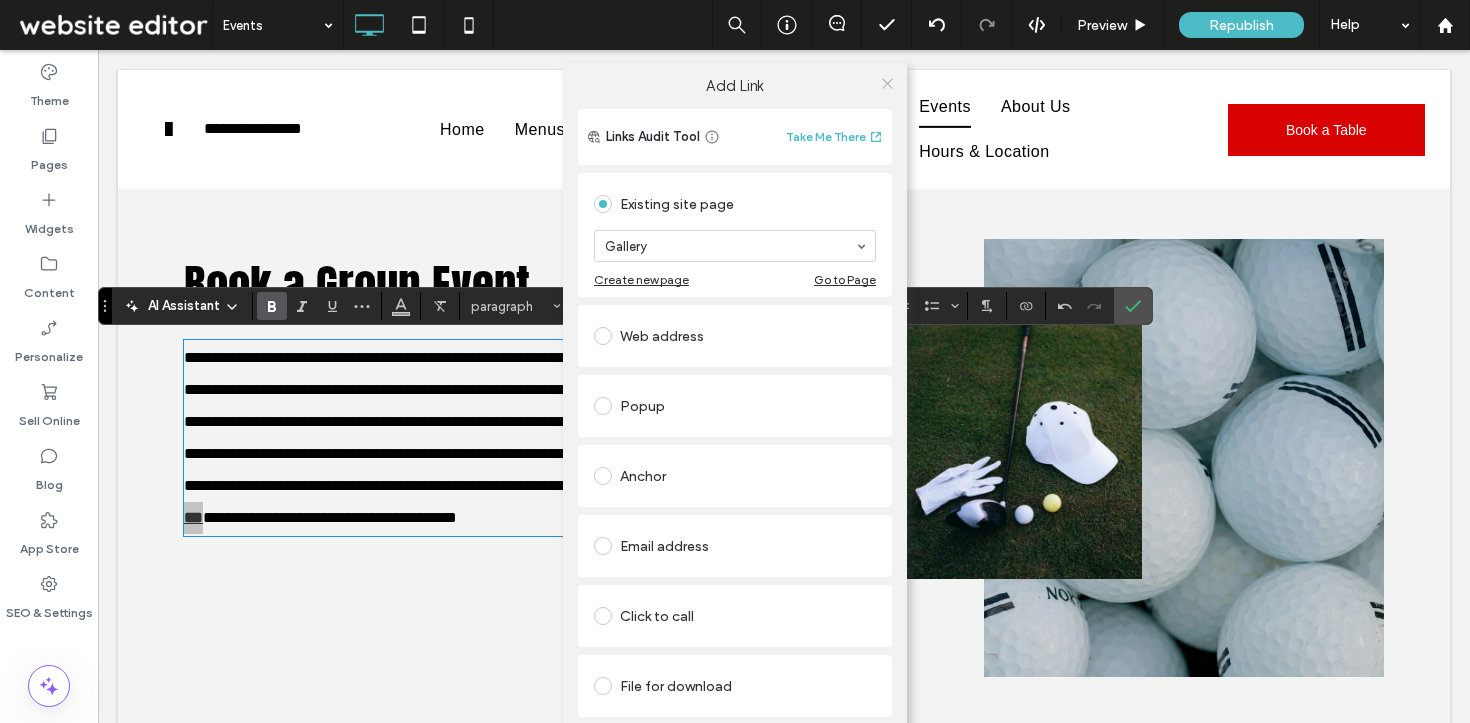 click at bounding box center [887, 83] 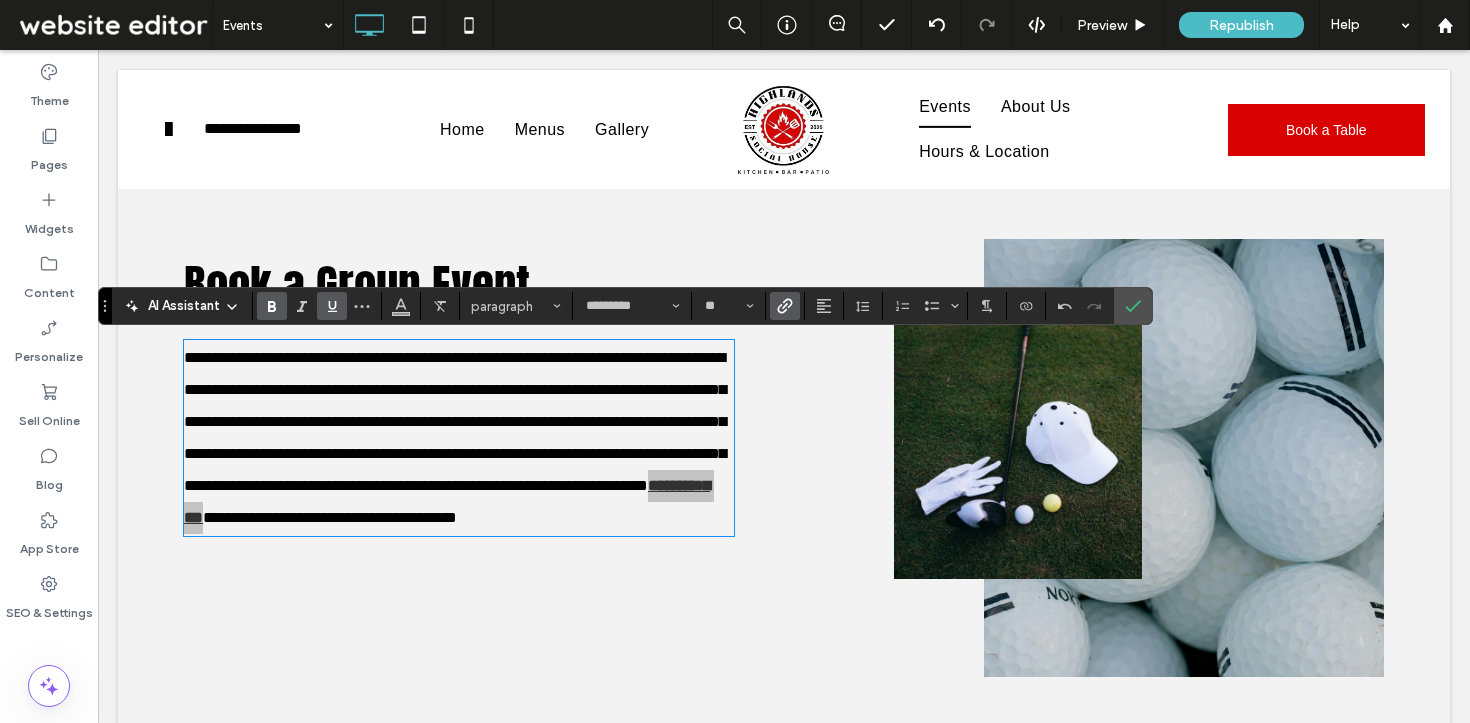 click 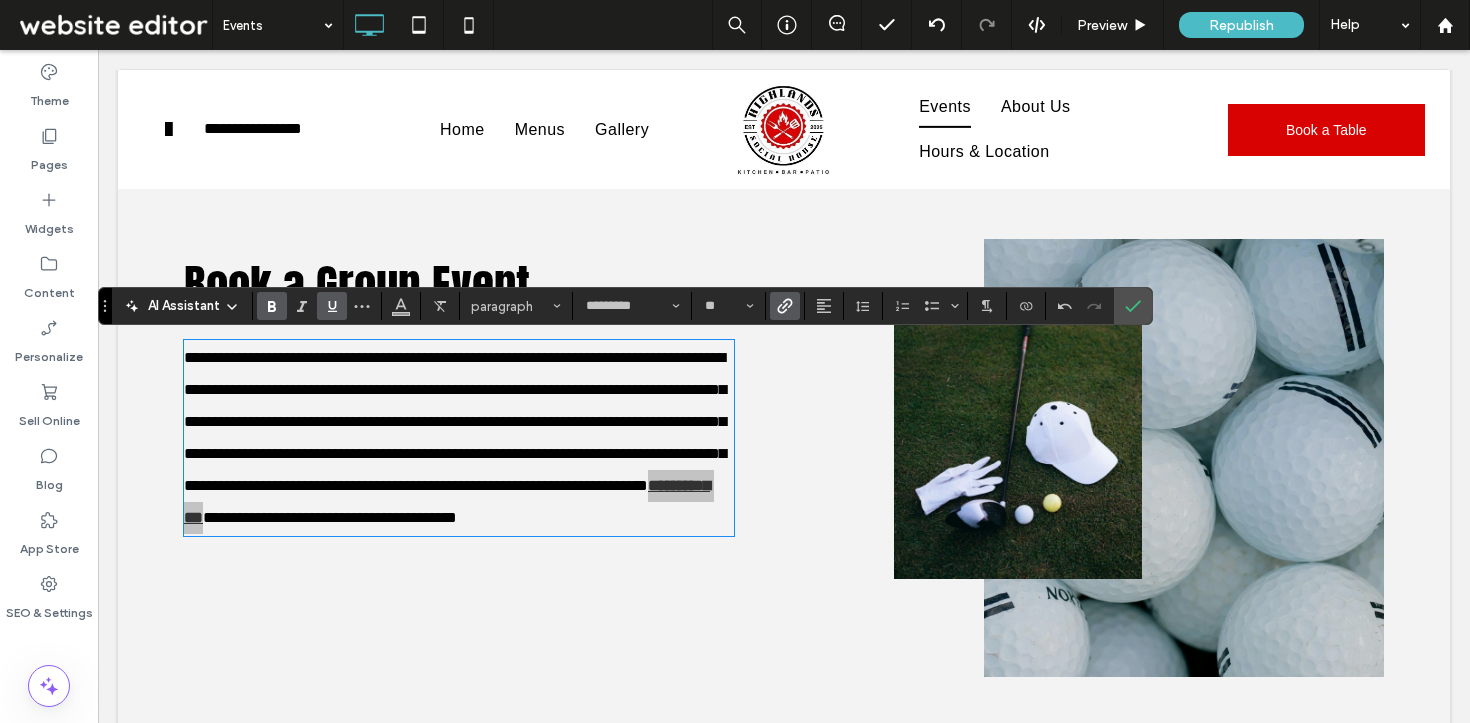 click 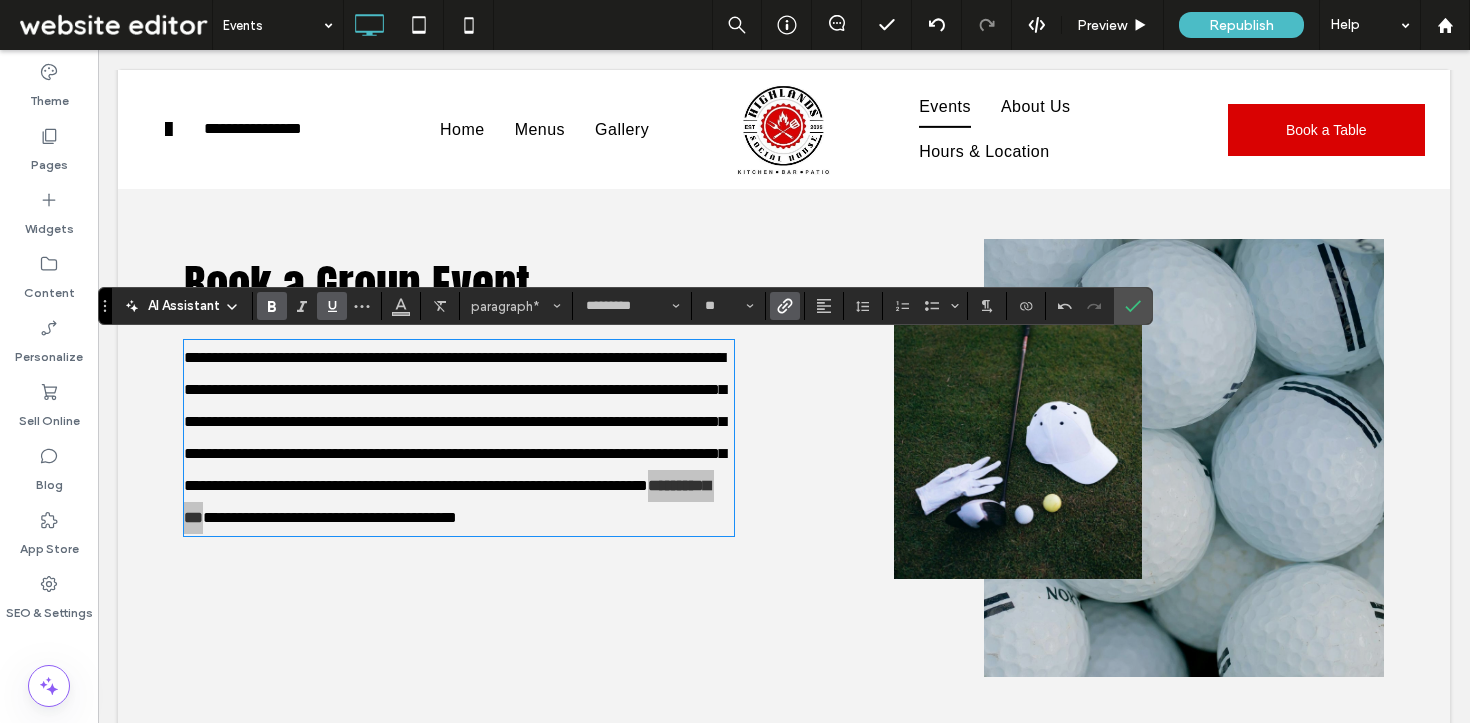 click 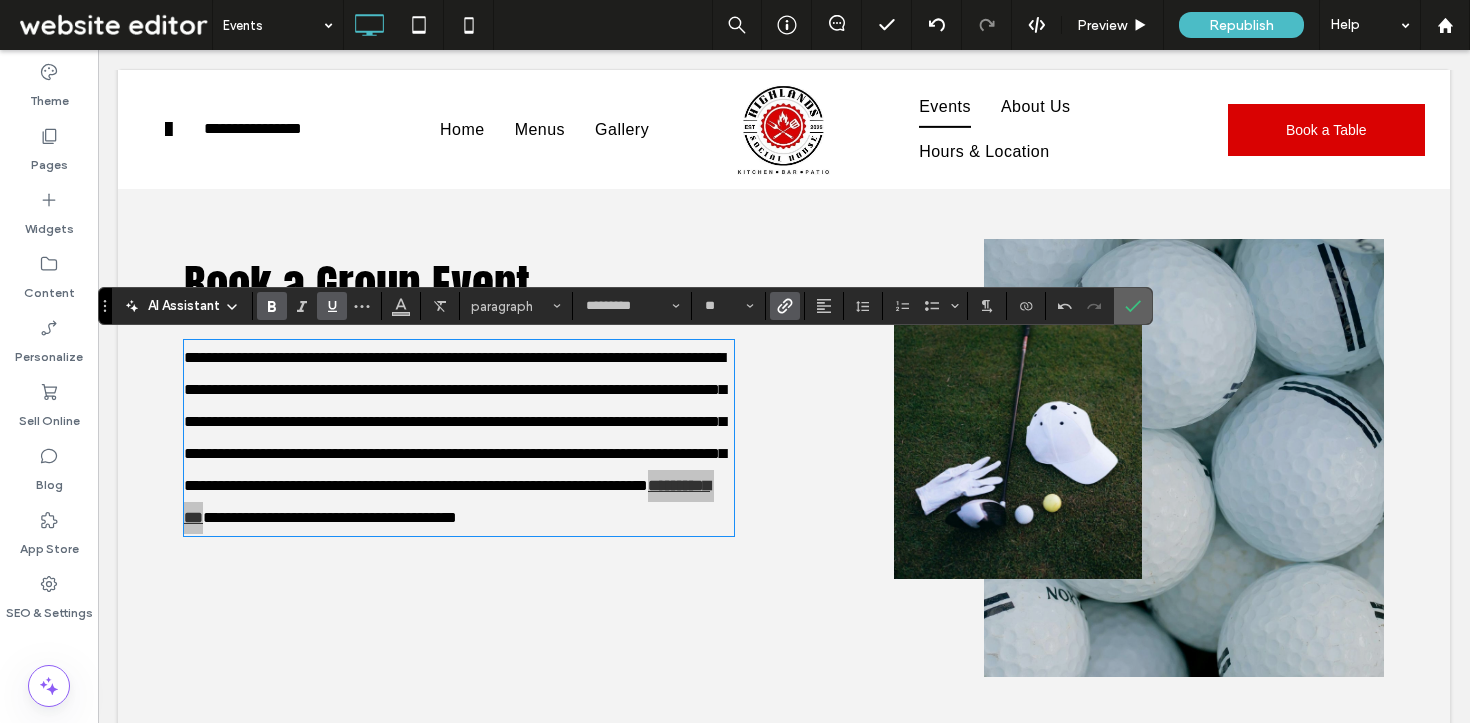 click at bounding box center [1133, 306] 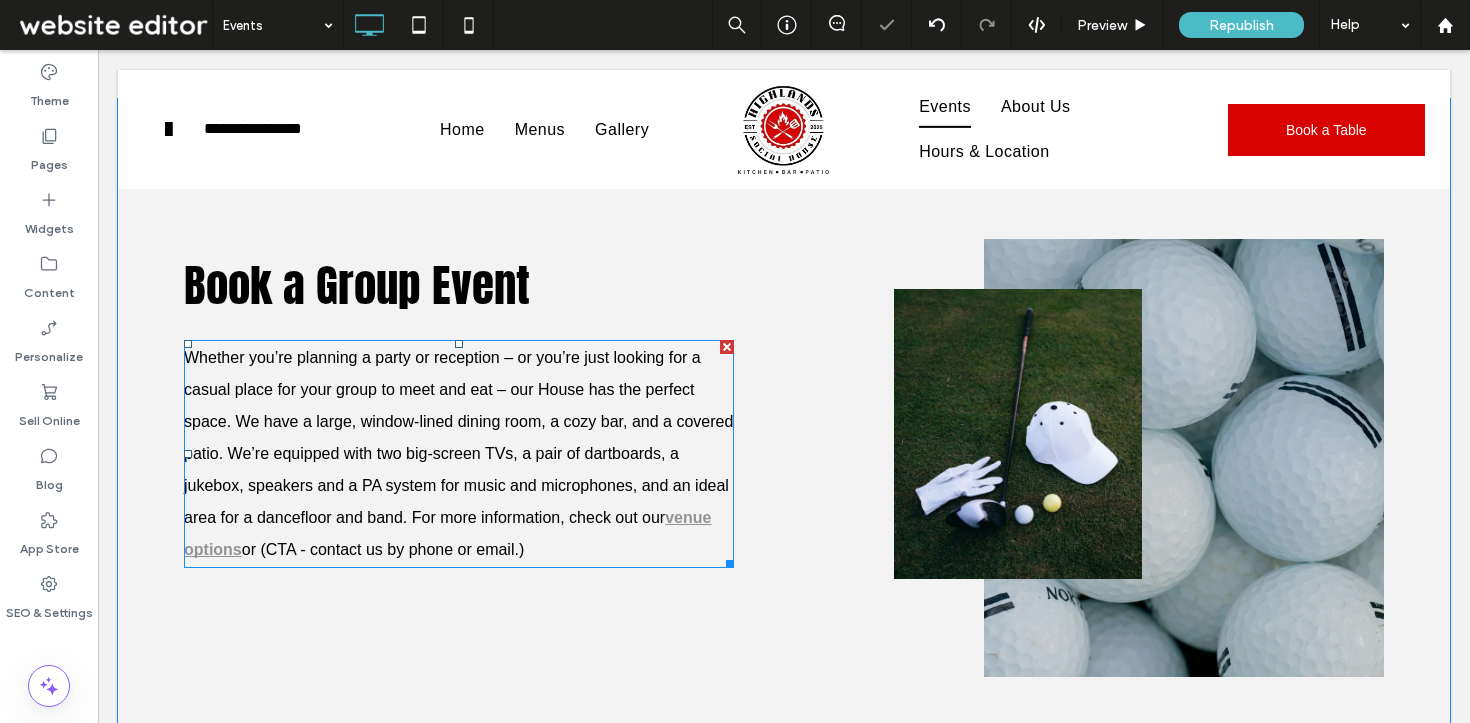 click on "Whether you’re planning a party or reception – or you’re just looking for a casual place for your group to meet and eat – our House has the perfect space. We have a large, window-lined dining room, a cozy bar, and a covered patio. We’re equipped with two big-screen TVs, a pair of dartboards, a jukebox, speakers and a PA system for music and microphones, and an ideal area for a dancefloor and band. For more information, check out our" at bounding box center [458, 437] 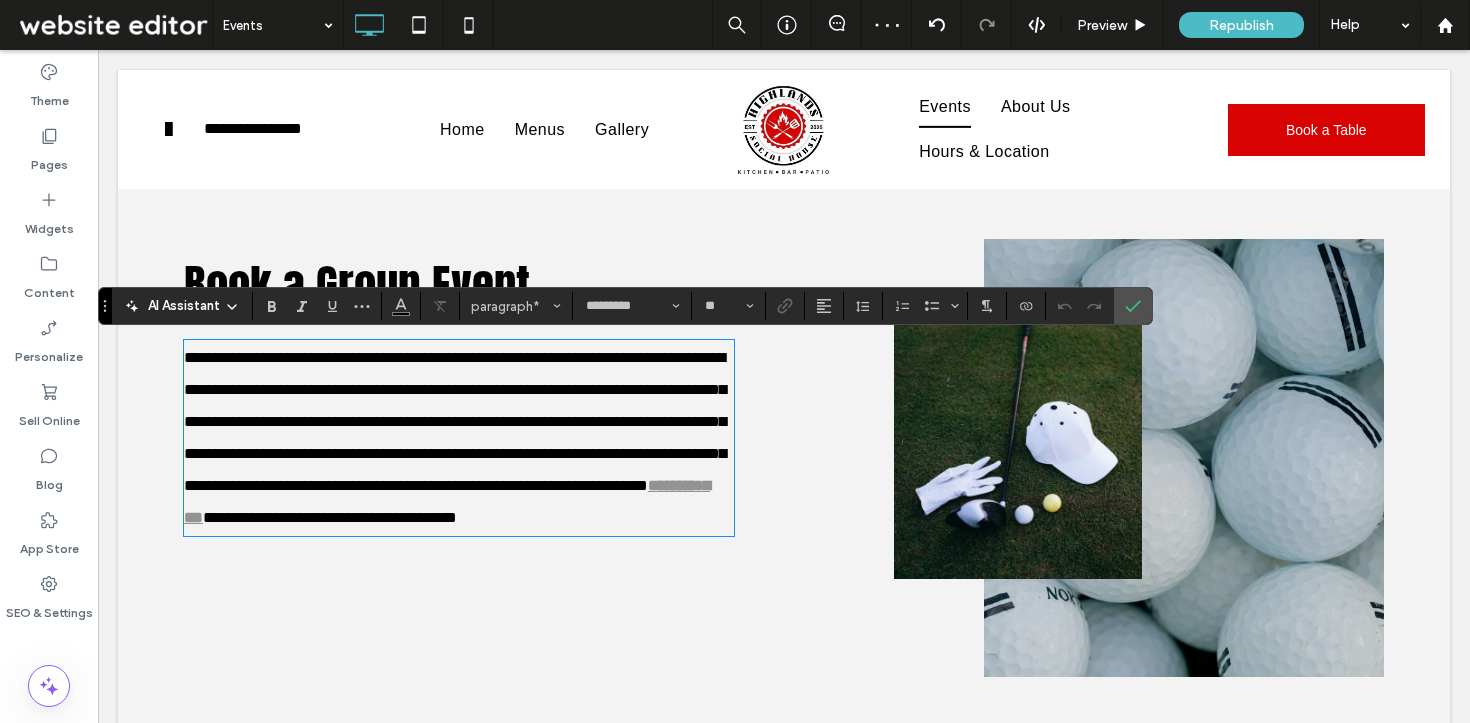 click on "**********" at bounding box center [330, 517] 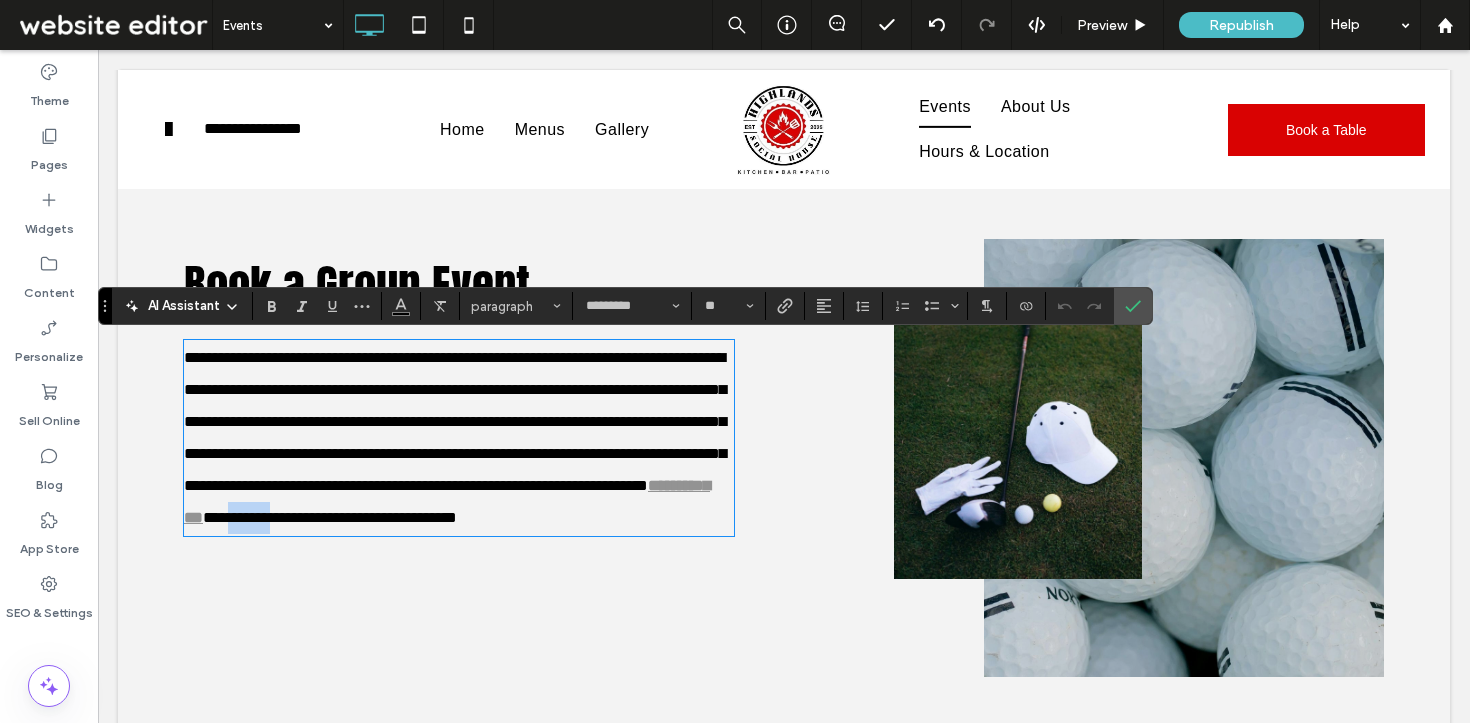 drag, startPoint x: 547, startPoint y: 550, endPoint x: 500, endPoint y: 550, distance: 47 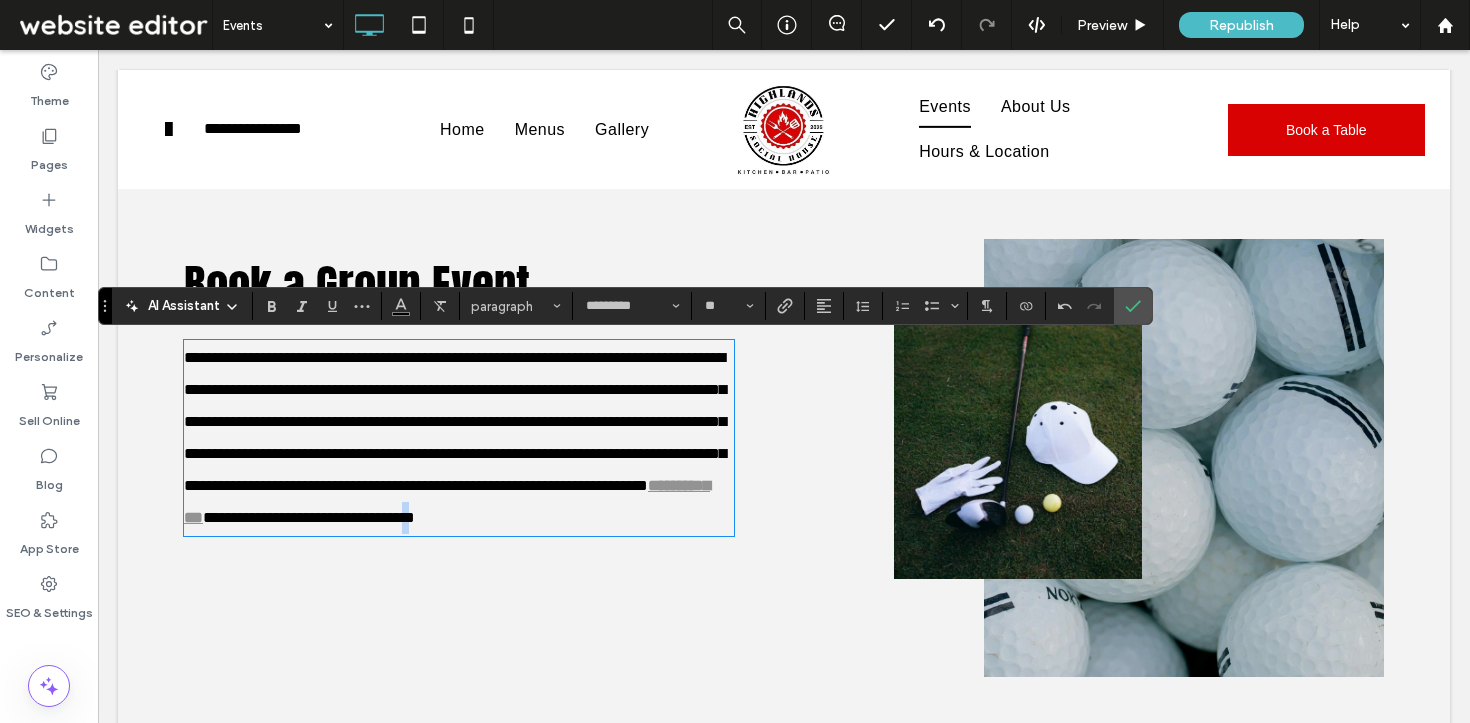 click on "**********" at bounding box center [309, 517] 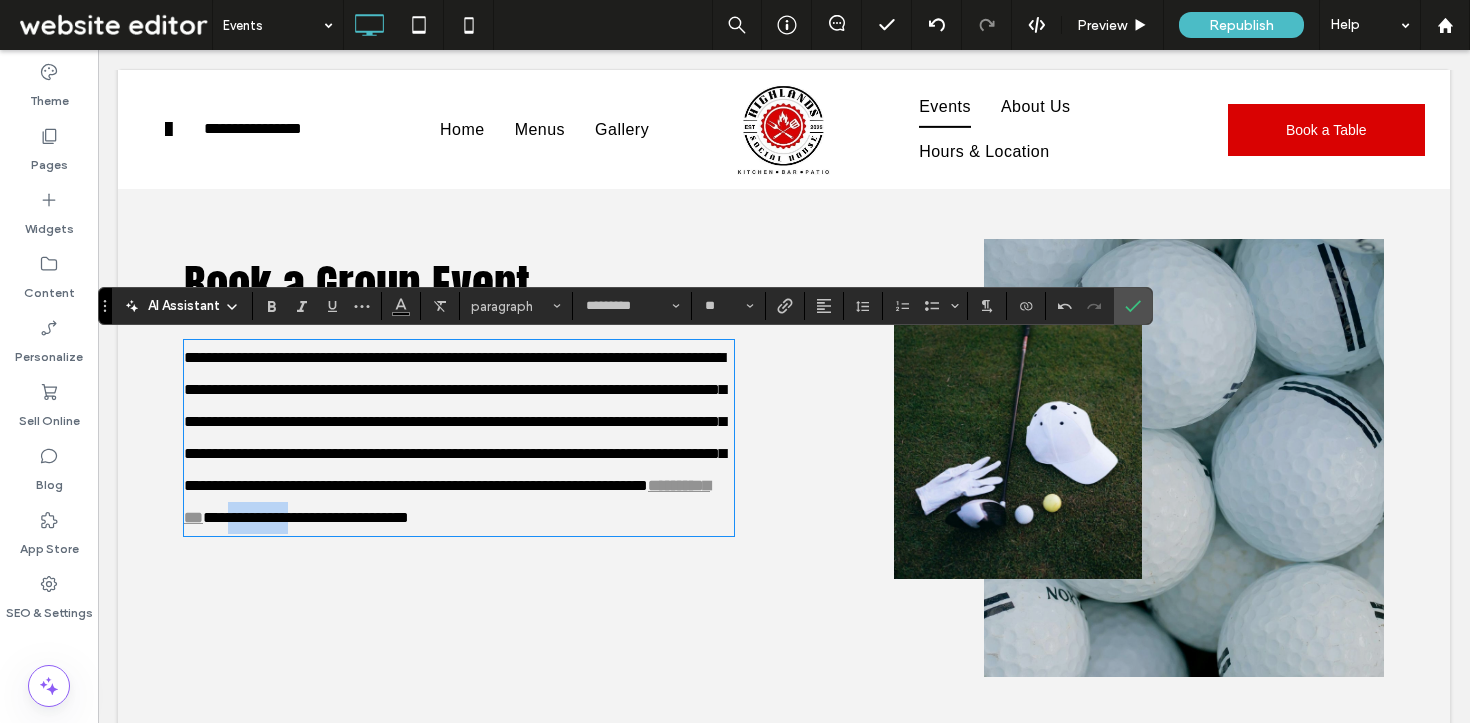 drag, startPoint x: 500, startPoint y: 551, endPoint x: 570, endPoint y: 547, distance: 70.11419 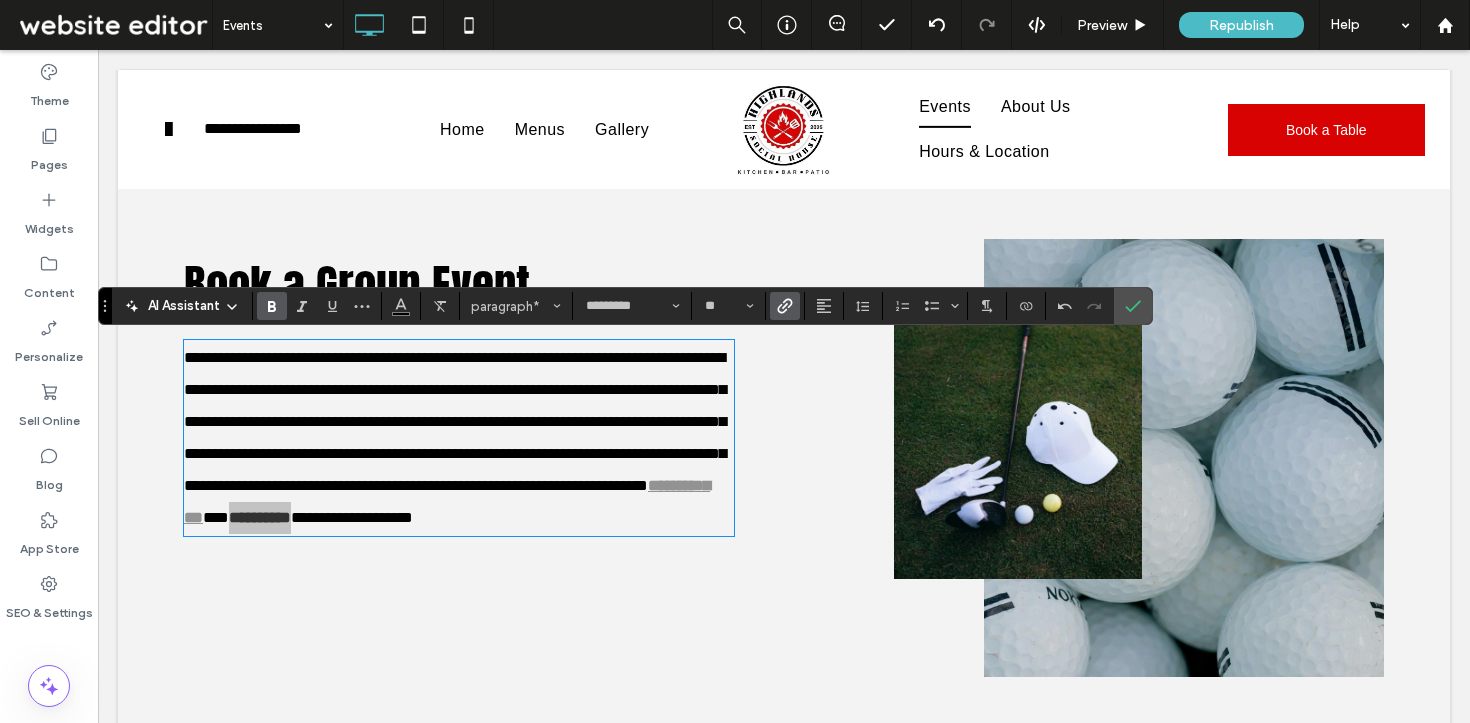 click 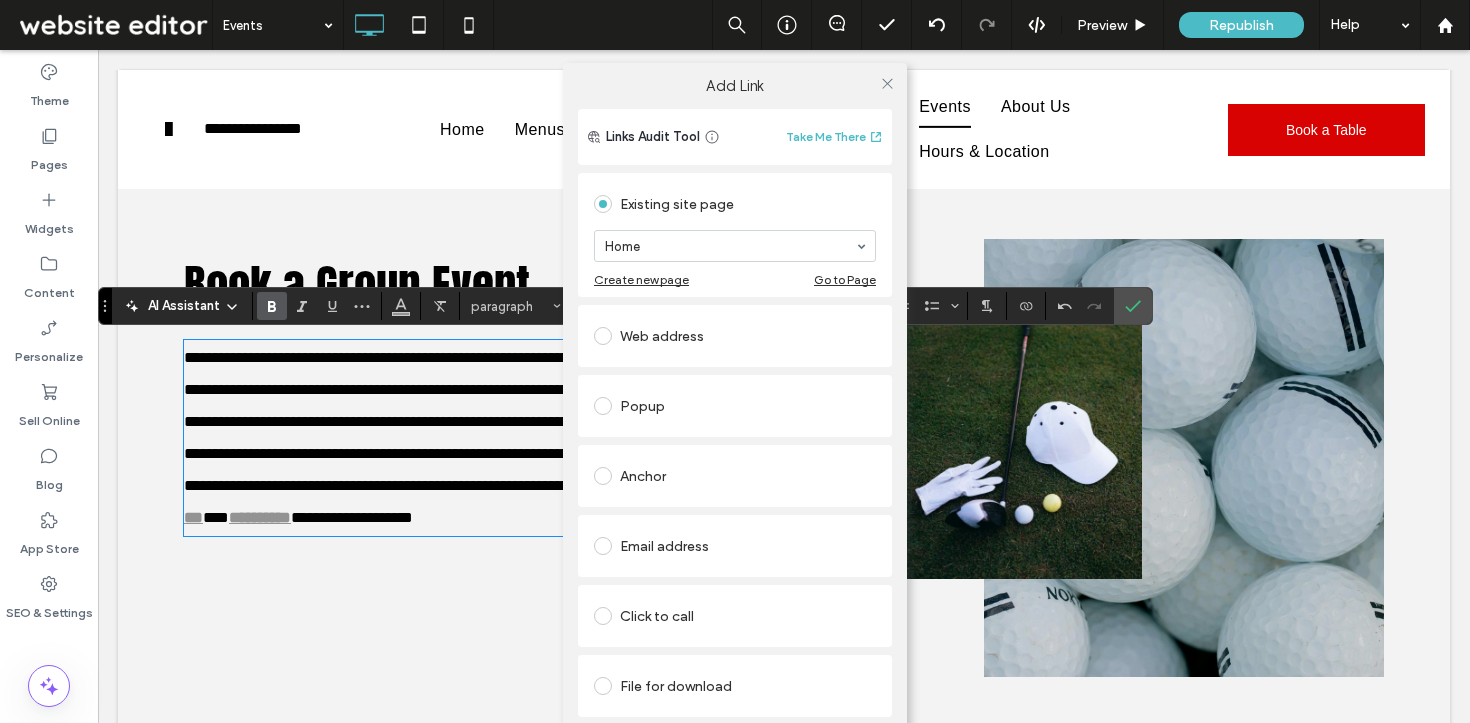 click on "Anchor" at bounding box center [735, 476] 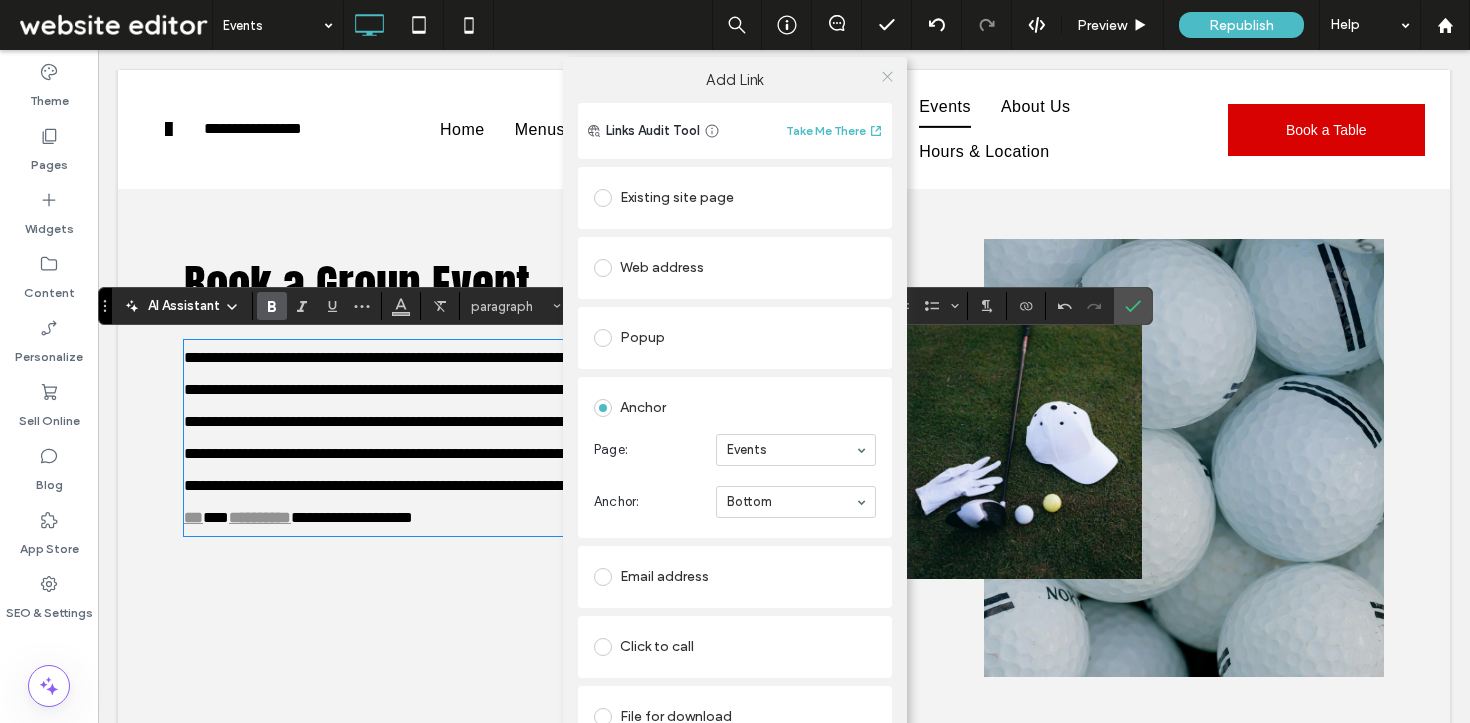 click 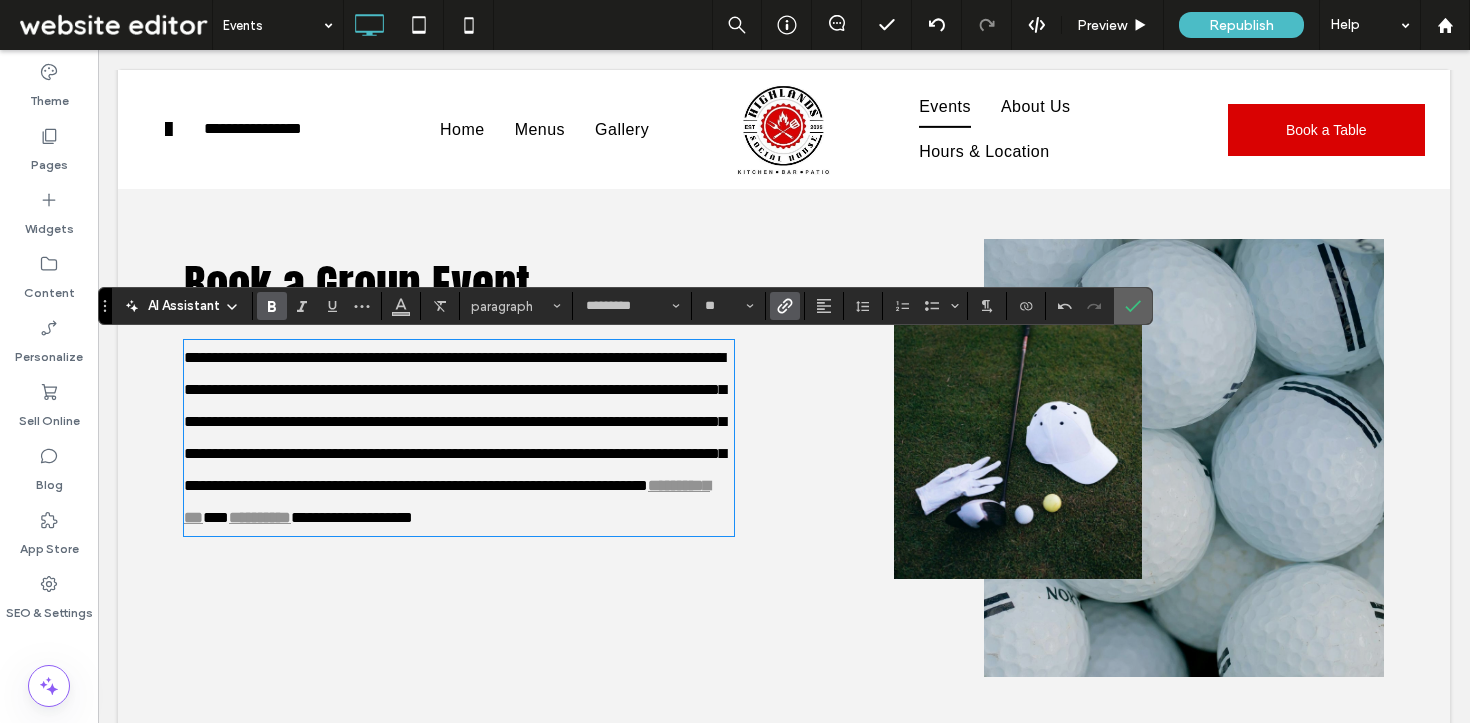 click 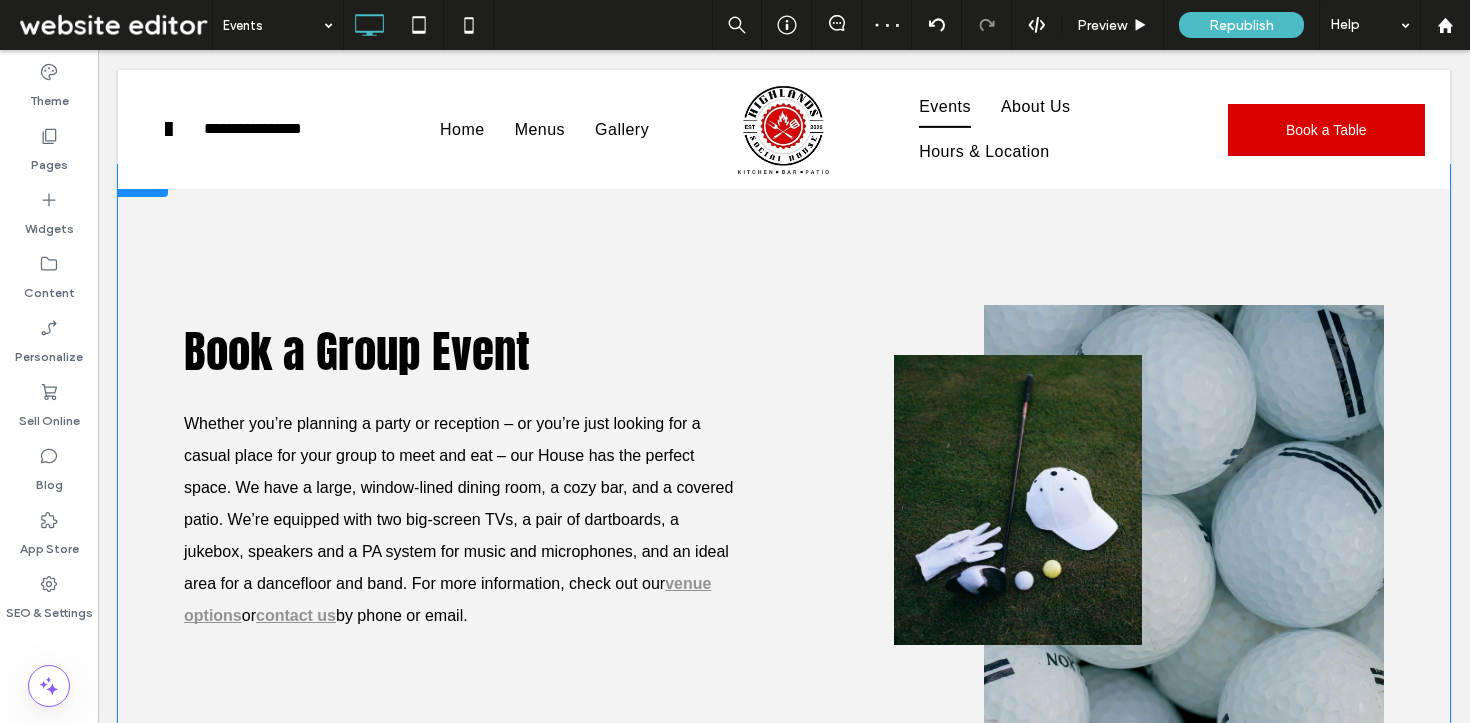 scroll, scrollTop: 673, scrollLeft: 0, axis: vertical 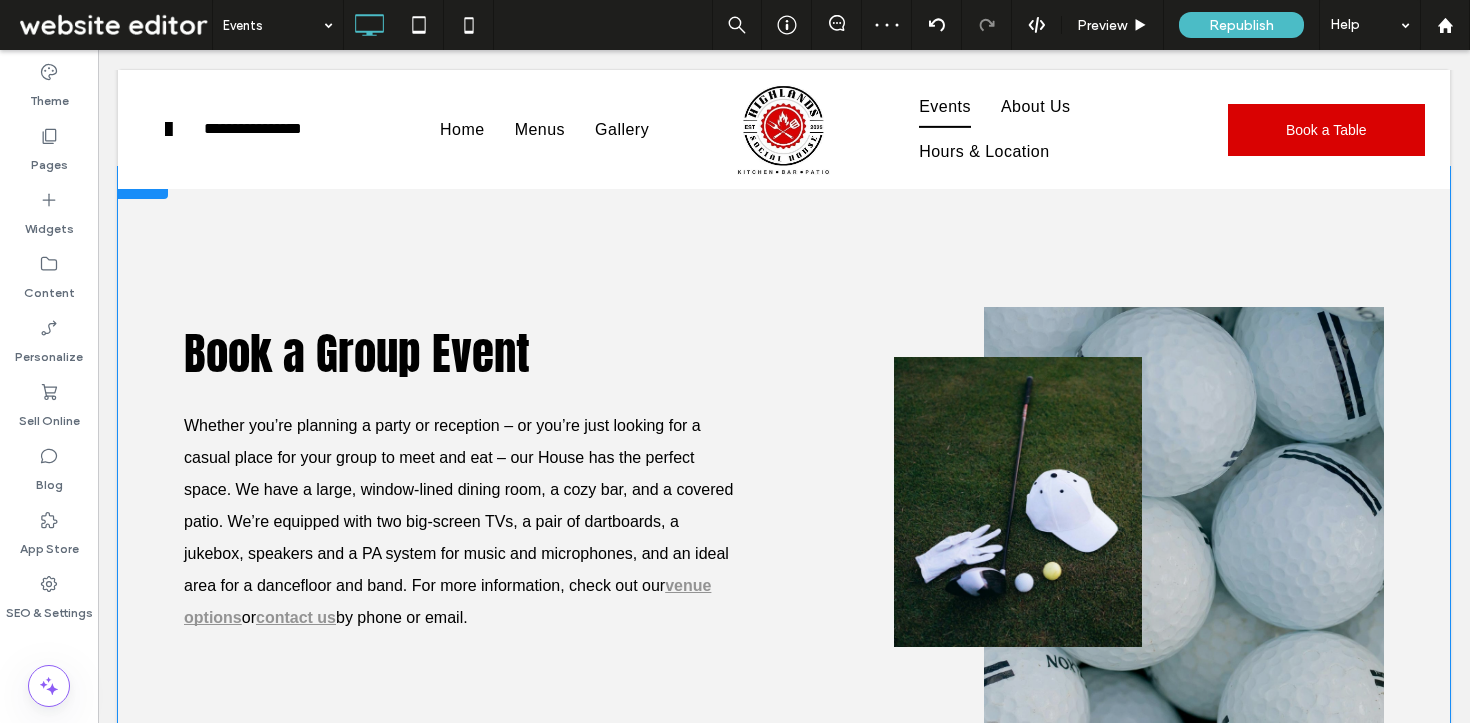 click on "Click To Paste" at bounding box center [1184, 526] 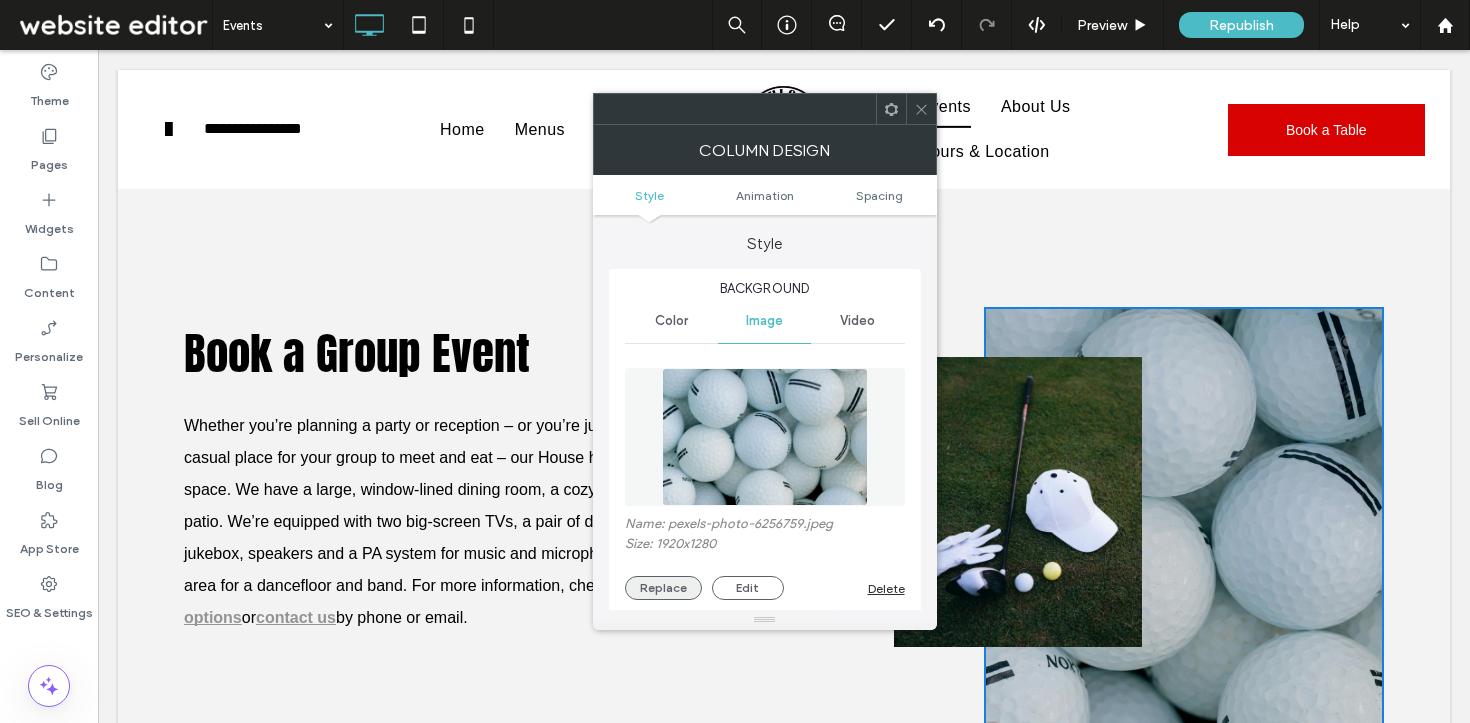 click on "Replace" at bounding box center [663, 588] 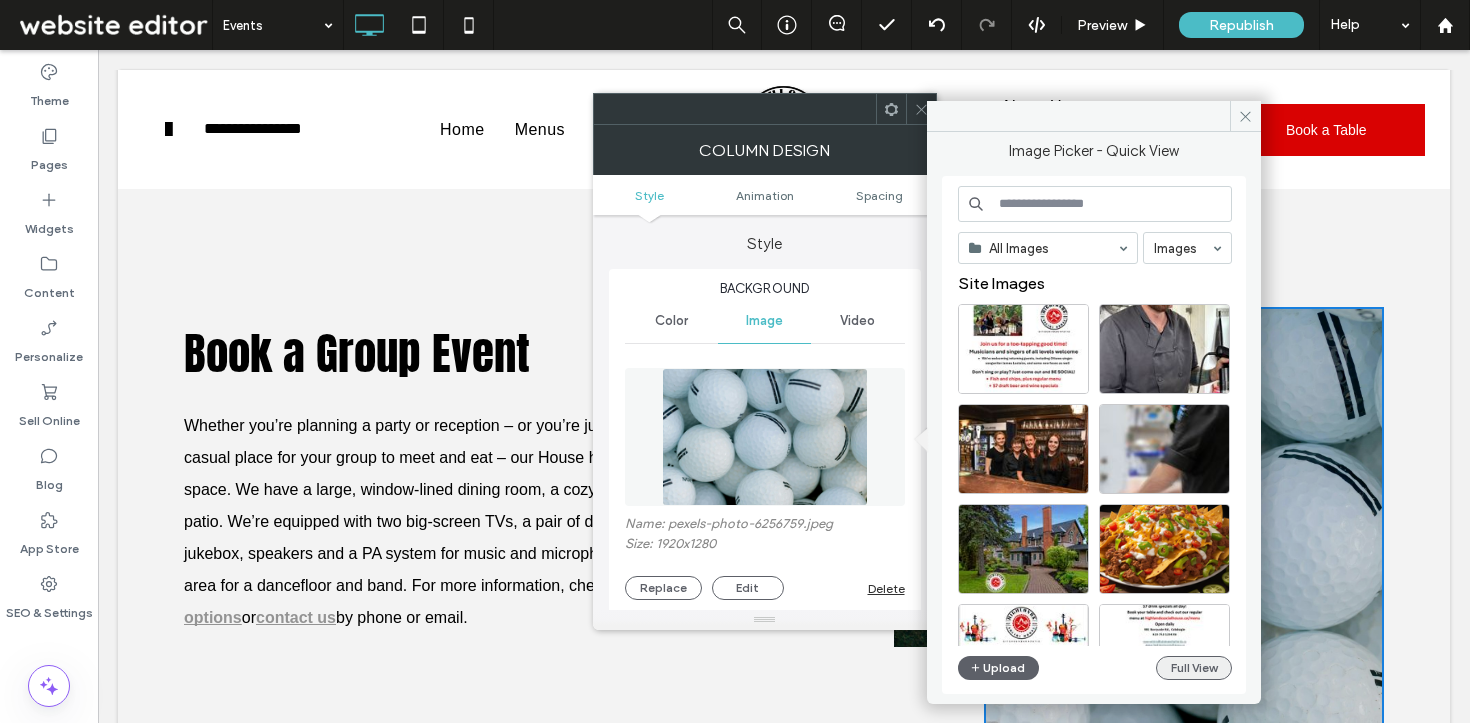 click on "Full View" at bounding box center (1194, 668) 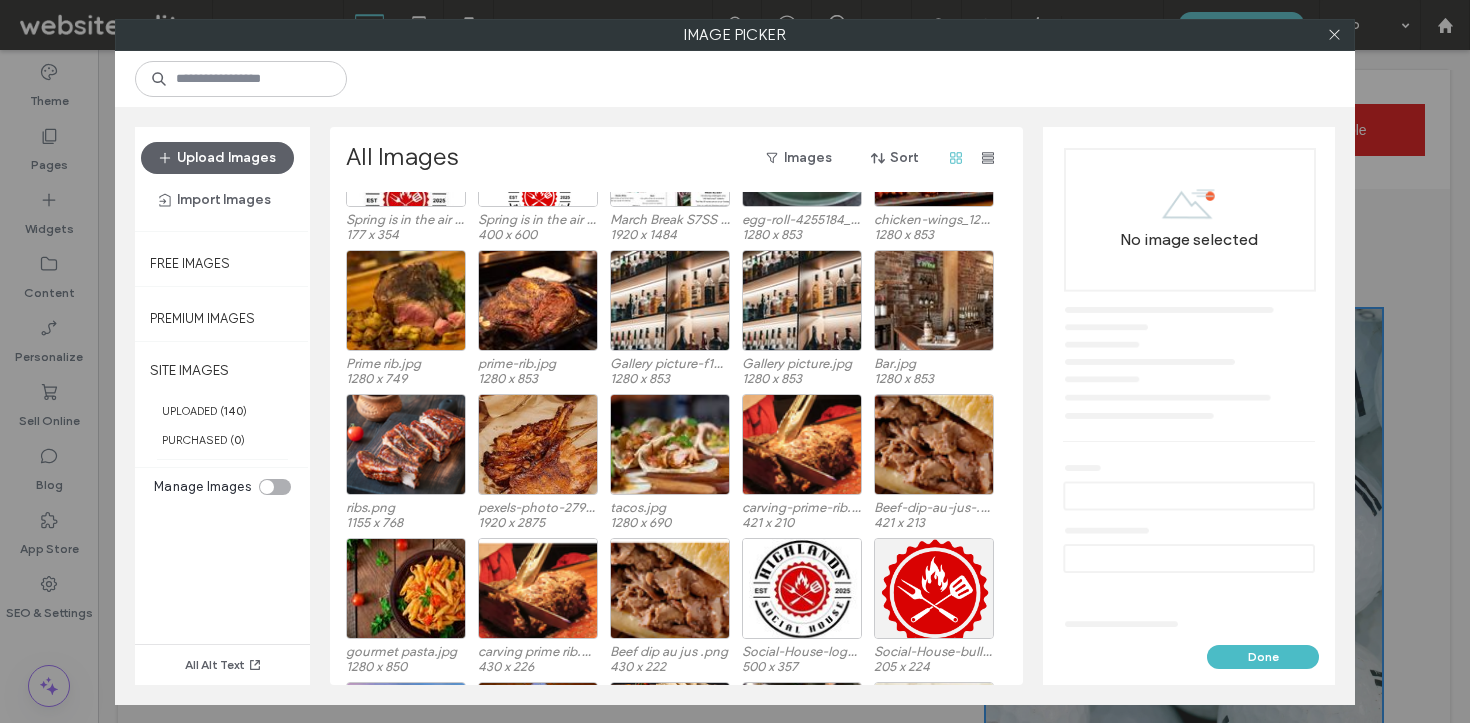 scroll, scrollTop: 1725, scrollLeft: 0, axis: vertical 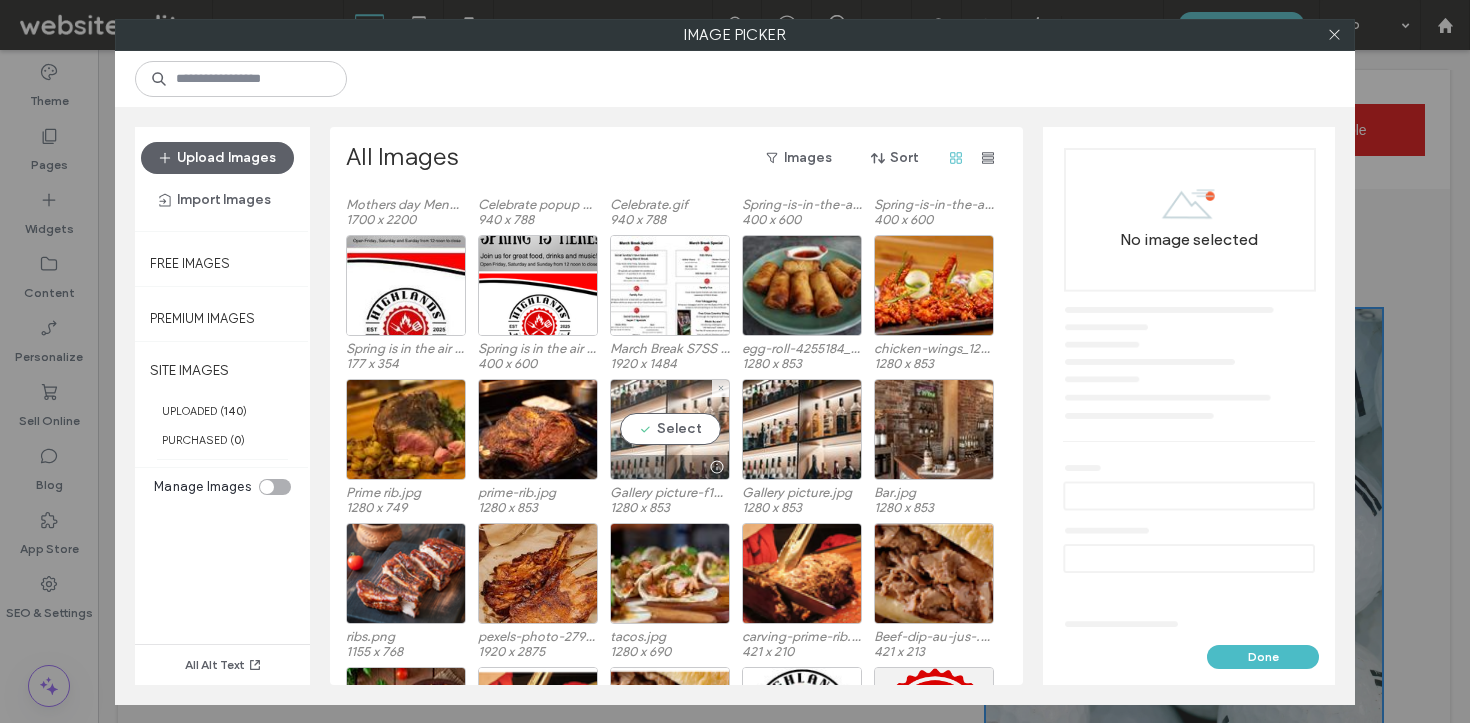 click on "Select" at bounding box center [670, 429] 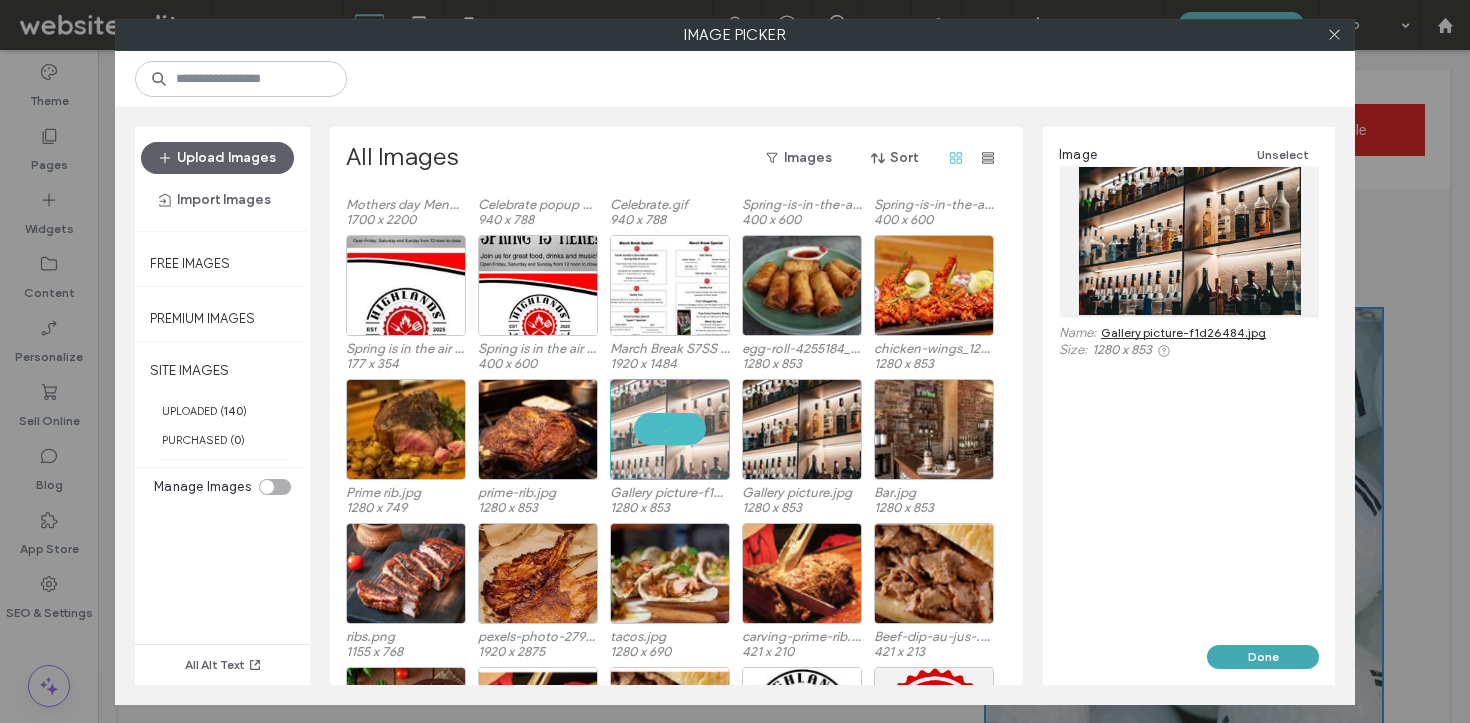 click on "Done" at bounding box center [1263, 657] 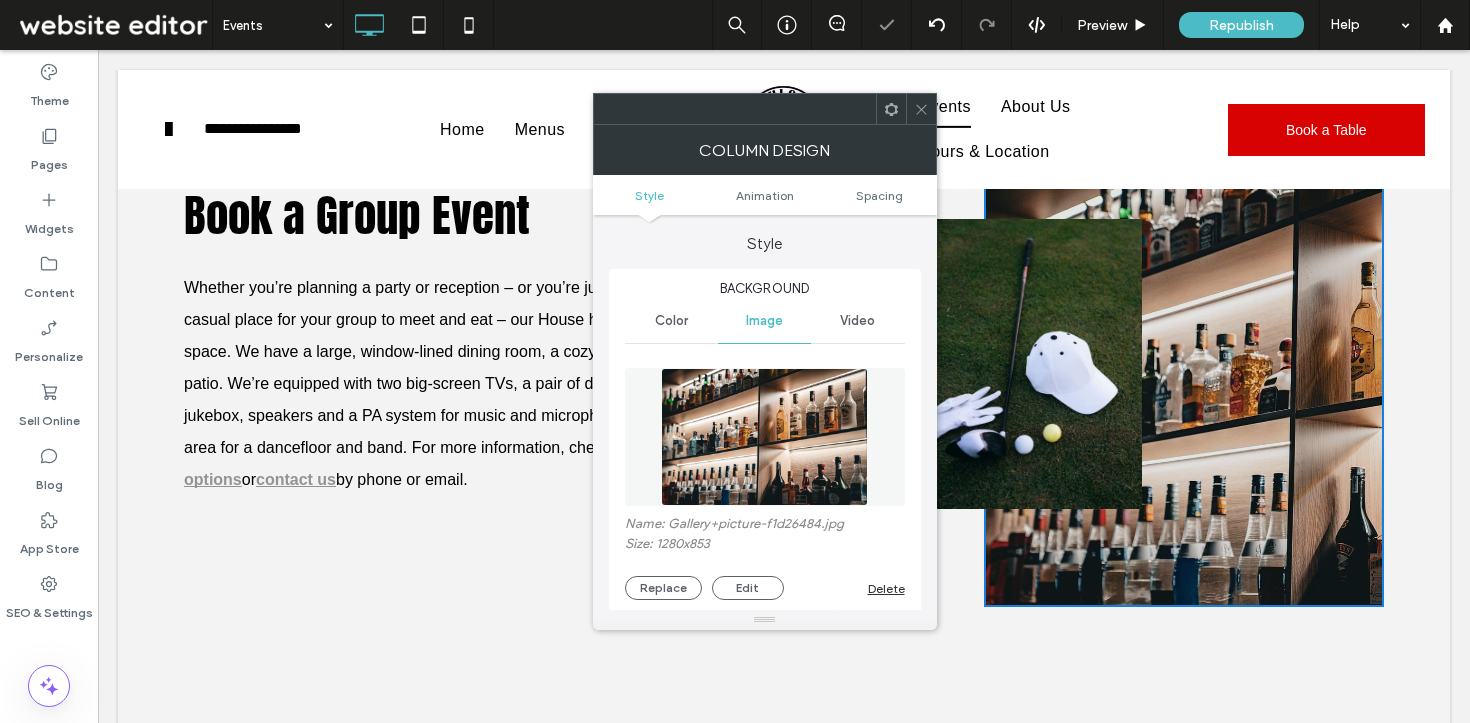 scroll, scrollTop: 842, scrollLeft: 0, axis: vertical 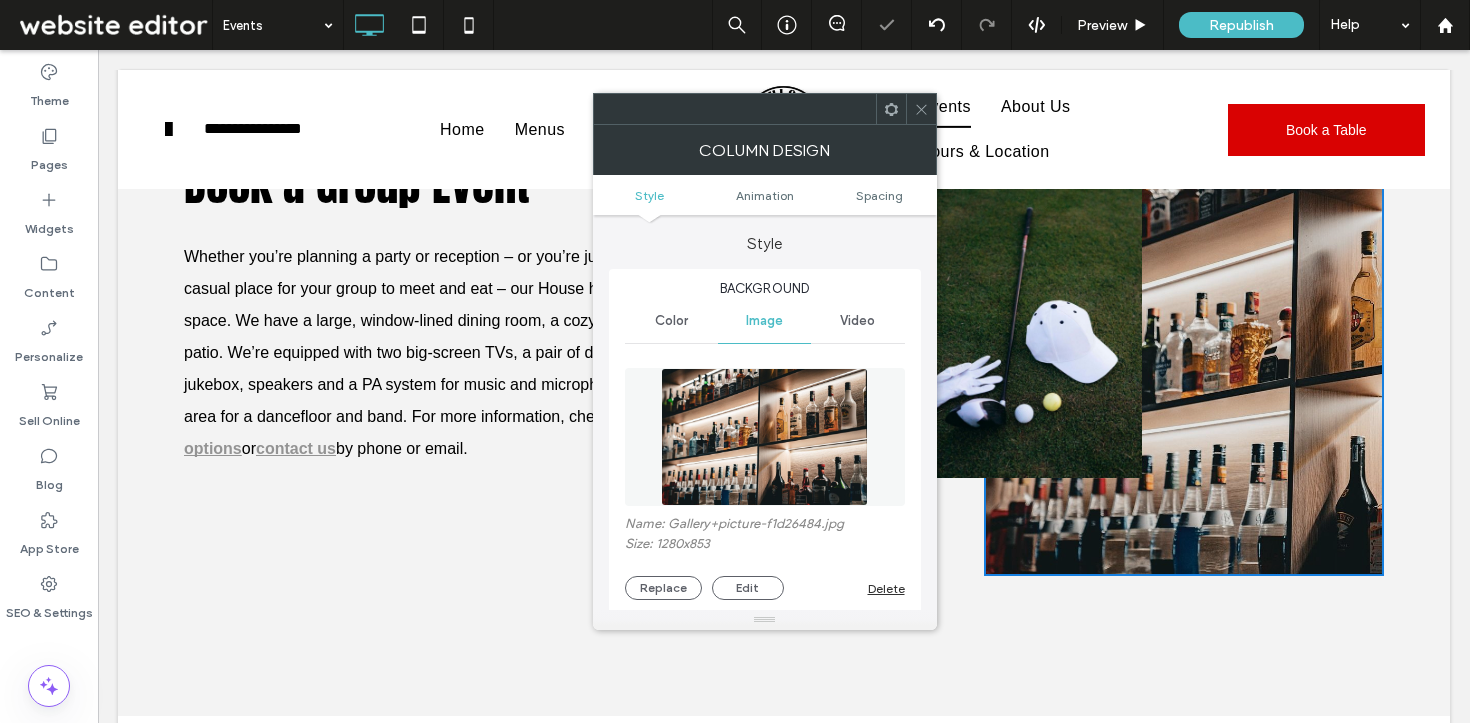 click at bounding box center (921, 109) 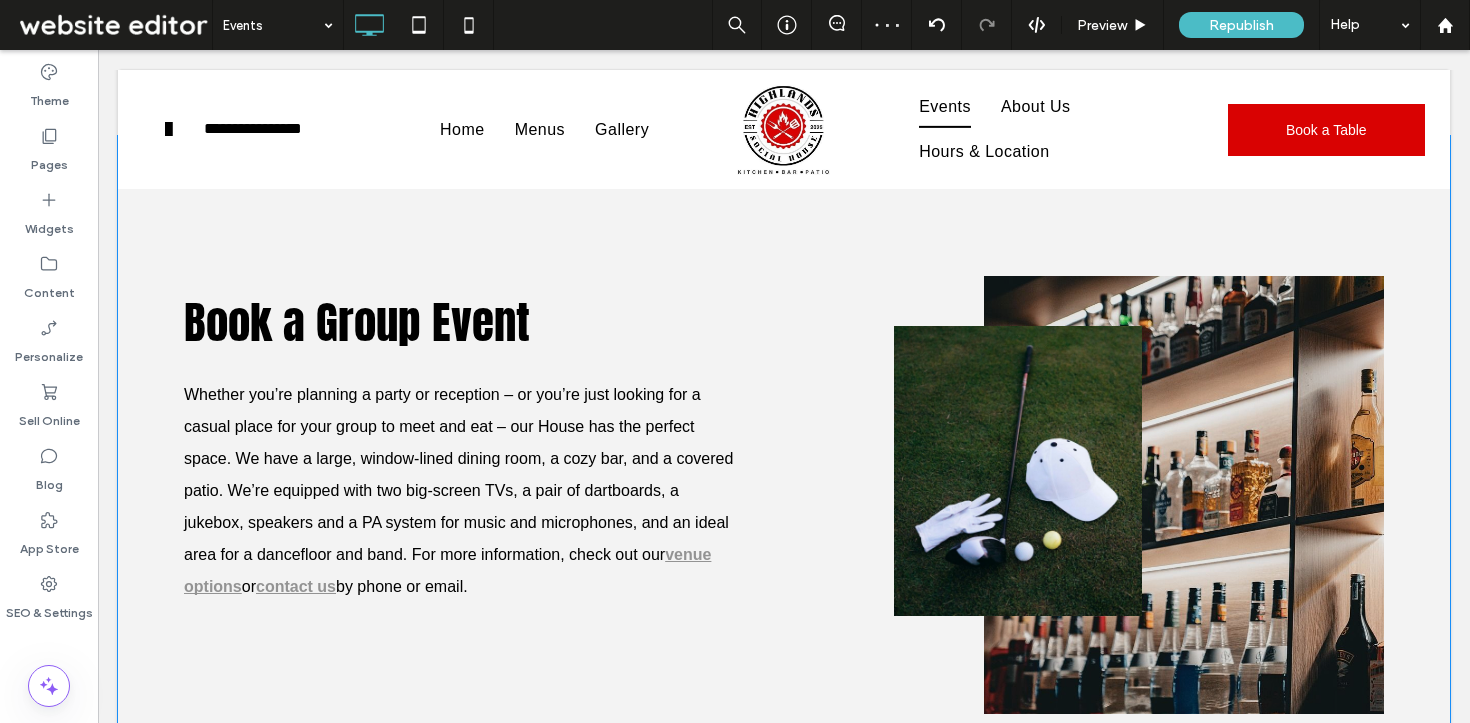 scroll, scrollTop: 754, scrollLeft: 0, axis: vertical 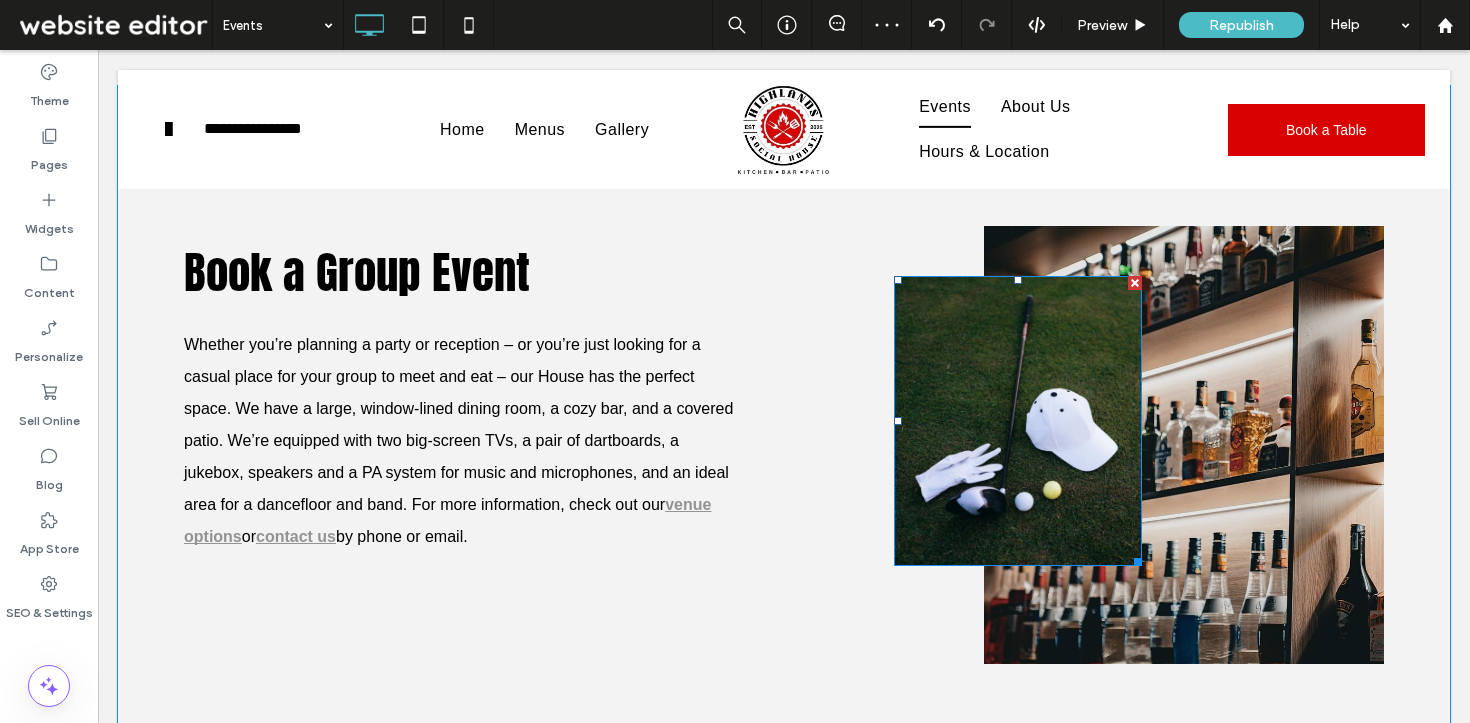 click at bounding box center (1018, 421) 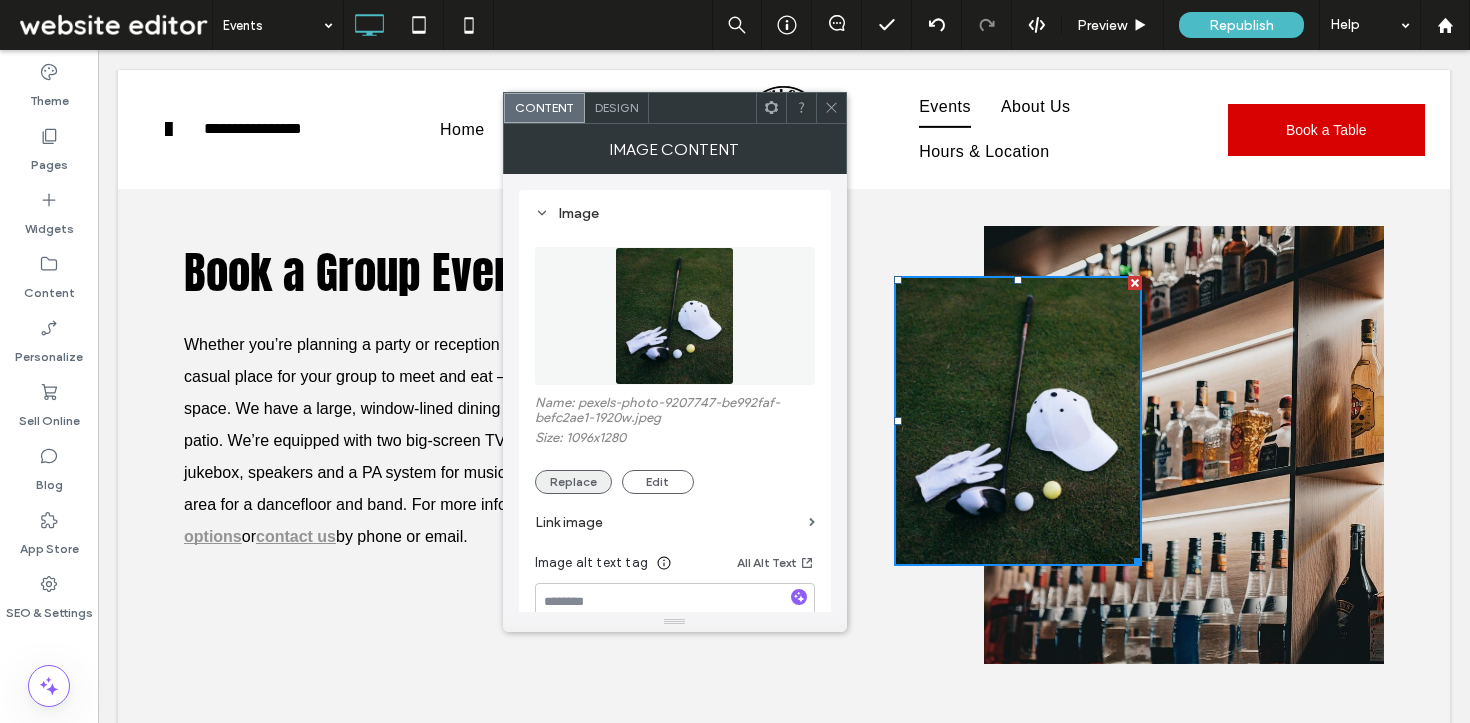 click on "Replace" at bounding box center (573, 482) 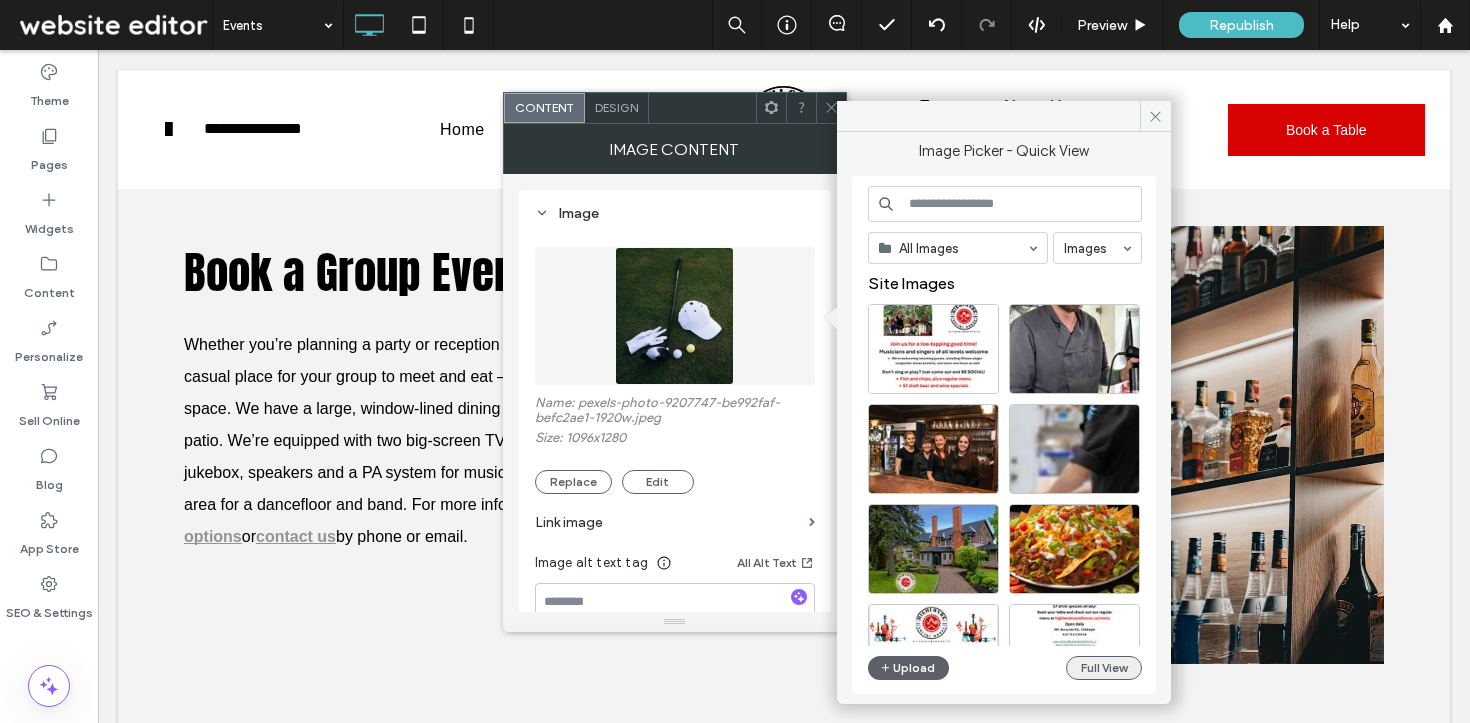 click on "Full View" at bounding box center [1104, 668] 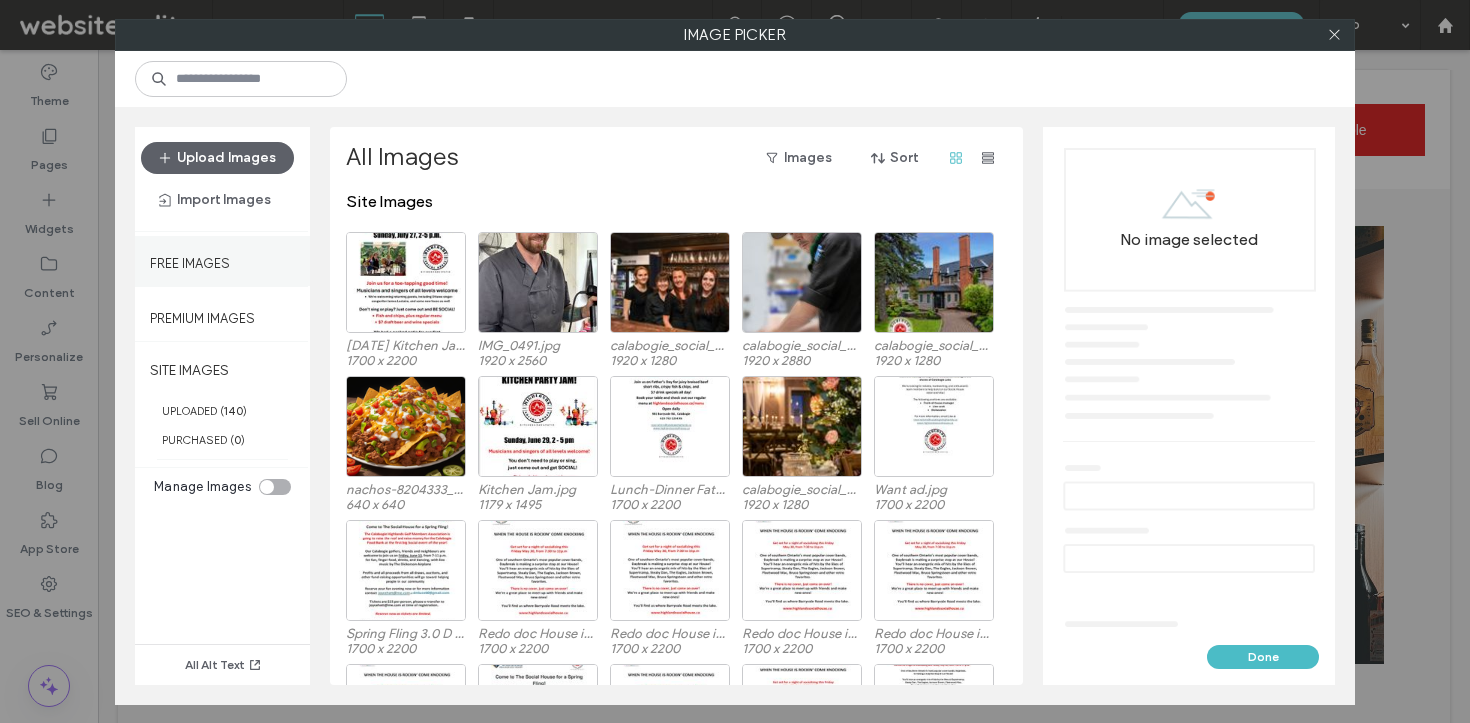 click on "Free Images" at bounding box center (190, 258) 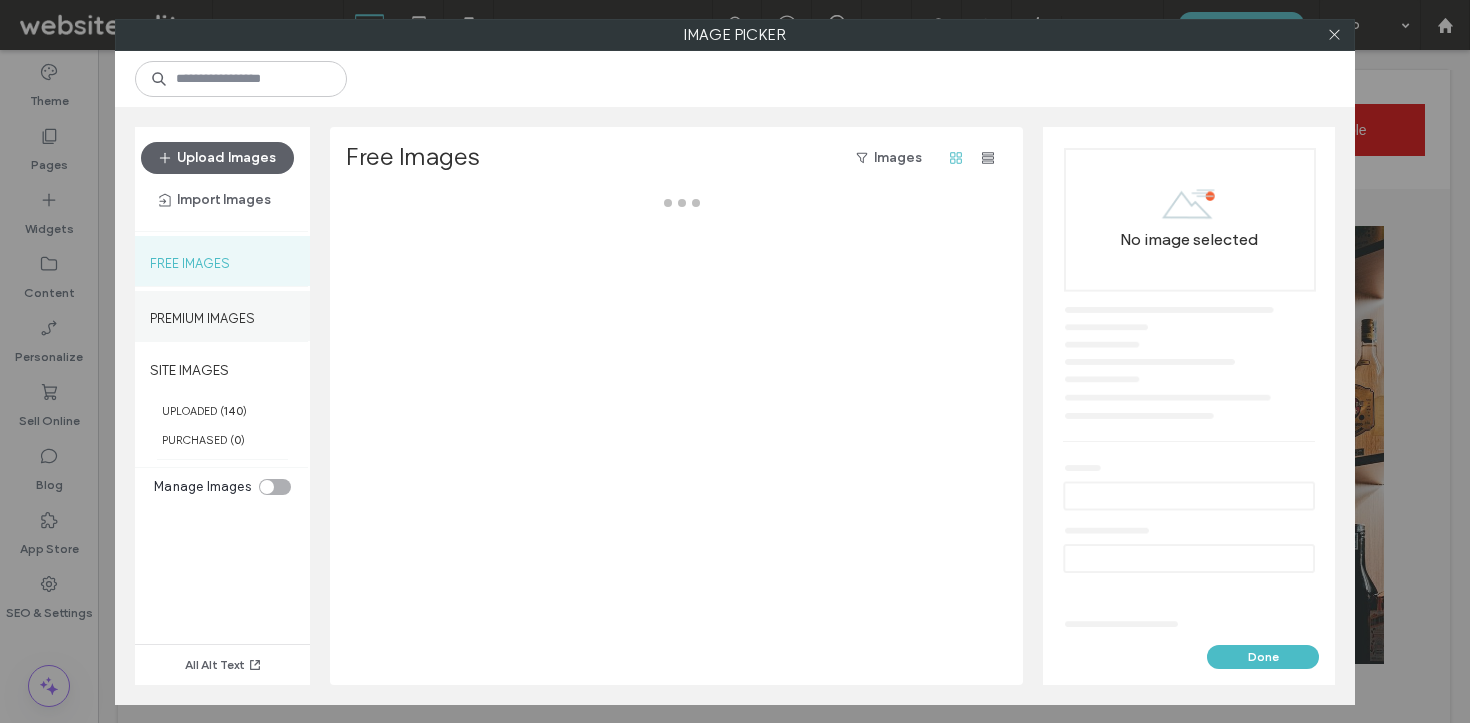 click on "Premium Images" at bounding box center [202, 313] 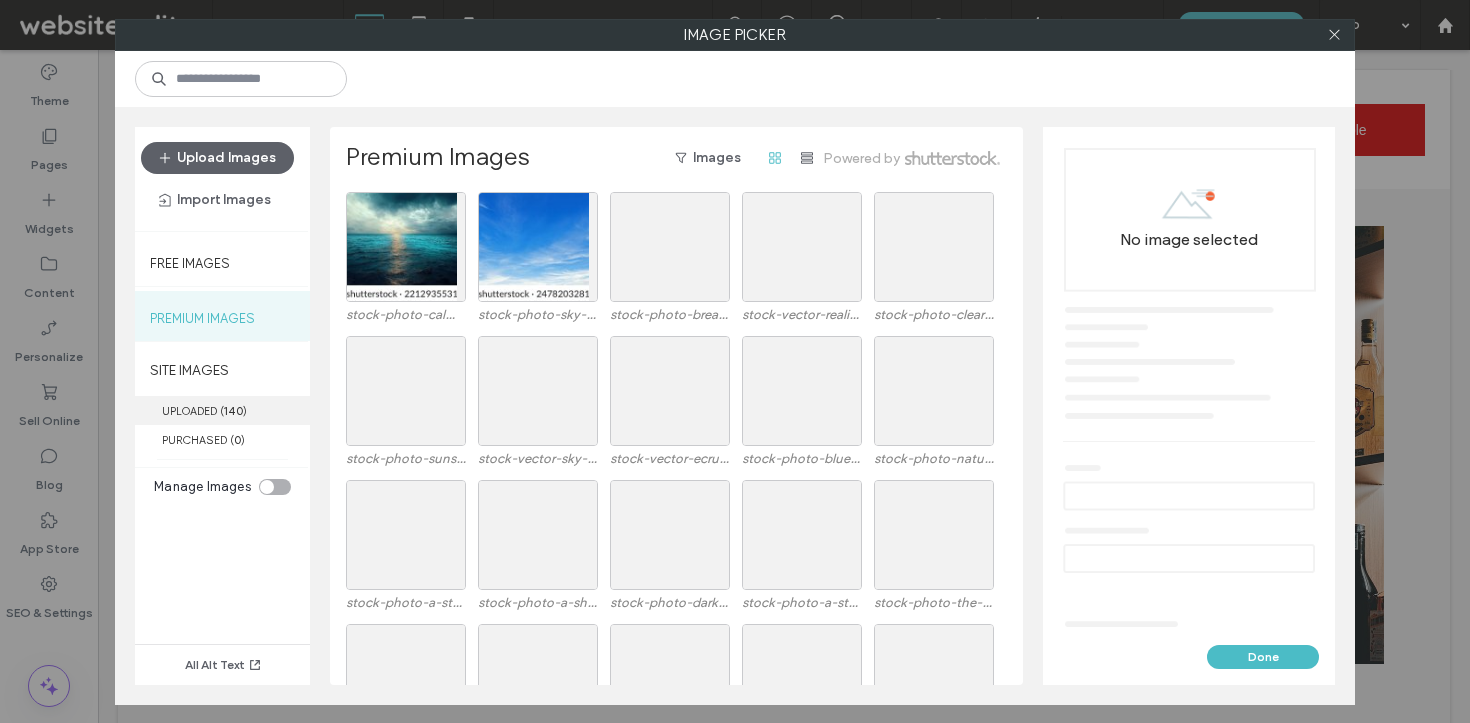 click on "UPLOADED ( 140 )" at bounding box center (222, 410) 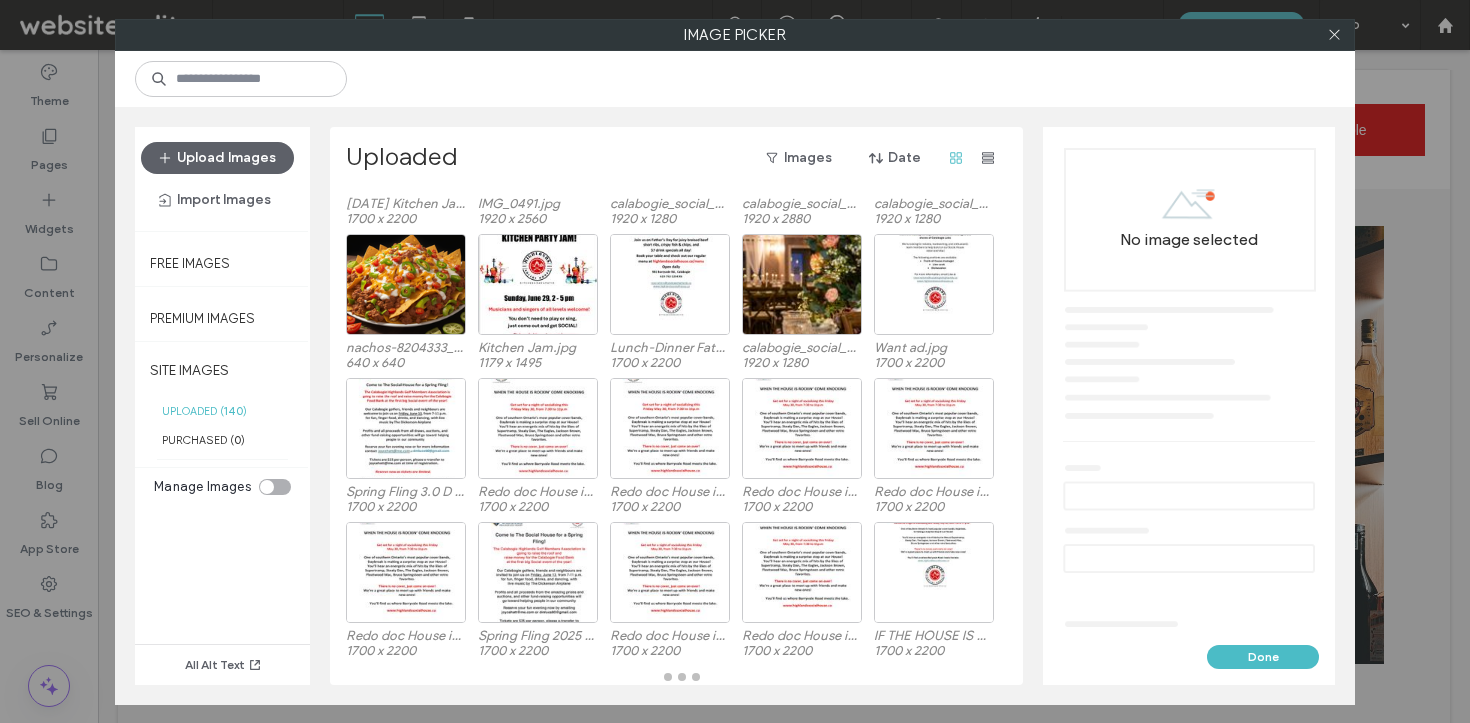 scroll, scrollTop: 0, scrollLeft: 0, axis: both 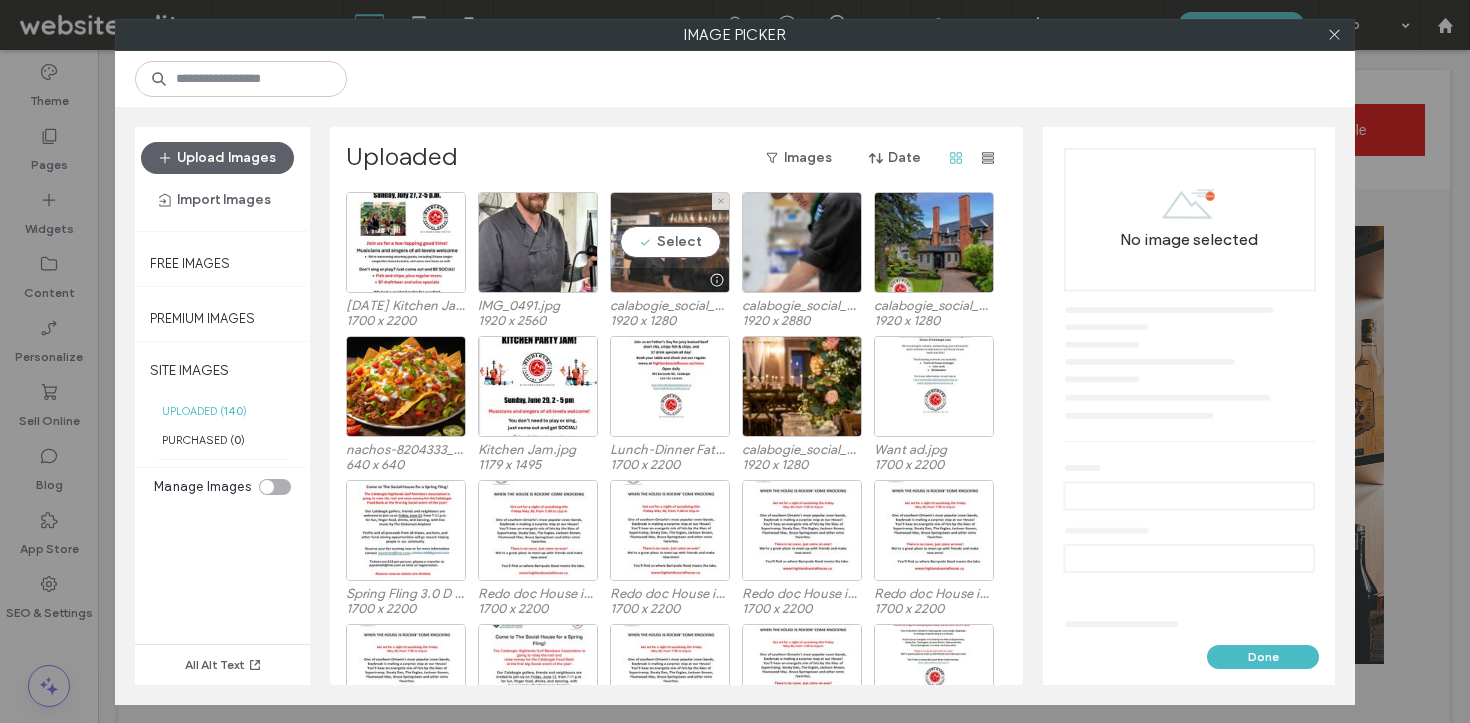 click on "Select" at bounding box center (670, 242) 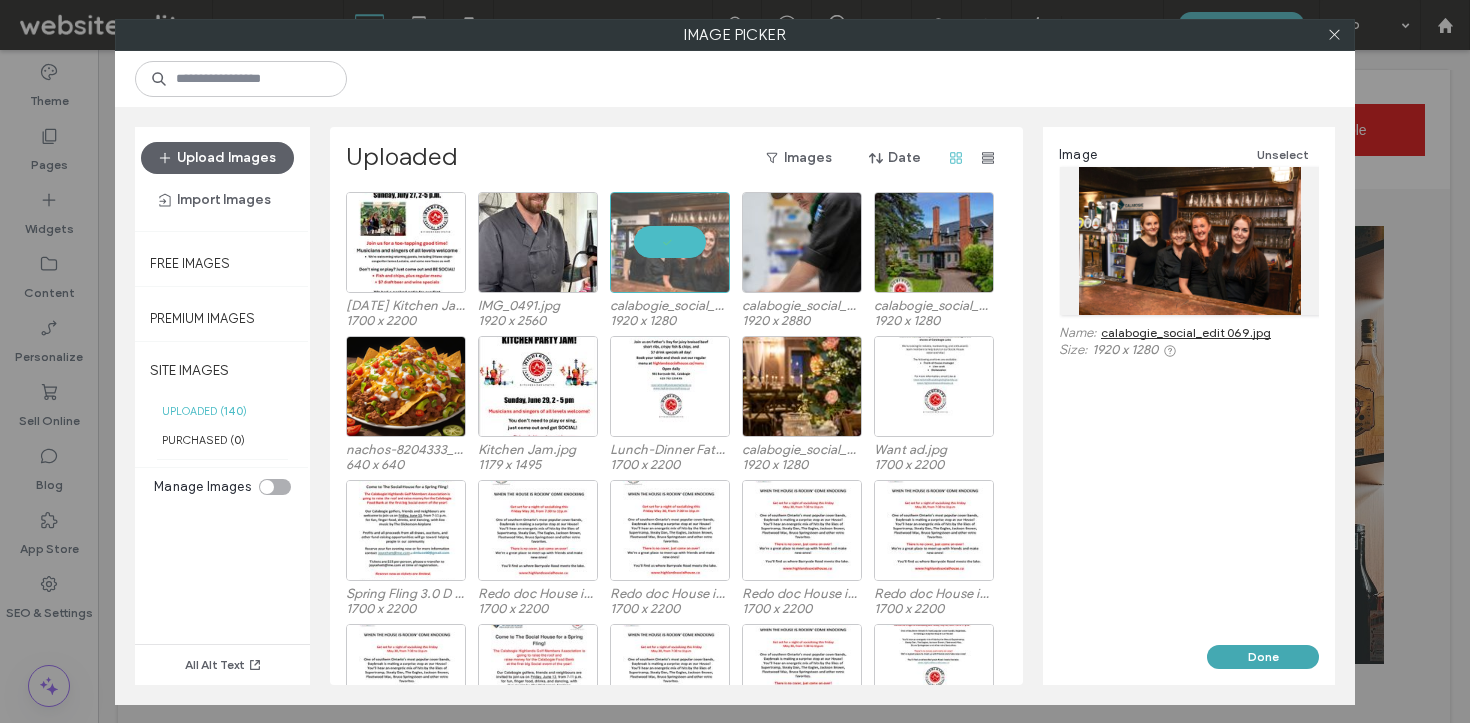 click on "Done" at bounding box center [1263, 657] 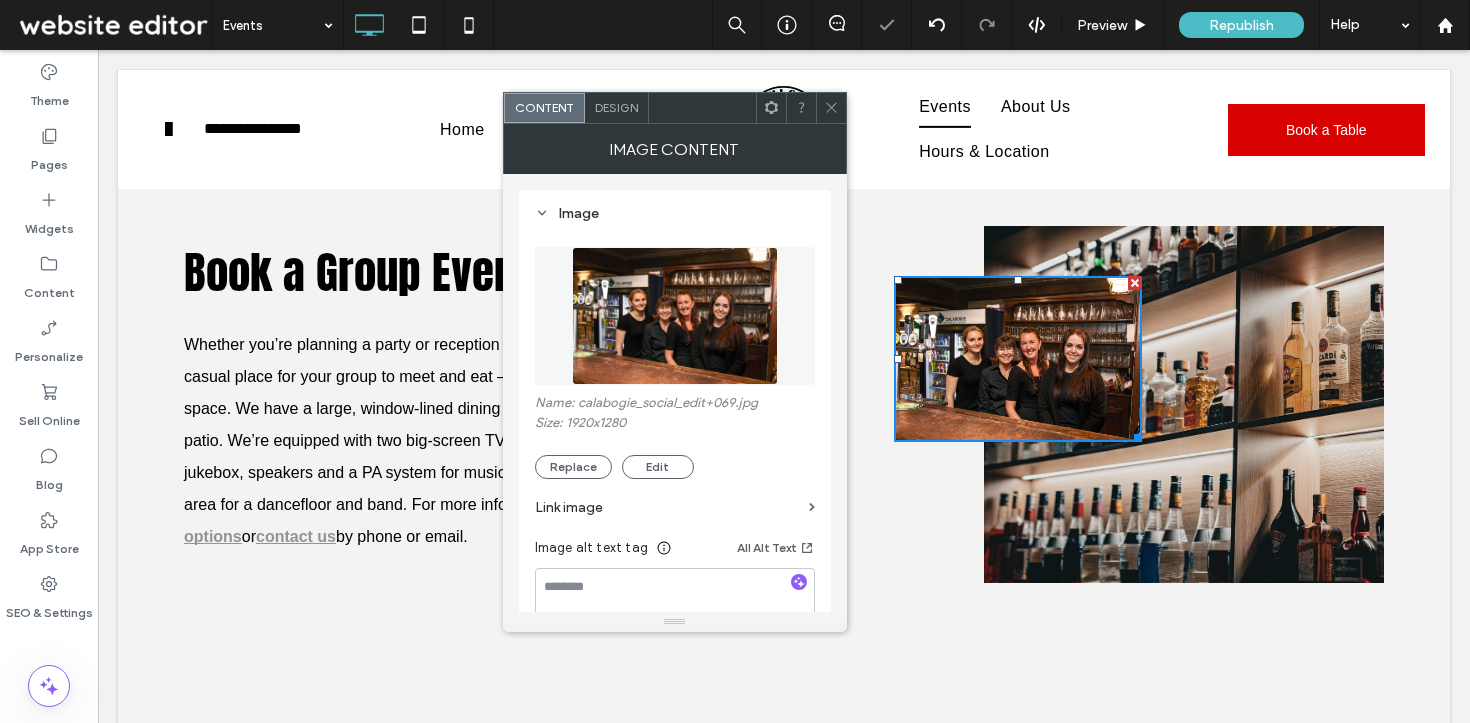 click on "Image Content" at bounding box center [675, 149] 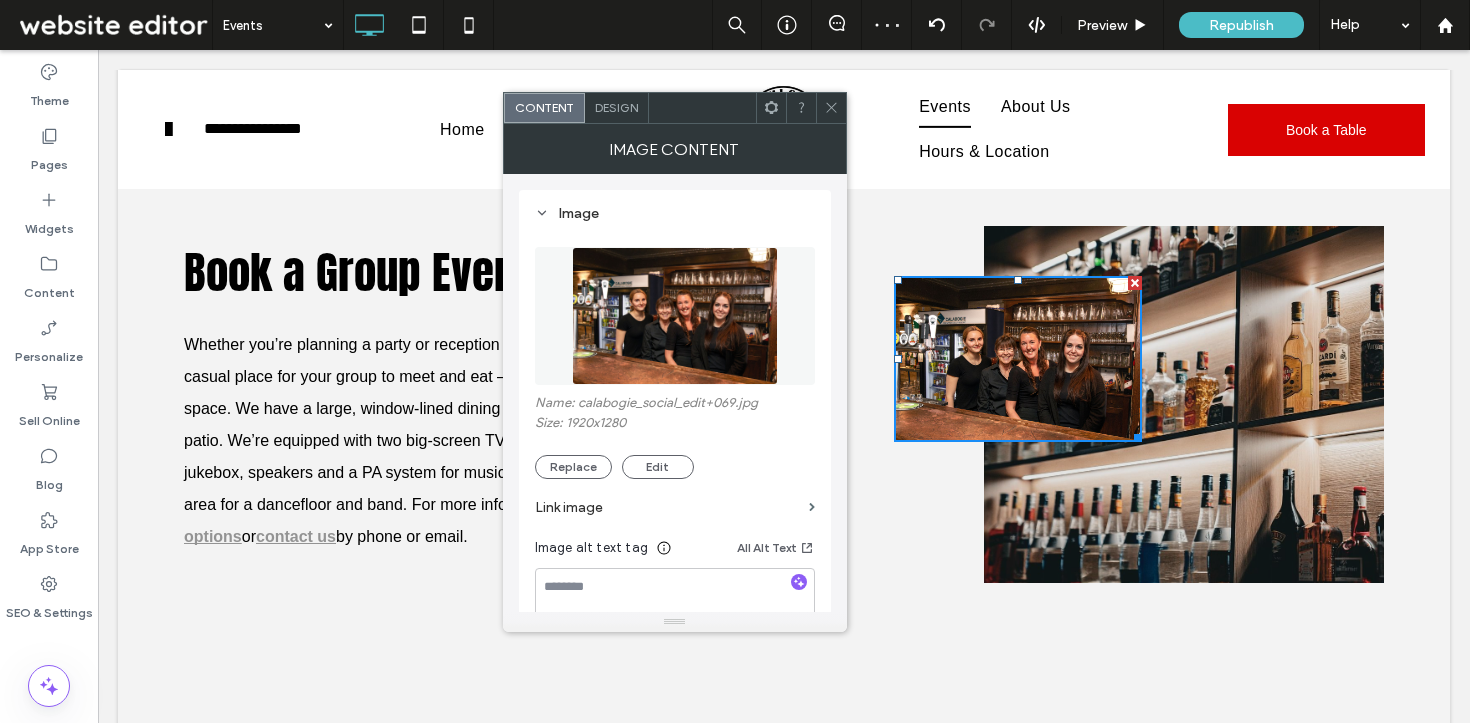click 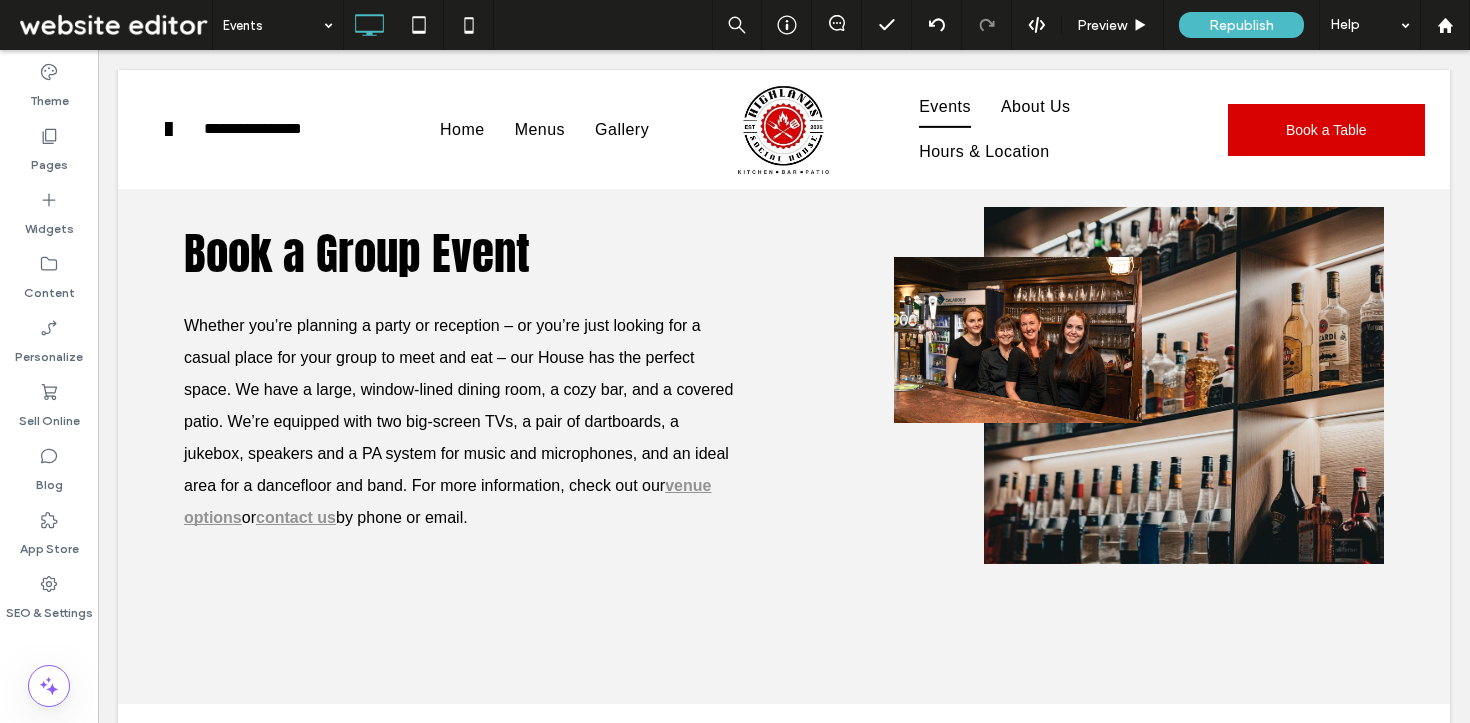 scroll, scrollTop: 715, scrollLeft: 0, axis: vertical 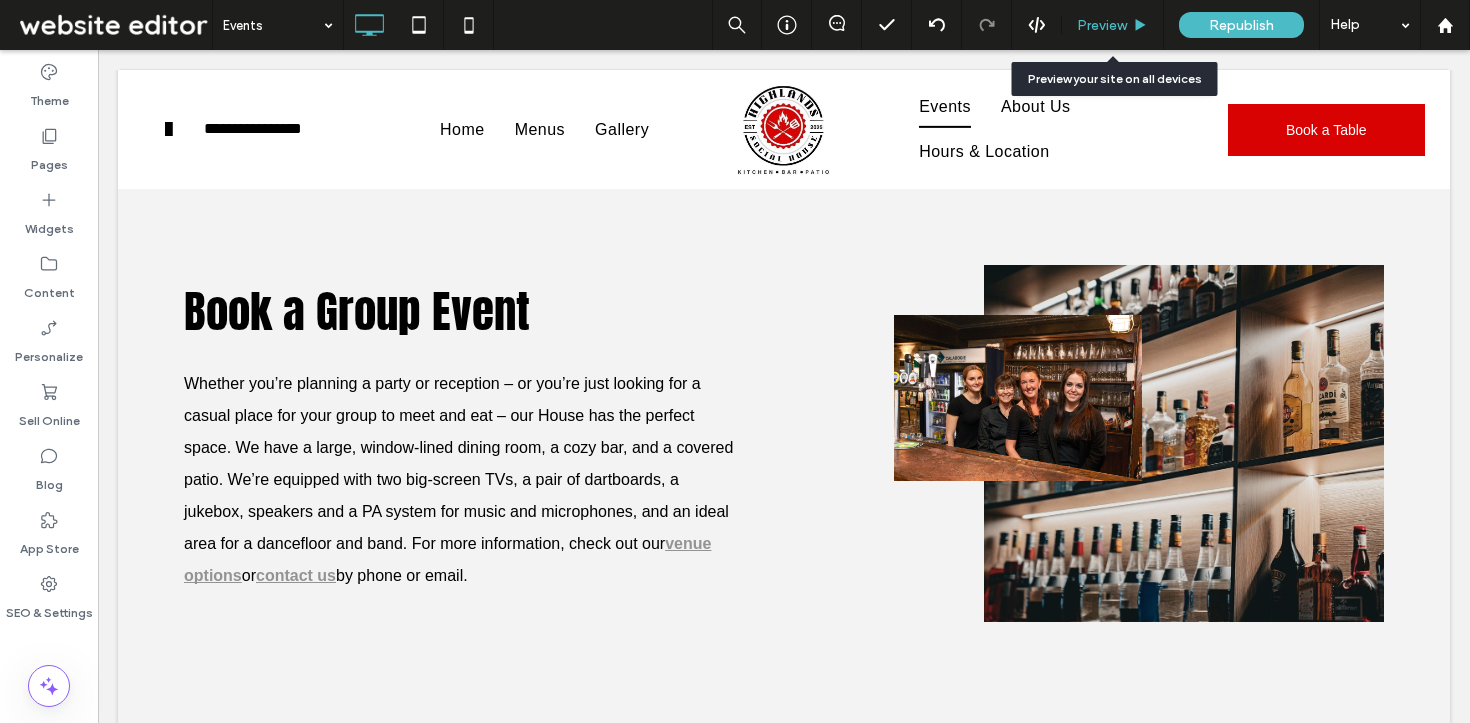 click on "Preview" at bounding box center (1102, 25) 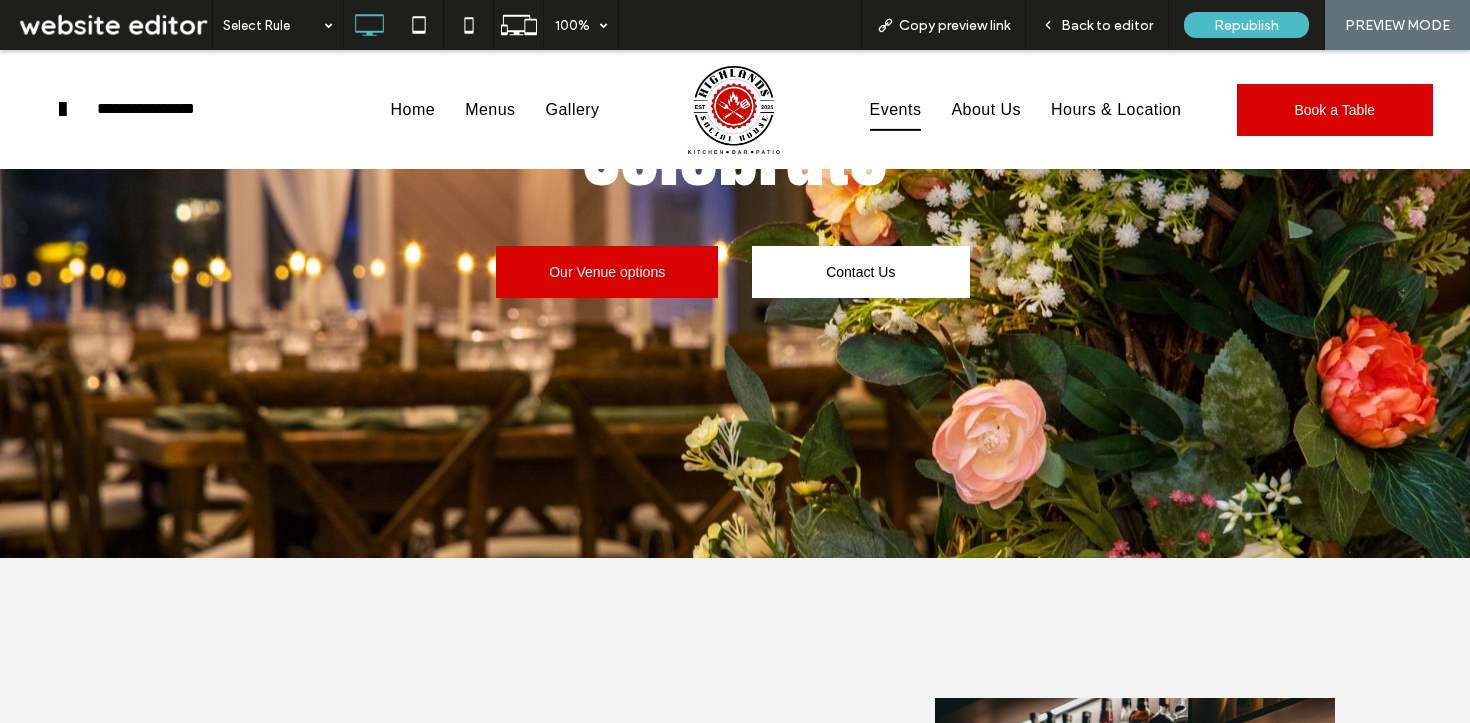 scroll, scrollTop: 6, scrollLeft: 0, axis: vertical 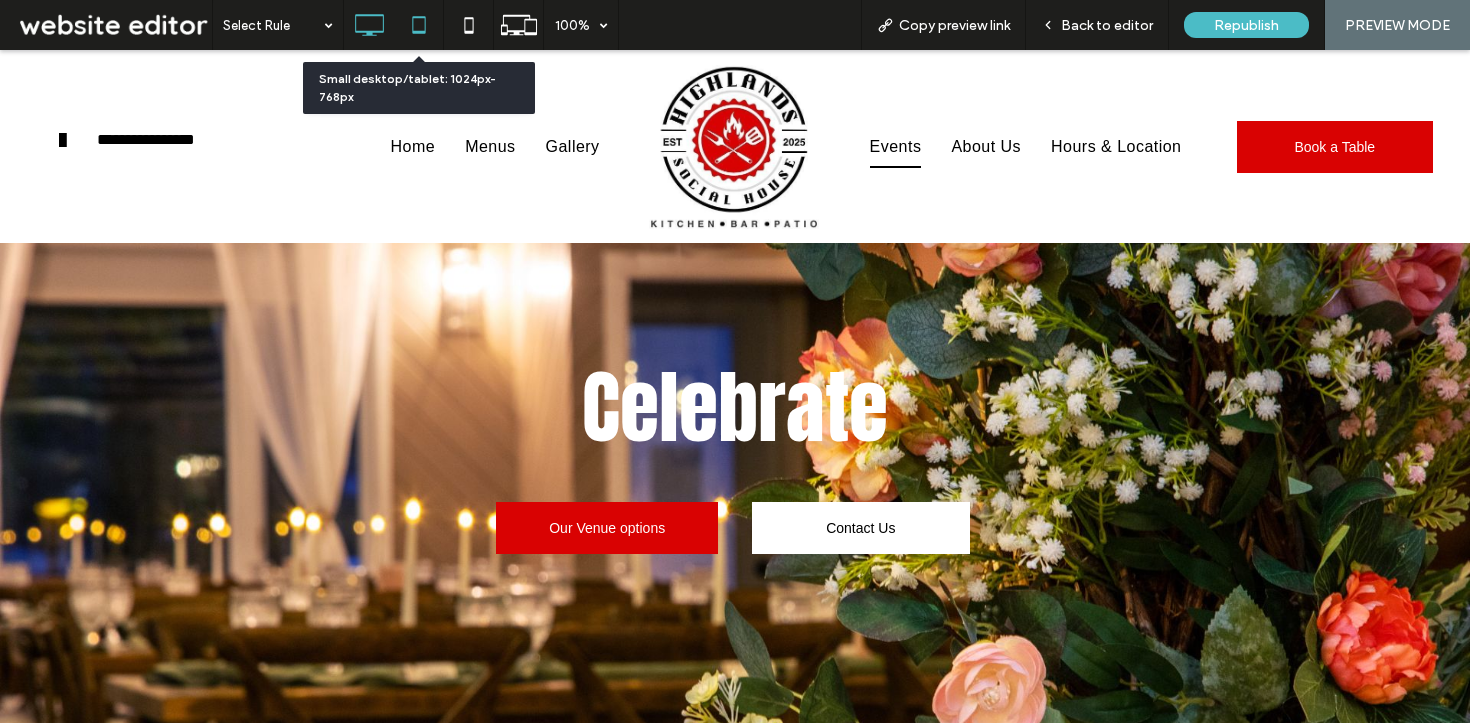 click 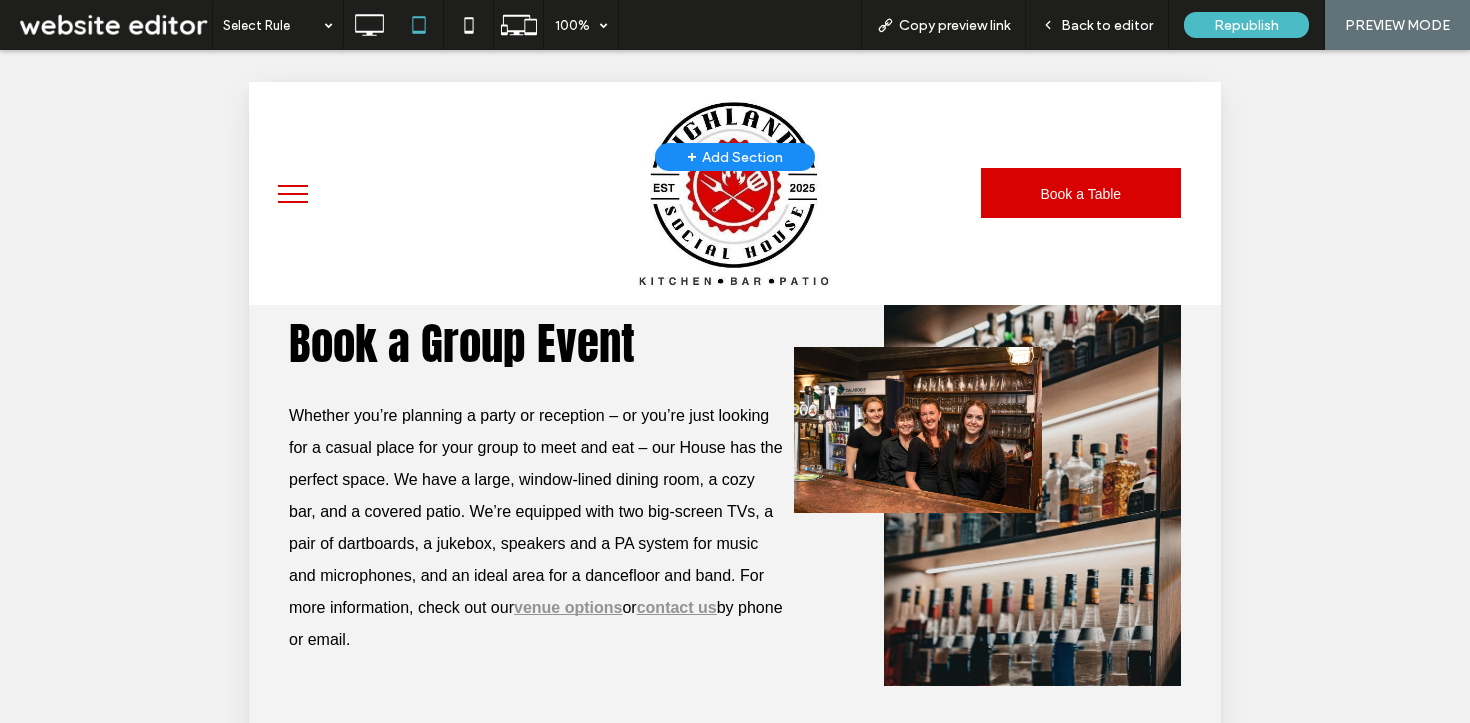 scroll, scrollTop: 805, scrollLeft: 0, axis: vertical 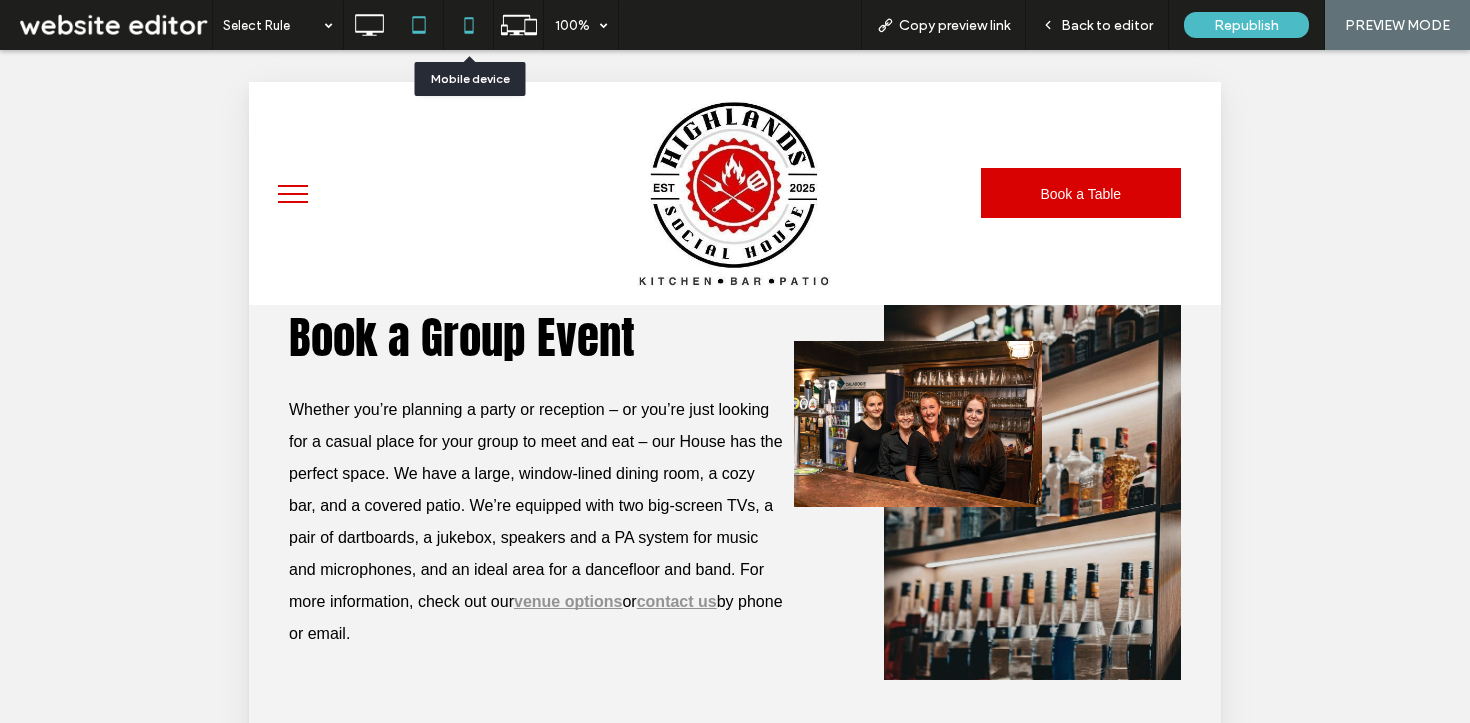 click 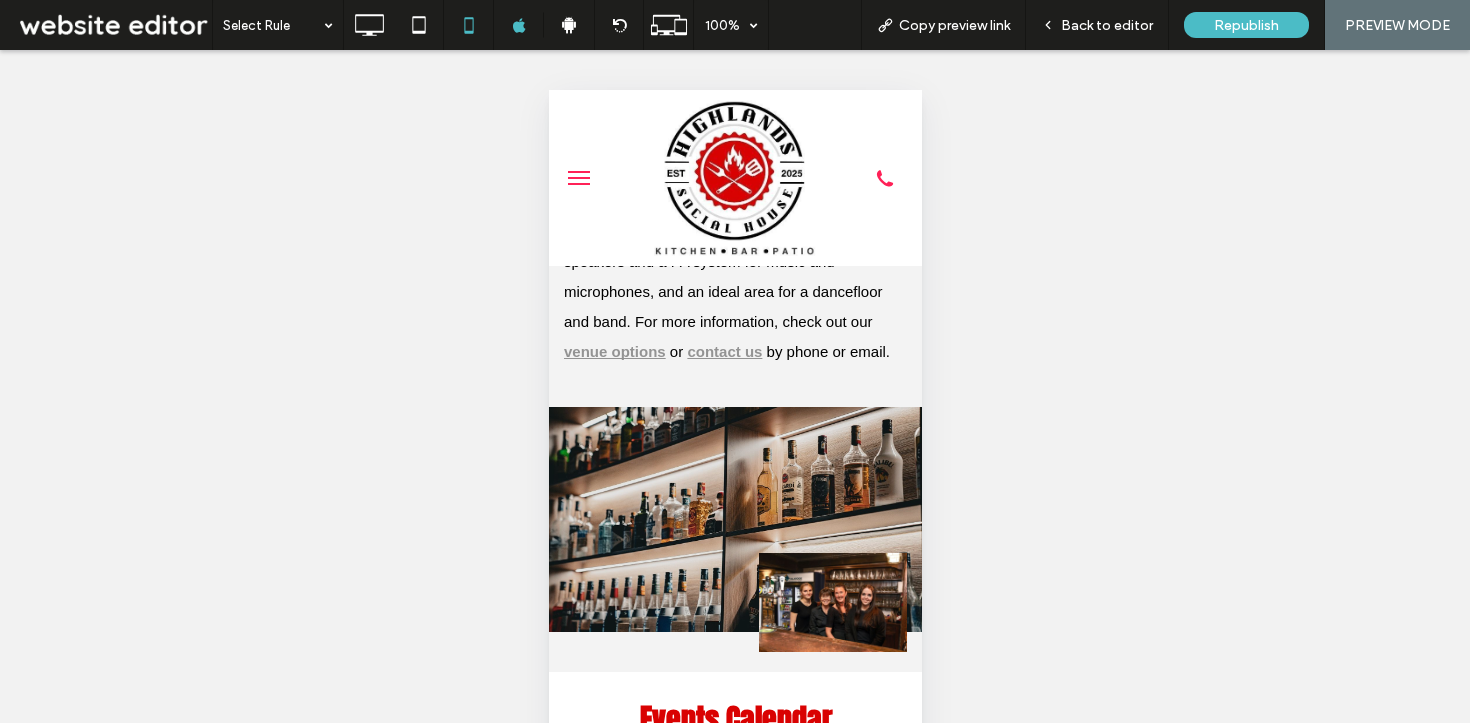scroll, scrollTop: 687, scrollLeft: 0, axis: vertical 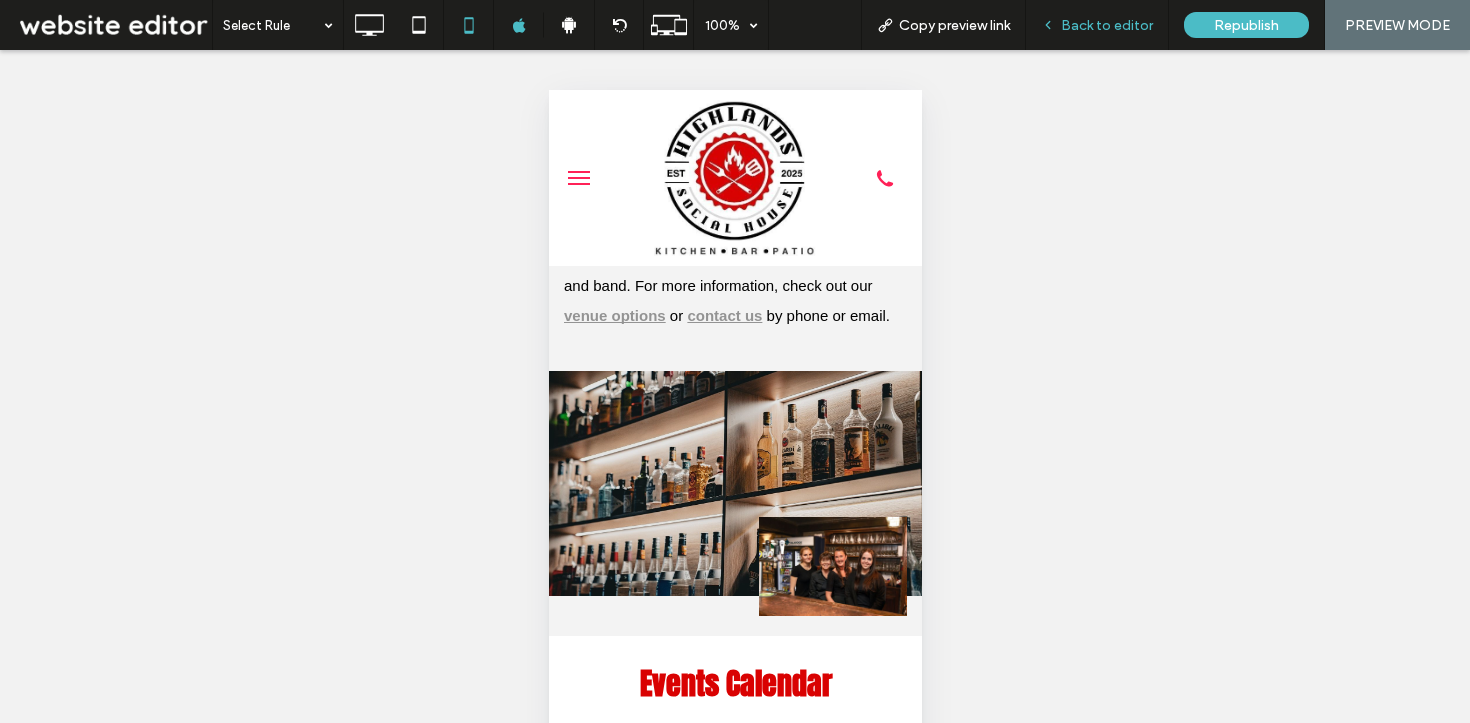 click on "Back to editor" at bounding box center [1107, 25] 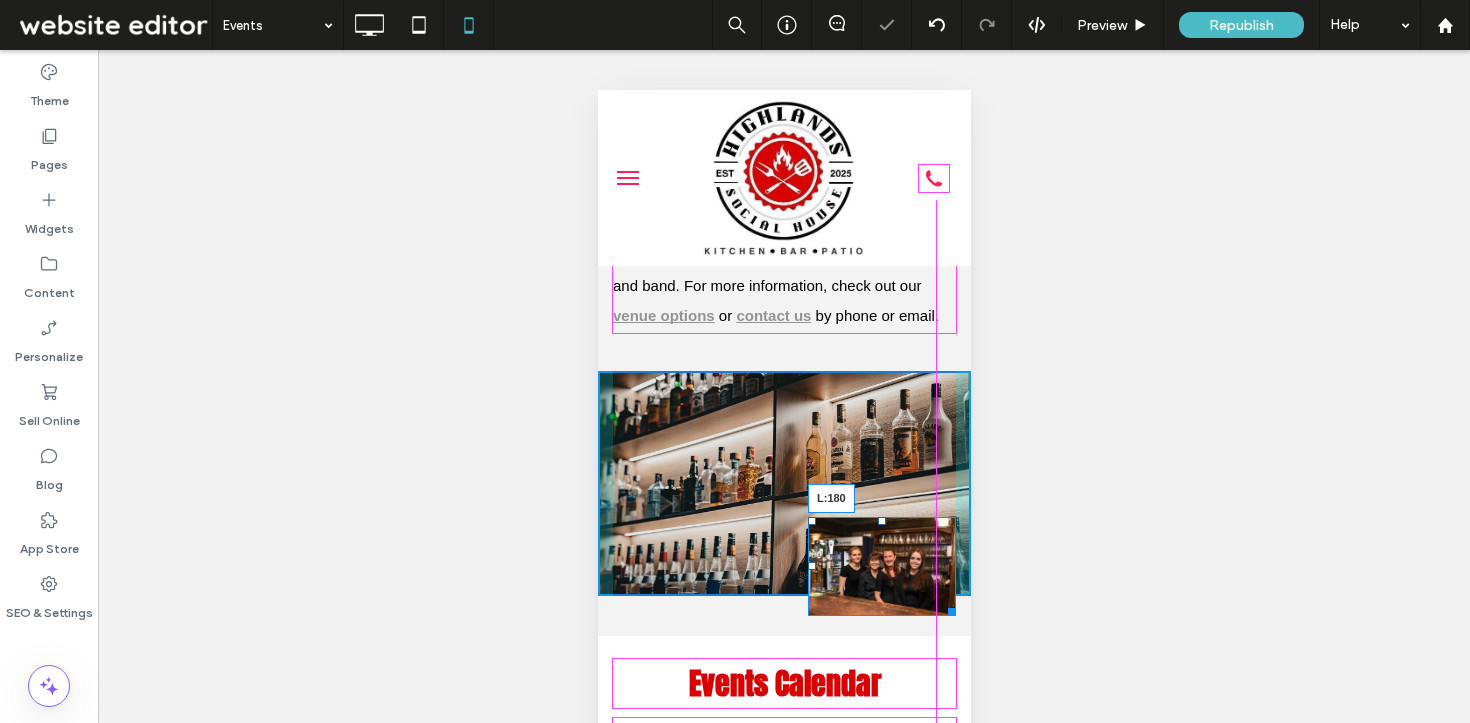 drag, startPoint x: 810, startPoint y: 593, endPoint x: 794, endPoint y: 593, distance: 16 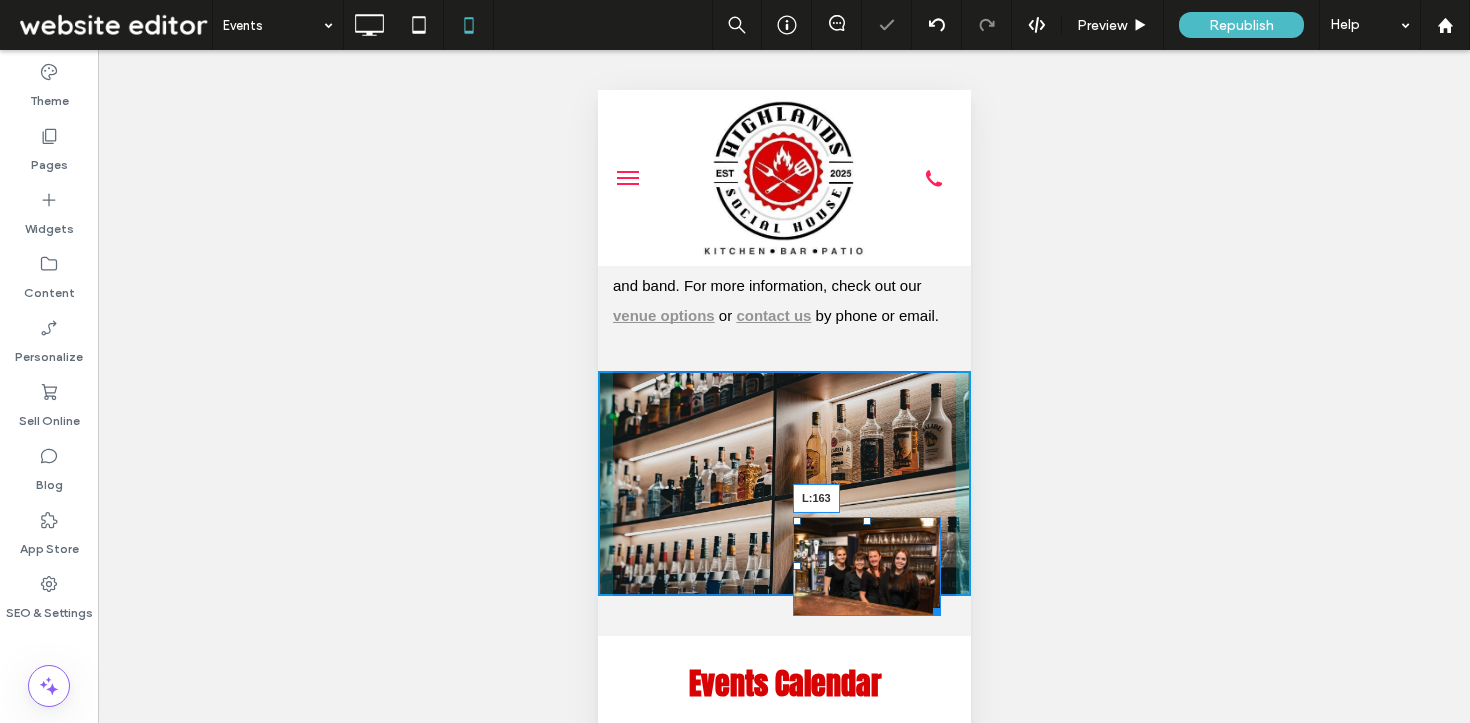 drag, startPoint x: 795, startPoint y: 594, endPoint x: 1446, endPoint y: 713, distance: 661.787 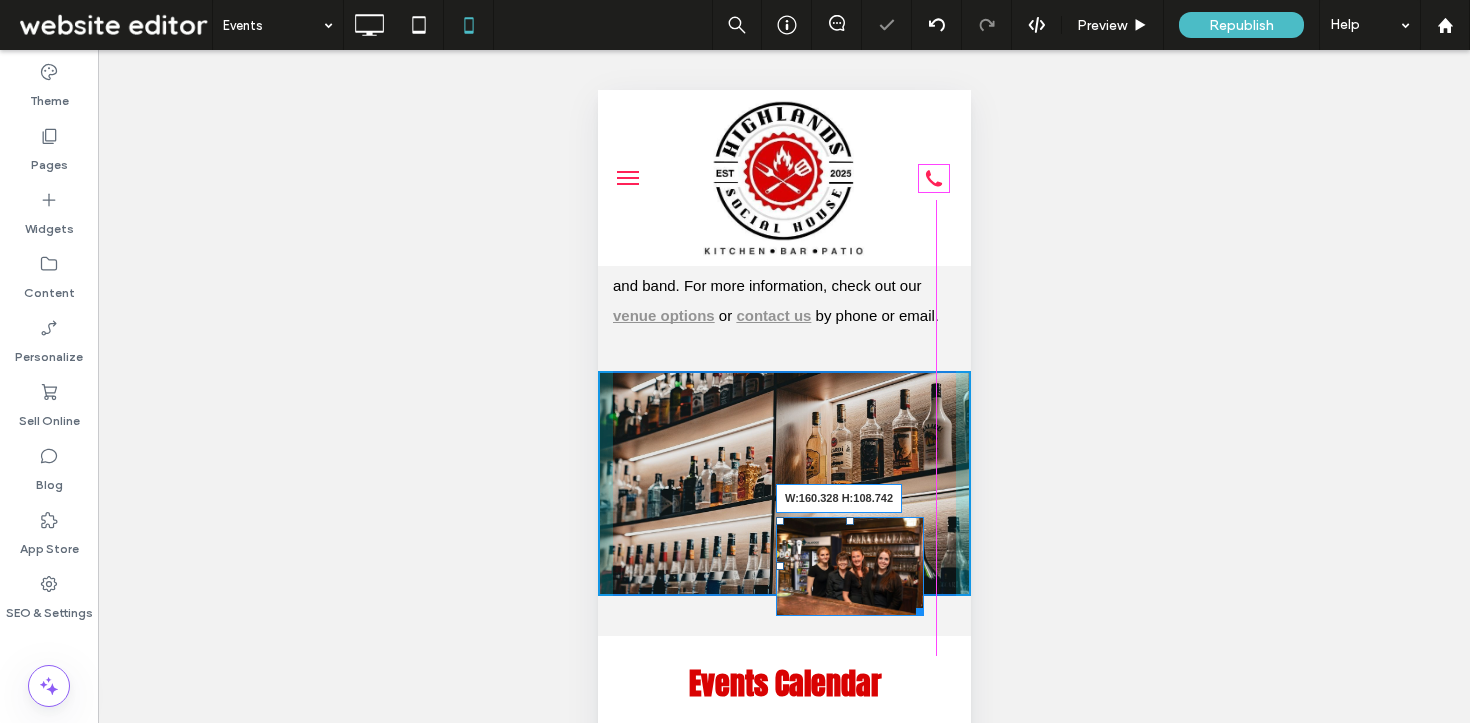 drag, startPoint x: 912, startPoint y: 640, endPoint x: 924, endPoint y: 650, distance: 15.6205 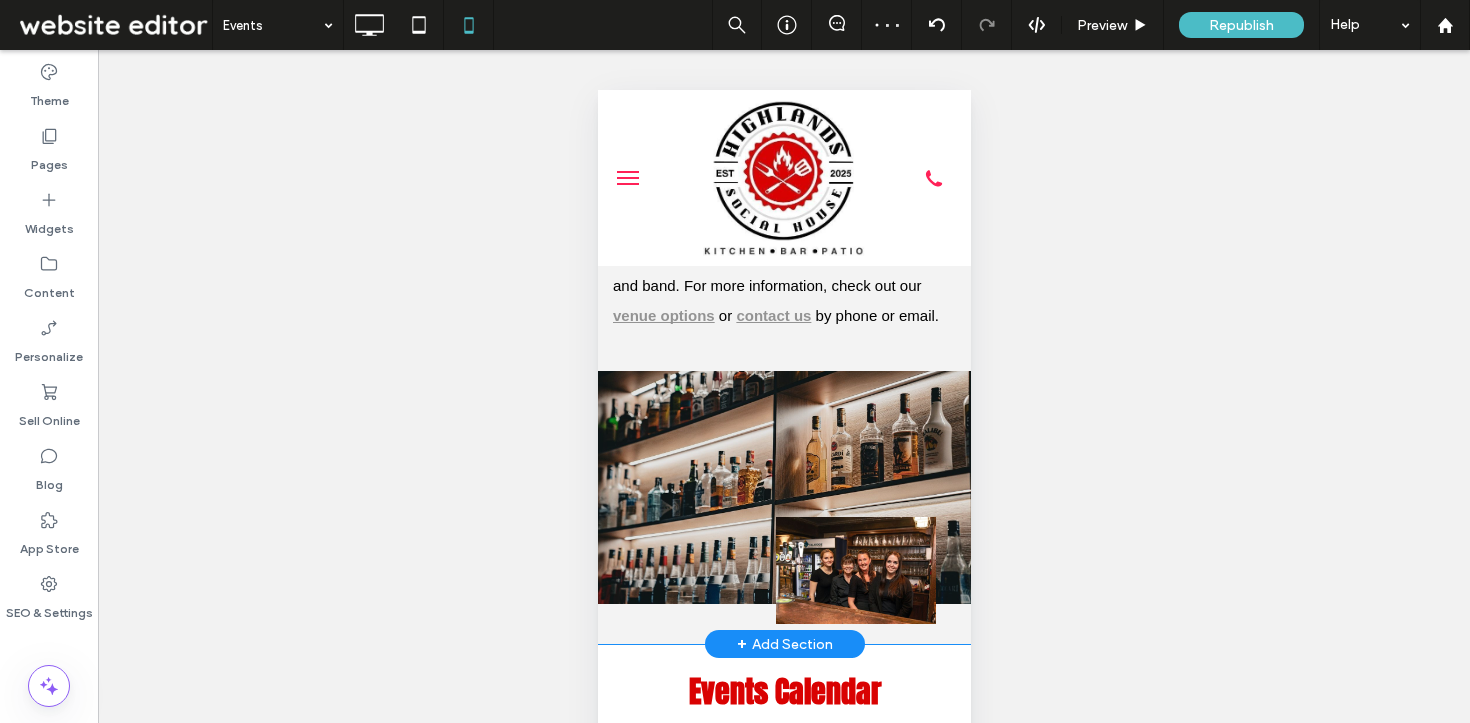 click on "Book a Group Event
Whether you’re planning a party or reception – or you’re just looking for a casual place for your group to meet and eat – our House has the perfect space. We have a large, window-lined dining room, a cozy bar, and a covered patio. We’re equipped with two big-screen TVs, a pair of dartboards, a jukebox, speakers and a PA system for music and microphones, and an ideal area for a dancefloor and band. For more information, check out our
venue options   or
contact us   by phone or email.
Click To Paste" at bounding box center [783, 167] 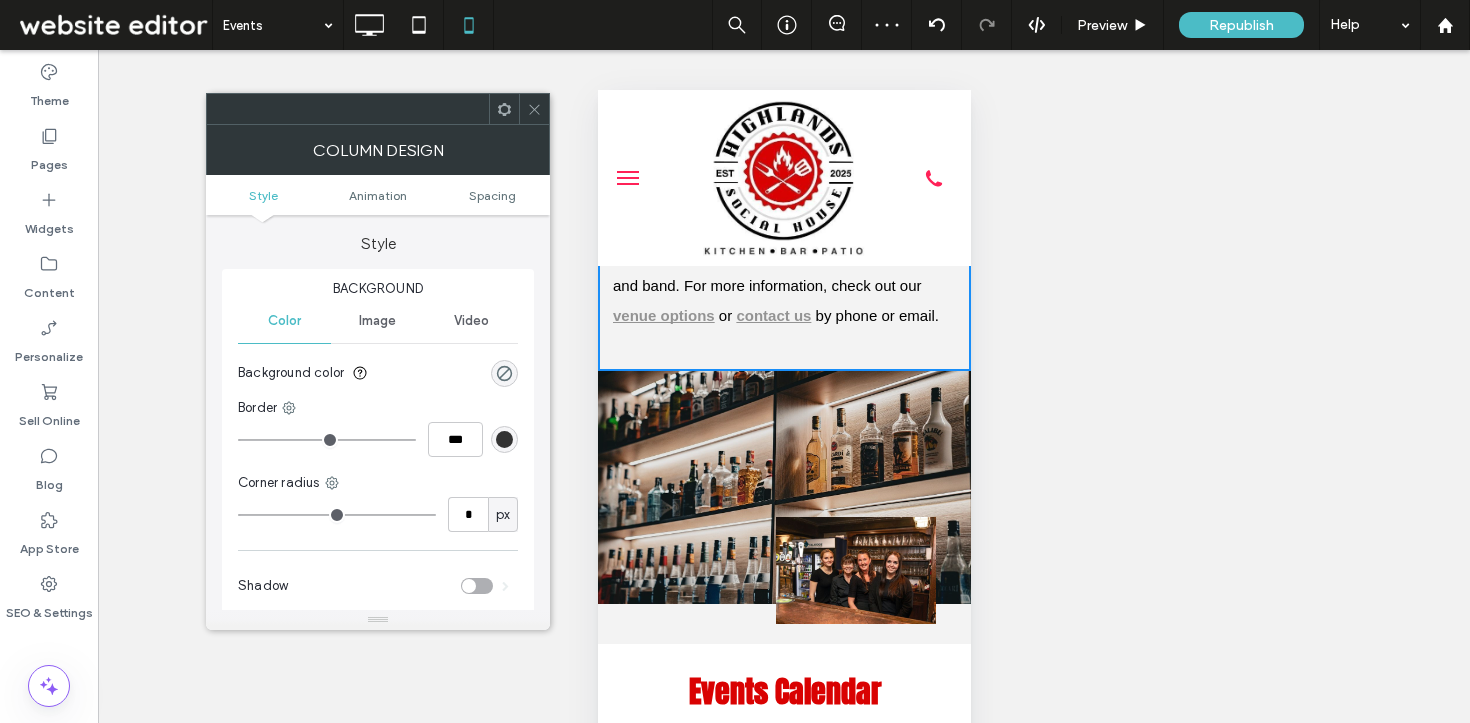 click 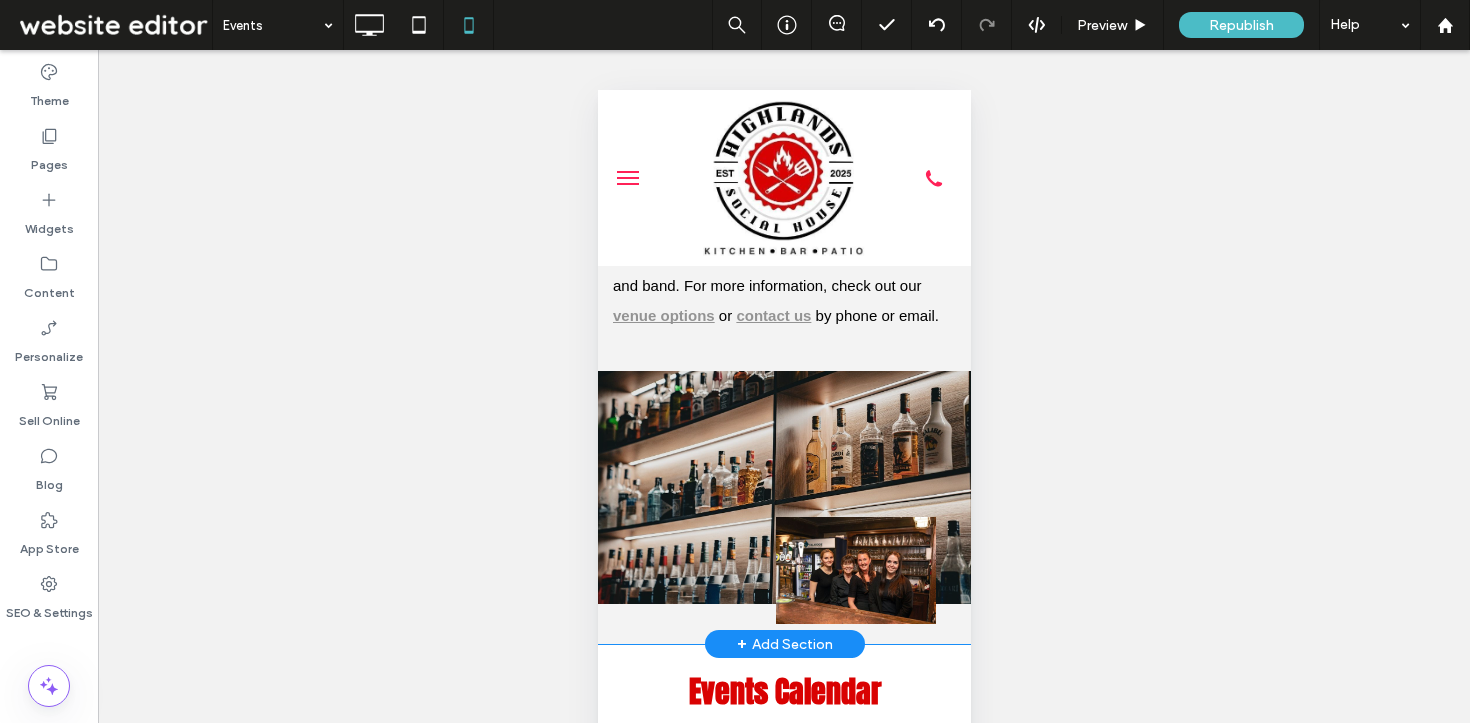 click on "Click To Paste" at bounding box center (783, 487) 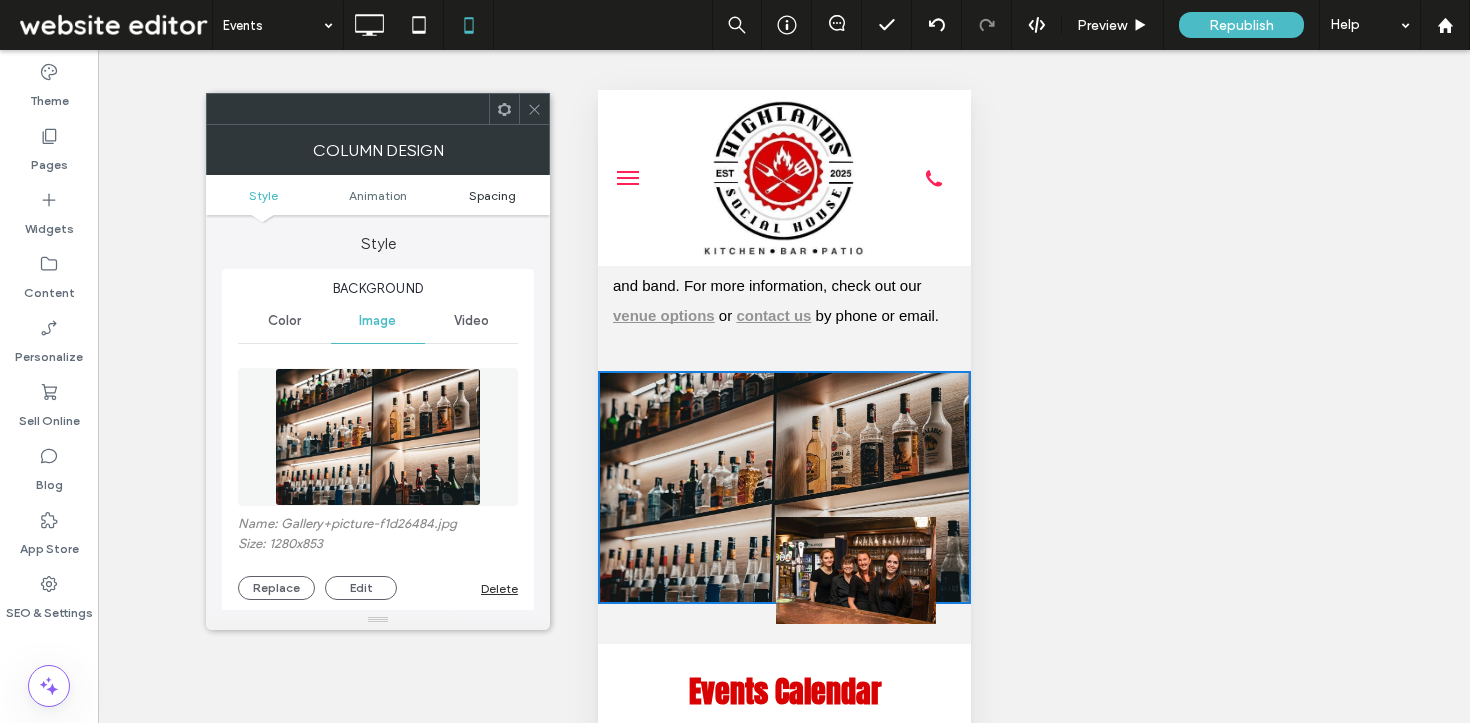 click on "Spacing" at bounding box center [492, 195] 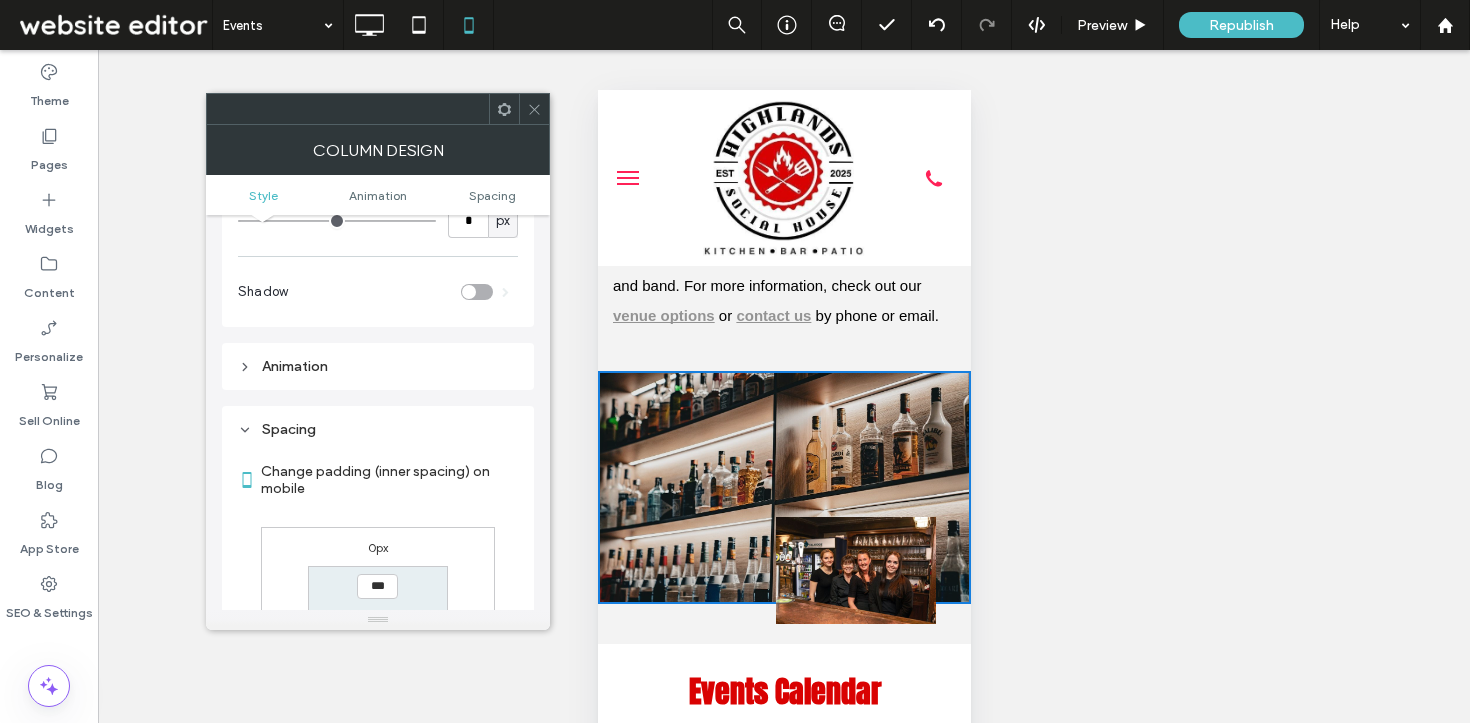 scroll, scrollTop: 1130, scrollLeft: 0, axis: vertical 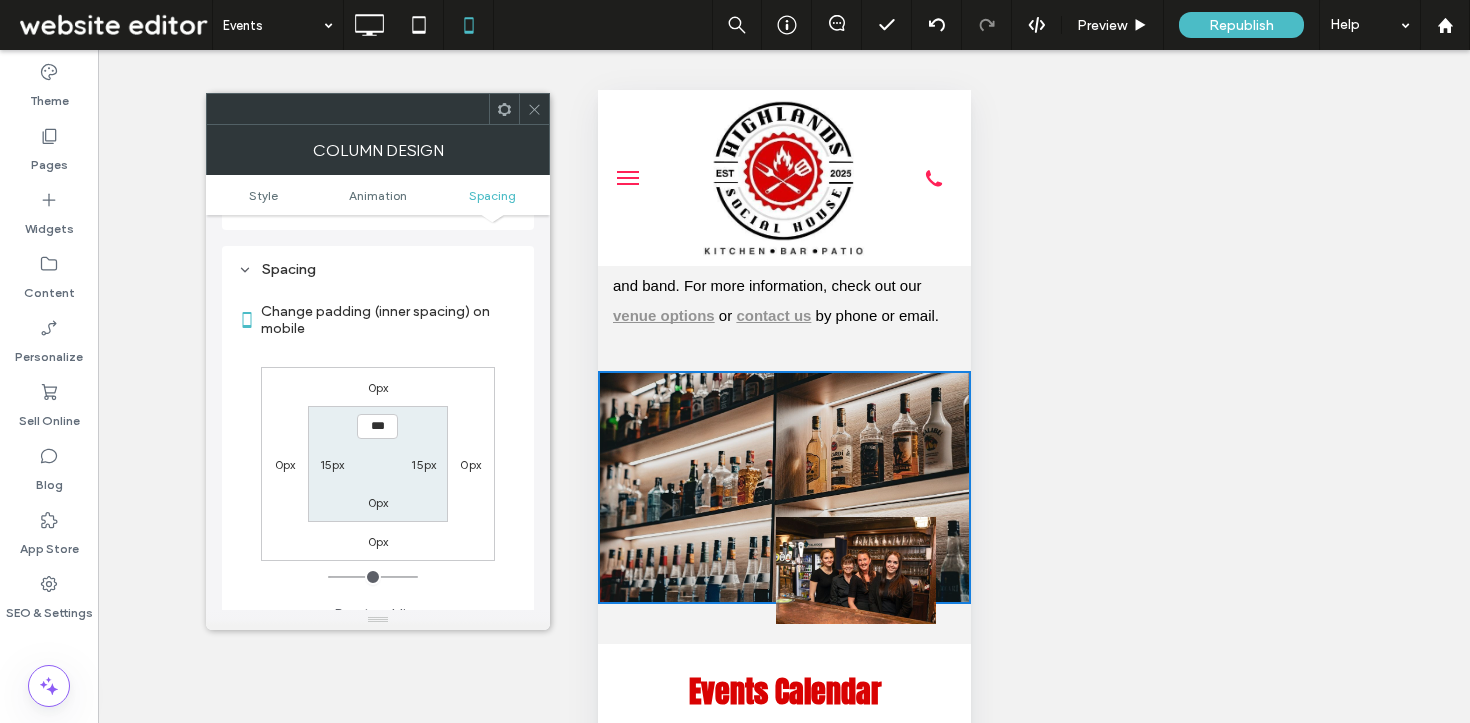 click on "0px" at bounding box center [285, 464] 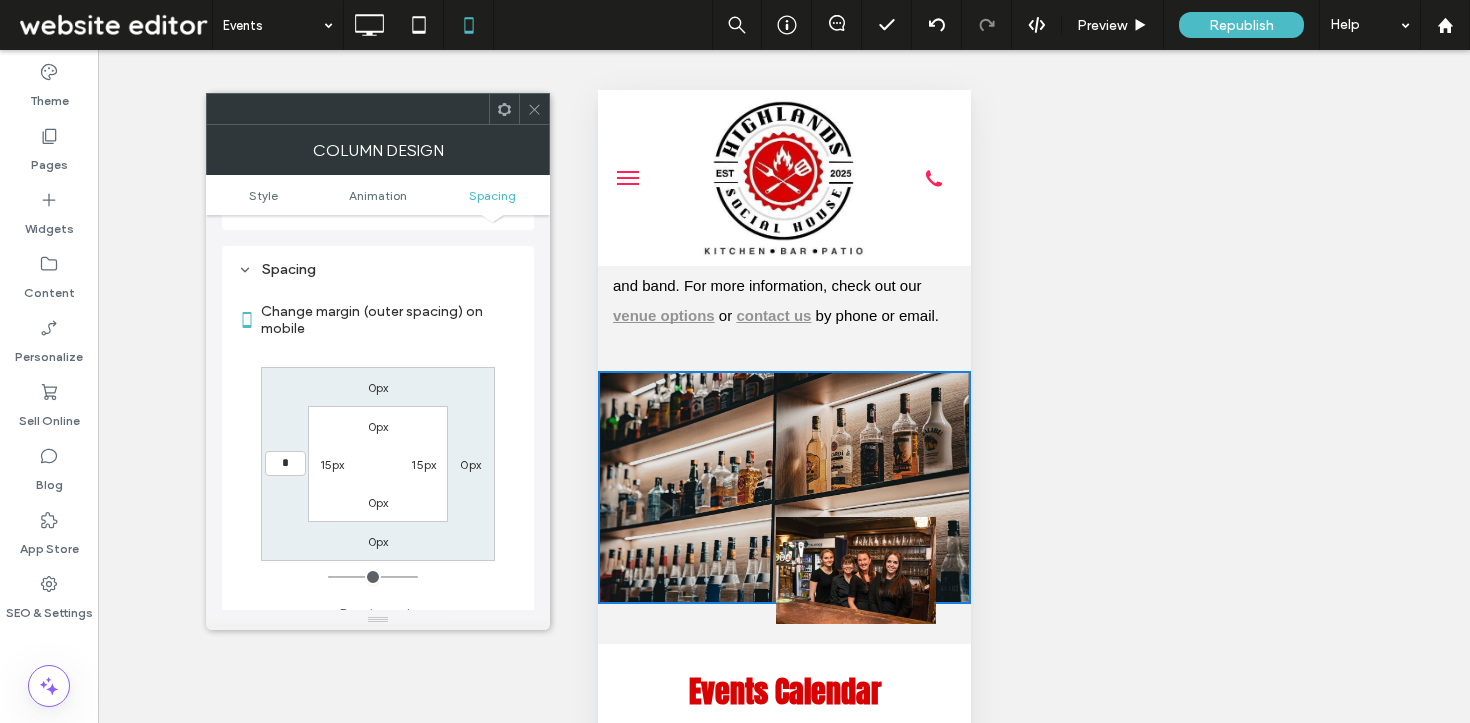 type on "*" 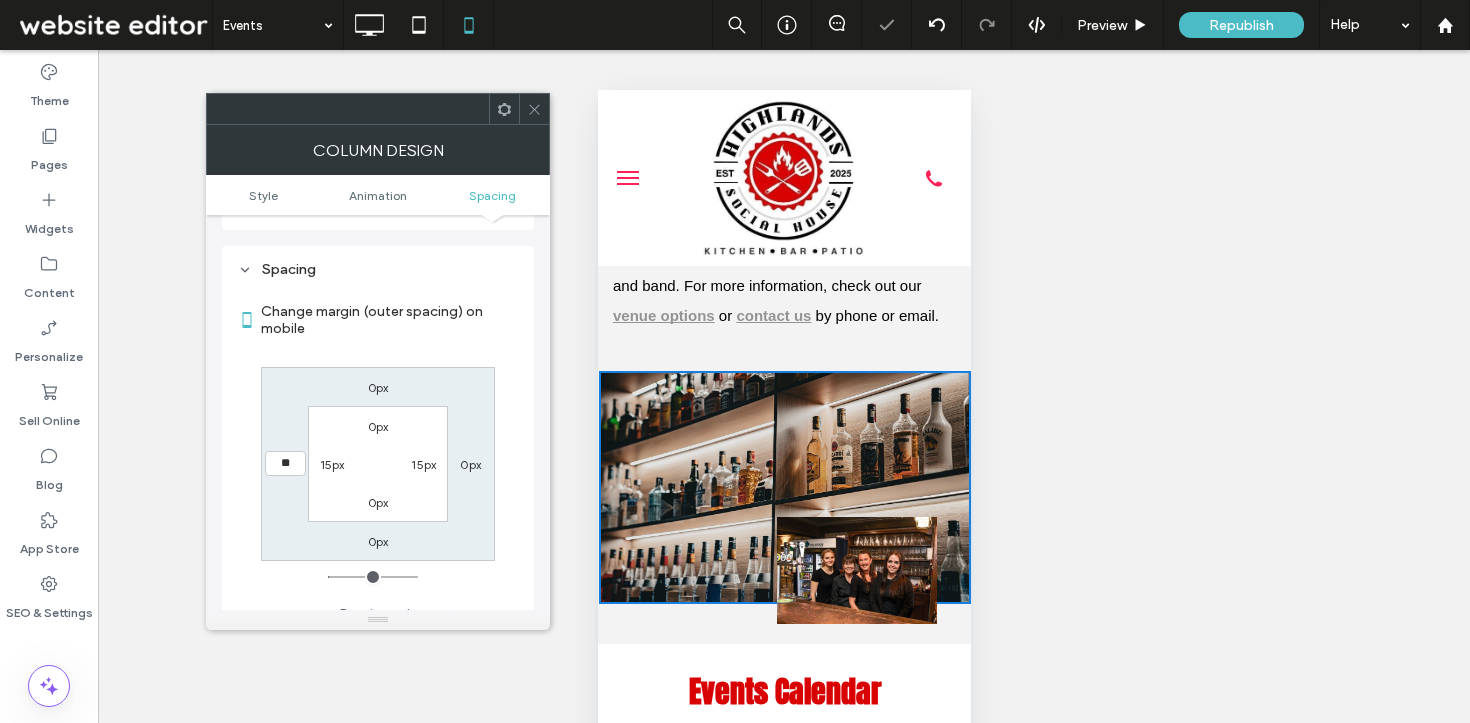 type on "**" 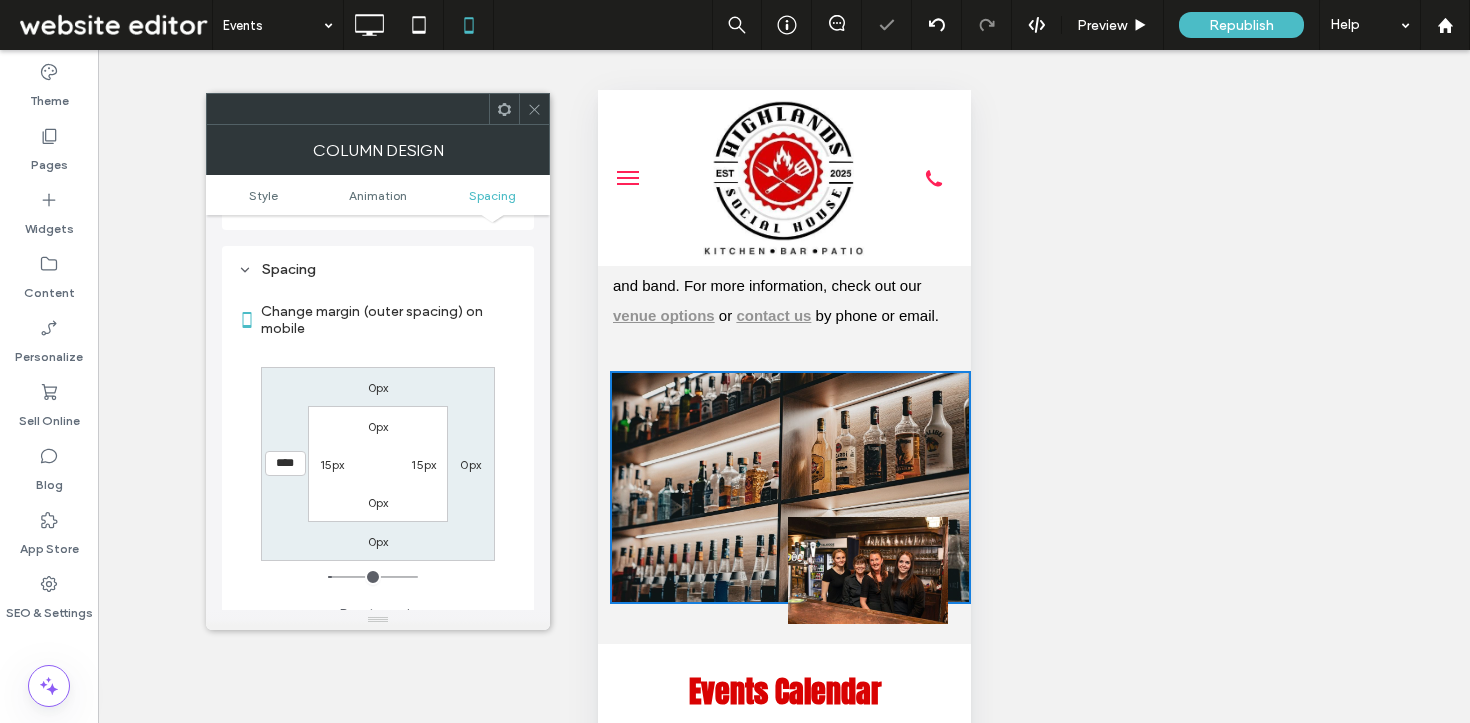 click on "0px" at bounding box center [470, 464] 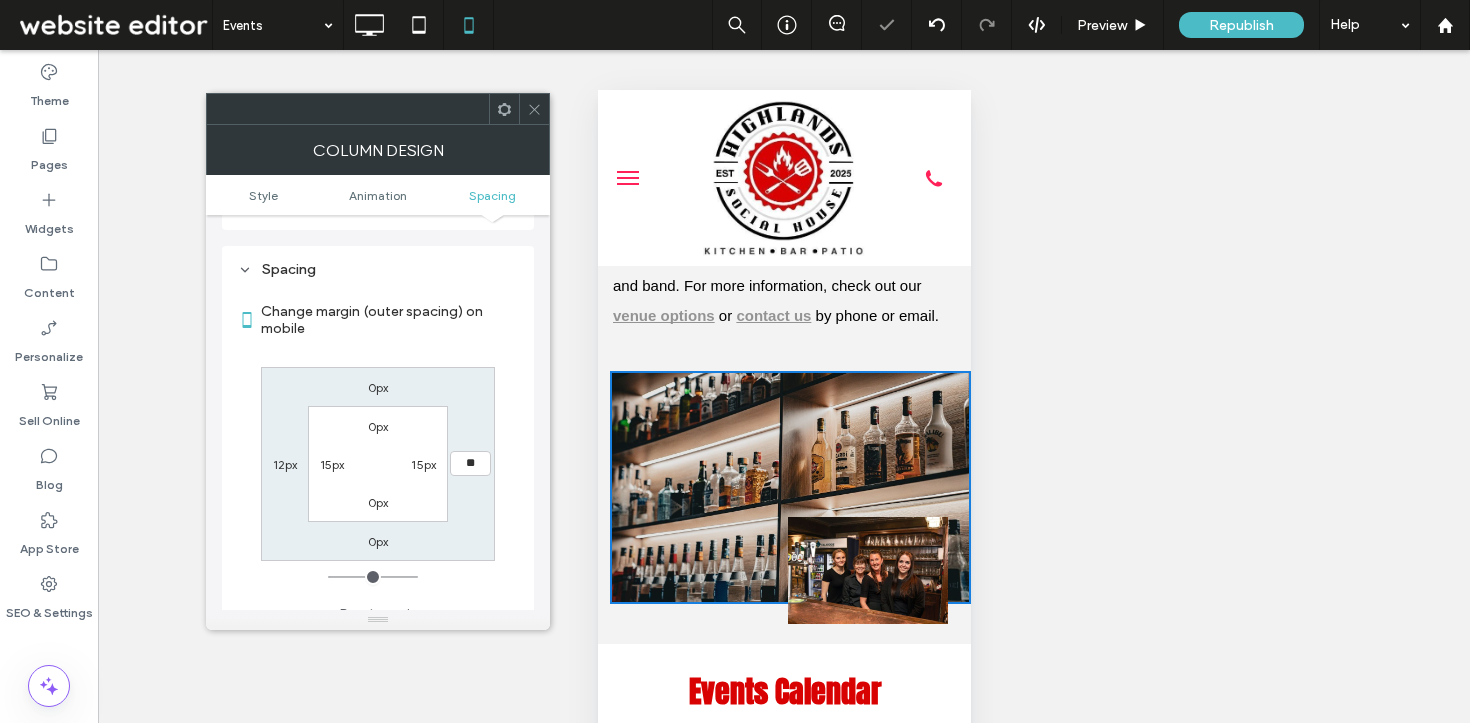 type on "**" 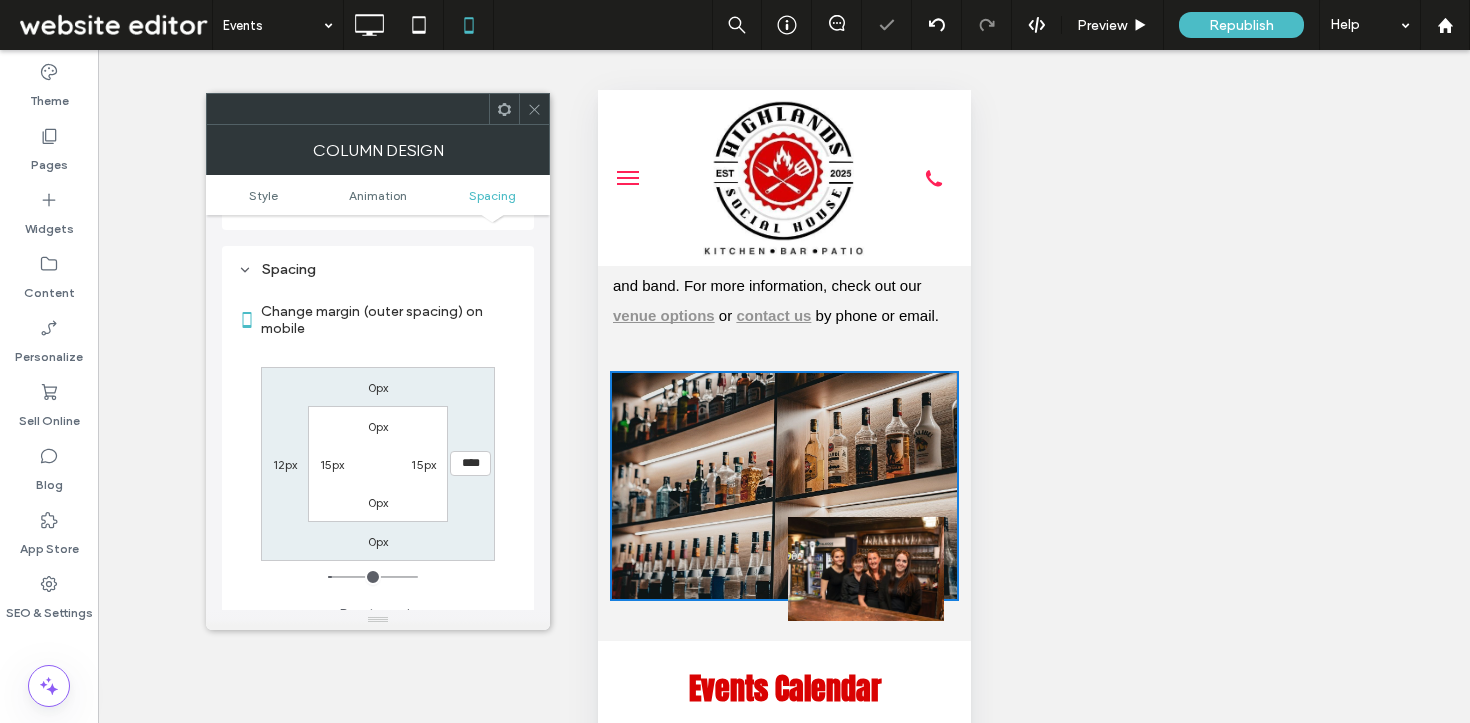 click at bounding box center (534, 109) 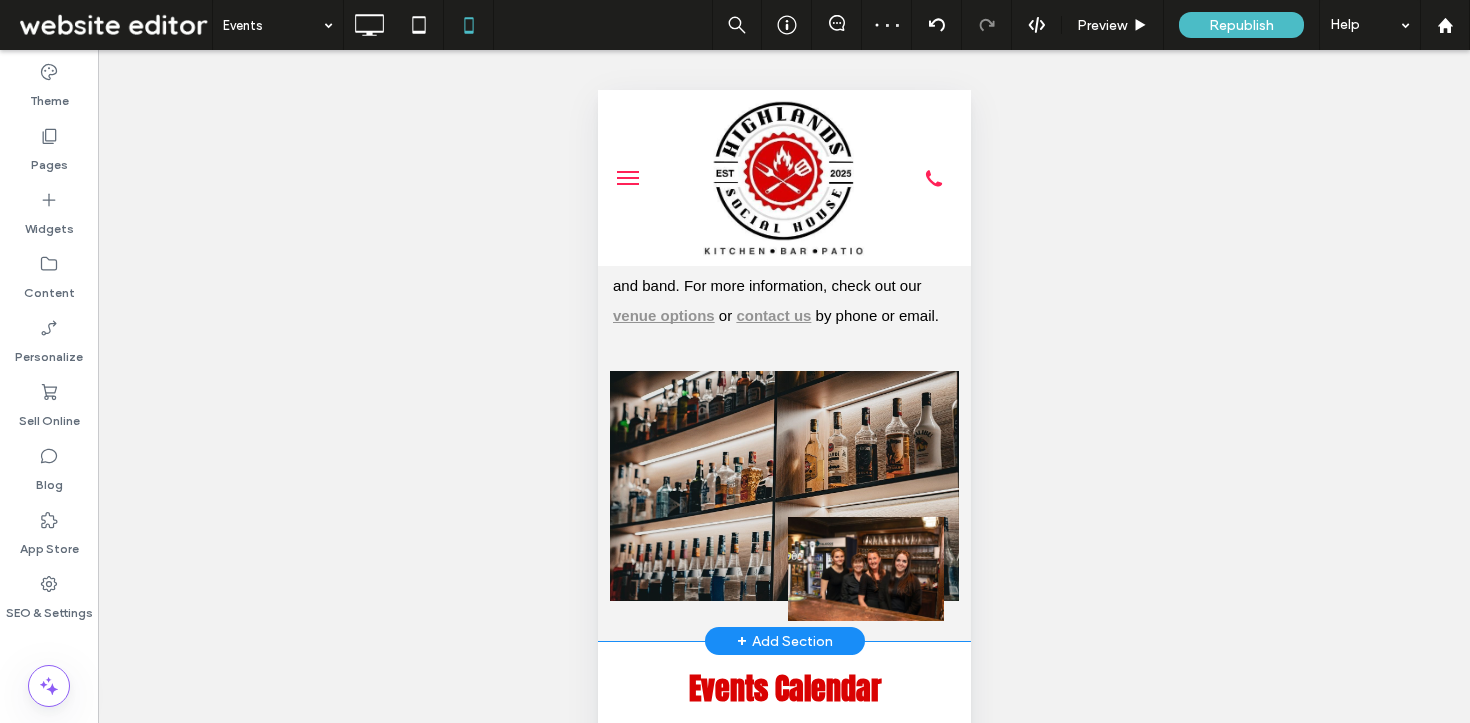 click on "Click To Paste" at bounding box center [783, 486] 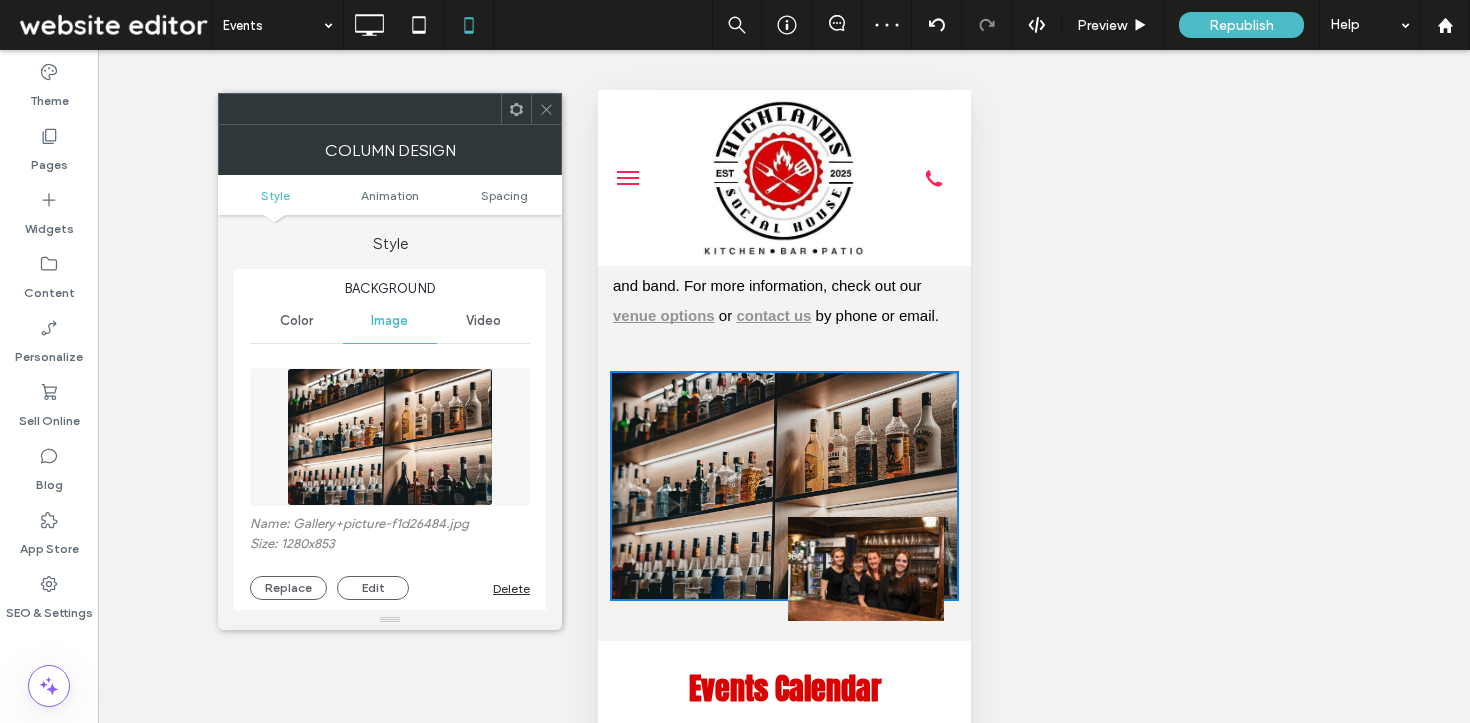 click on "Style Animation Spacing" at bounding box center (390, 195) 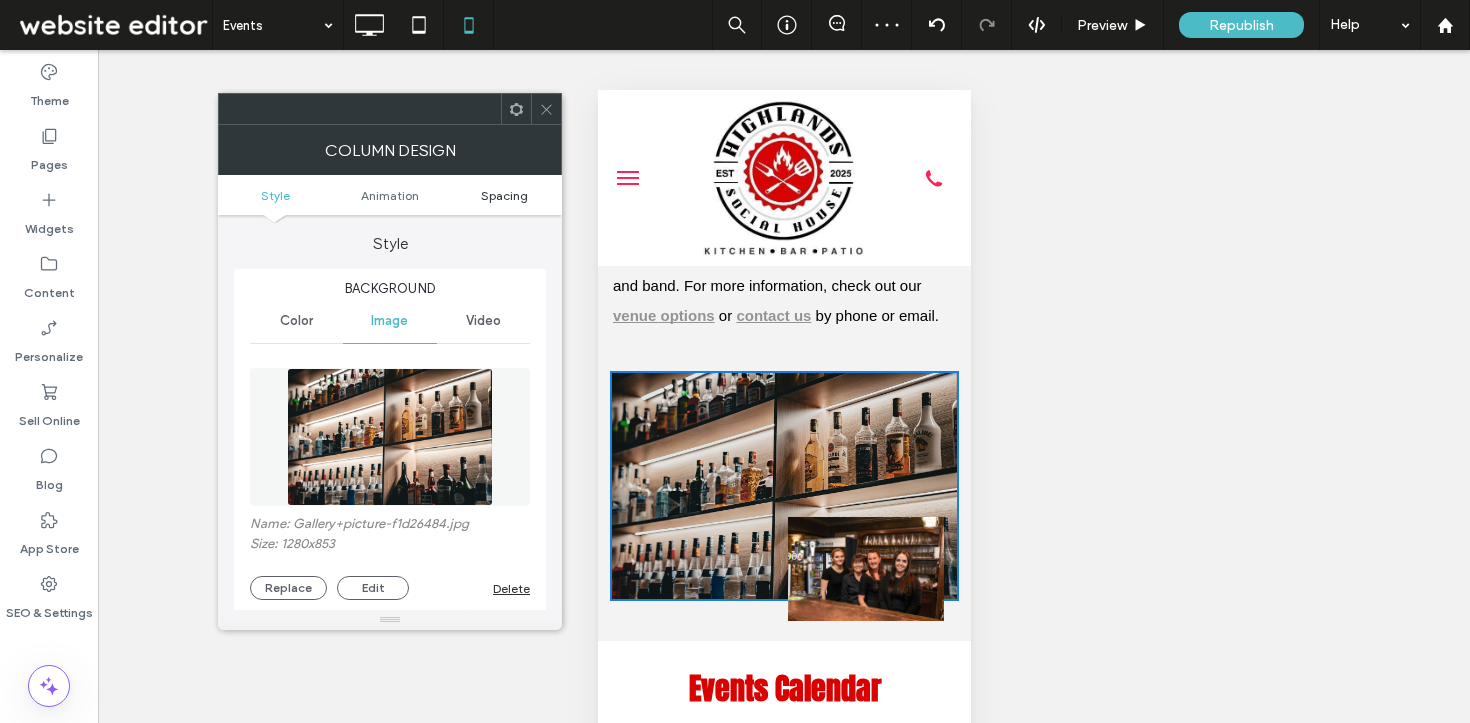 click on "Spacing" at bounding box center [504, 195] 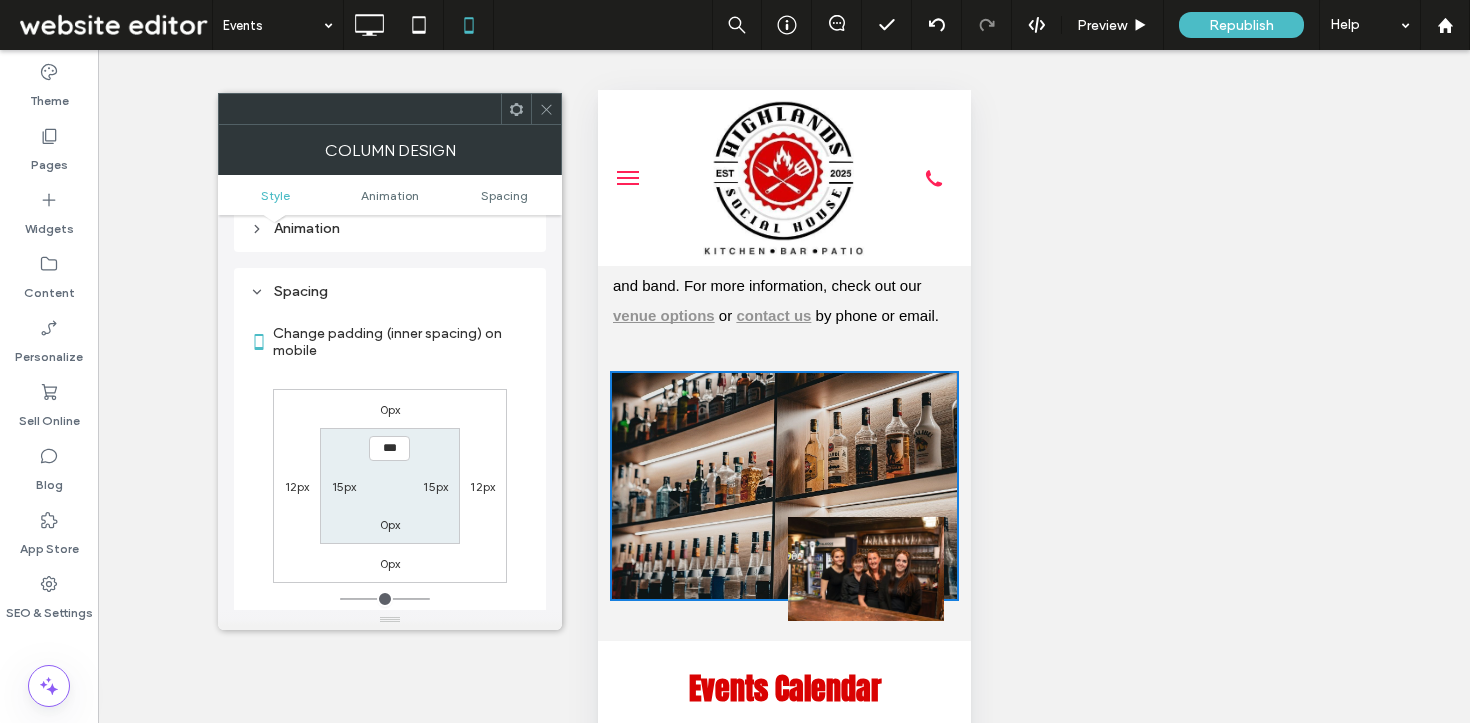 scroll, scrollTop: 1130, scrollLeft: 0, axis: vertical 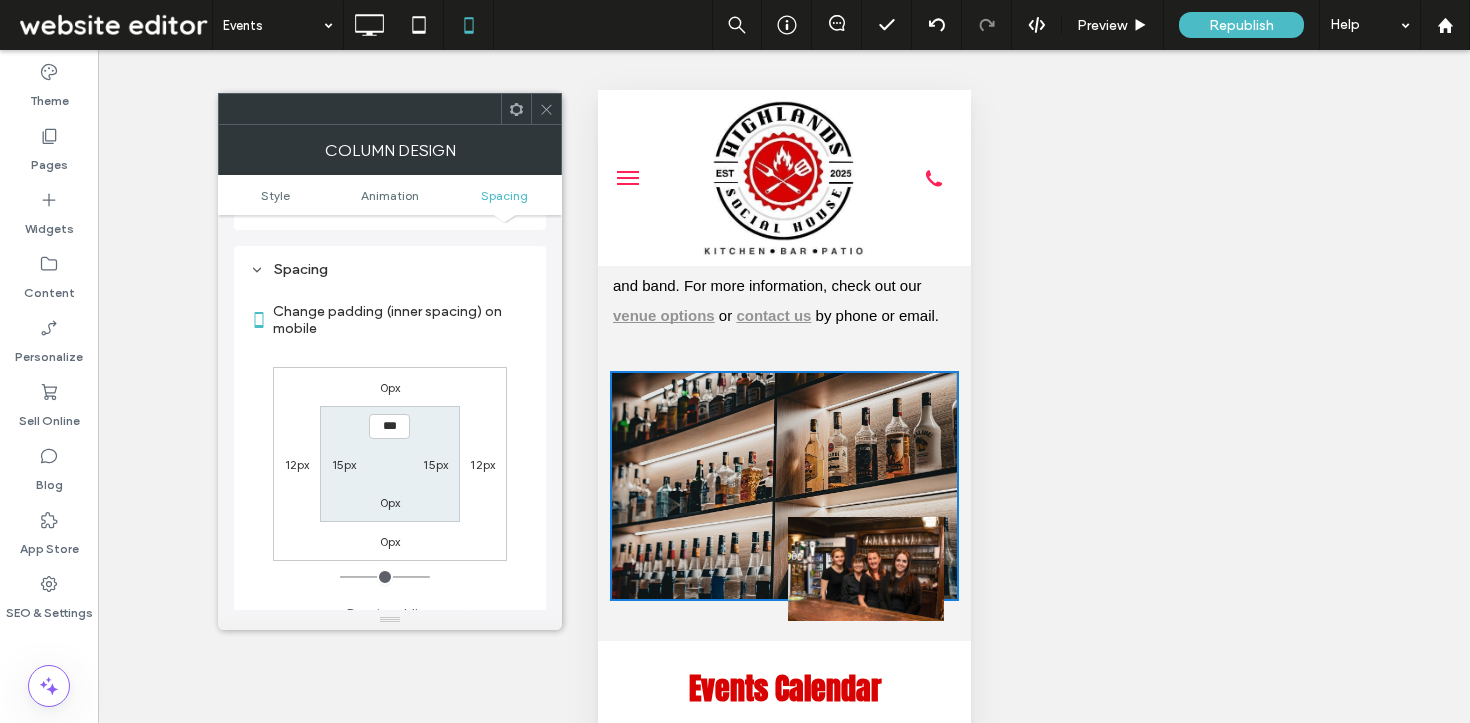 click 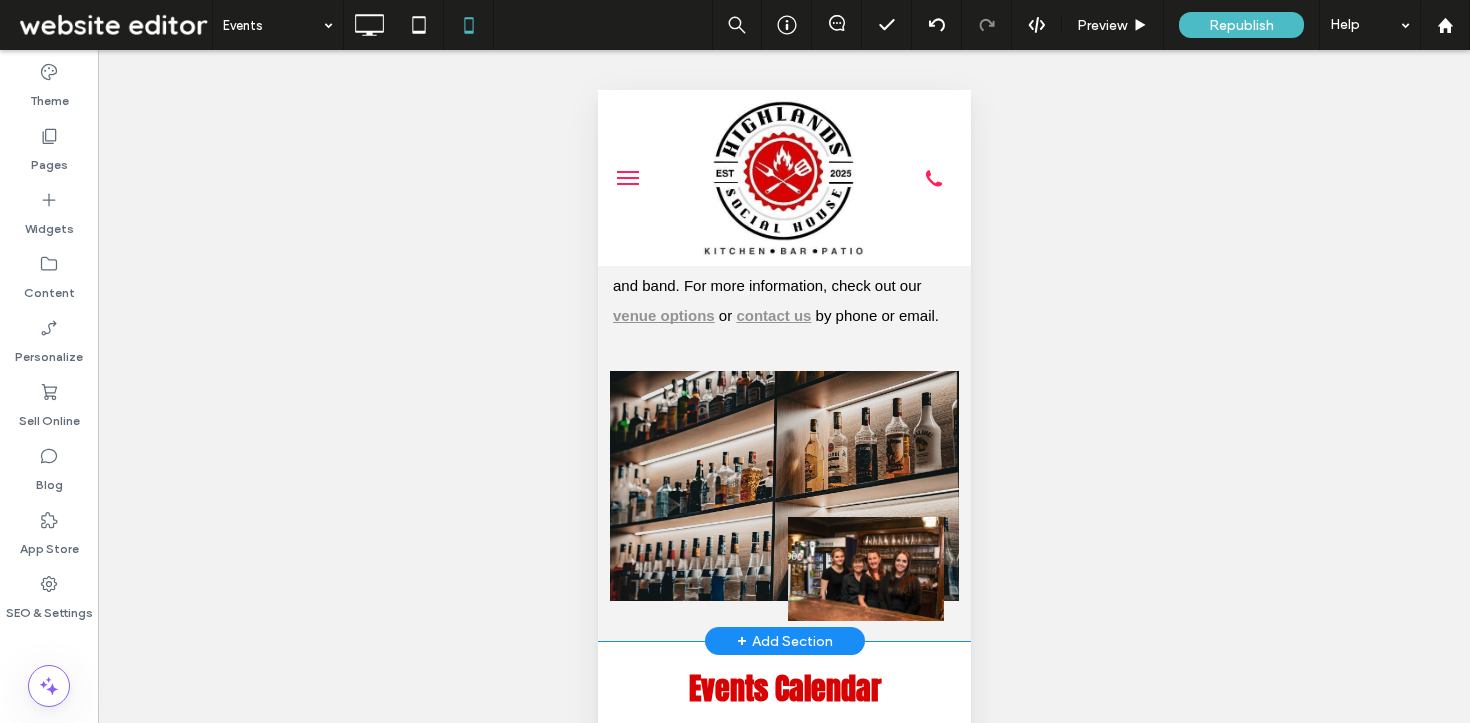 click on "Book a Group Event
Whether you’re planning a party or reception – or you’re just looking for a casual place for your group to meet and eat – our House has the perfect space. We have a large, window-lined dining room, a cozy bar, and a covered patio. We’re equipped with two big-screen TVs, a pair of dartboards, a jukebox, speakers and a PA system for music and microphones, and an ideal area for a dancefloor and band. For more information, check out our
venue options   or
contact us   by phone or email.
Click To Paste" at bounding box center (783, 167) 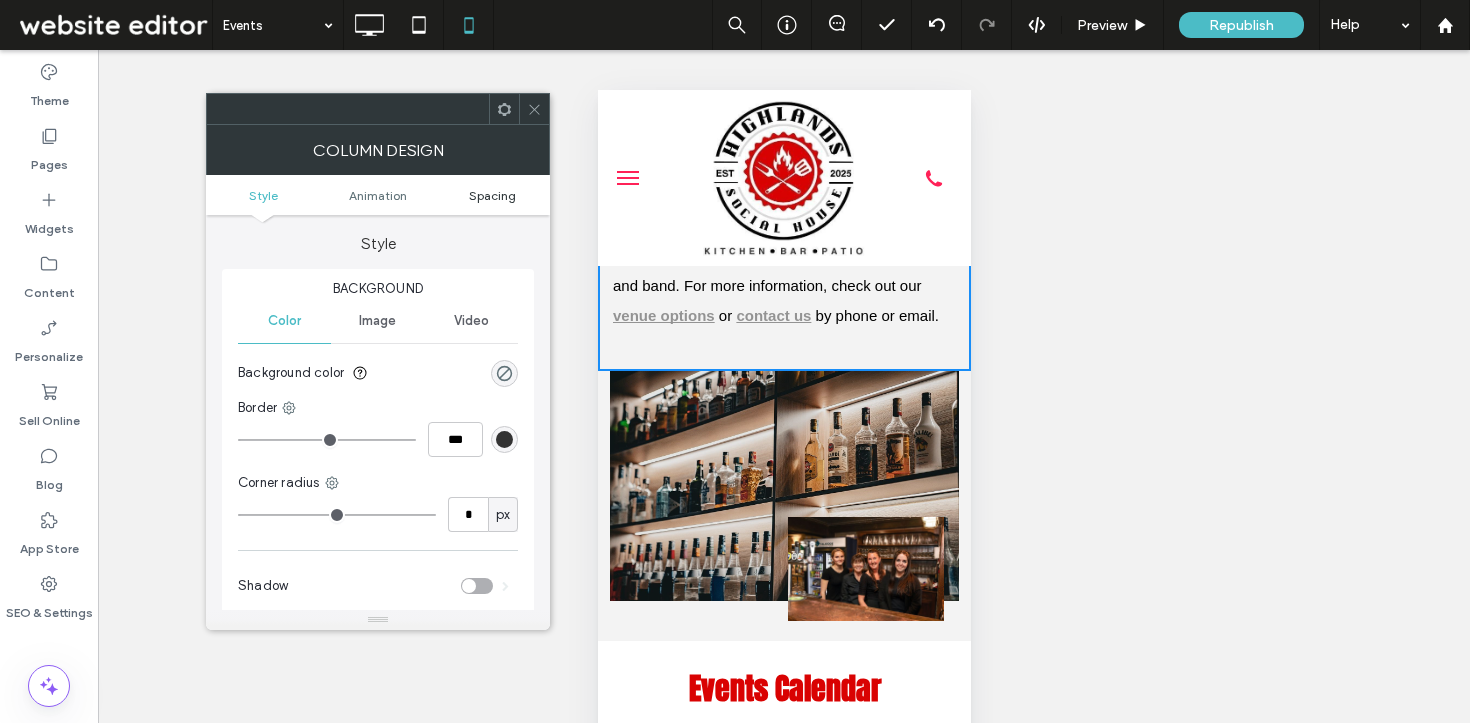 click on "Spacing" at bounding box center [492, 195] 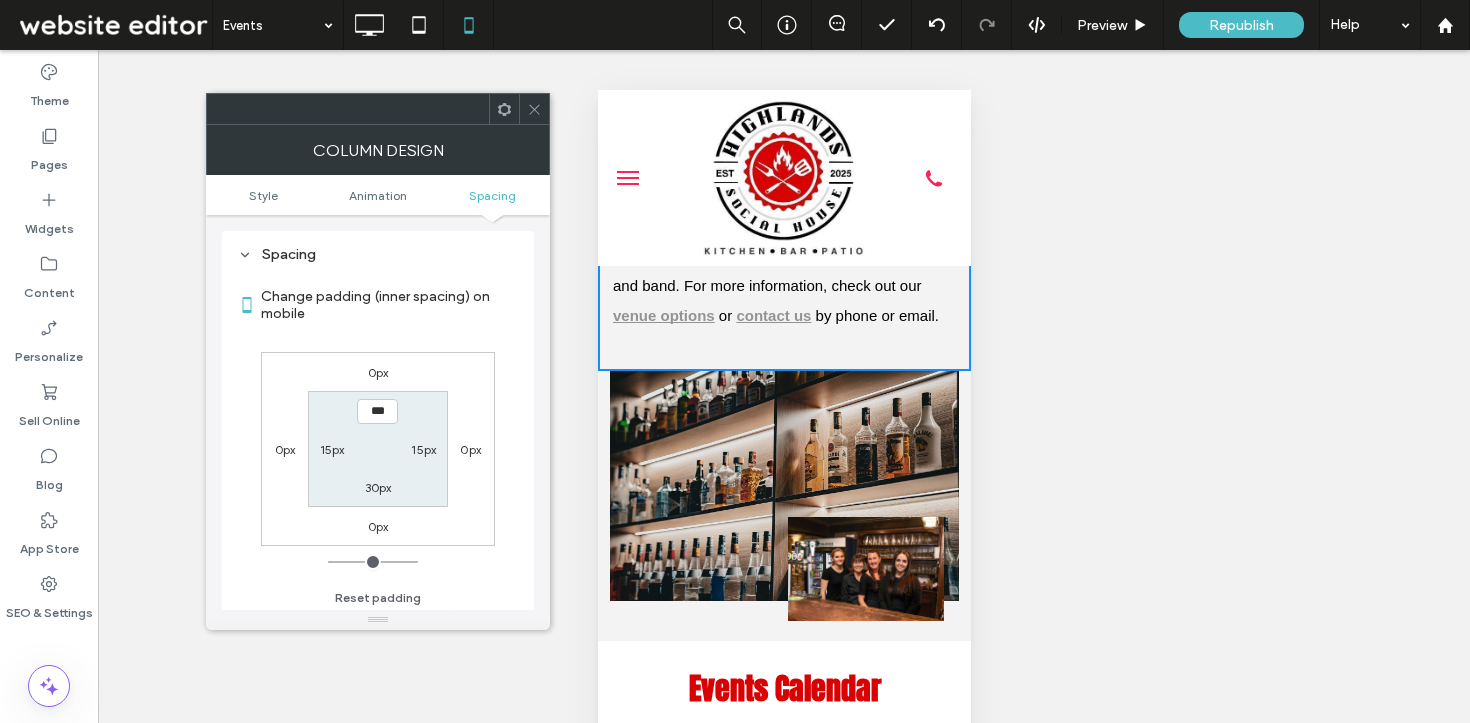 scroll, scrollTop: 470, scrollLeft: 0, axis: vertical 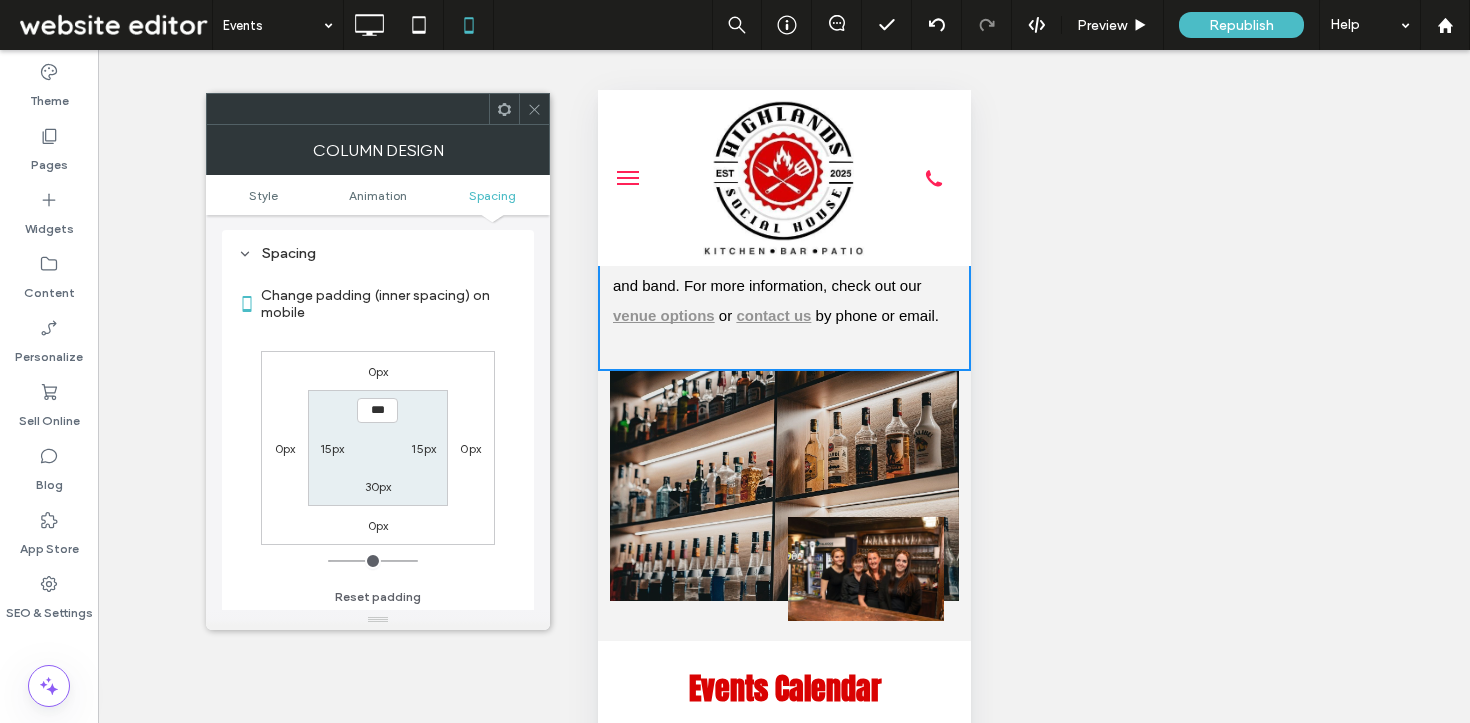click on "30px" at bounding box center [378, 486] 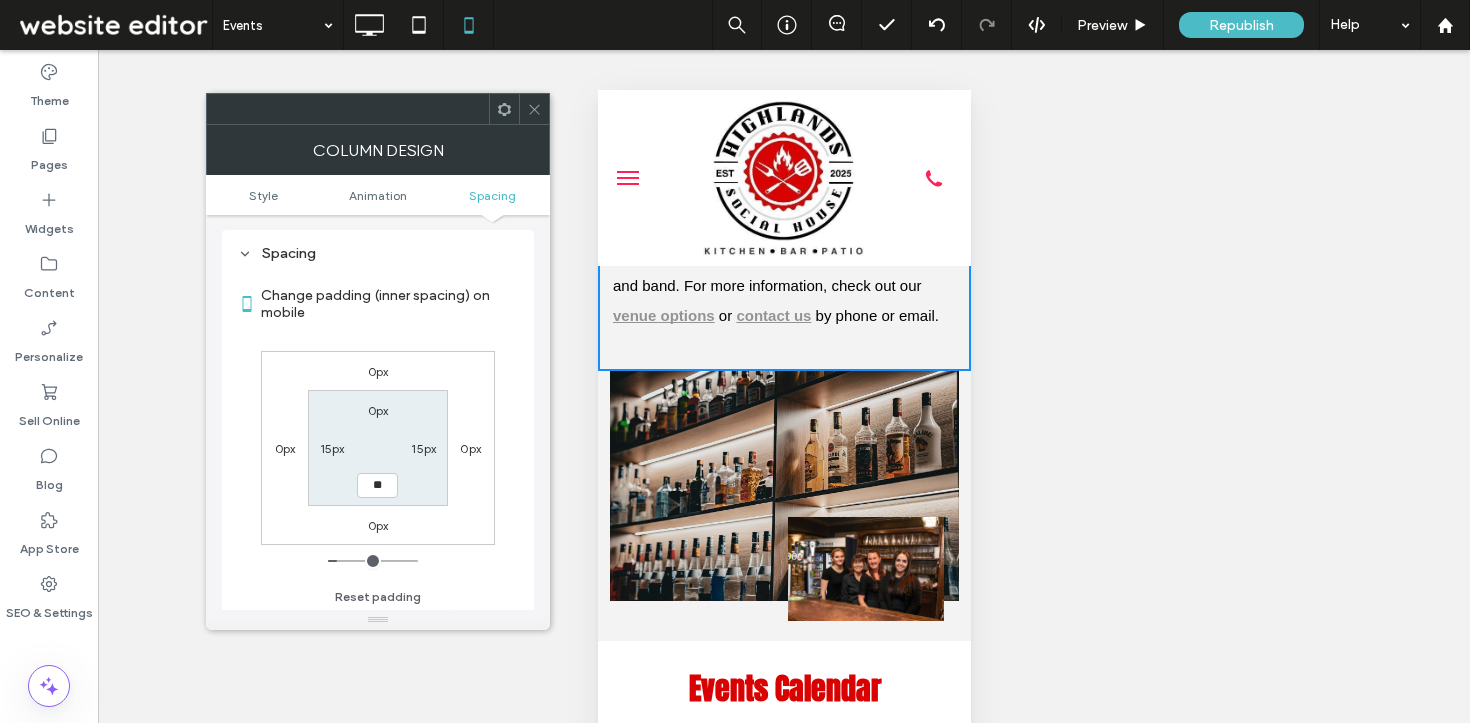 type on "**" 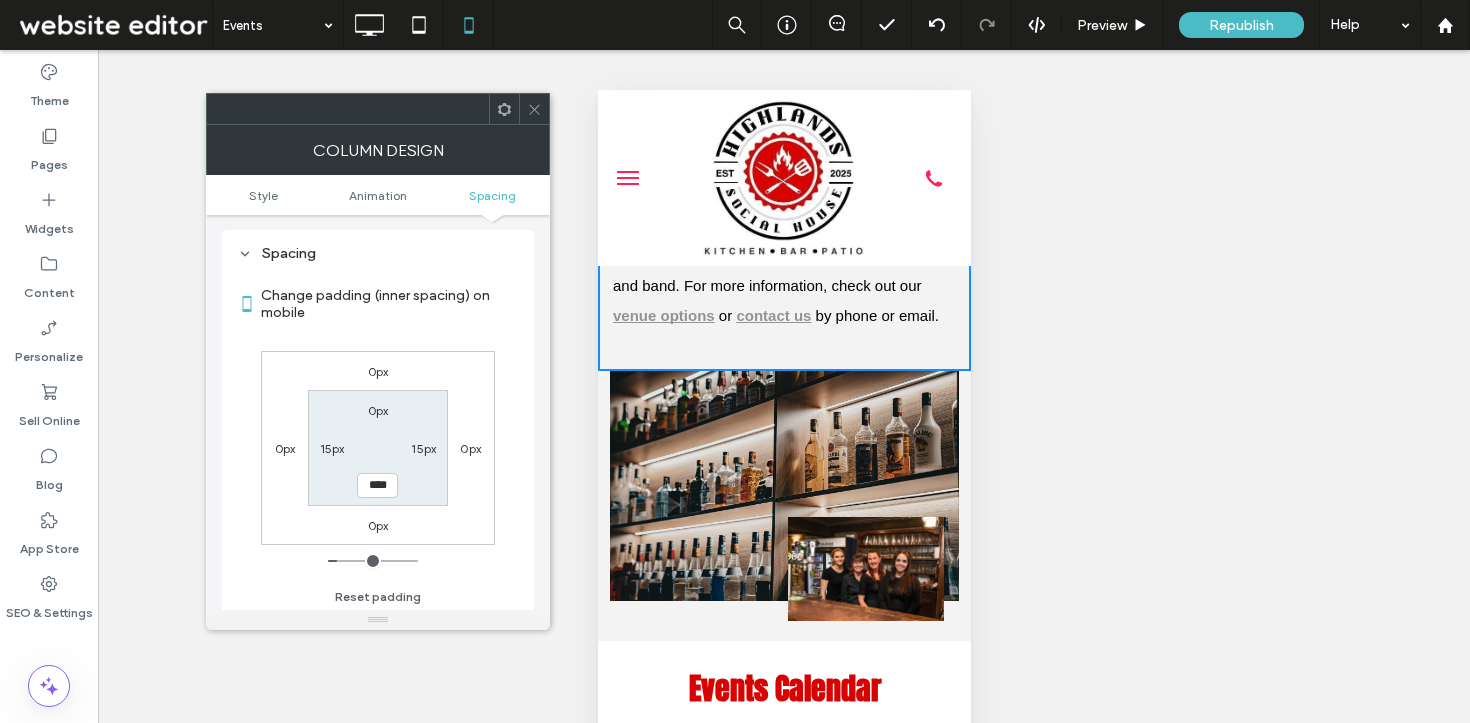 scroll, scrollTop: 677, scrollLeft: 0, axis: vertical 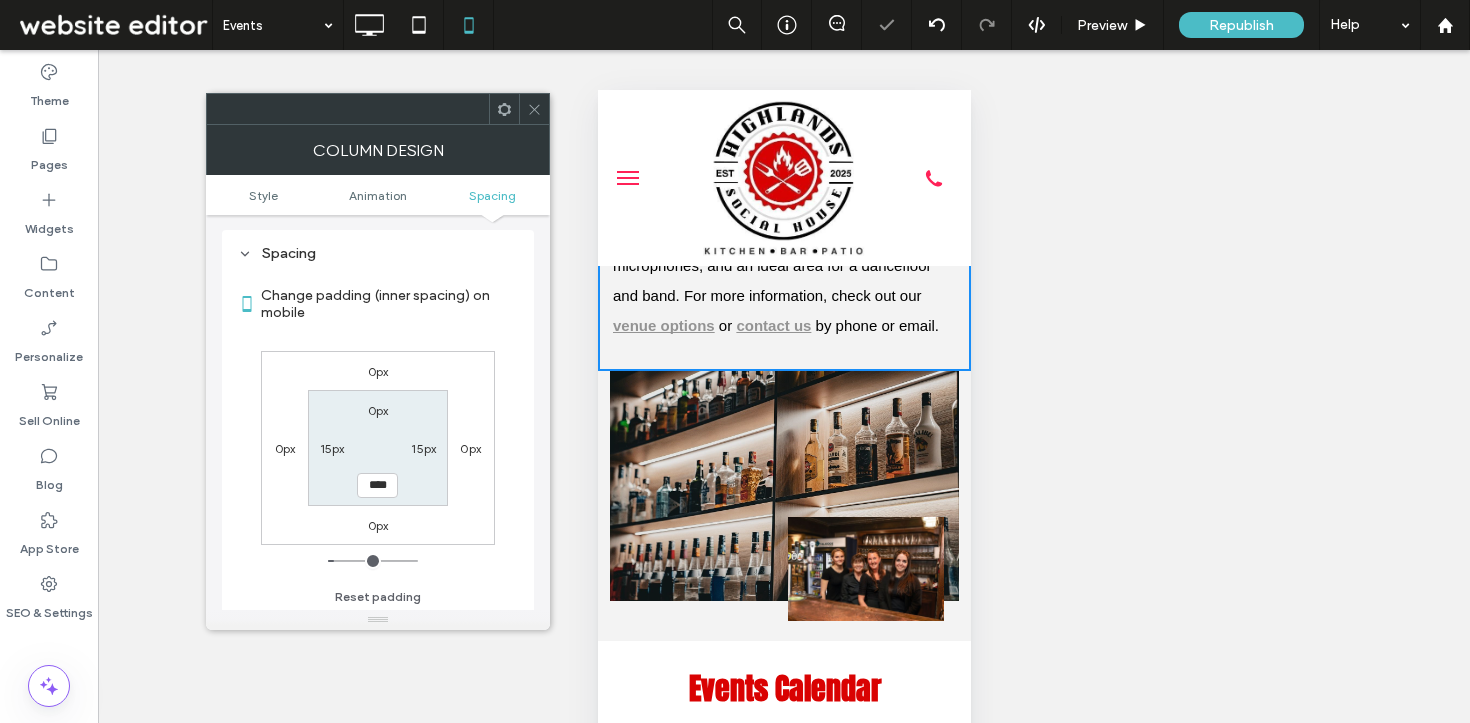 click 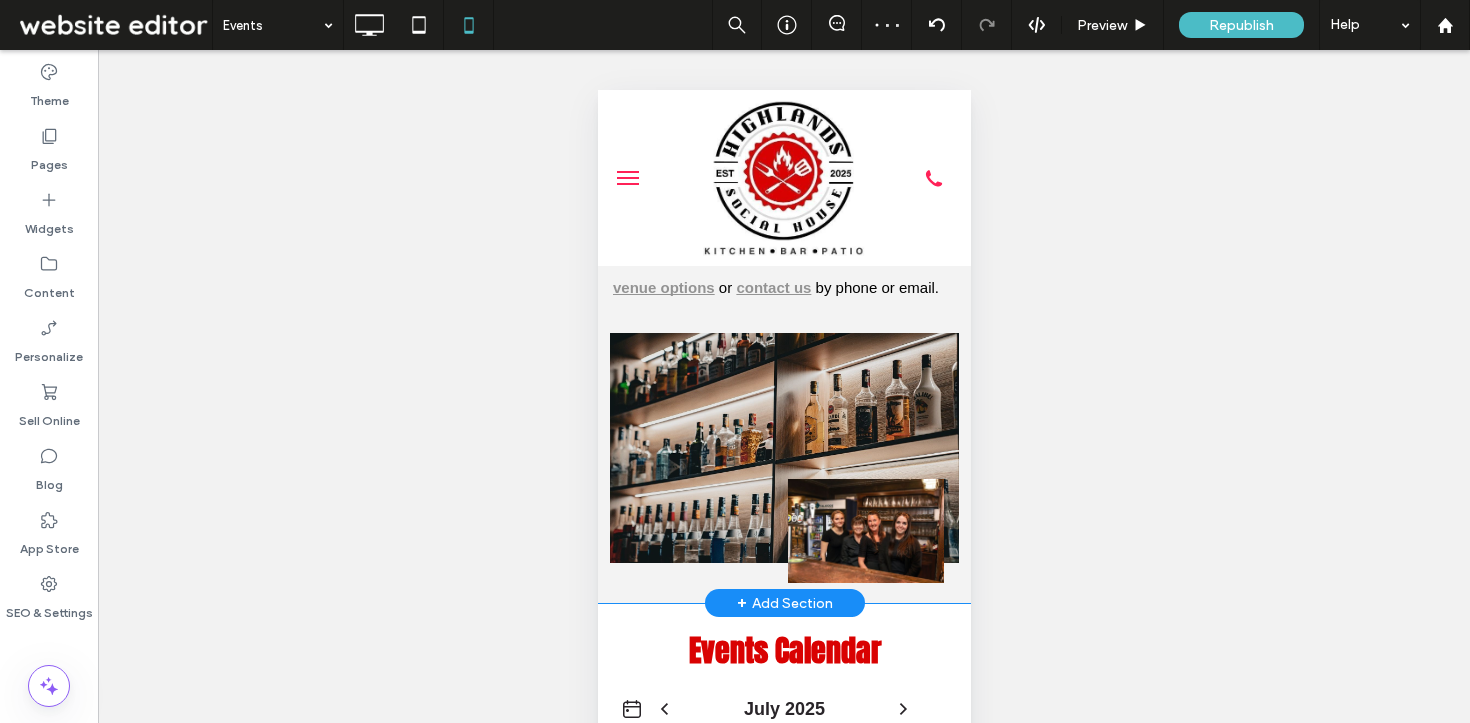 scroll, scrollTop: 852, scrollLeft: 0, axis: vertical 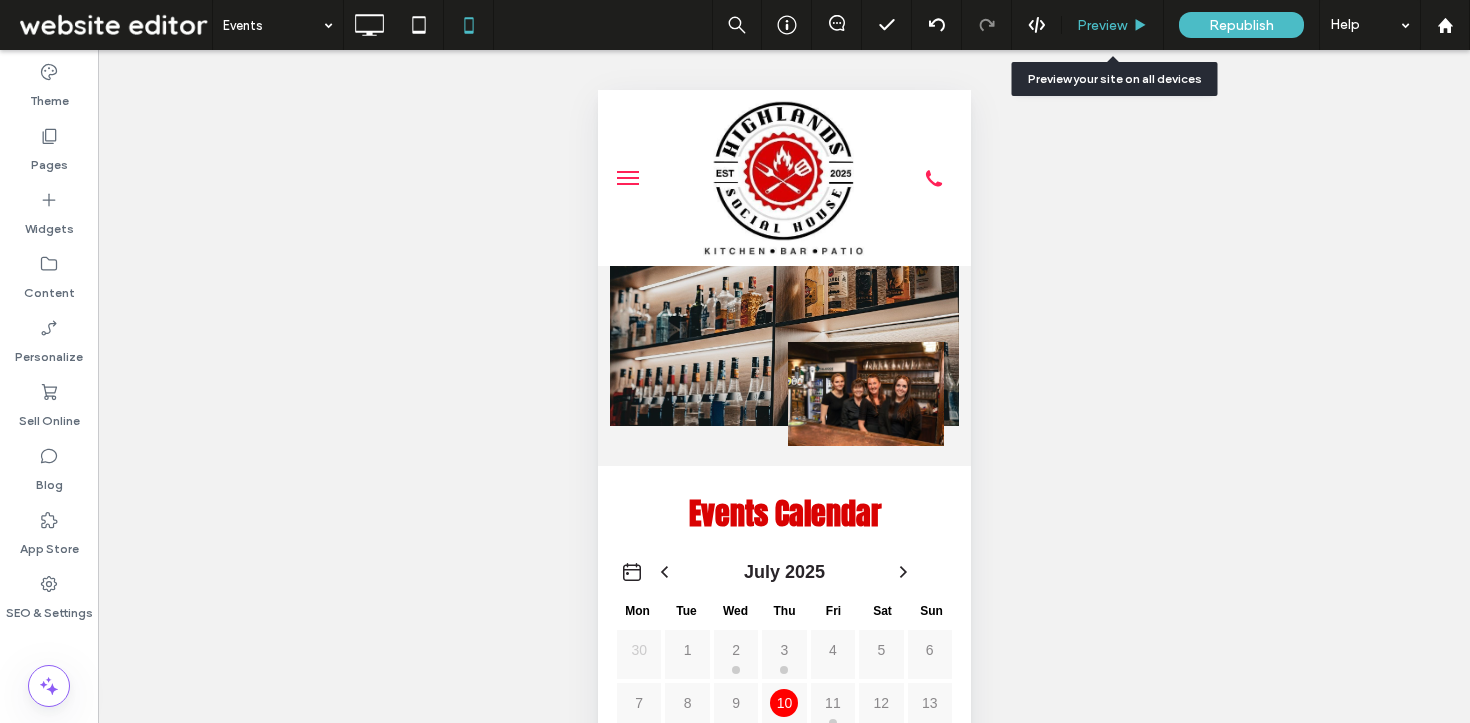 click on "Preview" at bounding box center (1102, 25) 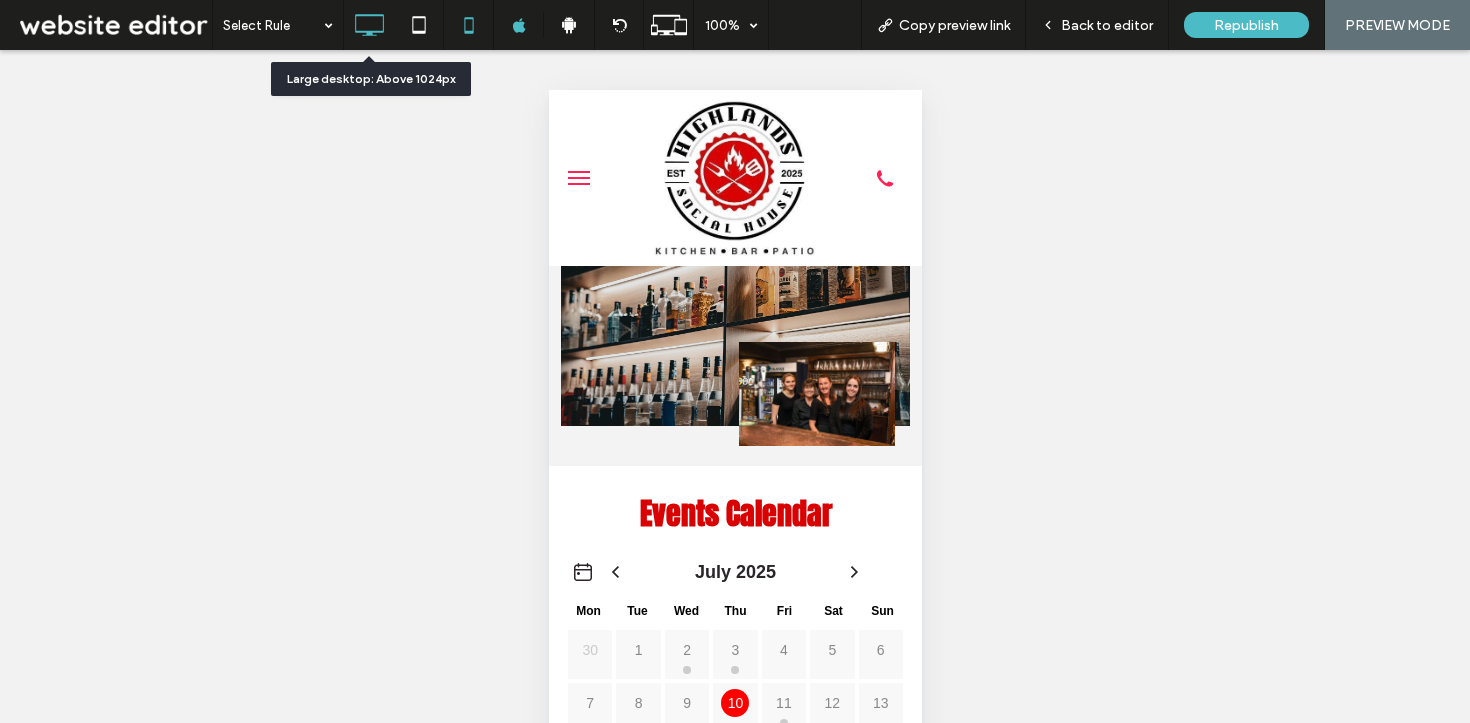 click 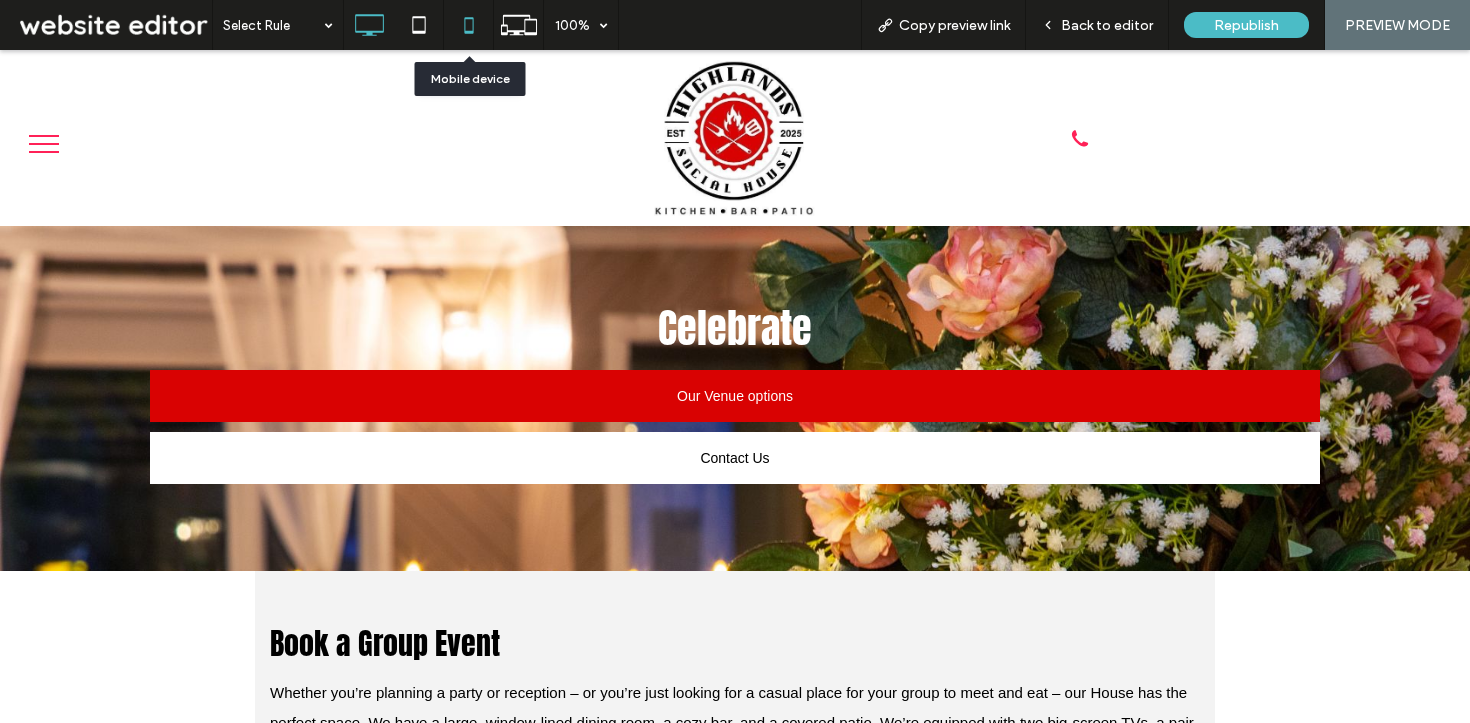 click 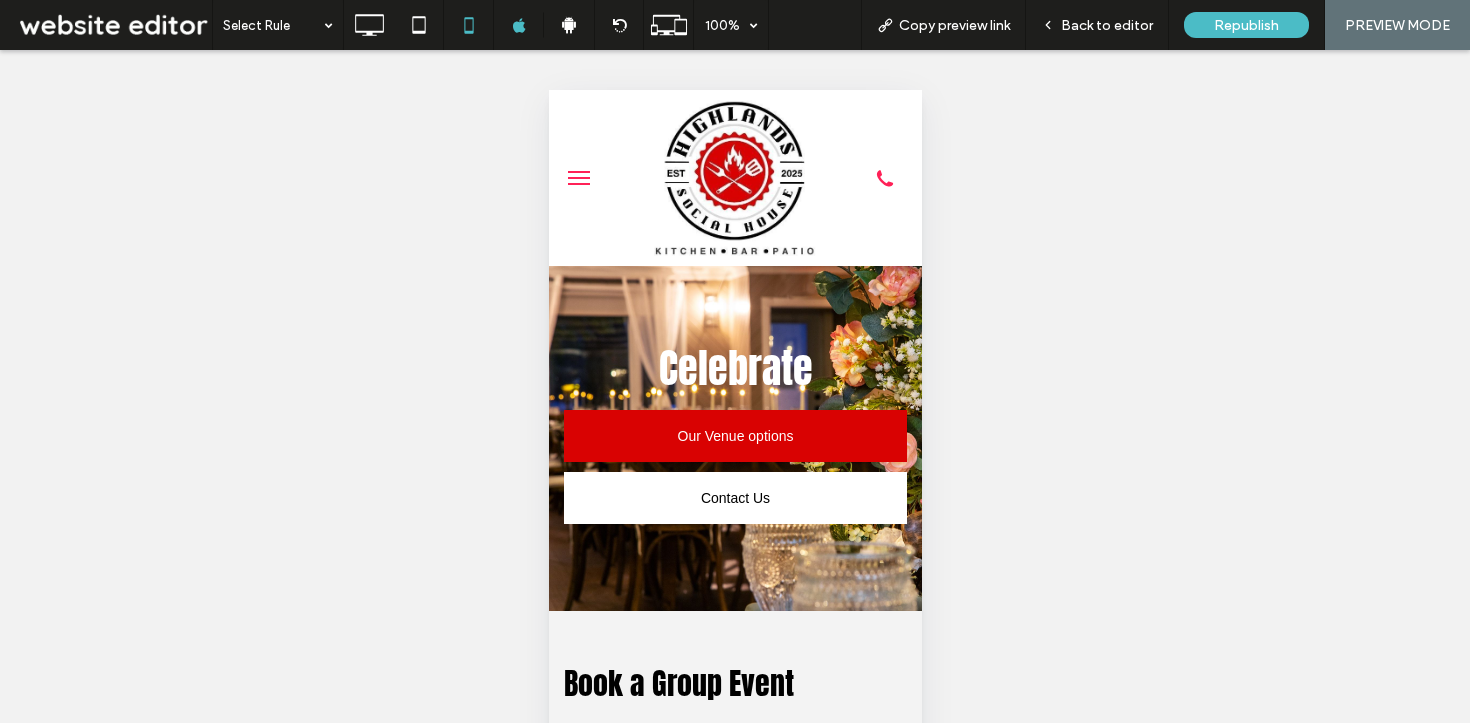 scroll, scrollTop: 0, scrollLeft: 0, axis: both 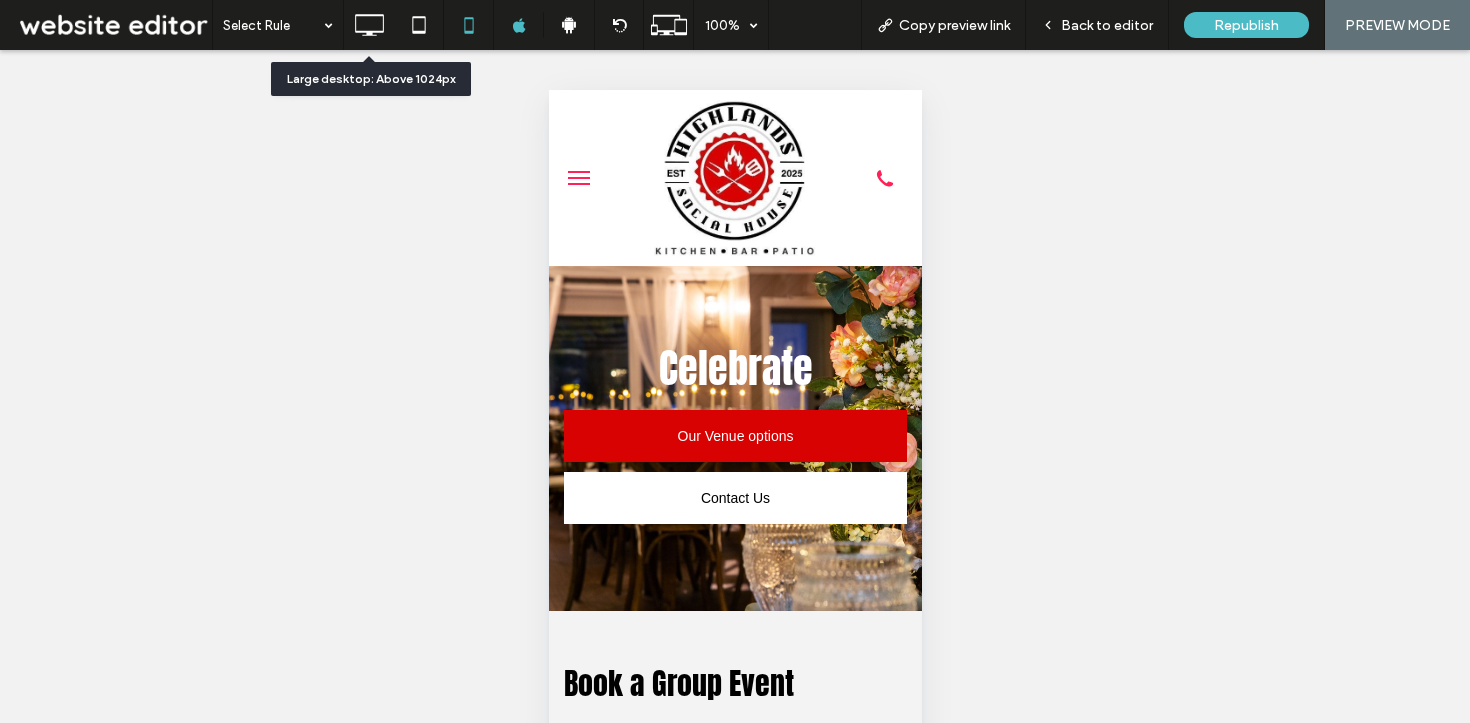 click 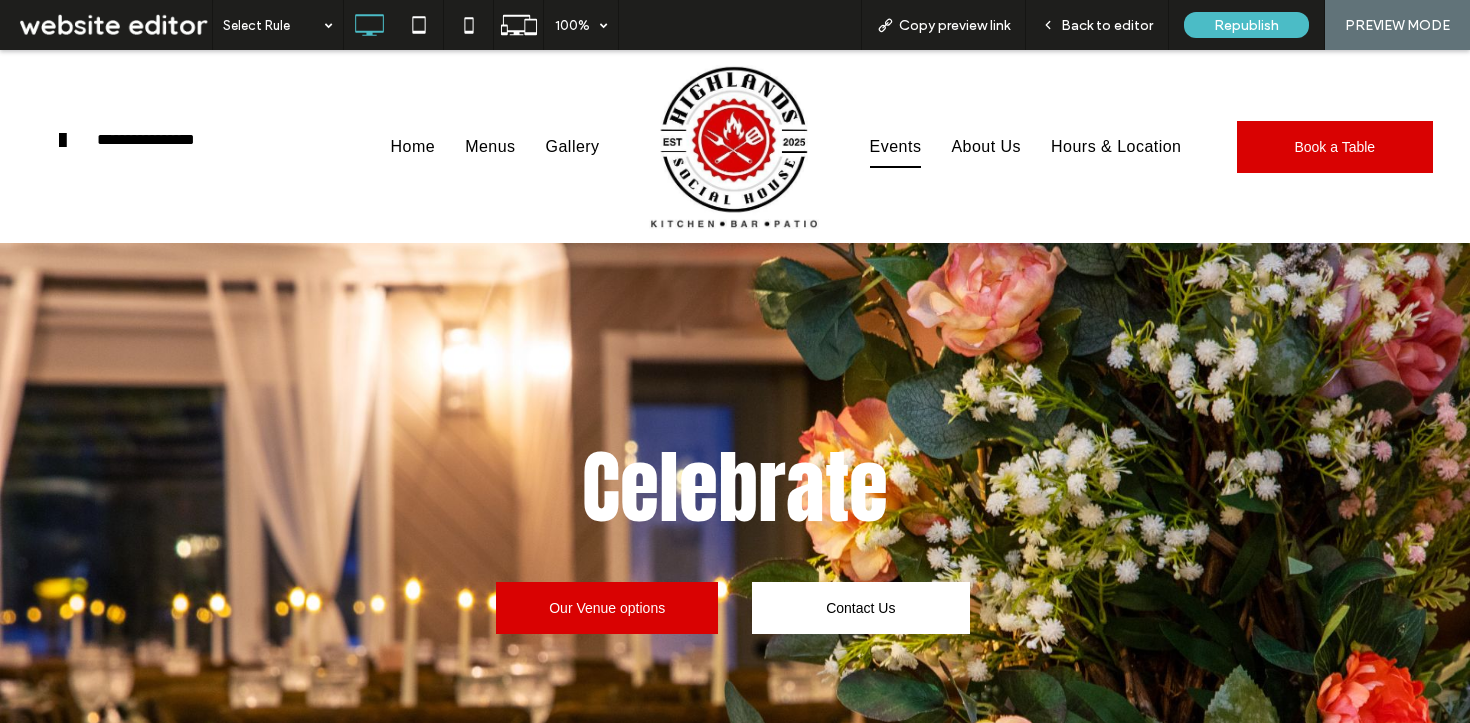 scroll, scrollTop: 0, scrollLeft: 0, axis: both 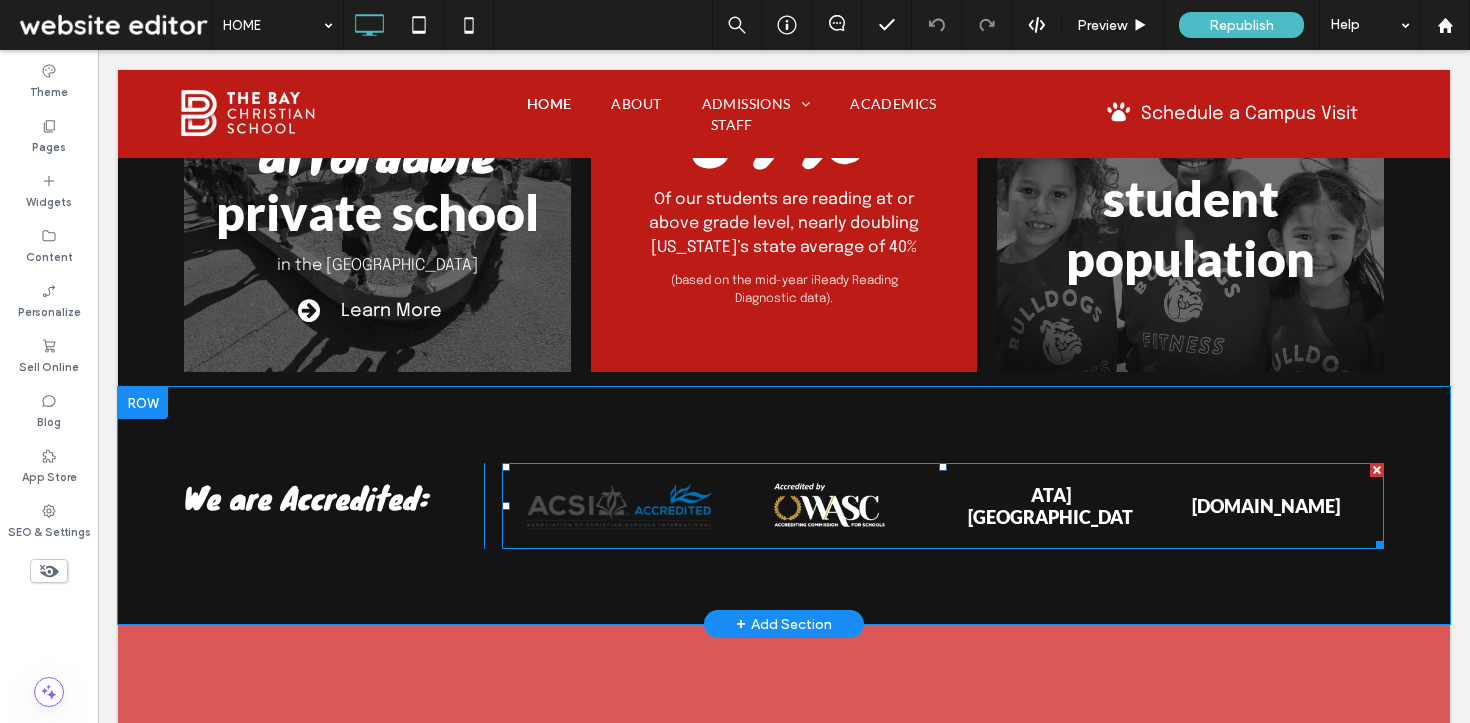 click at bounding box center (1051, 506) 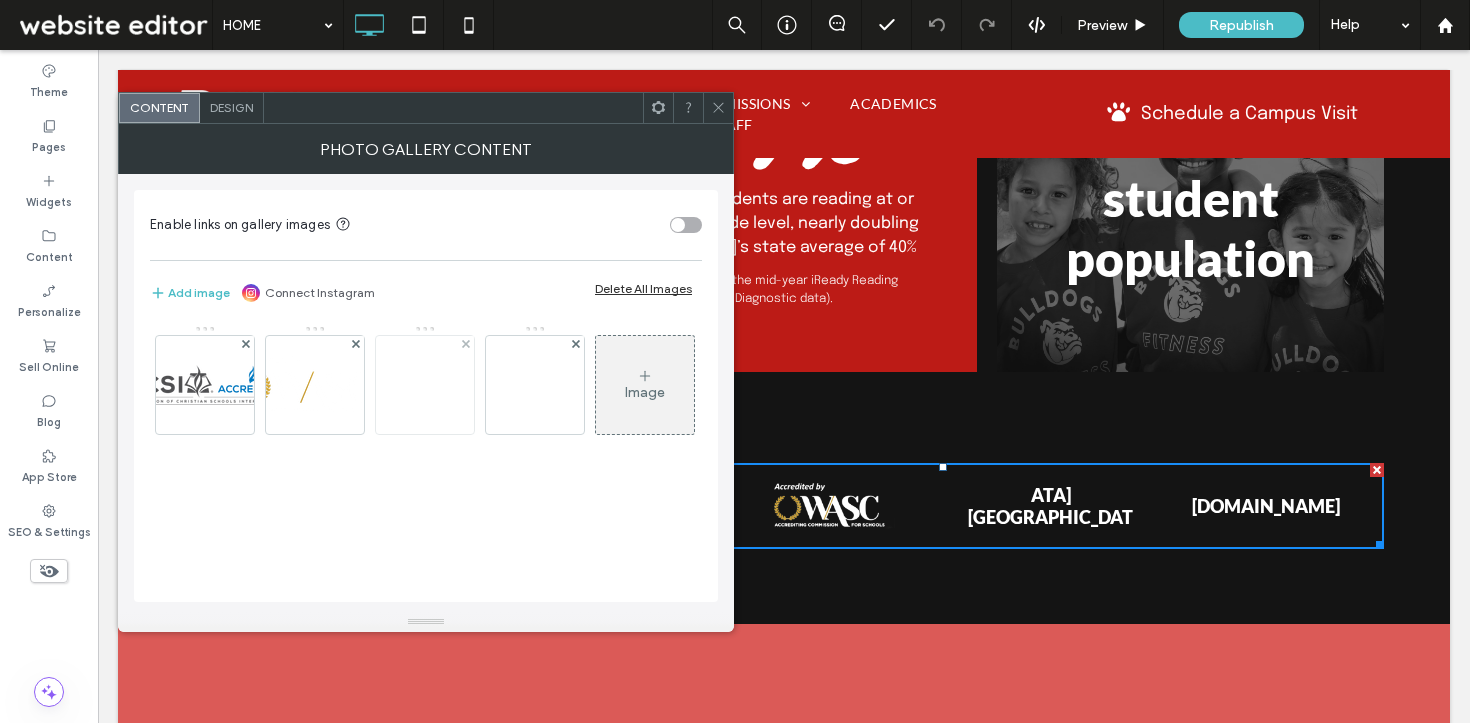 click at bounding box center (425, 385) 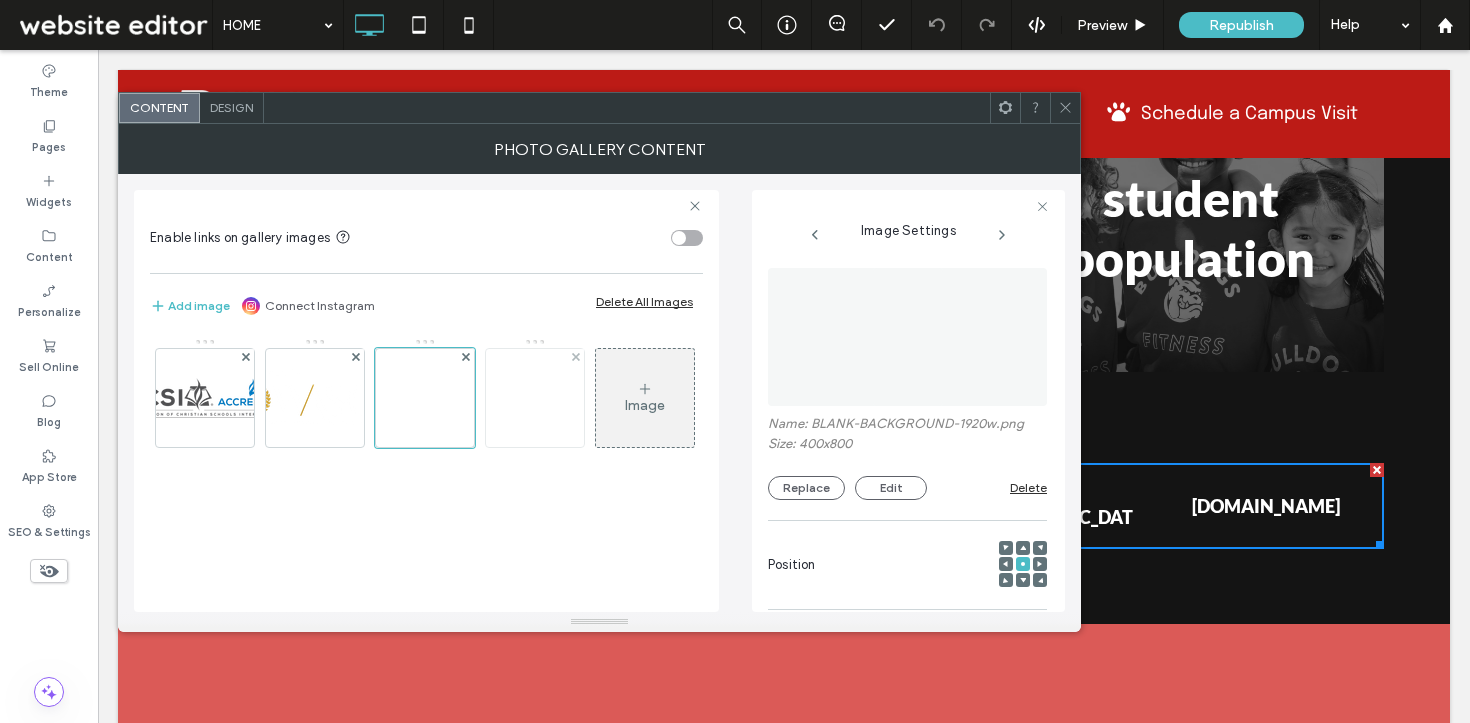 scroll, scrollTop: 0, scrollLeft: 18, axis: horizontal 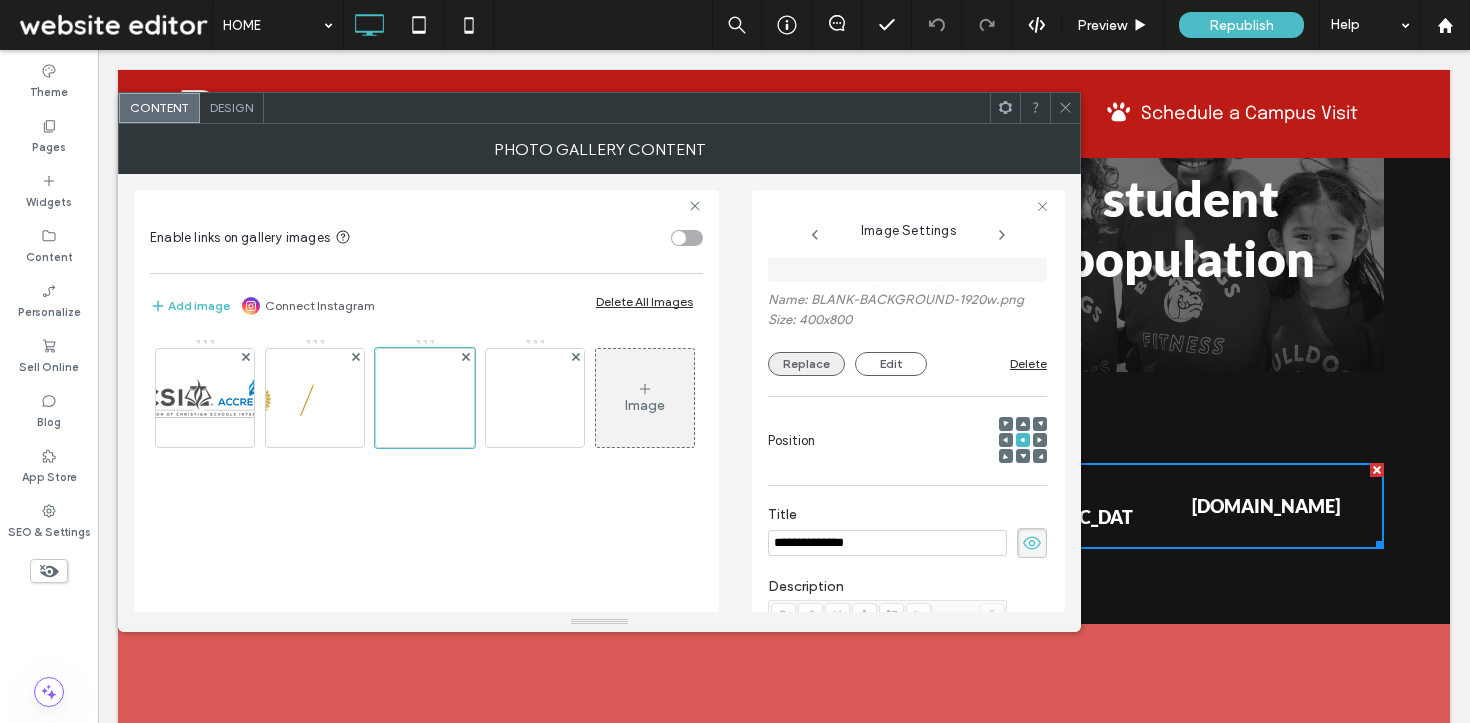 click on "Replace" at bounding box center (806, 364) 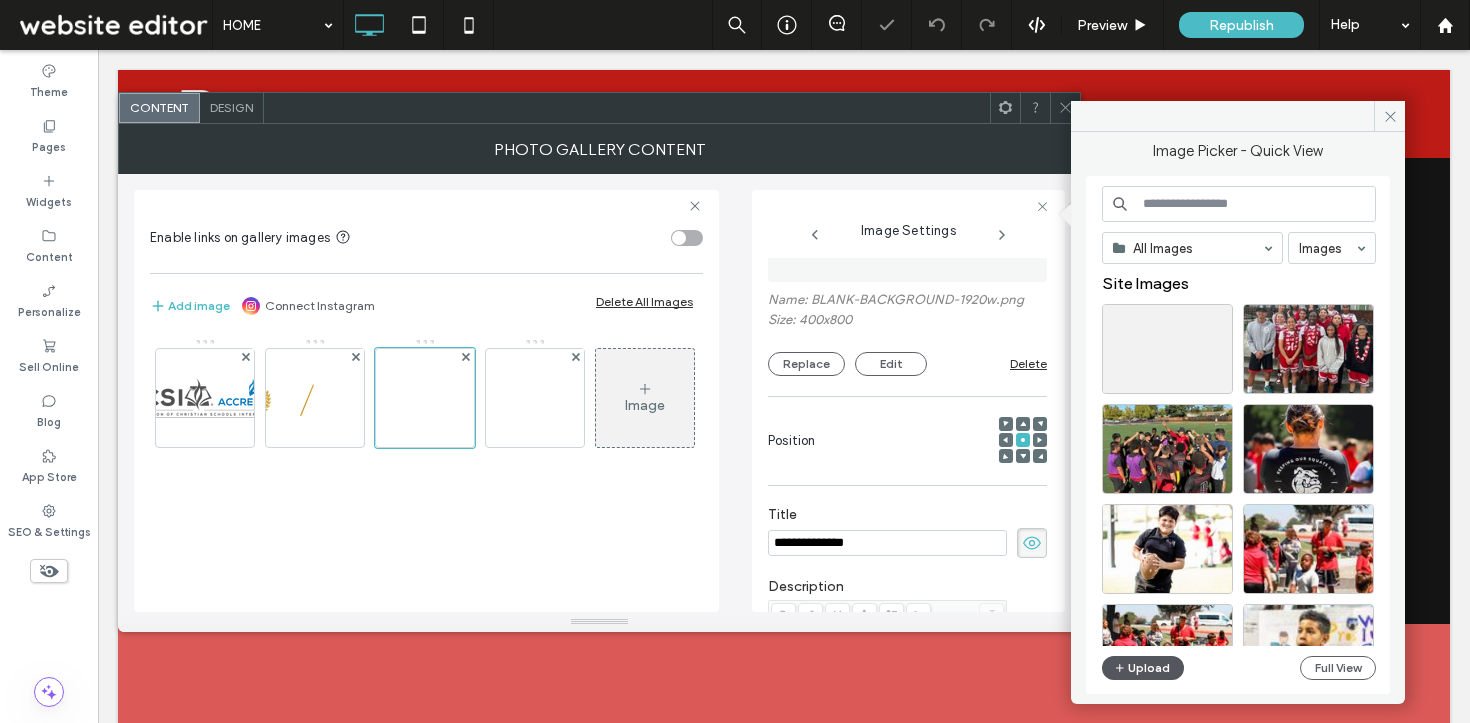 click on "Upload" at bounding box center (1143, 668) 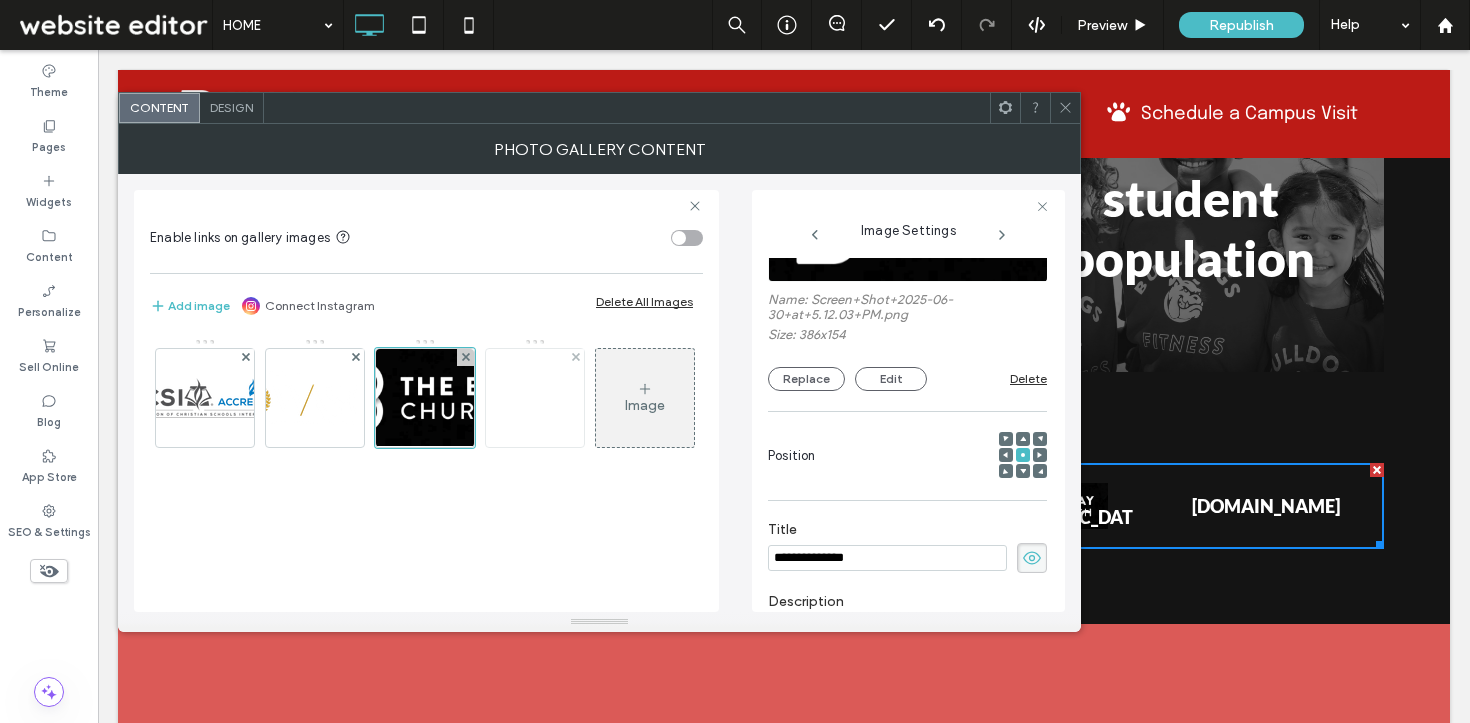 click at bounding box center [535, 398] 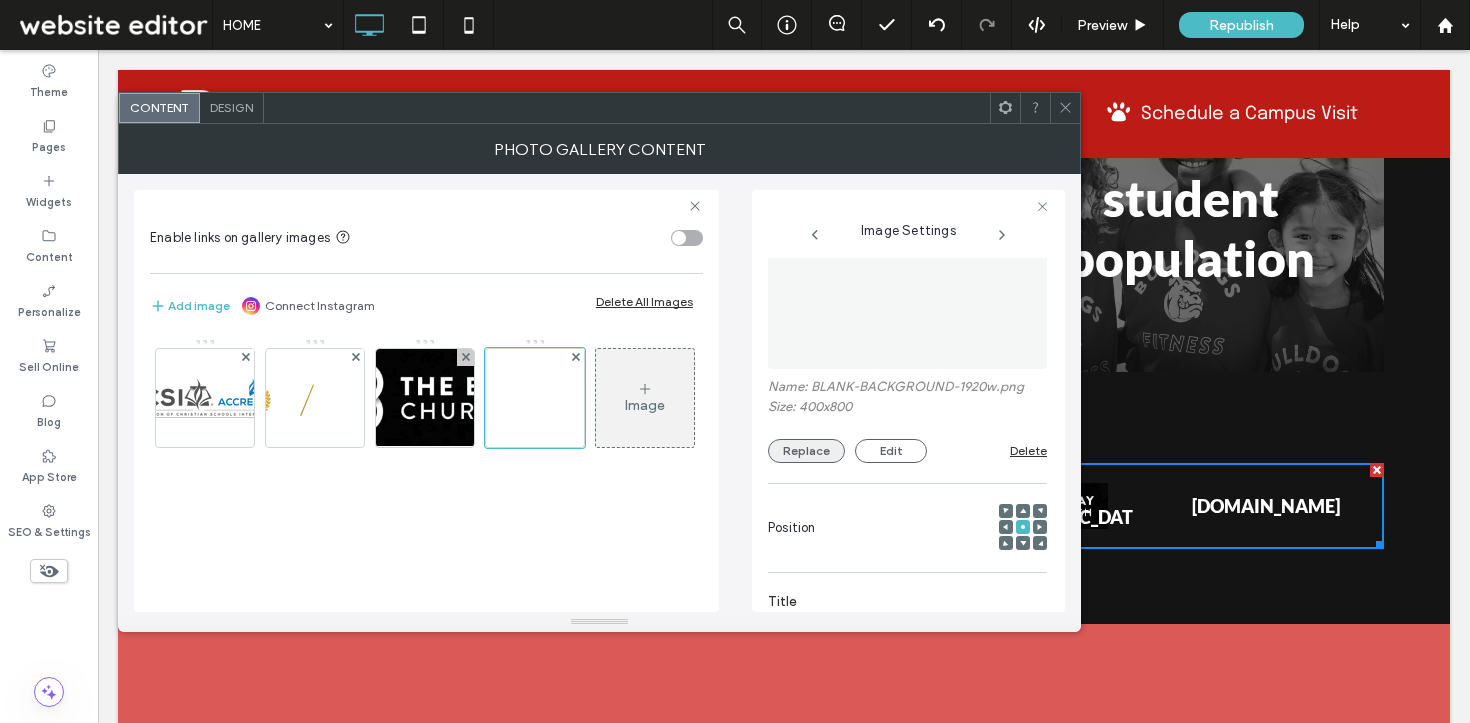 scroll, scrollTop: 34, scrollLeft: 0, axis: vertical 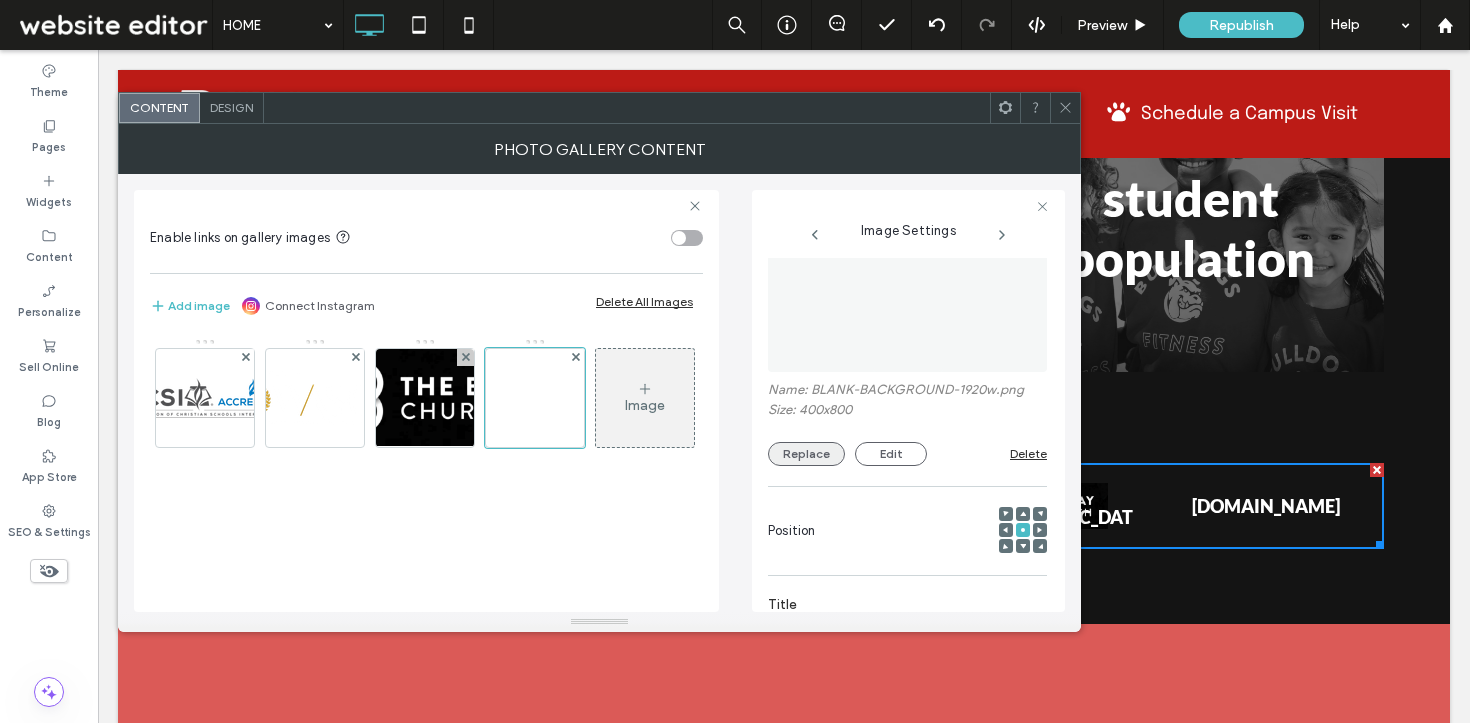 click on "Replace" at bounding box center (806, 454) 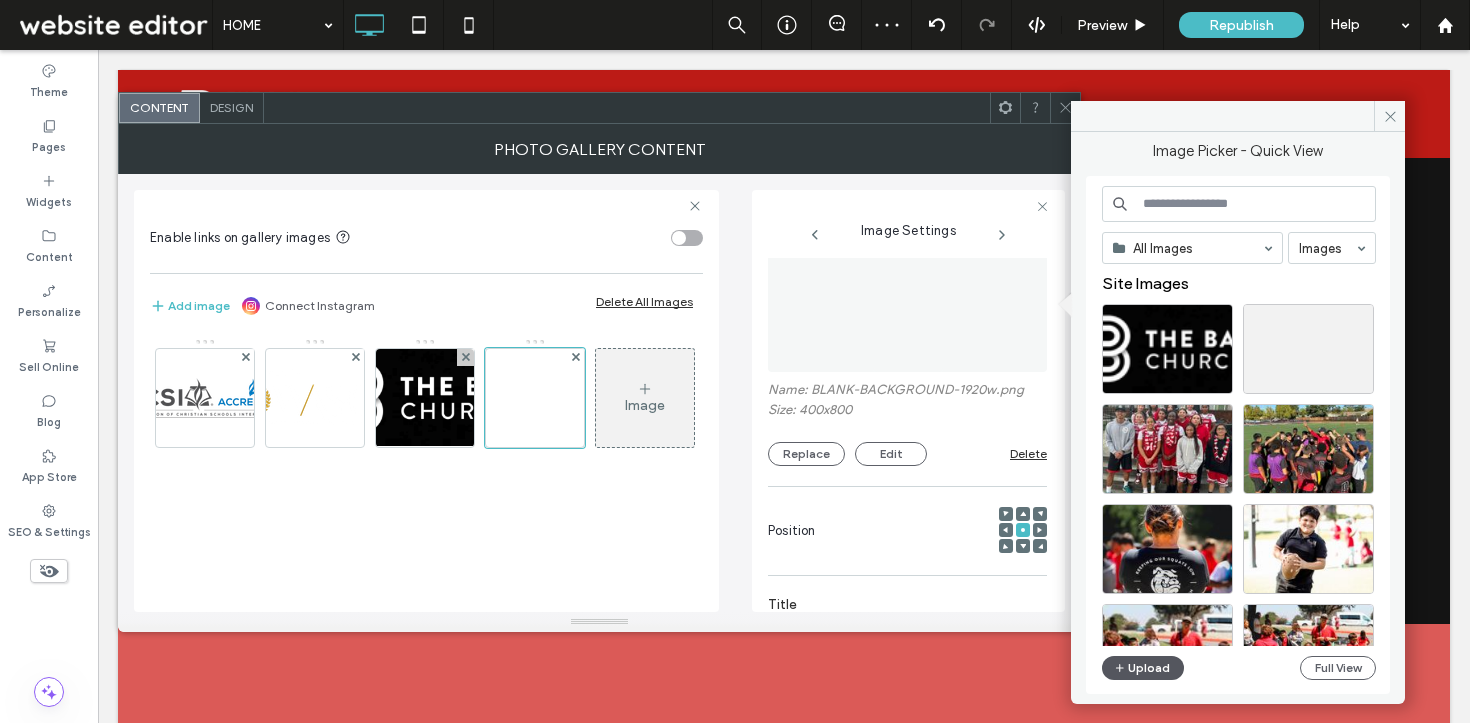 click on "Upload" at bounding box center [1143, 668] 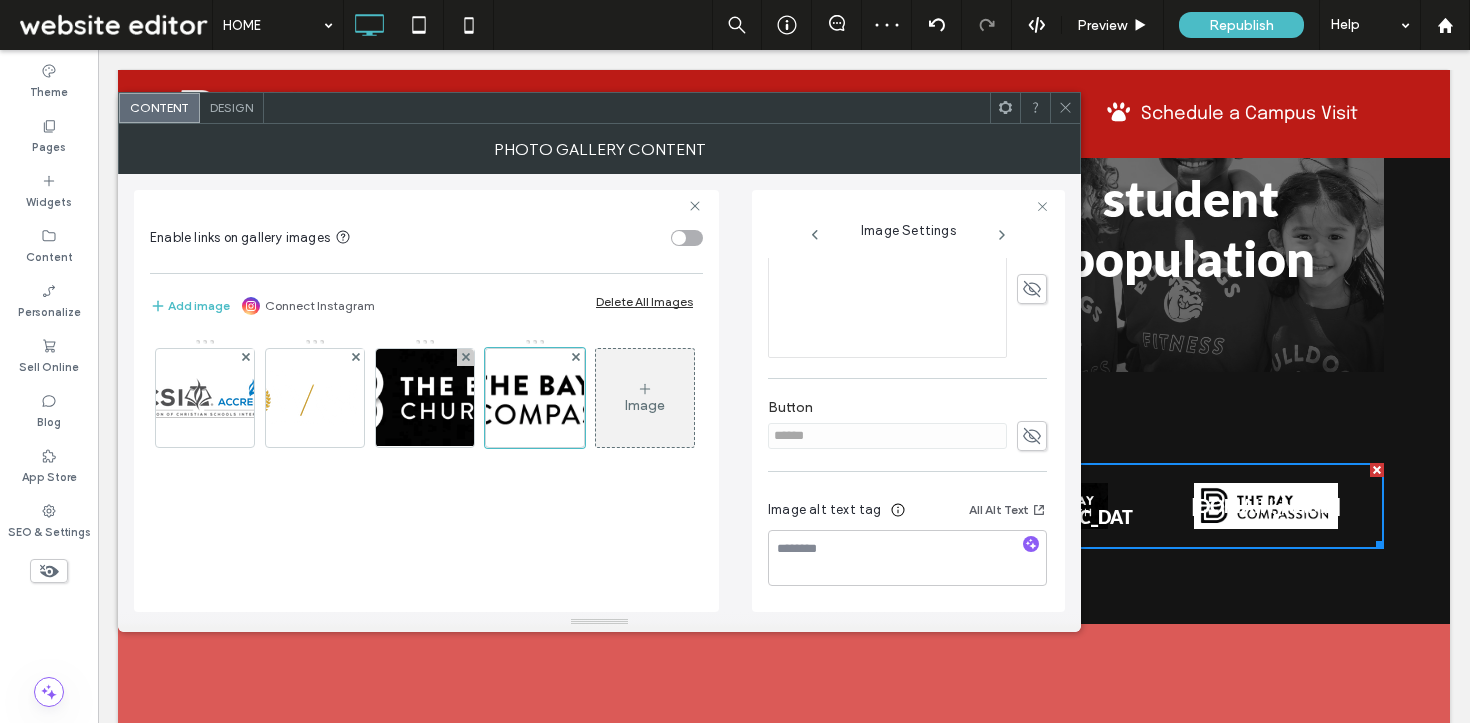 scroll, scrollTop: 350, scrollLeft: 0, axis: vertical 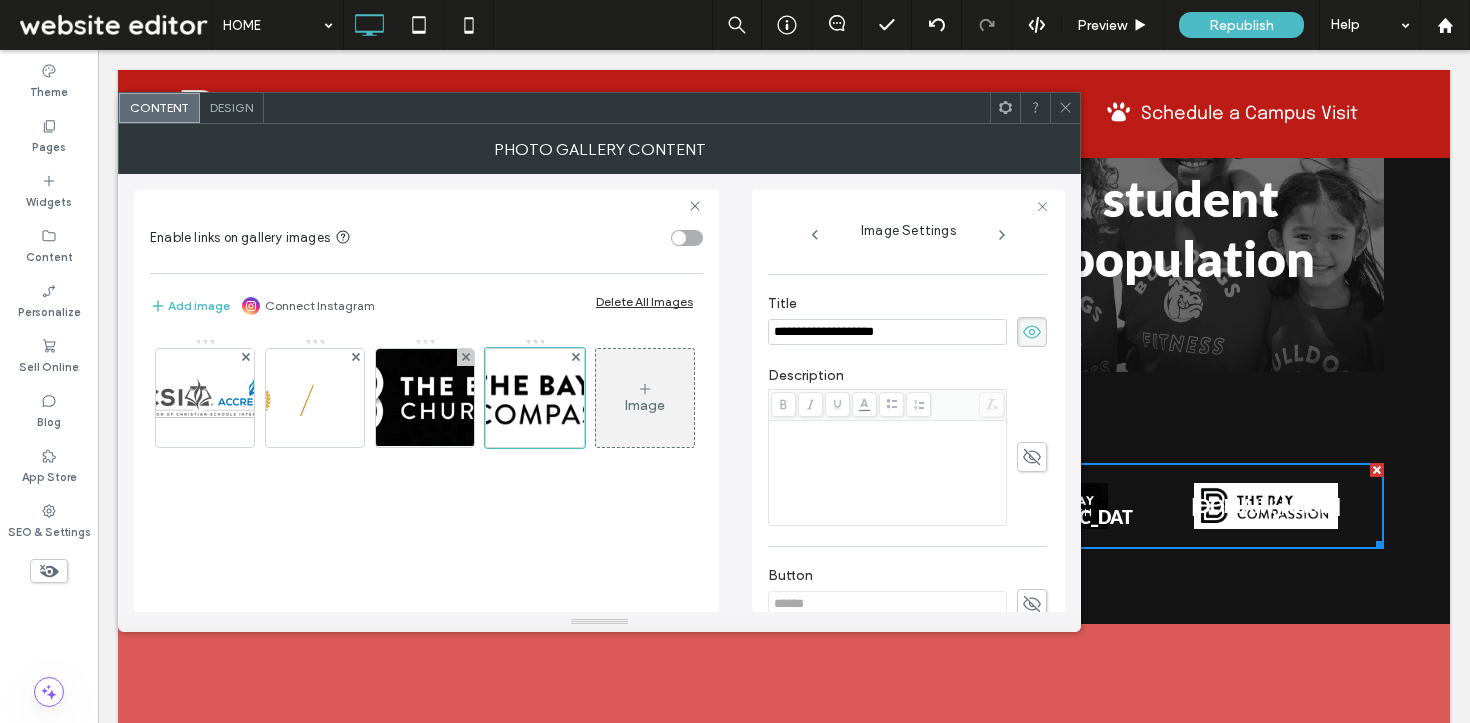 click 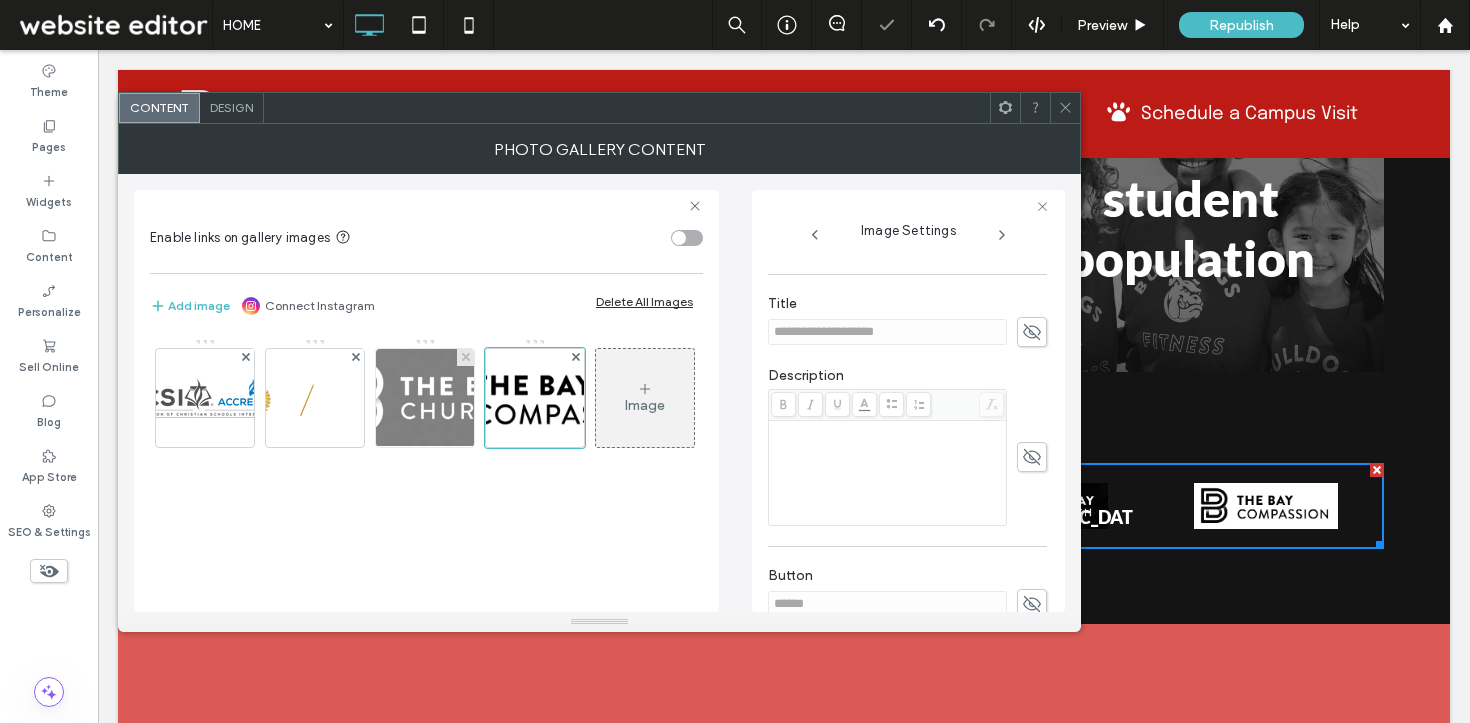 click at bounding box center [425, 398] 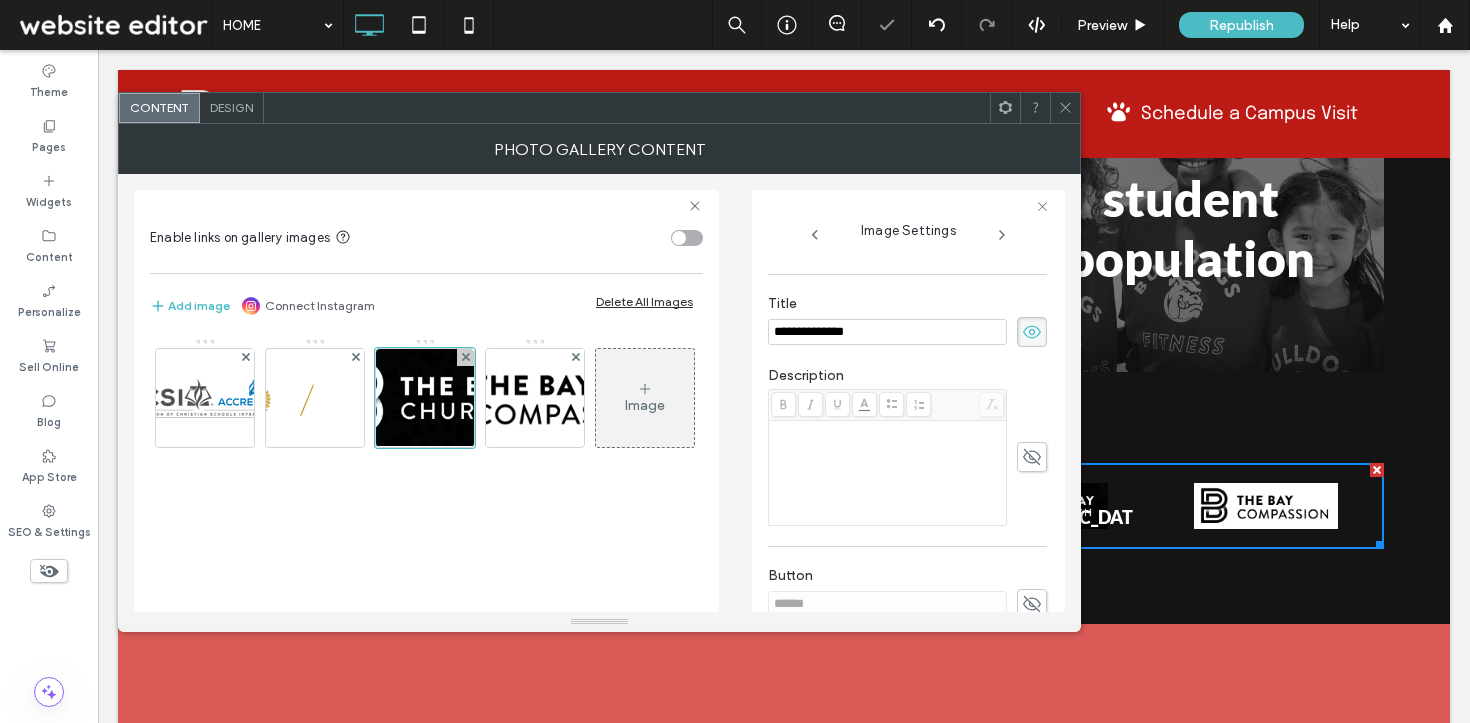 click 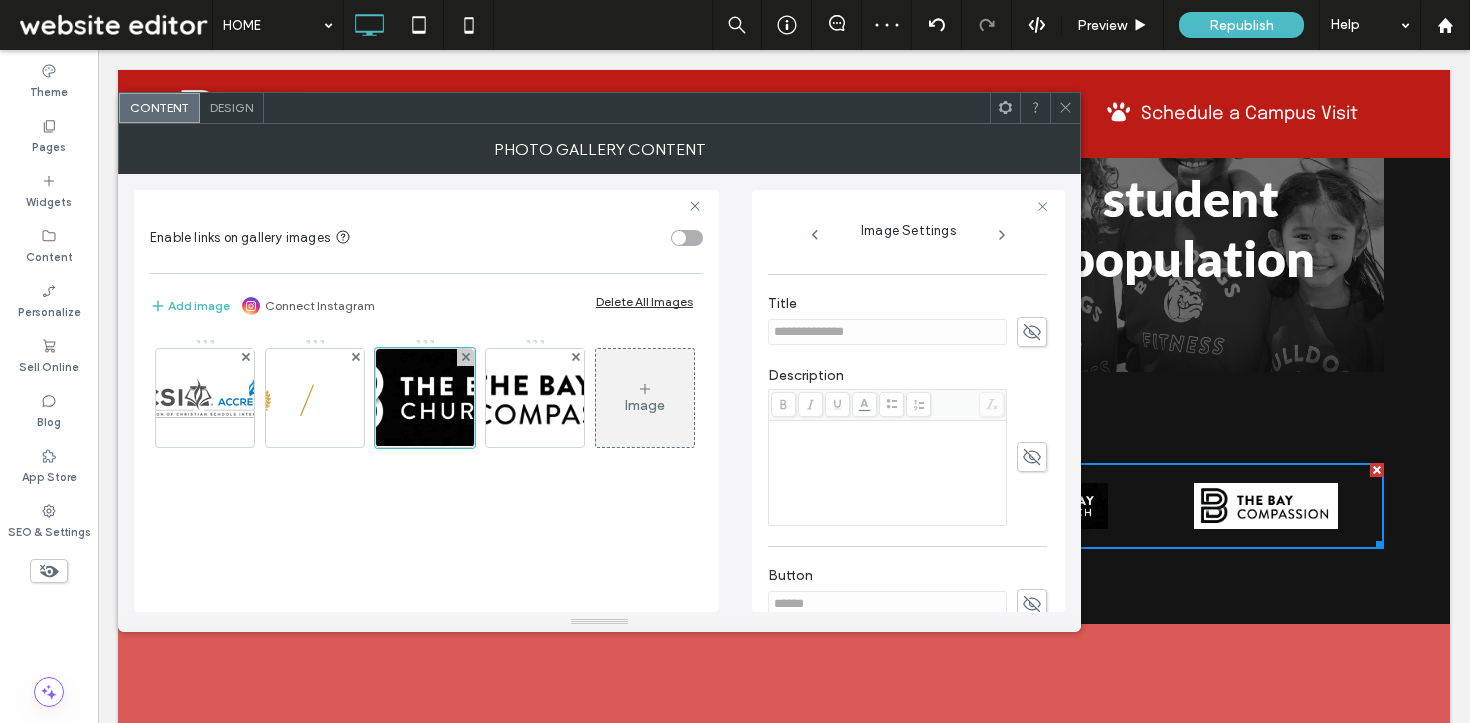 click 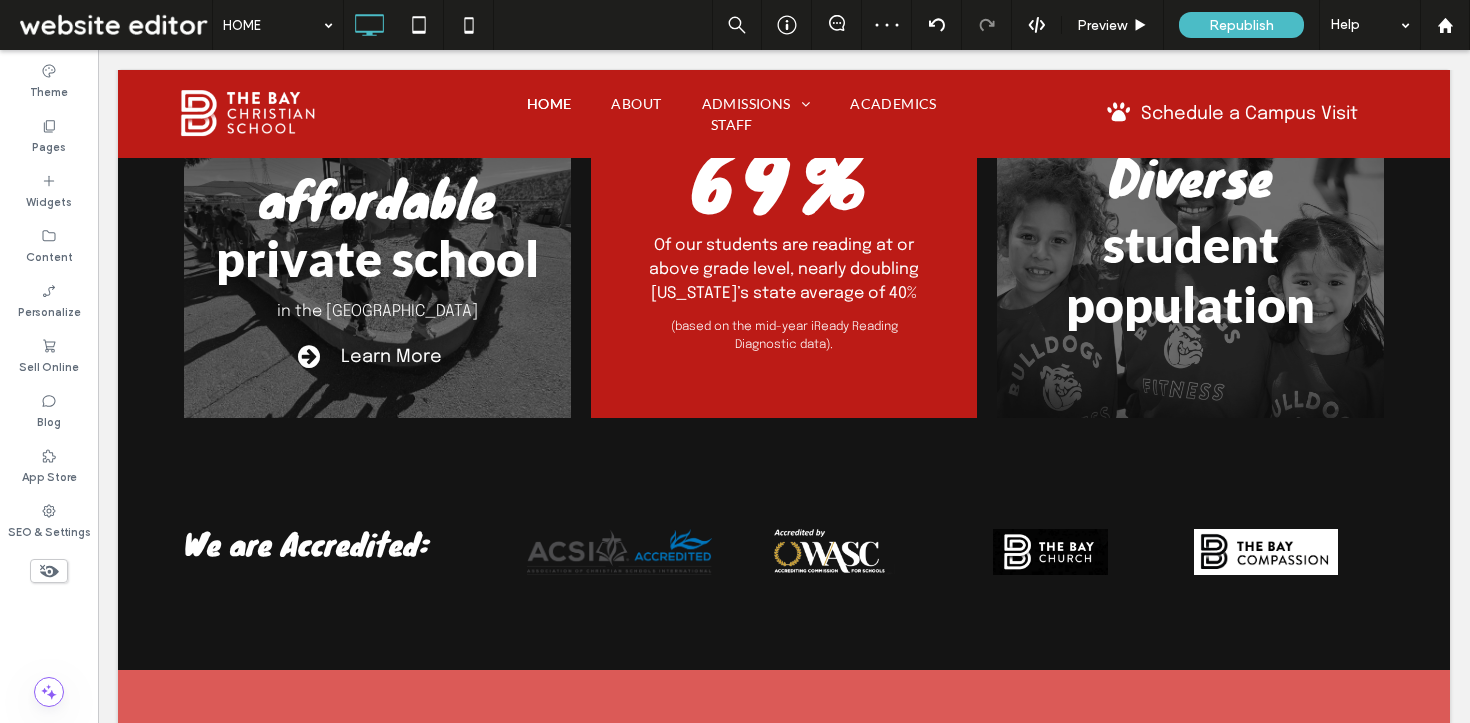 scroll, scrollTop: 2799, scrollLeft: 0, axis: vertical 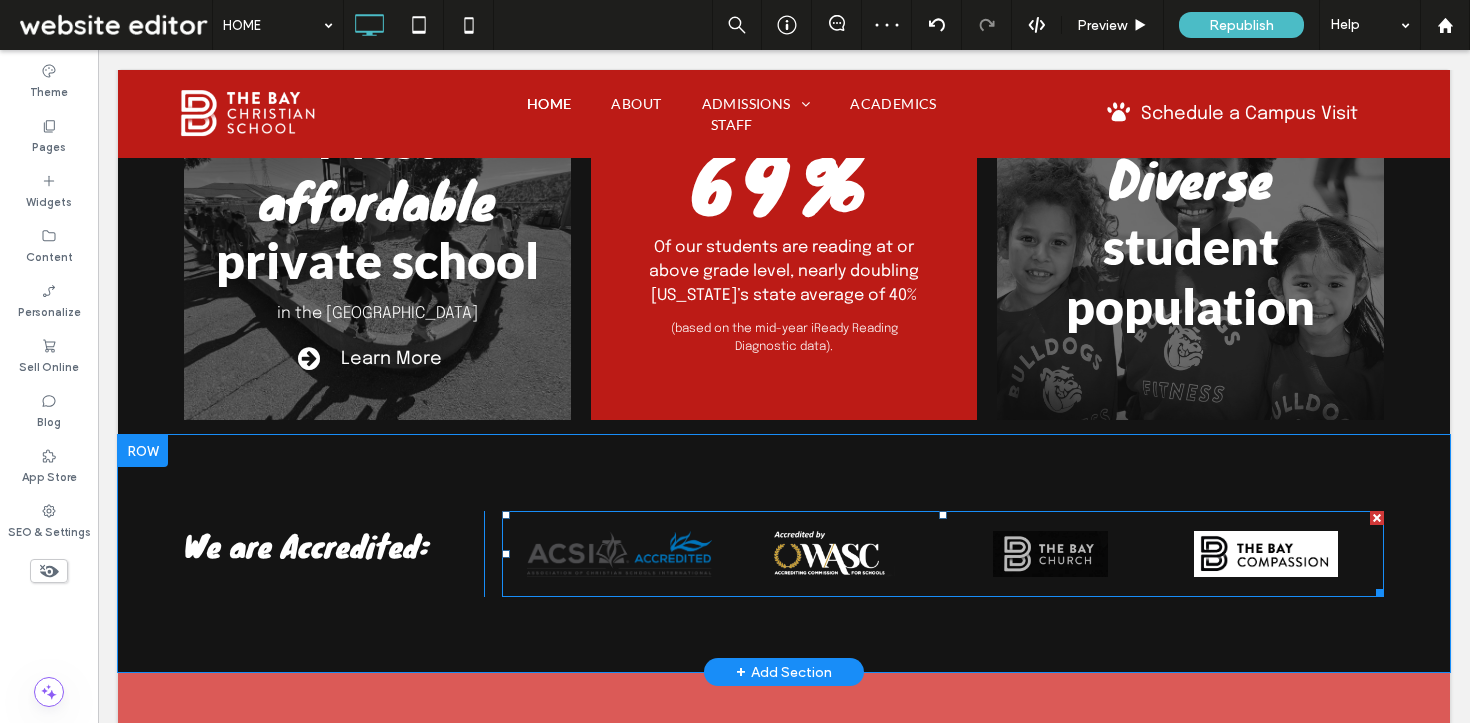 click at bounding box center [1051, 554] 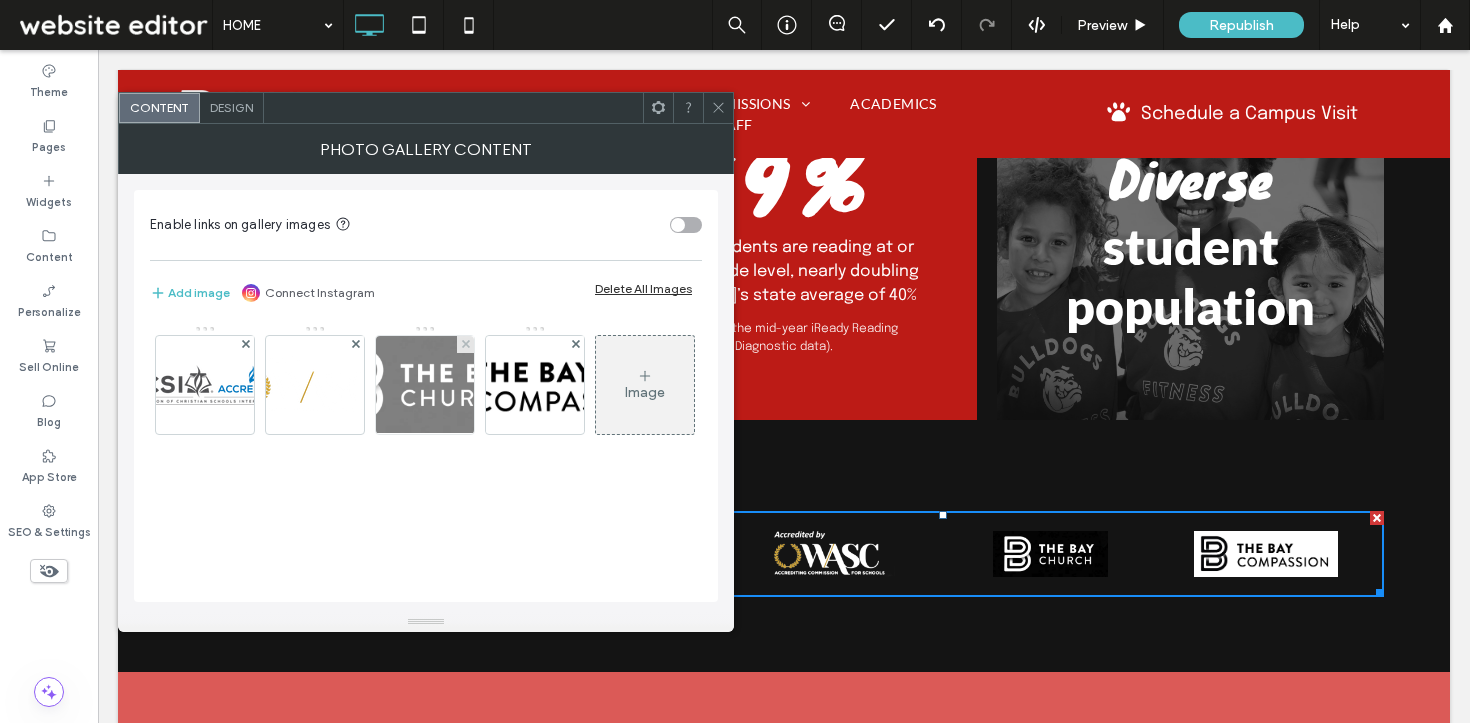 click at bounding box center (425, 385) 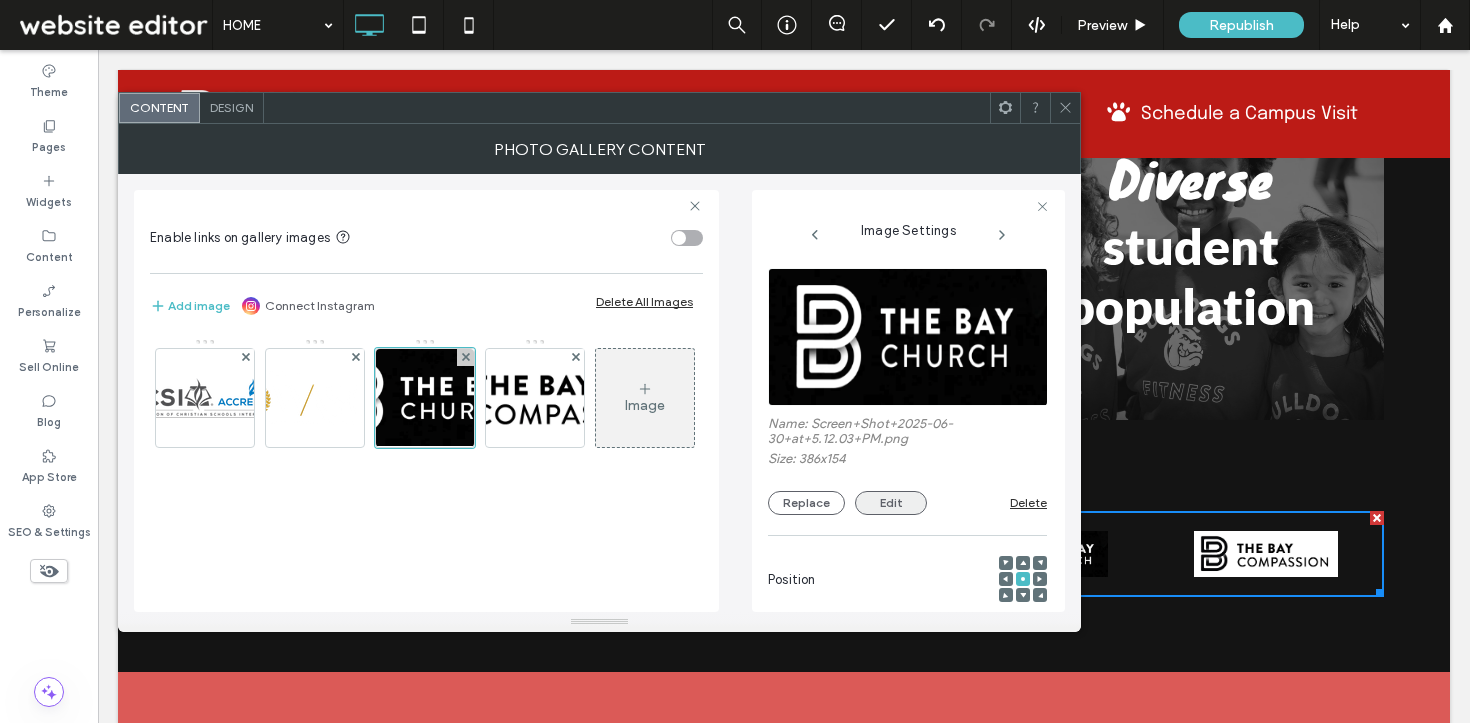 click on "Edit" at bounding box center (891, 503) 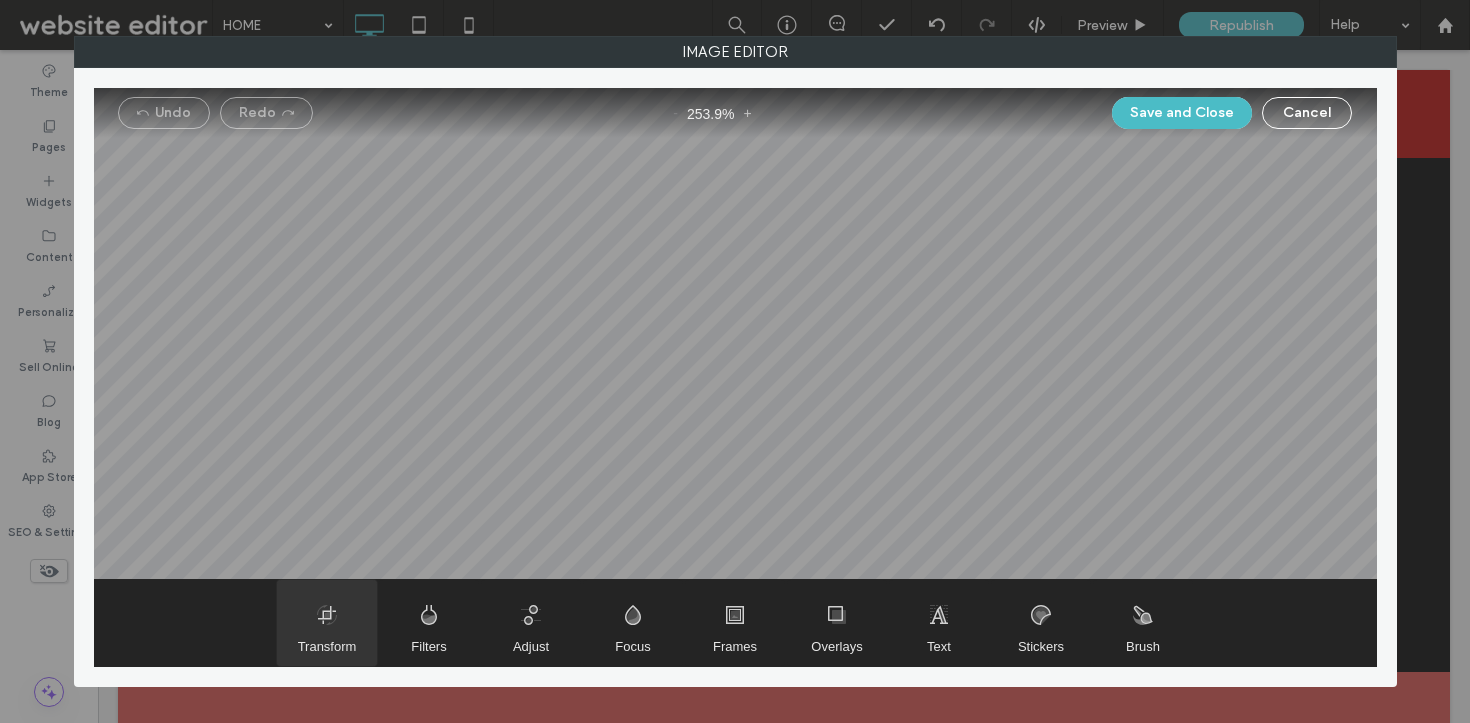 click at bounding box center [327, 623] 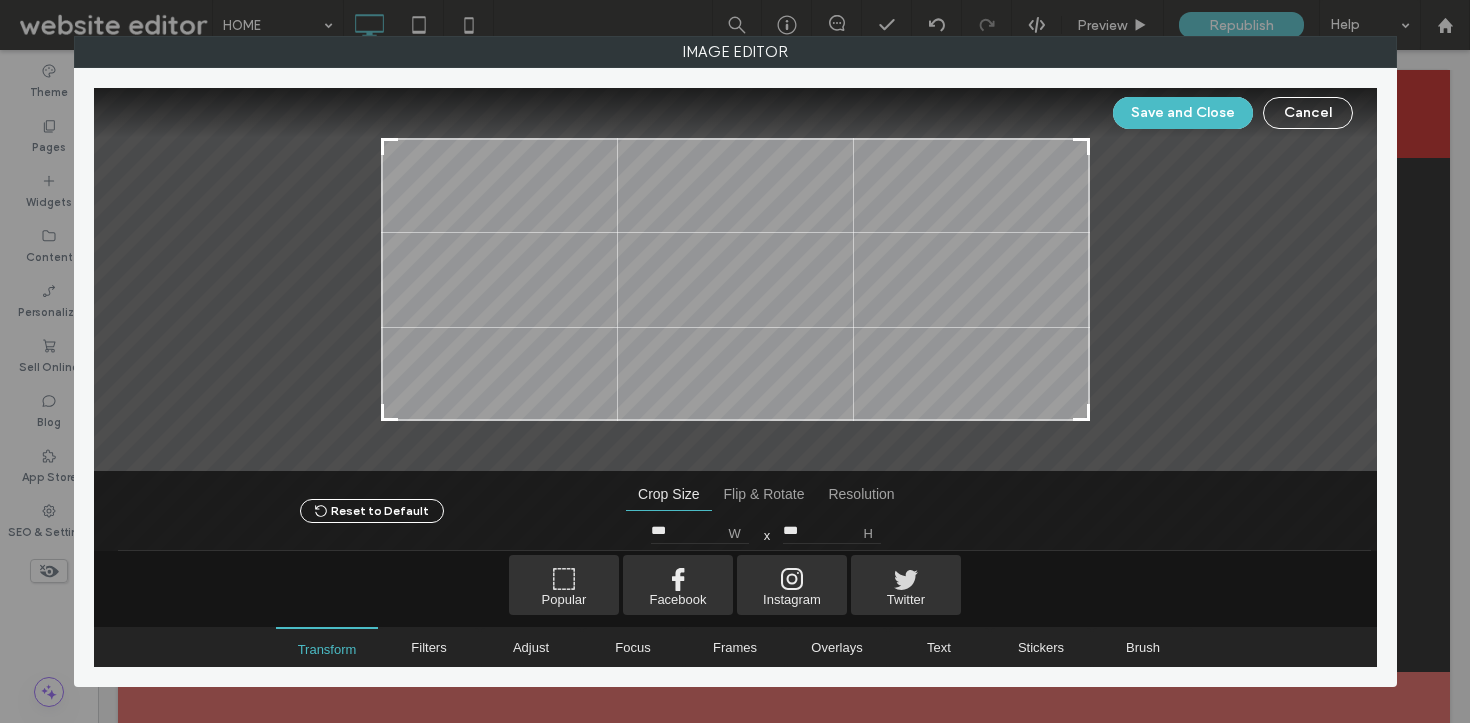 type on "***" 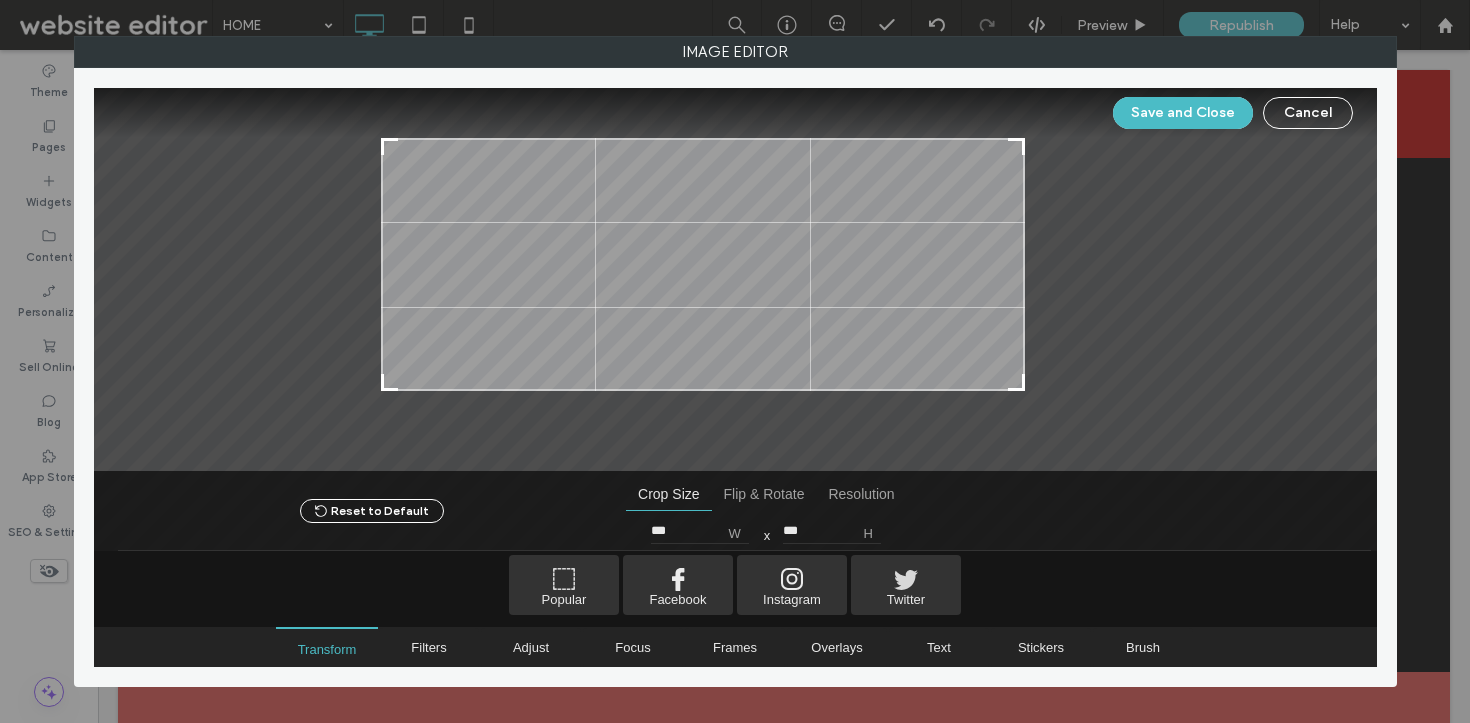 type on "***" 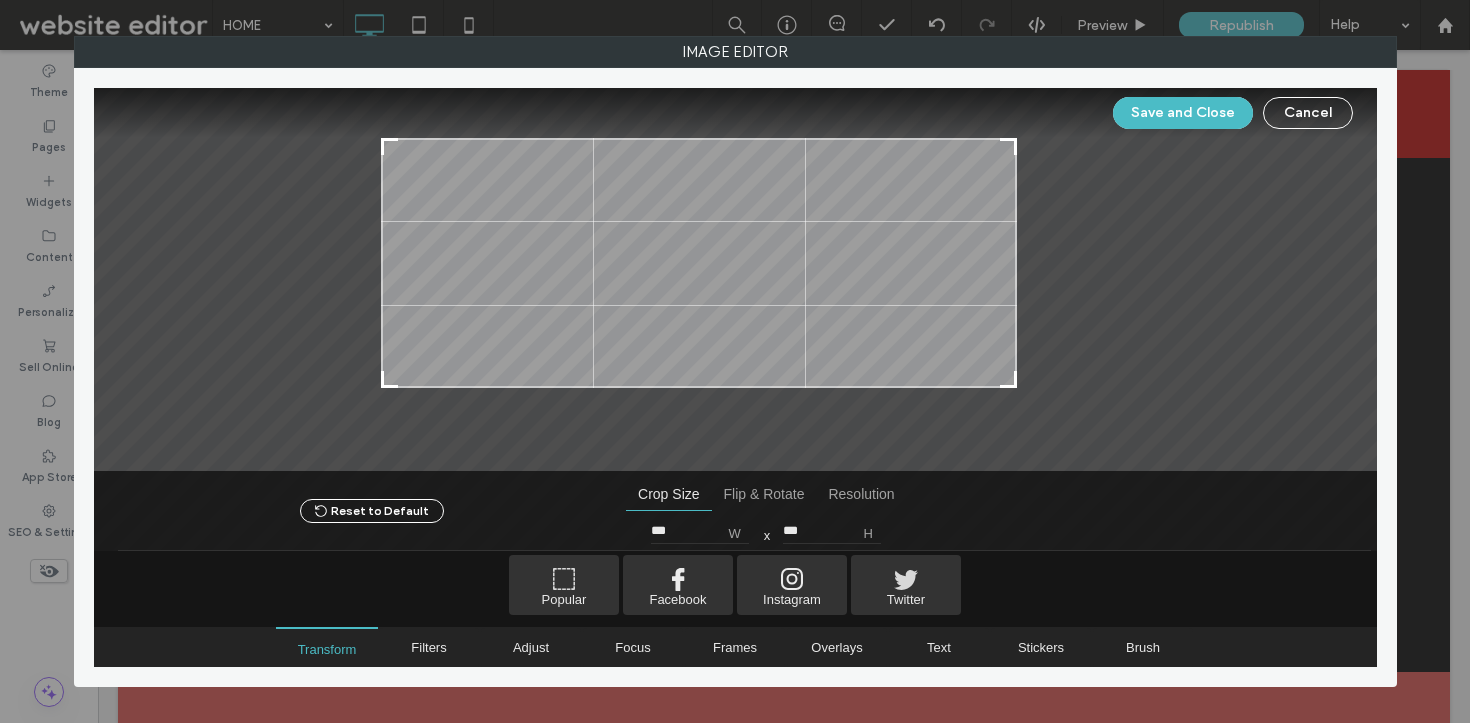 type on "***" 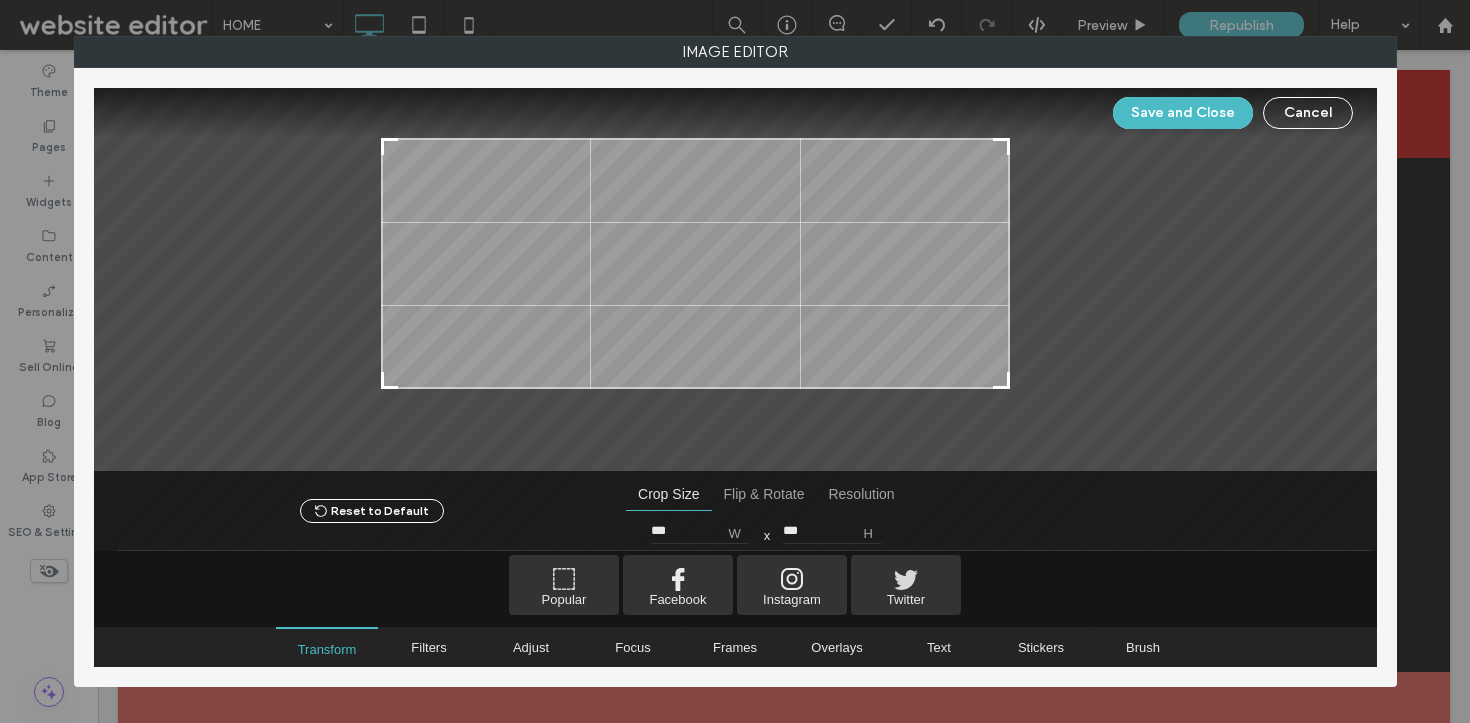 type on "***" 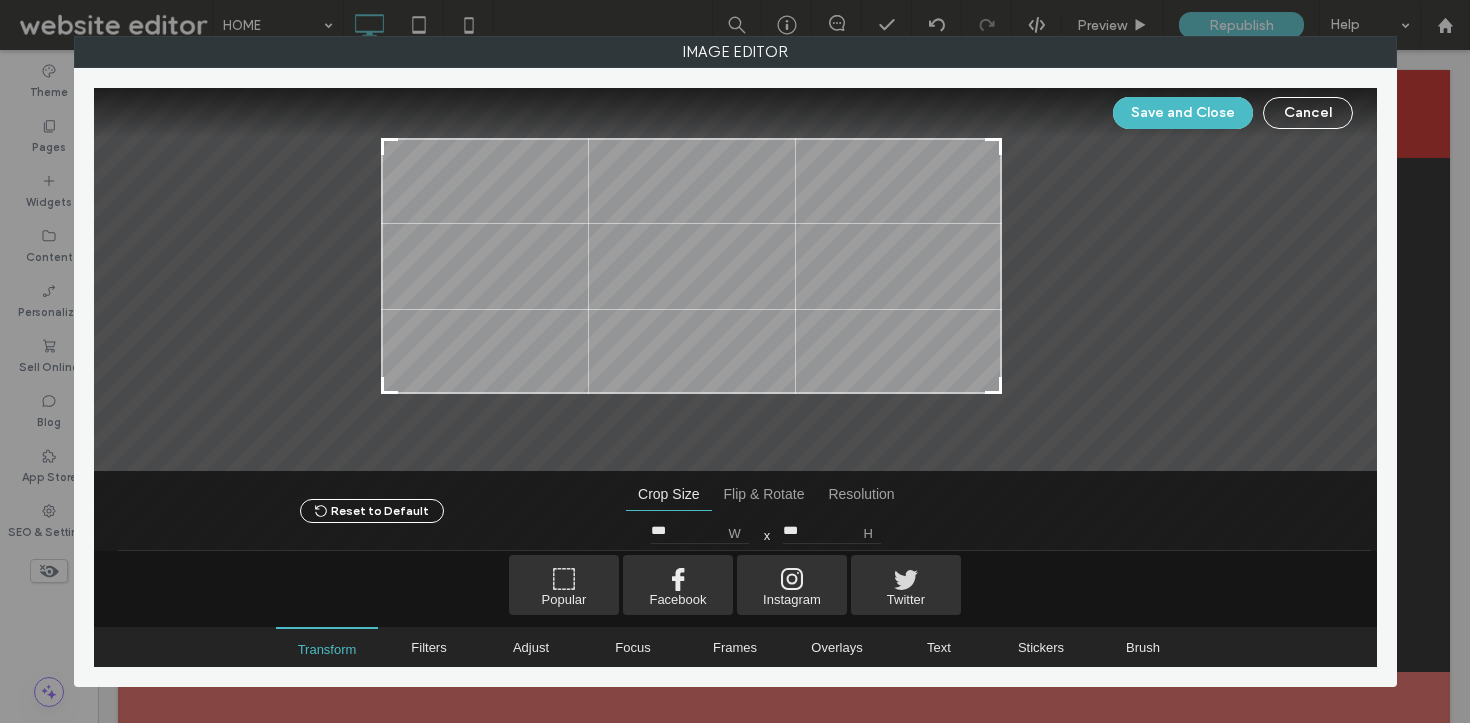 type on "***" 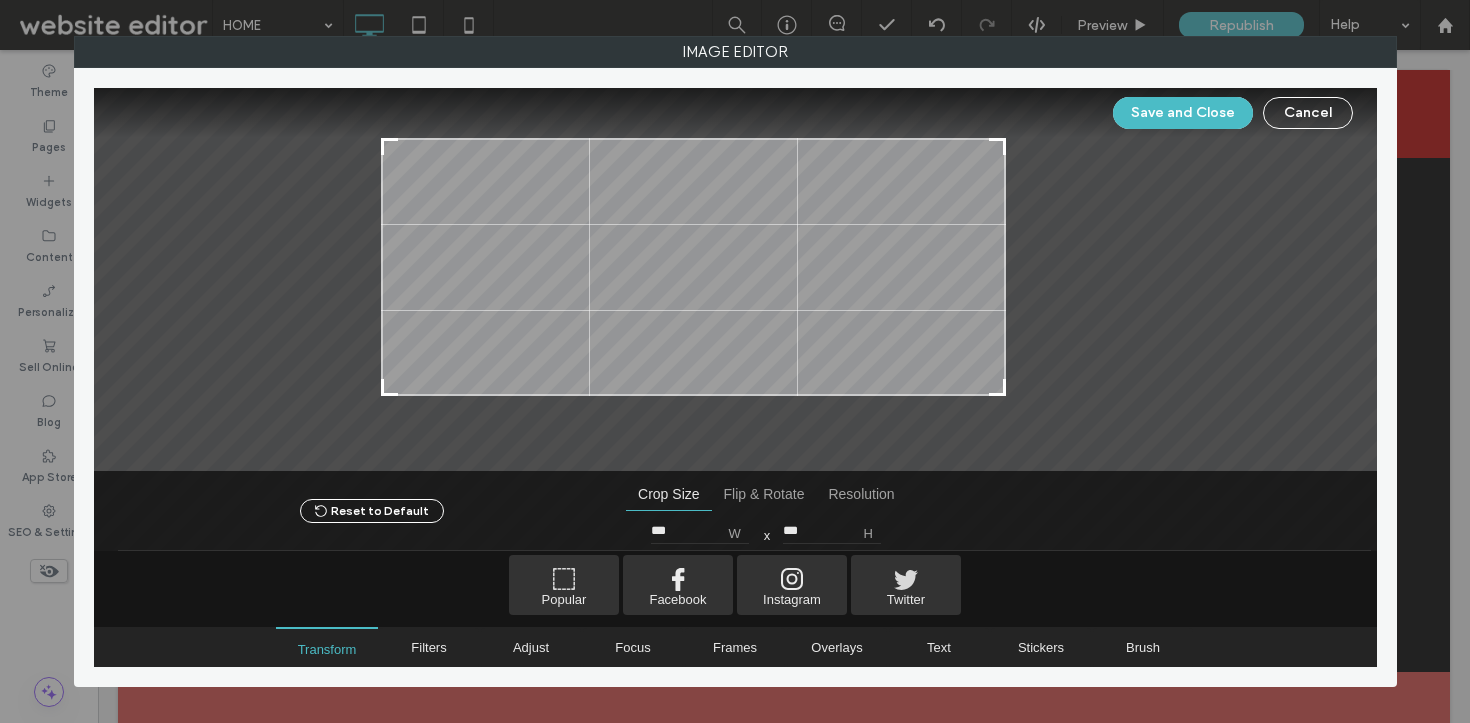 drag, startPoint x: 1079, startPoint y: 418, endPoint x: 996, endPoint y: 393, distance: 86.683334 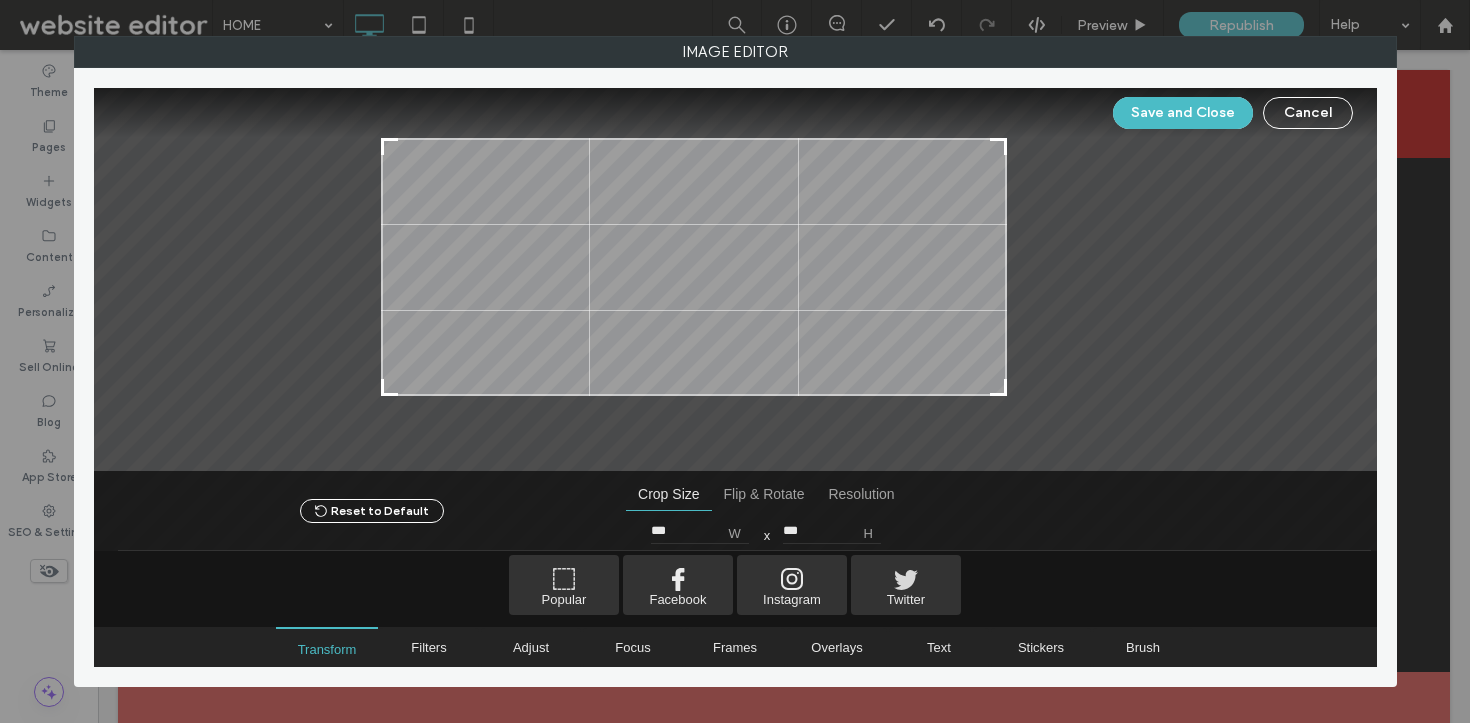 type on "***" 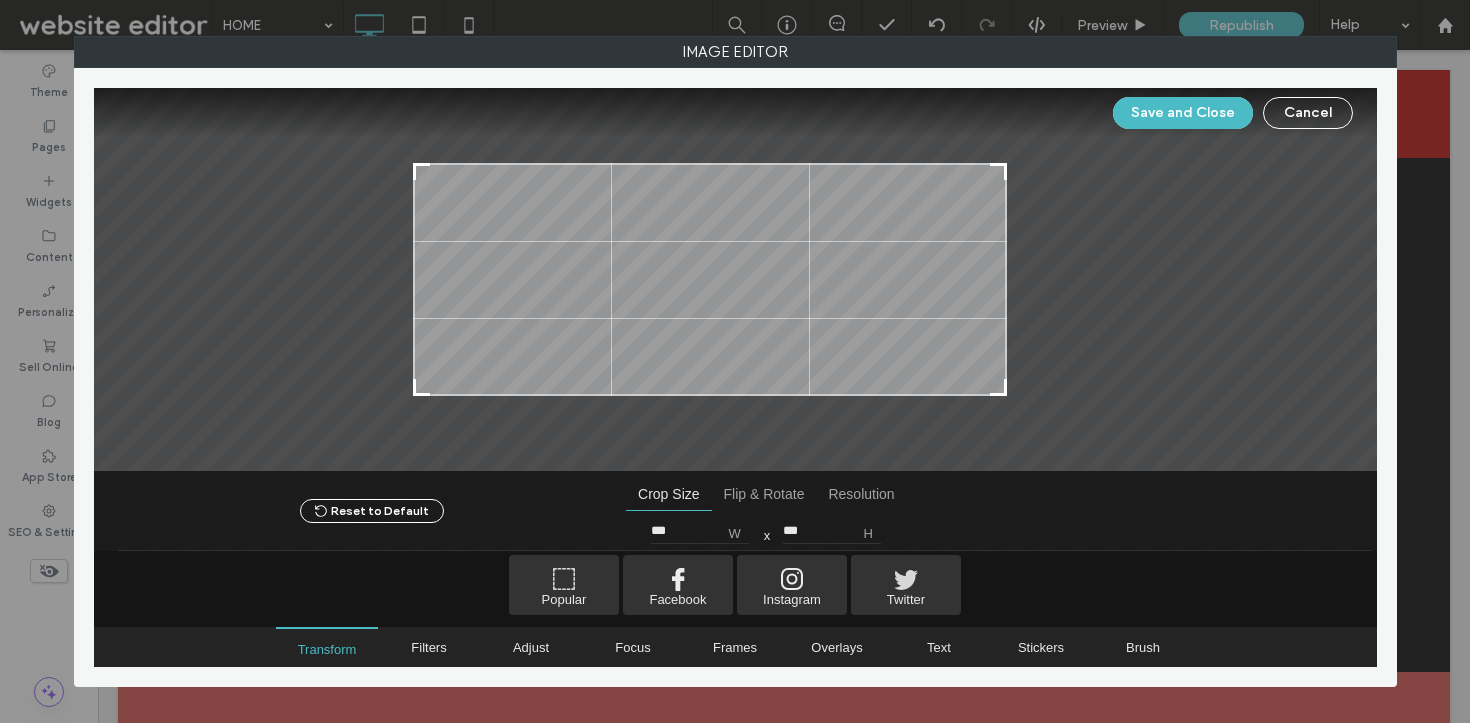 type on "***" 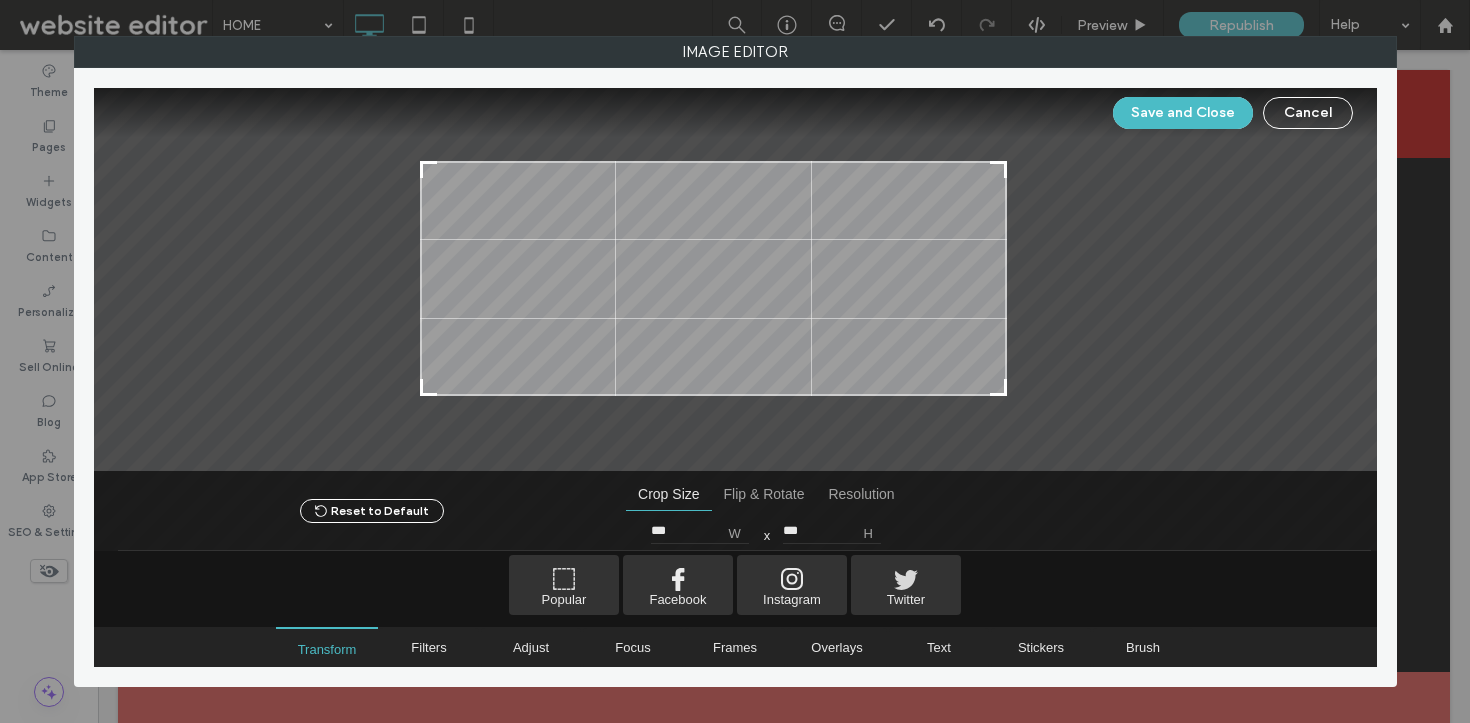 type on "***" 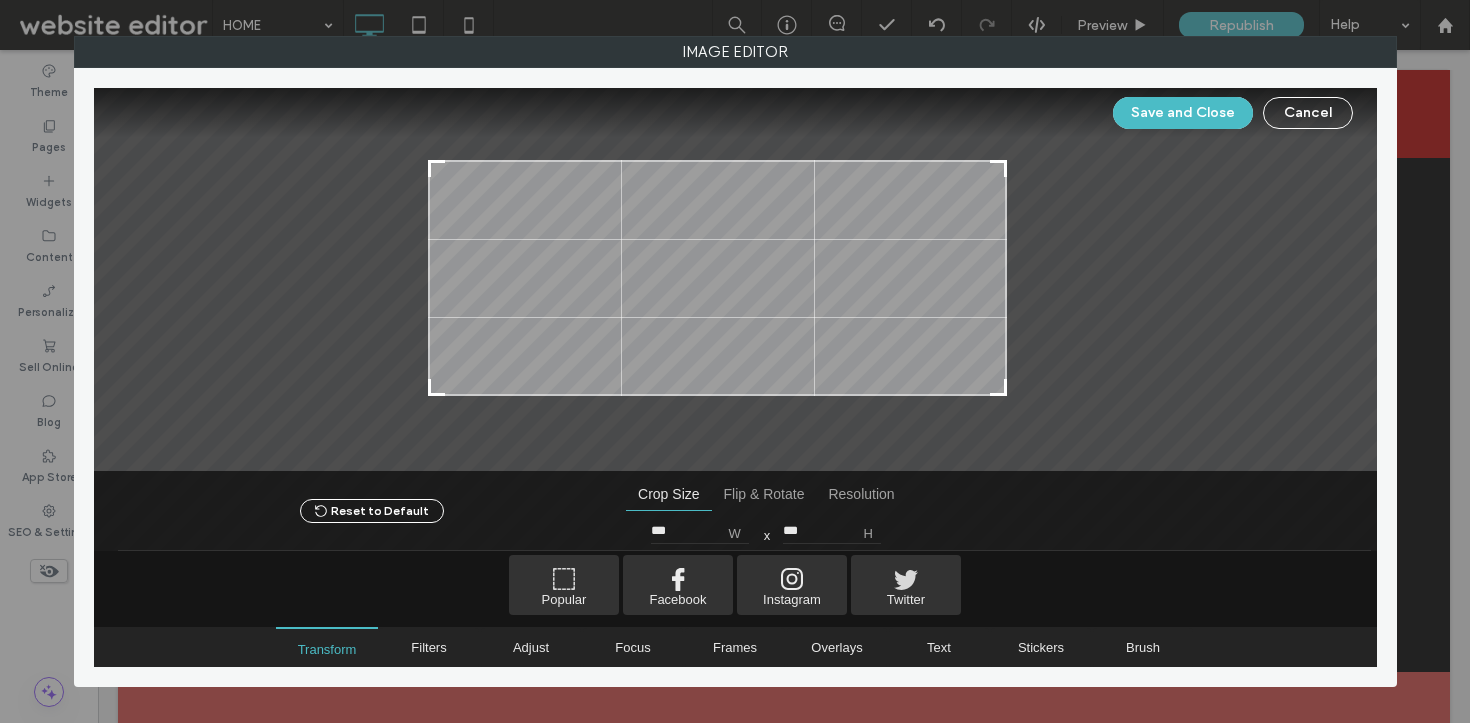 type on "***" 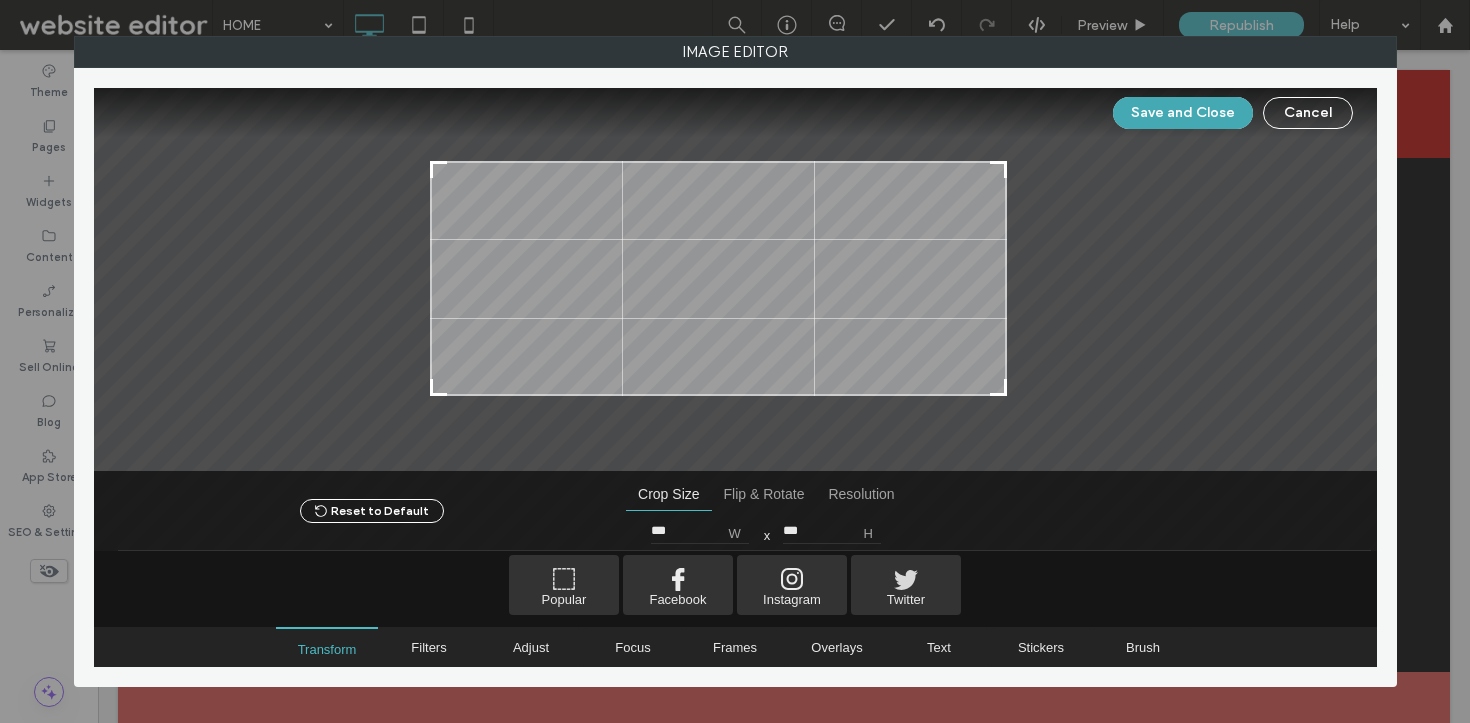 click on "Save and Close" at bounding box center (1183, 113) 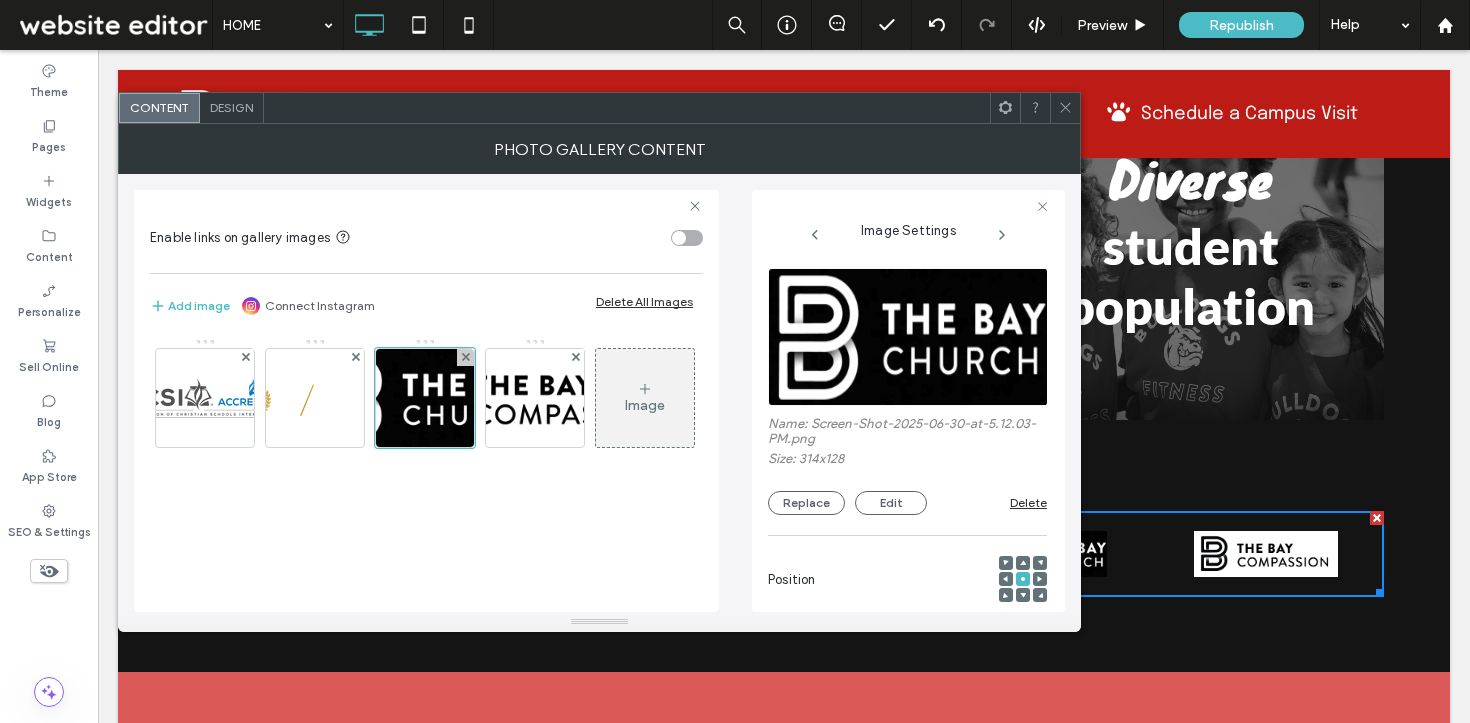 click 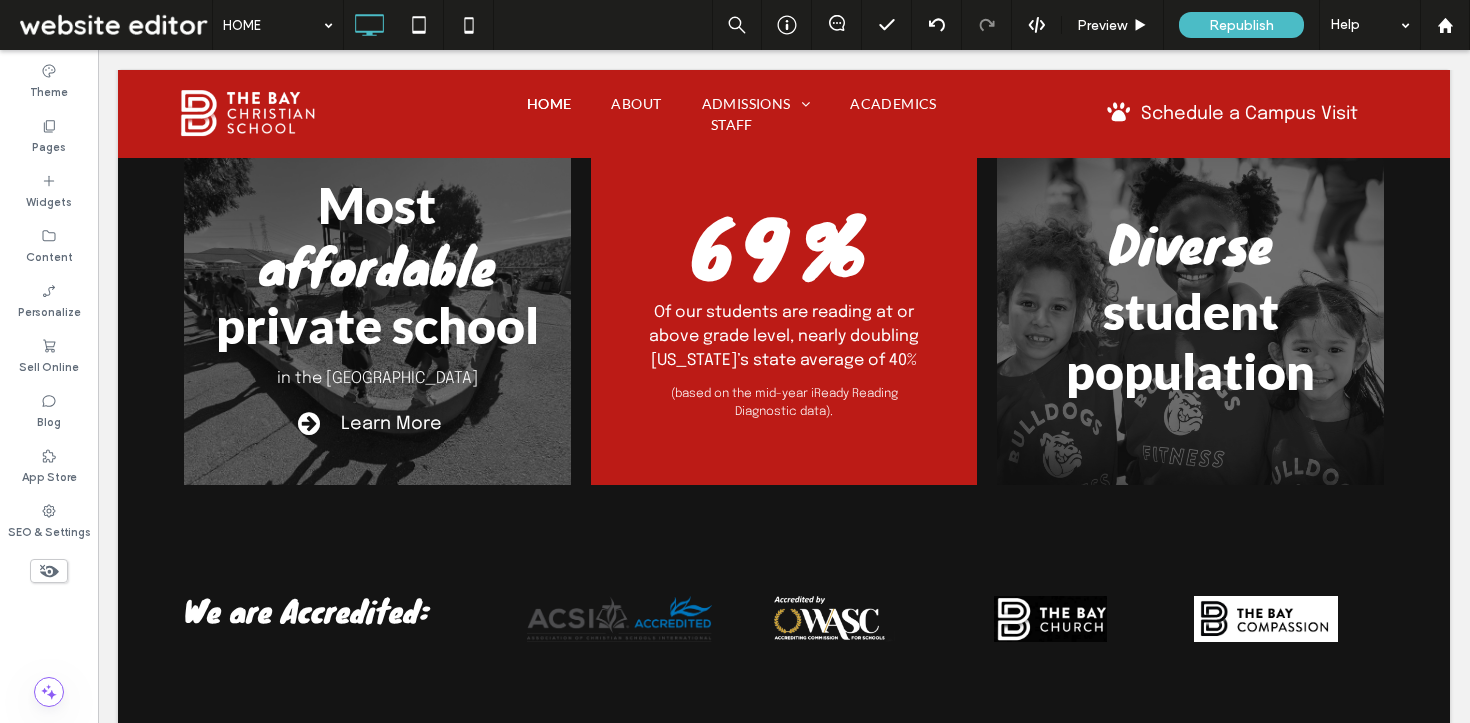 scroll, scrollTop: 2720, scrollLeft: 0, axis: vertical 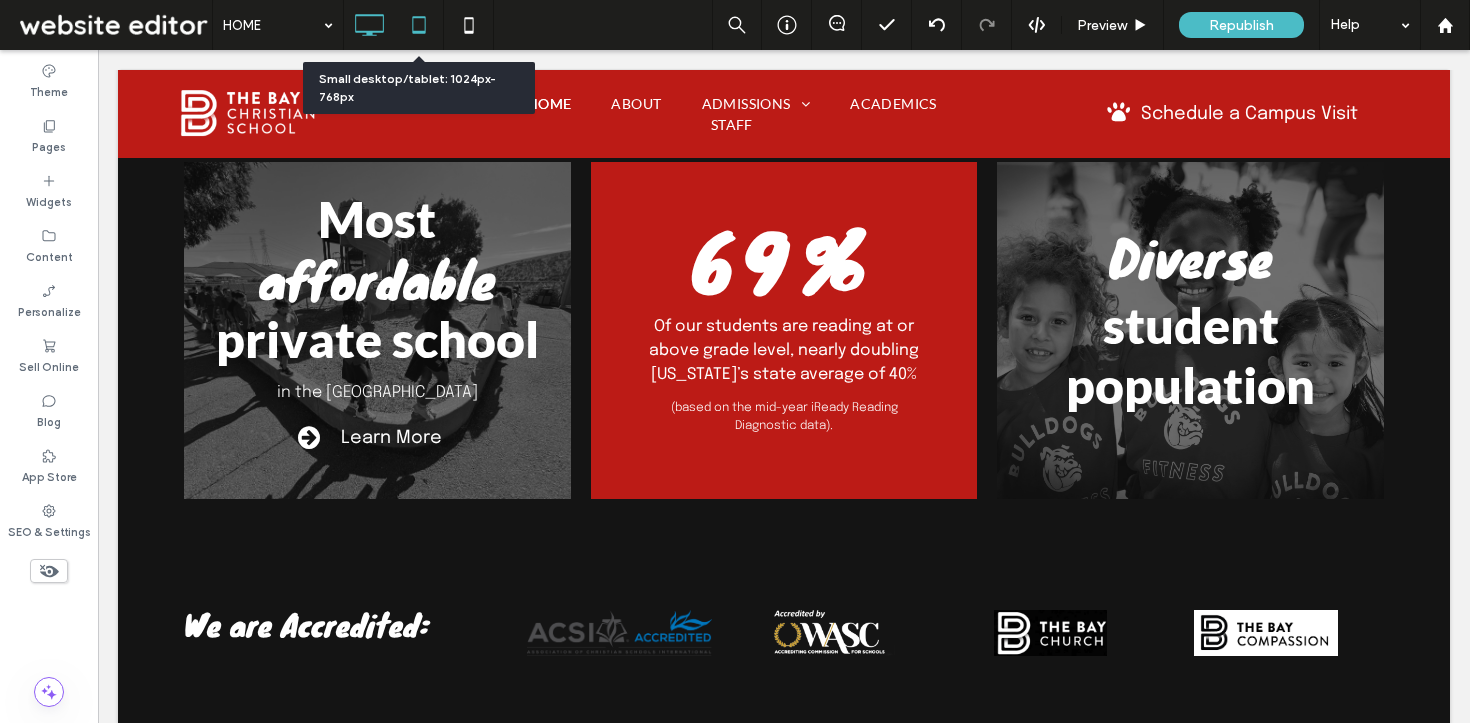 click 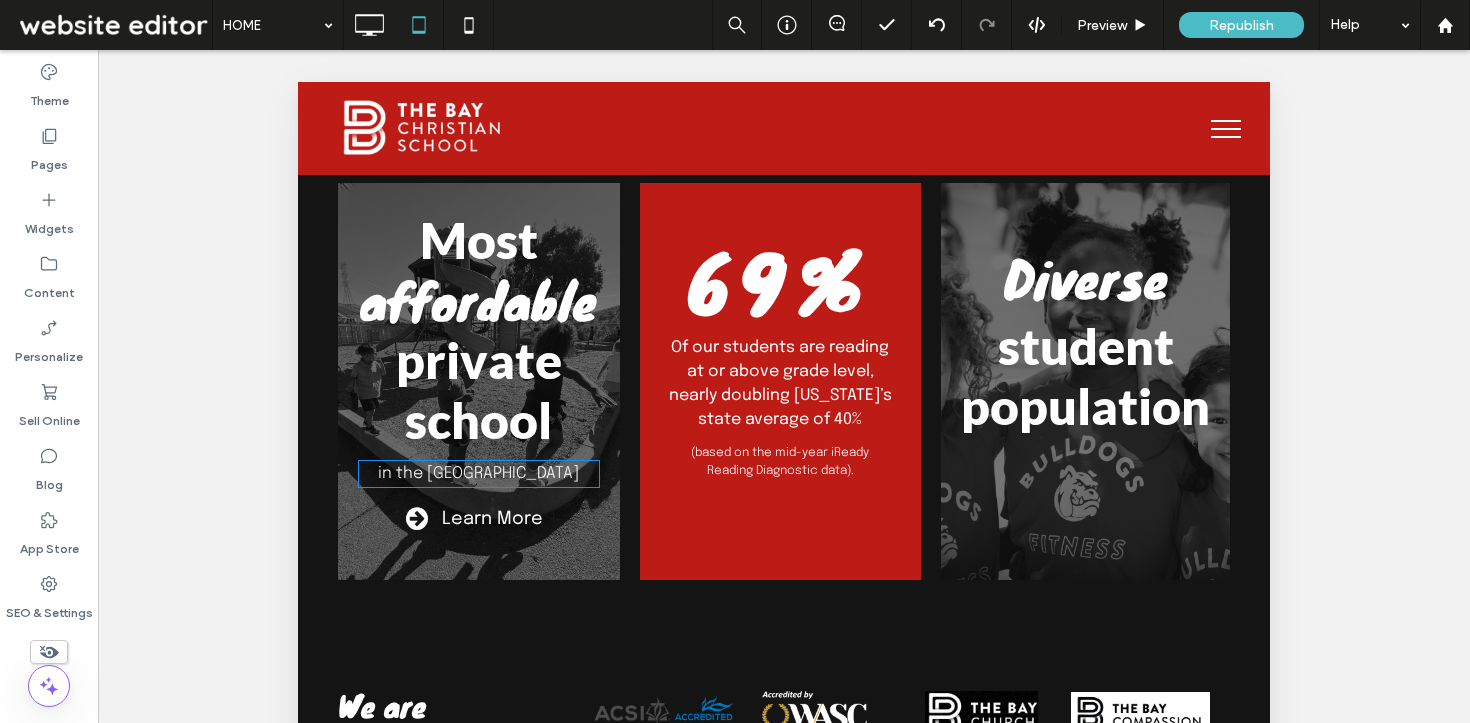 scroll, scrollTop: 3139, scrollLeft: 0, axis: vertical 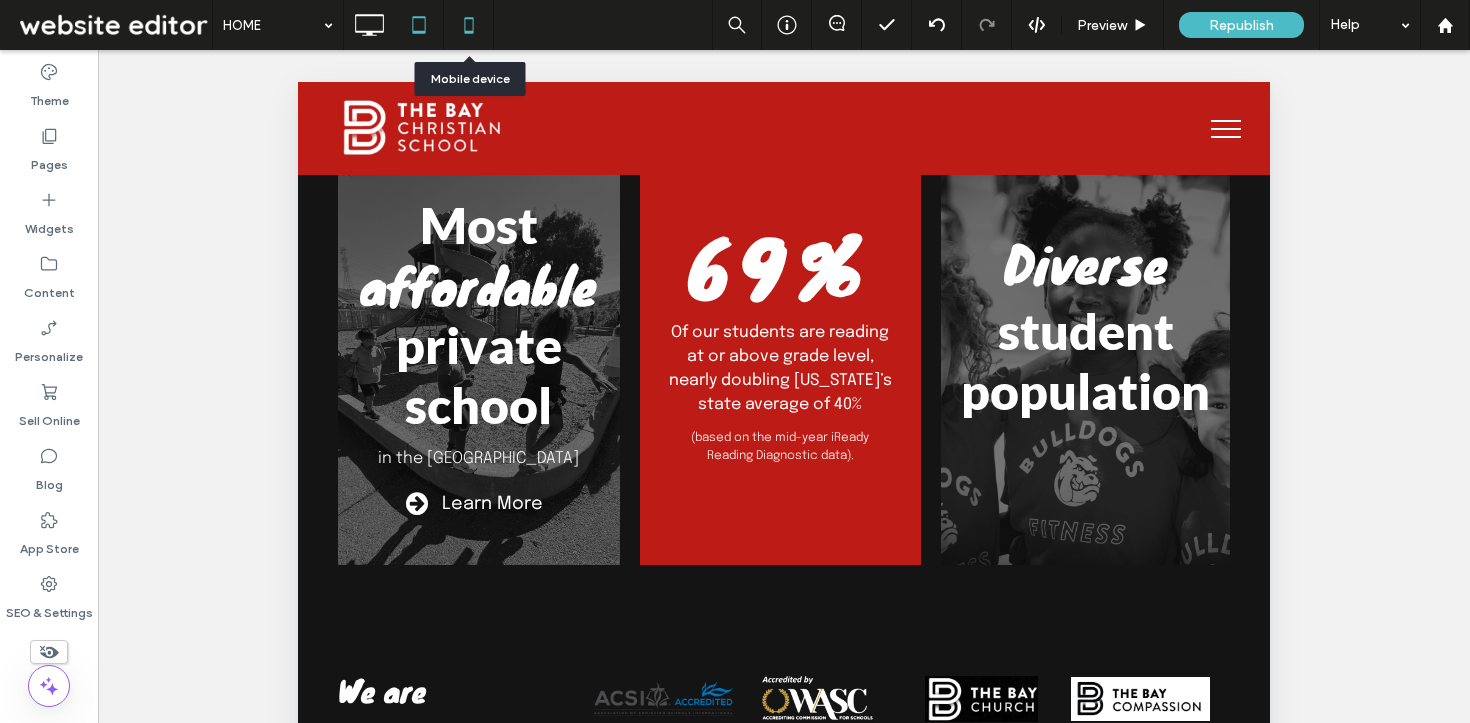 click 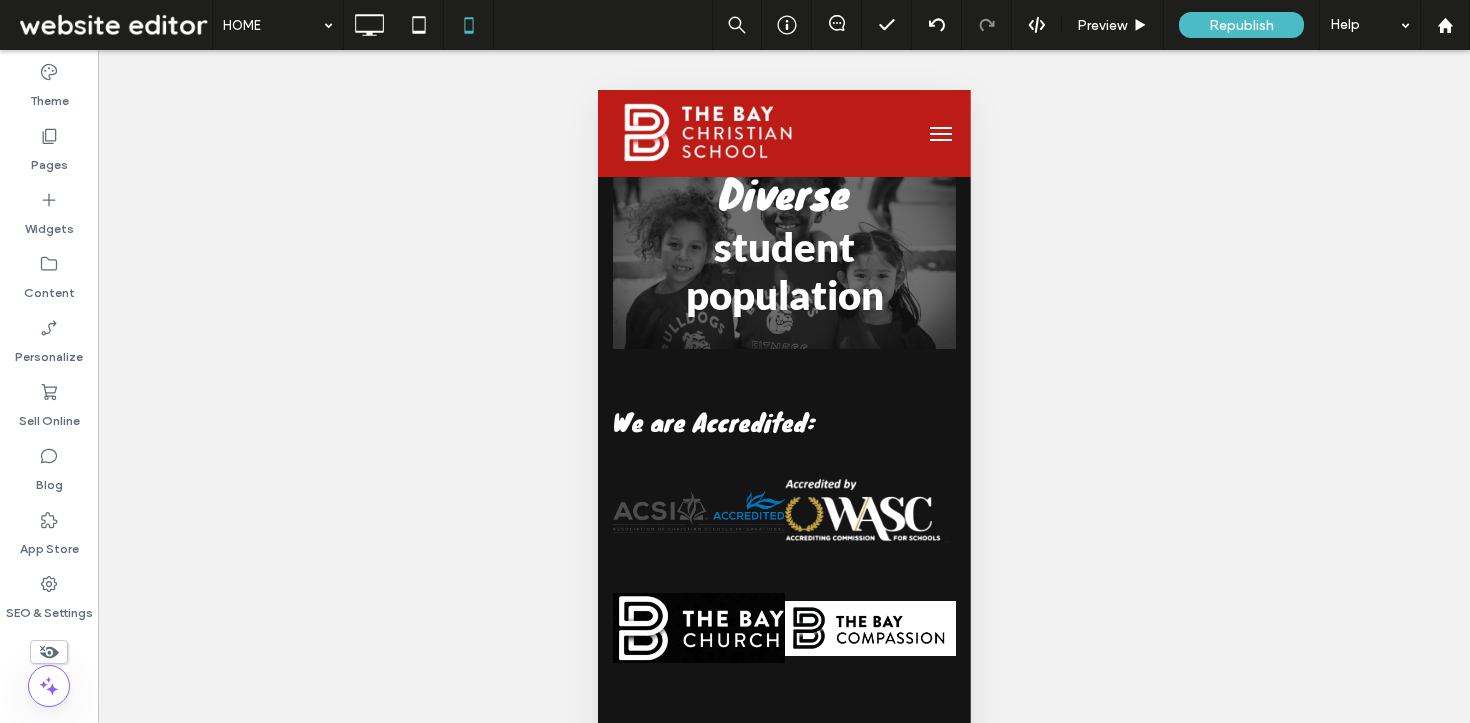 scroll, scrollTop: 4282, scrollLeft: 0, axis: vertical 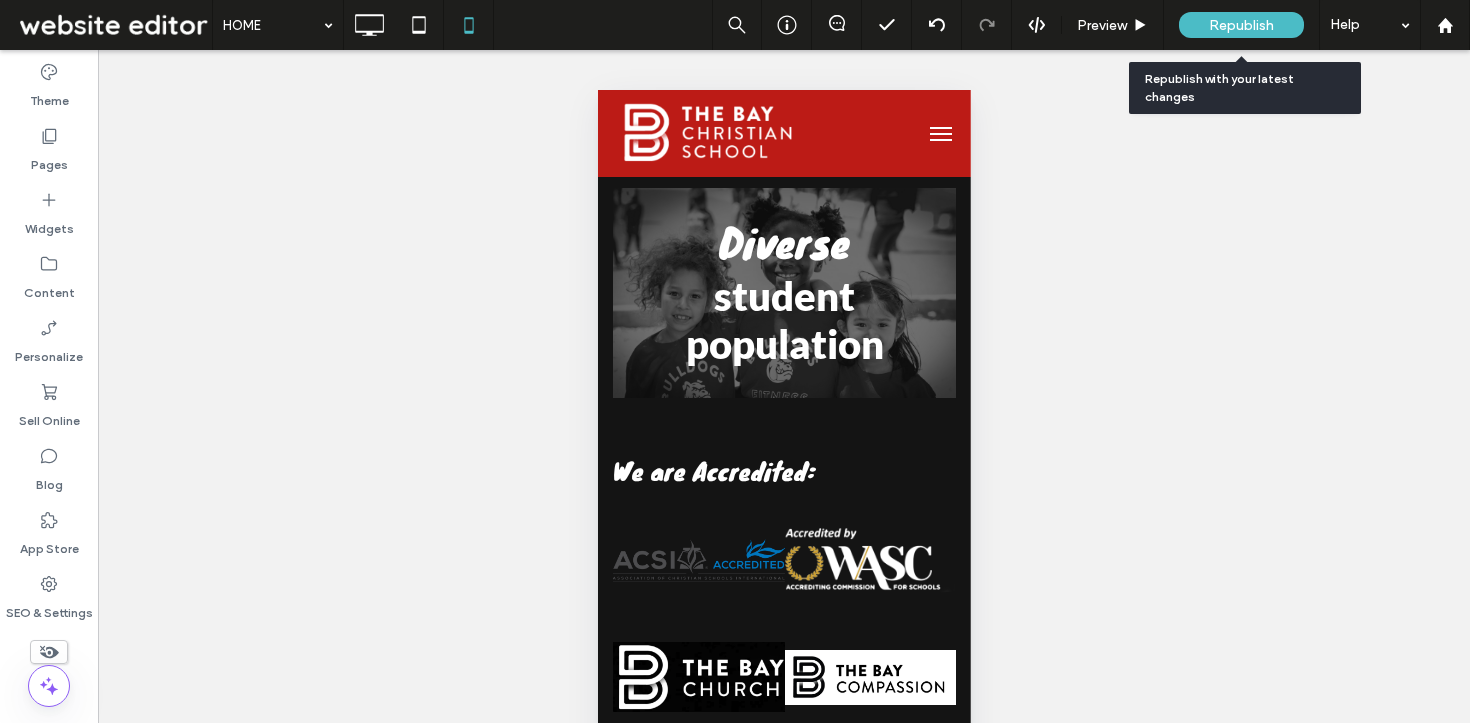 click on "Republish" at bounding box center (1241, 25) 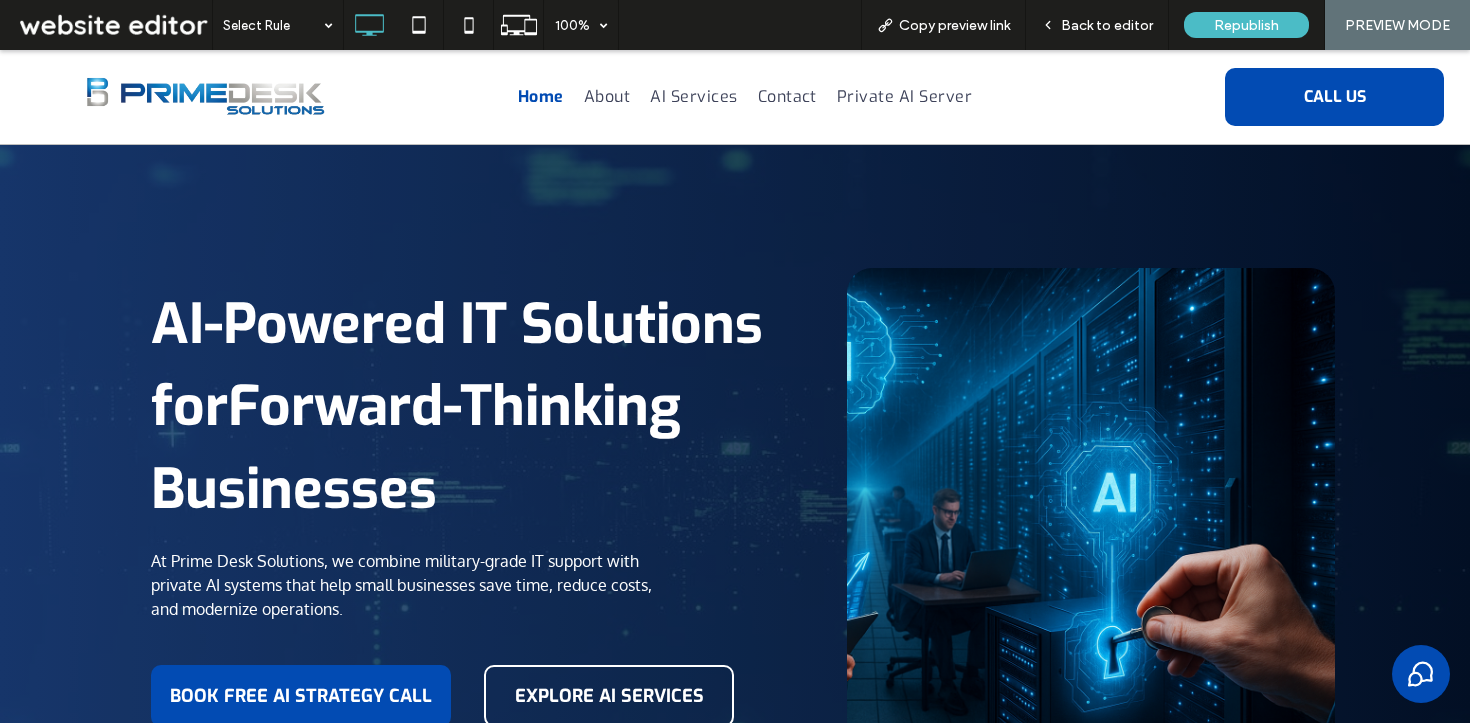 scroll, scrollTop: 521, scrollLeft: 0, axis: vertical 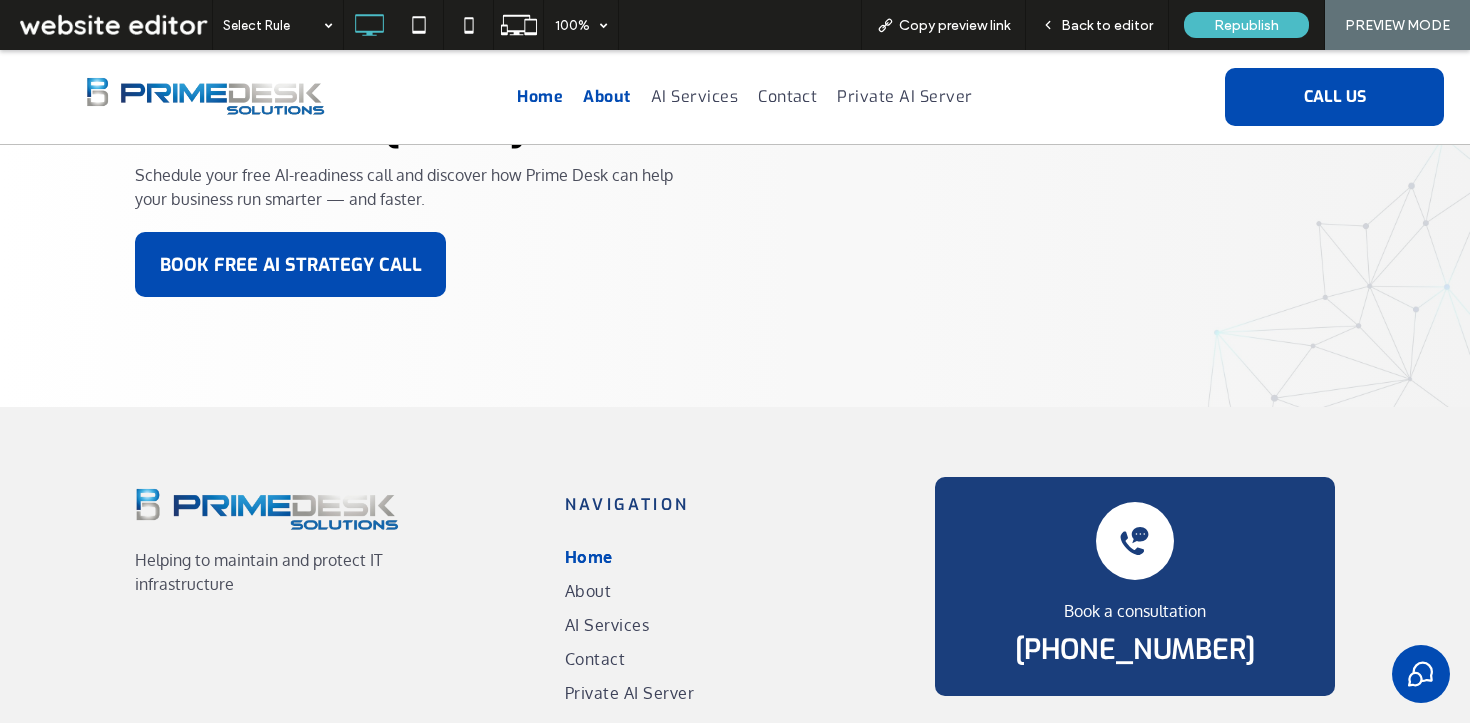 click on "About" at bounding box center (606, 97) 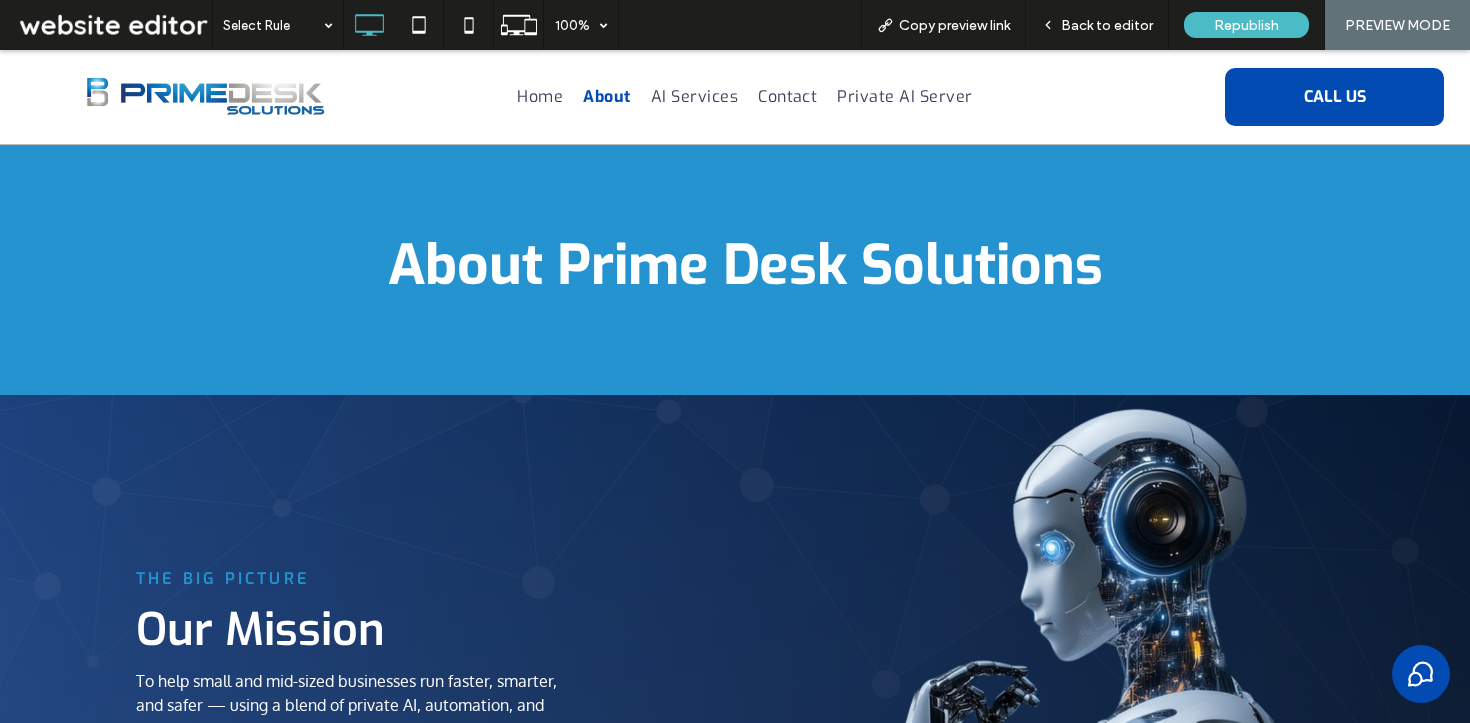 scroll, scrollTop: 217, scrollLeft: 0, axis: vertical 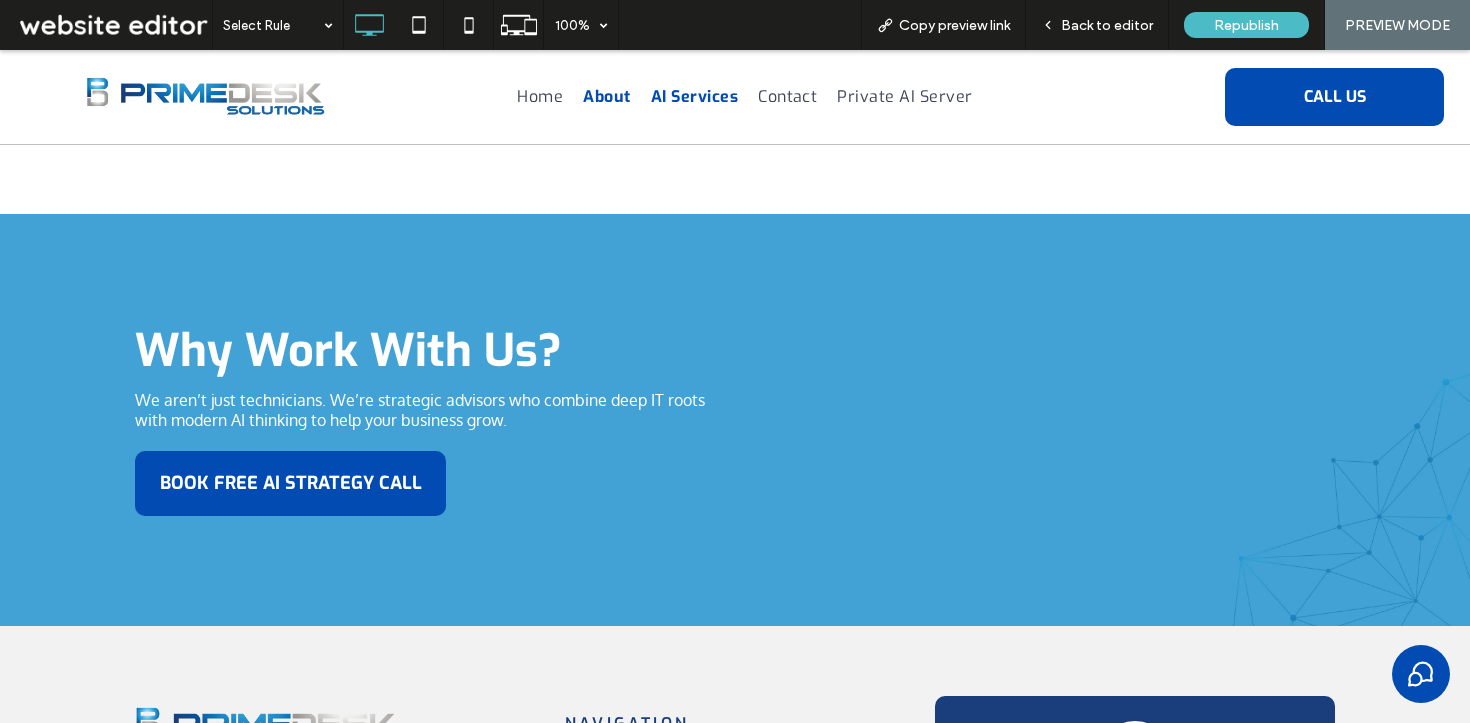 click on "AI Services" at bounding box center [694, 97] 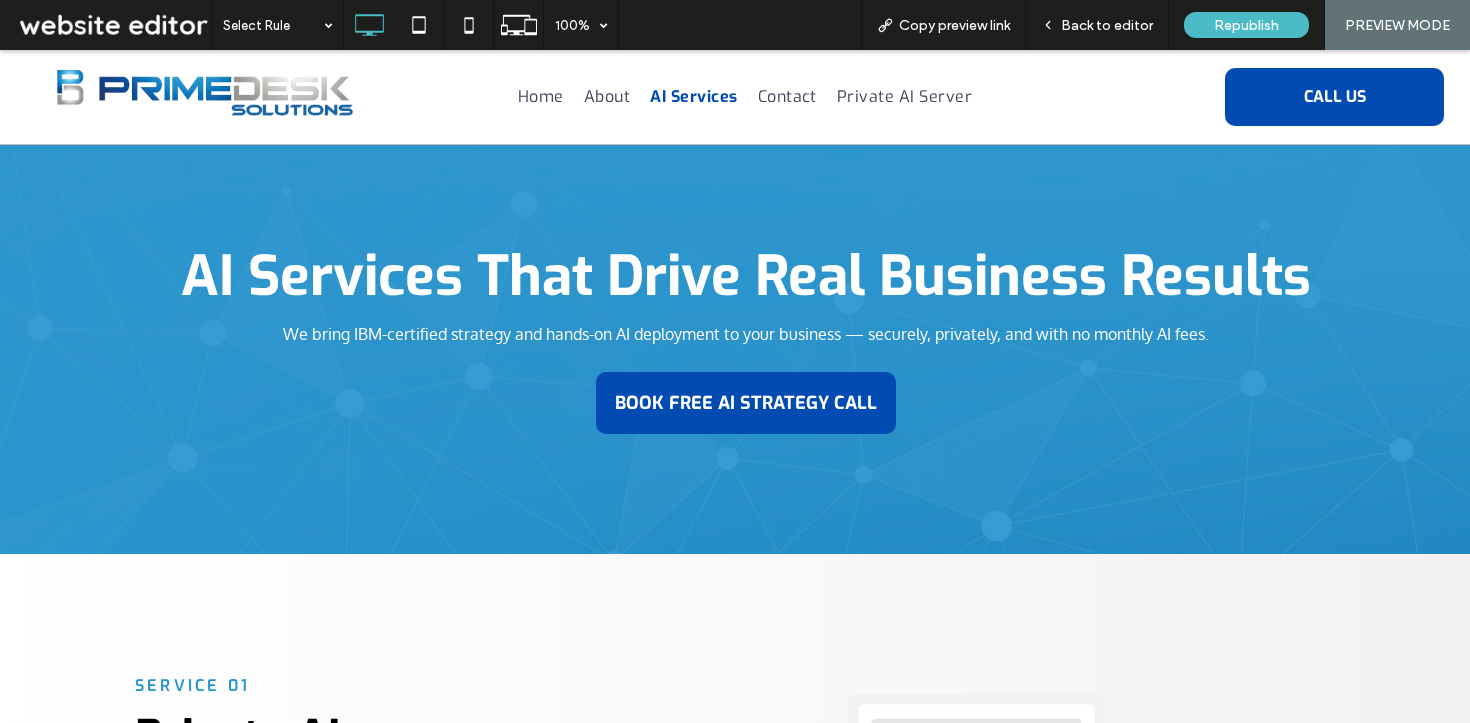 scroll, scrollTop: 0, scrollLeft: 0, axis: both 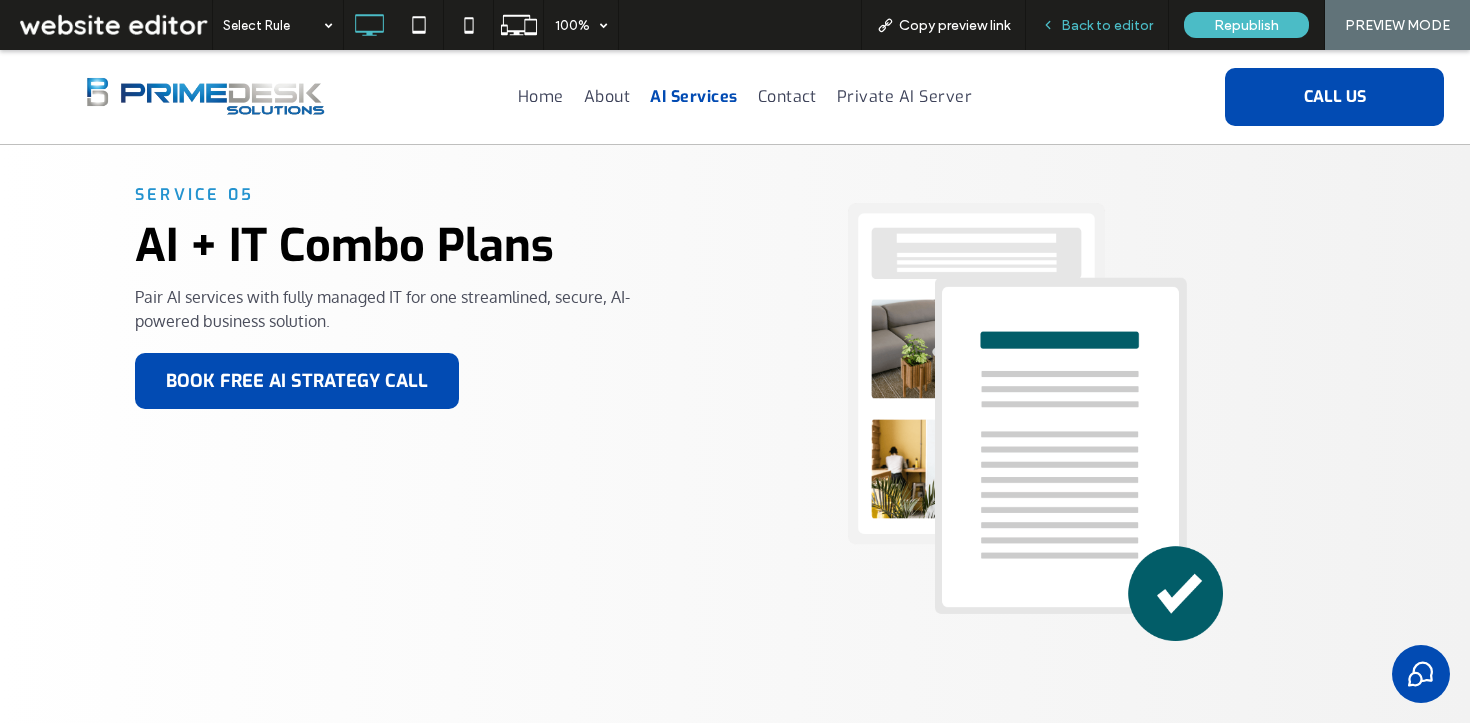 click on "Back to editor" at bounding box center [1097, 25] 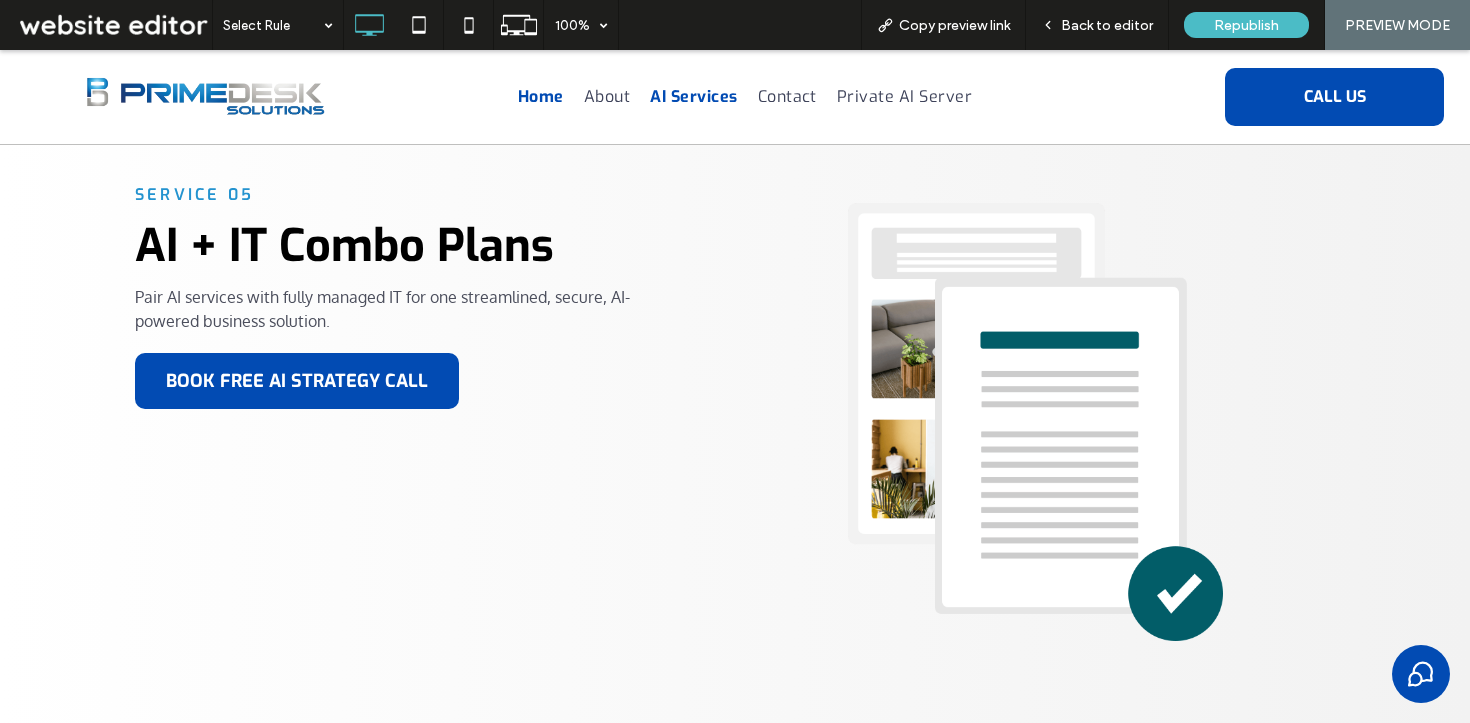 click on "Home" at bounding box center (541, 97) 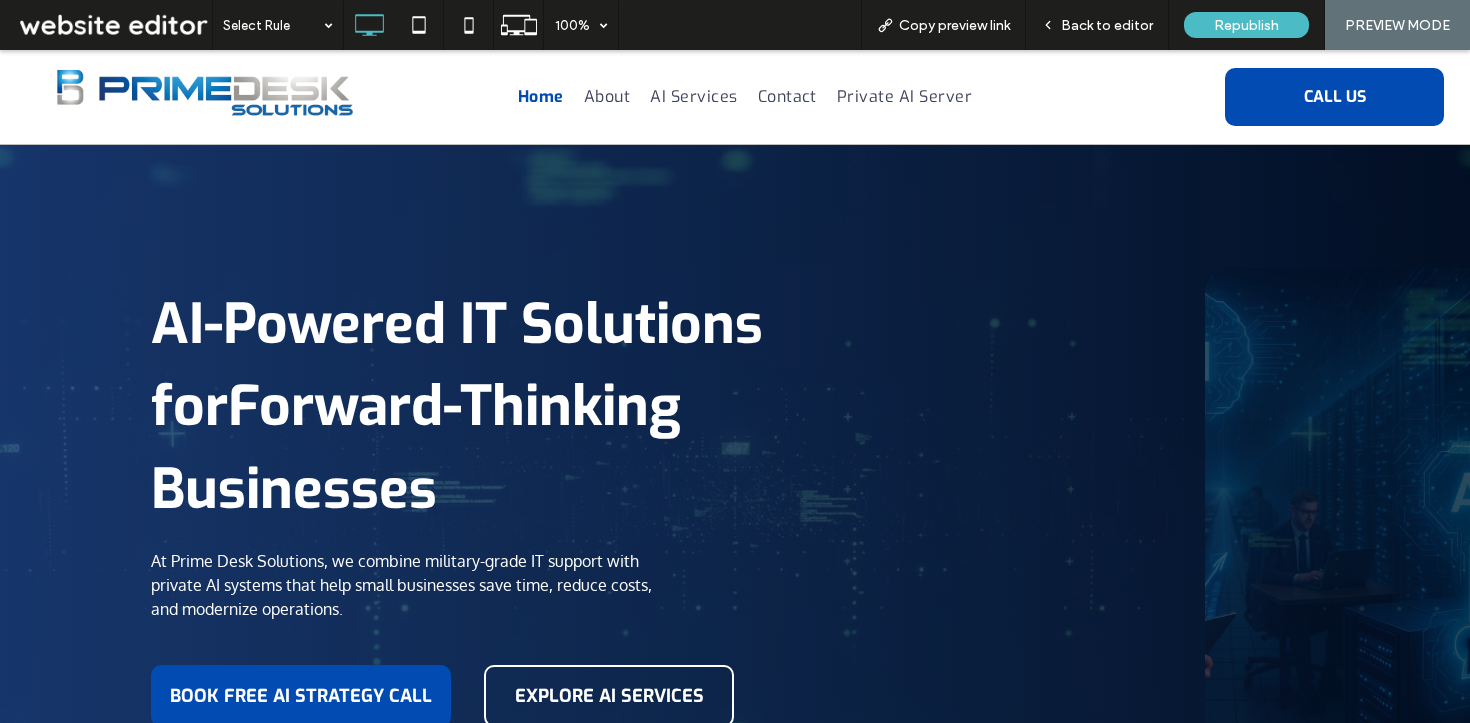scroll, scrollTop: 0, scrollLeft: 0, axis: both 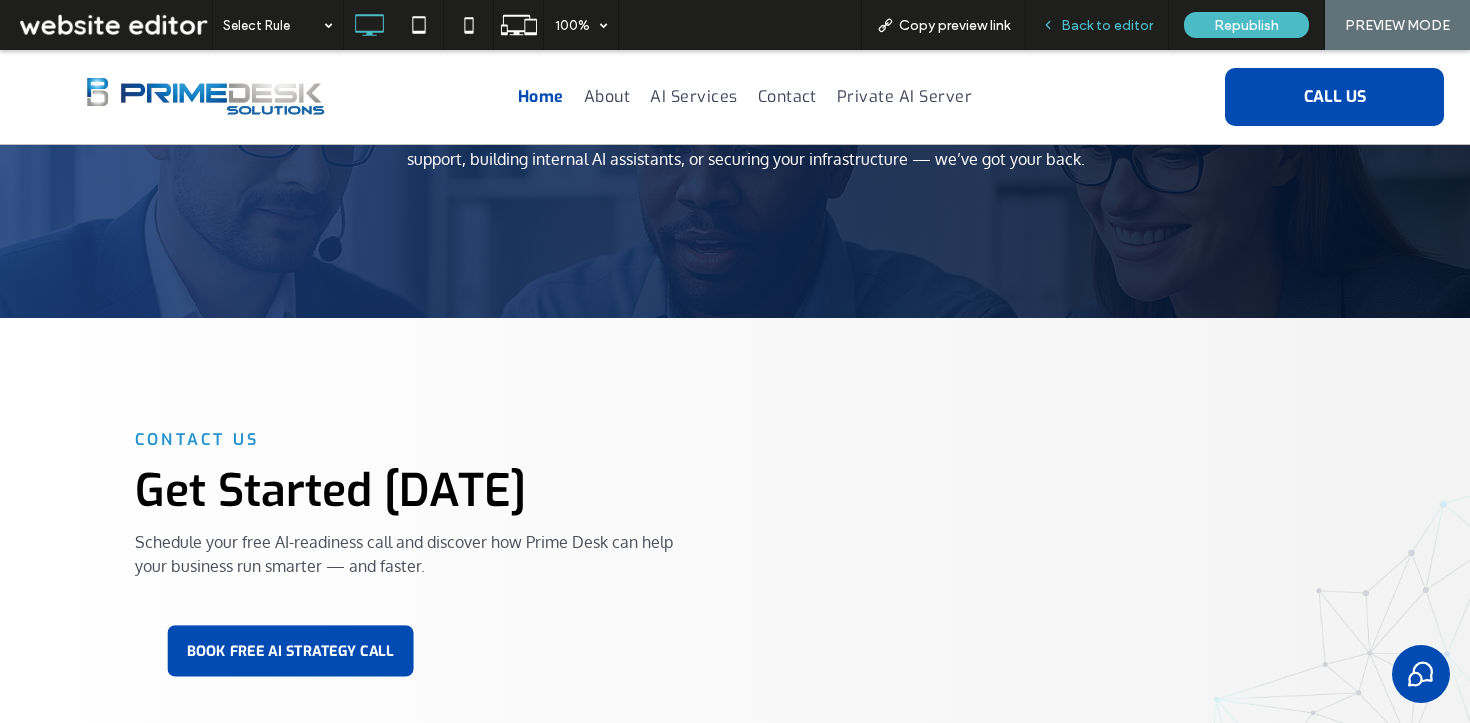 click on "Back to editor" at bounding box center [1107, 25] 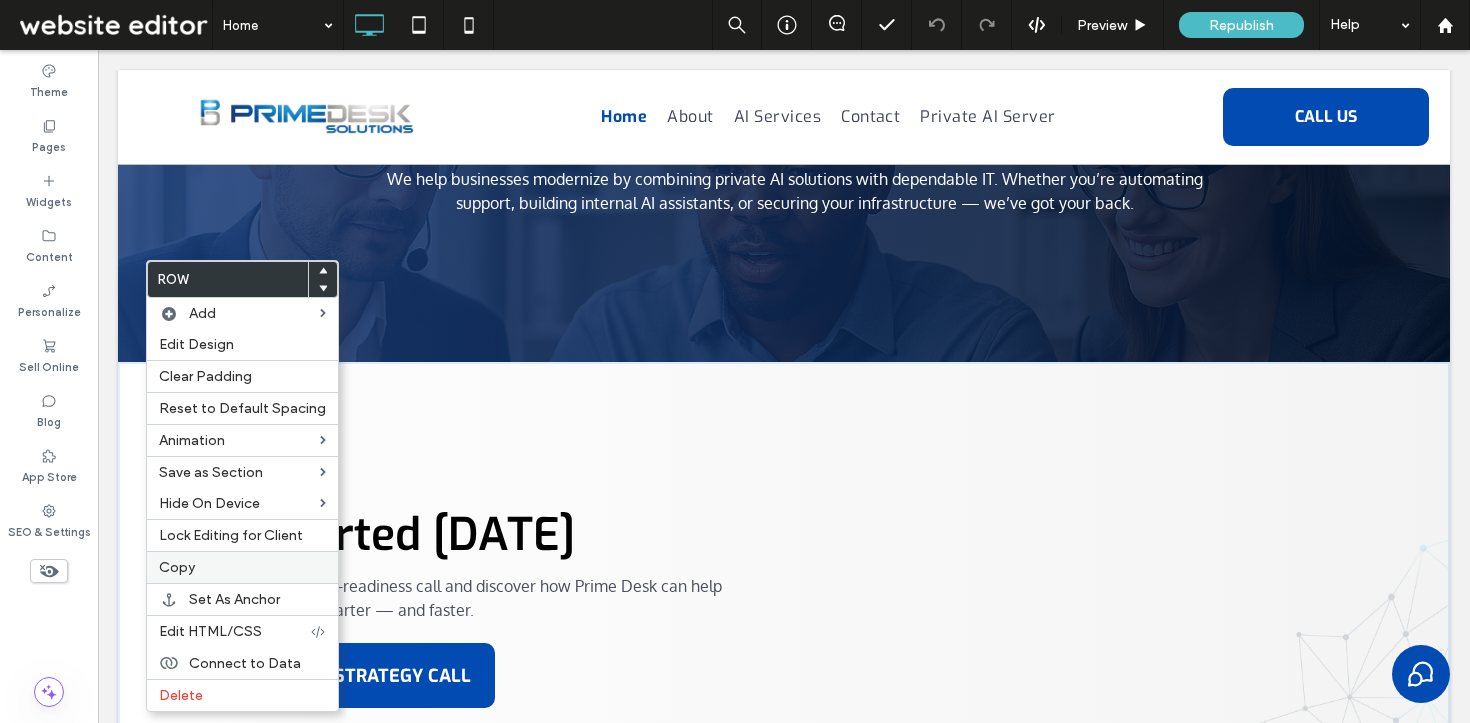 click on "Copy" at bounding box center [177, 567] 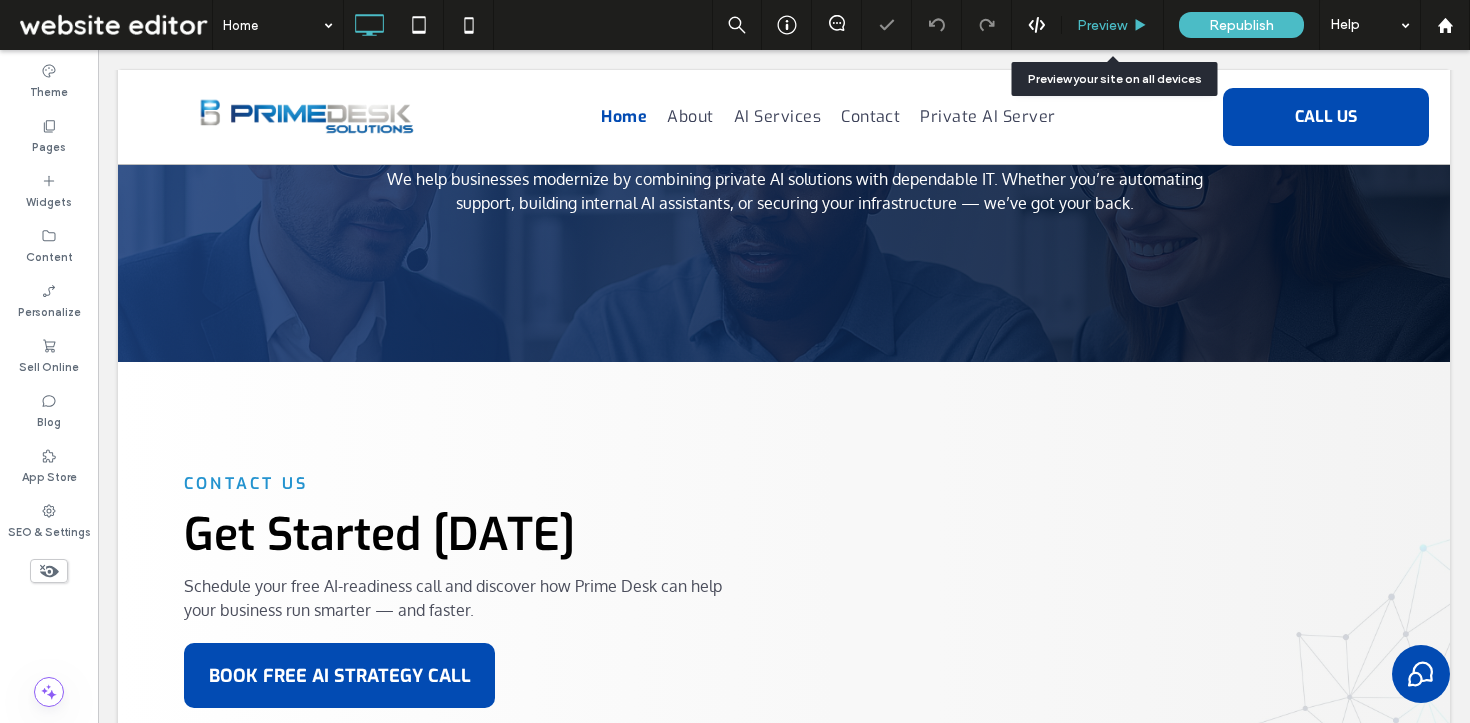 click on "Preview" at bounding box center [1102, 25] 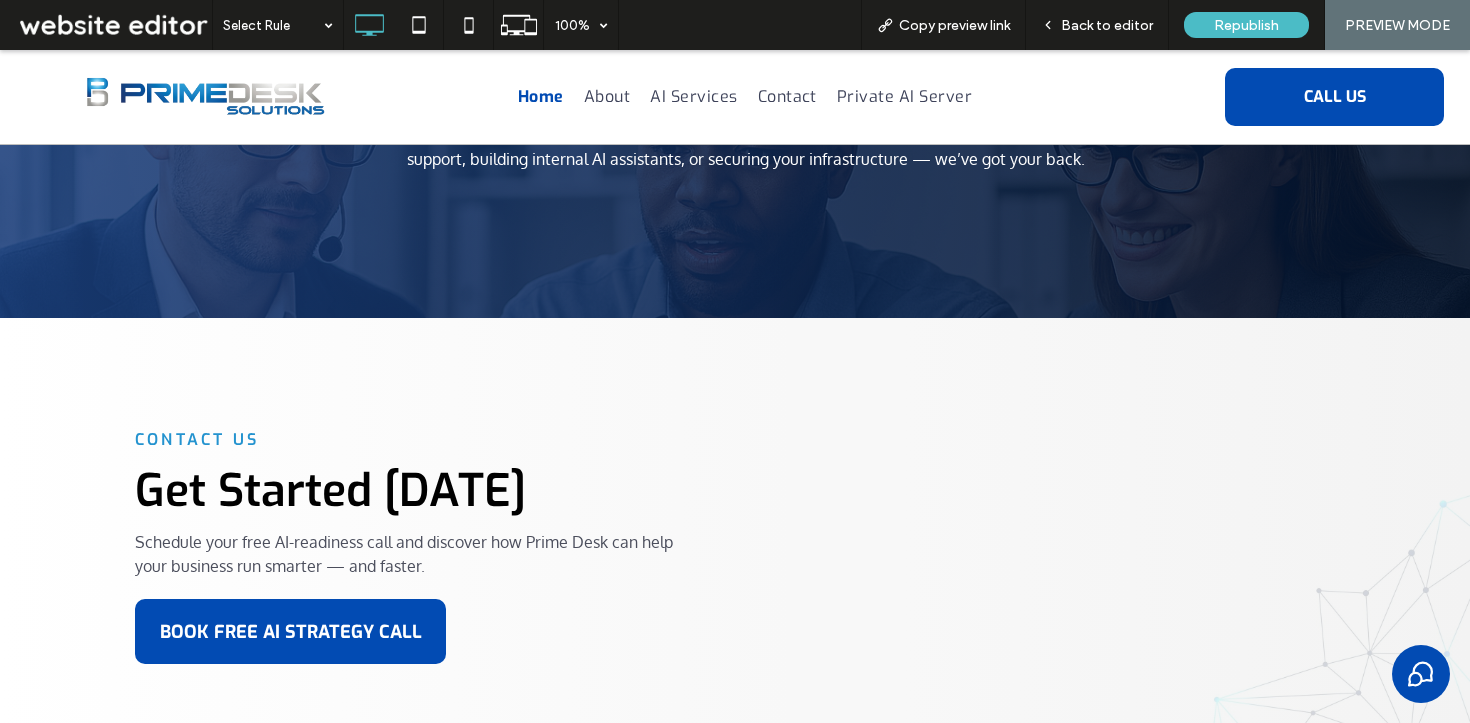 scroll, scrollTop: 3532, scrollLeft: 0, axis: vertical 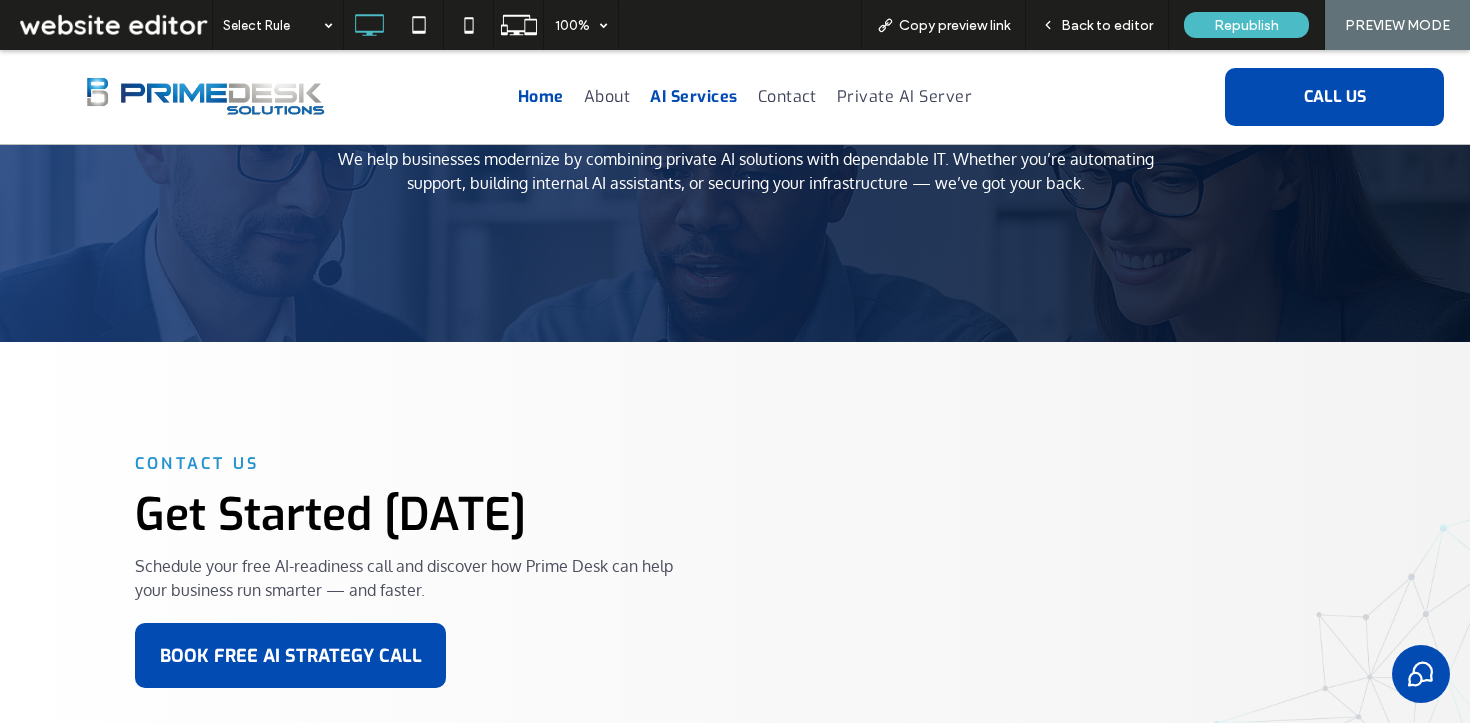 click on "AI Services" at bounding box center [693, 97] 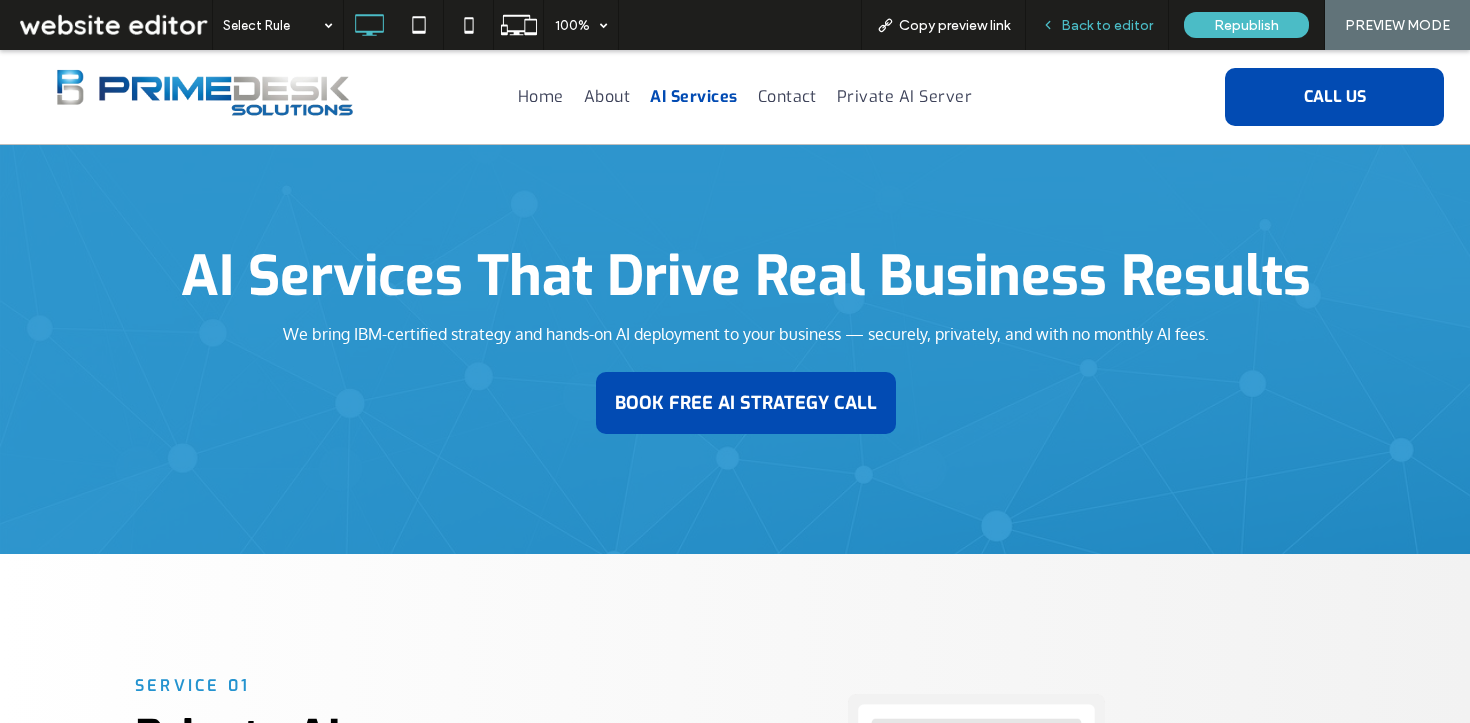 scroll, scrollTop: 0, scrollLeft: 0, axis: both 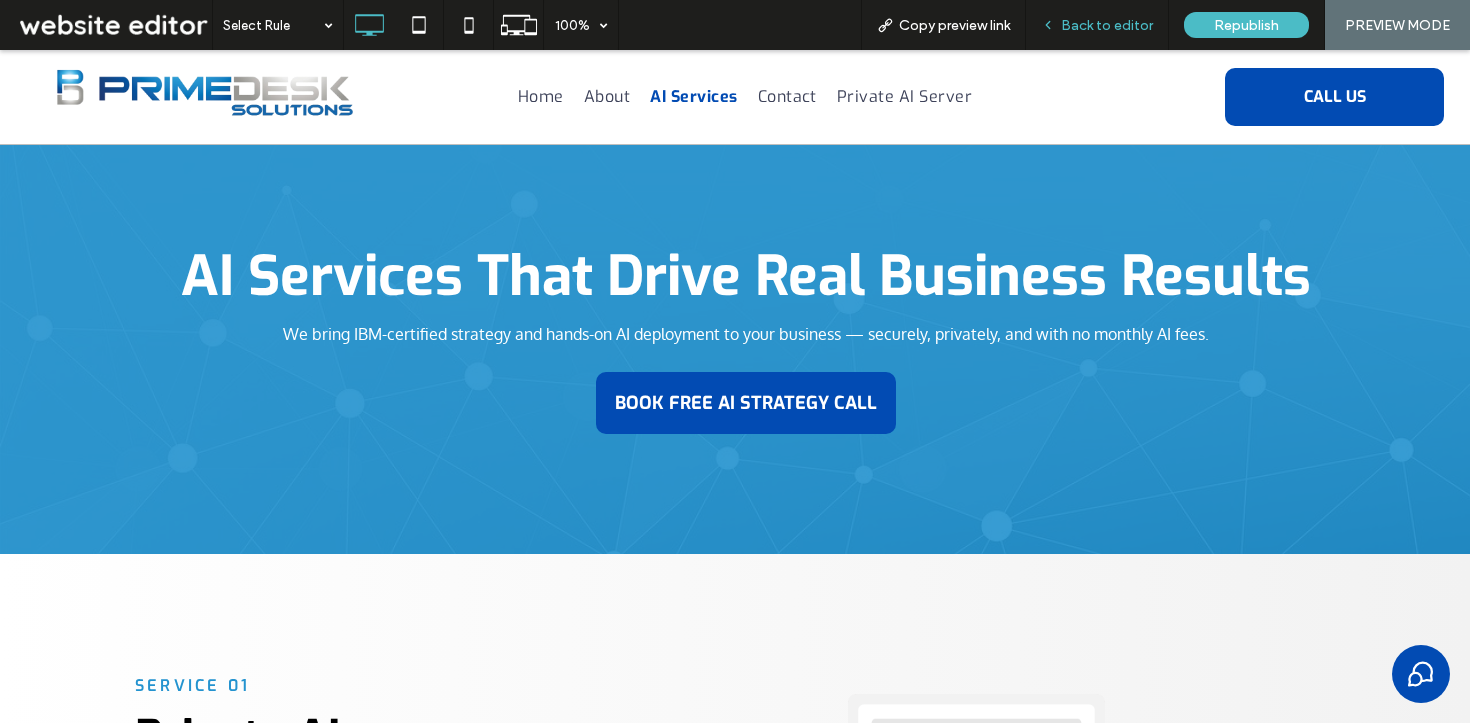 click on "Back to editor" at bounding box center (1107, 25) 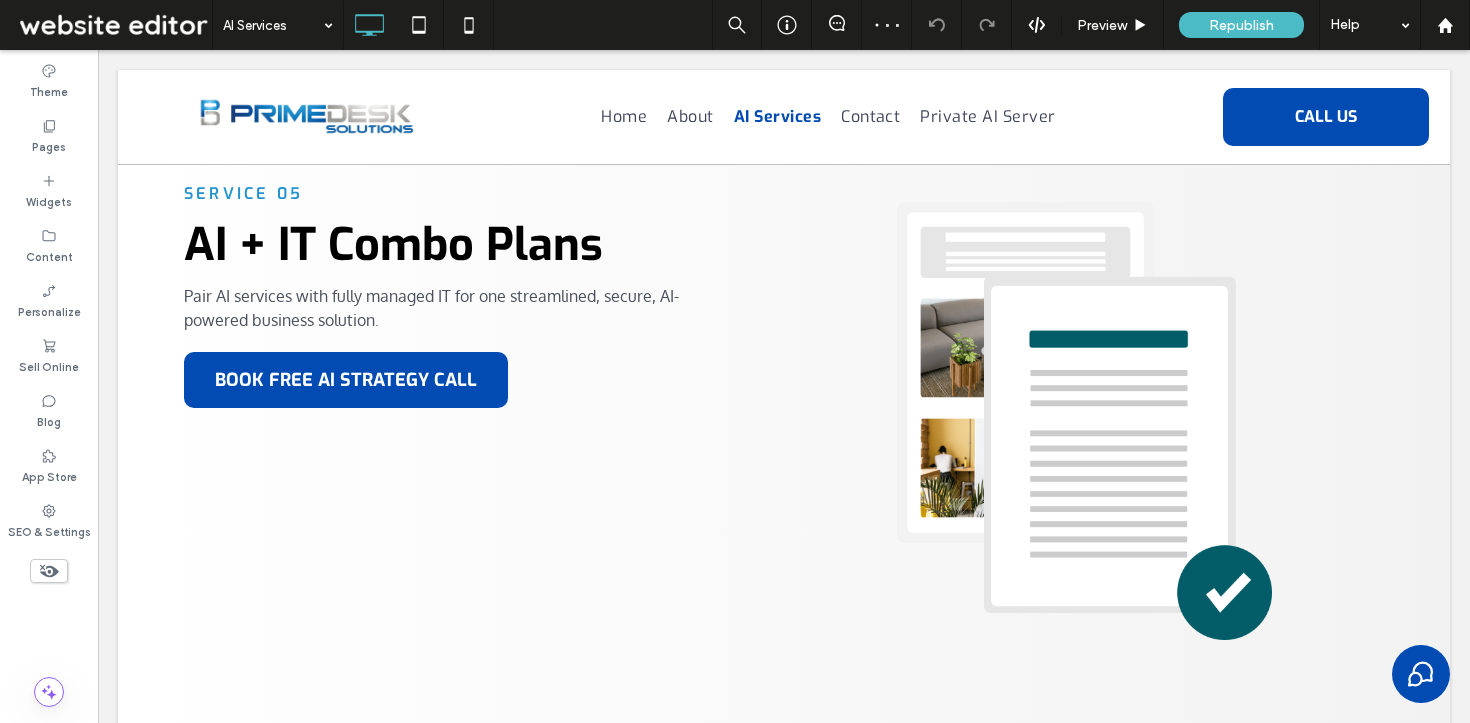 scroll, scrollTop: 3075, scrollLeft: 0, axis: vertical 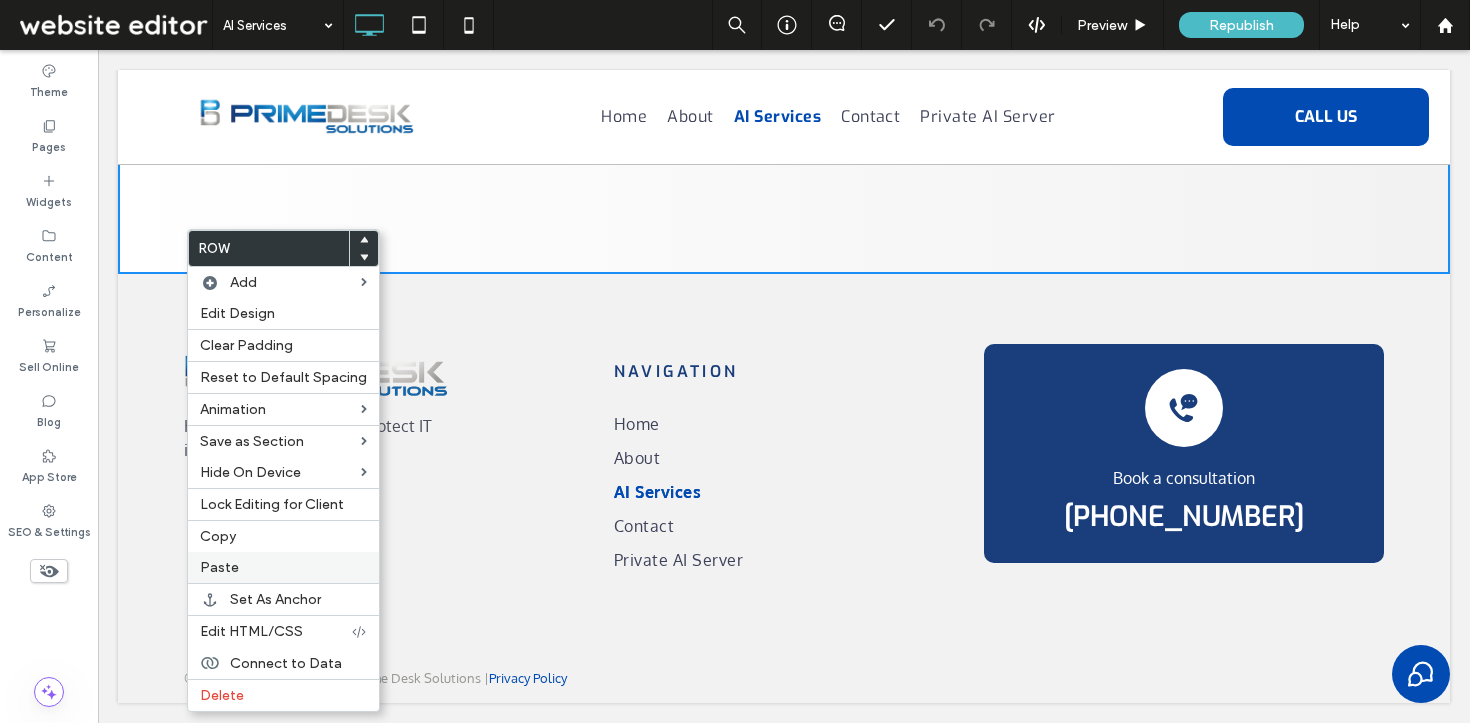 click on "Paste" at bounding box center (219, 567) 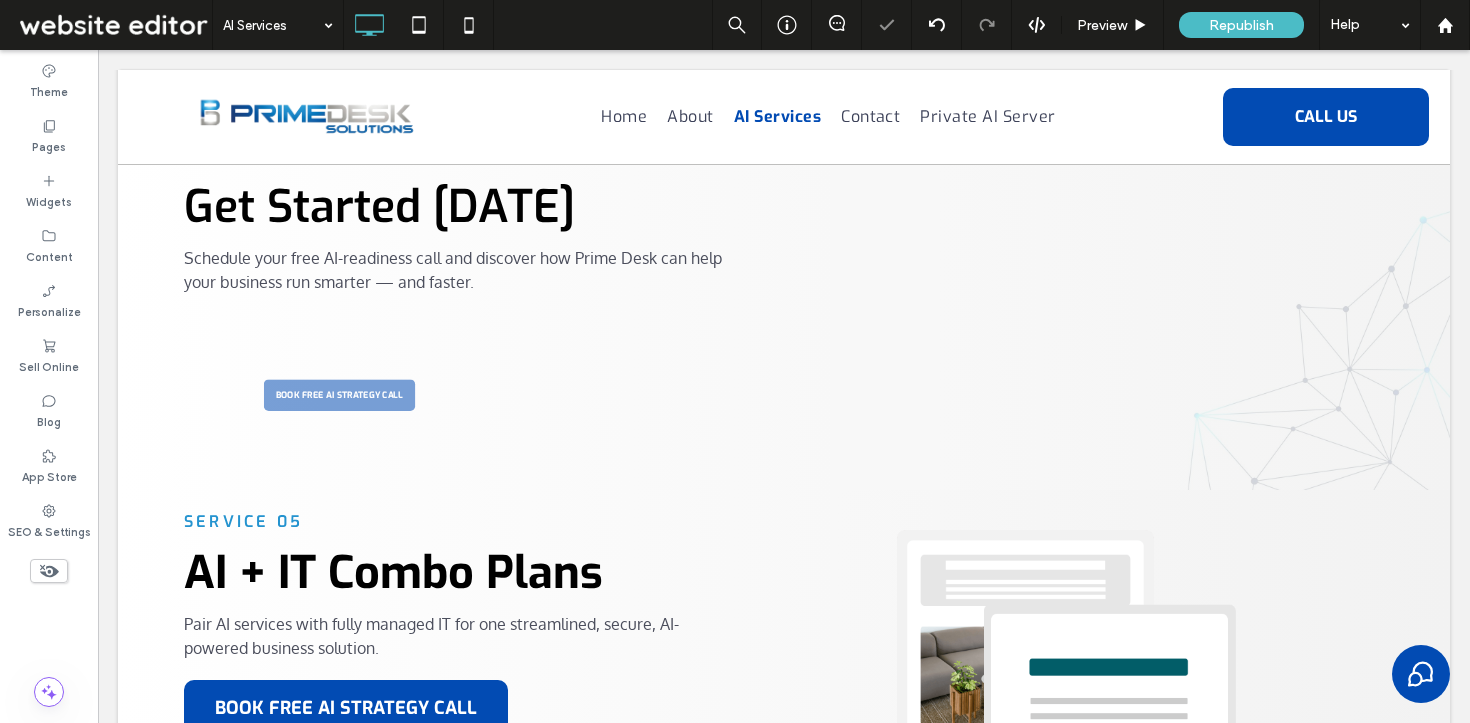 scroll, scrollTop: 2611, scrollLeft: 0, axis: vertical 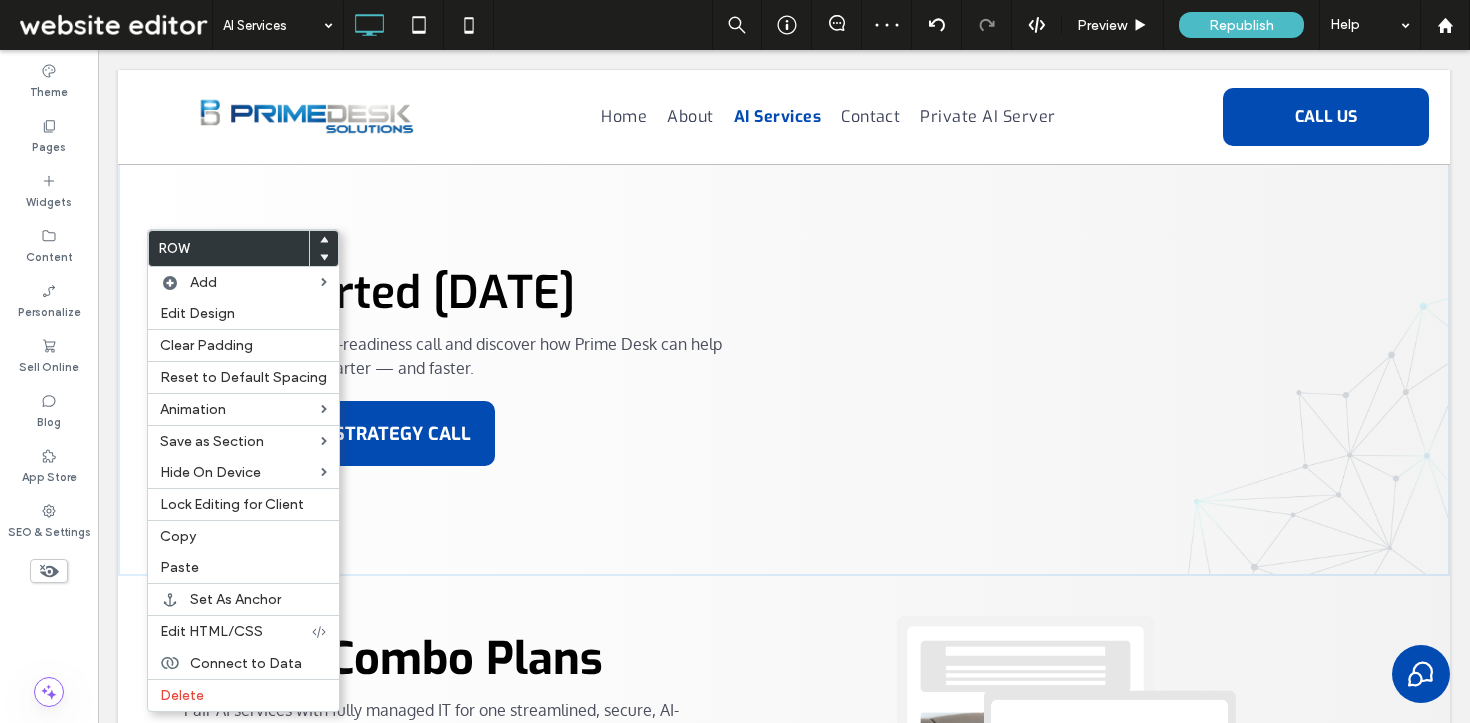 click 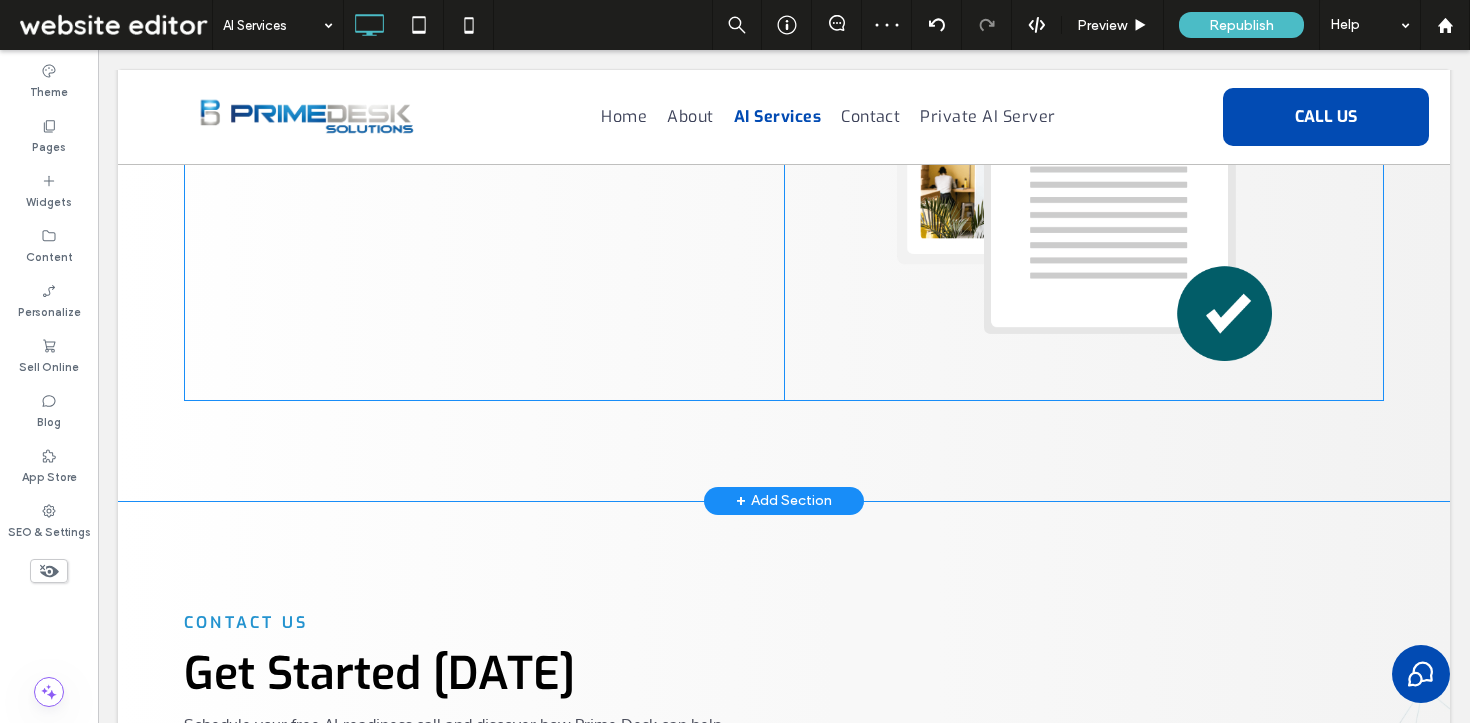 scroll, scrollTop: 2914, scrollLeft: 0, axis: vertical 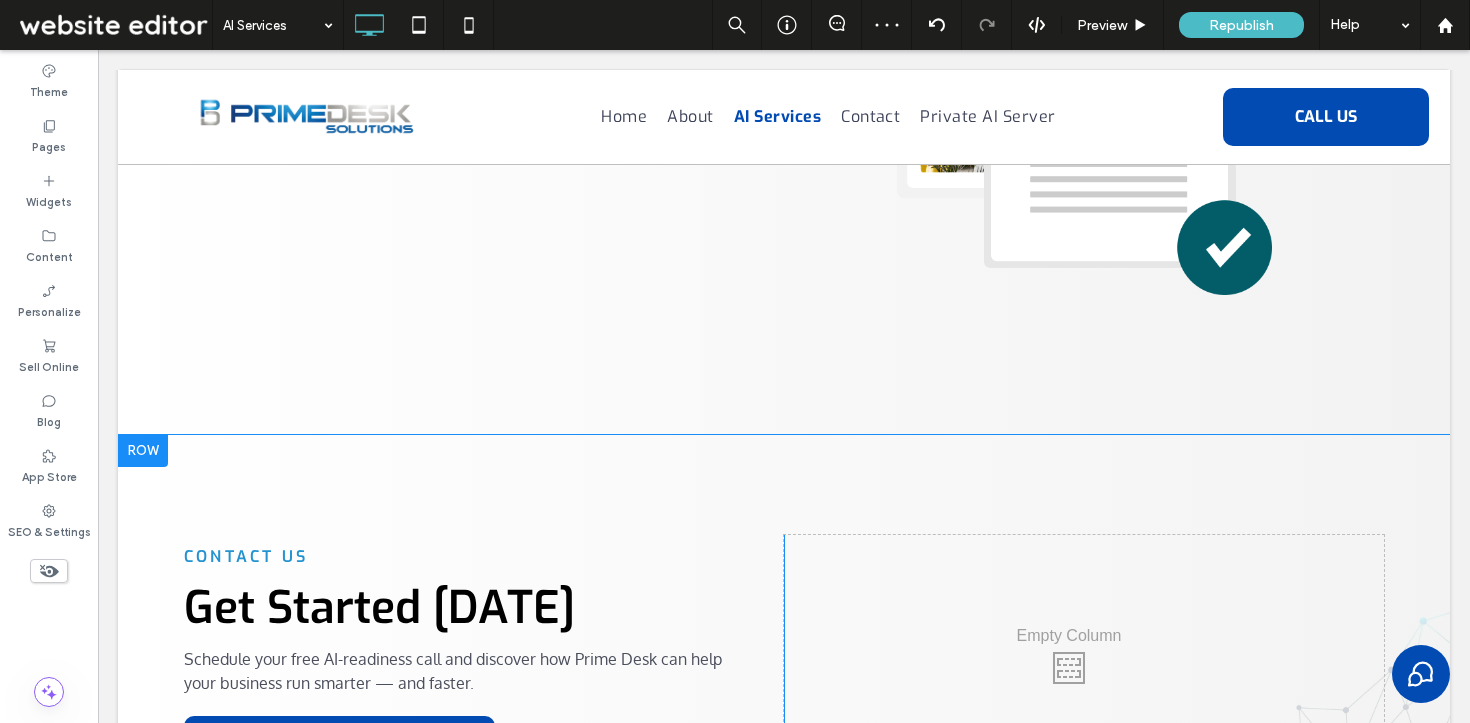 click on "contact us
Get Started Today
Schedule your free AI-readiness call and discover how Prime Desk can help your business run smarter — and faster.
BOOK FREE AI STRATEGY CALL
Click To Paste     Click To Paste
Click To Paste     Click To Paste
Row + Add Section" at bounding box center [784, 663] 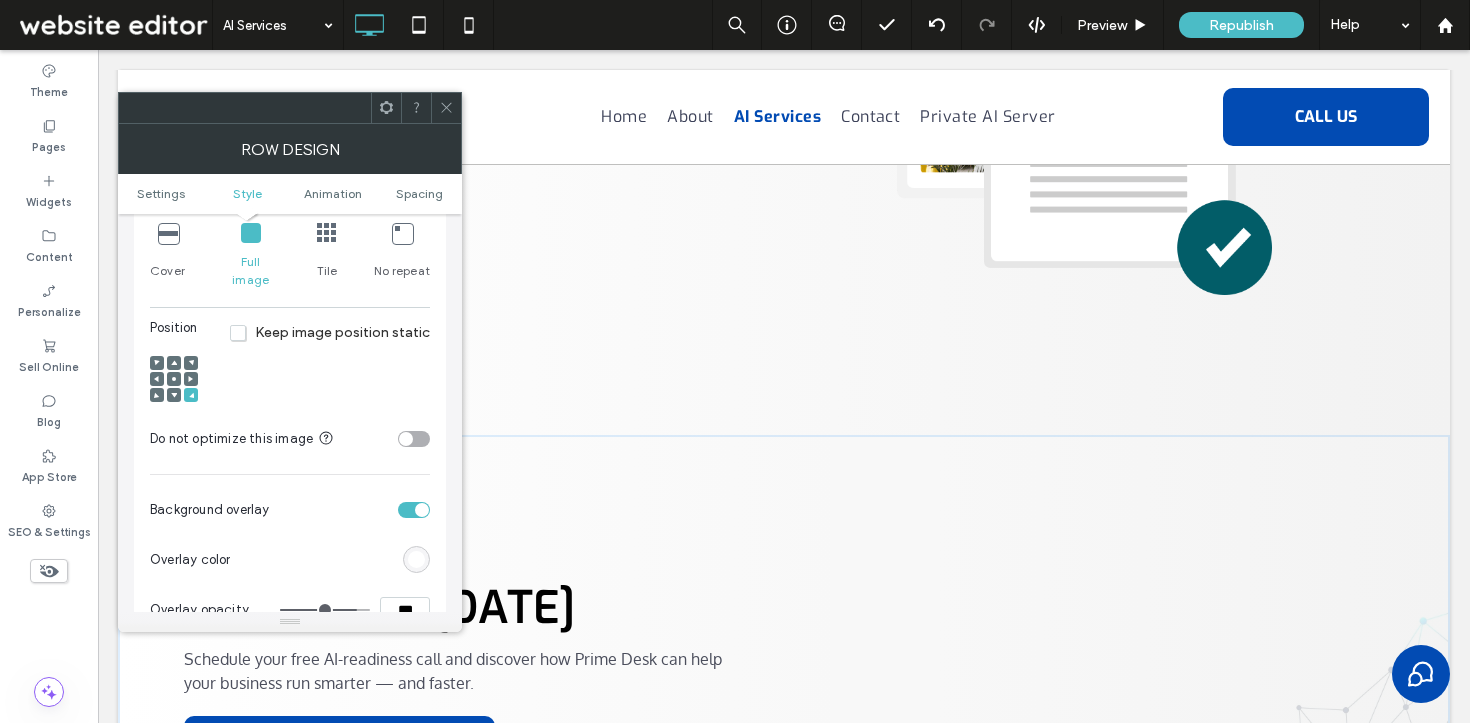 scroll, scrollTop: 704, scrollLeft: 0, axis: vertical 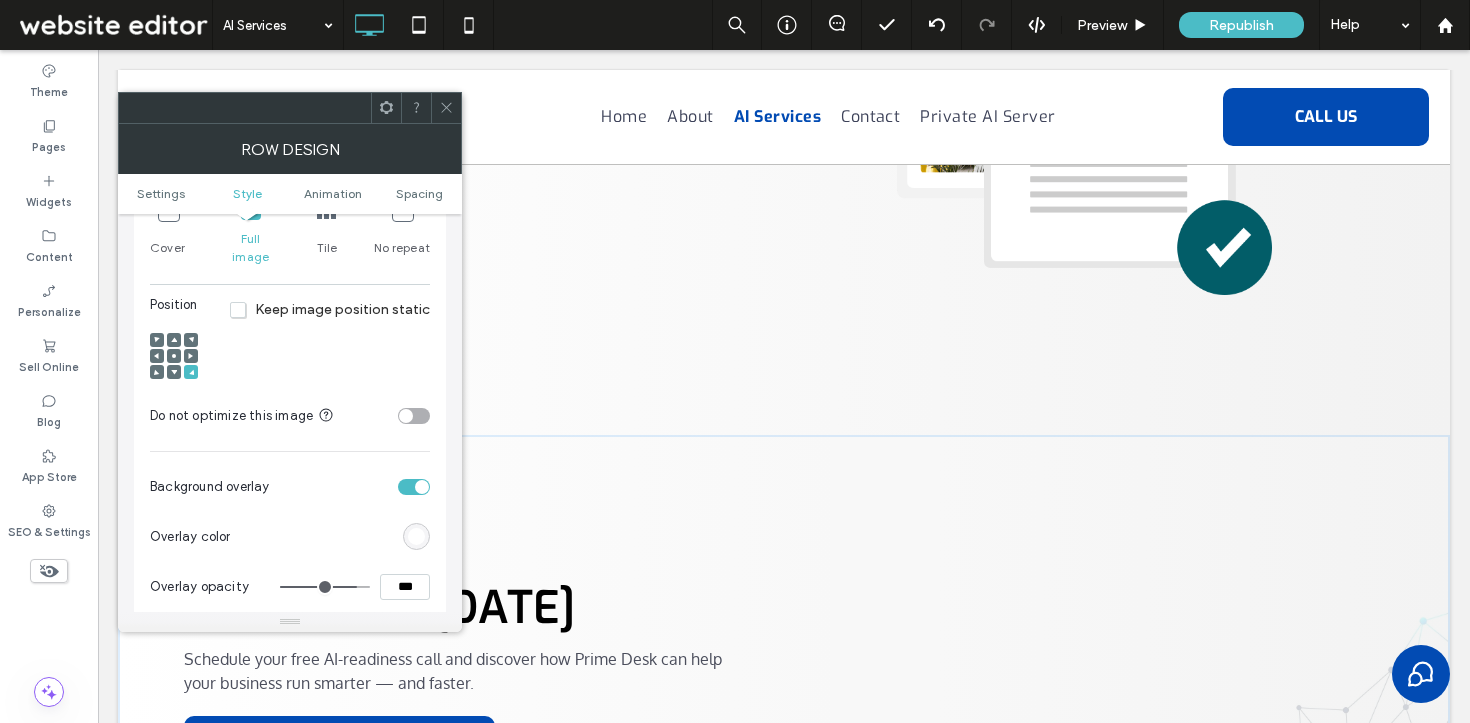 click at bounding box center (416, 536) 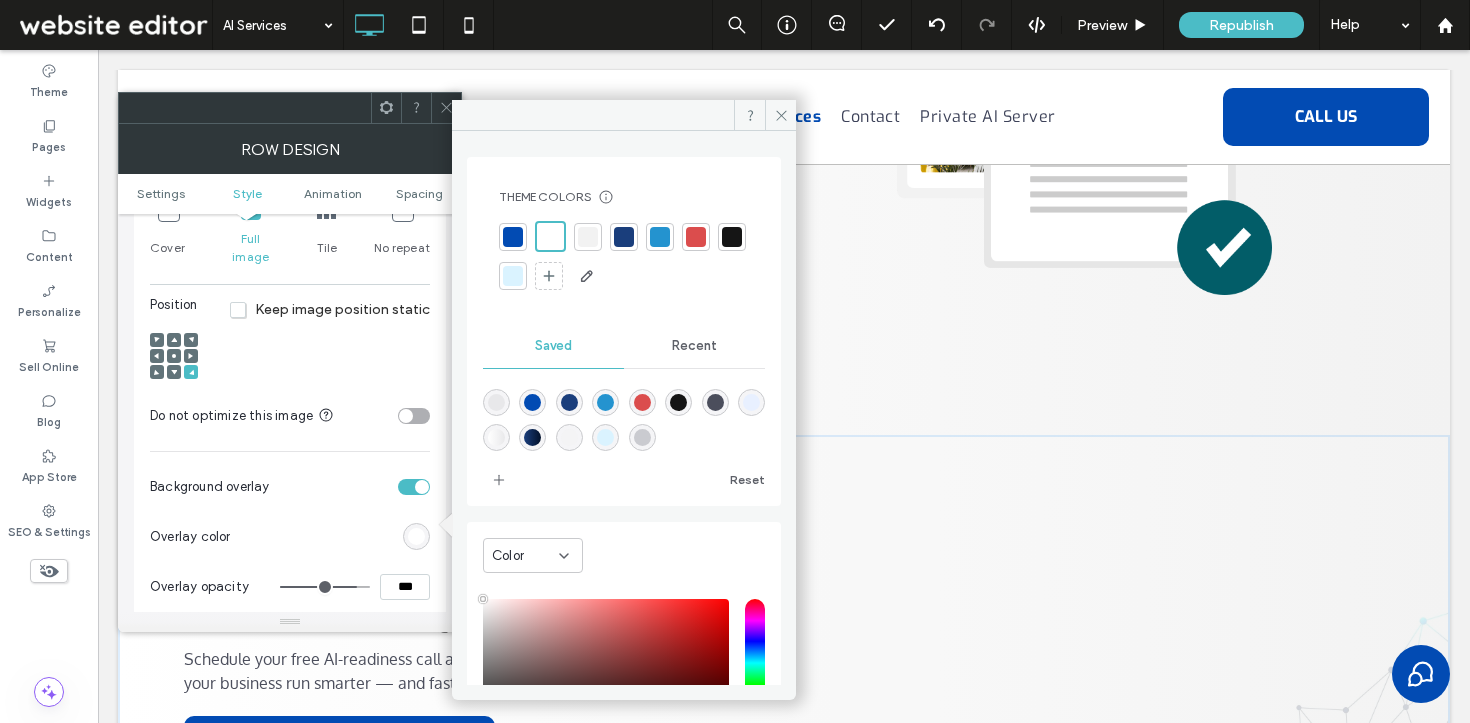 click at bounding box center [624, 237] 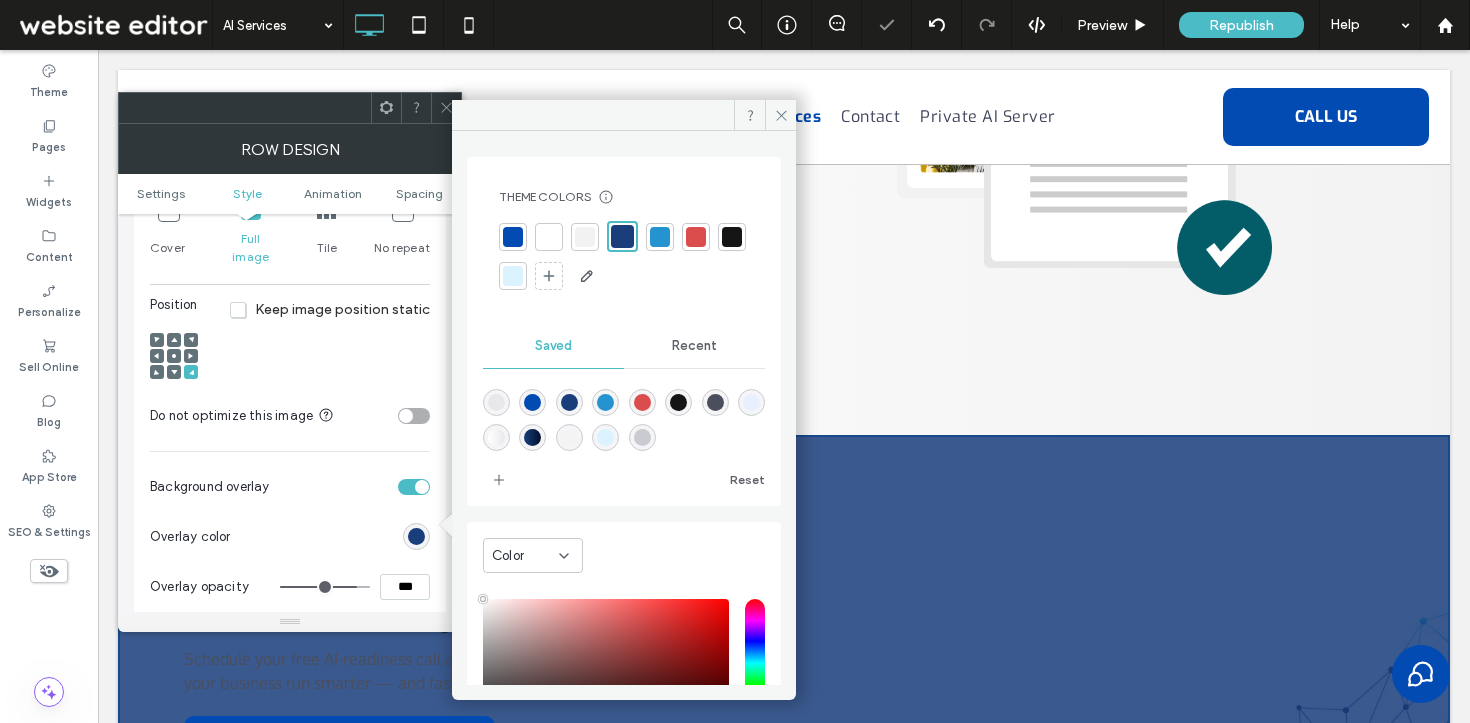 click 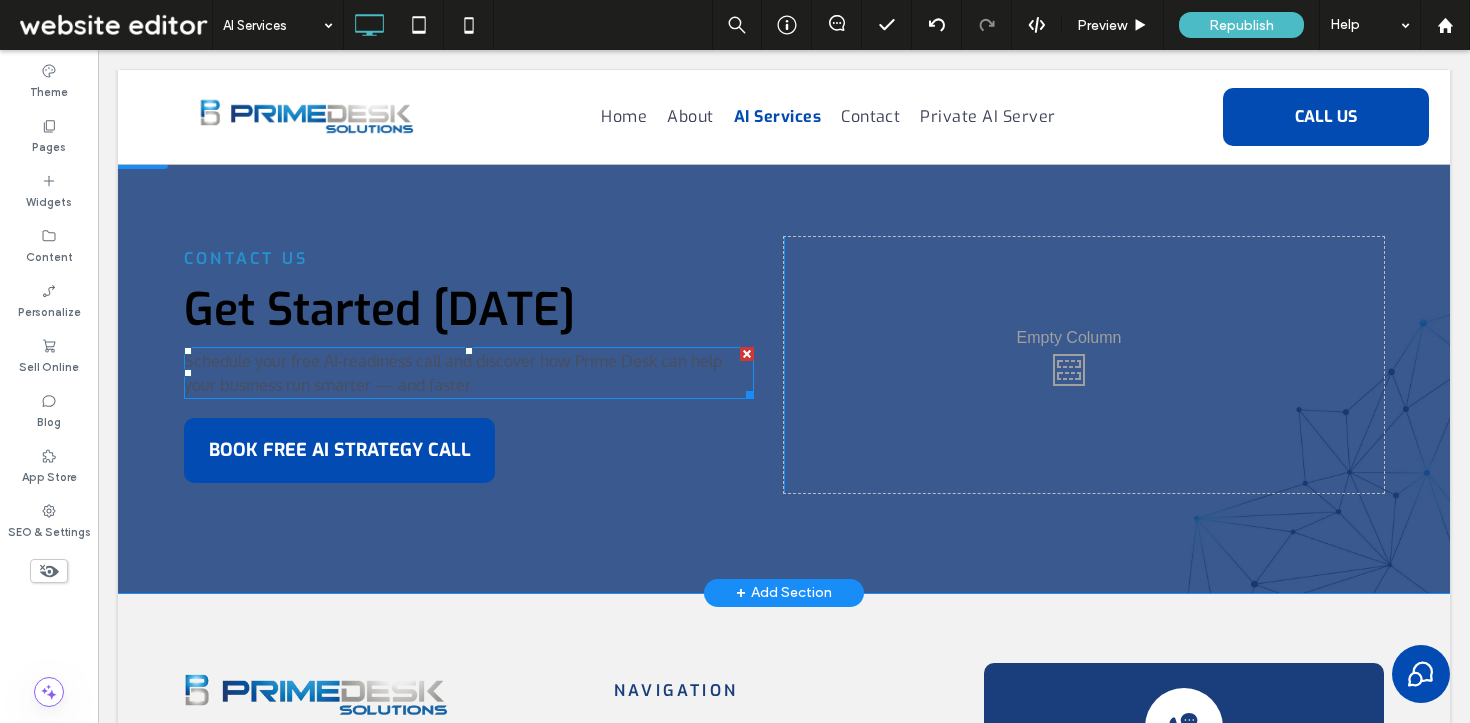 scroll, scrollTop: 3224, scrollLeft: 0, axis: vertical 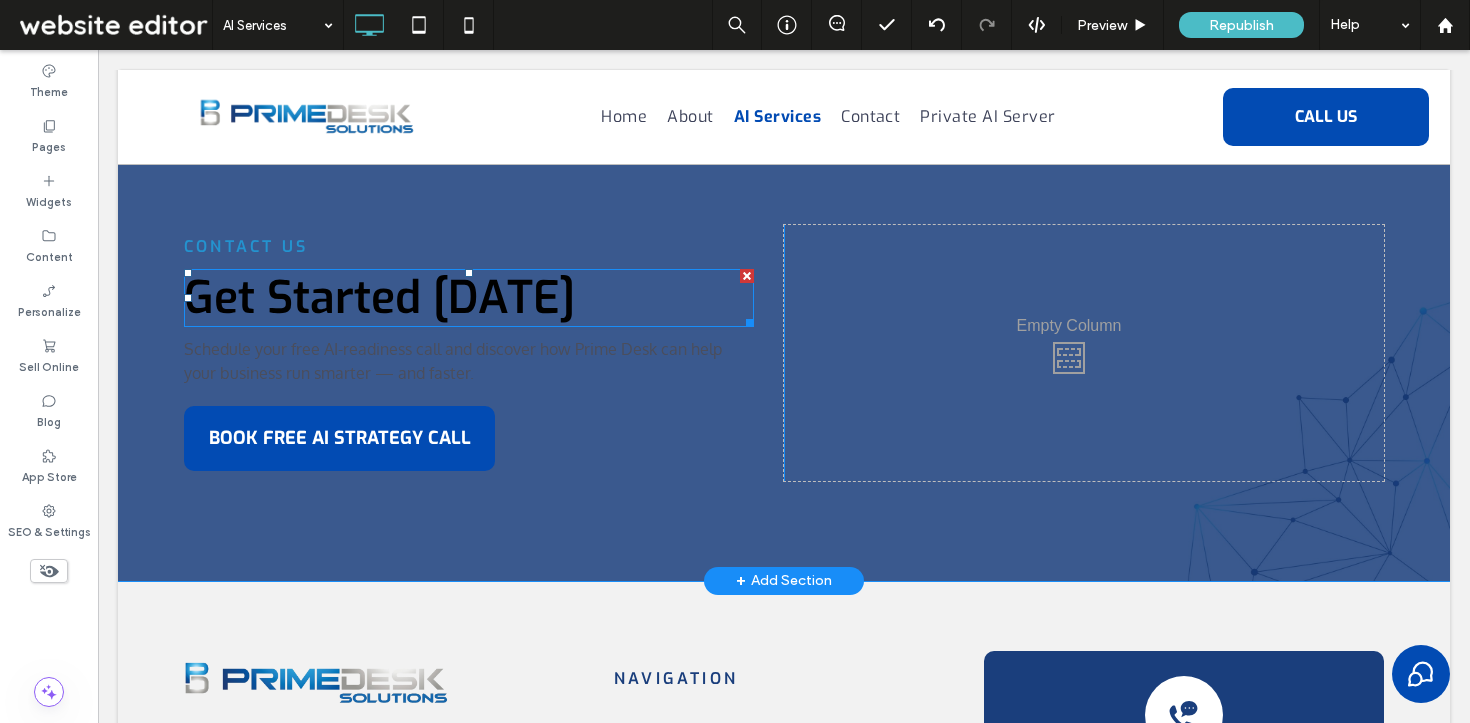 click on "Get Started Today" at bounding box center [379, 298] 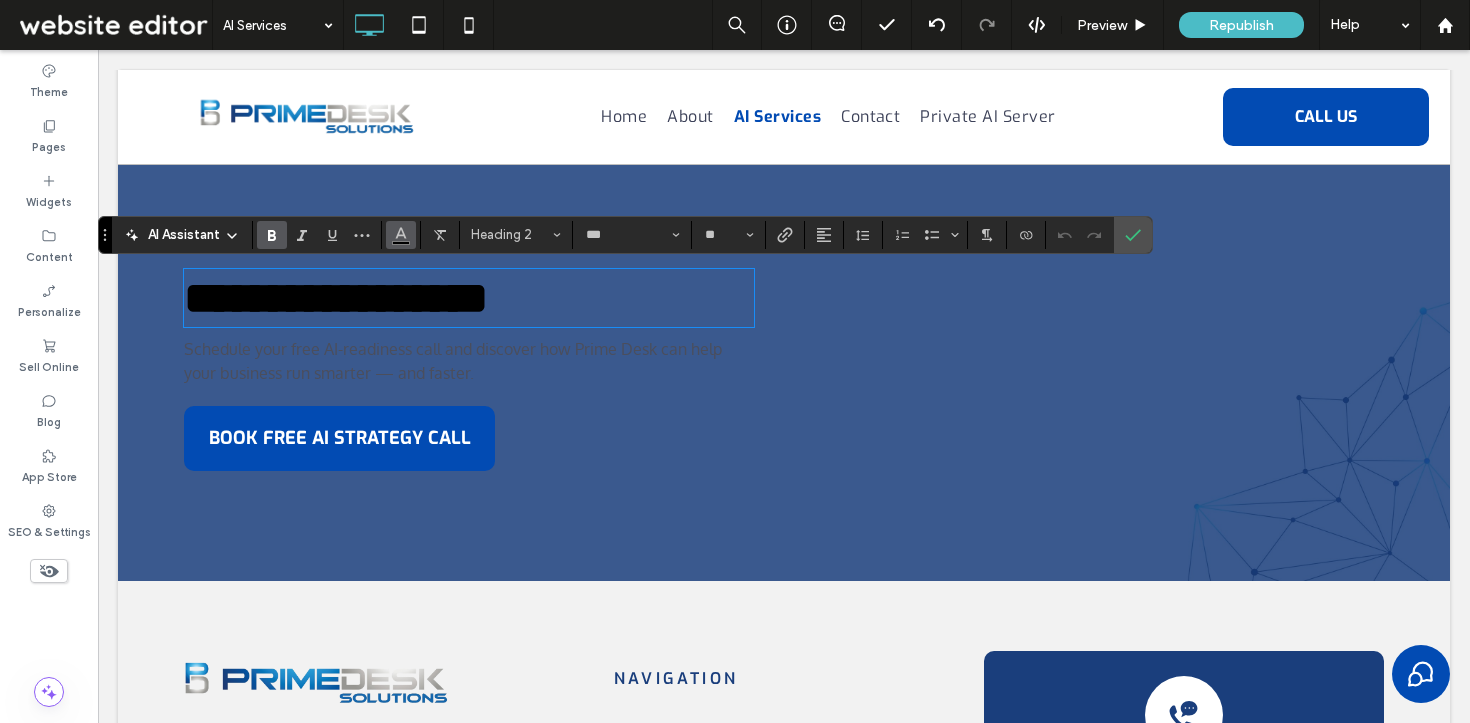 click at bounding box center (401, 235) 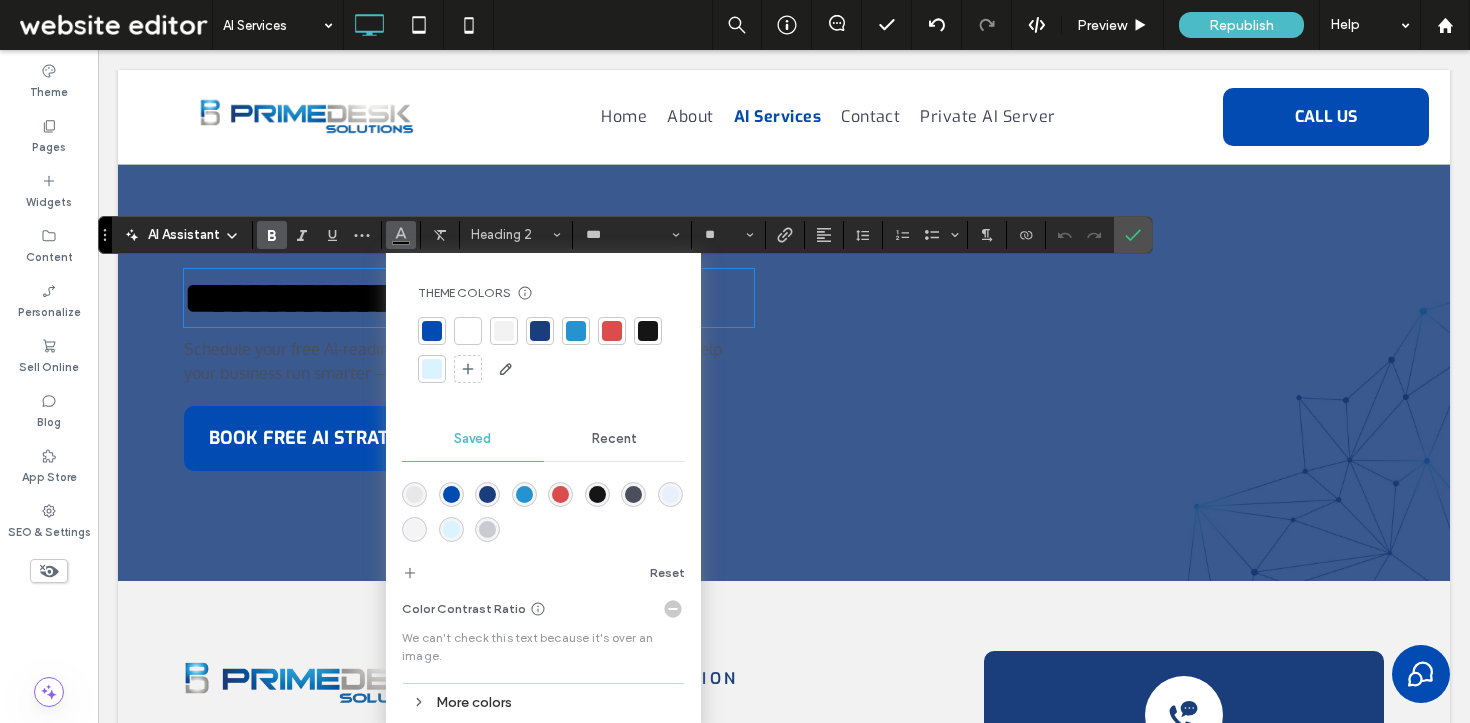 click at bounding box center (468, 331) 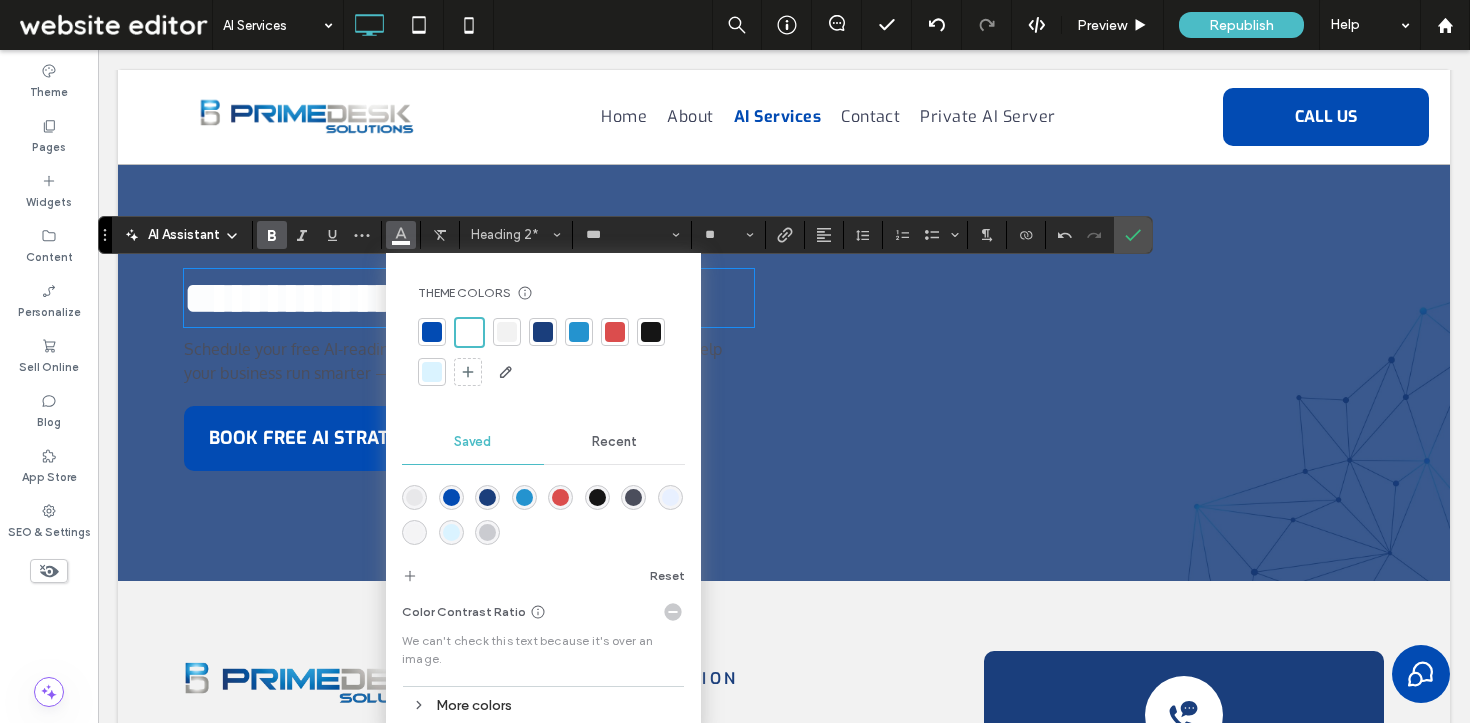 click on "Schedule your free AI-readiness call and discover how Prime Desk can help your business run smarter — and faster." at bounding box center (453, 361) 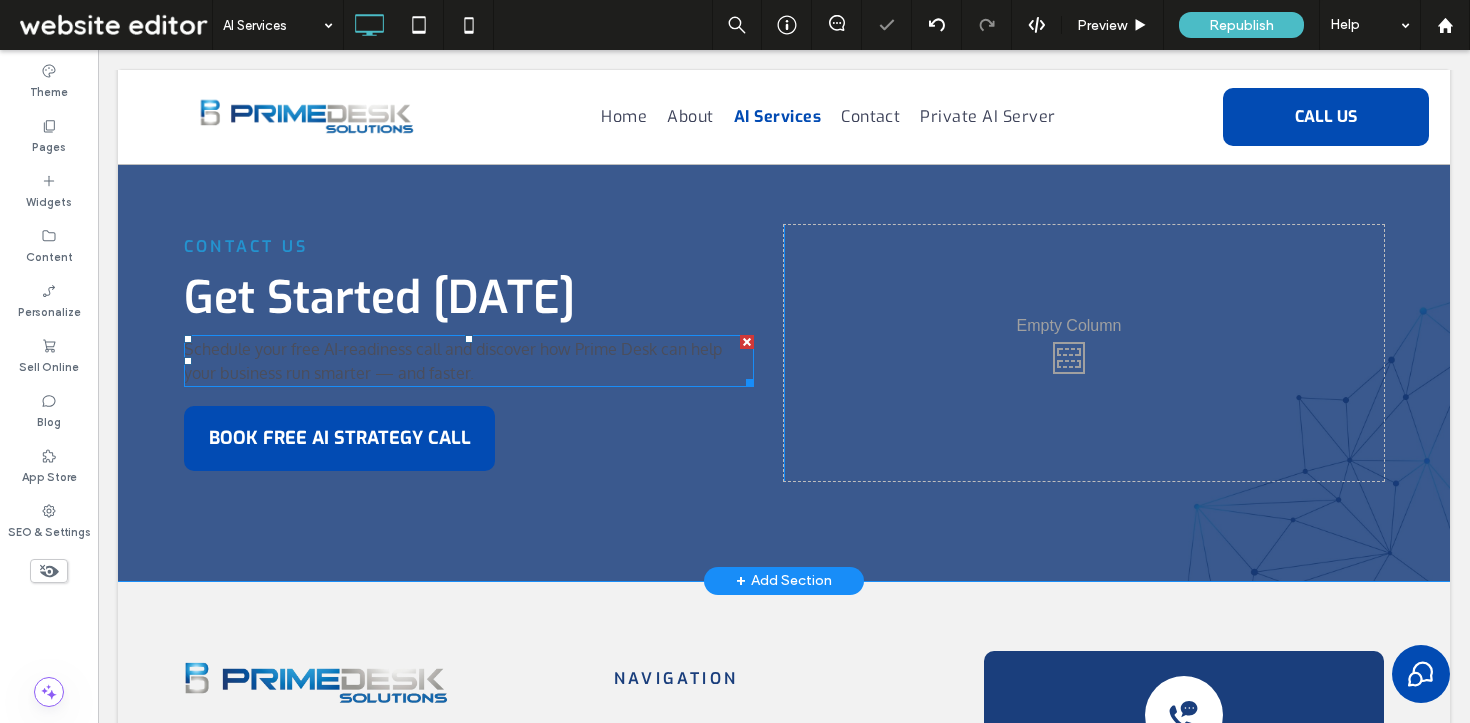 click on "Schedule your free AI-readiness call and discover how Prime Desk can help your business run smarter — and faster." at bounding box center [469, 361] 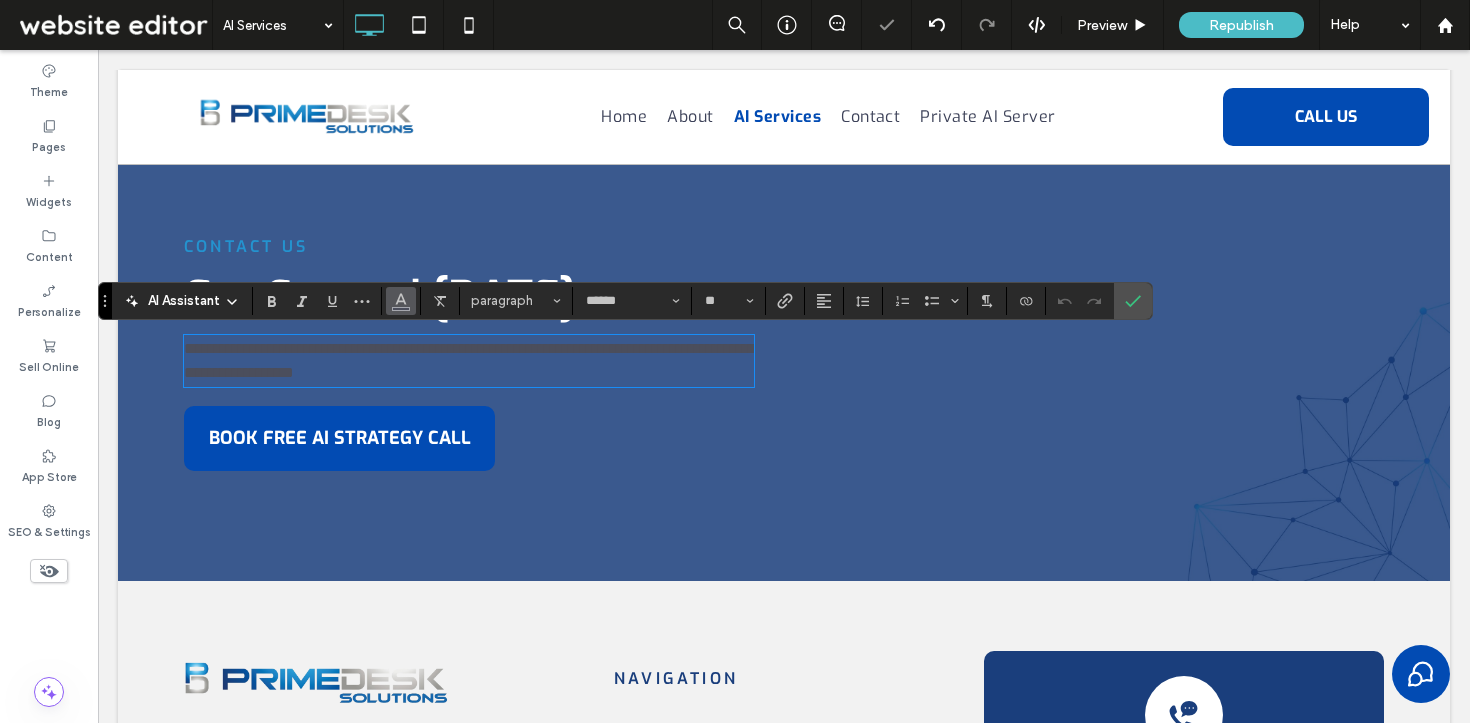 click 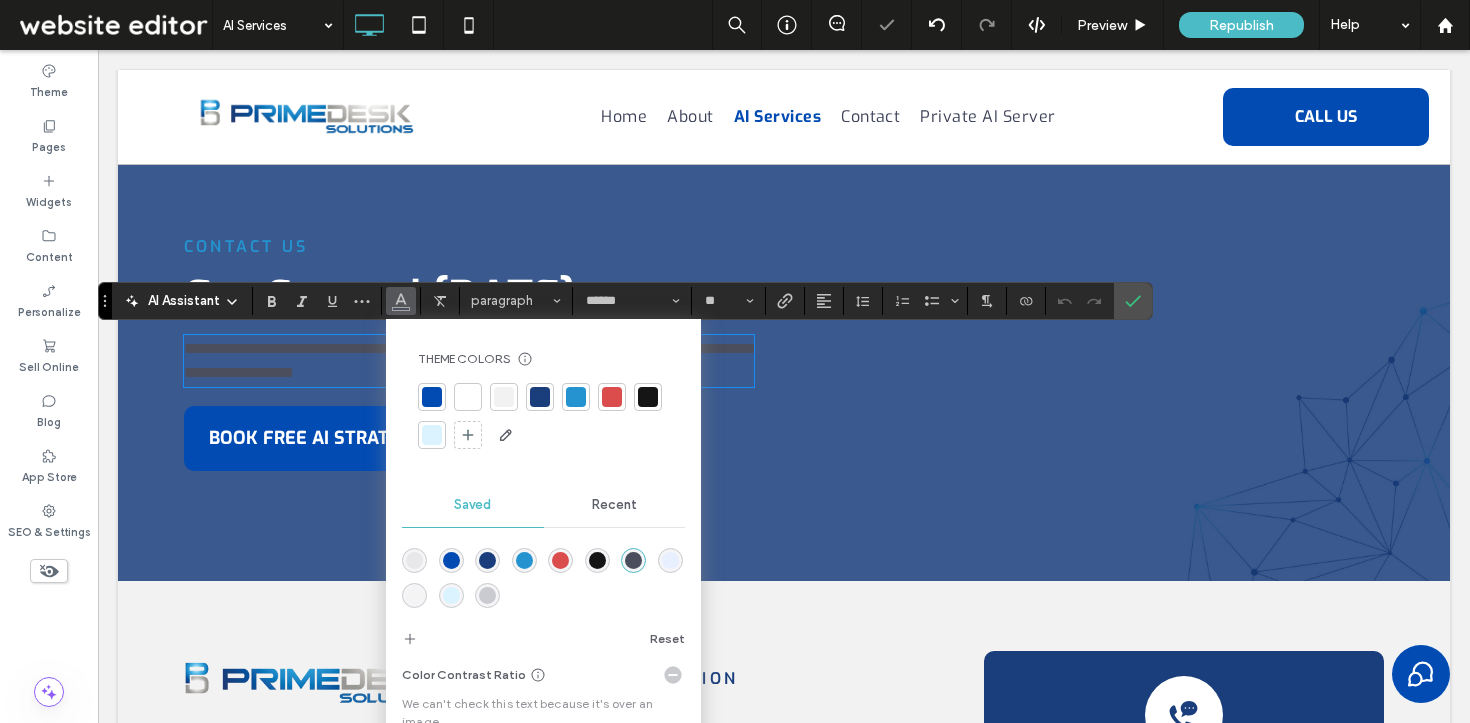 click at bounding box center (468, 397) 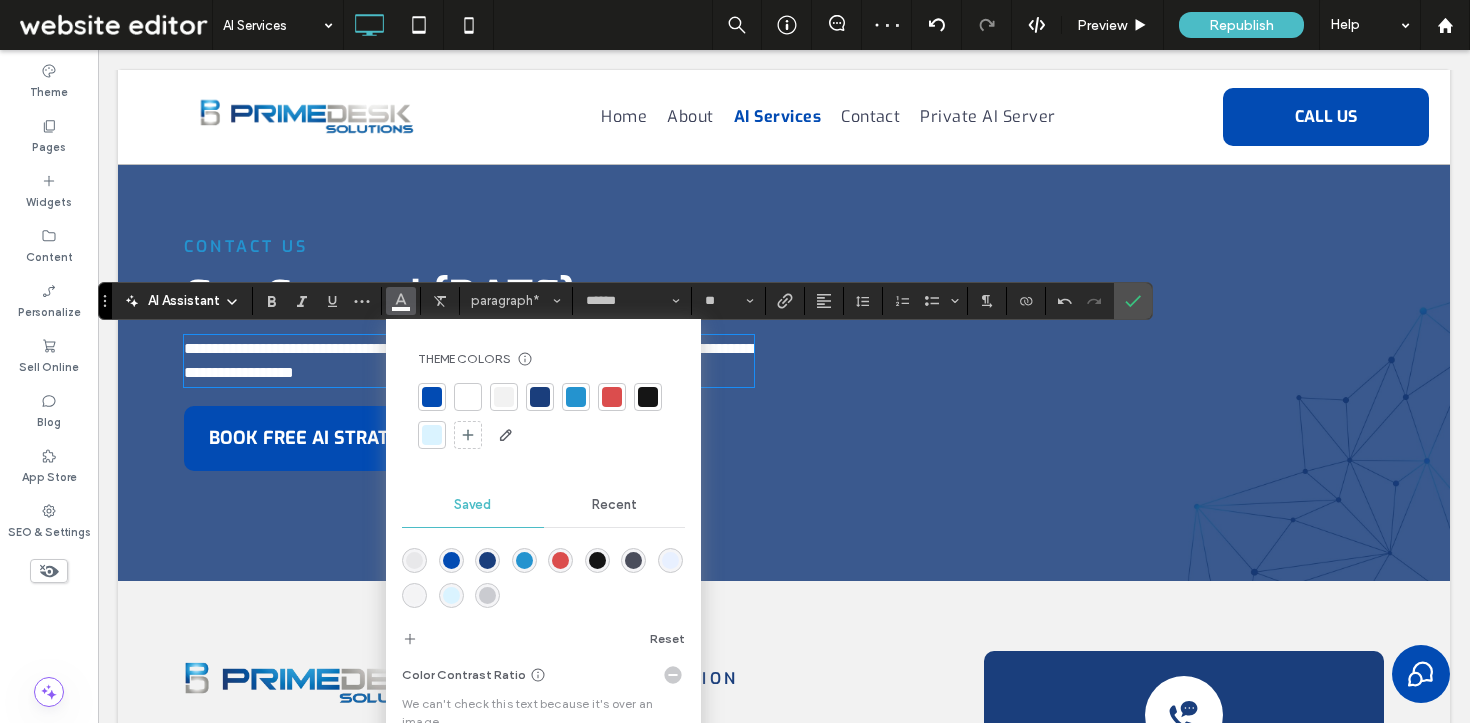 click on "contact us" at bounding box center (246, 246) 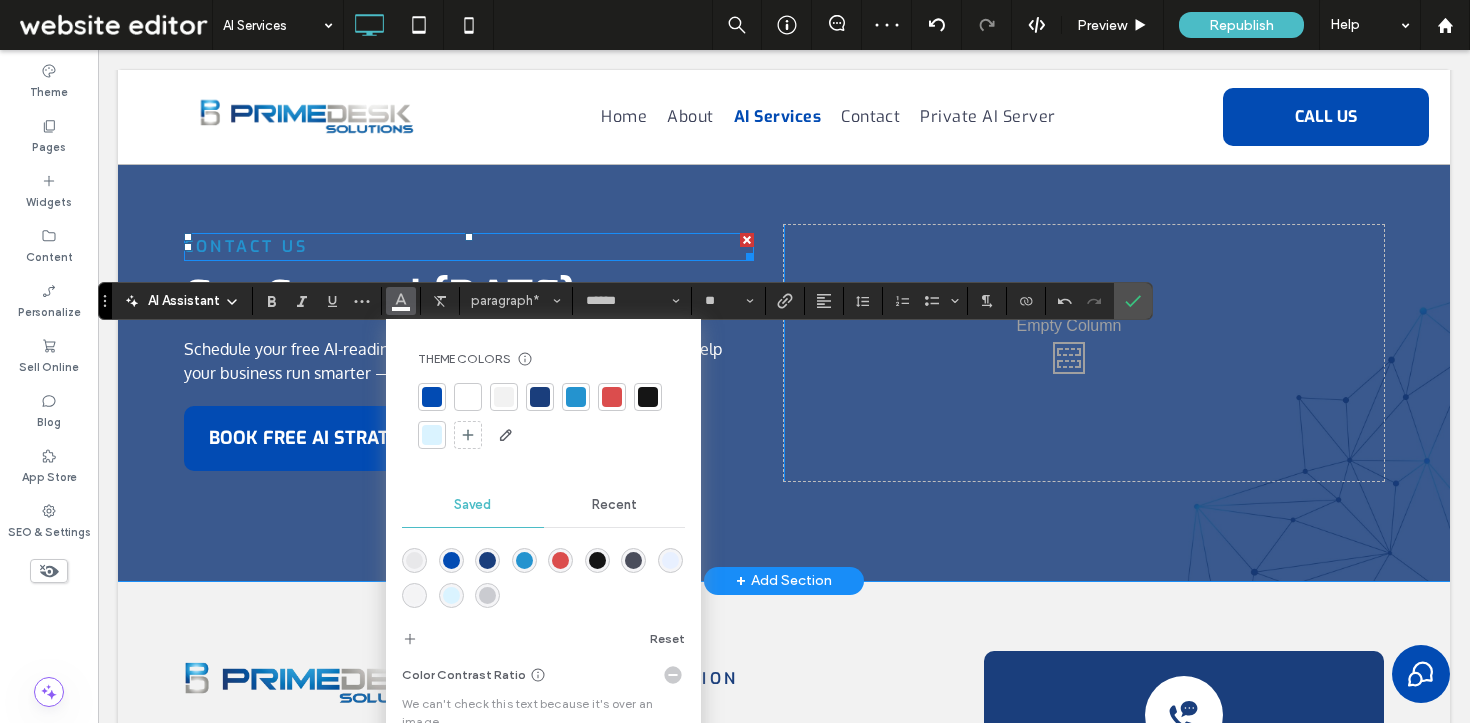 click on "contact us" at bounding box center [246, 246] 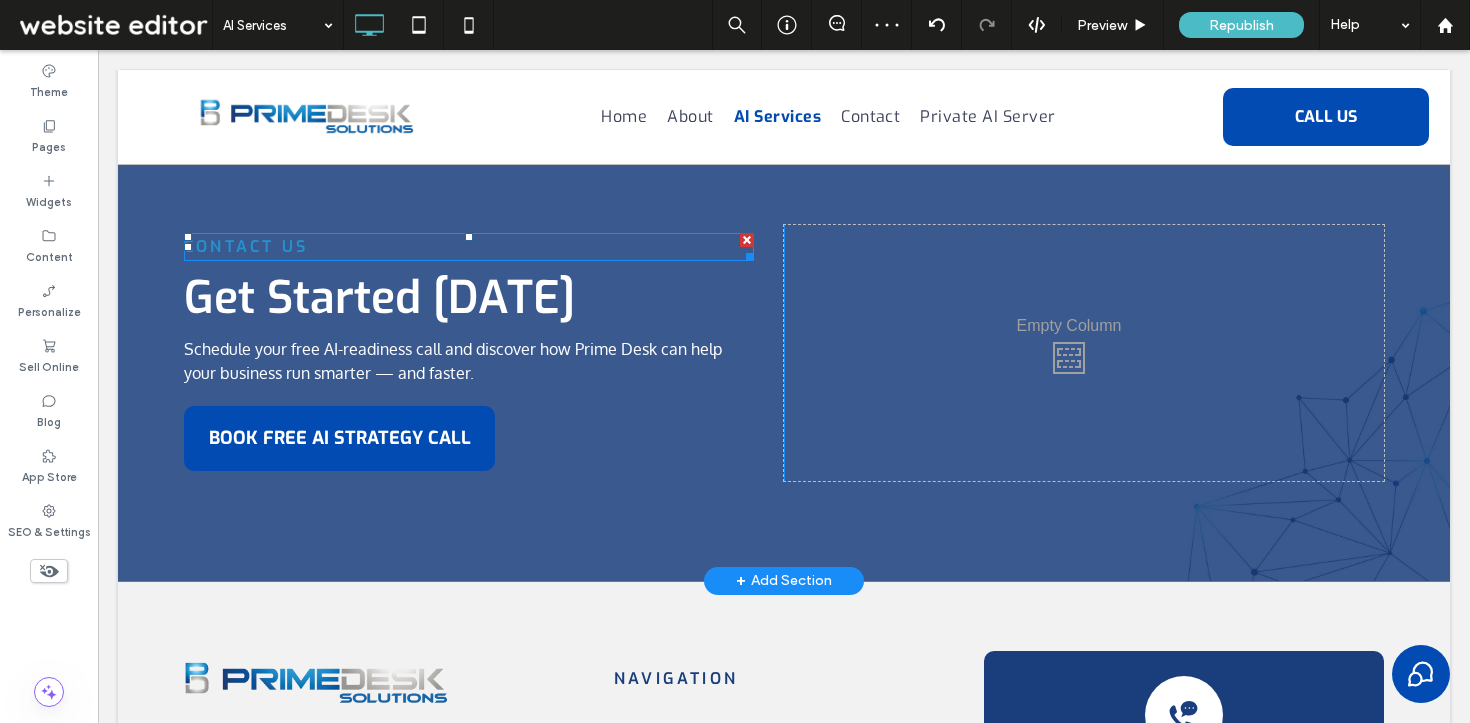 type on "***" 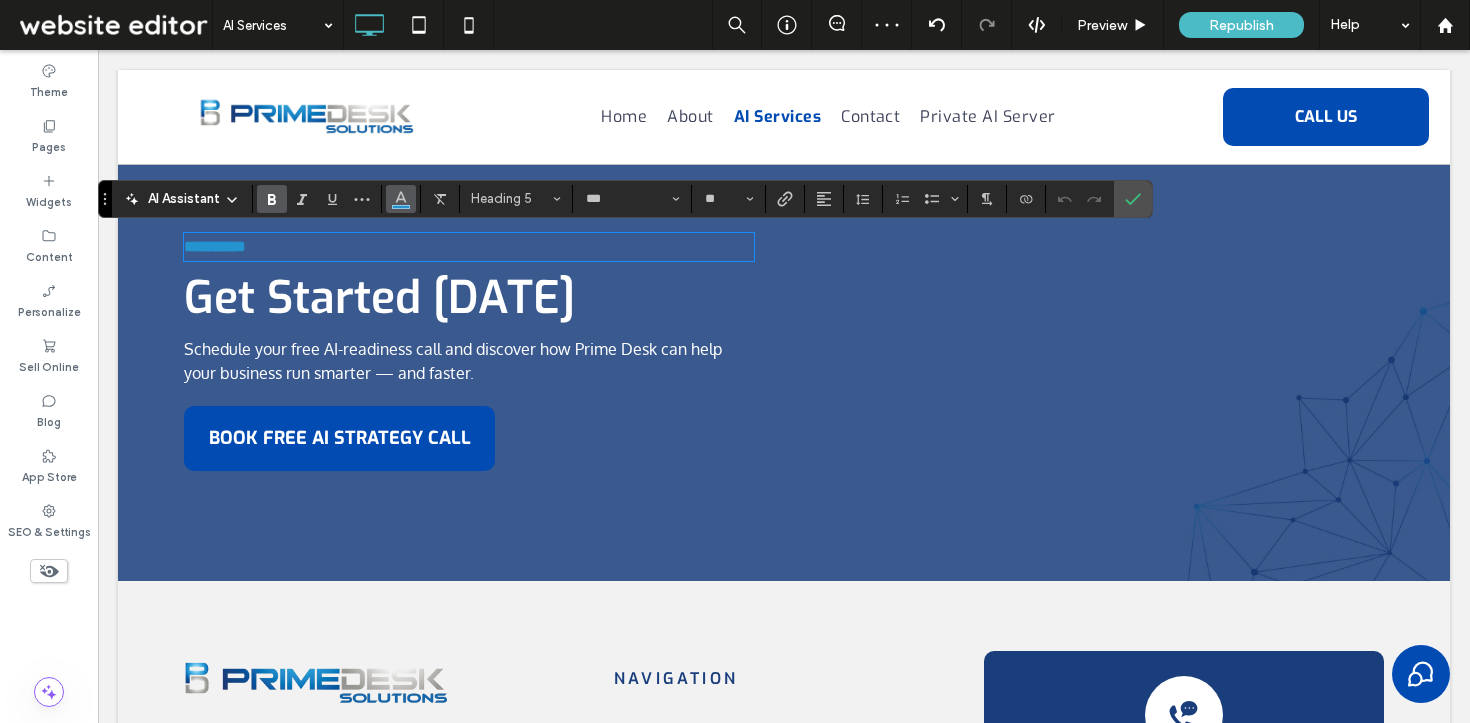 click at bounding box center (401, 199) 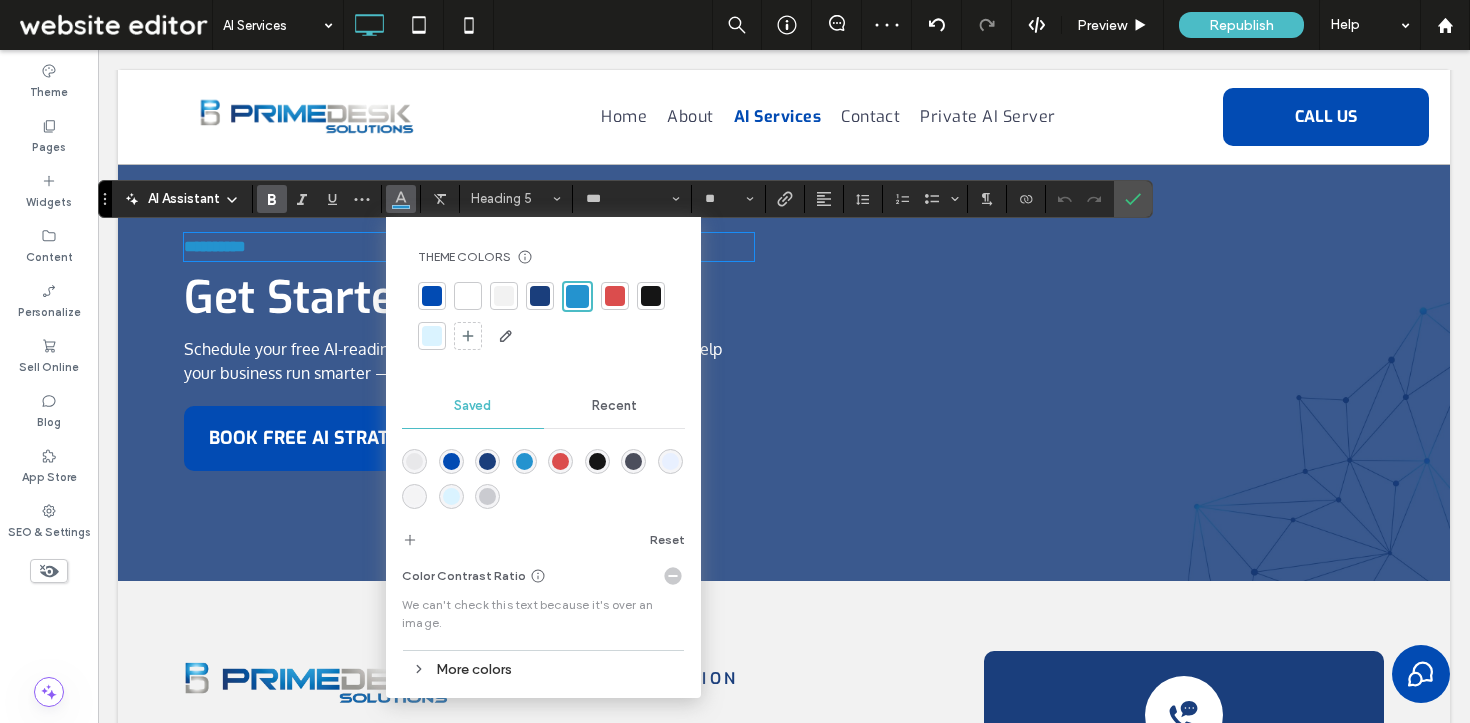 click at bounding box center [468, 296] 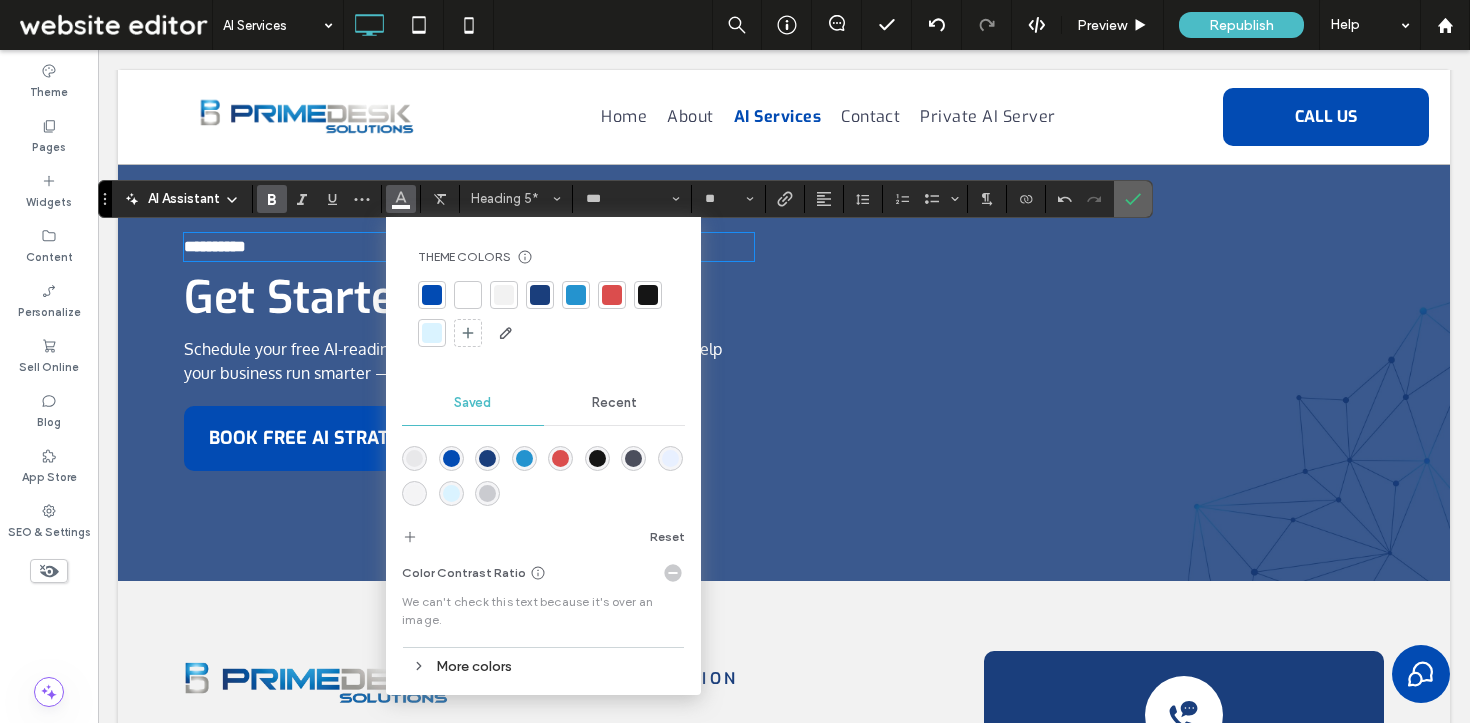 click at bounding box center (1133, 199) 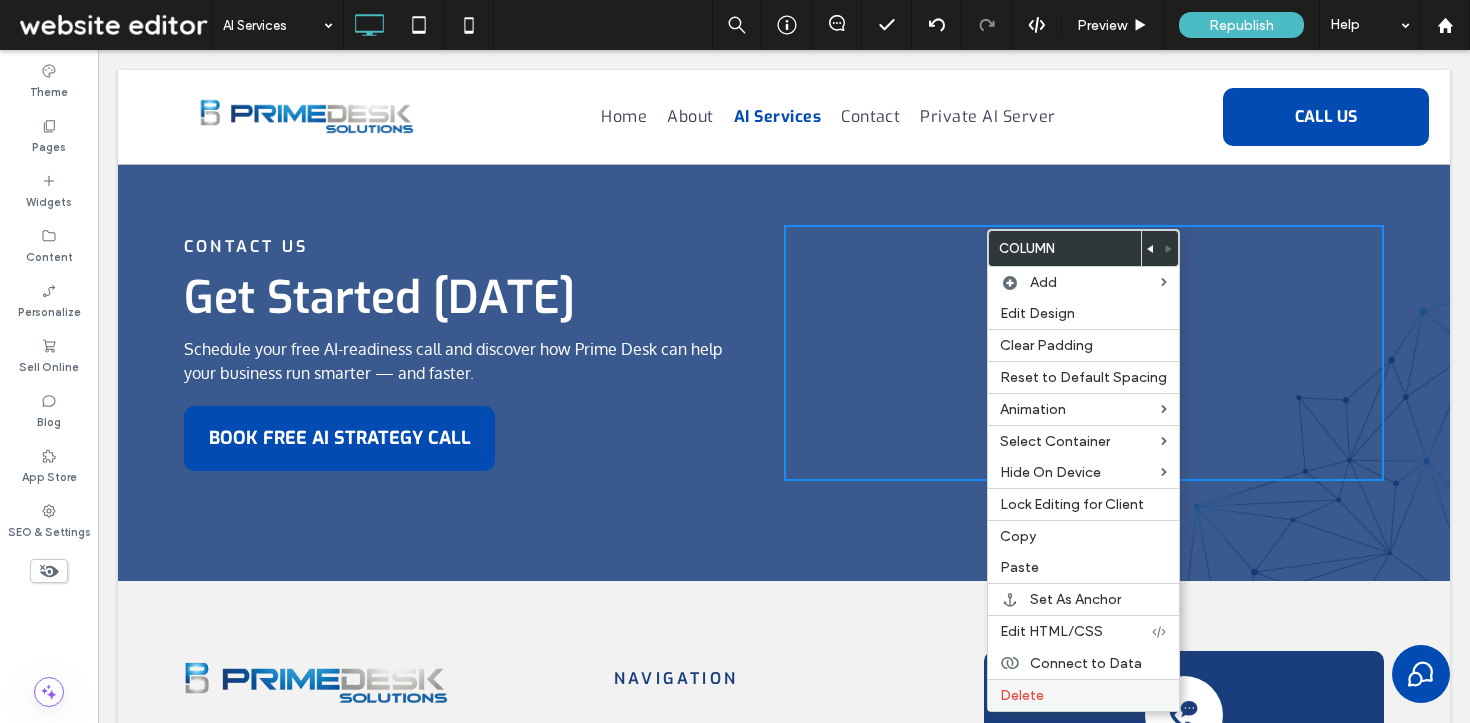 click on "Delete" at bounding box center (1022, 695) 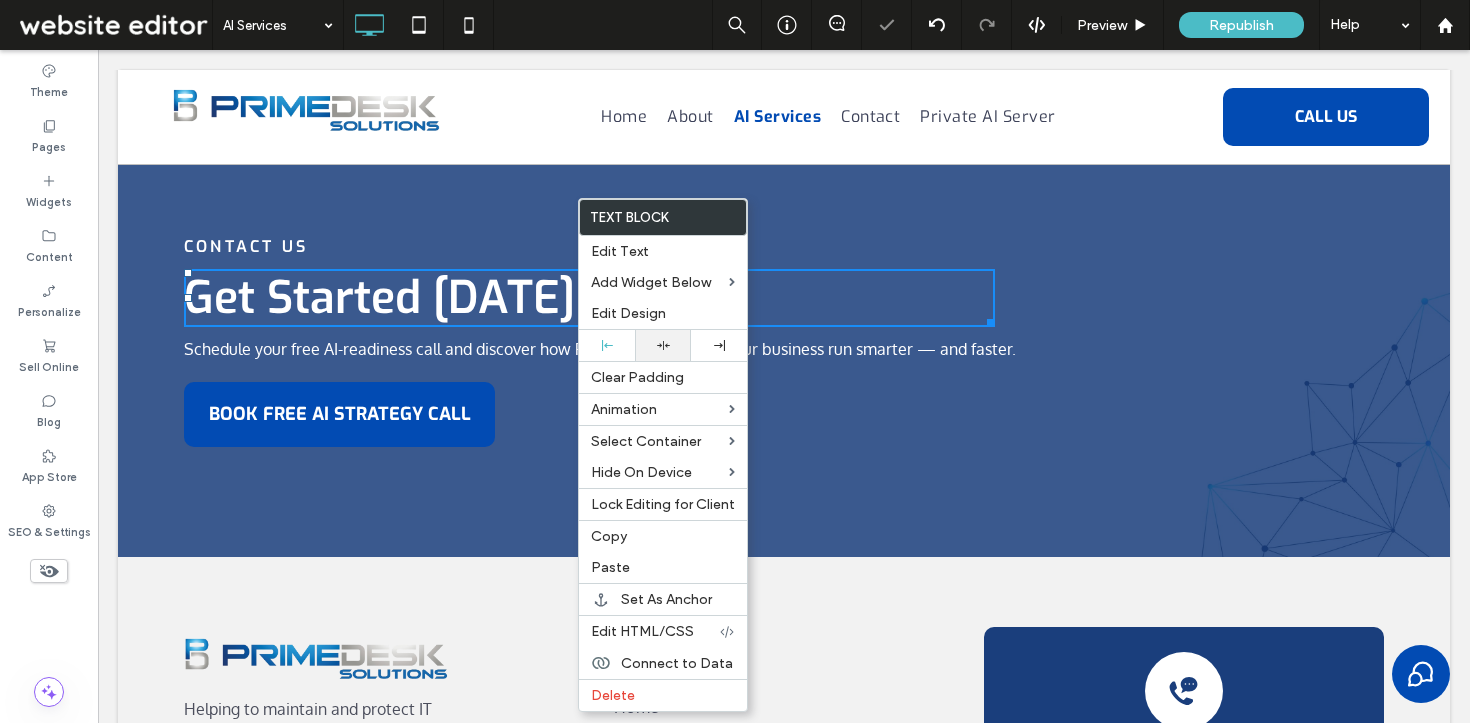 click at bounding box center [663, 345] 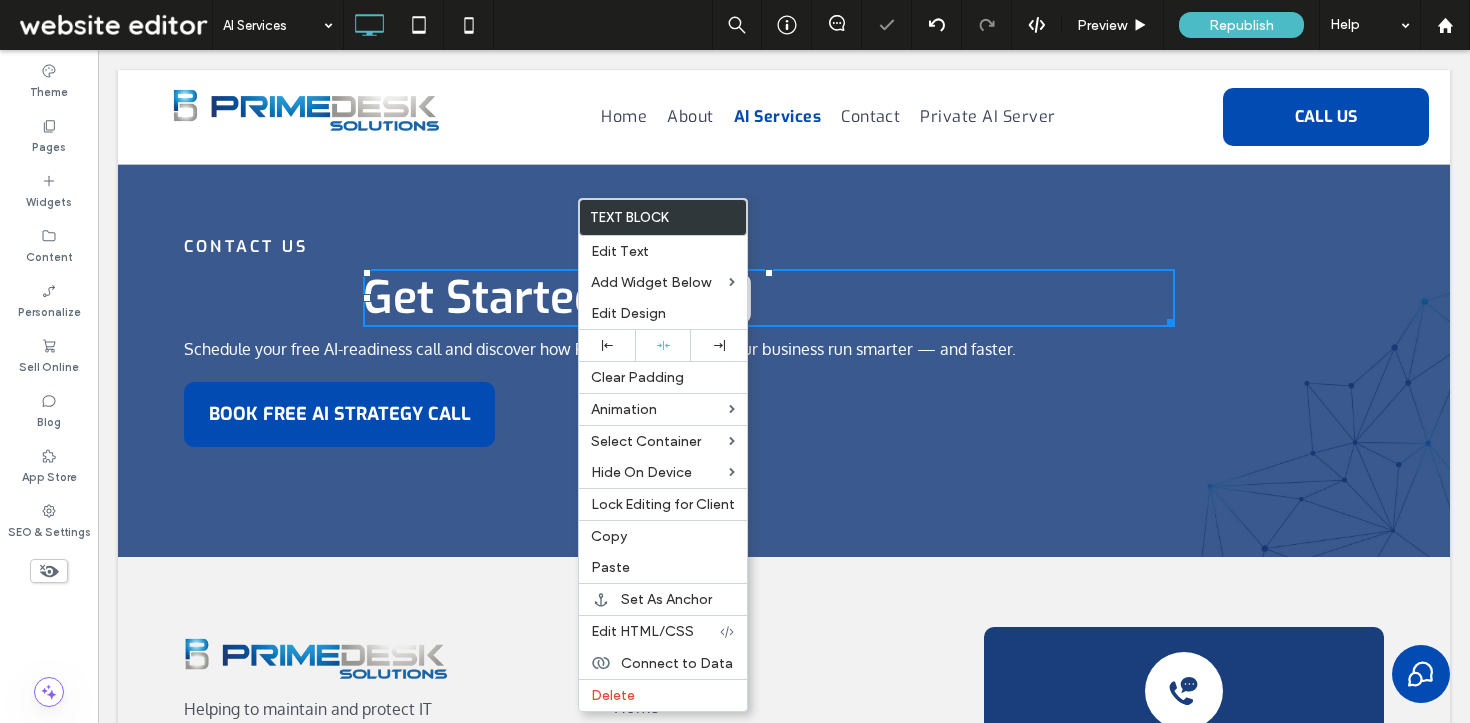 click on "contact us" at bounding box center [246, 246] 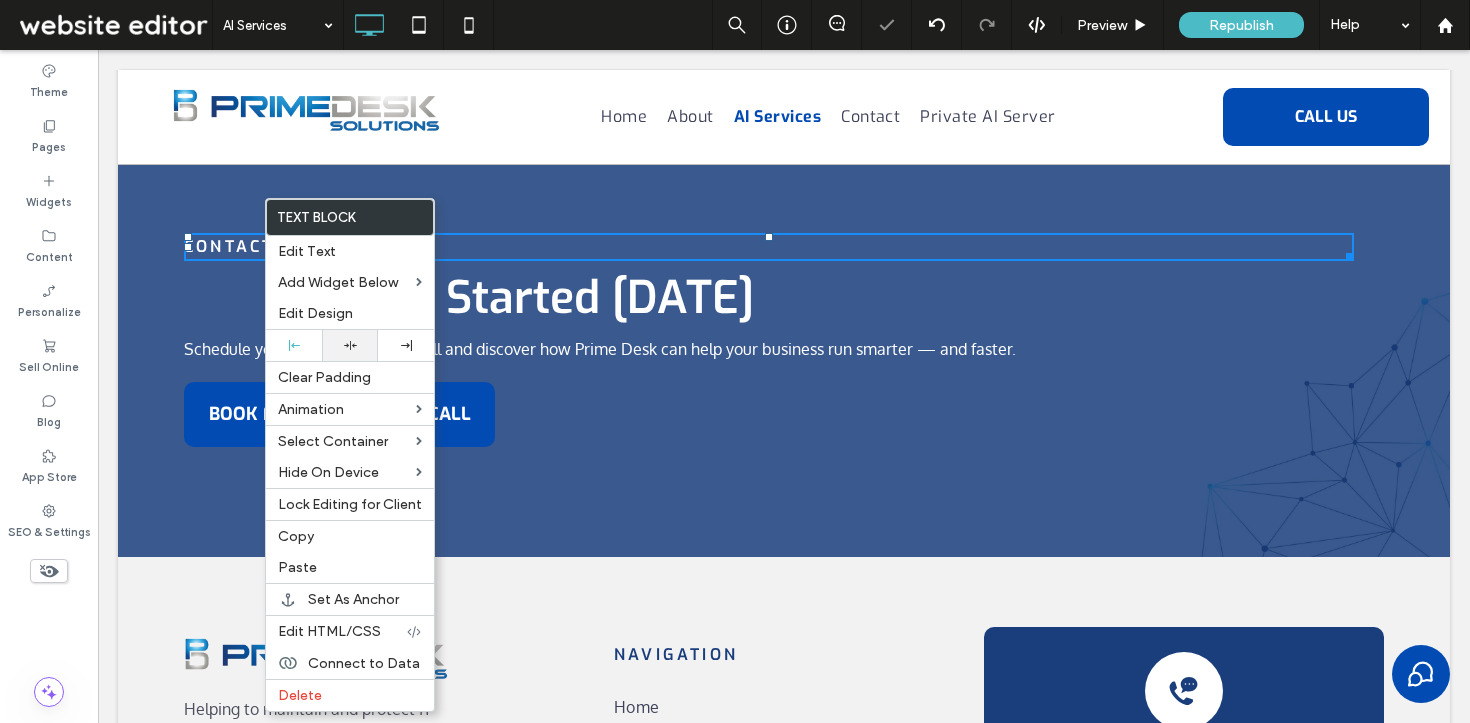 click 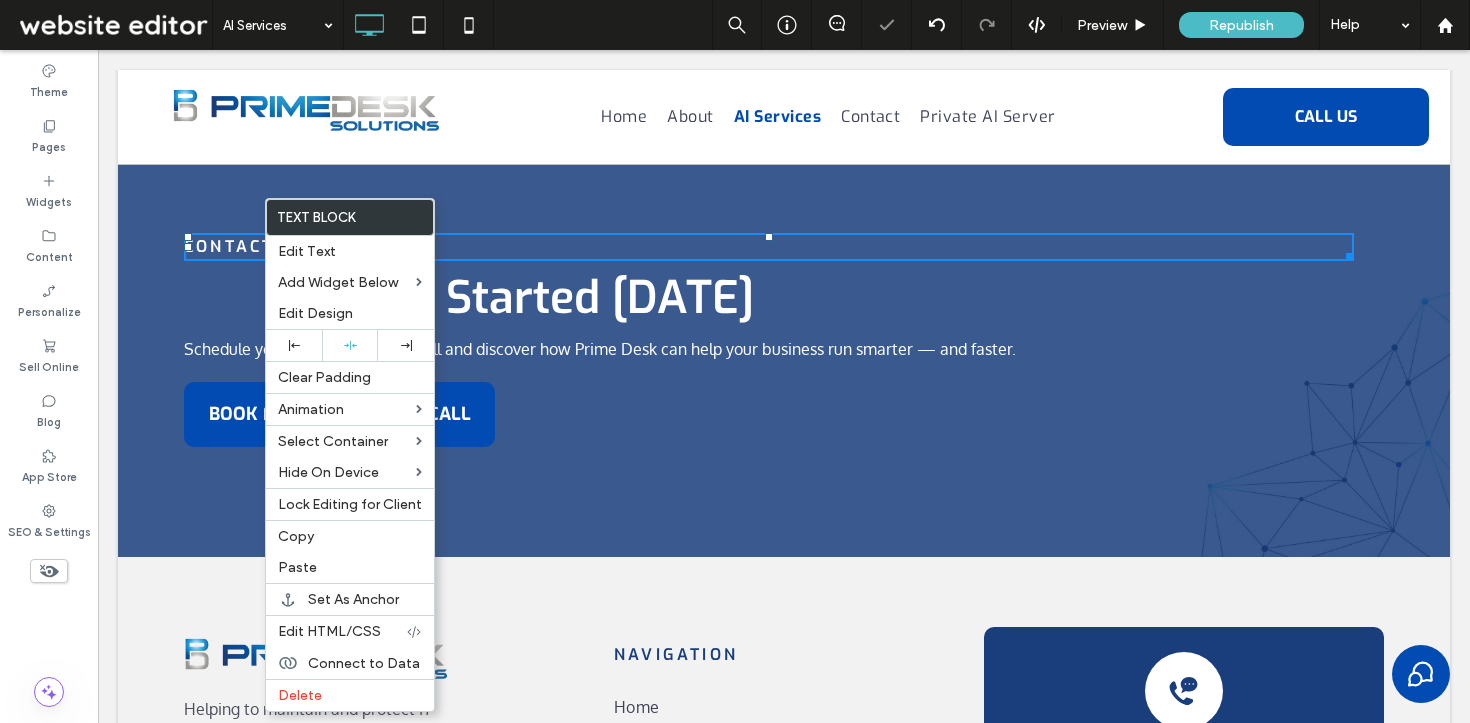 click on "Get Started Today" at bounding box center (558, 298) 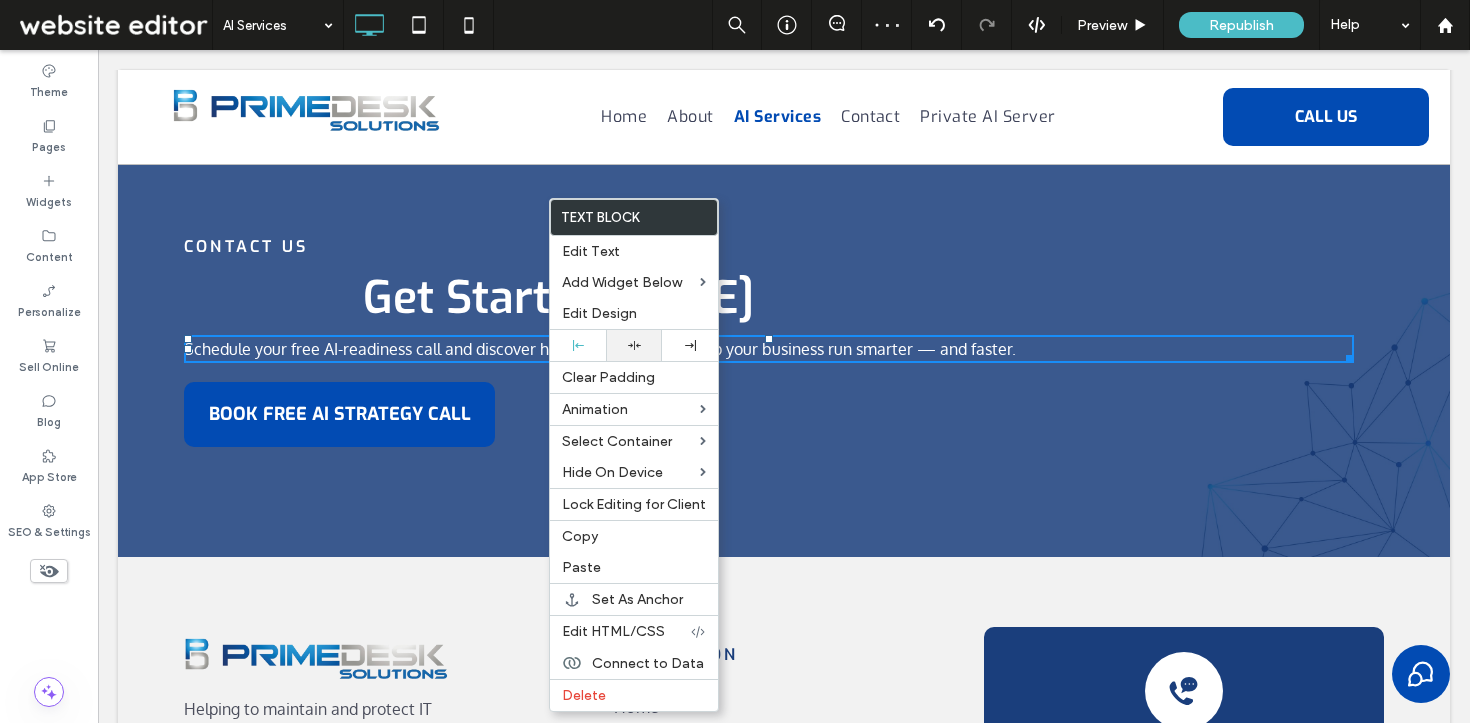 click at bounding box center [634, 345] 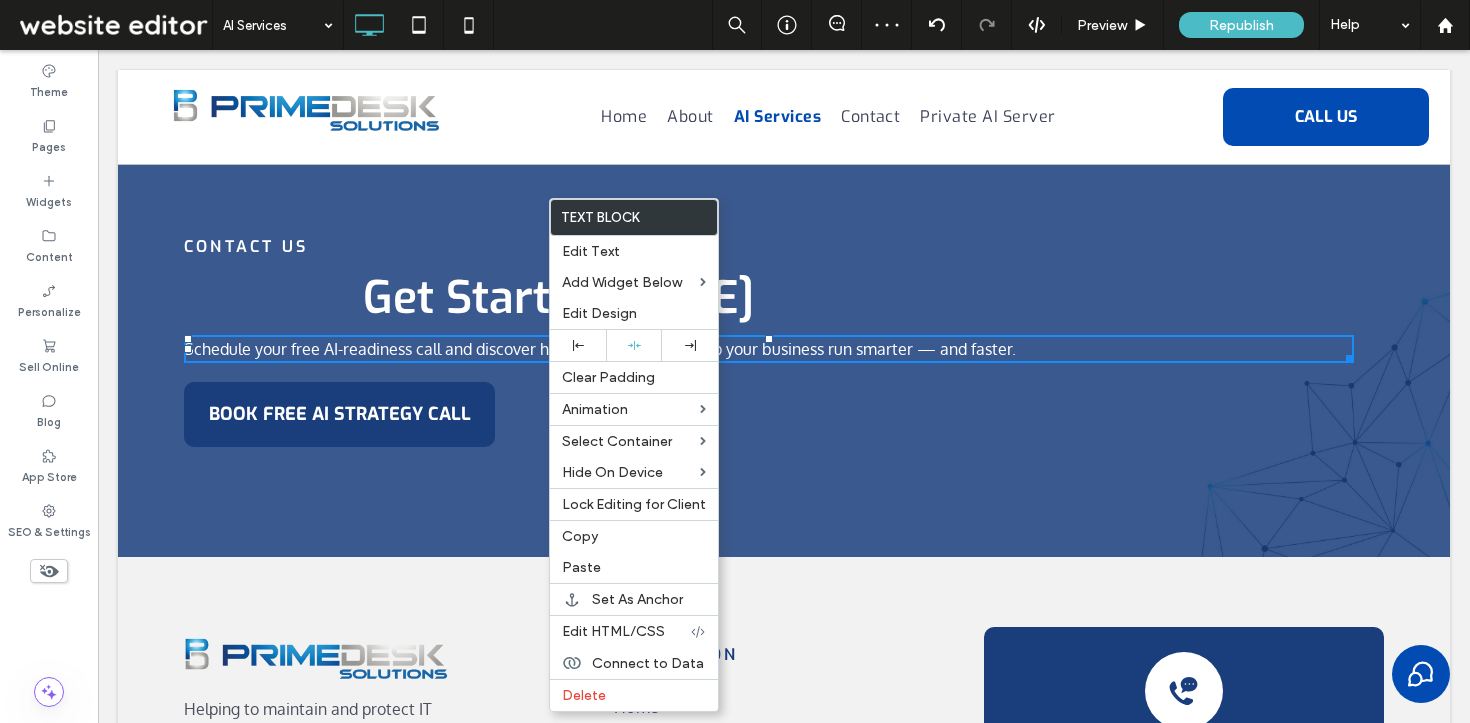 click on "BOOK FREE AI STRATEGY CALL" at bounding box center [340, 414] 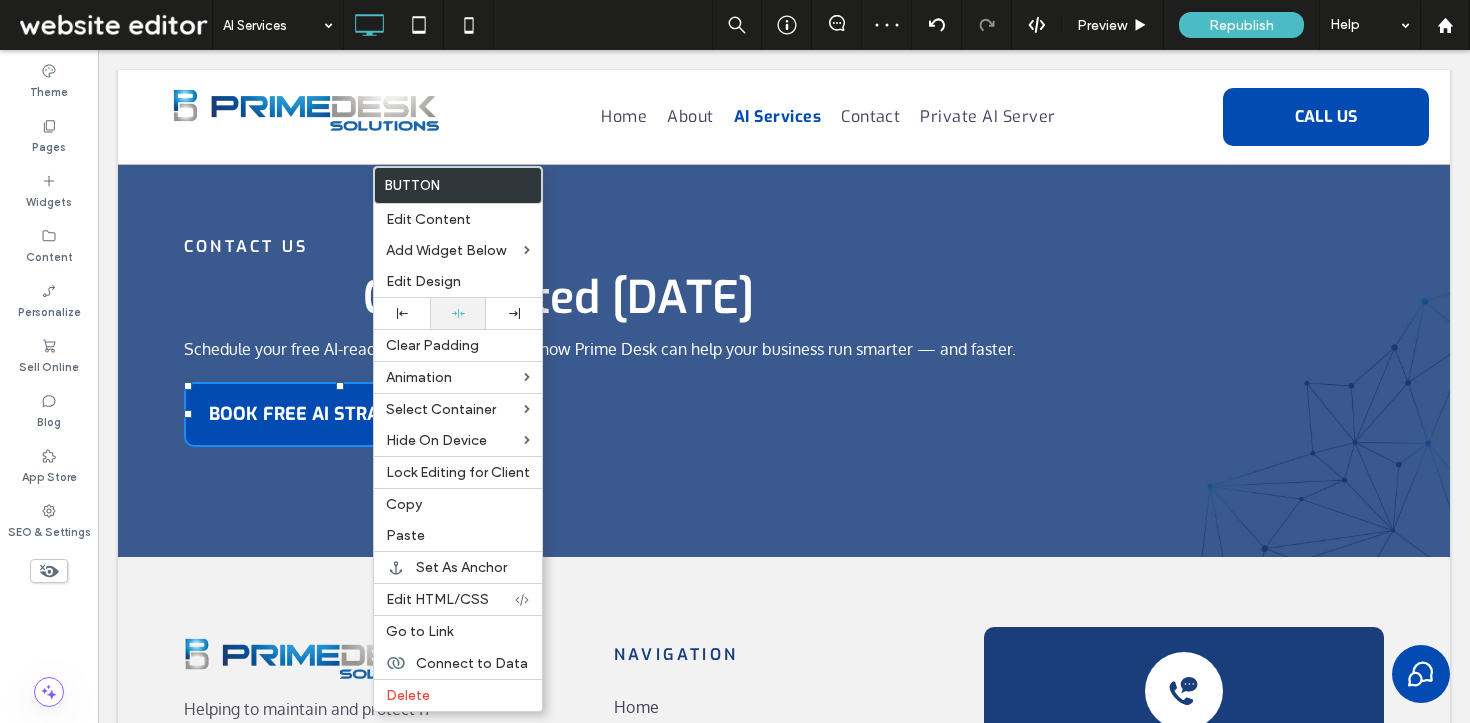 click at bounding box center [458, 313] 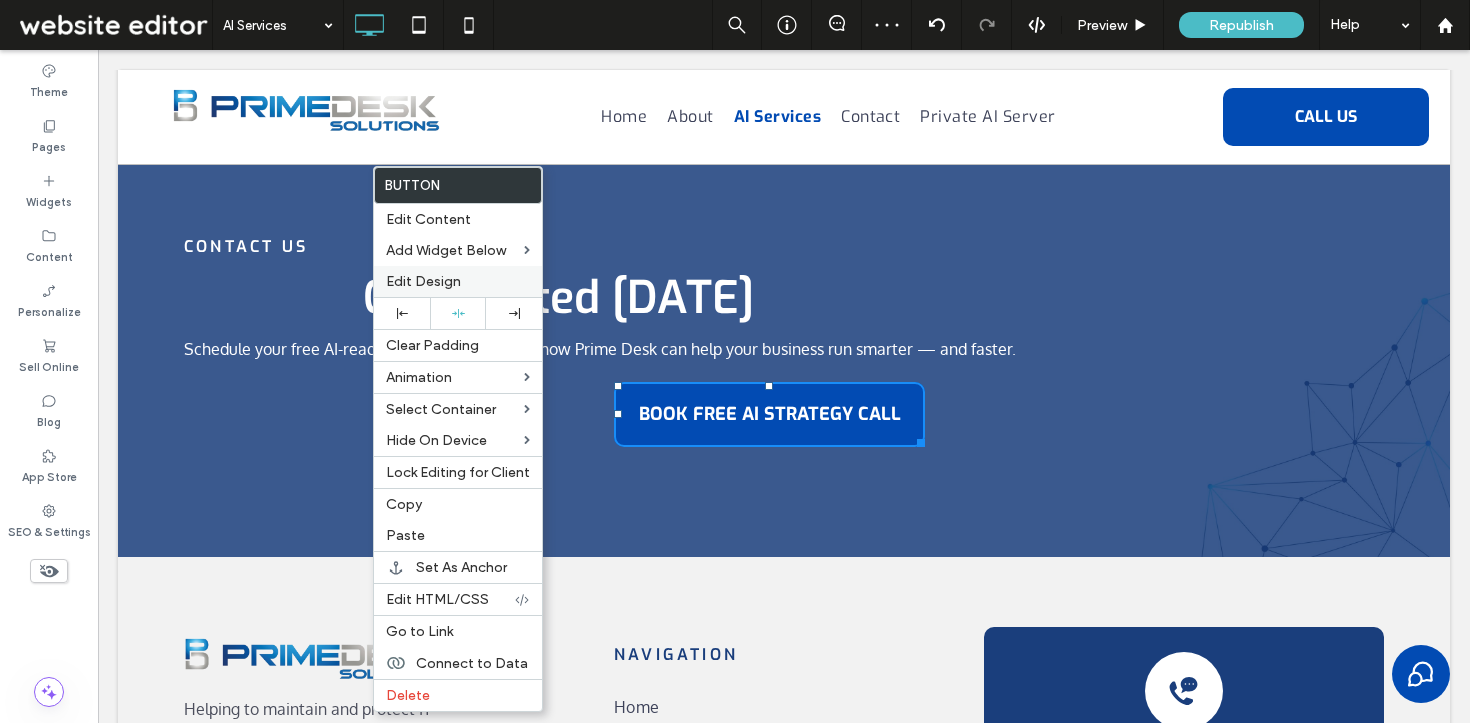 click on "Edit Design" at bounding box center [458, 281] 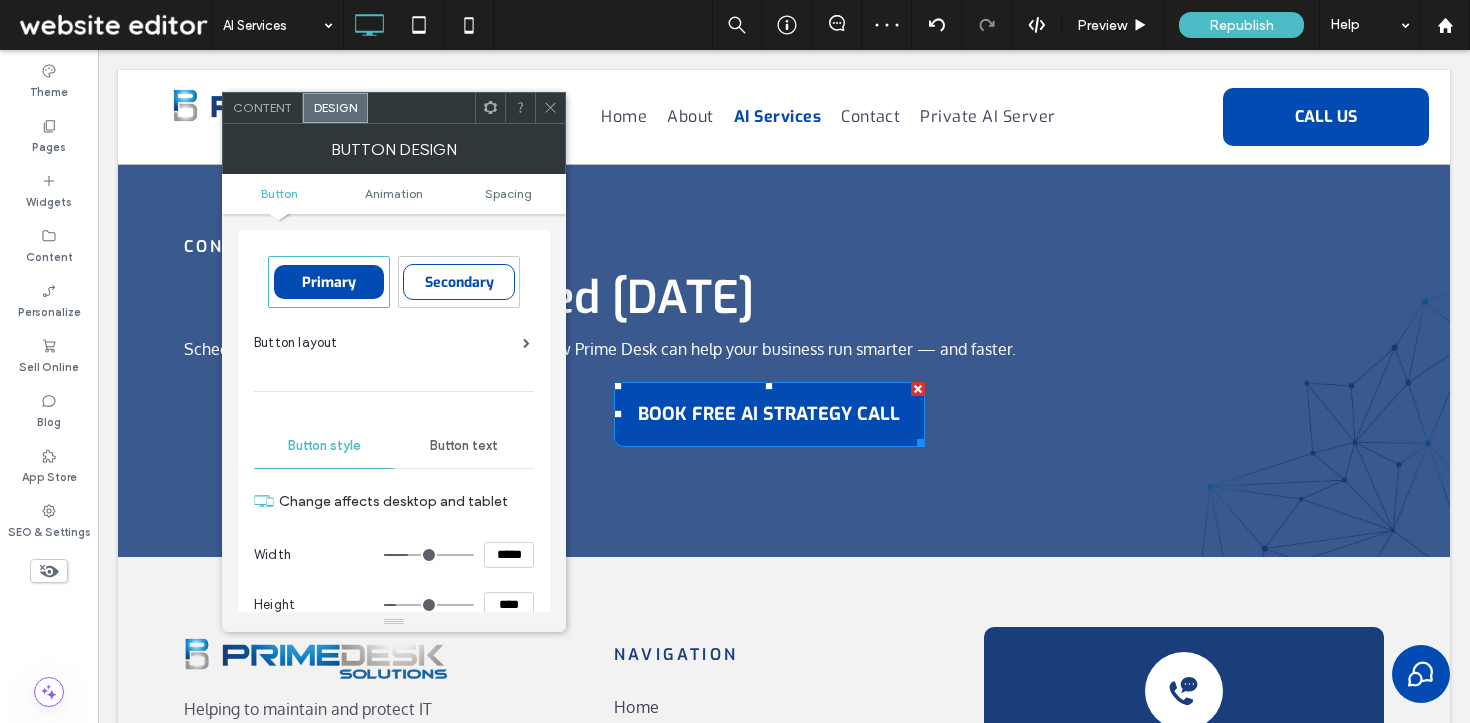 click on "Secondary" at bounding box center (459, 282) 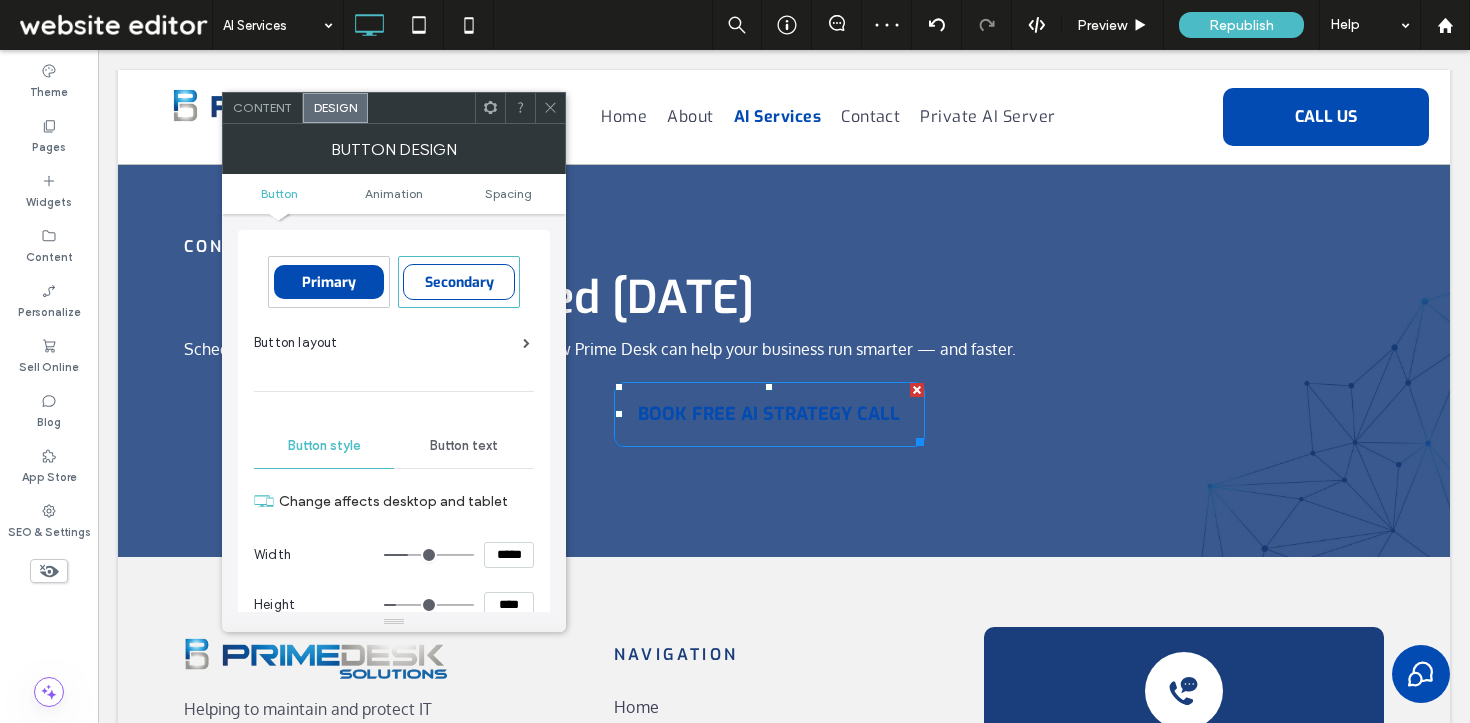 type on "*" 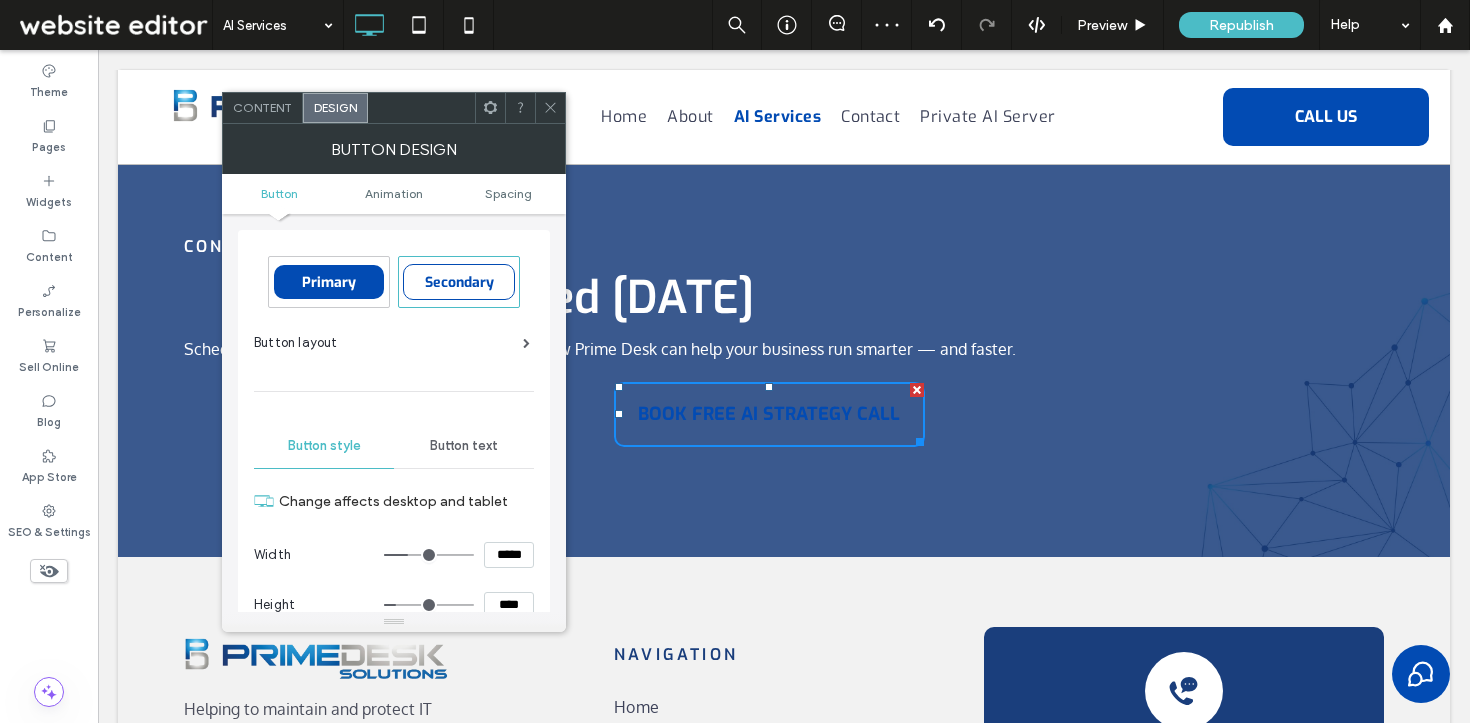 click on "Primary" at bounding box center [329, 282] 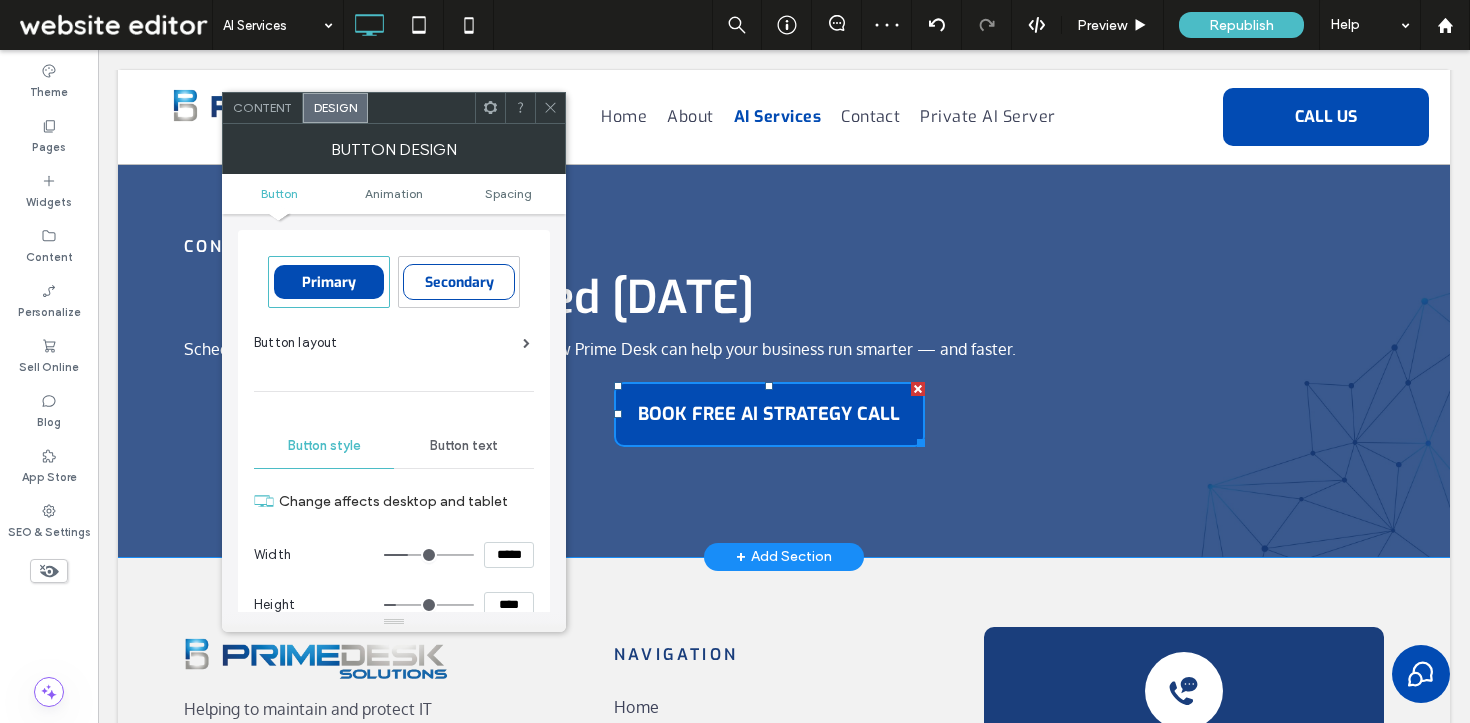 type on "*" 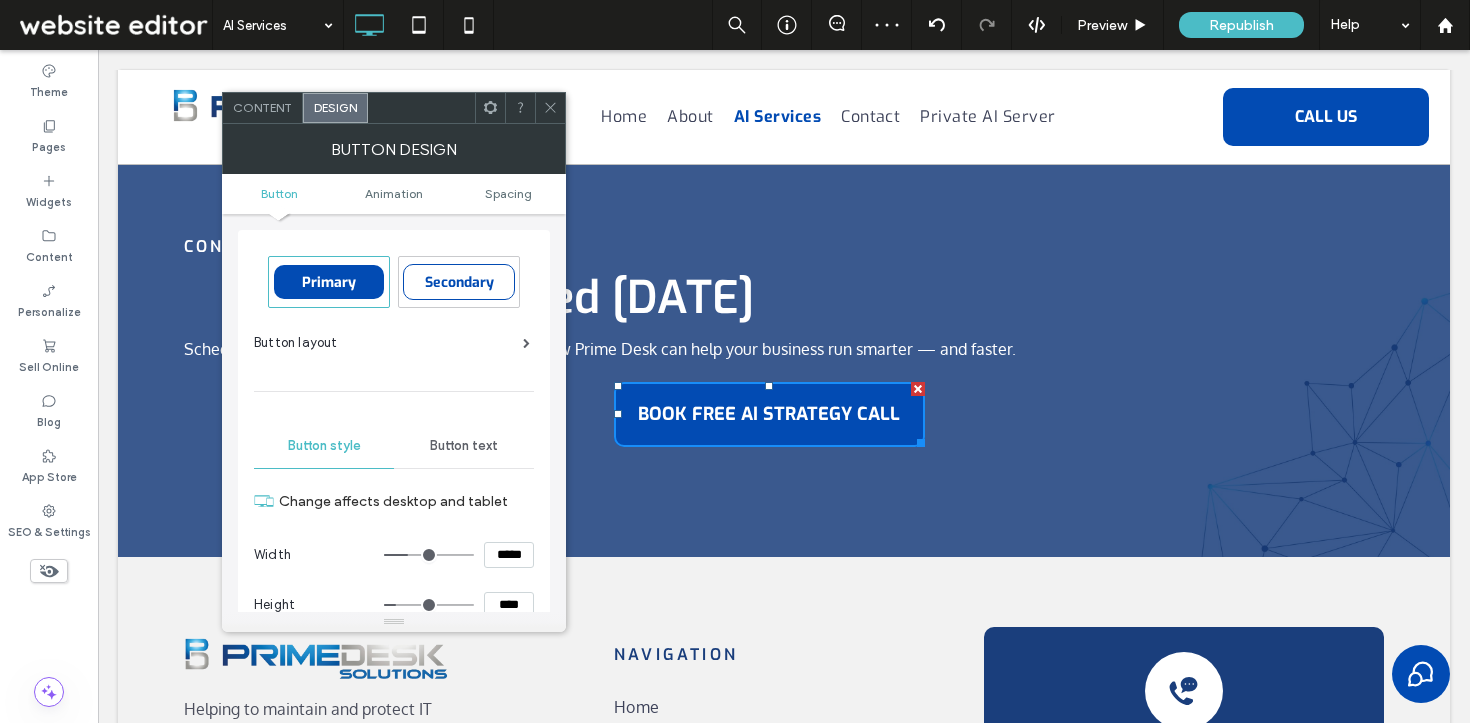 click at bounding box center (550, 108) 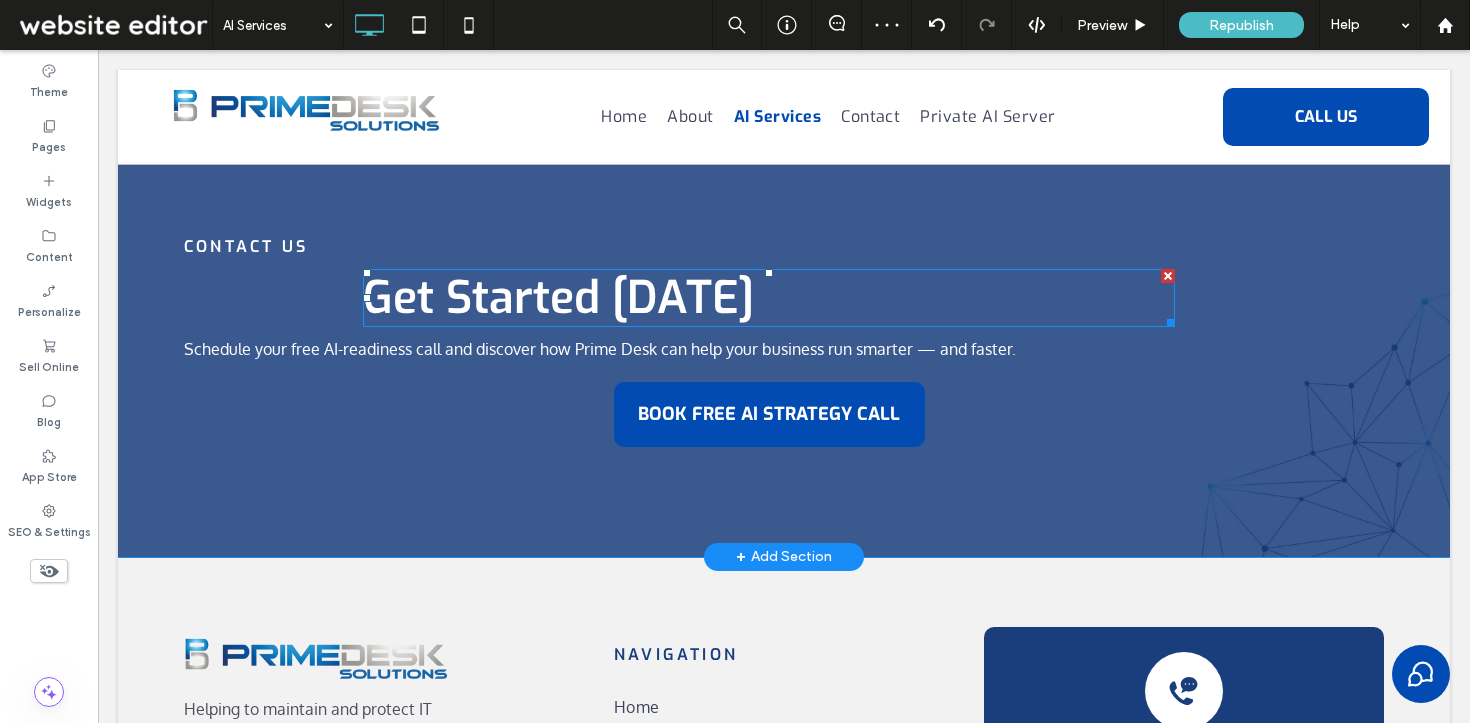 click on "Get Started Today" at bounding box center [558, 298] 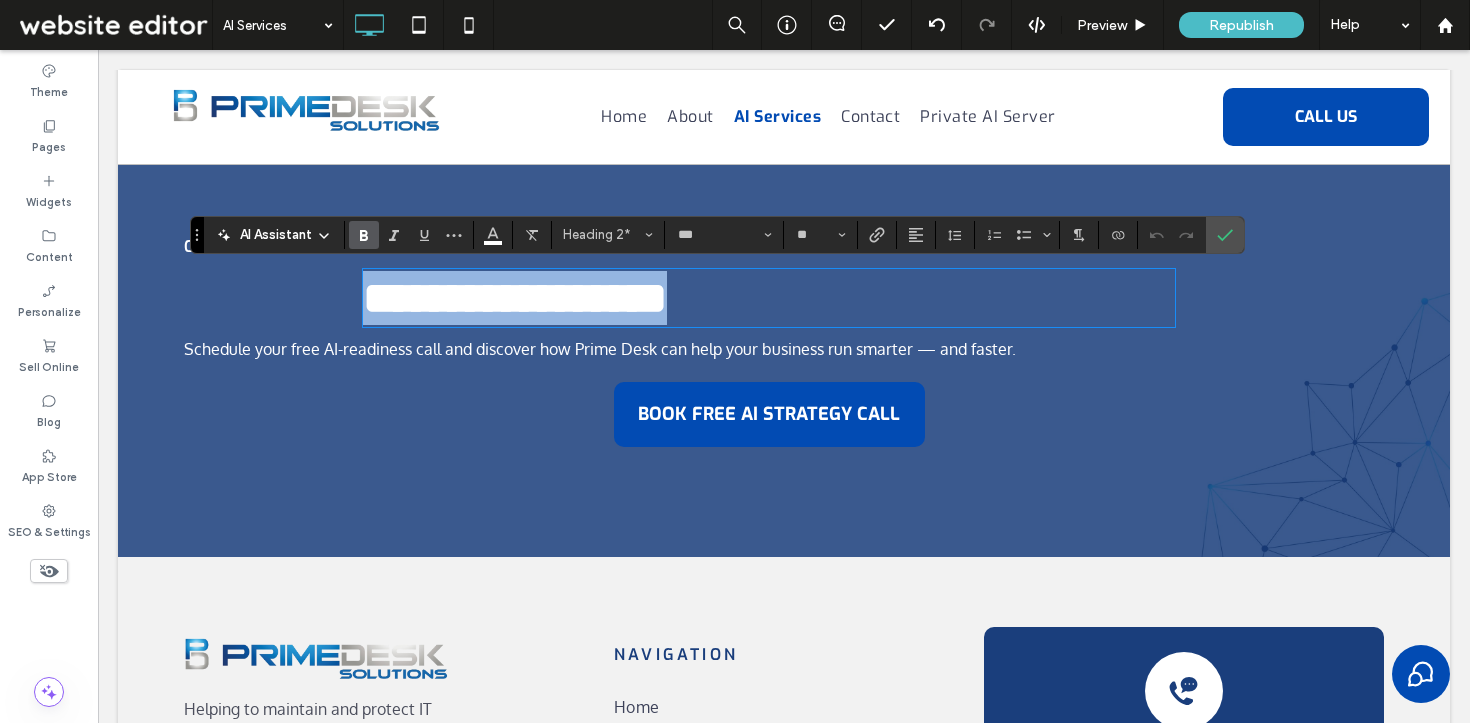 click on "**********" at bounding box center [768, 298] 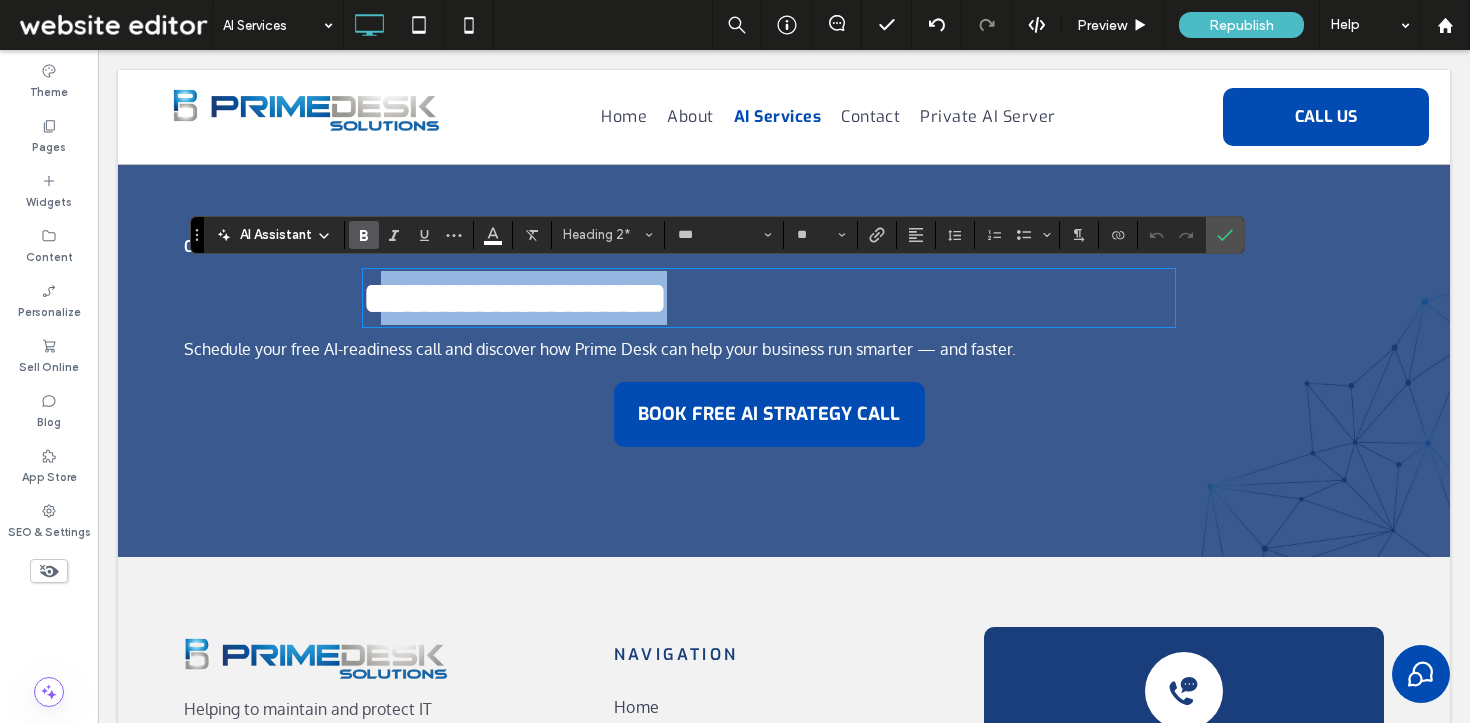 drag, startPoint x: 741, startPoint y: 302, endPoint x: 386, endPoint y: 300, distance: 355.00565 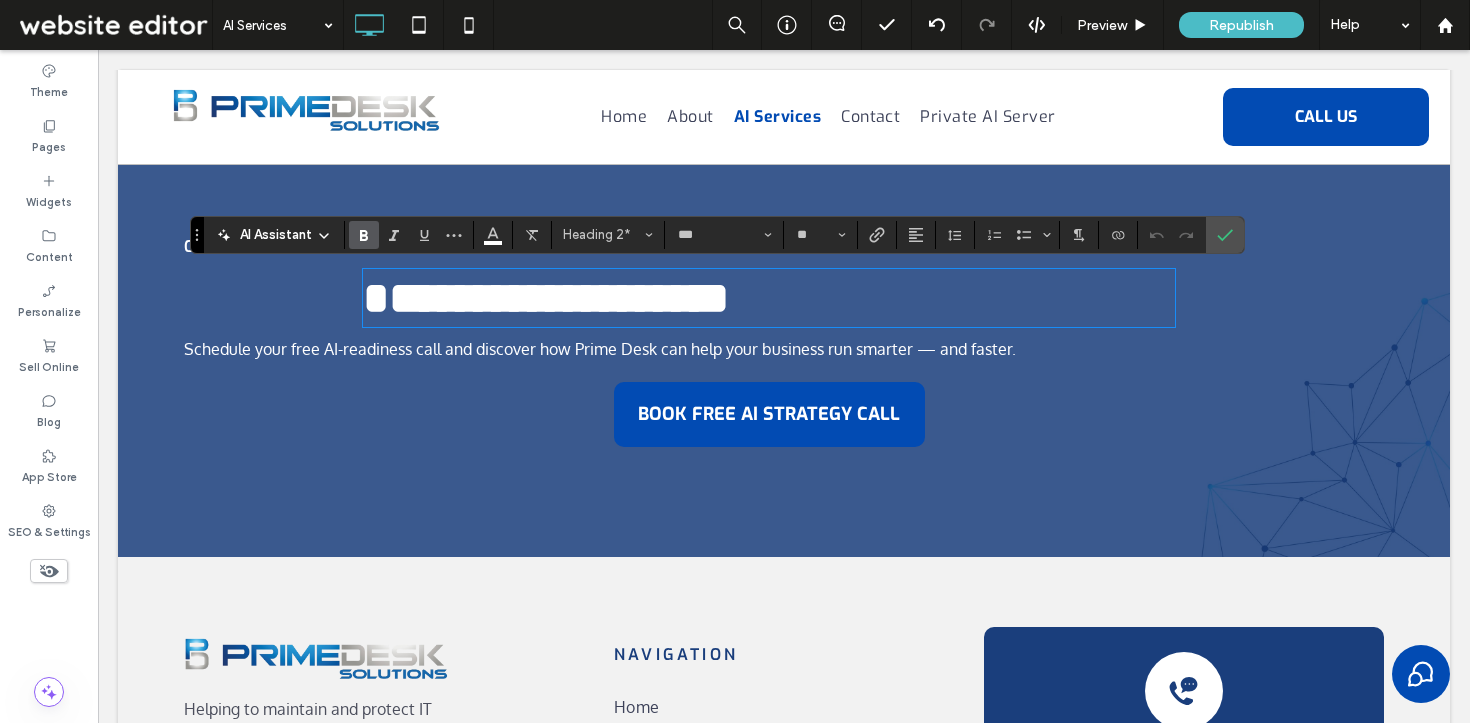 type on "******" 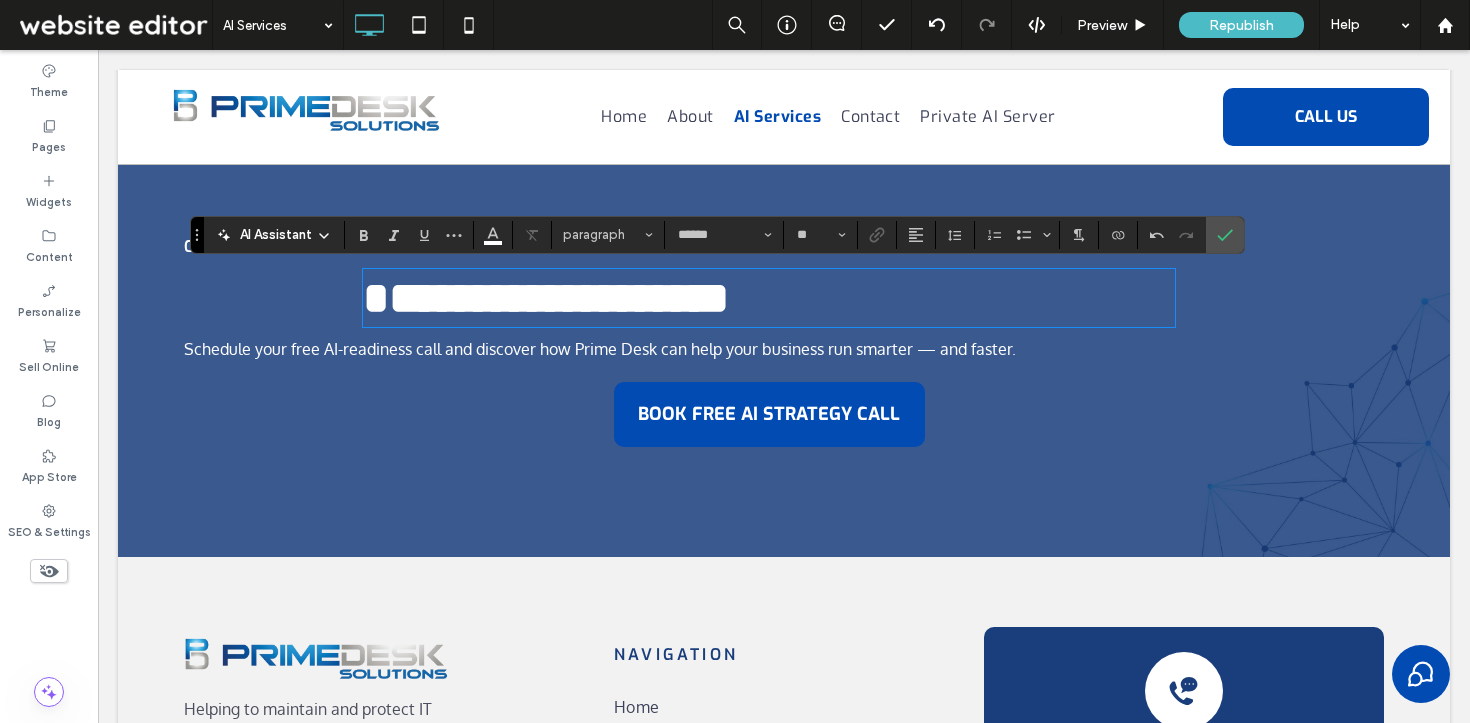 type on "***" 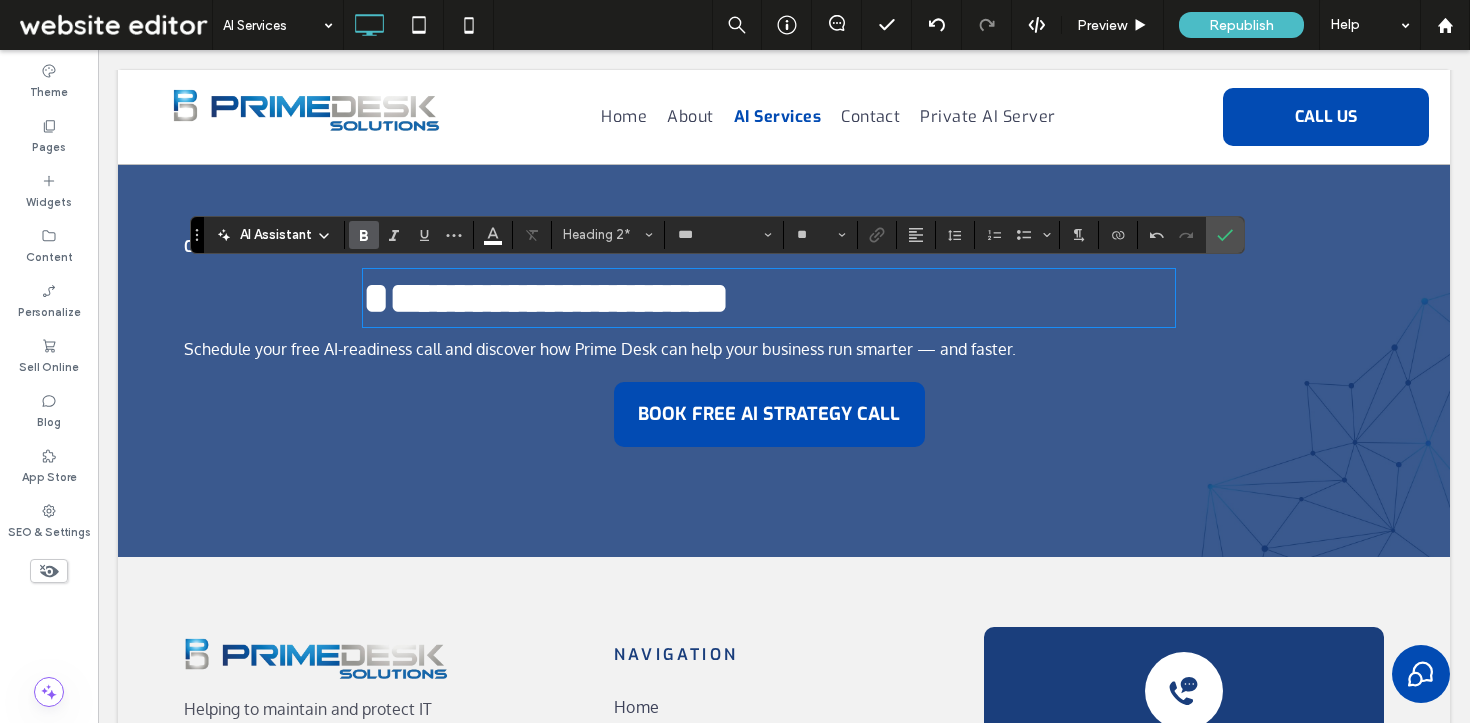 click on "**********" at bounding box center [559, 298] 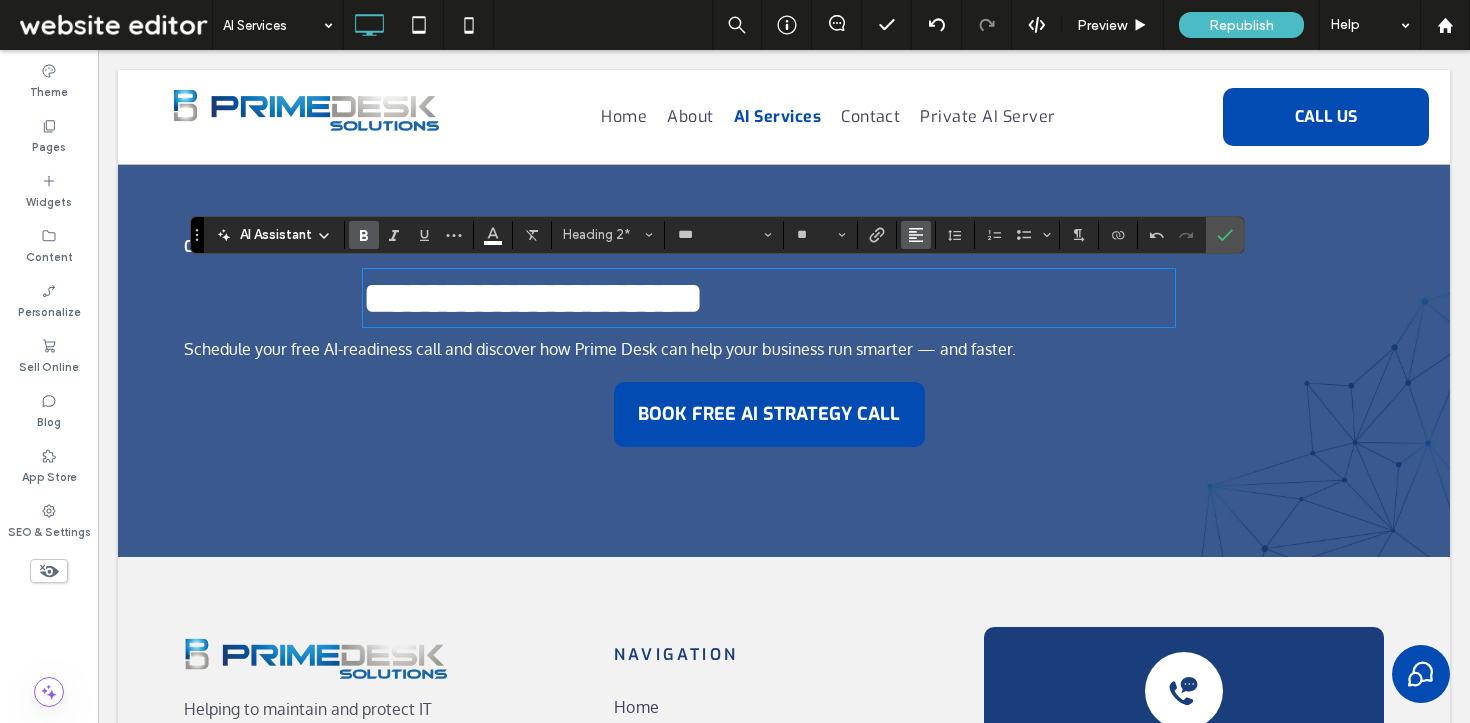 click at bounding box center (916, 235) 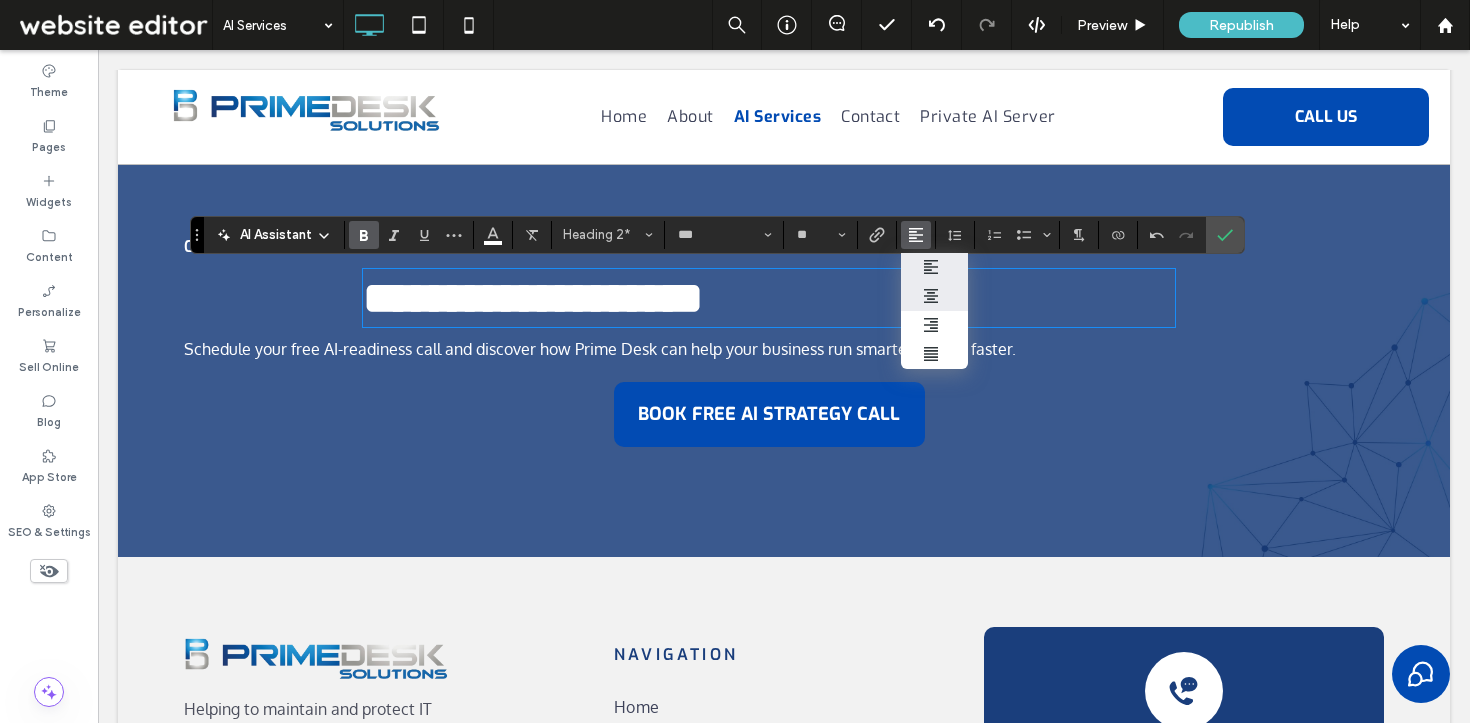 click 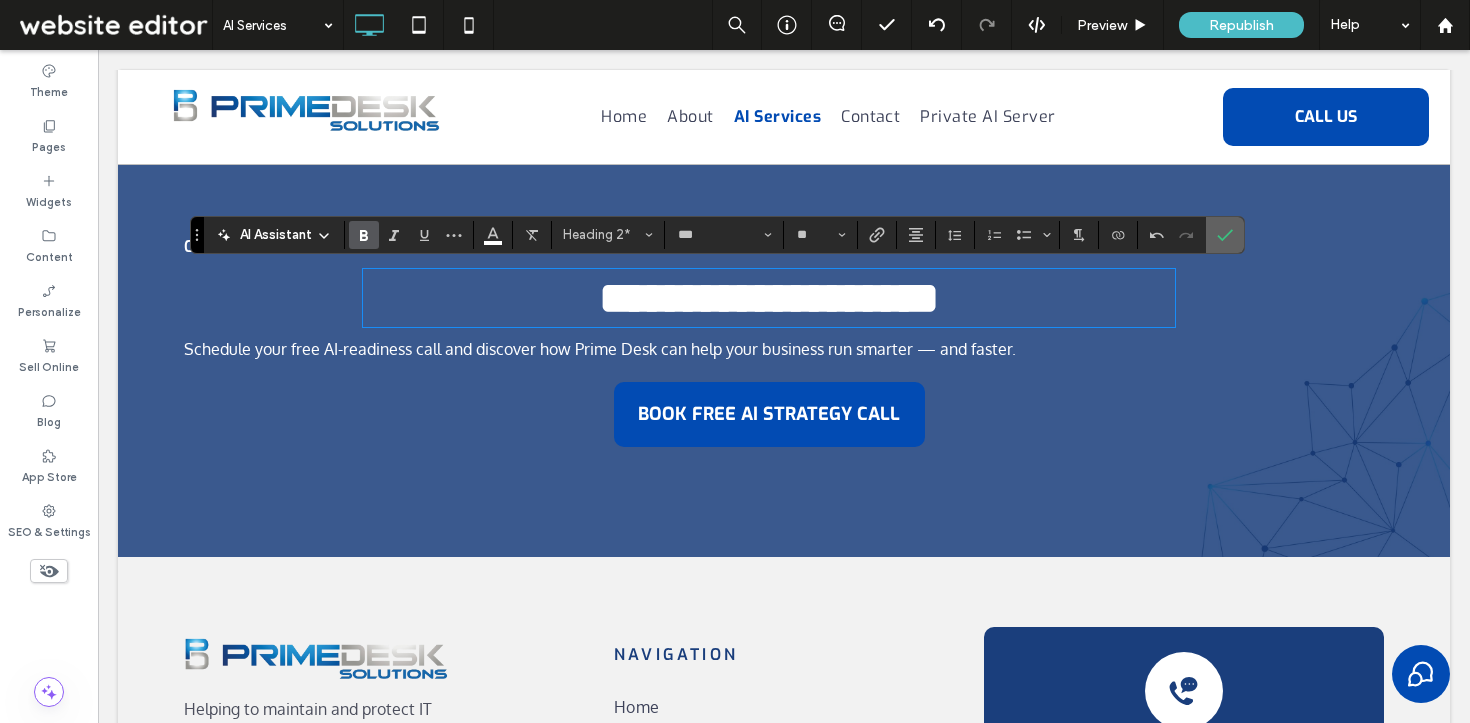 click 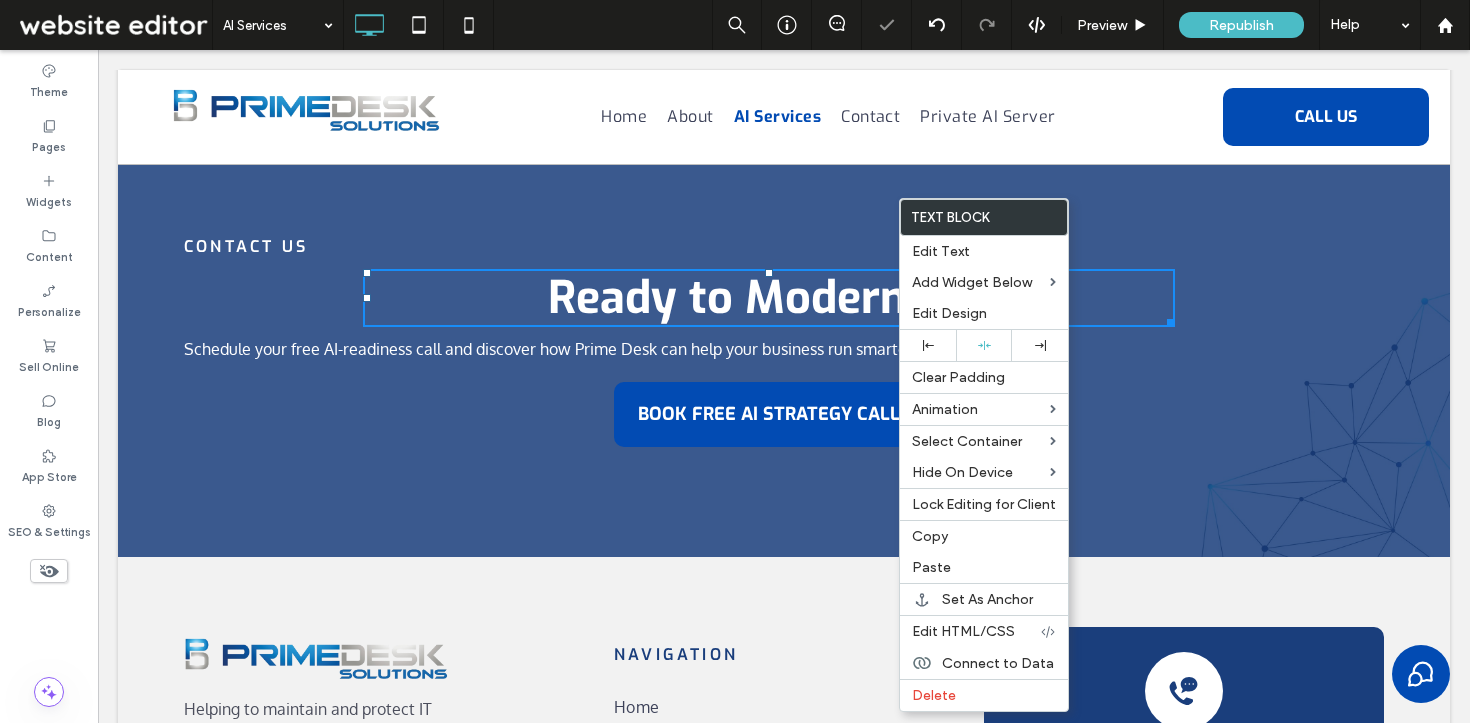 click on "Ready to Modernize?" at bounding box center (769, 298) 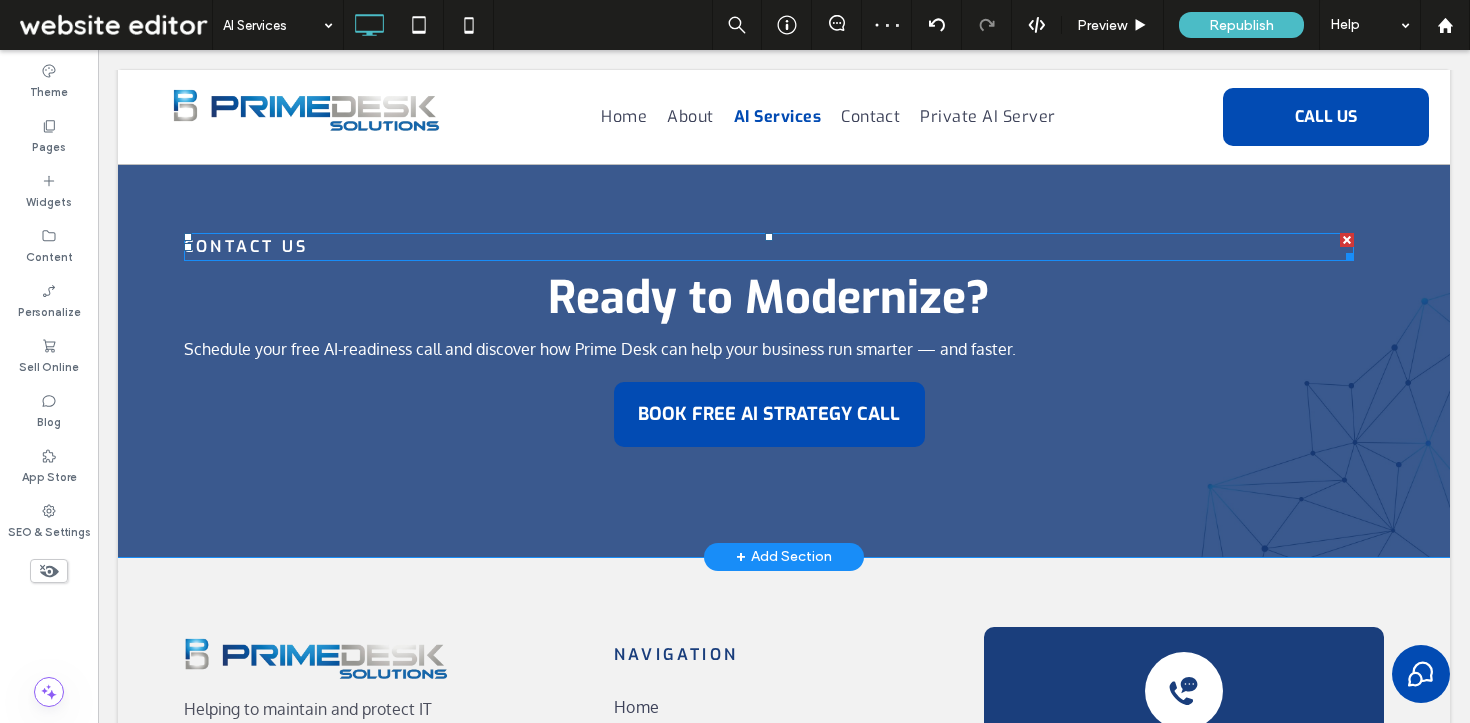 click on "contact us" at bounding box center [769, 247] 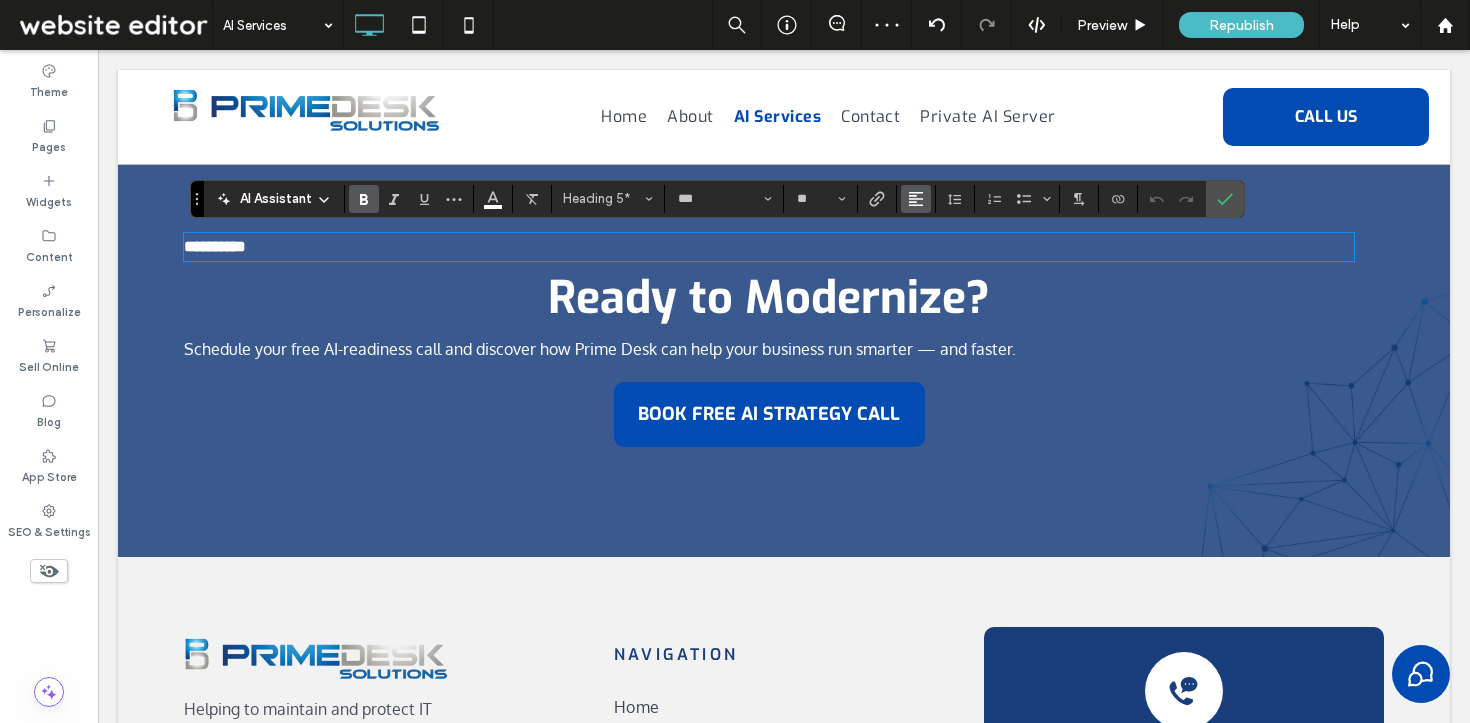 click 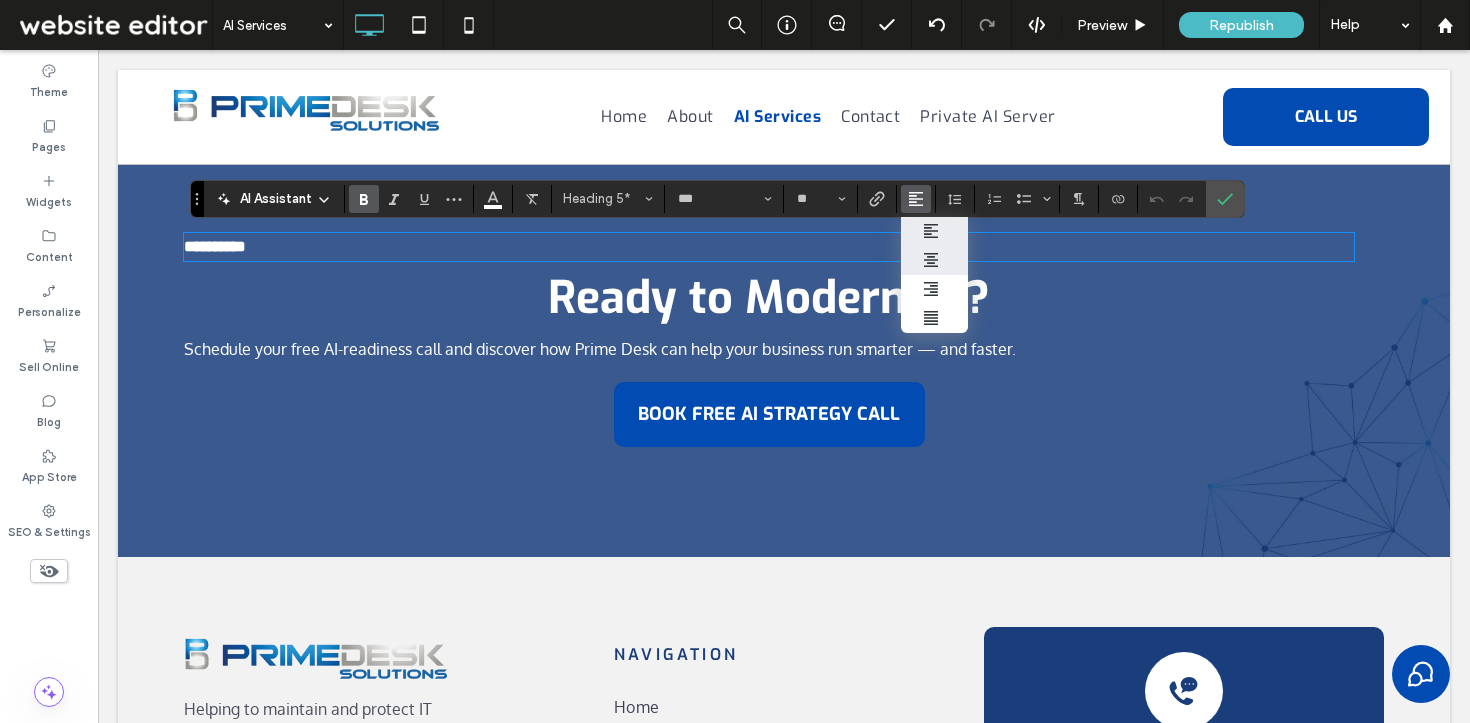 click 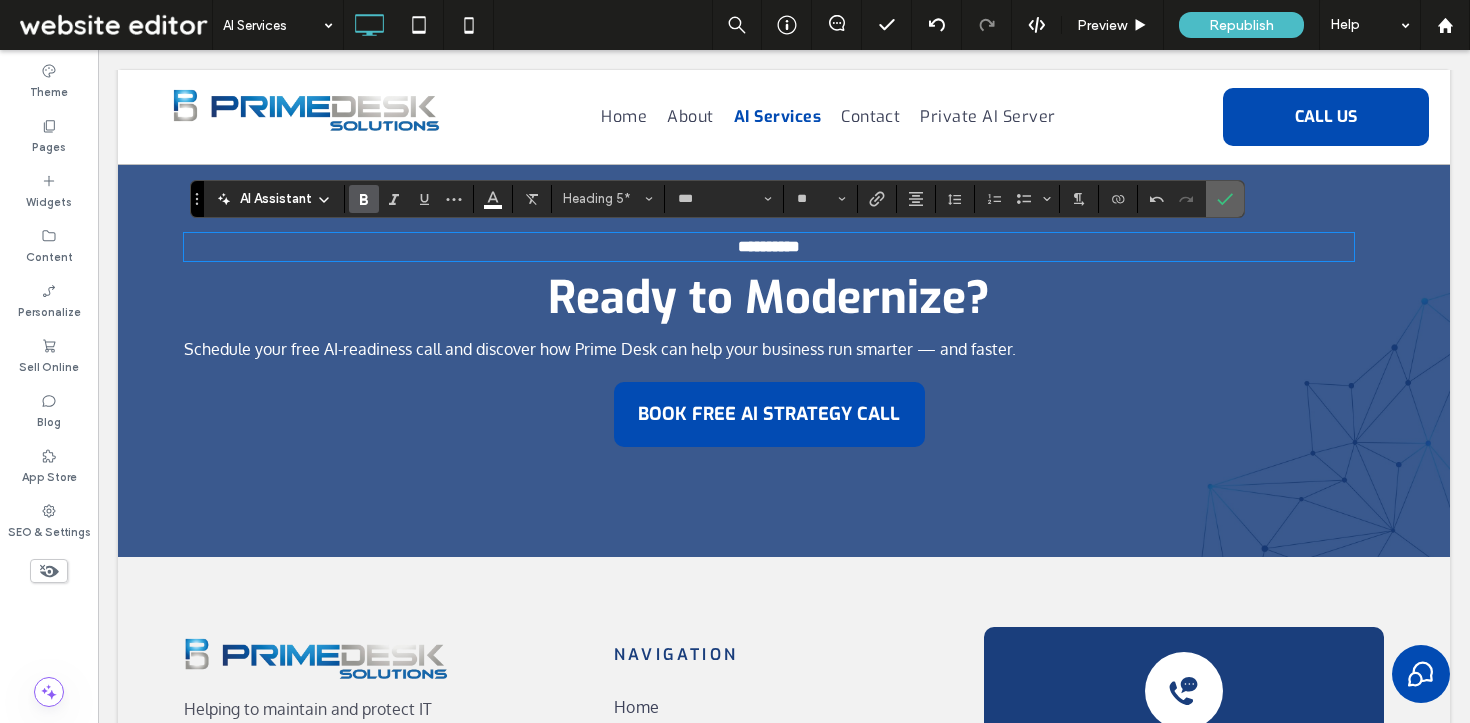 drag, startPoint x: 1222, startPoint y: 192, endPoint x: 932, endPoint y: 192, distance: 290 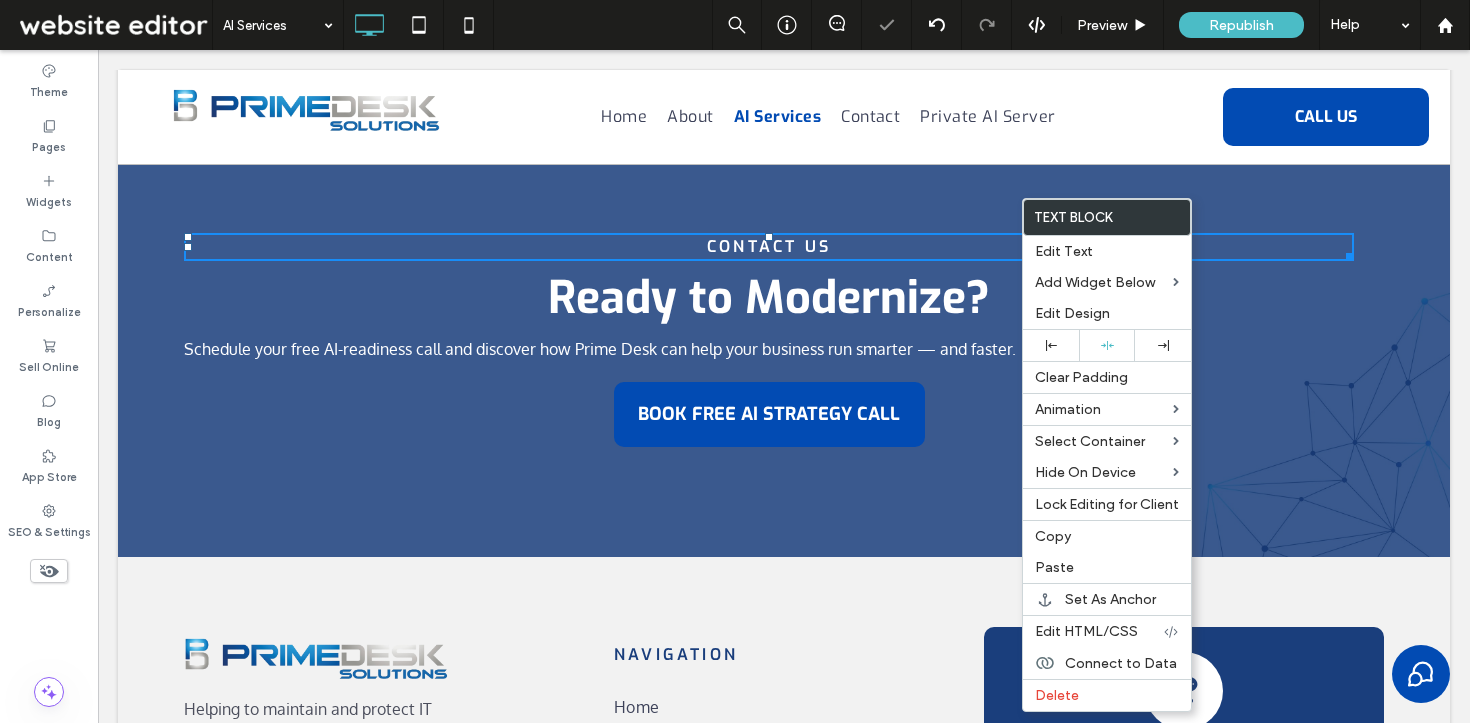 click on "Ready to Modernize?" at bounding box center (769, 298) 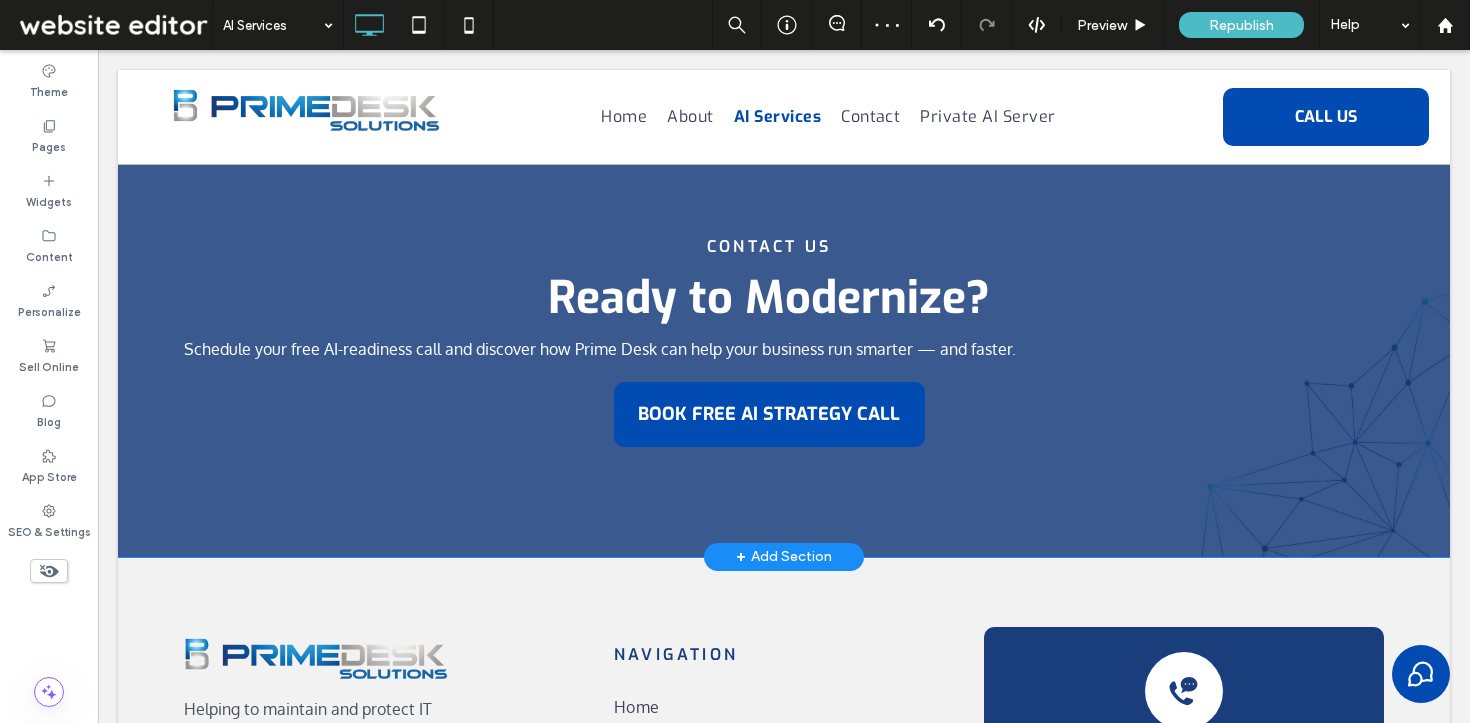 click on "contact us
Ready to Modernize?   Schedule your free AI-readiness call and discover how Prime Desk can help your business run smarter — and faster.
BOOK FREE AI STRATEGY CALL
Click To Paste     Click To Paste" at bounding box center (784, 341) 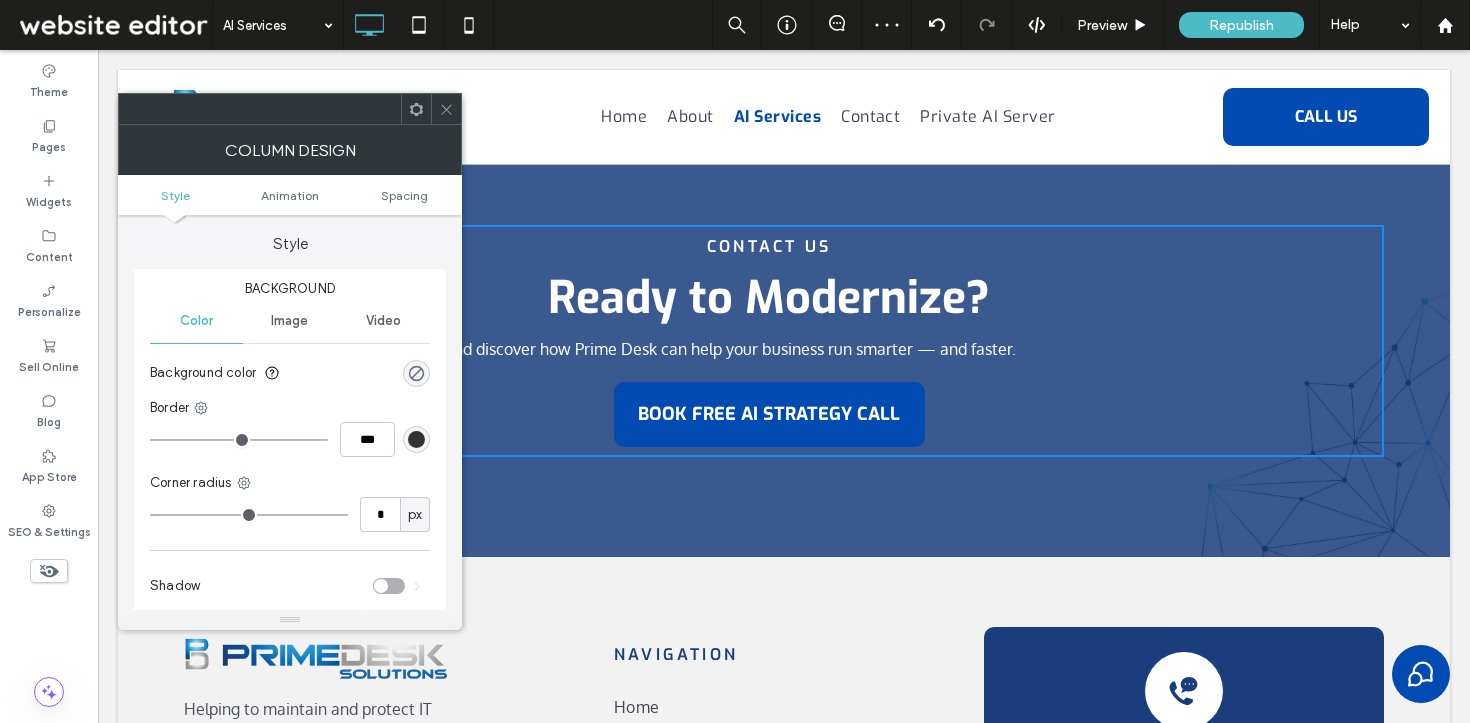 click 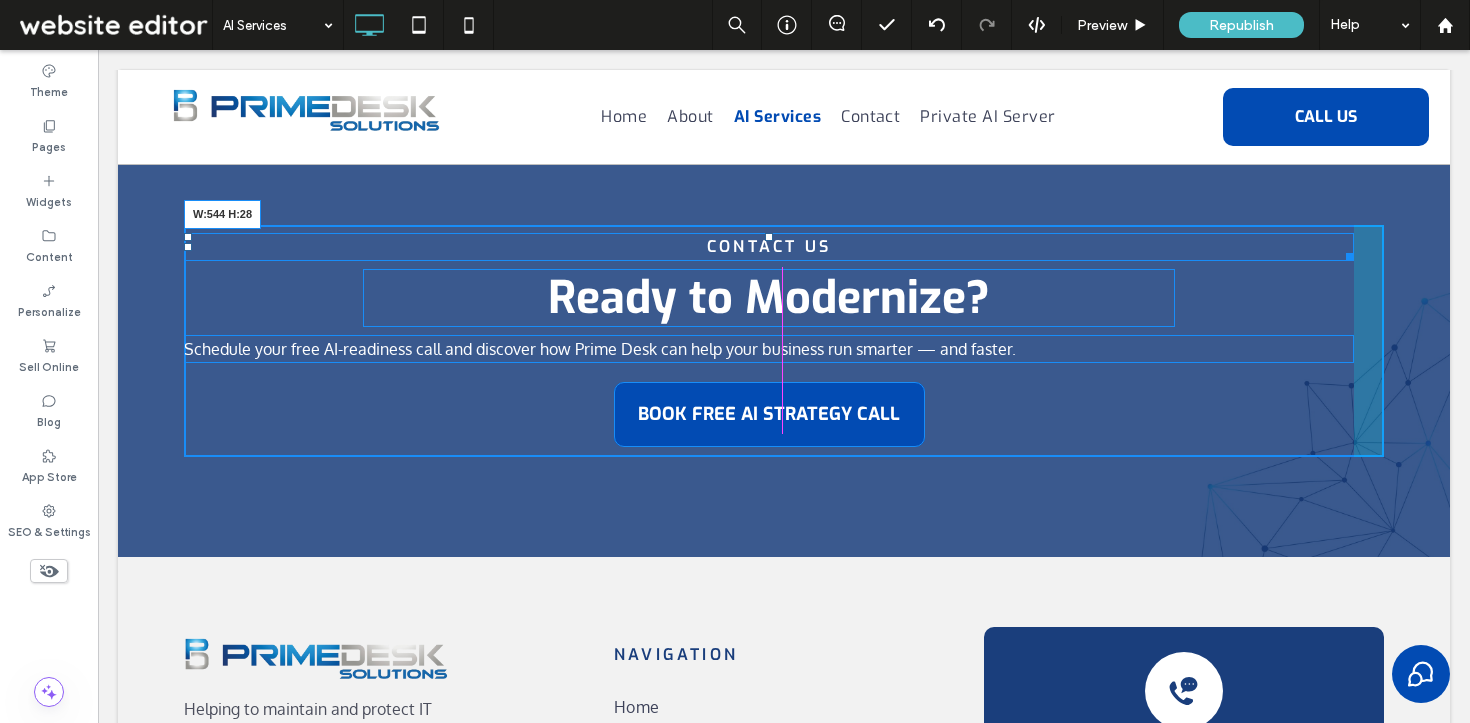 drag, startPoint x: 1337, startPoint y: 255, endPoint x: 1008, endPoint y: 257, distance: 329.00607 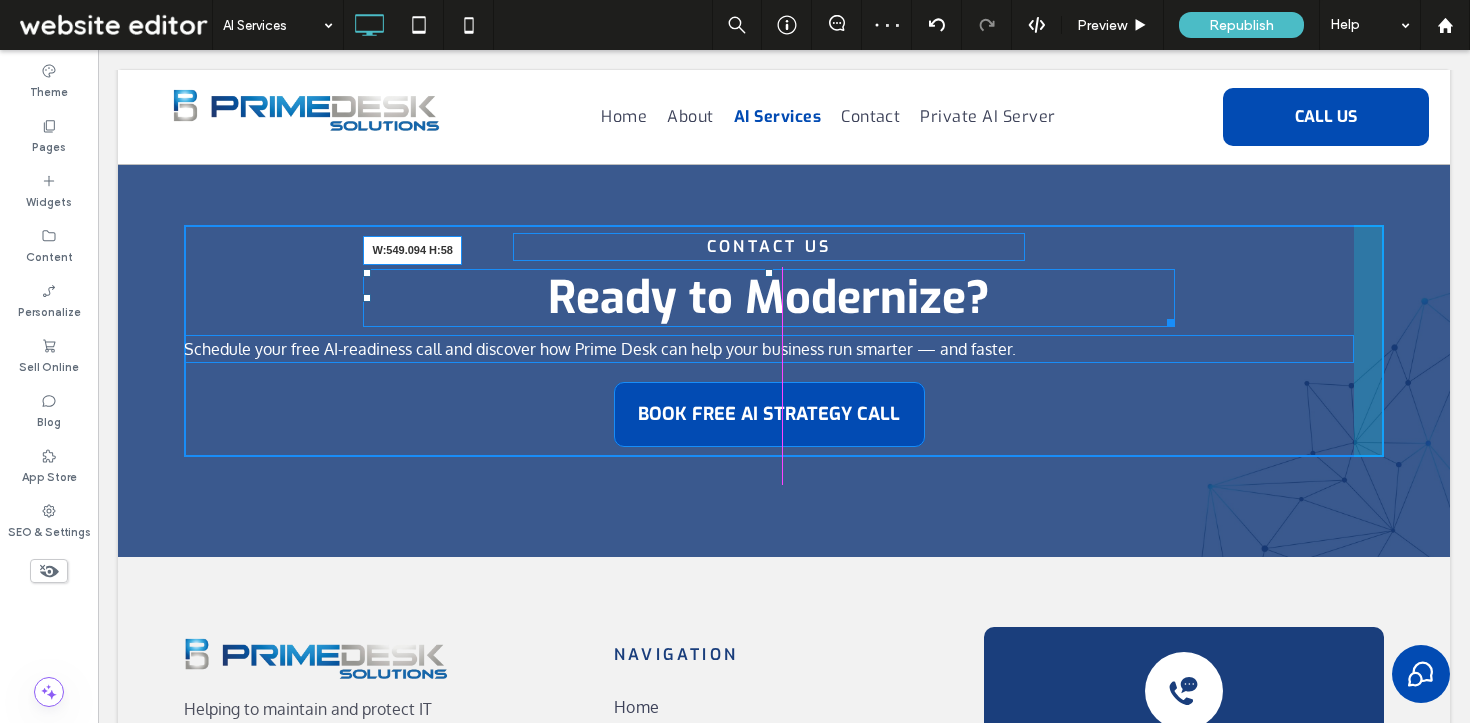 drag, startPoint x: 1156, startPoint y: 318, endPoint x: 1122, endPoint y: 366, distance: 58.821766 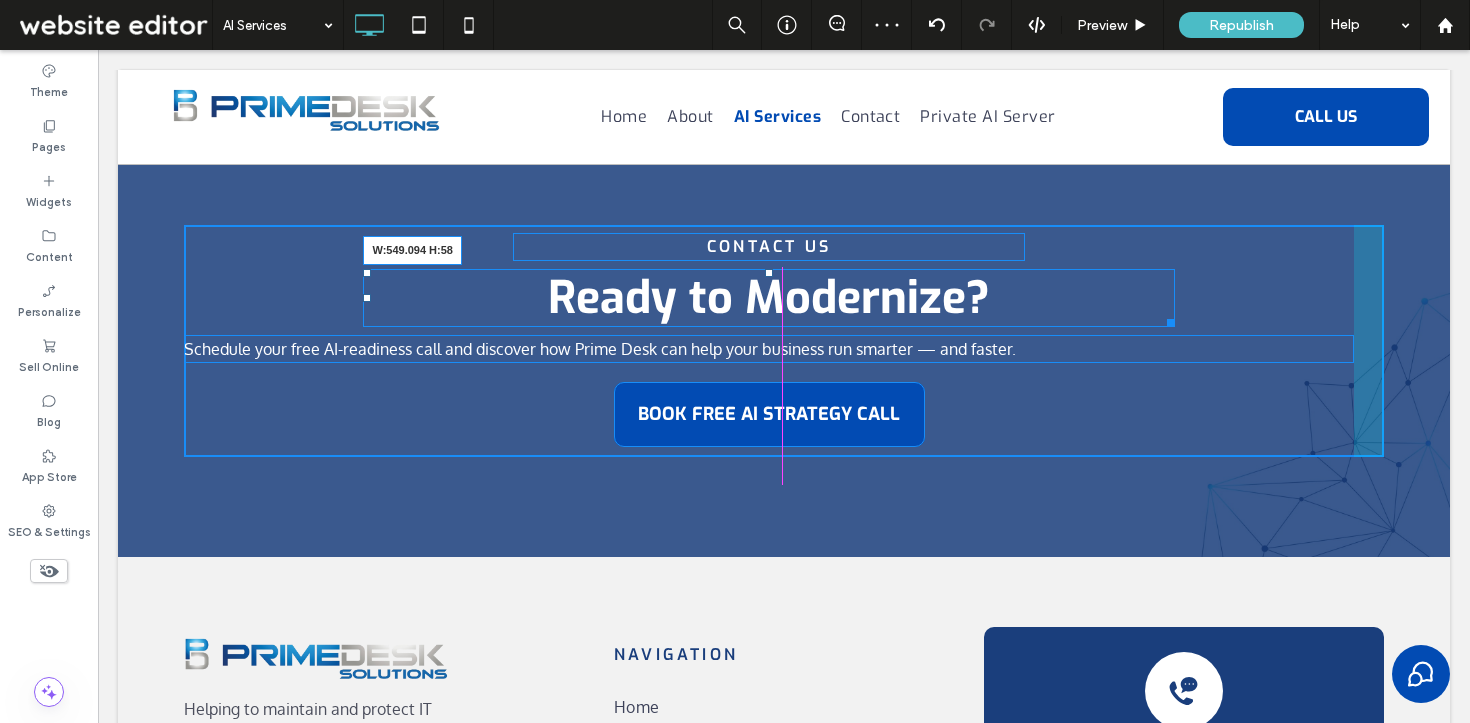 click at bounding box center [1167, 319] 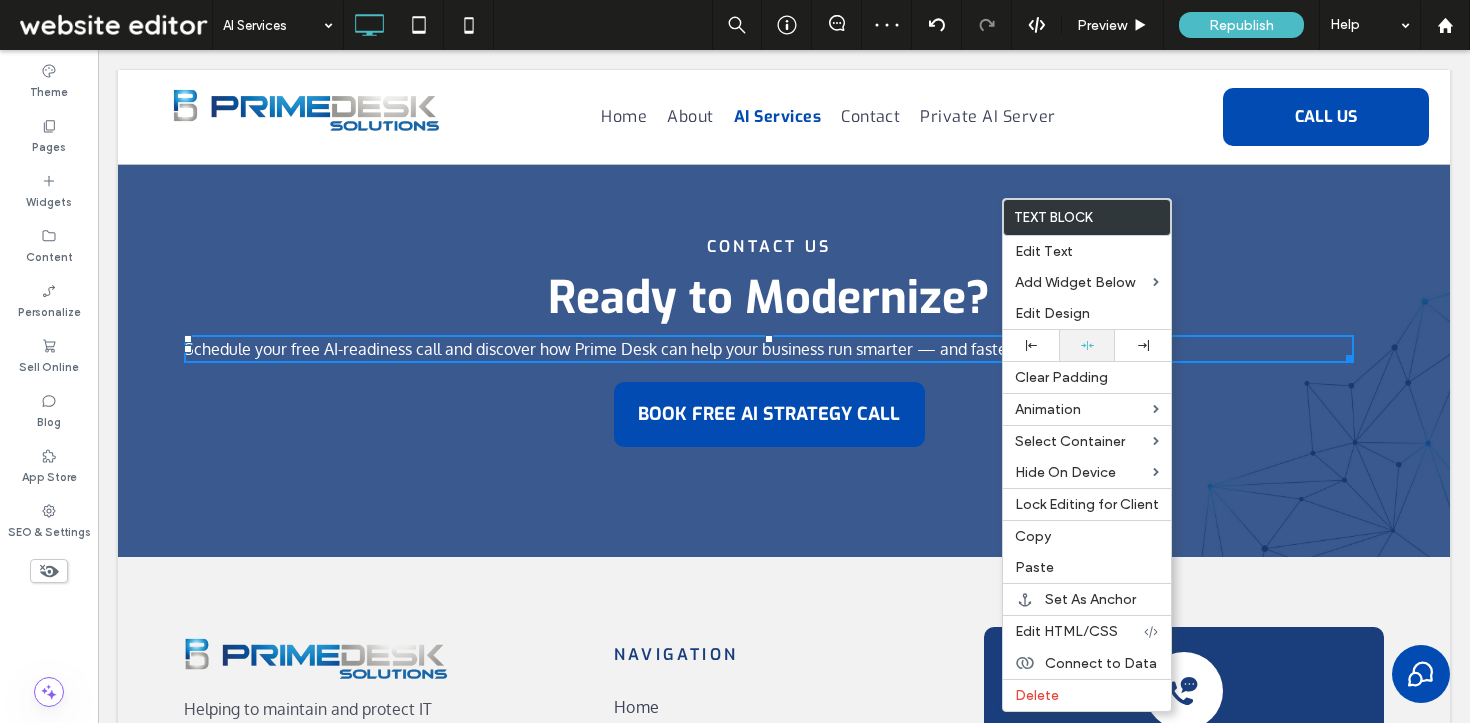 click 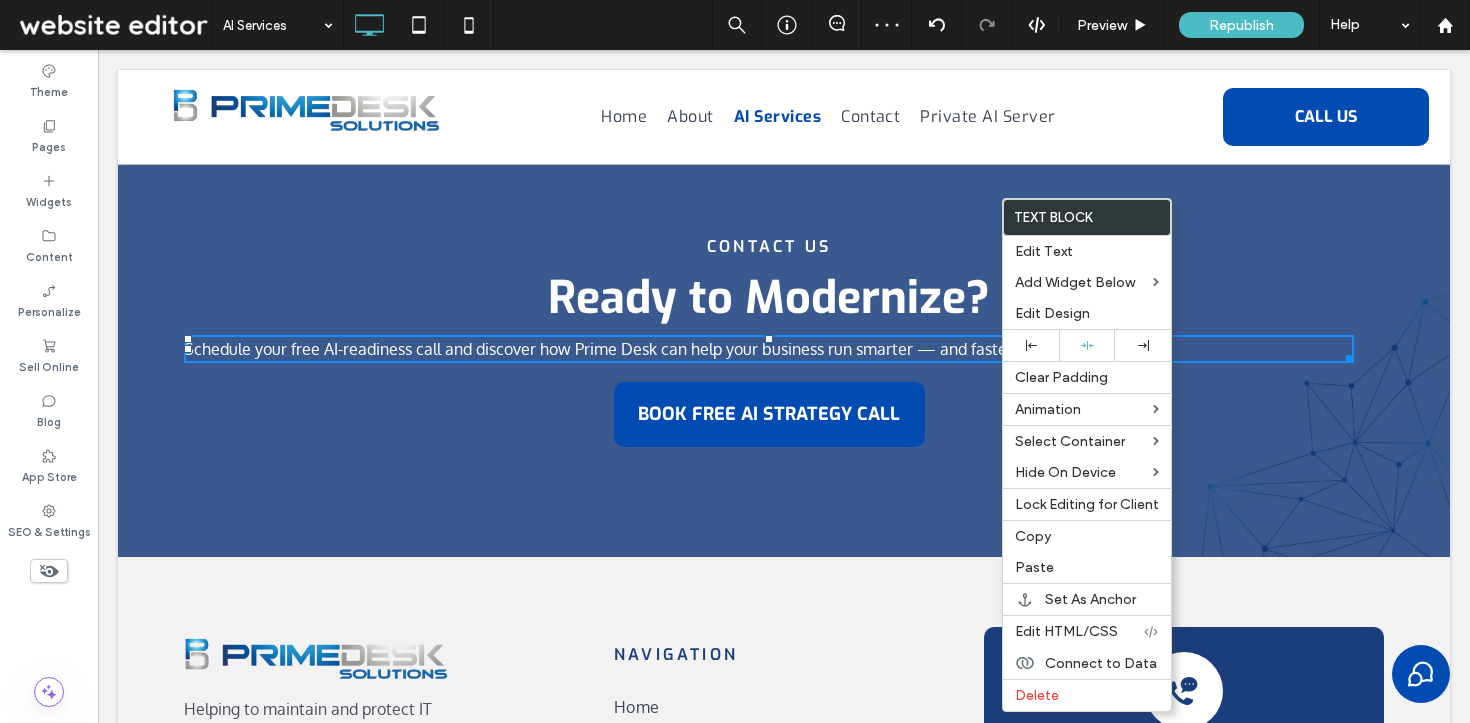 click on "Schedule your free AI-readiness call and discover how Prime Desk can help your business run smarter — and faster." at bounding box center [600, 349] 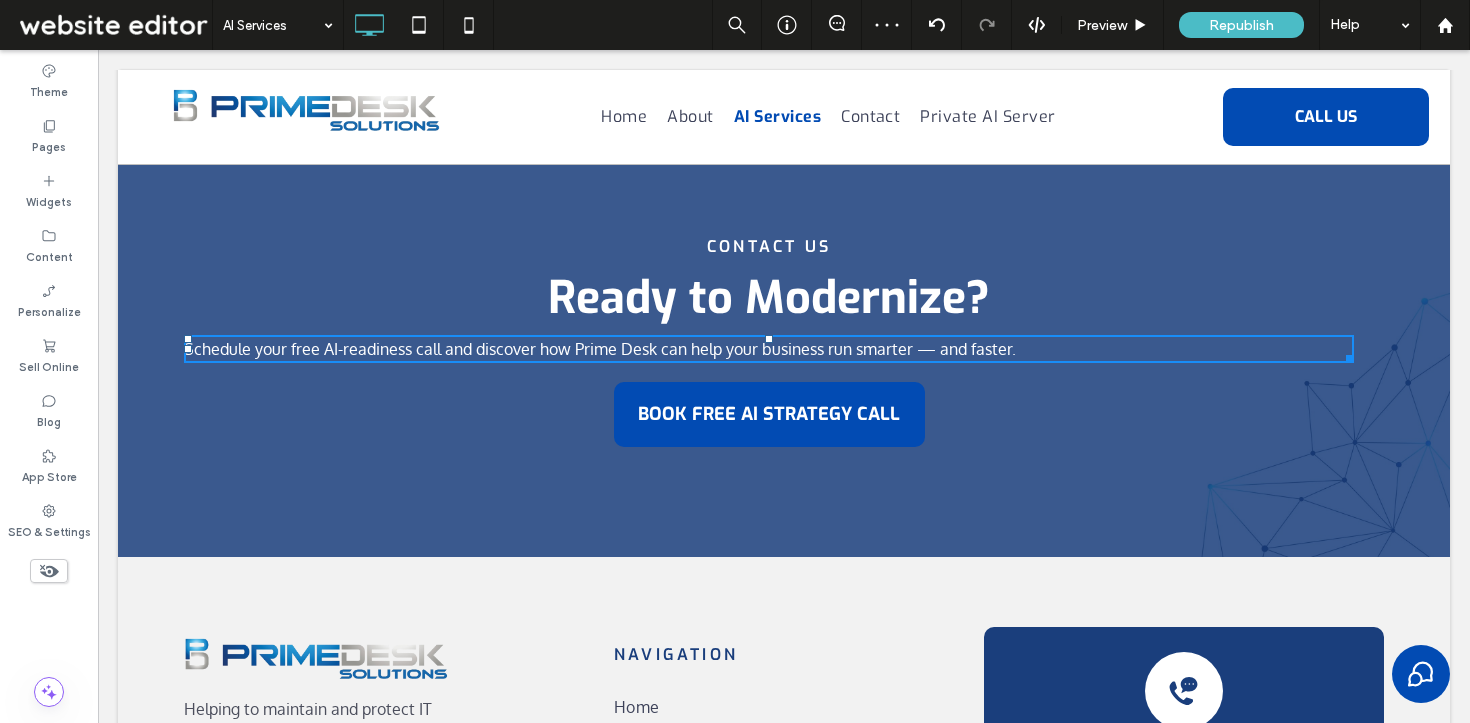 click on "Schedule your free AI-readiness call and discover how Prime Desk can help your business run smarter — and faster." at bounding box center (600, 349) 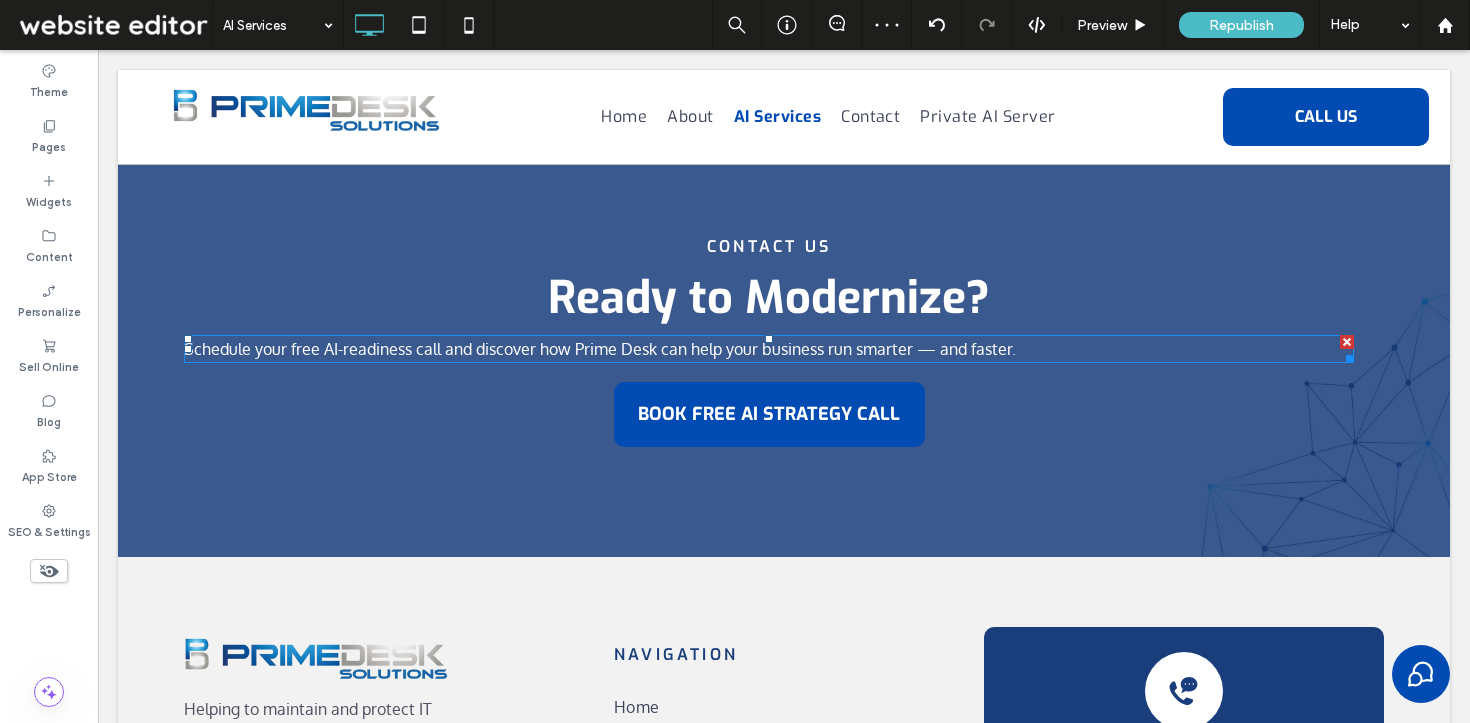 click on "Schedule your free AI-readiness call and discover how Prime Desk can help your business run smarter — and faster." at bounding box center [600, 349] 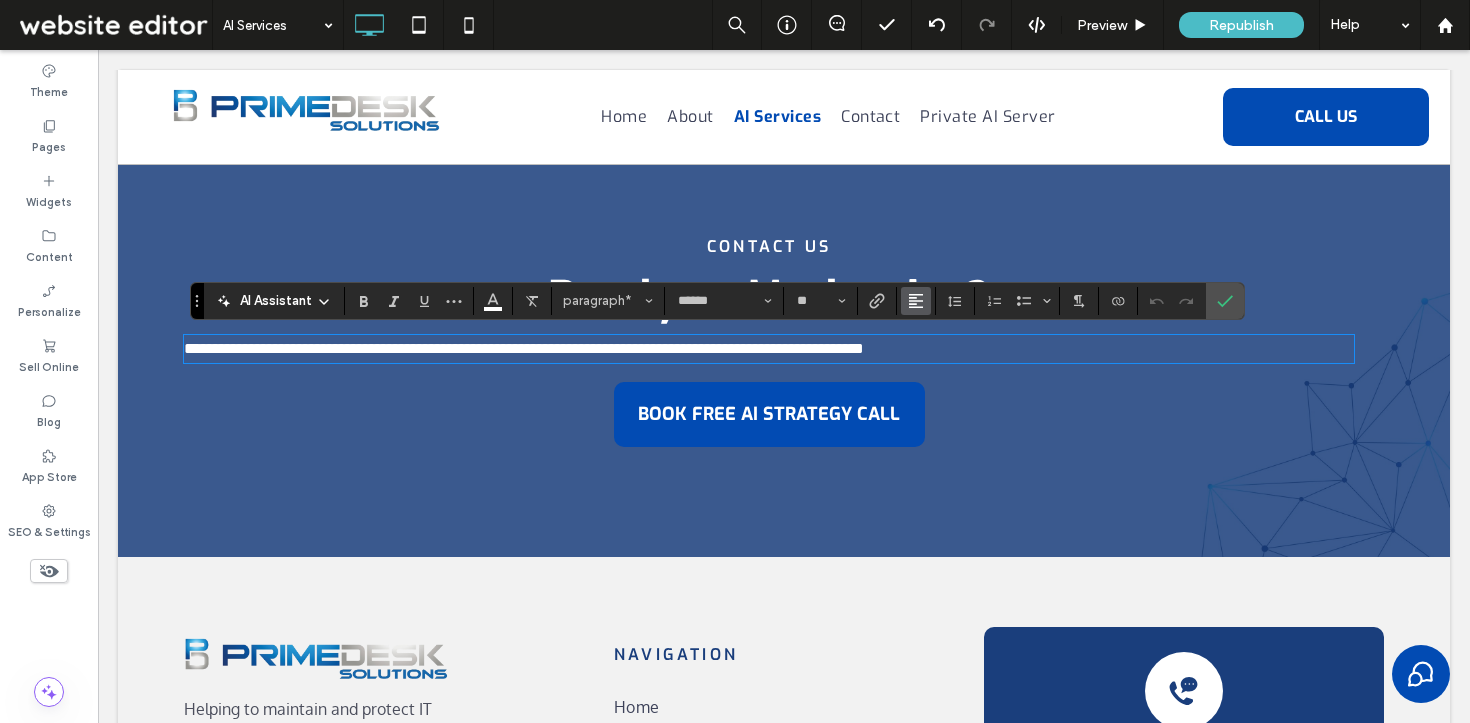 click 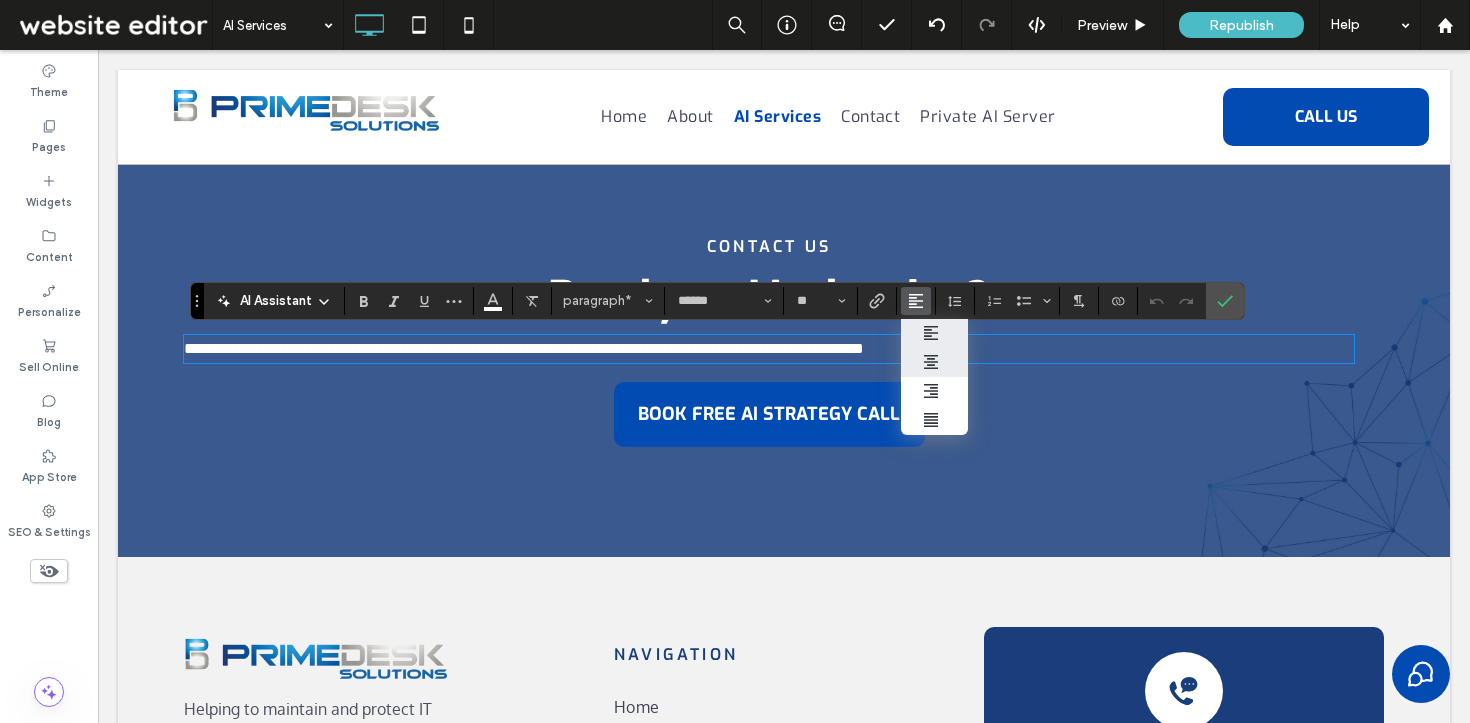 click at bounding box center [934, 362] 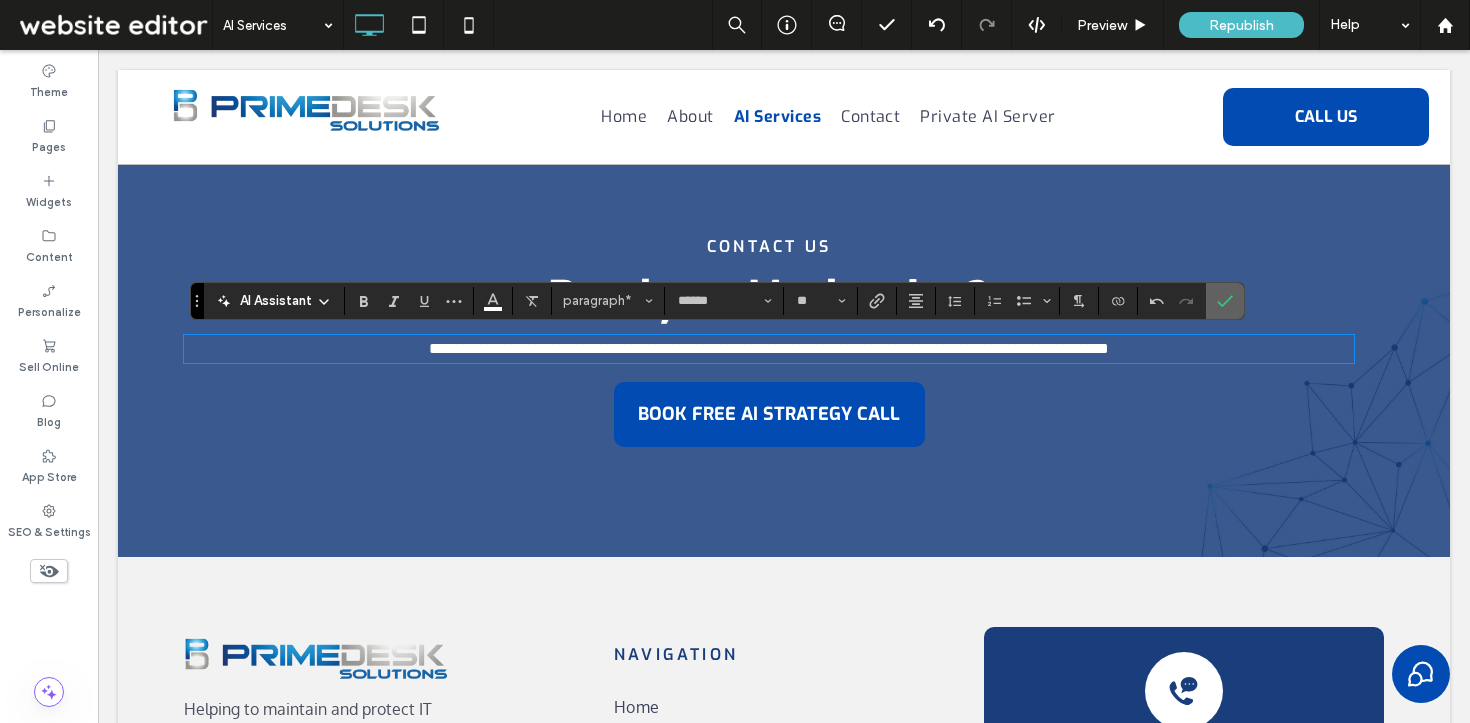 click at bounding box center (1225, 301) 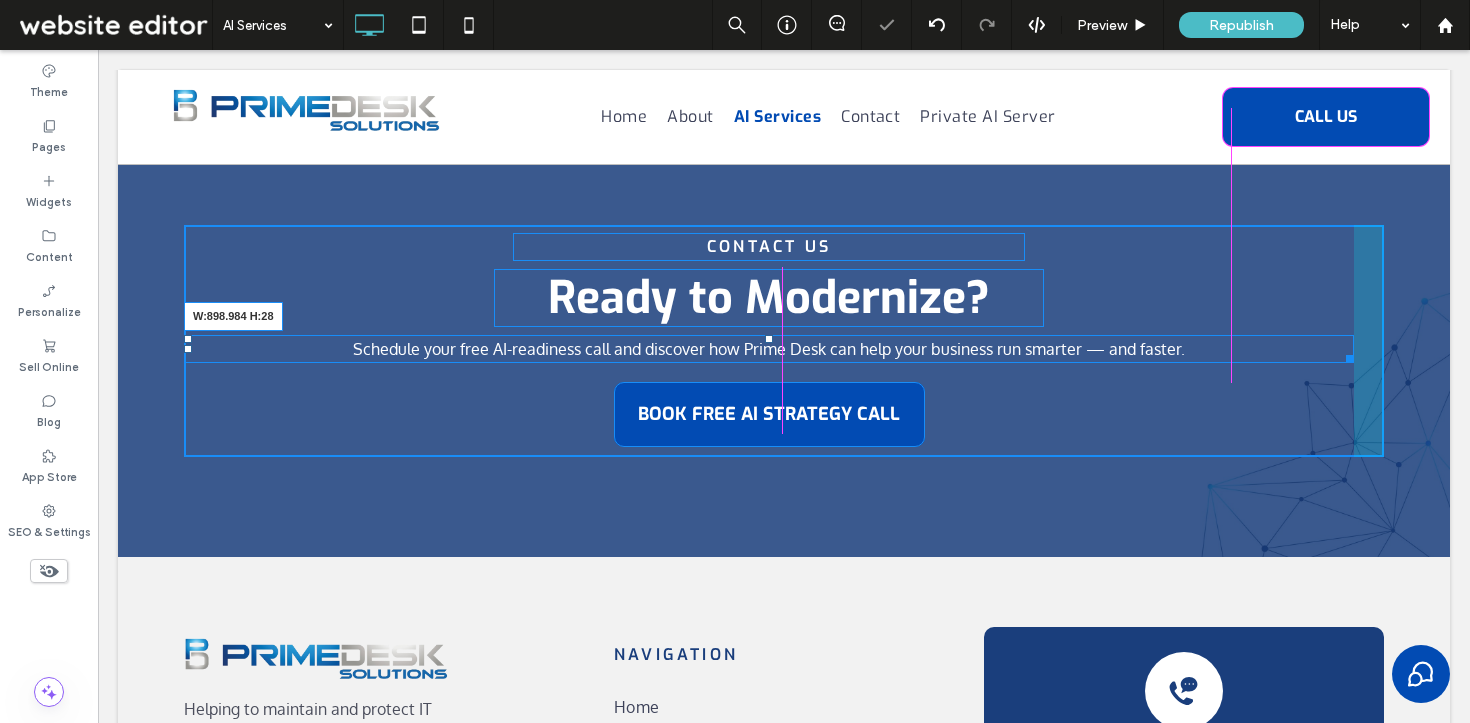 drag, startPoint x: 1341, startPoint y: 360, endPoint x: 1192, endPoint y: 360, distance: 149 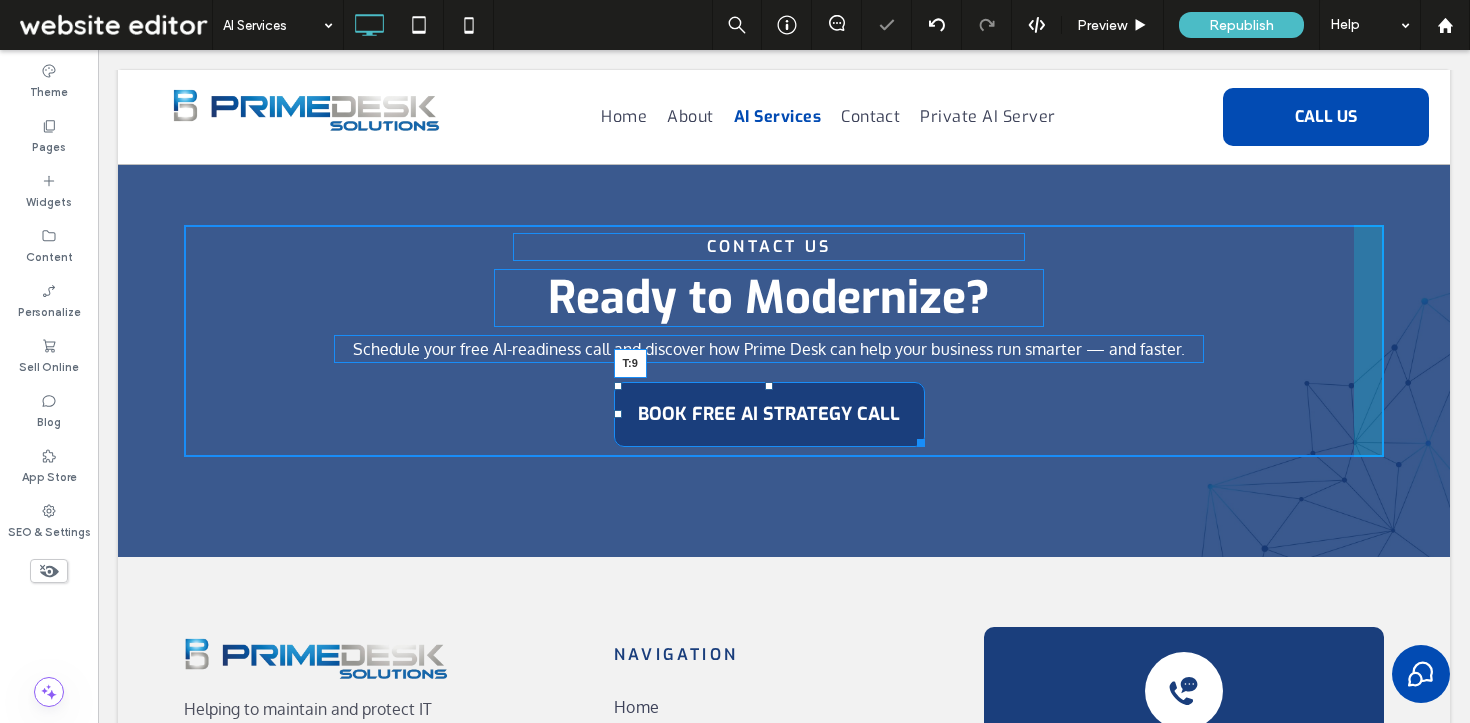 click at bounding box center [769, 386] 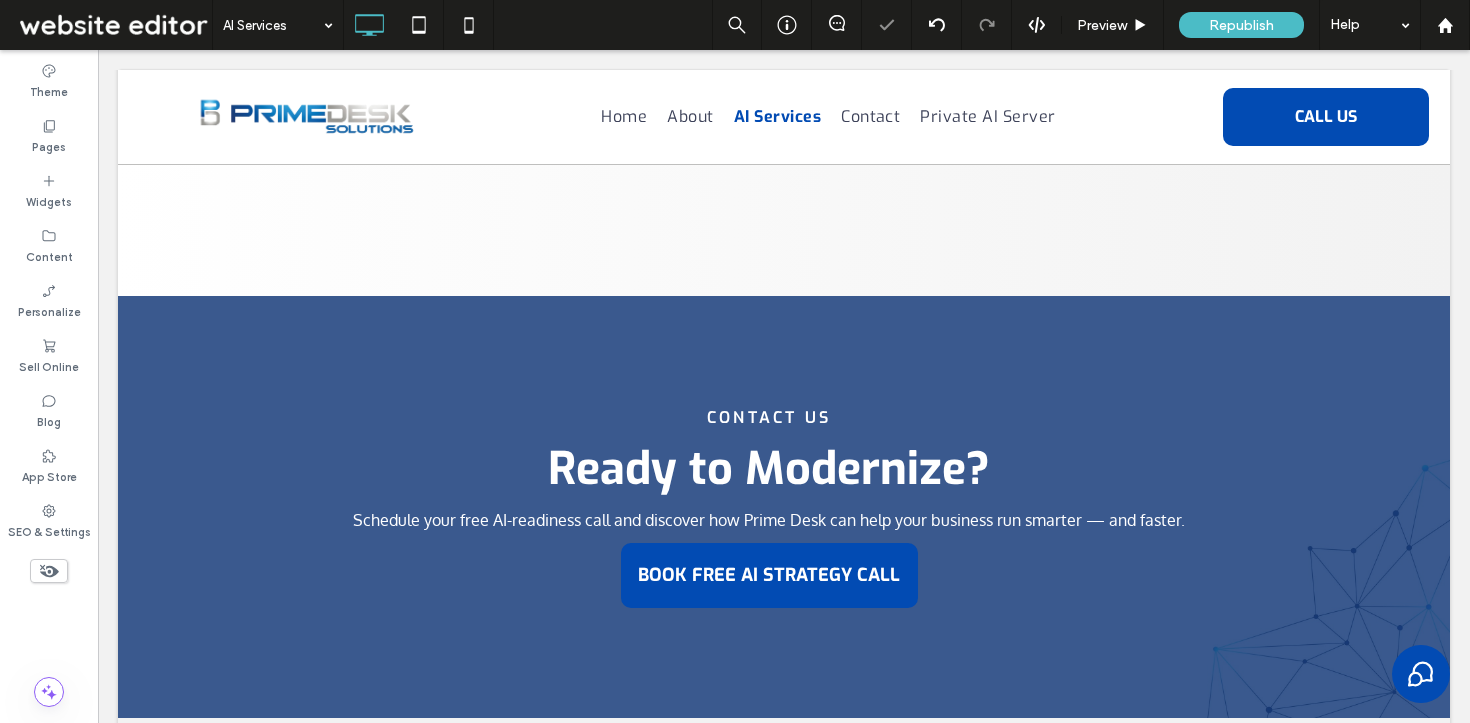 scroll, scrollTop: 3048, scrollLeft: 0, axis: vertical 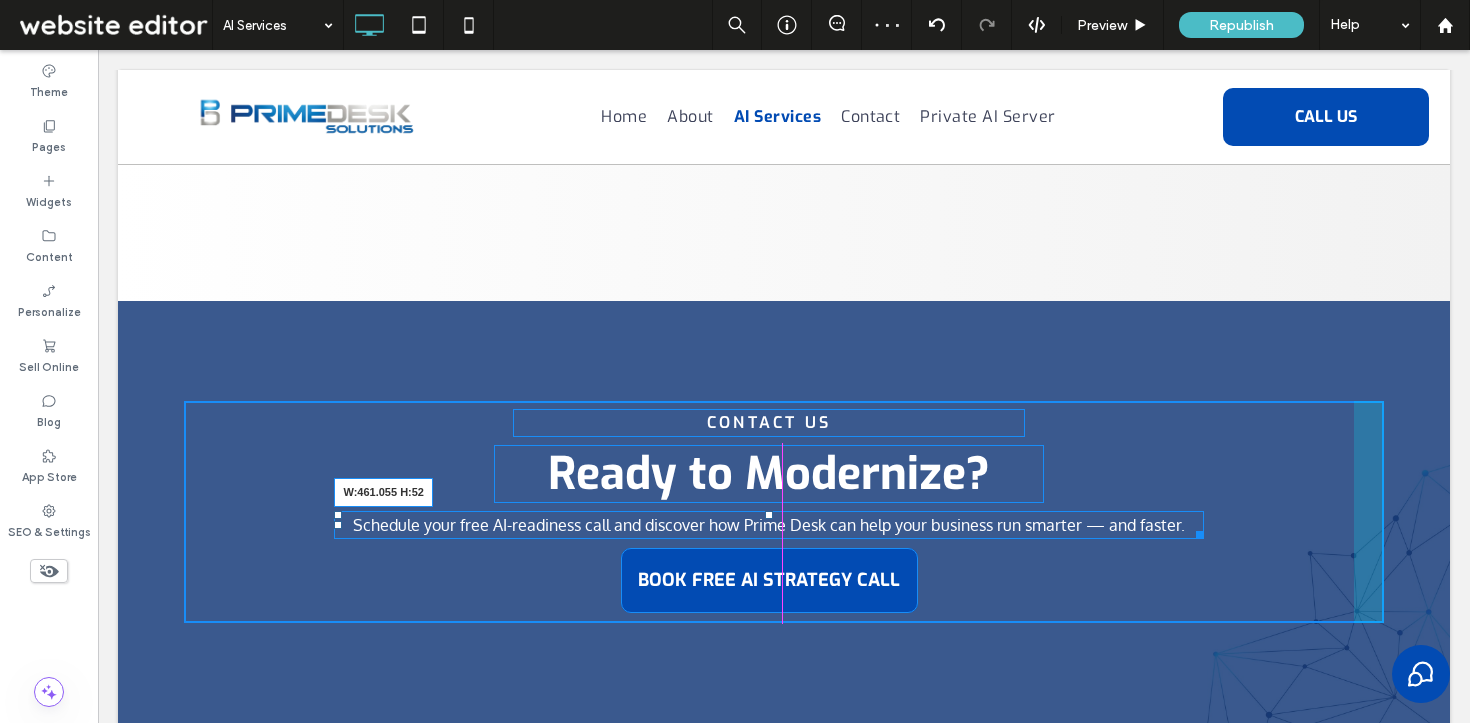 drag, startPoint x: 1192, startPoint y: 528, endPoint x: 994, endPoint y: 527, distance: 198.00252 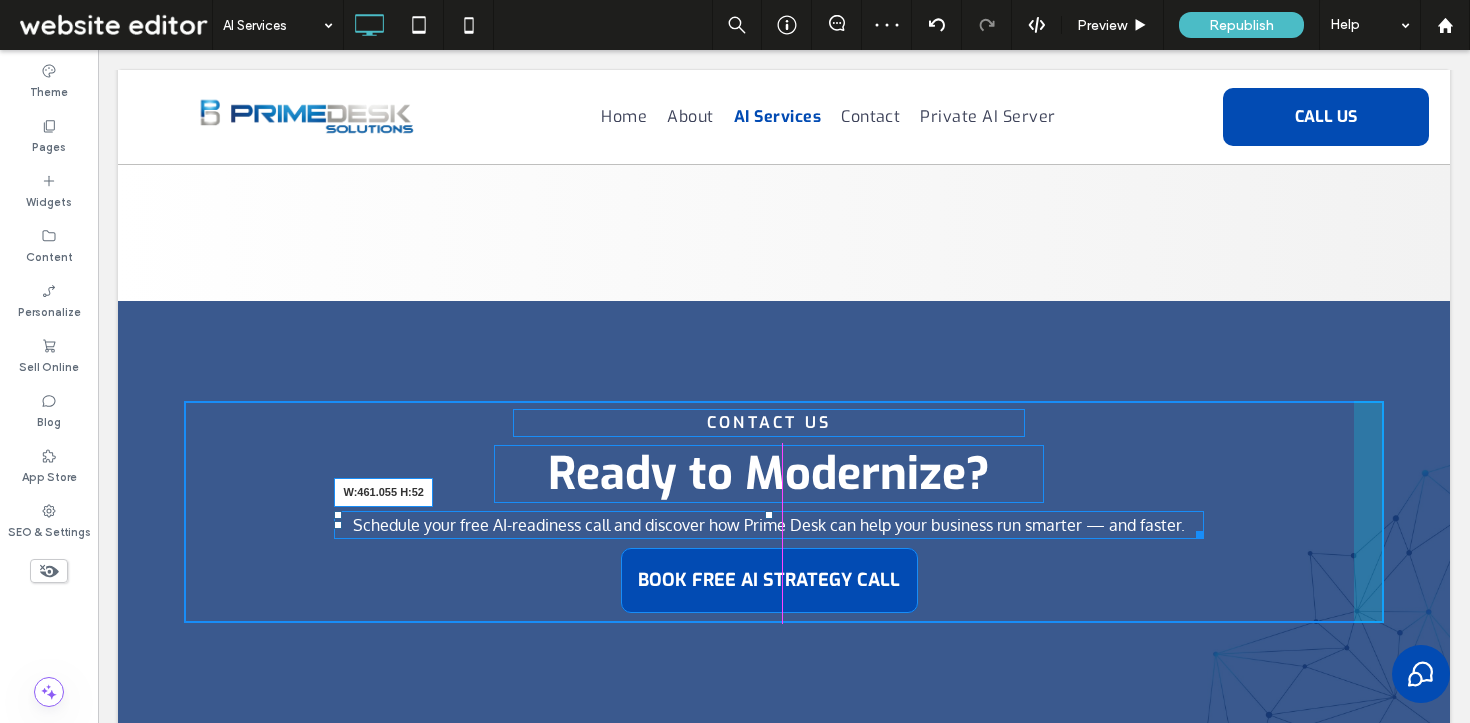click on "Schedule your free AI-readiness call and discover how Prime Desk can help your business run smarter — and faster. W:461.055 H:52" at bounding box center (768, 525) 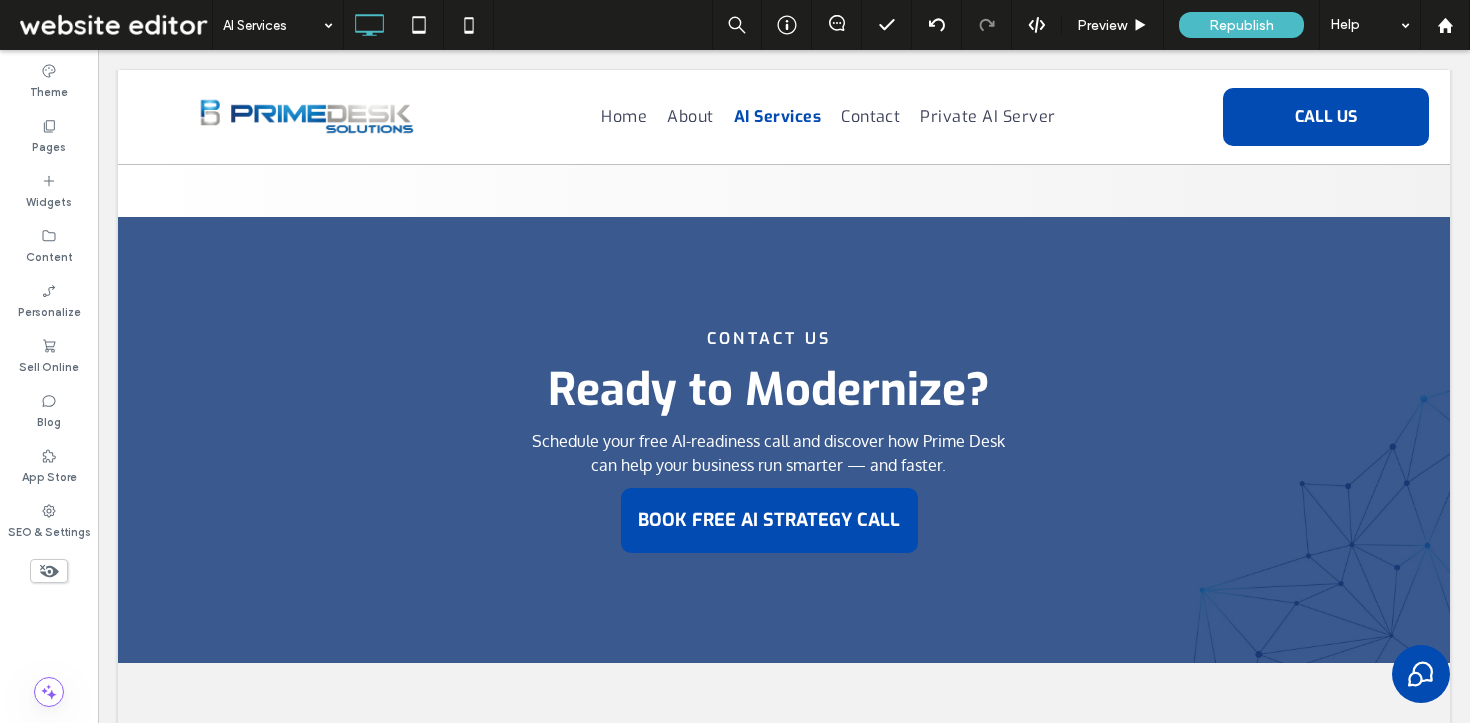 scroll, scrollTop: 3114, scrollLeft: 0, axis: vertical 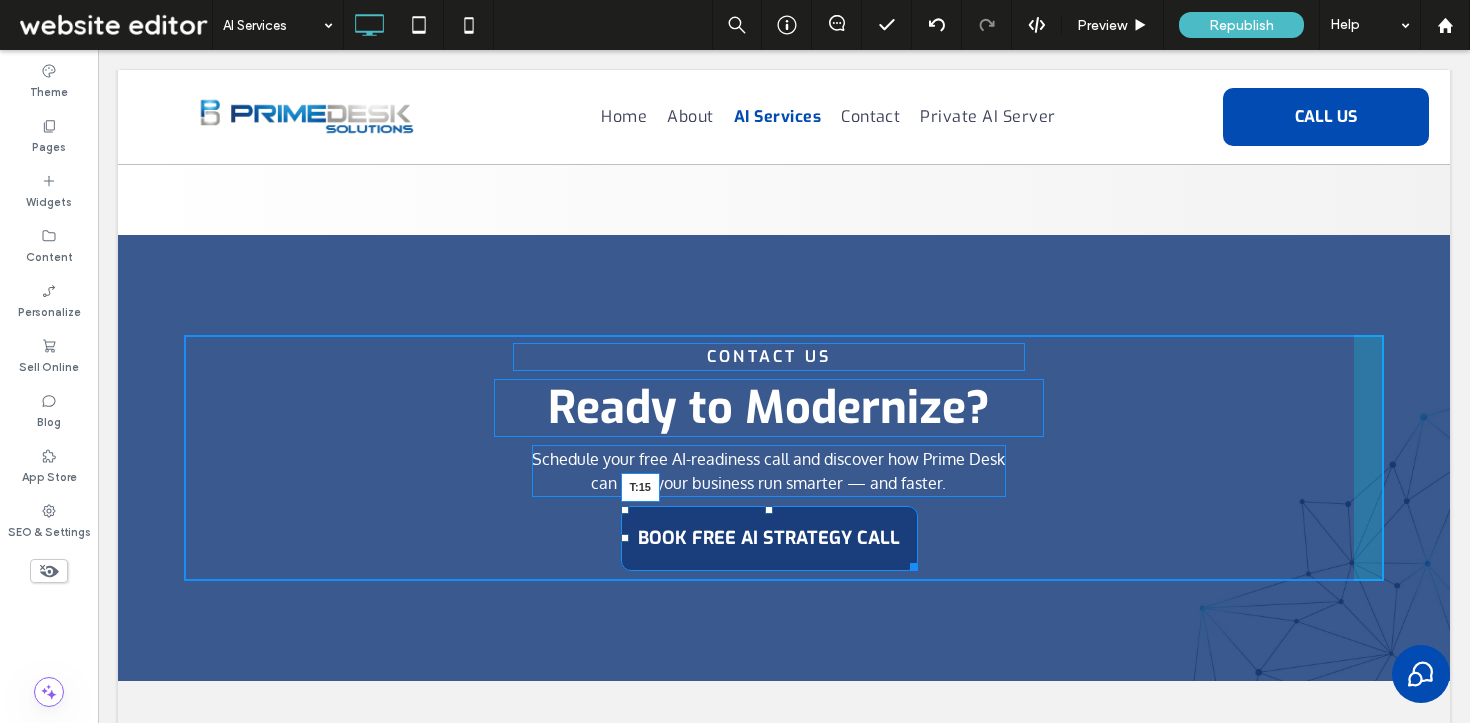 click at bounding box center (769, 510) 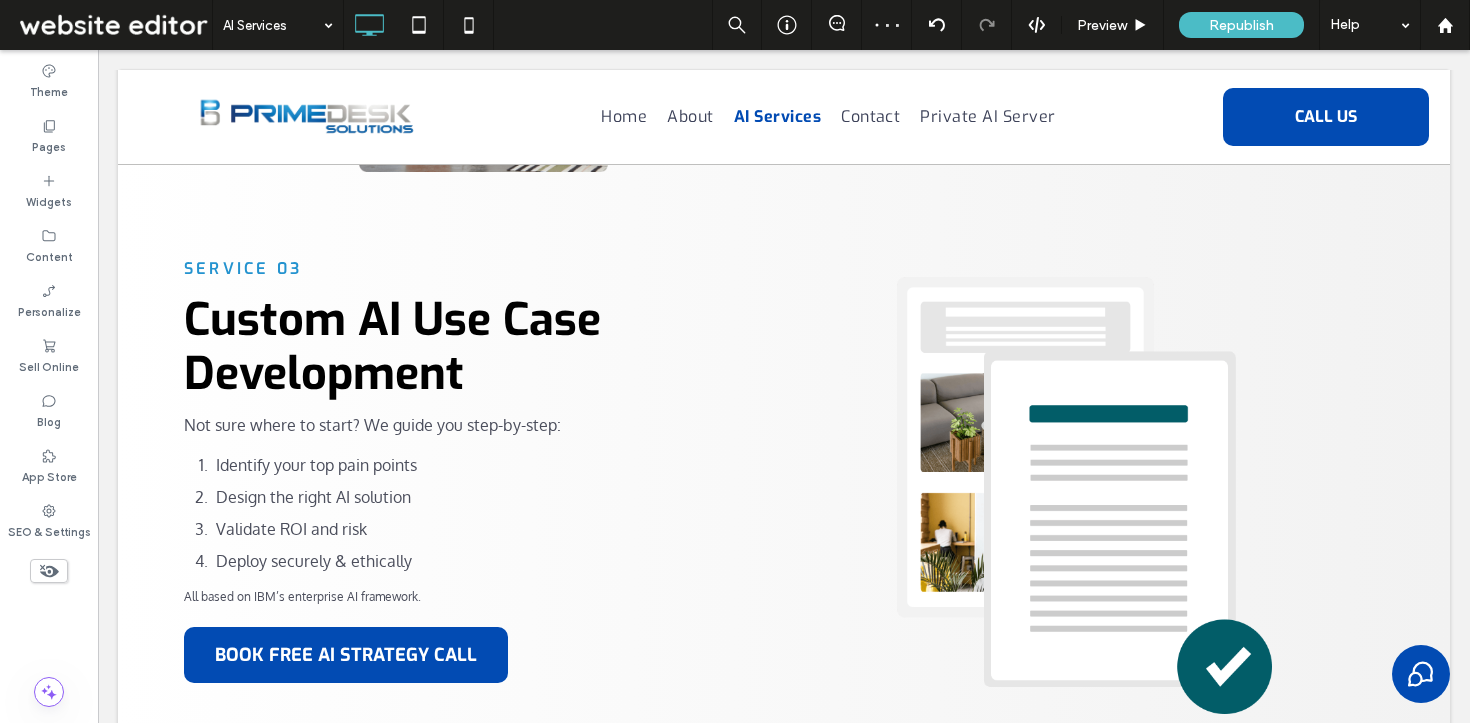 scroll, scrollTop: 1115, scrollLeft: 0, axis: vertical 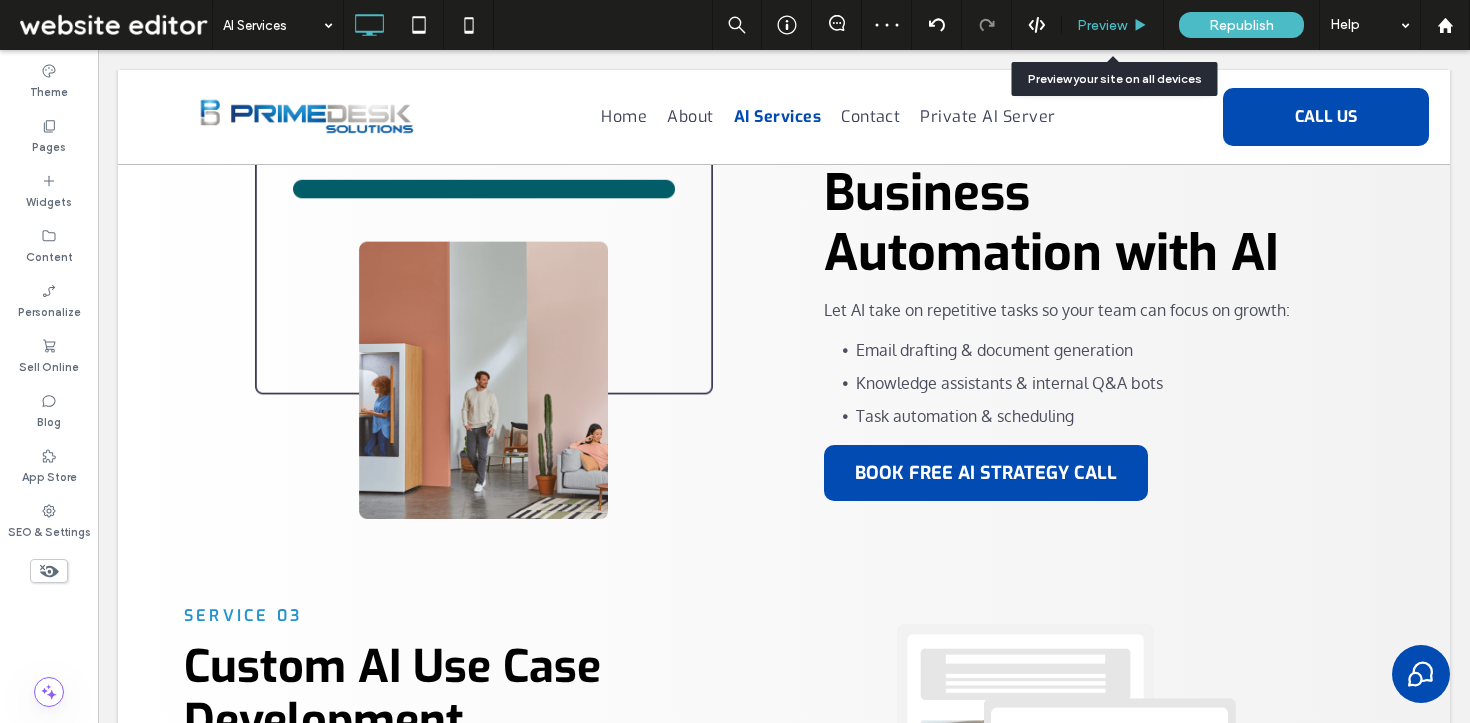 click on "Preview" at bounding box center [1102, 25] 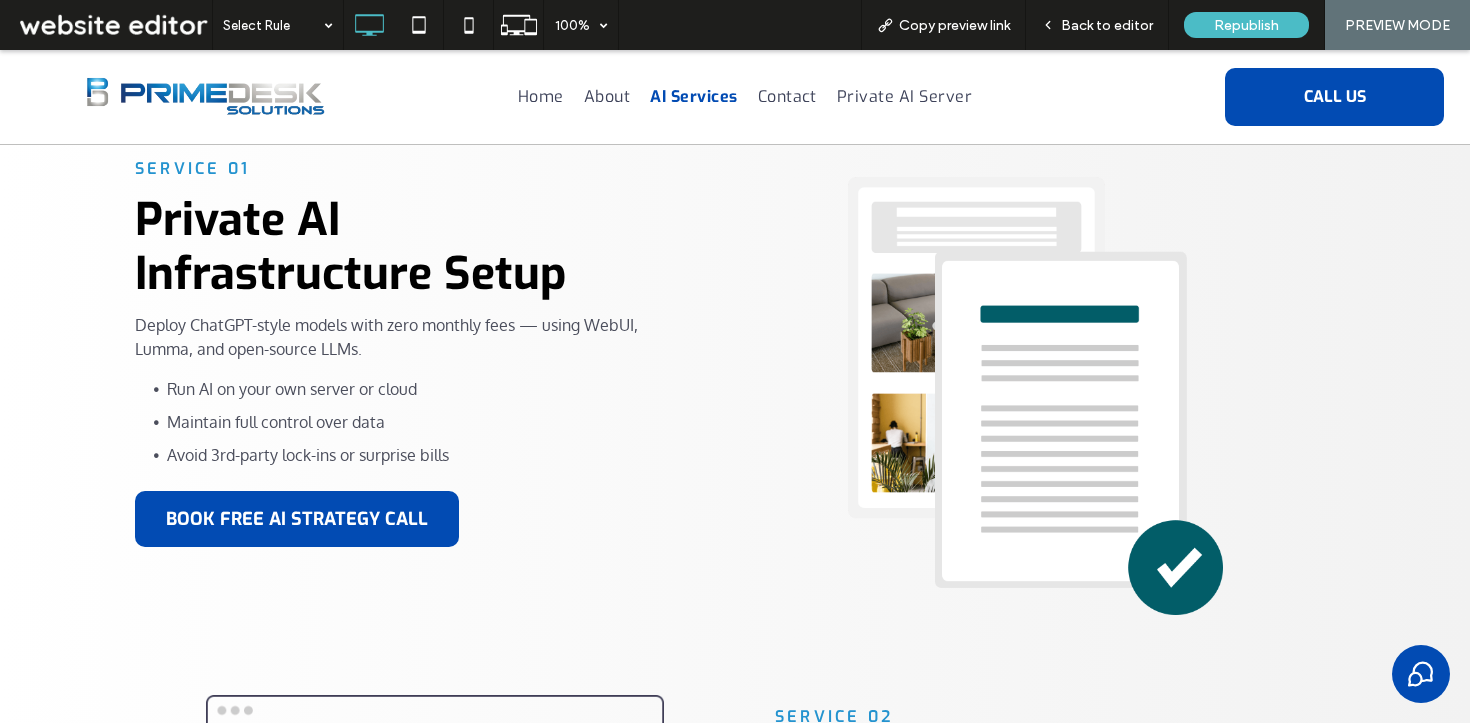 scroll, scrollTop: 430, scrollLeft: 0, axis: vertical 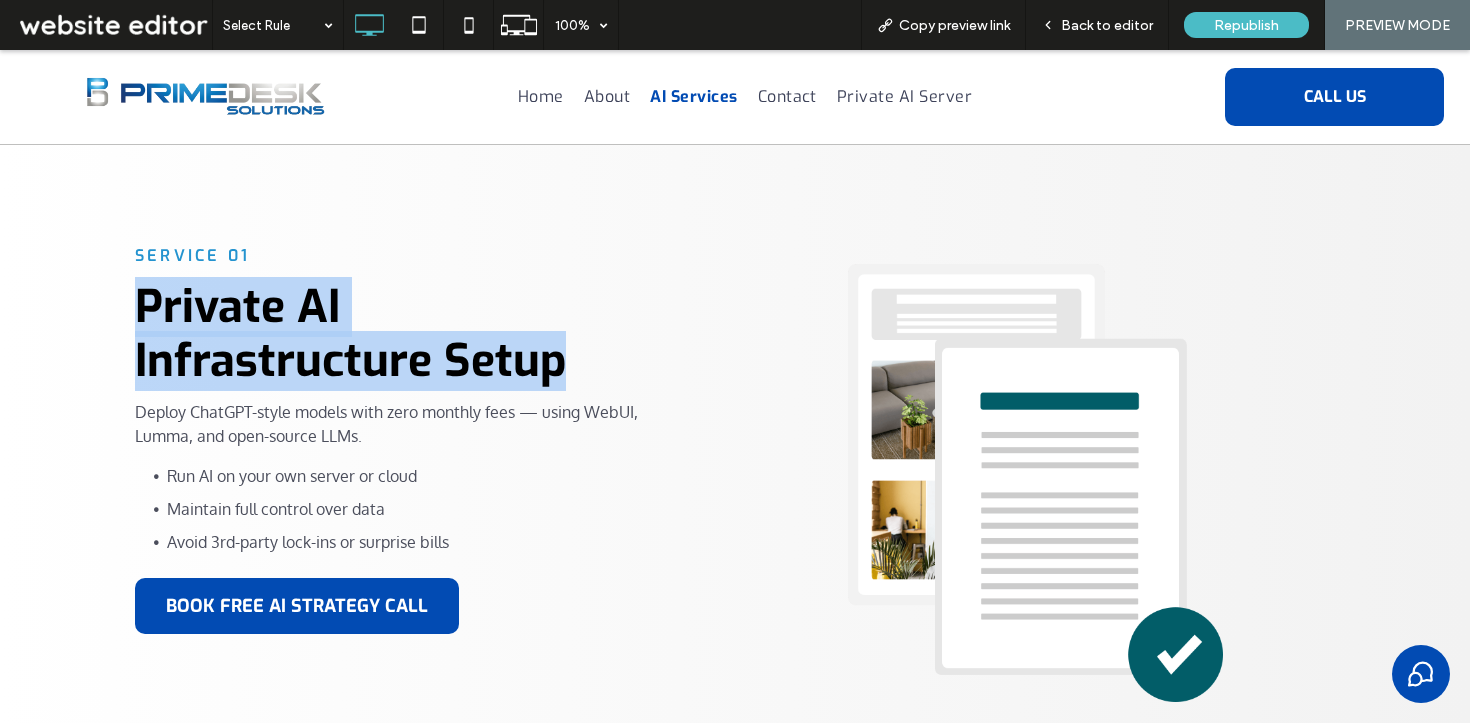 drag, startPoint x: 134, startPoint y: 296, endPoint x: 574, endPoint y: 373, distance: 446.68668 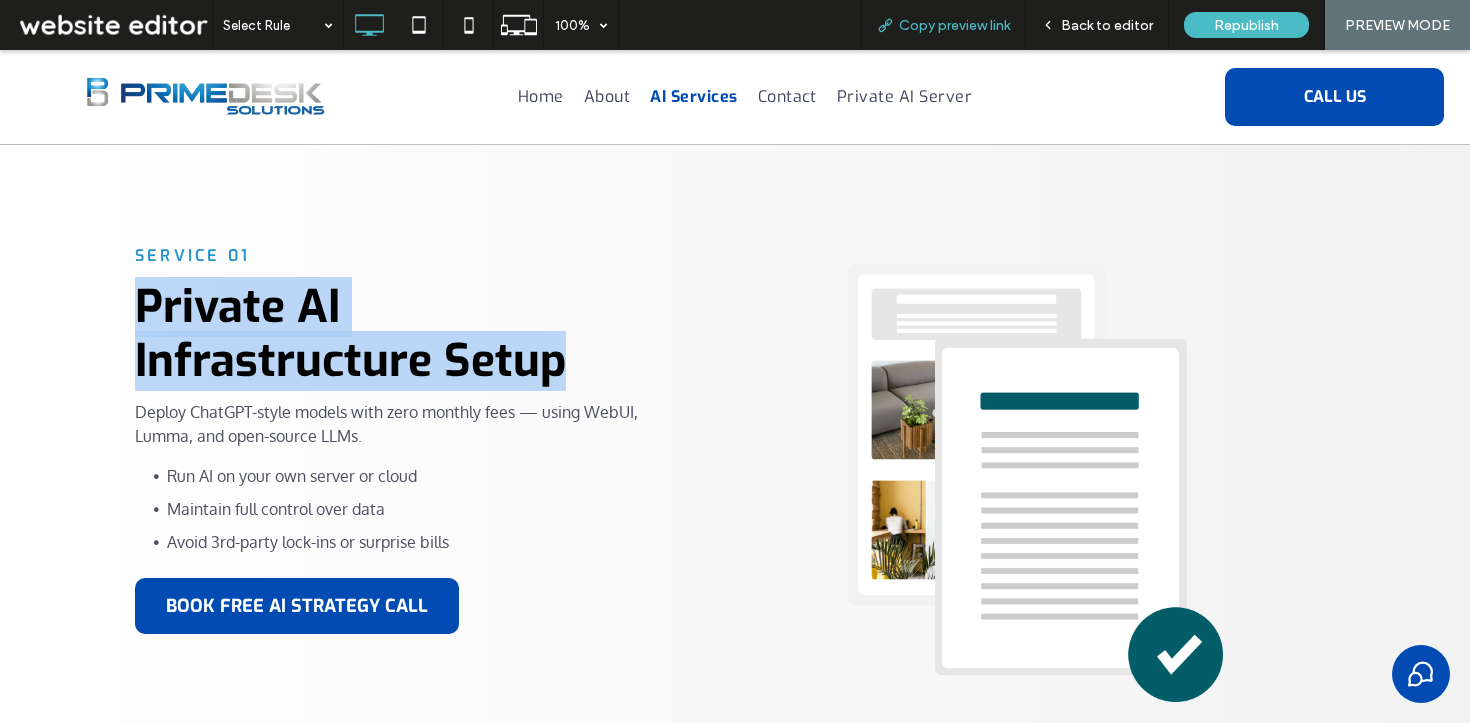 copy on "Private AI Infrastructure Setup" 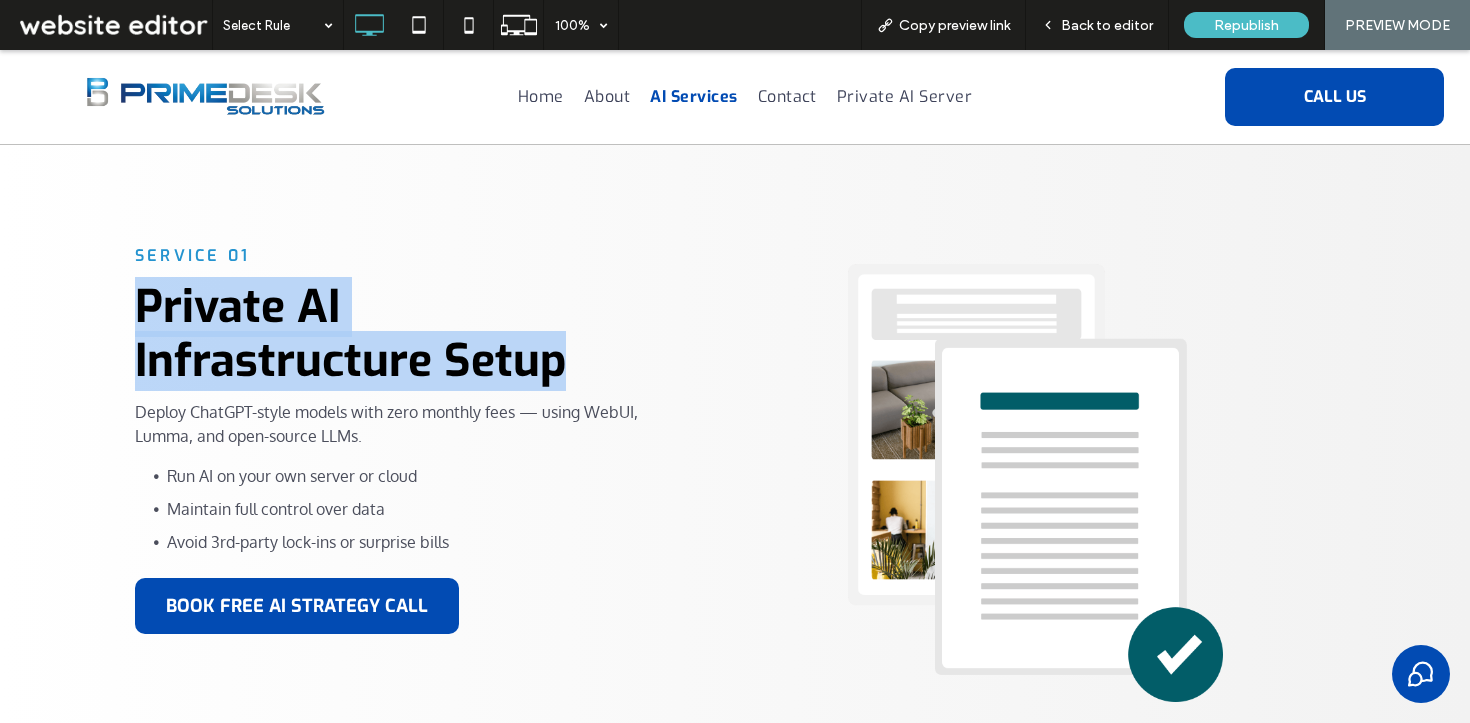 click on "Private AI Infrastructure Setup" at bounding box center (372, 334) 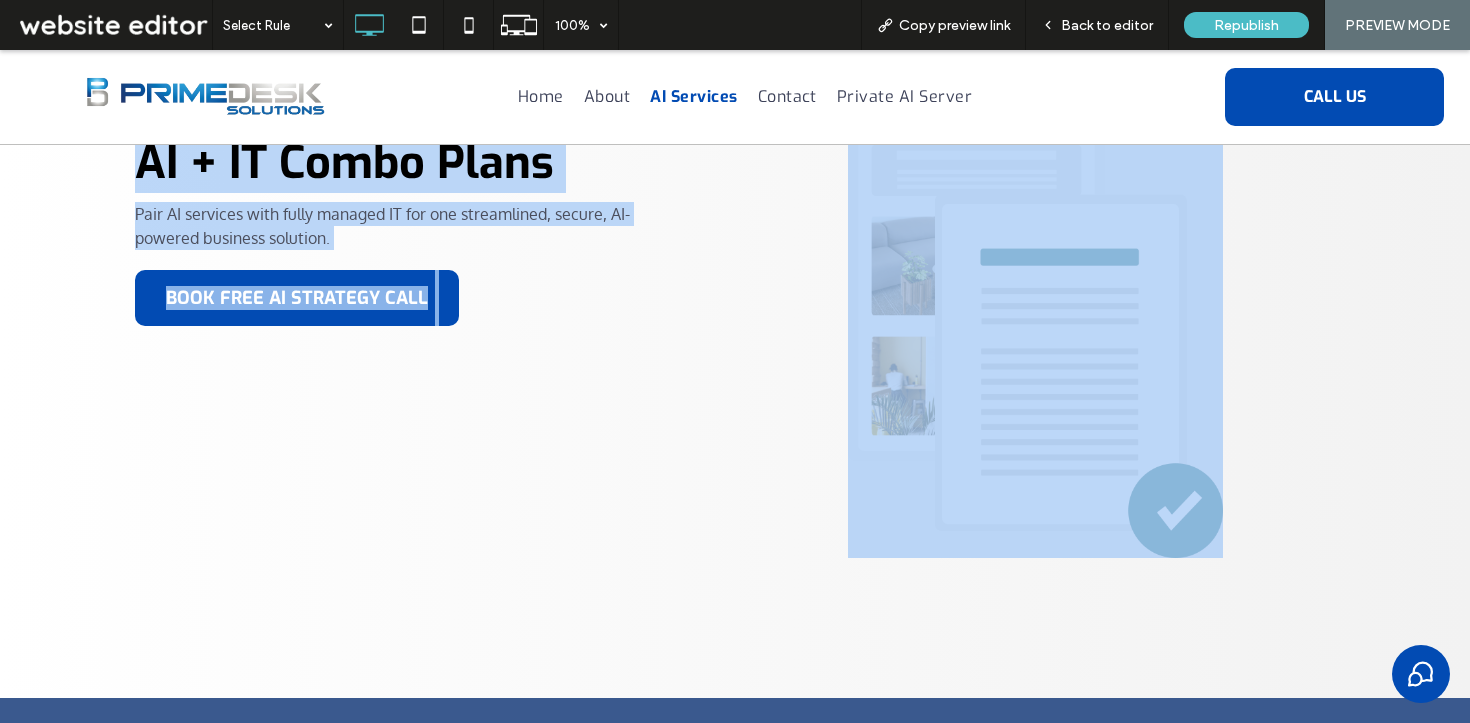 scroll, scrollTop: 2857, scrollLeft: 0, axis: vertical 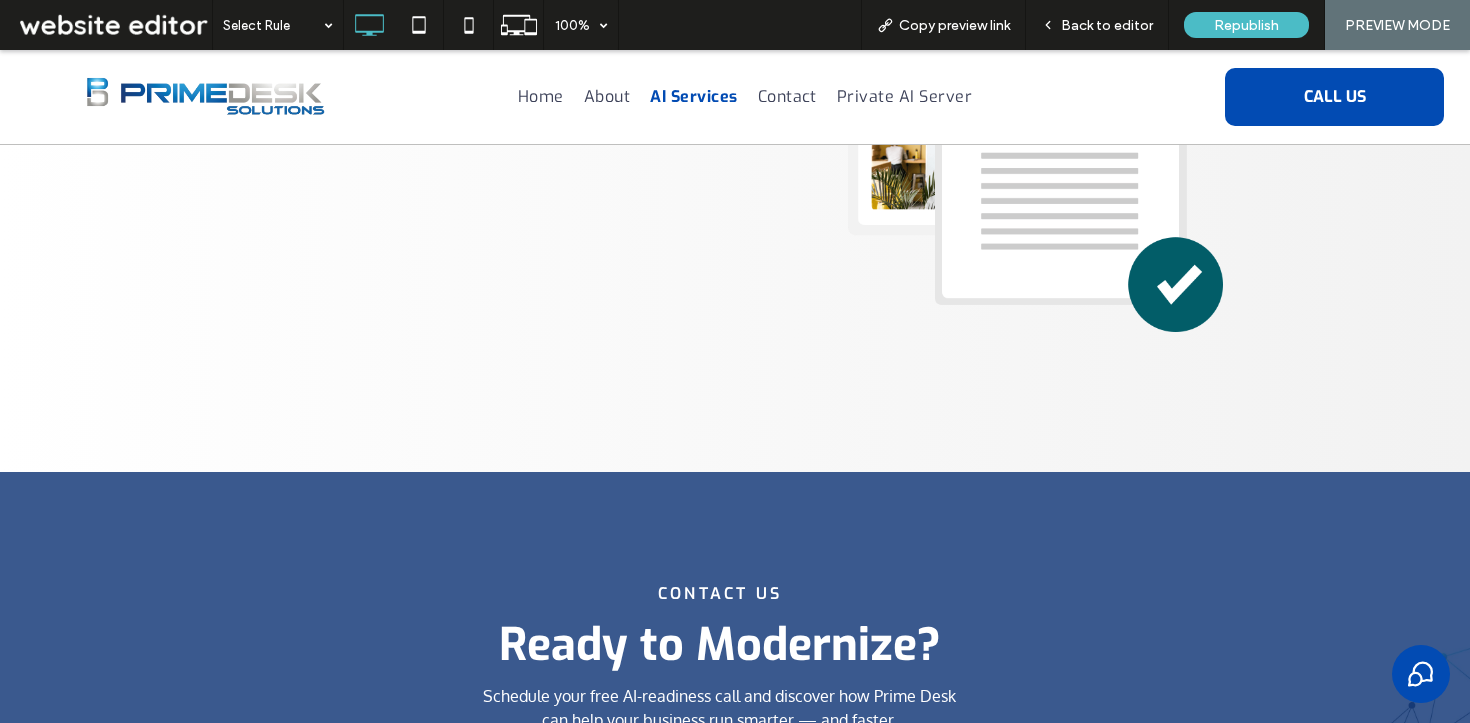 drag, startPoint x: 114, startPoint y: 257, endPoint x: 657, endPoint y: 212, distance: 544.86145 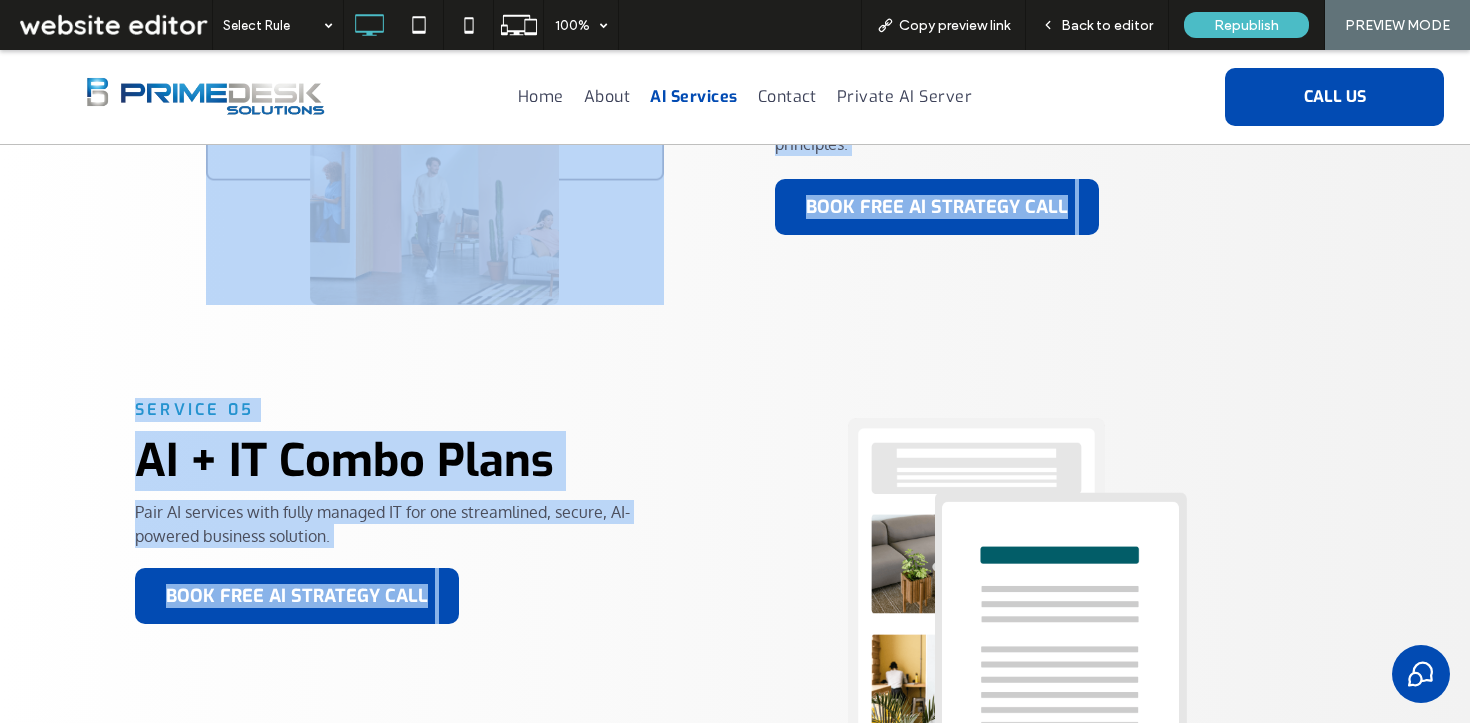 scroll, scrollTop: 2331, scrollLeft: 0, axis: vertical 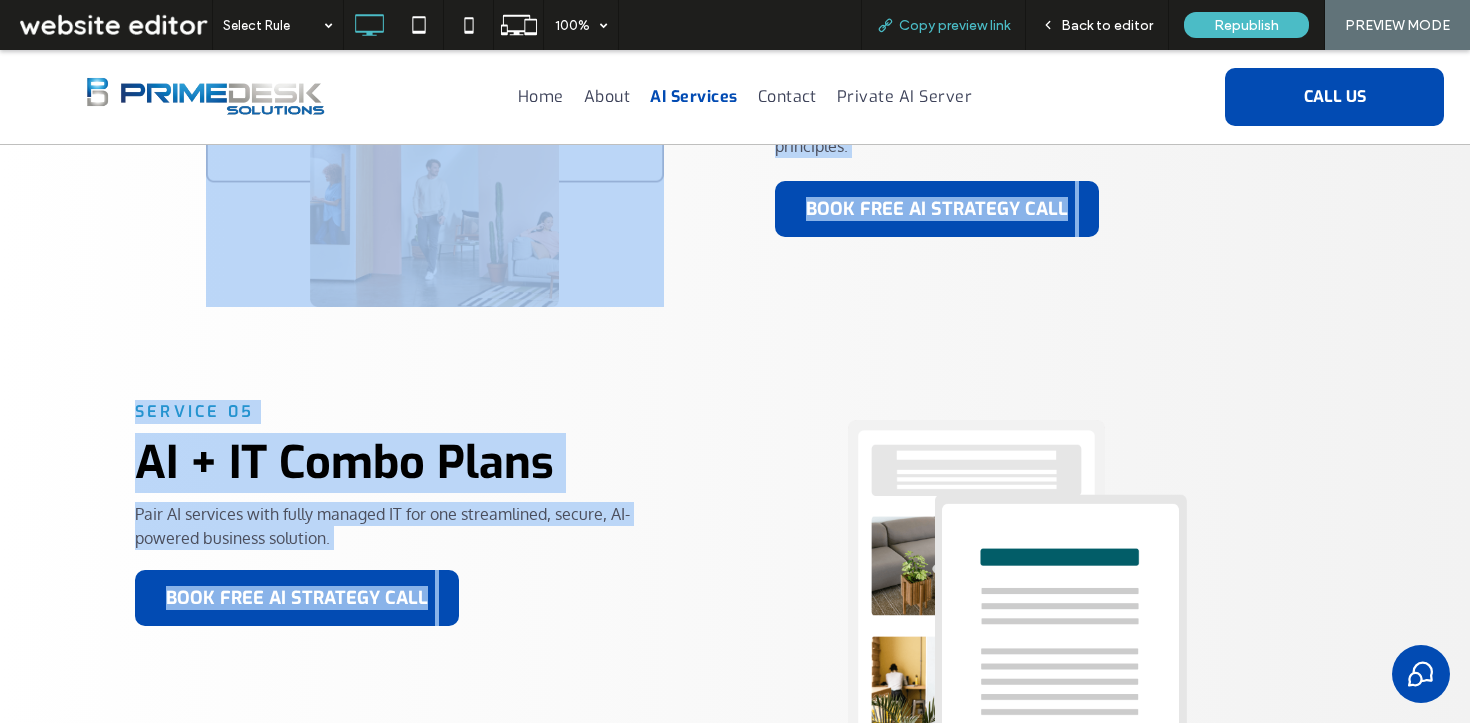 copy on "SERVICE 01
Private AI Infrastructure Setup
Deploy ChatGPT-style models with zero monthly fees — using WebUI, Lumma, and open-source LLMs.
Run AI on your own server or cloud Maintain full control over data Avoid 3rd-party lock-ins or surprise bills
BOOK FREE AI STRATEGY CALL
Click To Paste
Click To Paste
Click To Paste
SERVICE 02
Business Automation with AI
Let AI take on repetitive tasks so your team can focus on growth:
Email drafting & document generation Knowledge assistants & internal Q&A bots Task automation & scheduling
BOOK FREE AI STRATEGY CALL
Click To Paste
Click To Paste
Row + Add Section
SERVICE 03
Custom AI Use Case Development
Not sure where to start? We guide you step-by-step:
Identify your top pain points Design the right AI solution Validate ROI and risk ﻿ Deploy securely & ethically
All based on IBM’s enterprise AI framework.
BOOK FREE AI STRATEGY CALL
Click T..." 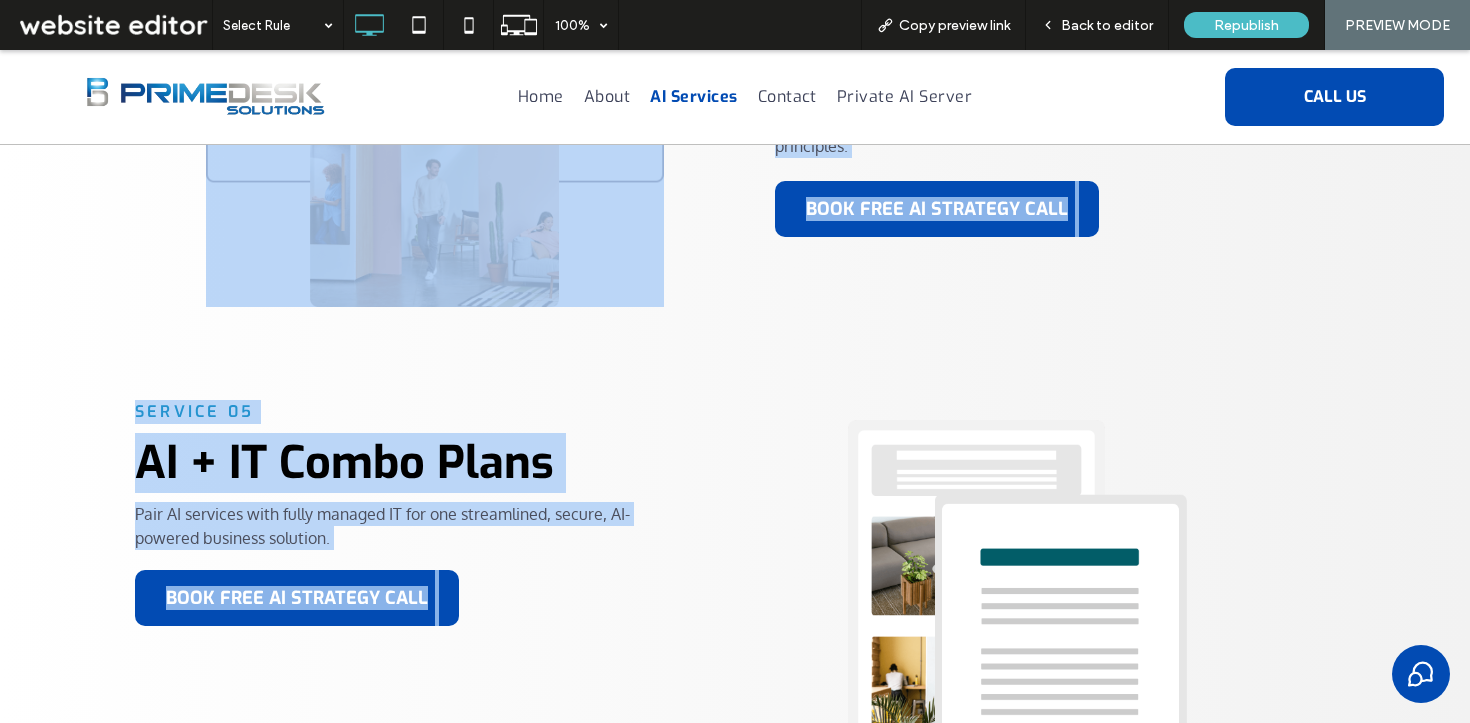 click on "SERVICE 04
AI with Governance & Ethics Built-In
AI shouldn’t be risky. We bake in transparency, accountability, and compliance from day one — using best practices from IBM’s AI Governance principles.
BOOK FREE AI STRATEGY CALL
Click To Paste" at bounding box center [1035, 106] 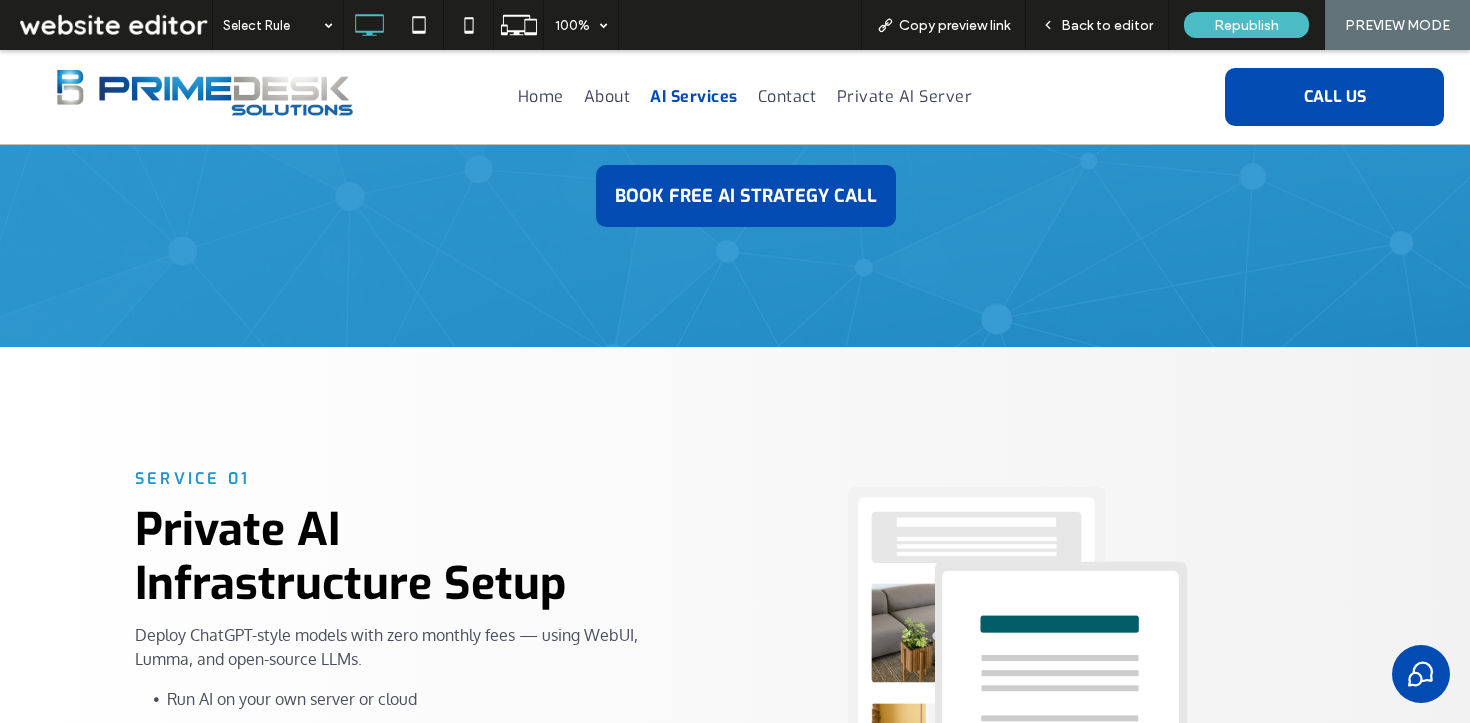 scroll, scrollTop: 248, scrollLeft: 0, axis: vertical 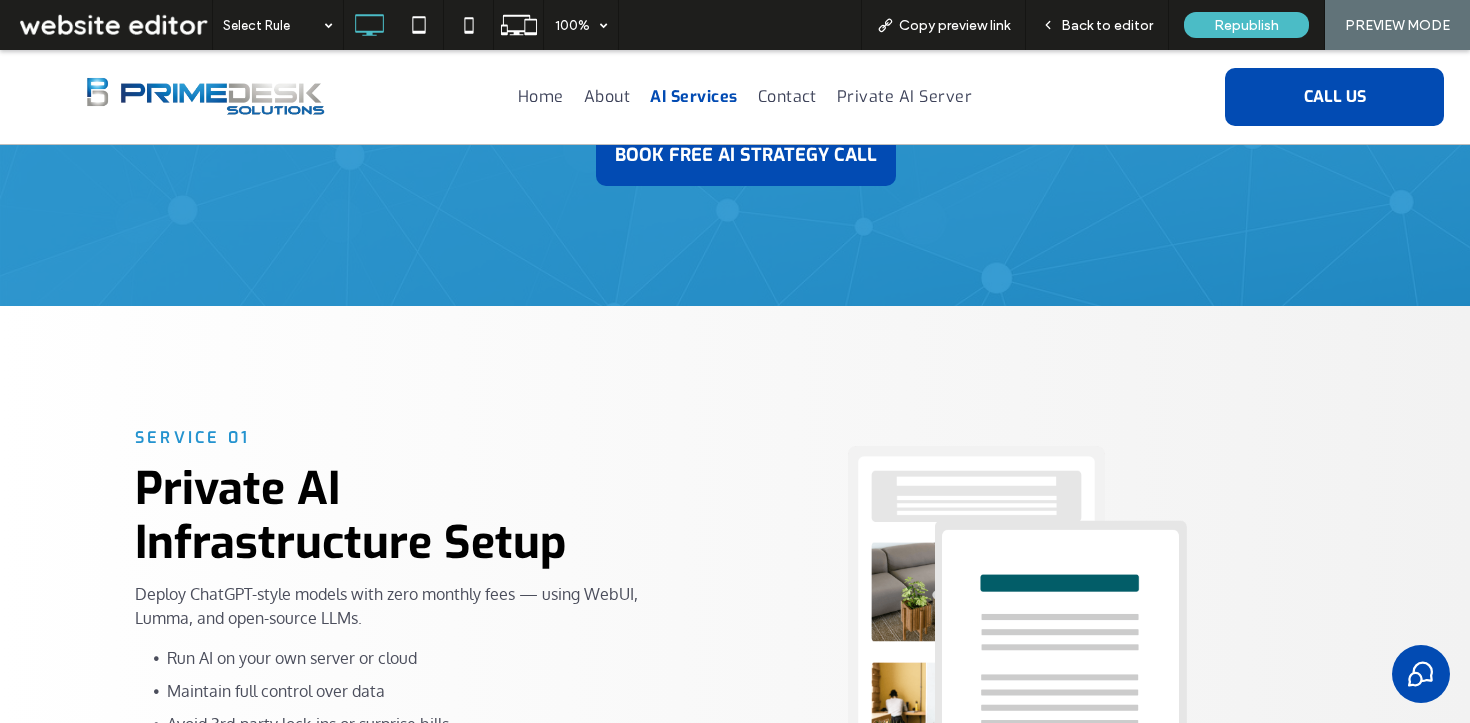 click on "SERVICE 01
Private AI Infrastructure Setup
Deploy ChatGPT-style models with zero monthly fees — using WebUI, Lumma, and open-source LLMs.
Run AI on your own server or cloud Maintain full control over data Avoid 3rd-party lock-ins or surprise bills
BOOK FREE AI STRATEGY CALL
Click To Paste
Click To Paste
Click To Paste
SERVICE 02
Business Automation with AI
Let AI take on repetitive tasks so your team can focus on growth:
Email drafting & document generation Knowledge assistants & internal Q&A bots Task automation & scheduling
BOOK FREE AI STRATEGY CALL
Click To Paste
Click To Paste
Row + Add Section" at bounding box center (735, 868) 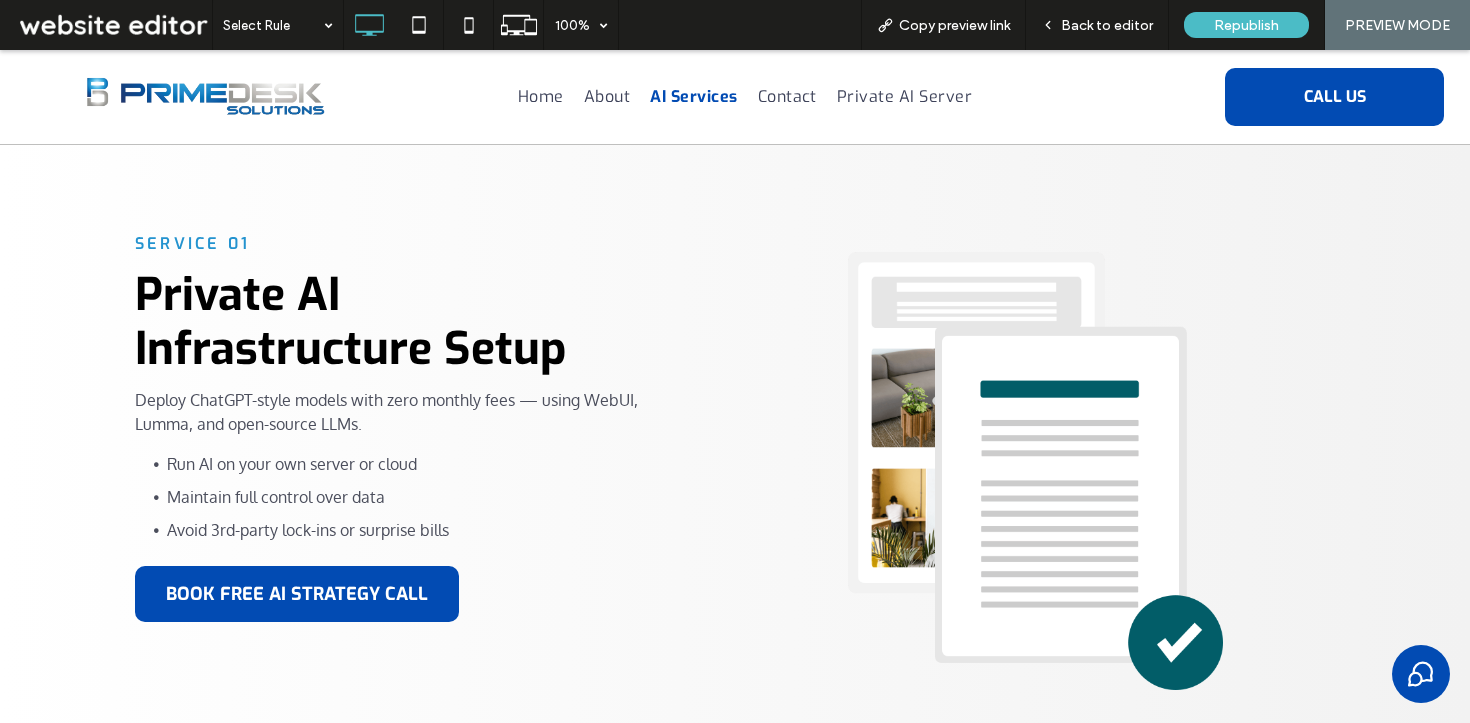 scroll, scrollTop: 437, scrollLeft: 0, axis: vertical 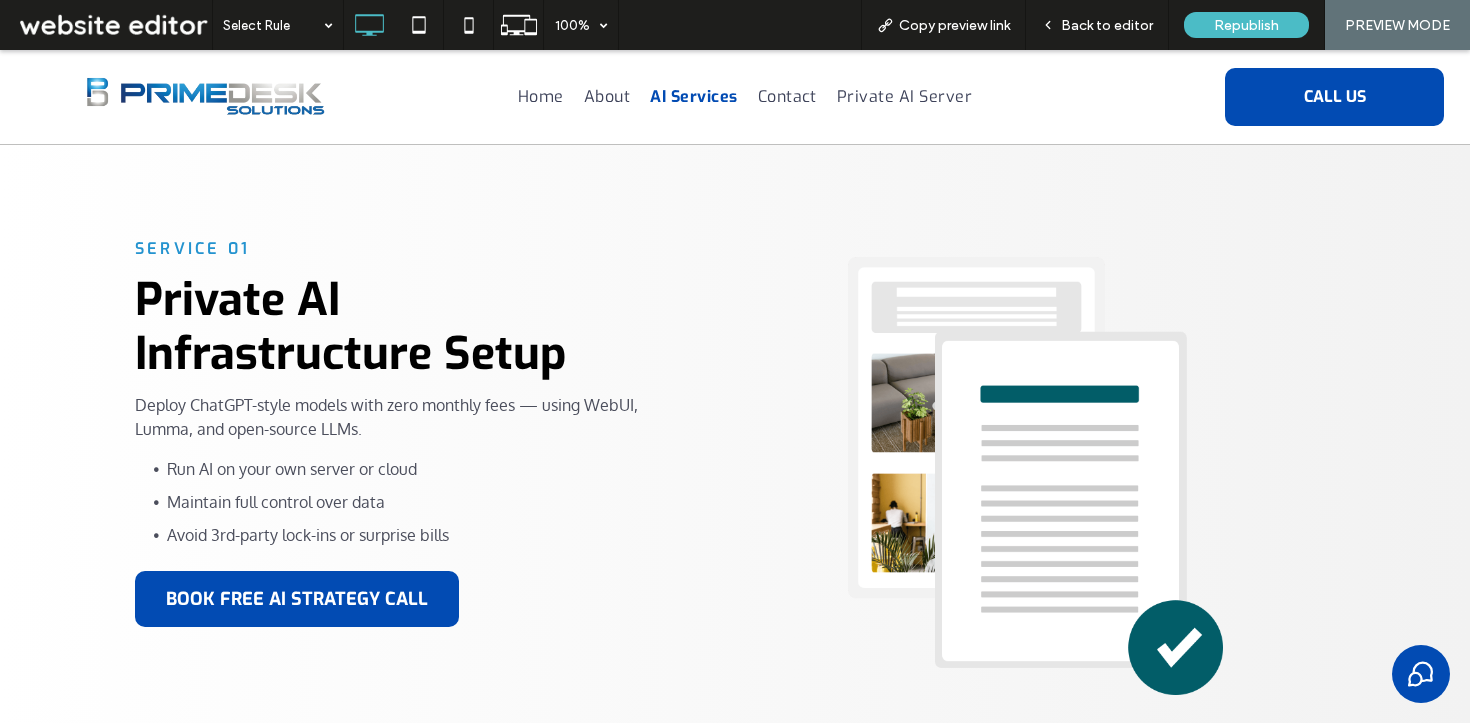 click on "SERVICE 01
Private AI Infrastructure Setup
Deploy ChatGPT-style models with zero monthly fees — using WebUI, Lumma, and open-source LLMs.
Run AI on your own server or cloud Maintain full control over data Avoid 3rd-party lock-ins or surprise bills
BOOK FREE AI STRATEGY CALL
Click To Paste
Click To Paste
Click To Paste
SERVICE 02
Business Automation with AI
Let AI take on repetitive tasks so your team can focus on growth:
Email drafting & document generation Knowledge assistants & internal Q&A bots Task automation & scheduling
BOOK FREE AI STRATEGY CALL
Click To Paste
Click To Paste
Row + Add Section" at bounding box center [735, 679] 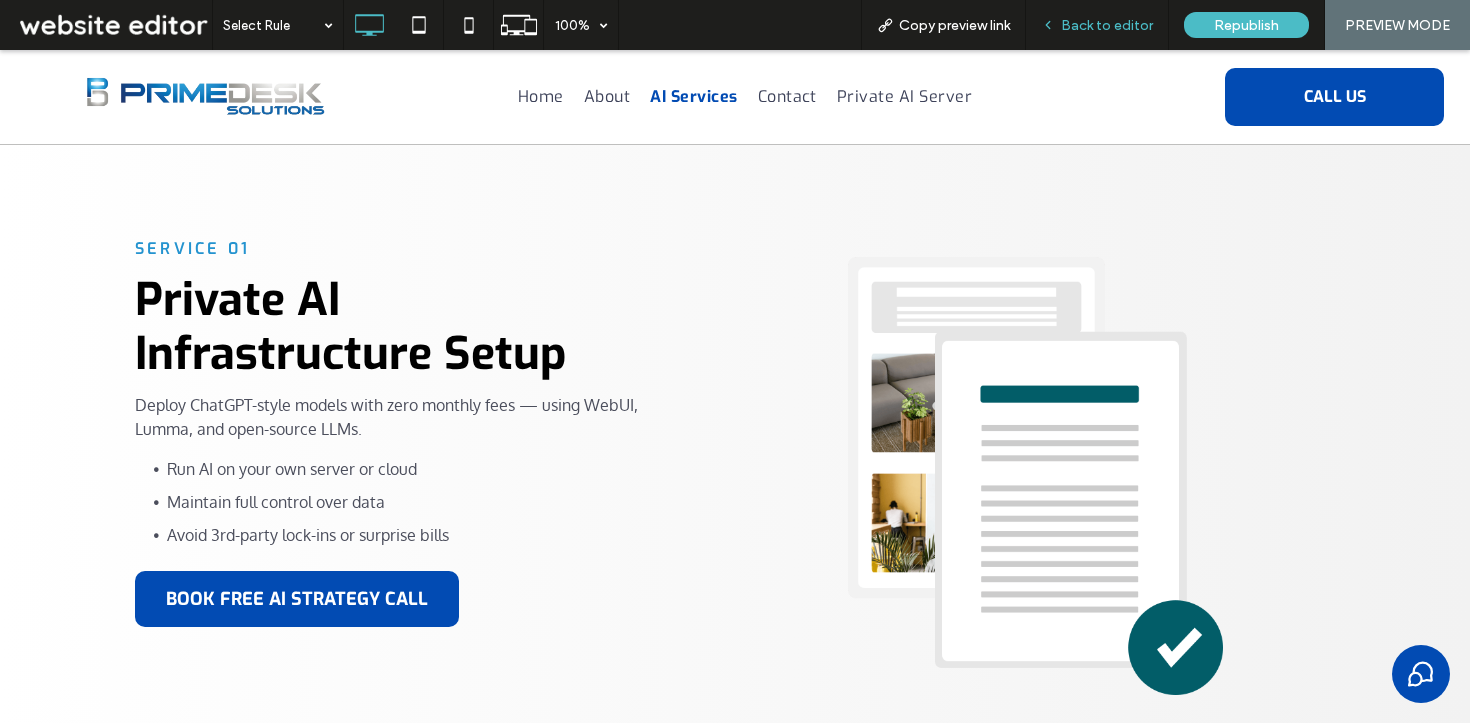 click on "Back to editor" at bounding box center (1107, 25) 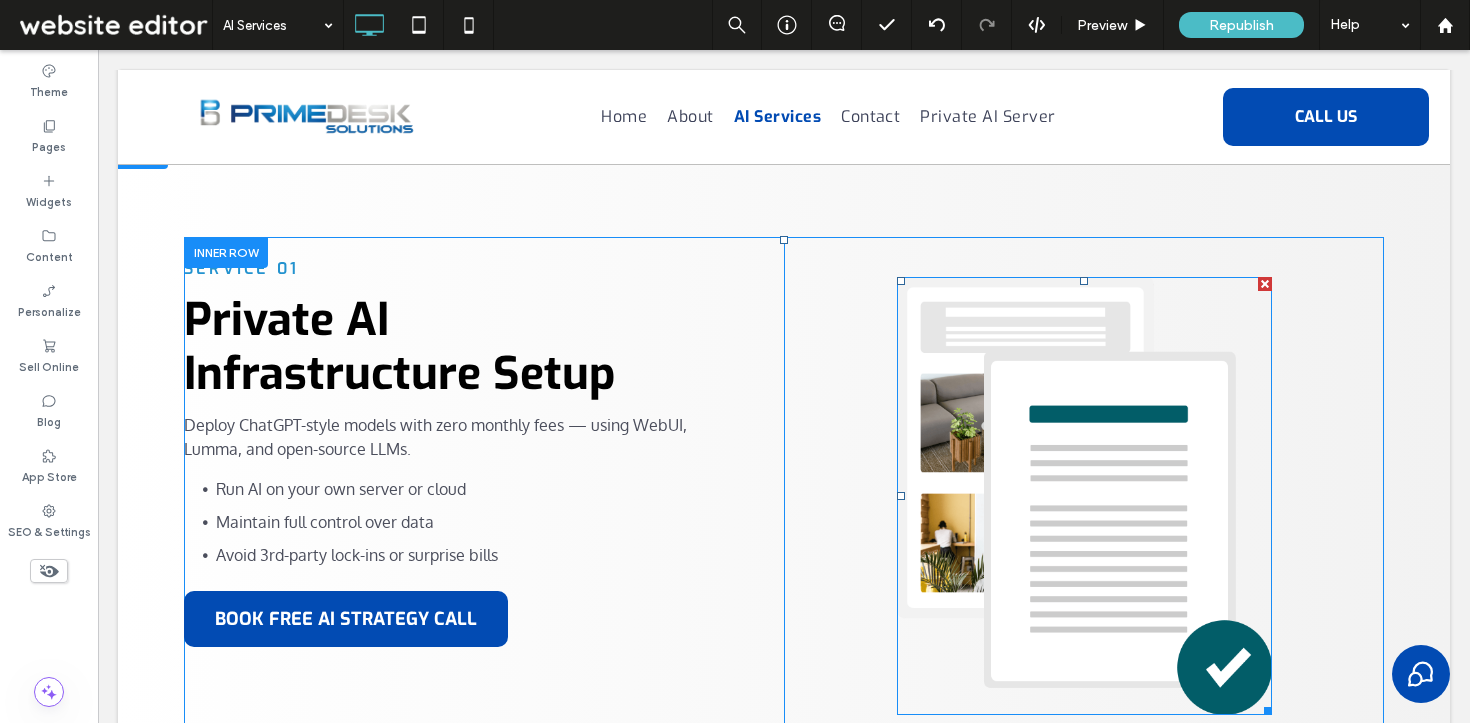 click at bounding box center (1084, 496) 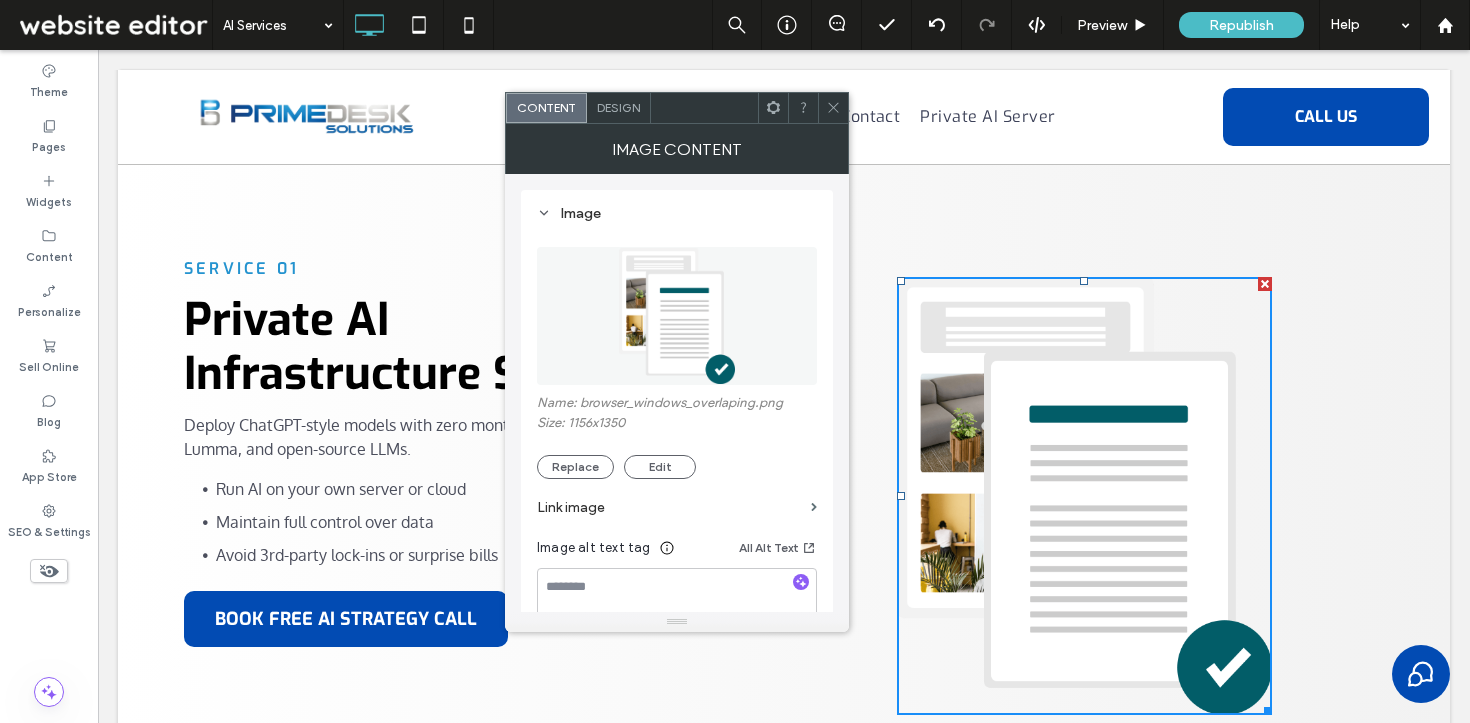 click at bounding box center [833, 108] 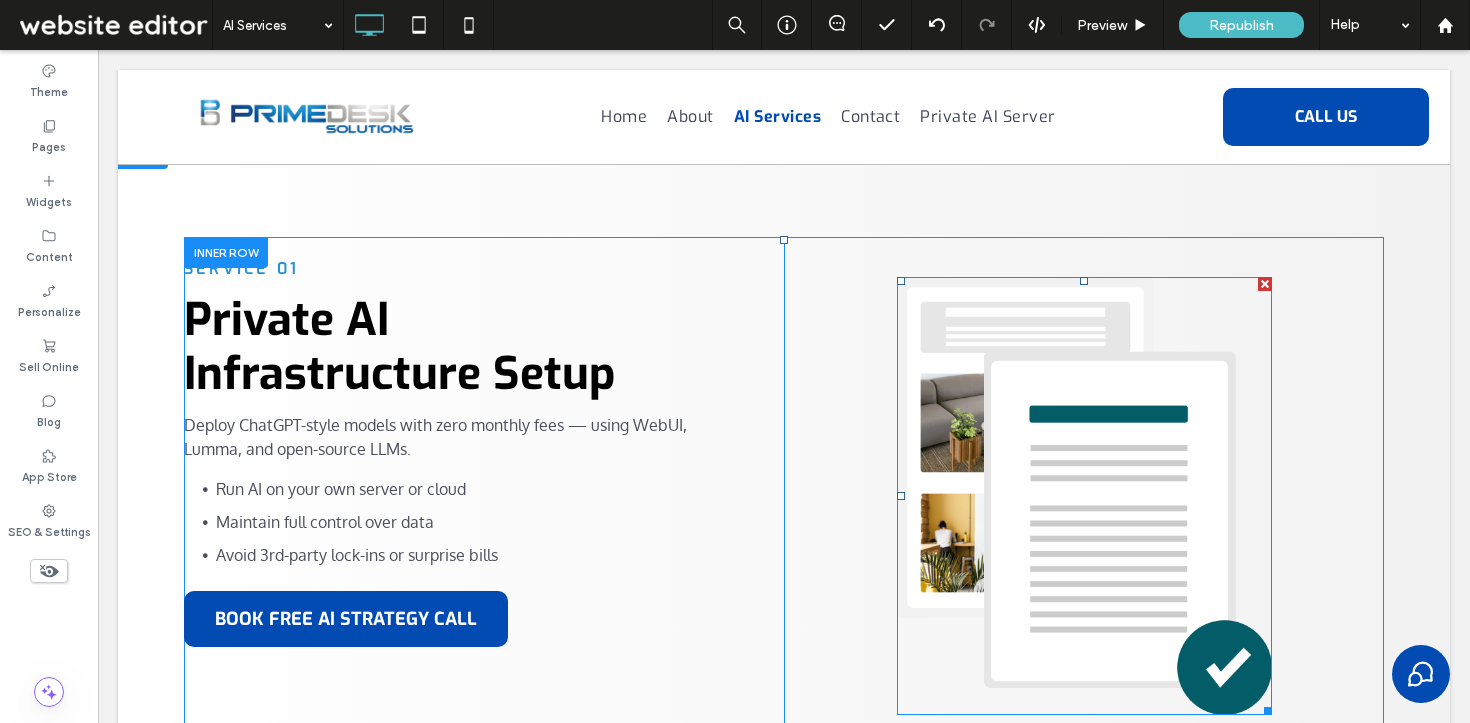 click at bounding box center [1265, 284] 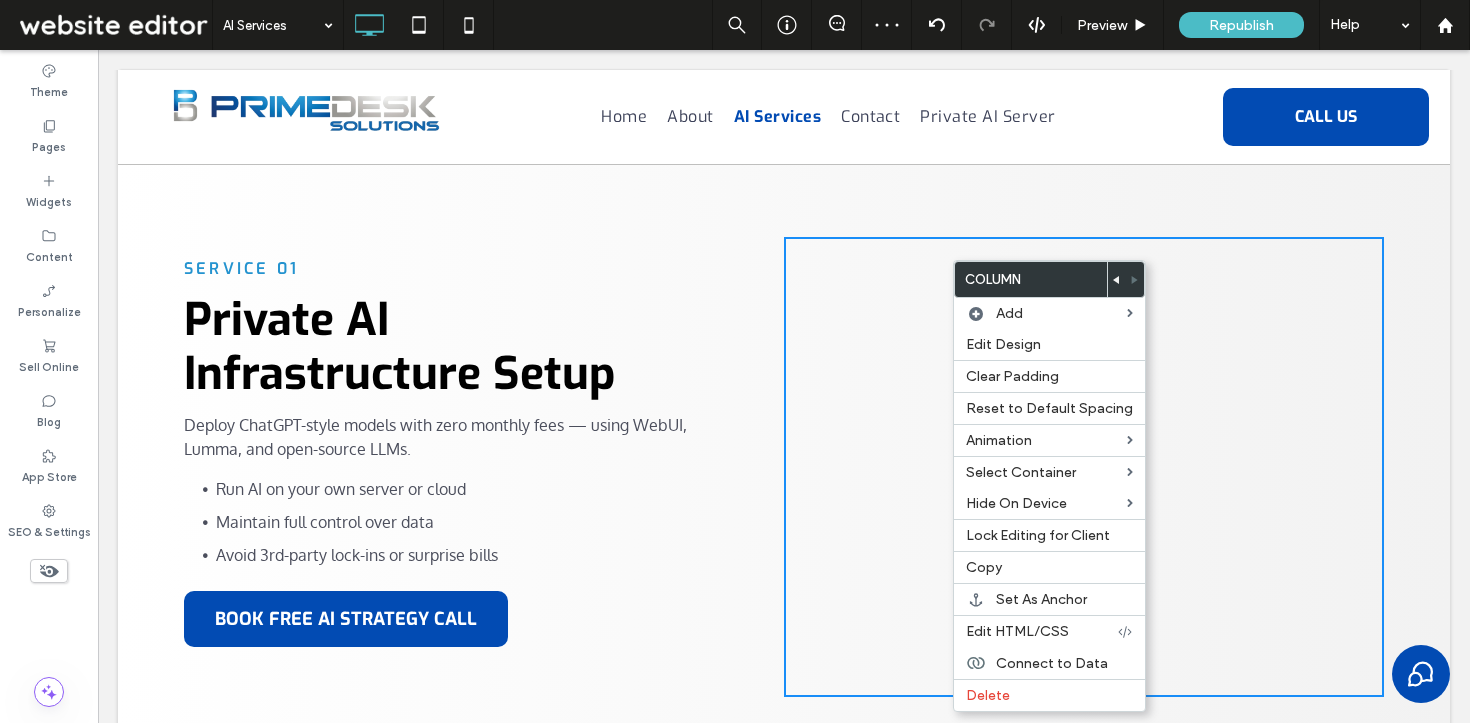 click on "Click To Paste" at bounding box center (1084, 467) 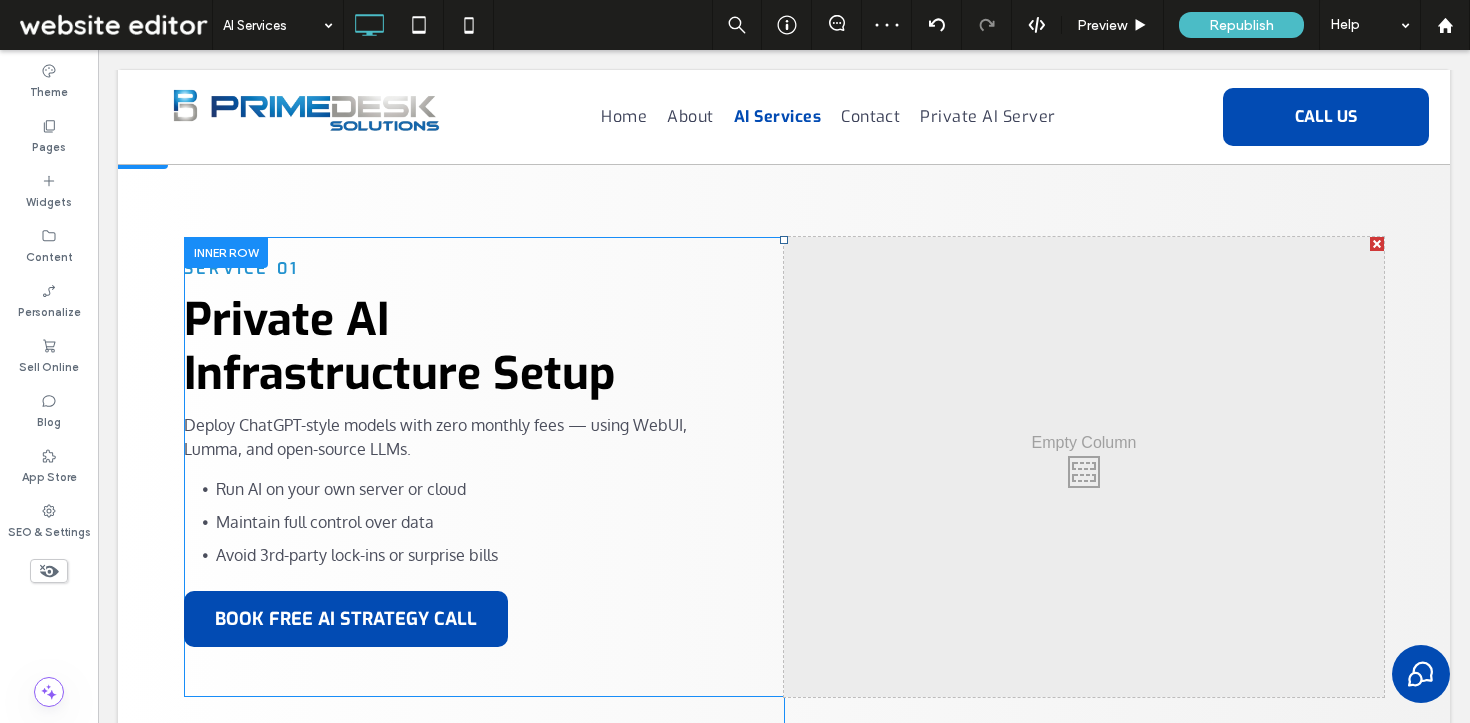 click on "Click To Paste" at bounding box center [1084, 467] 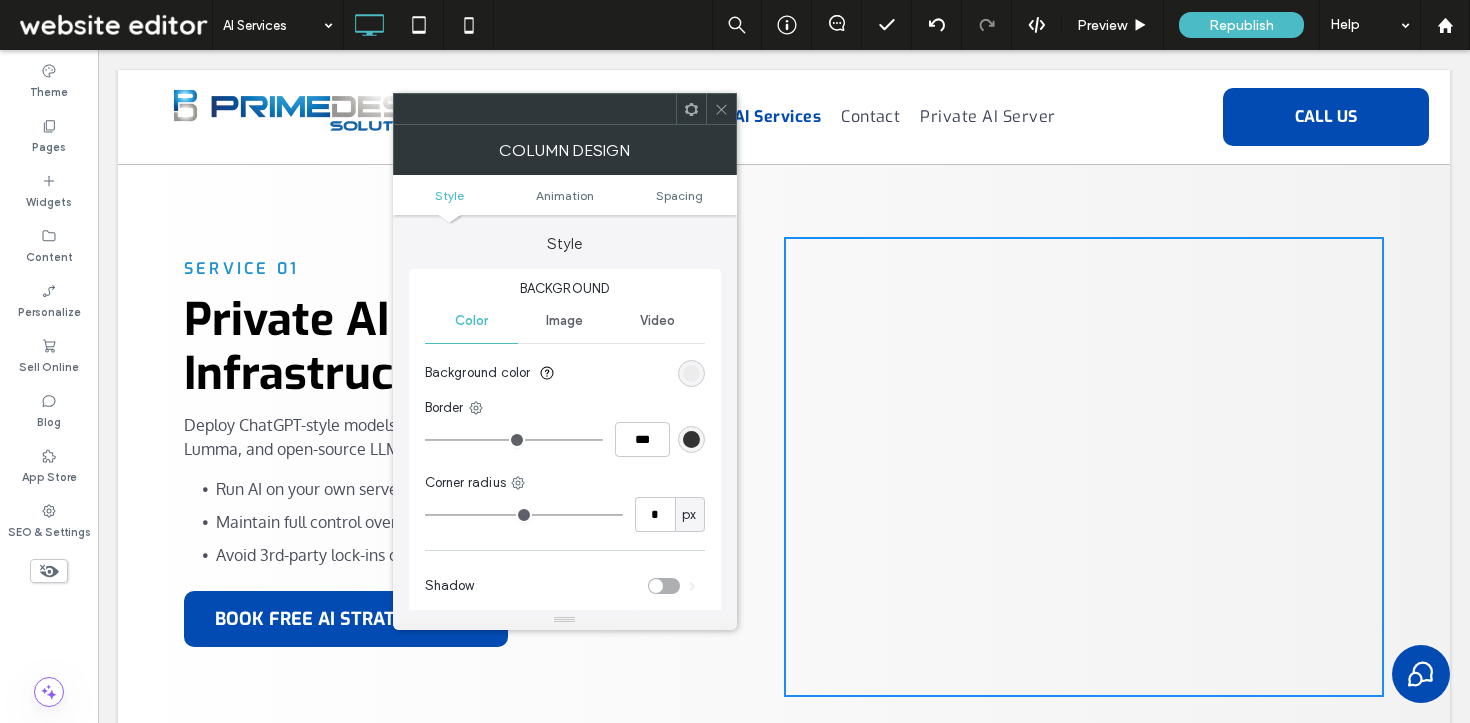 click on "Image" at bounding box center [564, 321] 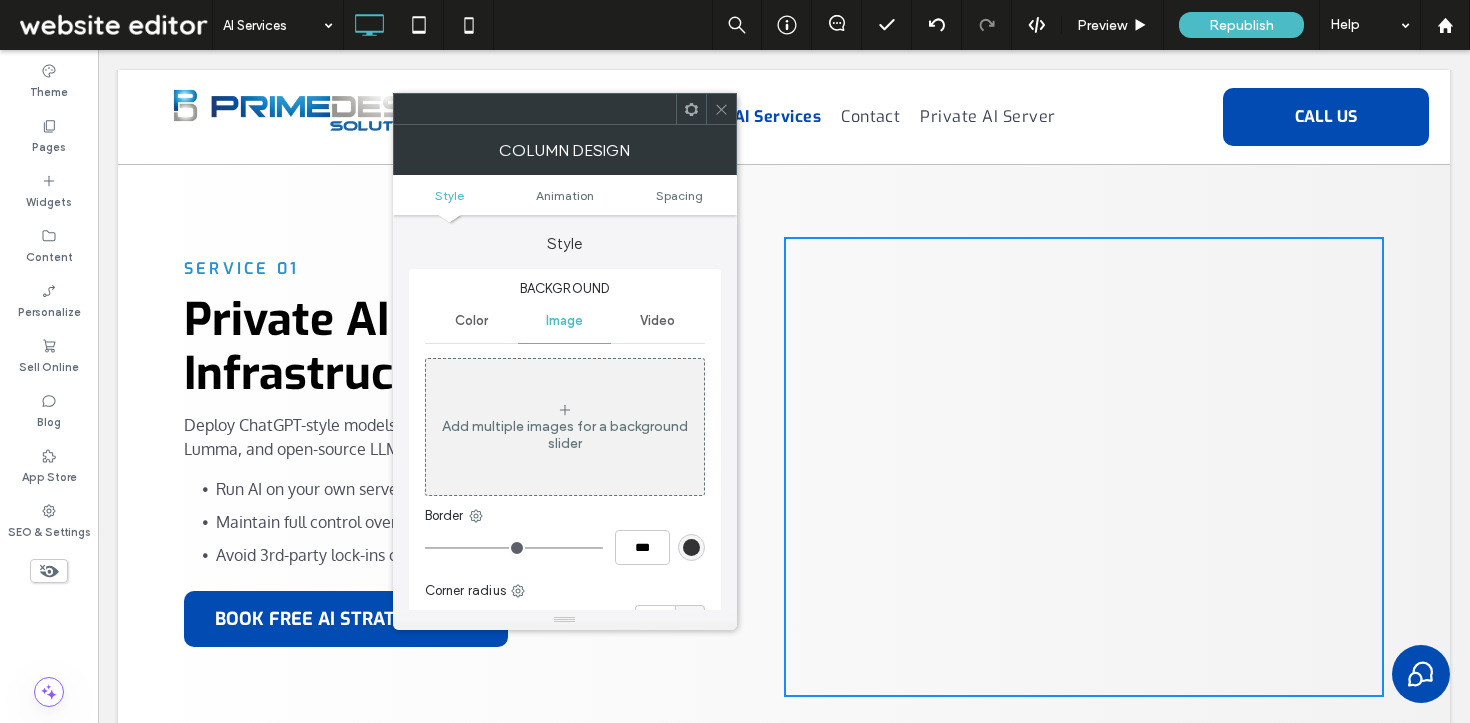 click on "Add multiple images for a background slider" at bounding box center (565, 427) 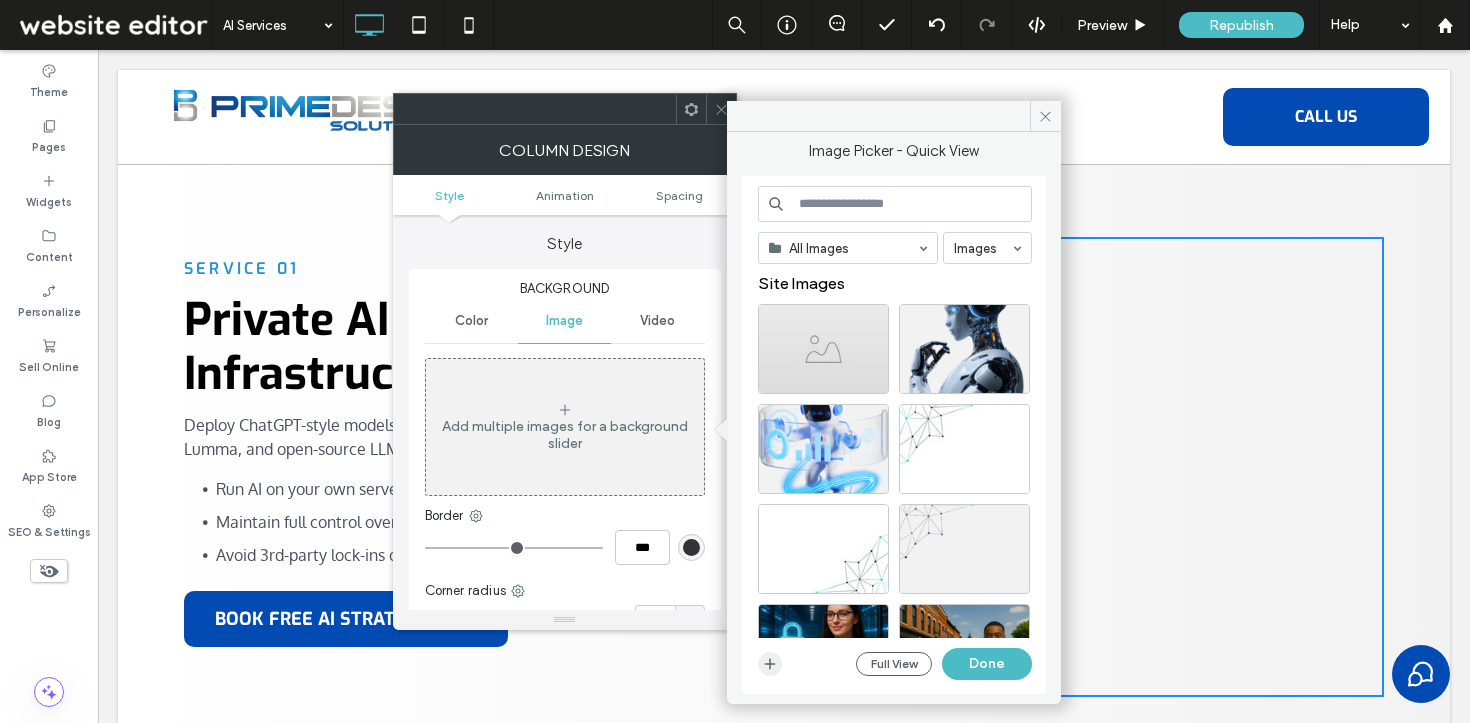 click 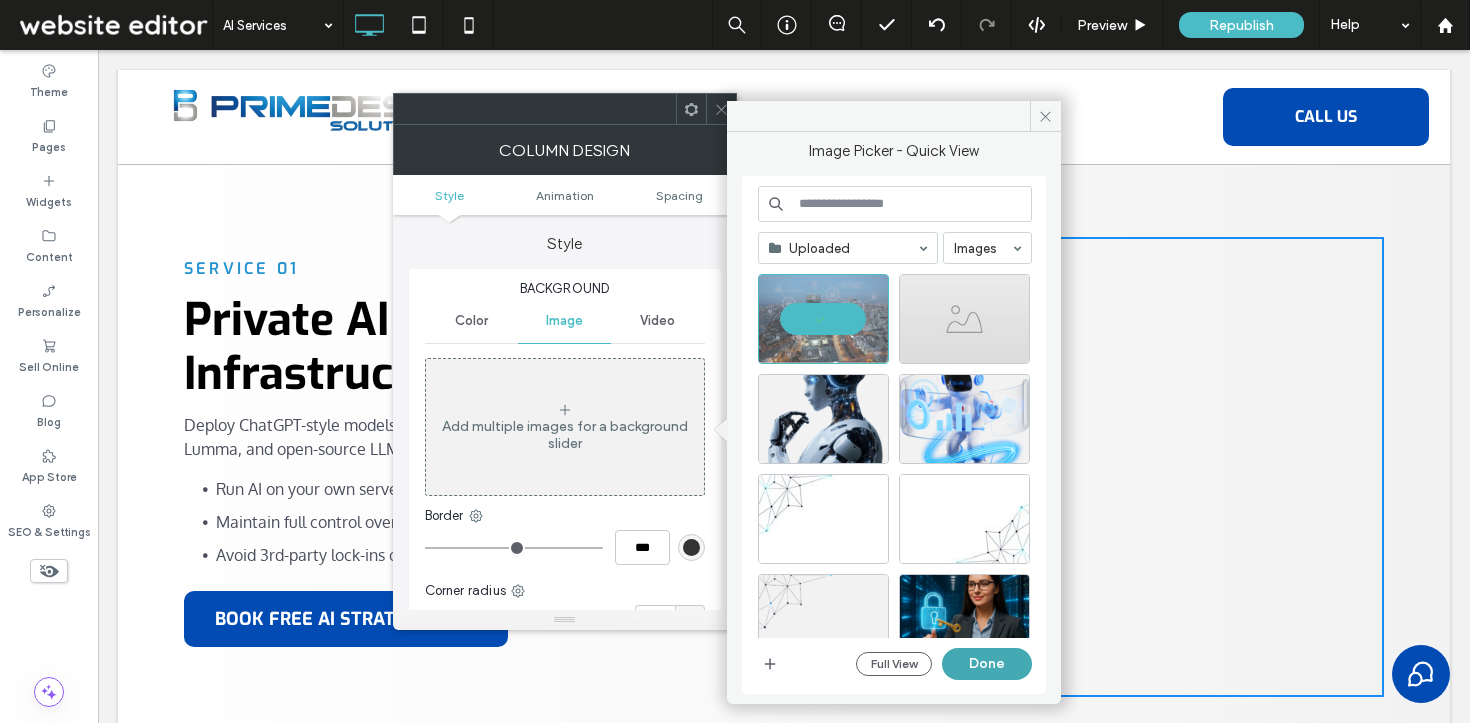 click on "Done" at bounding box center (987, 664) 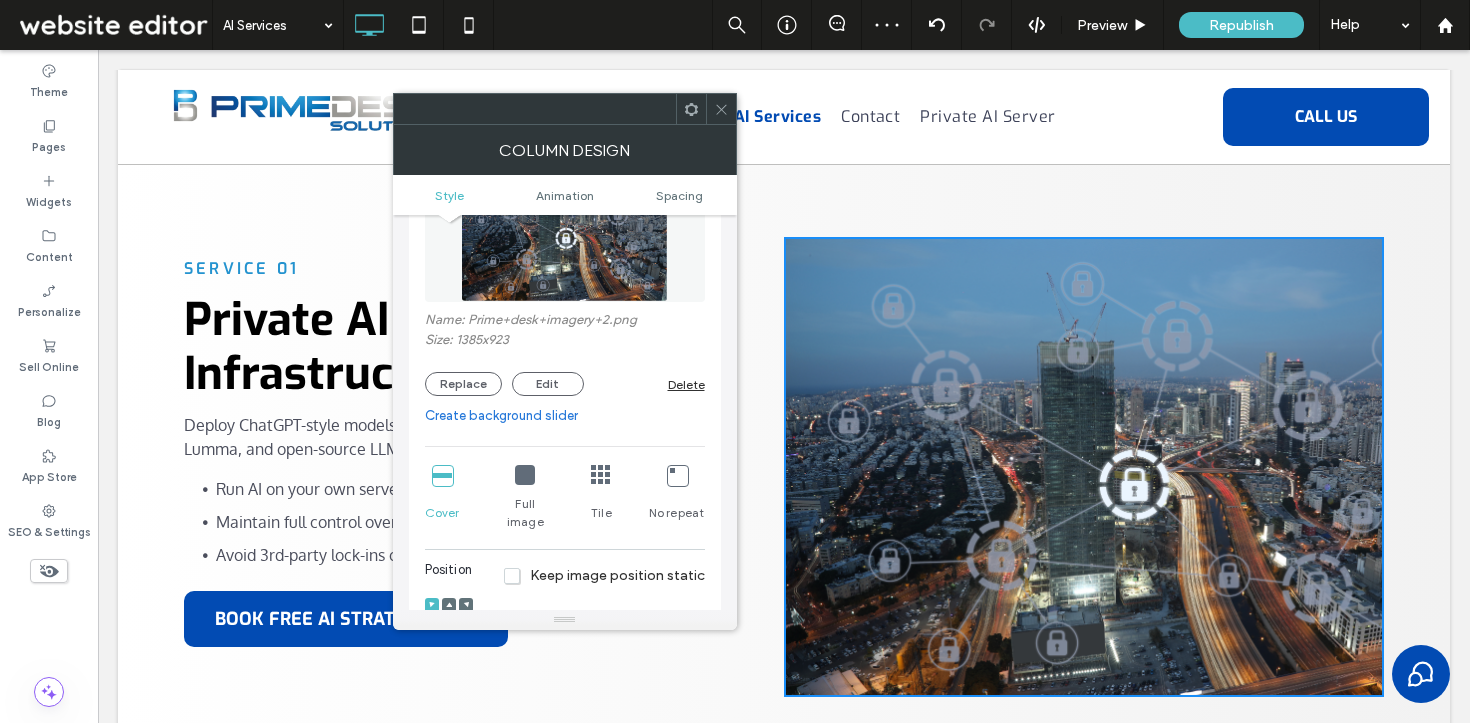 scroll, scrollTop: 206, scrollLeft: 0, axis: vertical 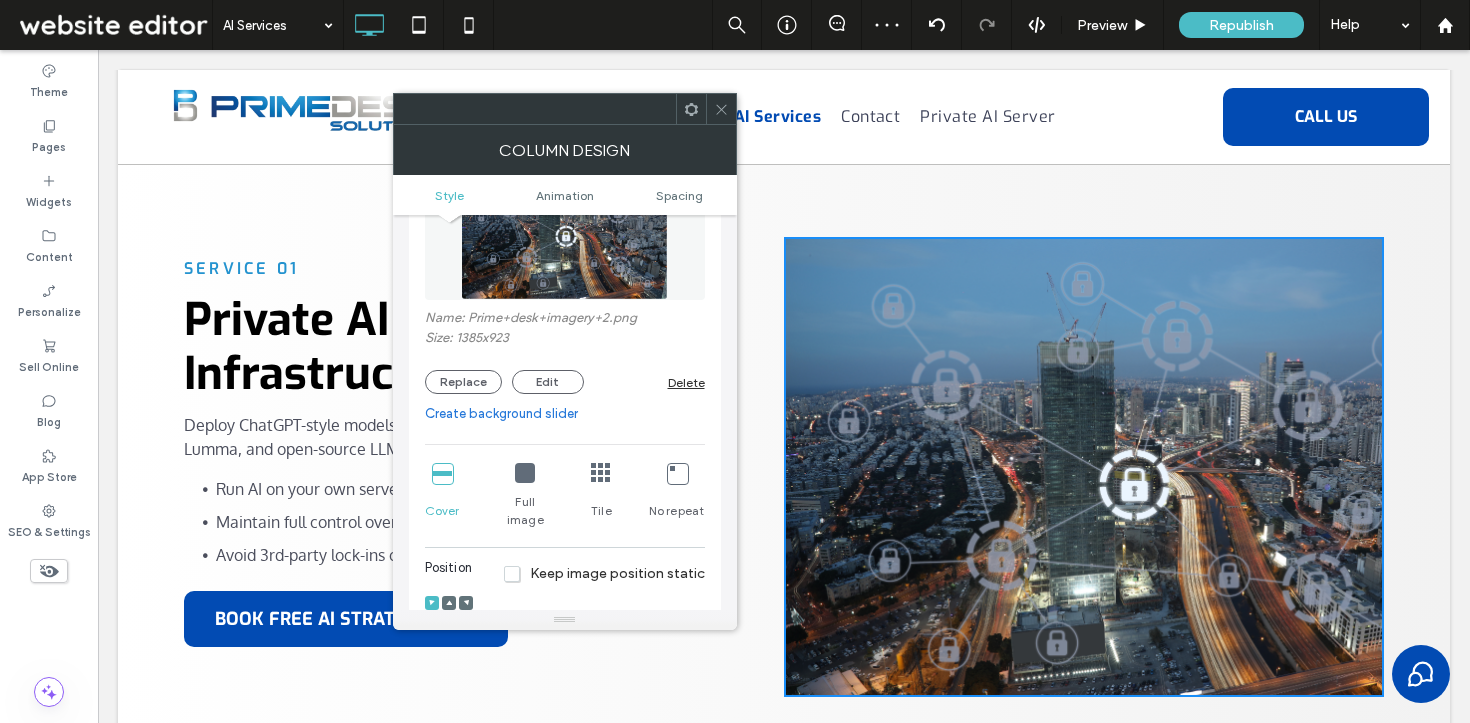 click on "Cover" at bounding box center [442, 496] 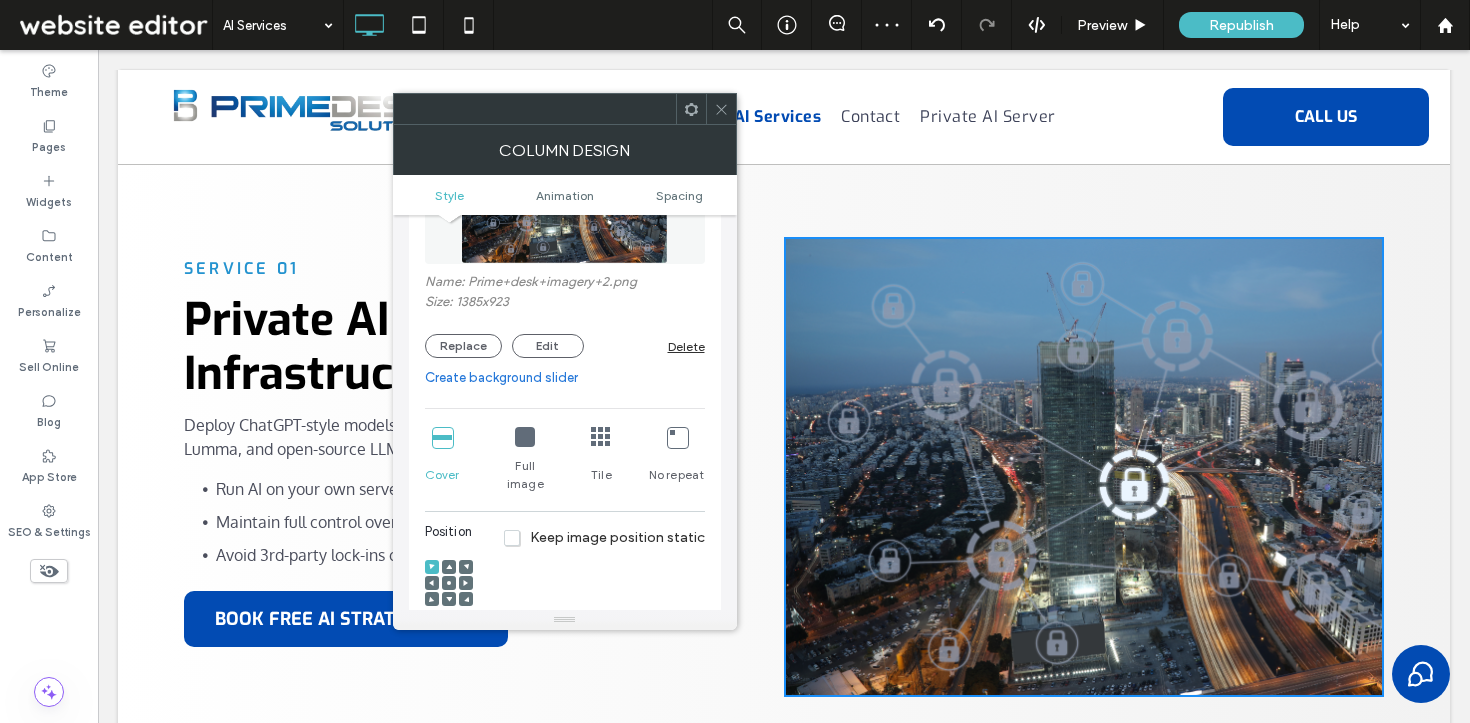 scroll, scrollTop: 244, scrollLeft: 0, axis: vertical 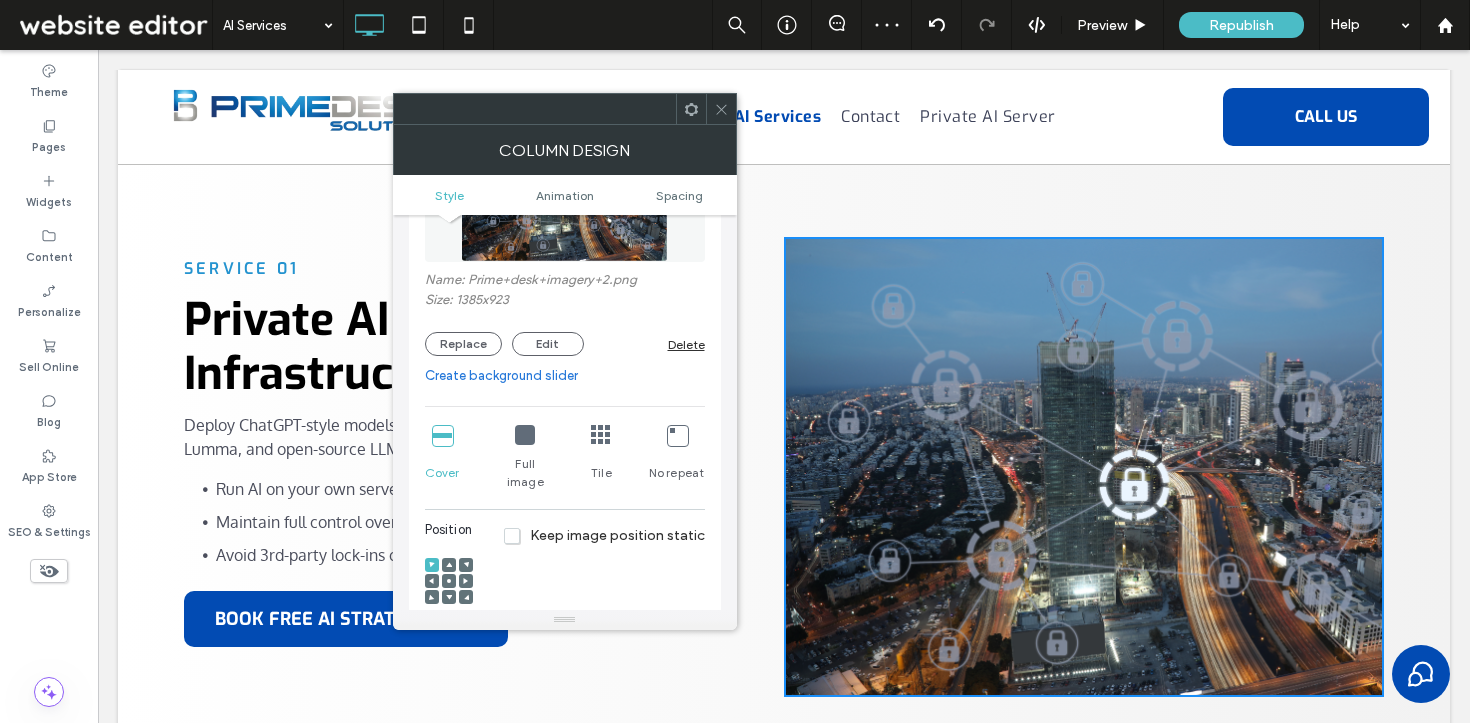 click 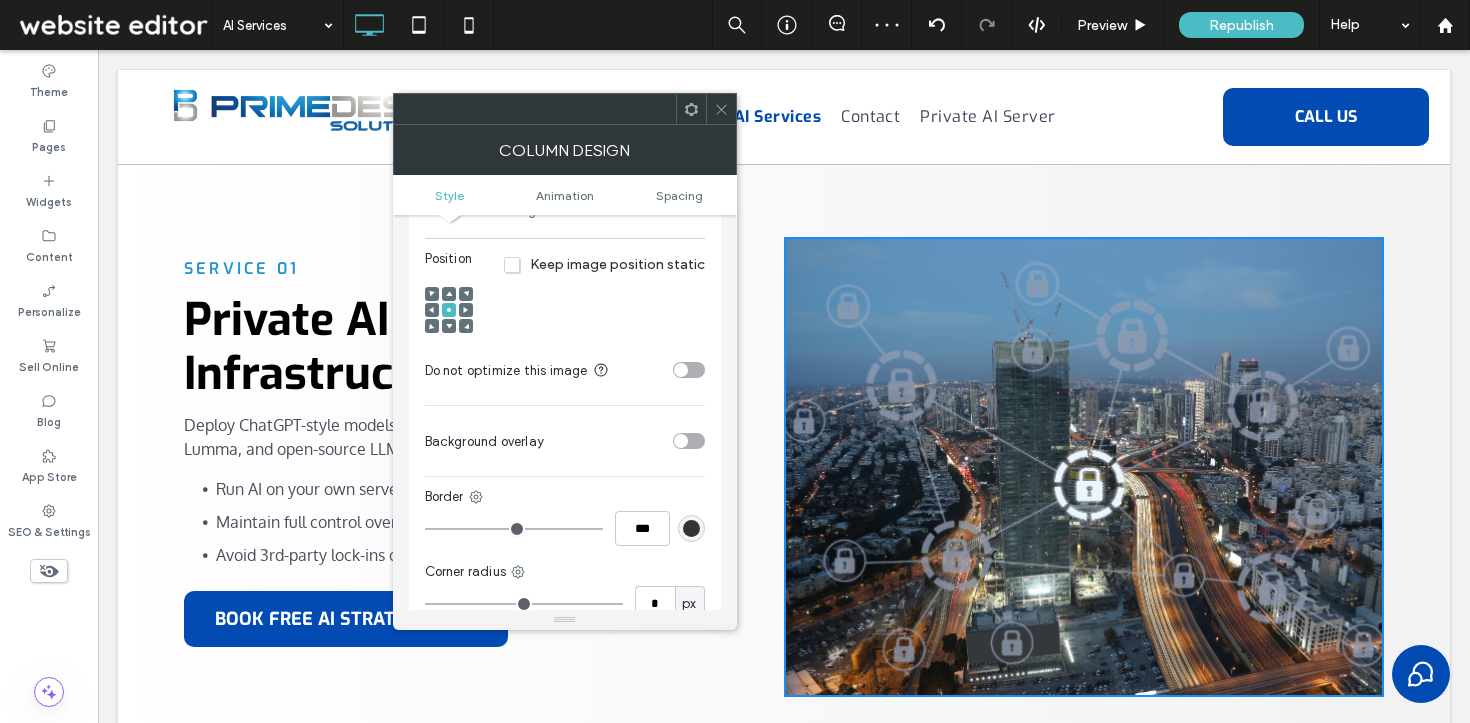 scroll, scrollTop: 522, scrollLeft: 0, axis: vertical 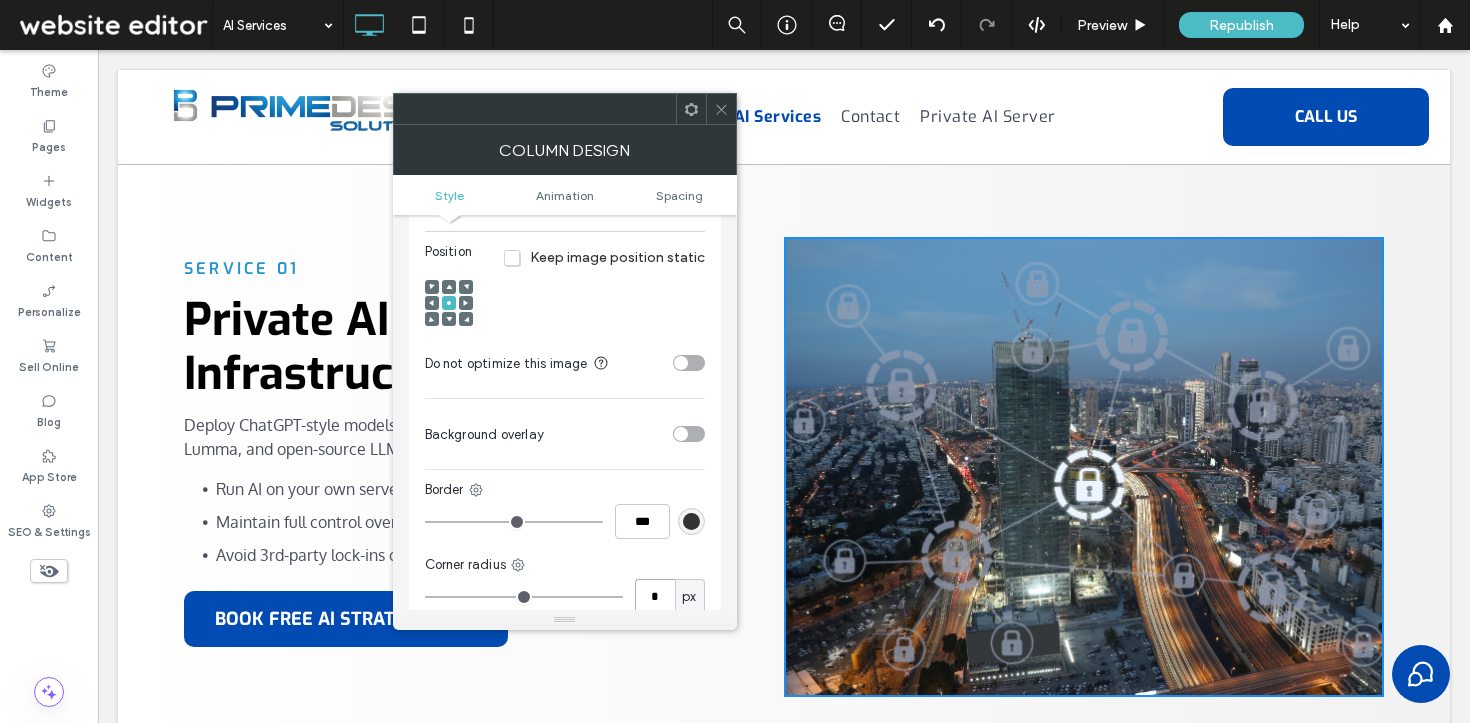 click on "*" at bounding box center (655, 596) 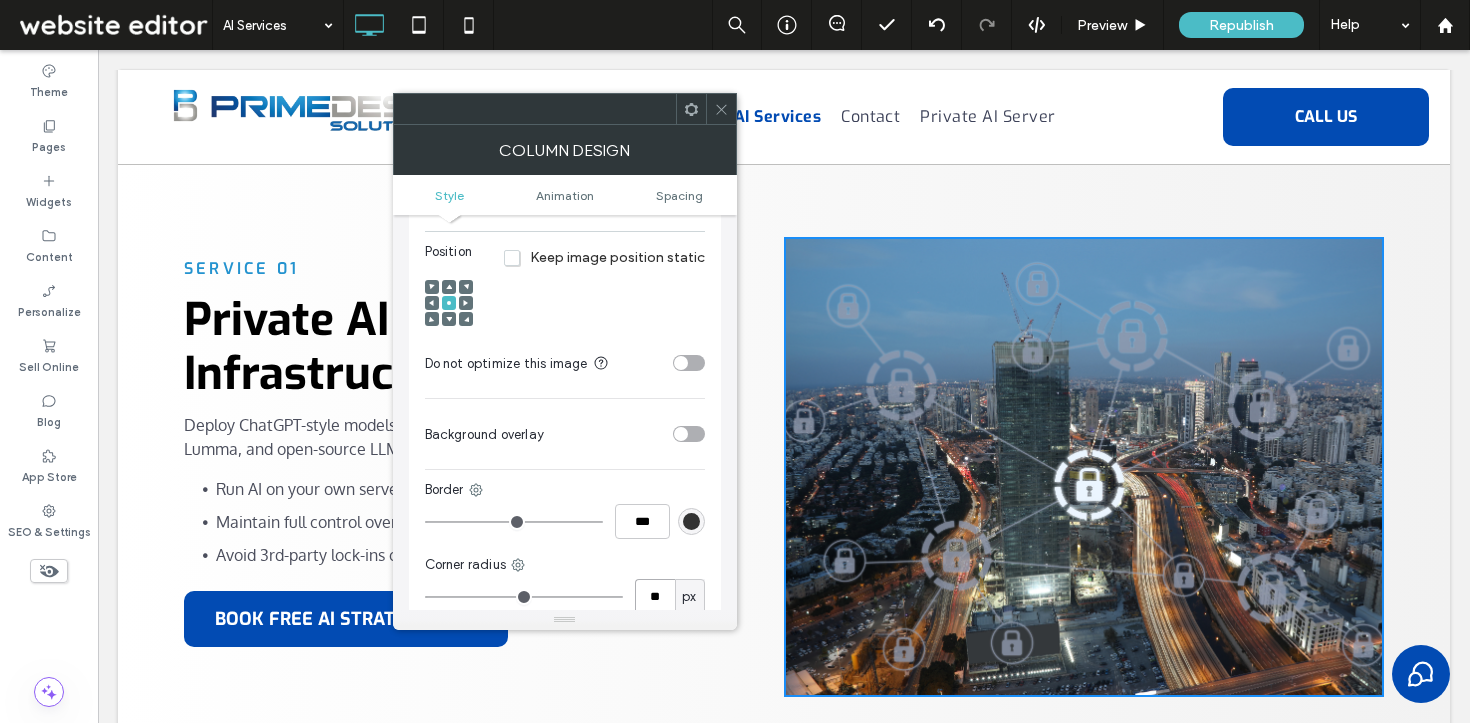 type on "**" 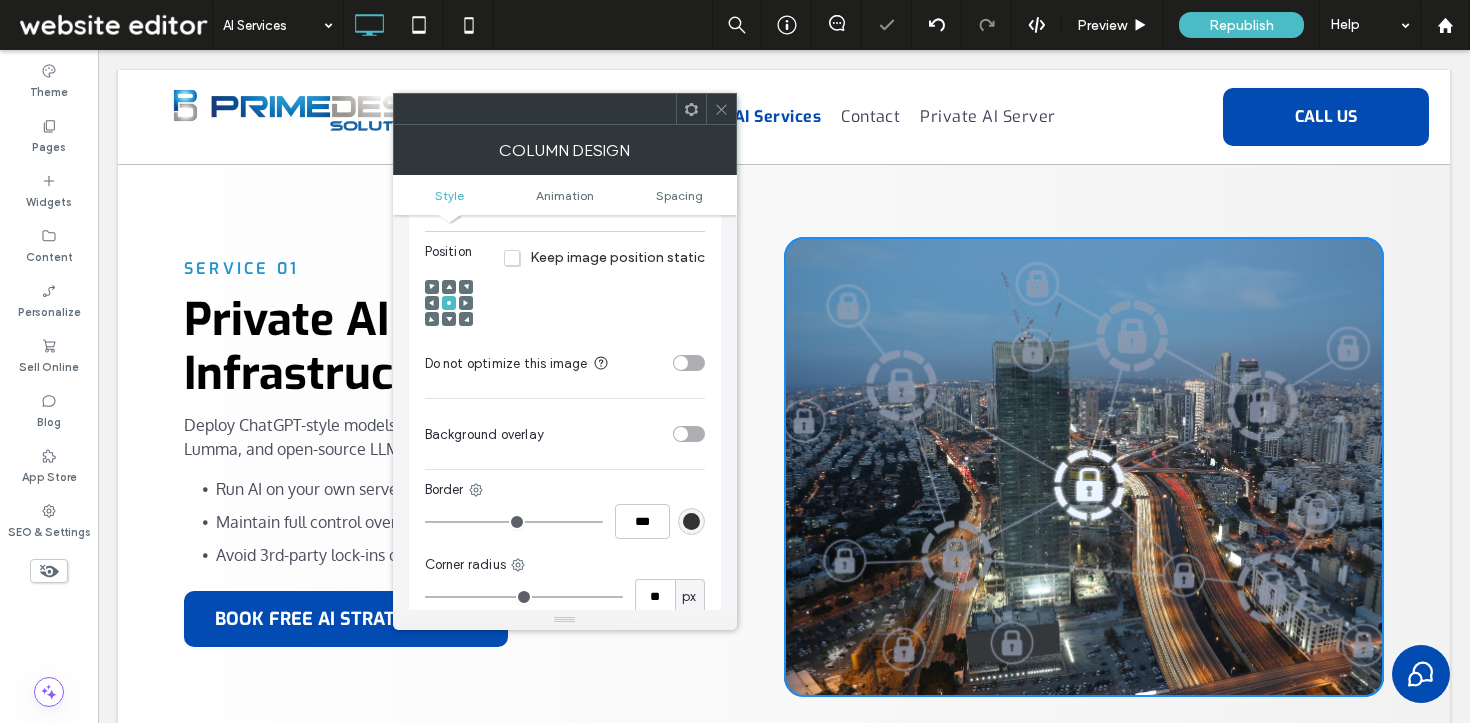 click 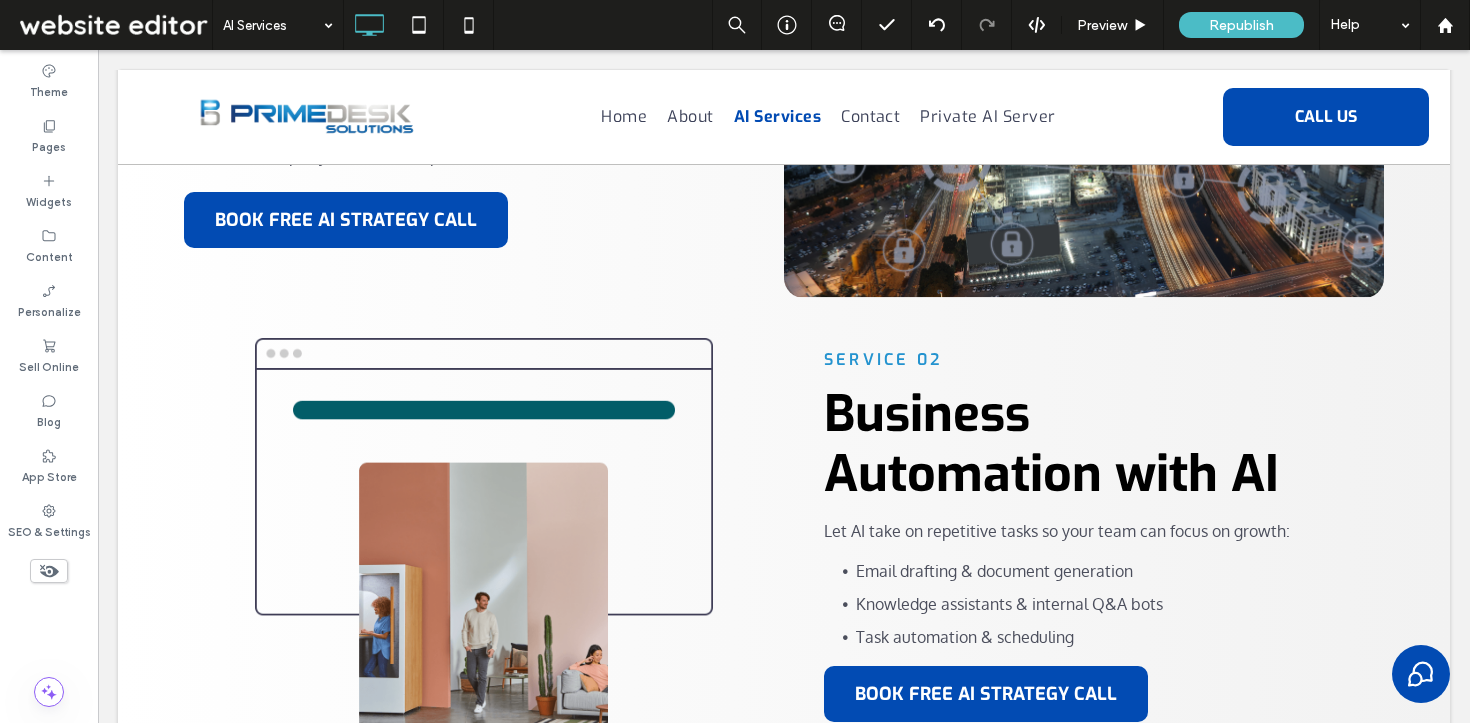 scroll, scrollTop: 837, scrollLeft: 0, axis: vertical 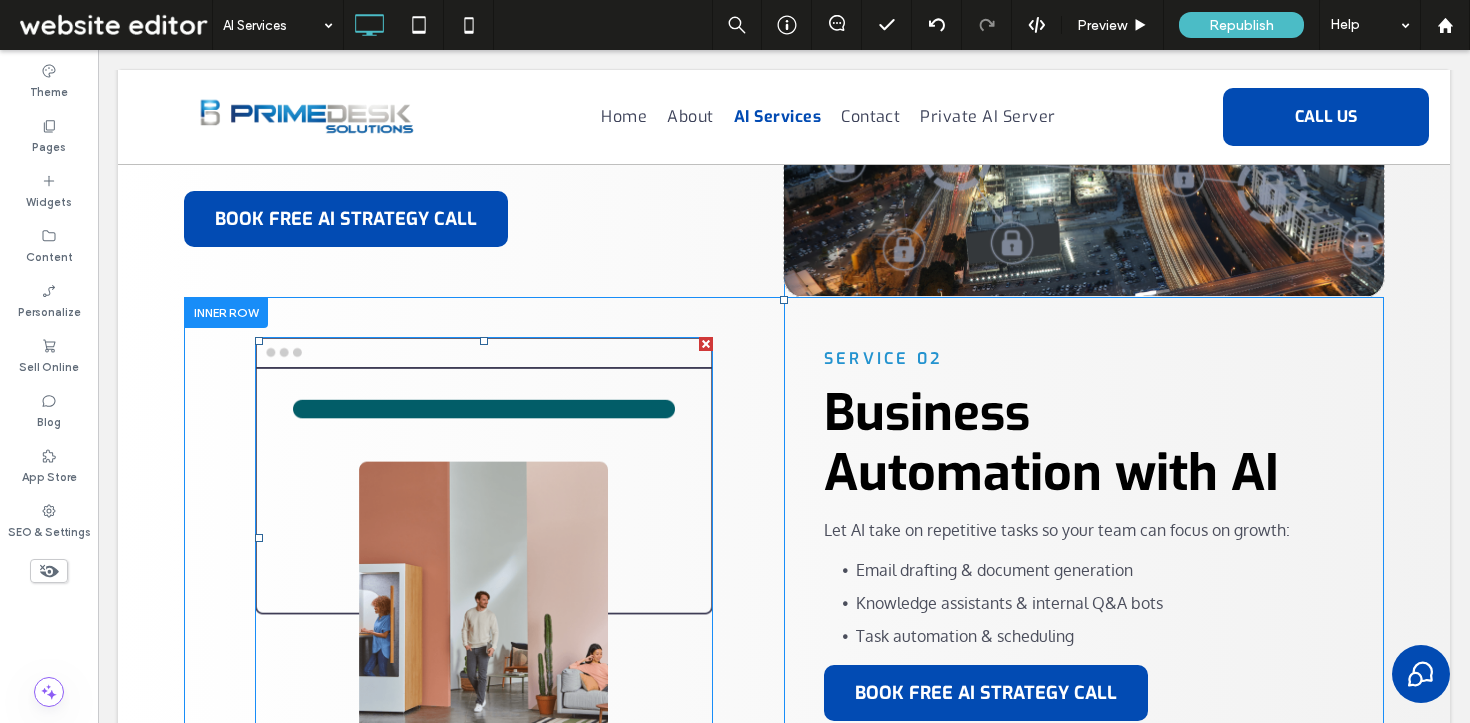 click at bounding box center (484, 538) 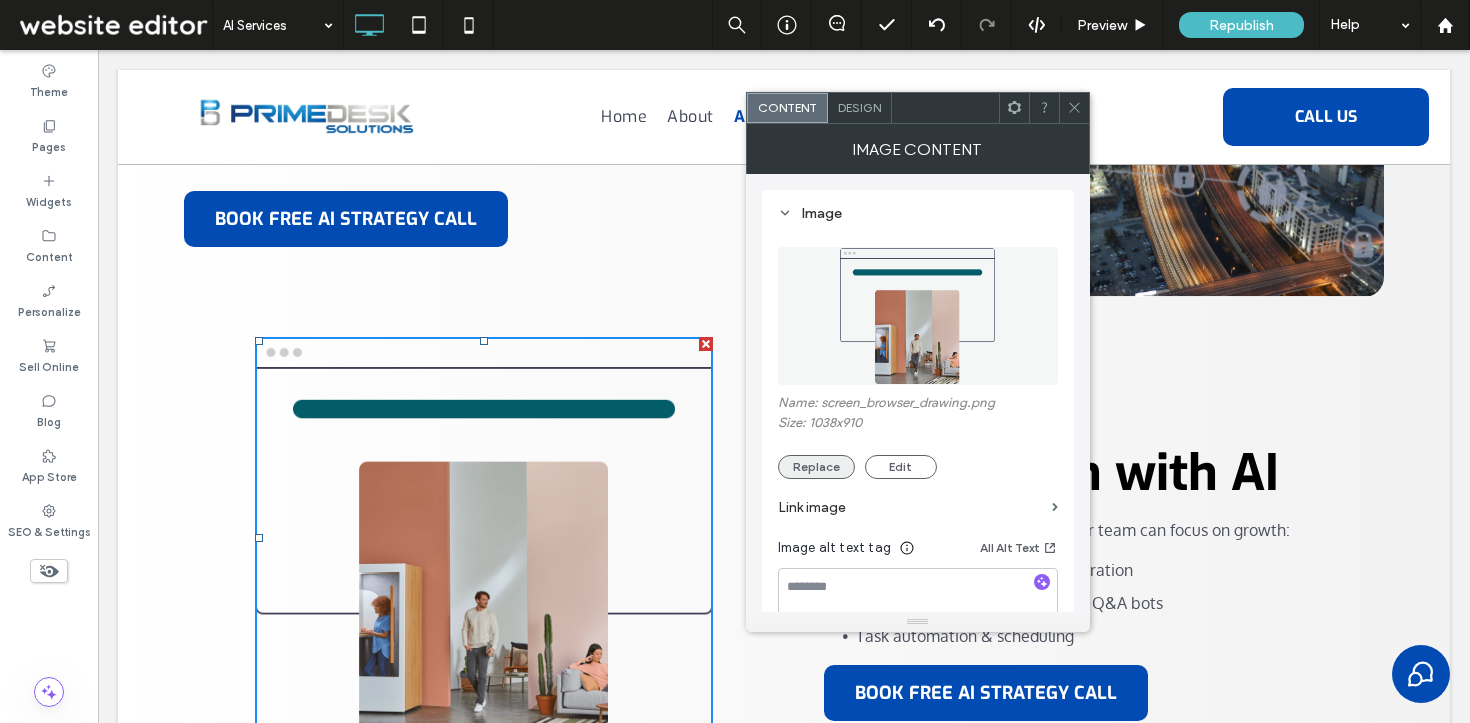 click on "Replace" at bounding box center [816, 467] 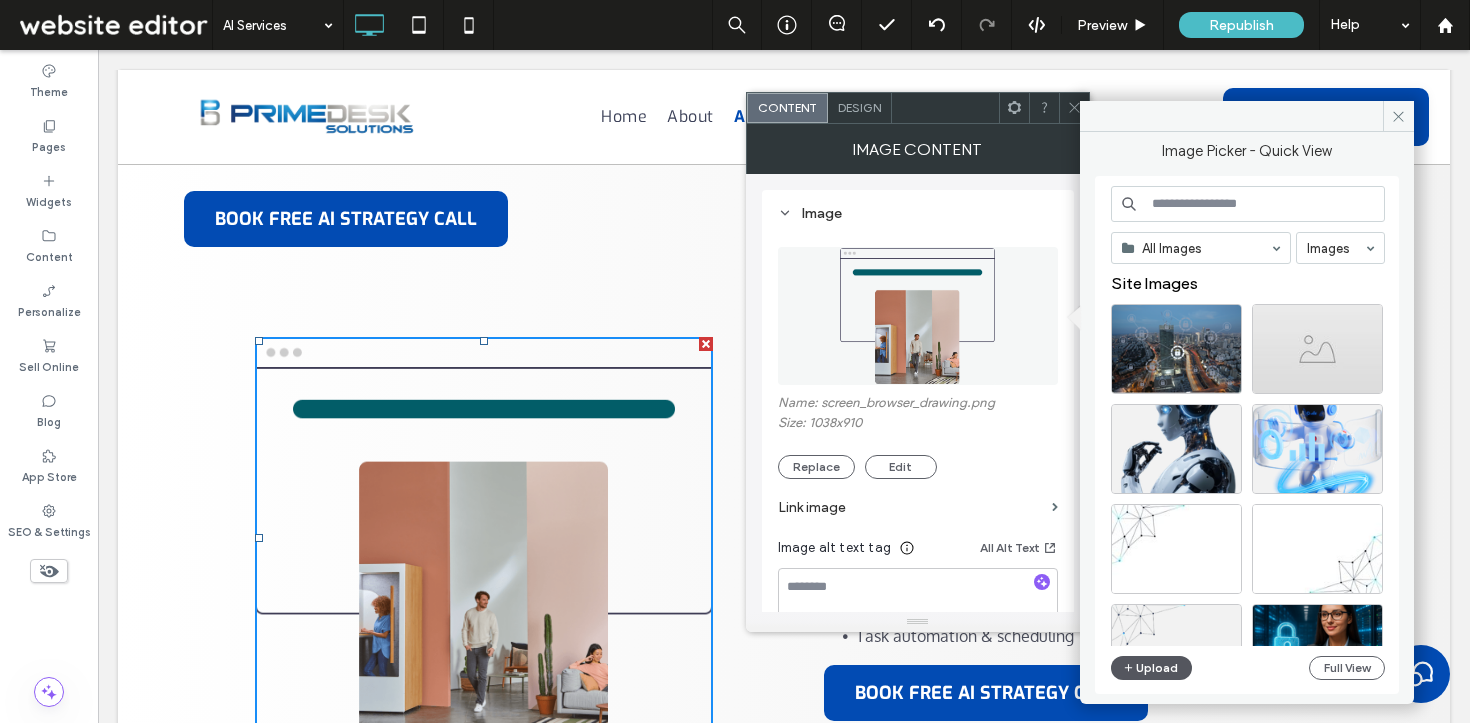 click on "Upload" at bounding box center (1152, 668) 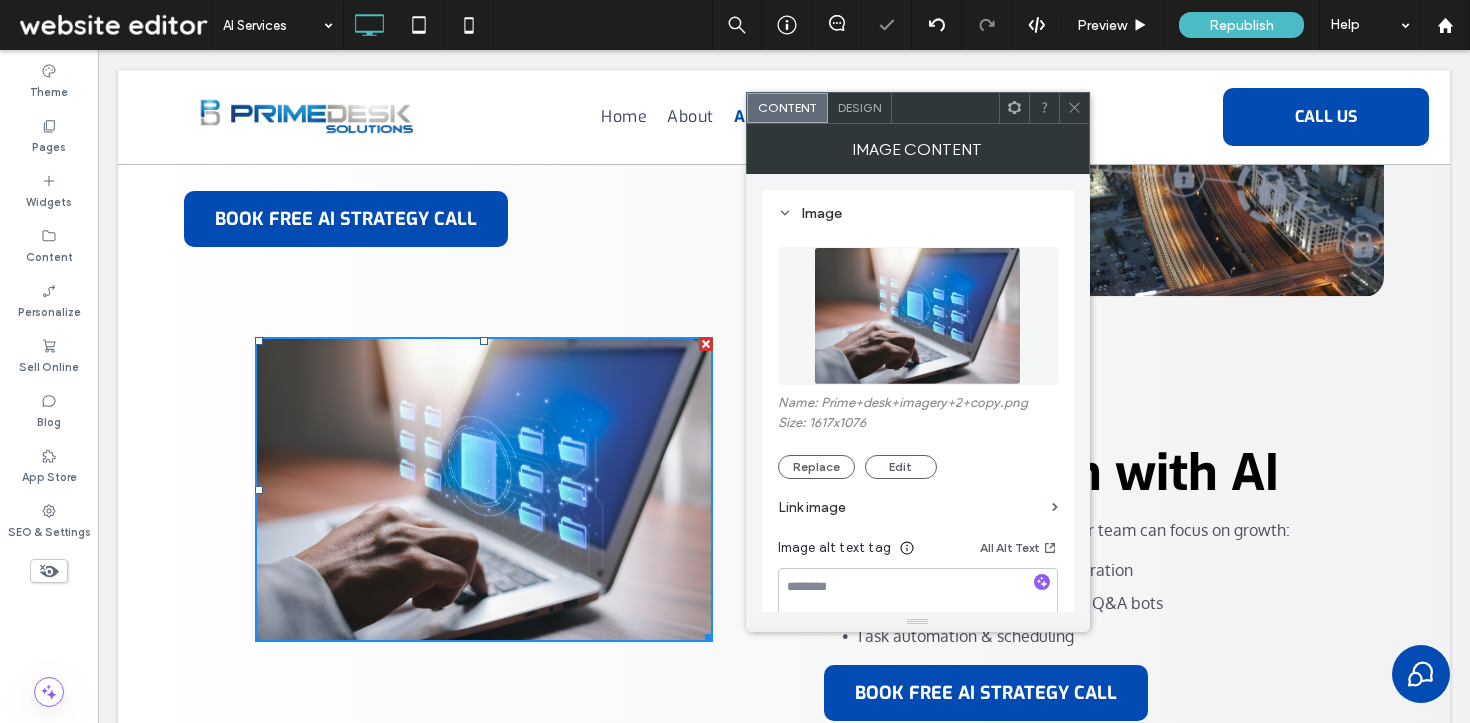 click 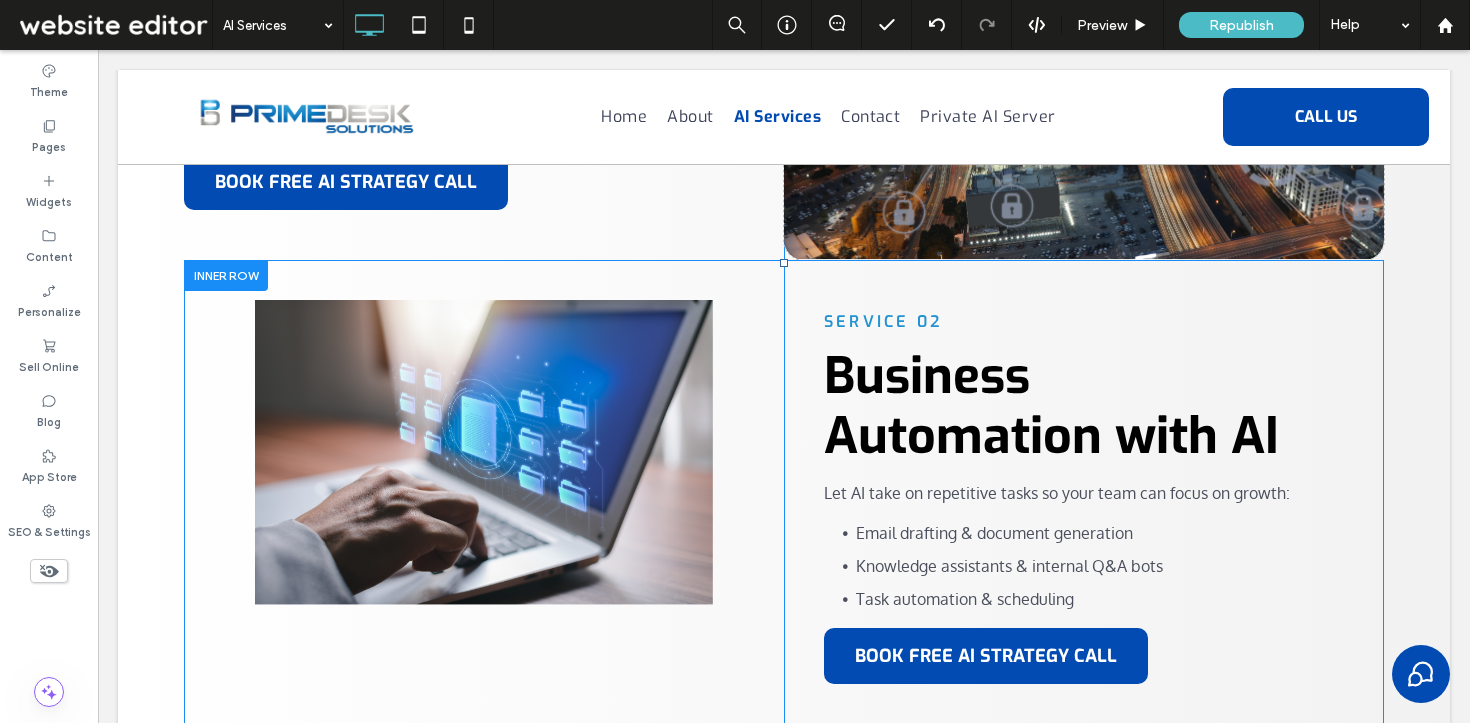 scroll, scrollTop: 878, scrollLeft: 0, axis: vertical 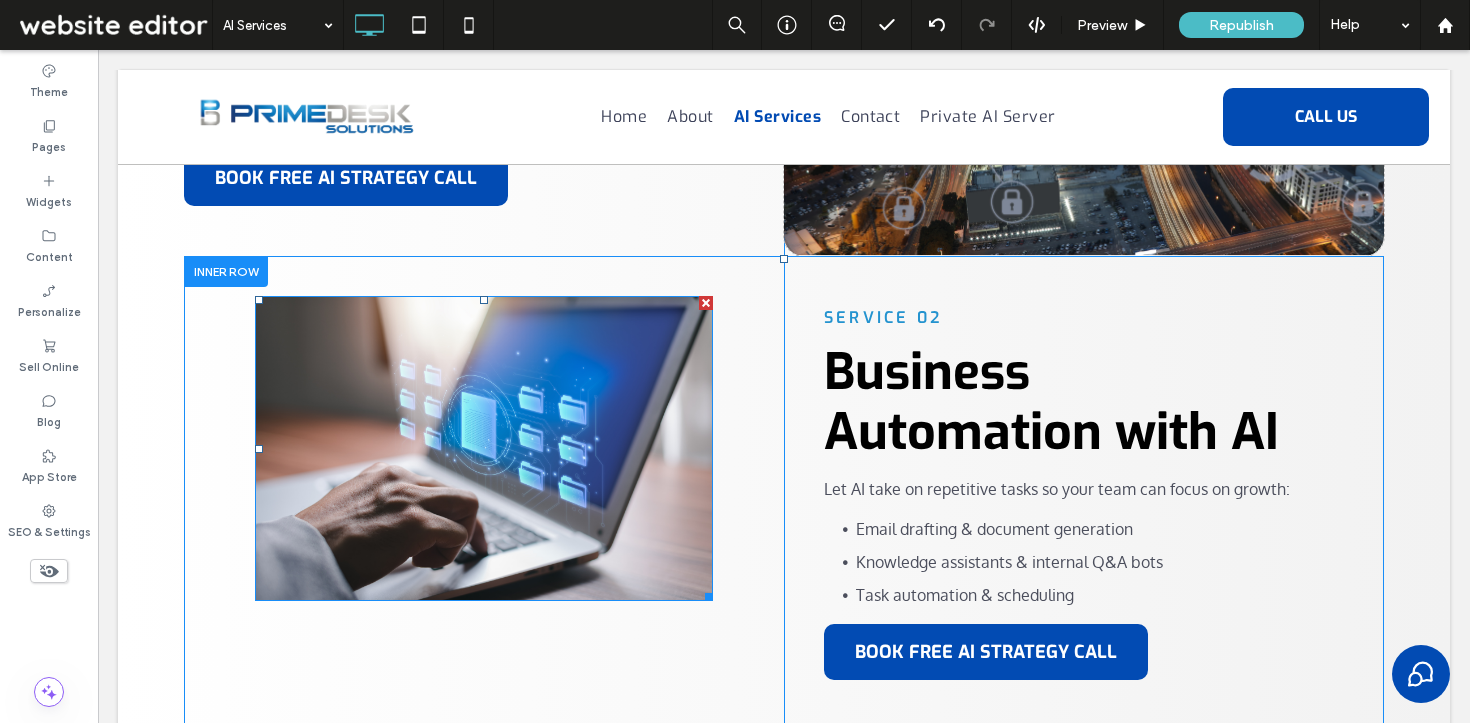click at bounding box center [706, 303] 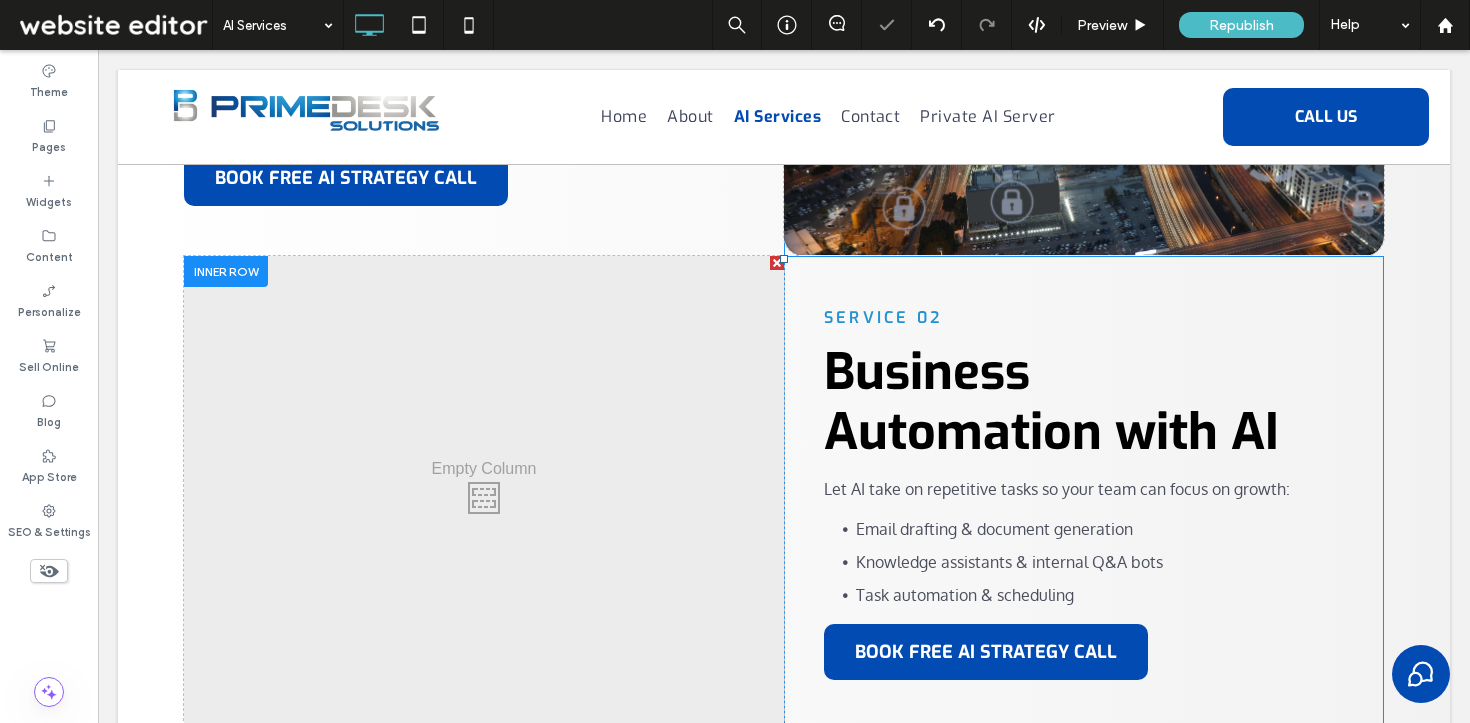 click on "Click To Paste" at bounding box center (484, 493) 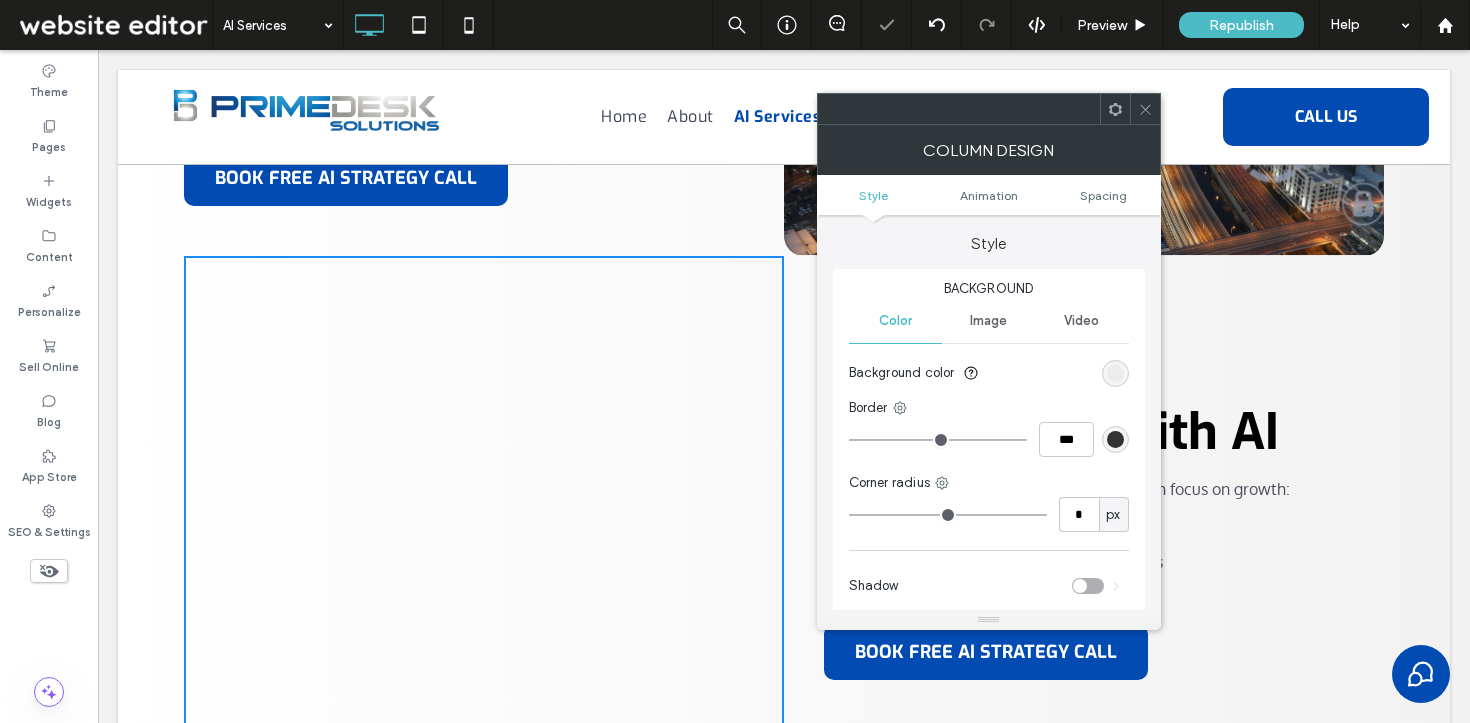 click on "Image" at bounding box center [988, 321] 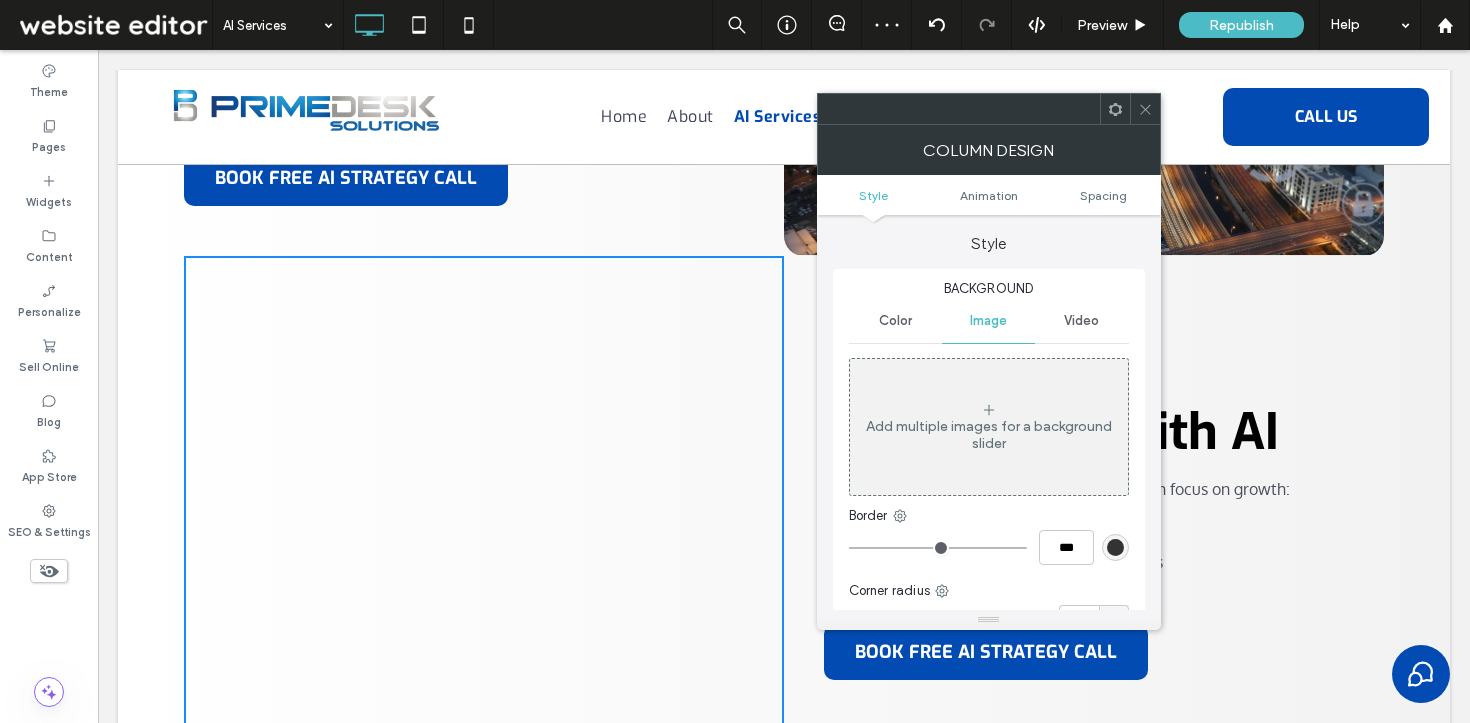 click 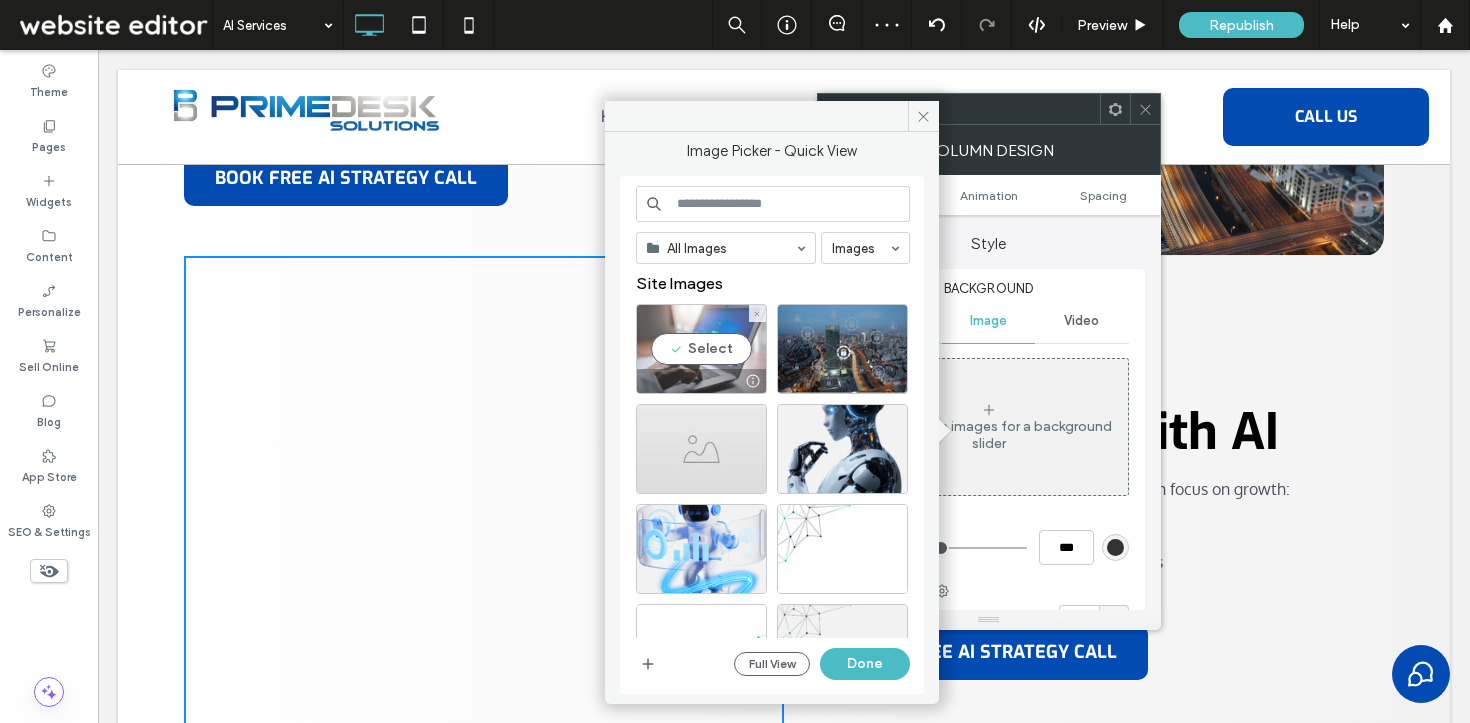 click on "Select" at bounding box center (701, 349) 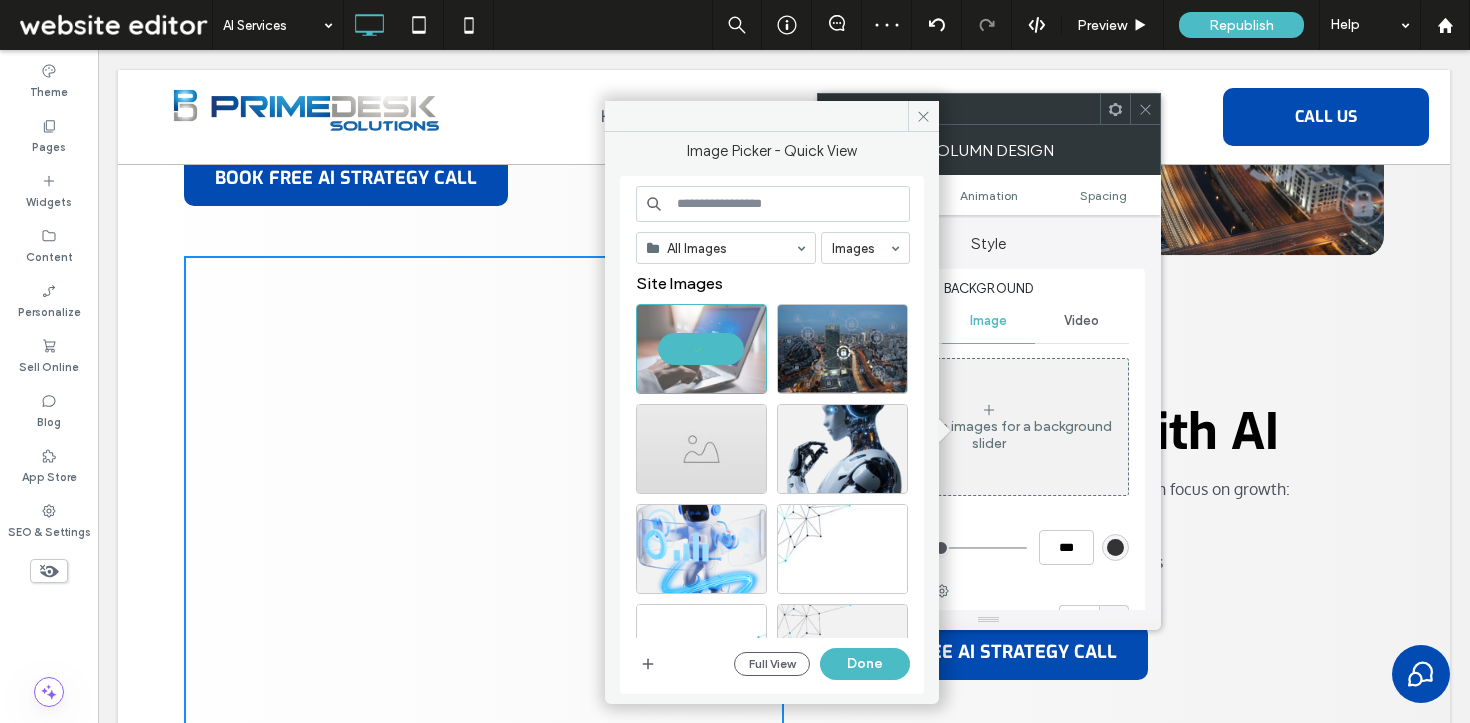 click on "All Images Images Site Images Full View Done" at bounding box center [773, 435] 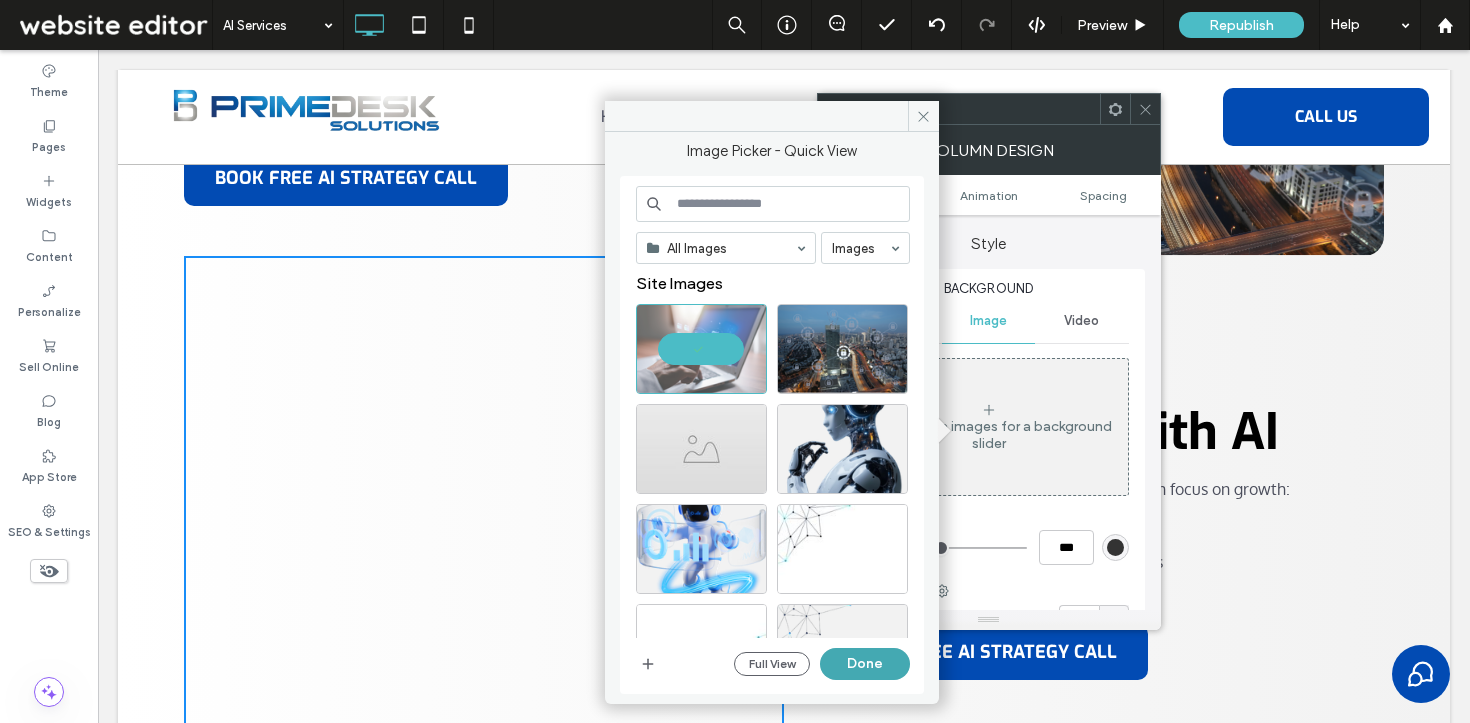 click on "Done" at bounding box center (865, 664) 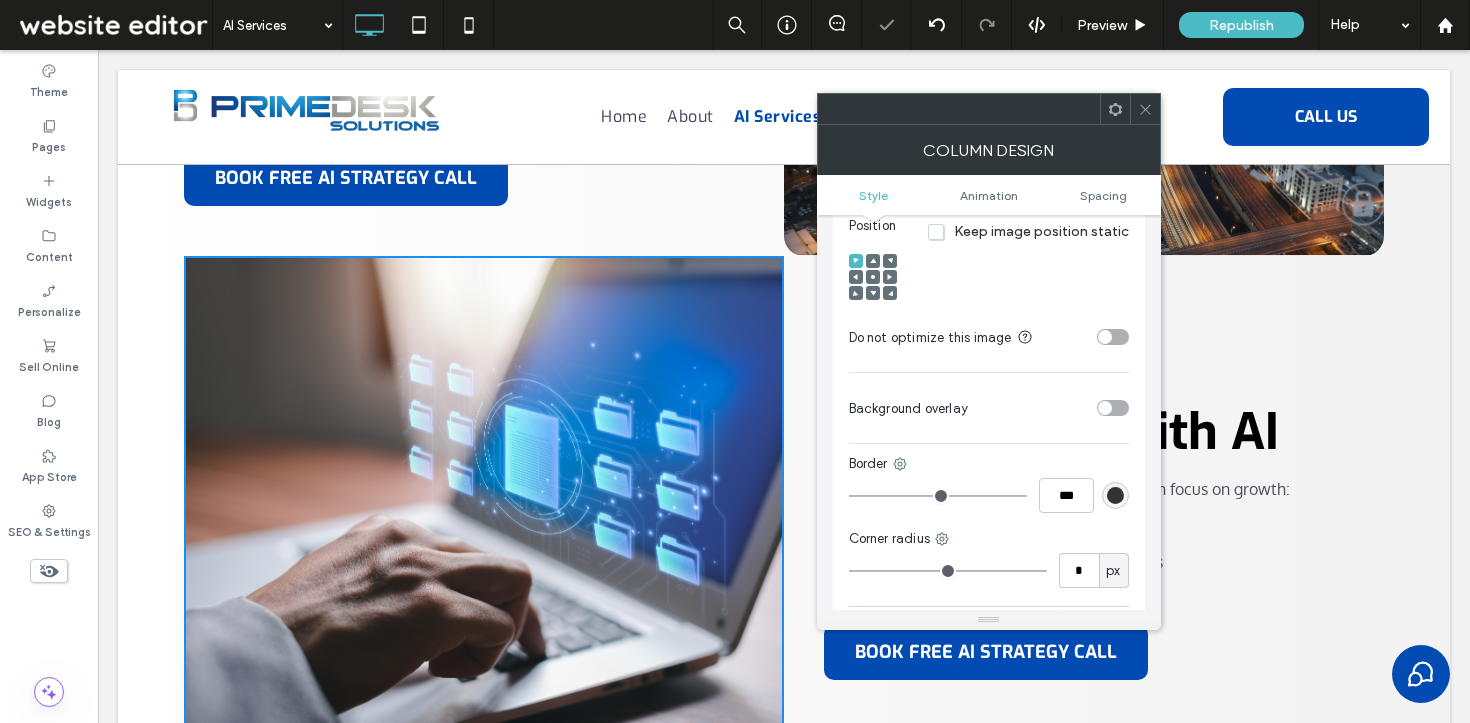 scroll, scrollTop: 615, scrollLeft: 0, axis: vertical 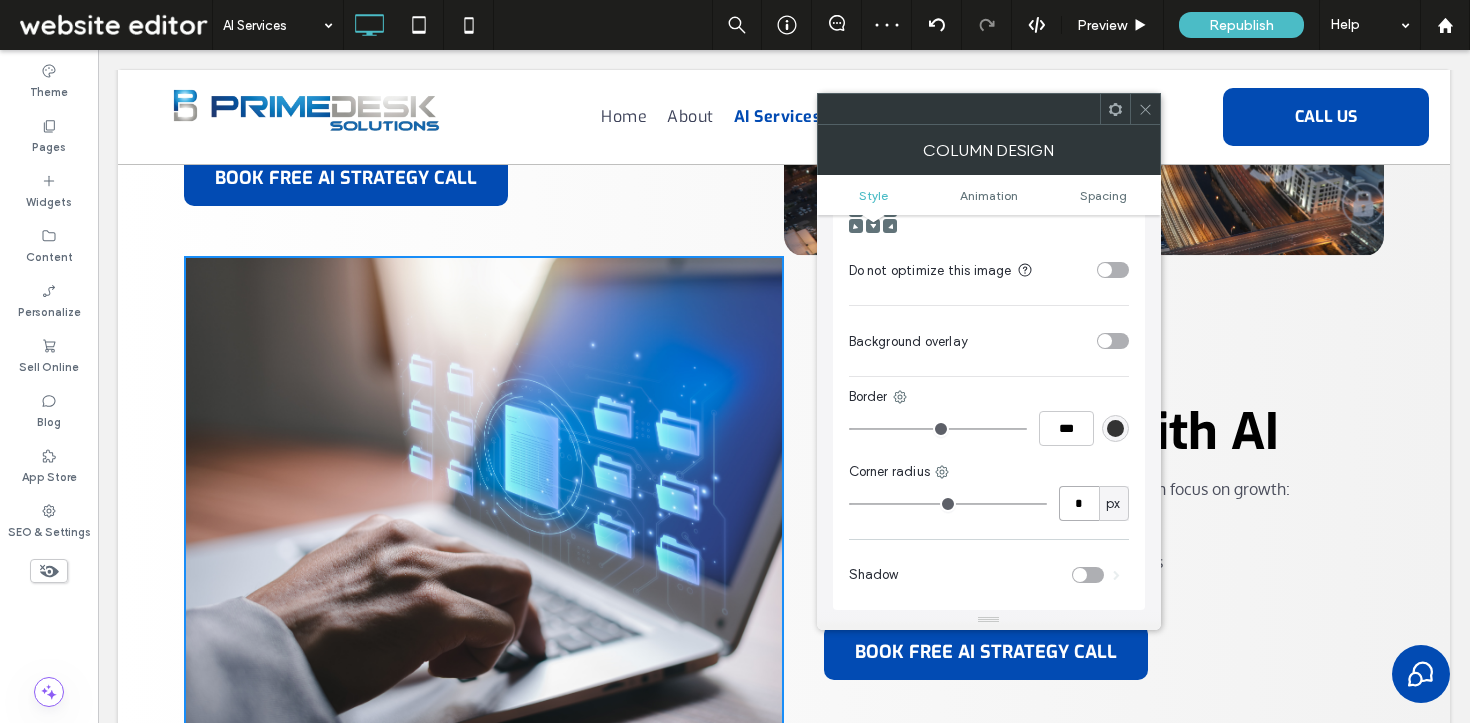 click on "*" at bounding box center [1079, 503] 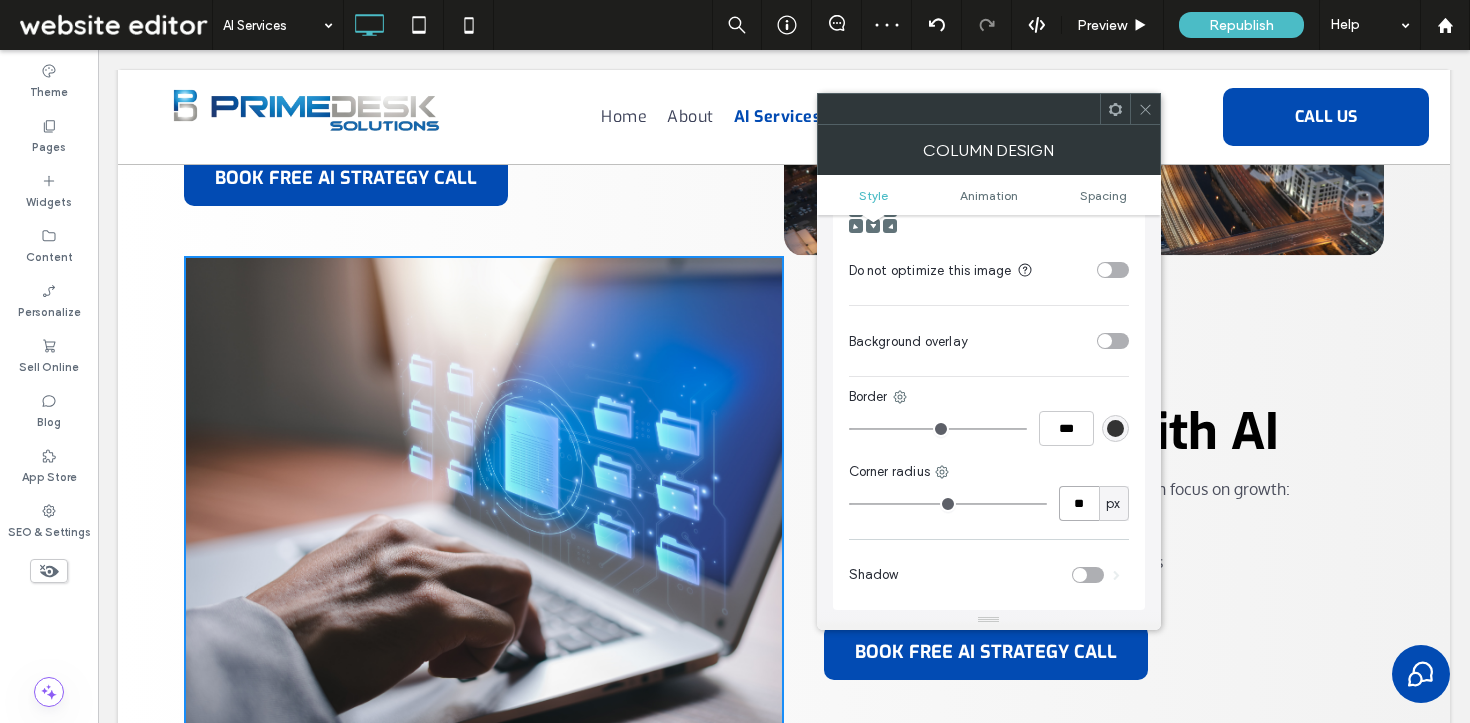 type on "**" 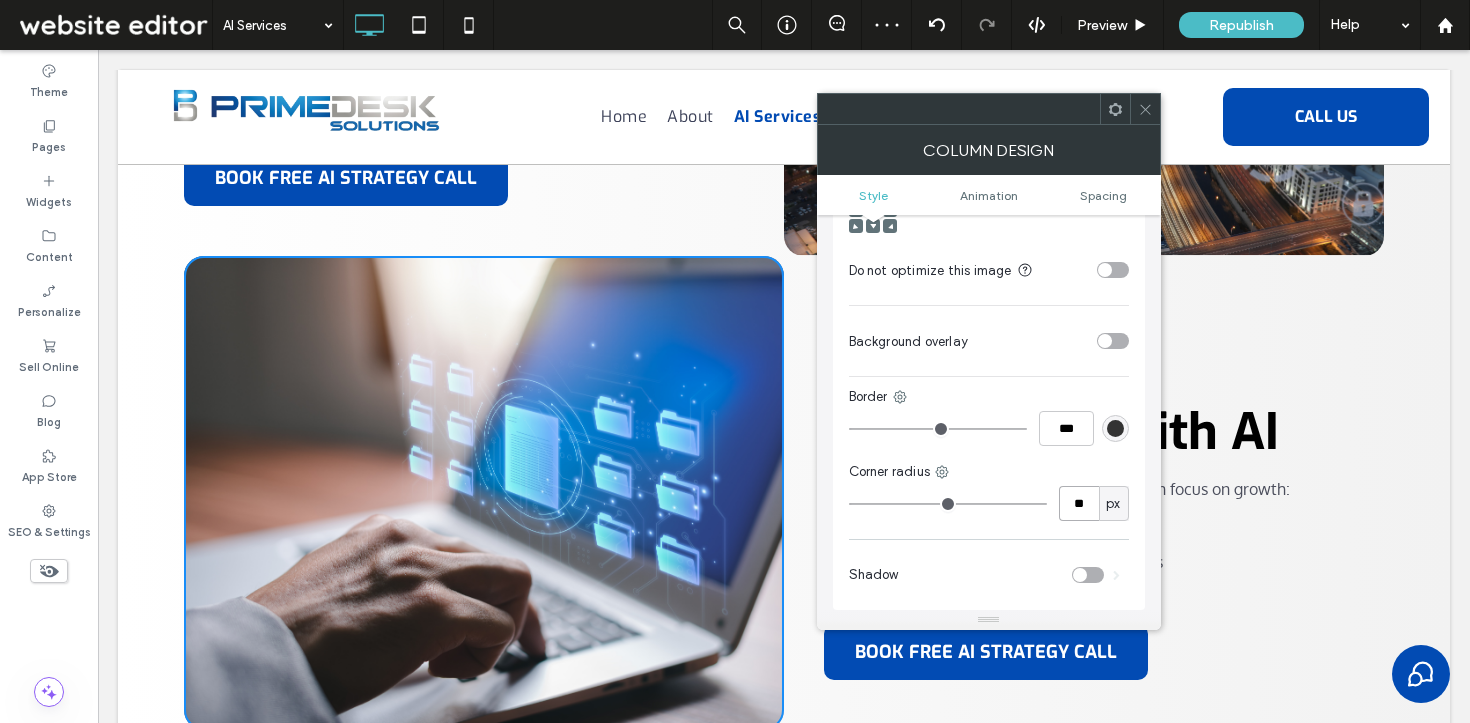 type on "**" 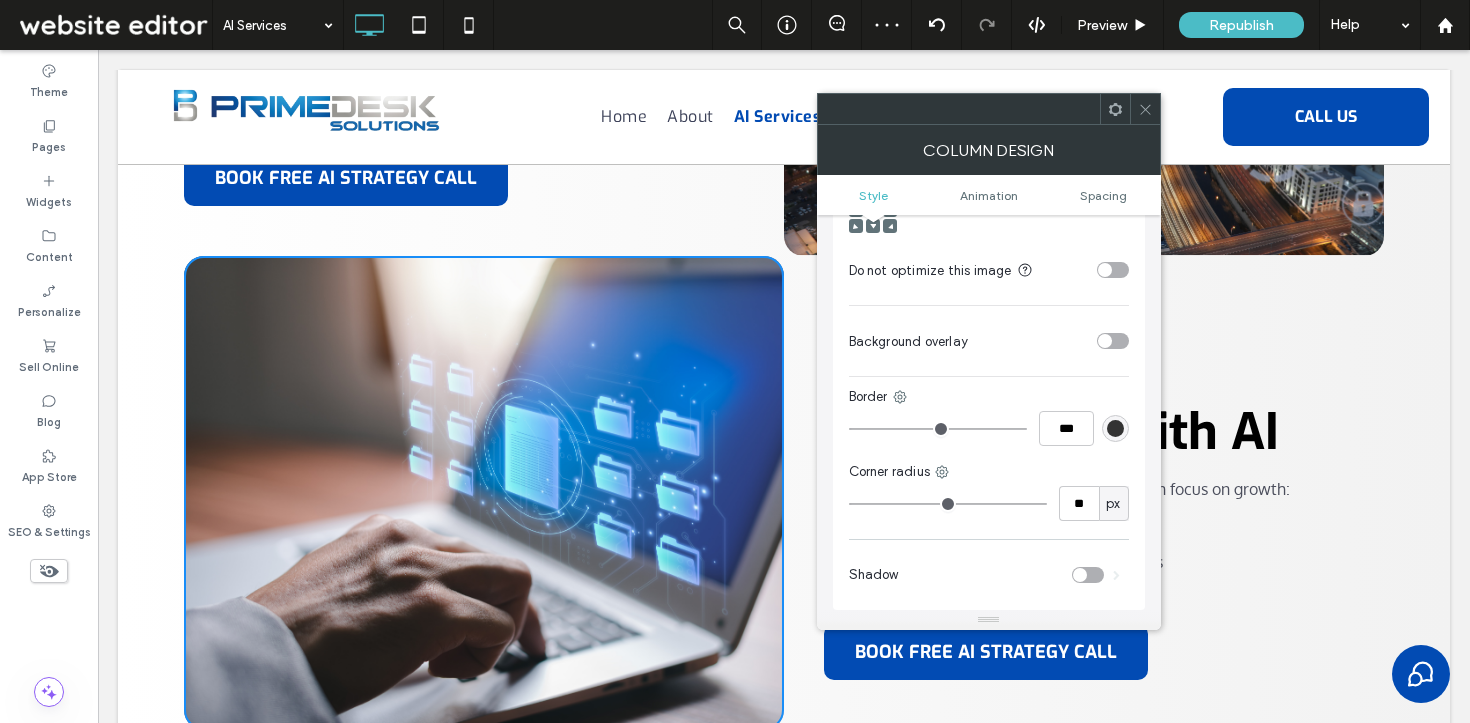 click 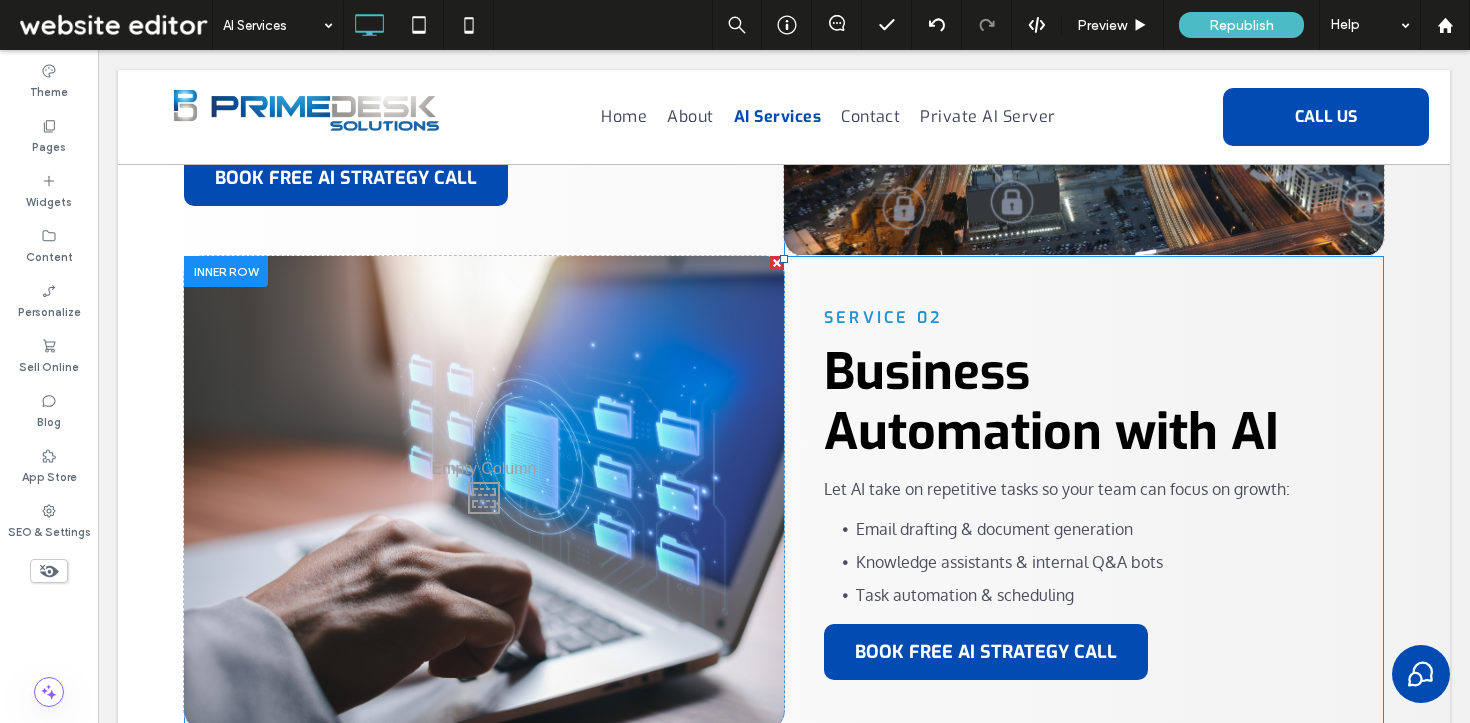 click at bounding box center [226, 271] 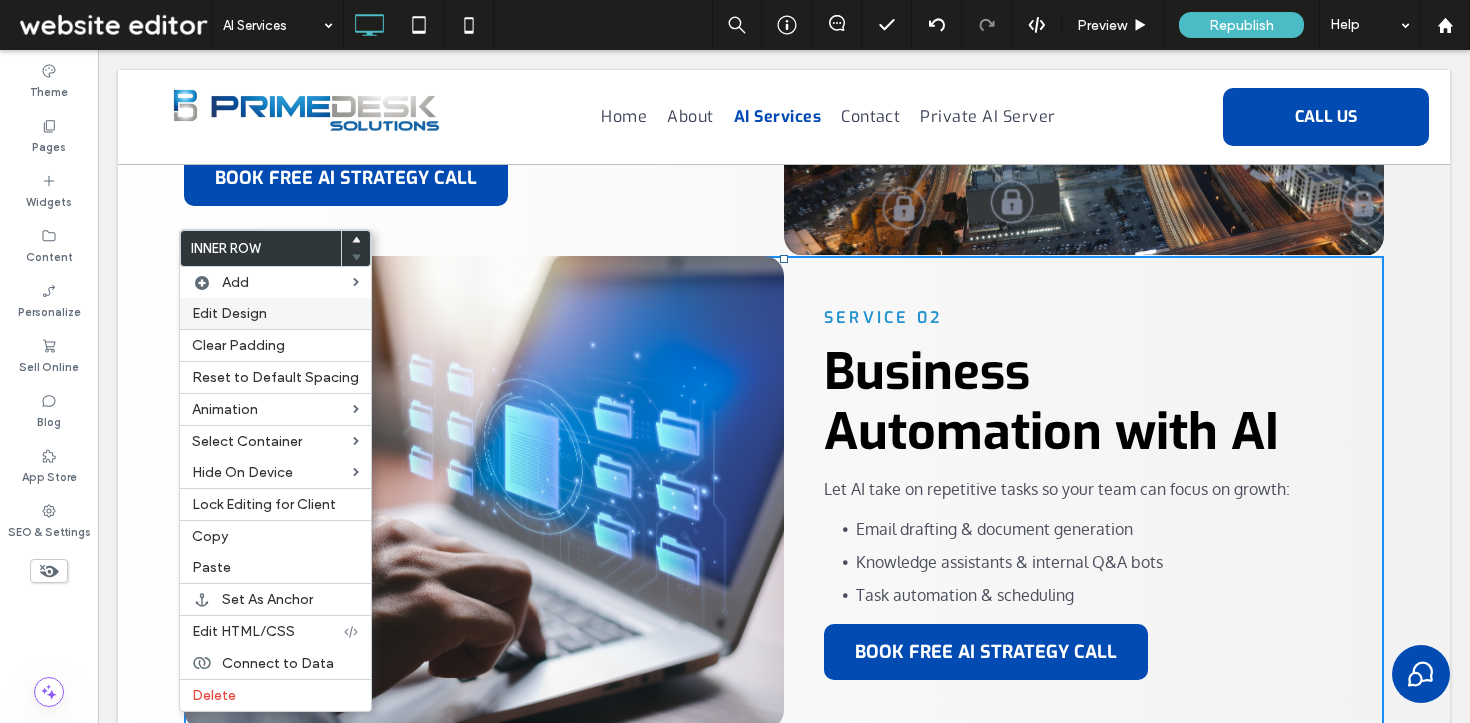 click on "Edit Design" at bounding box center (275, 313) 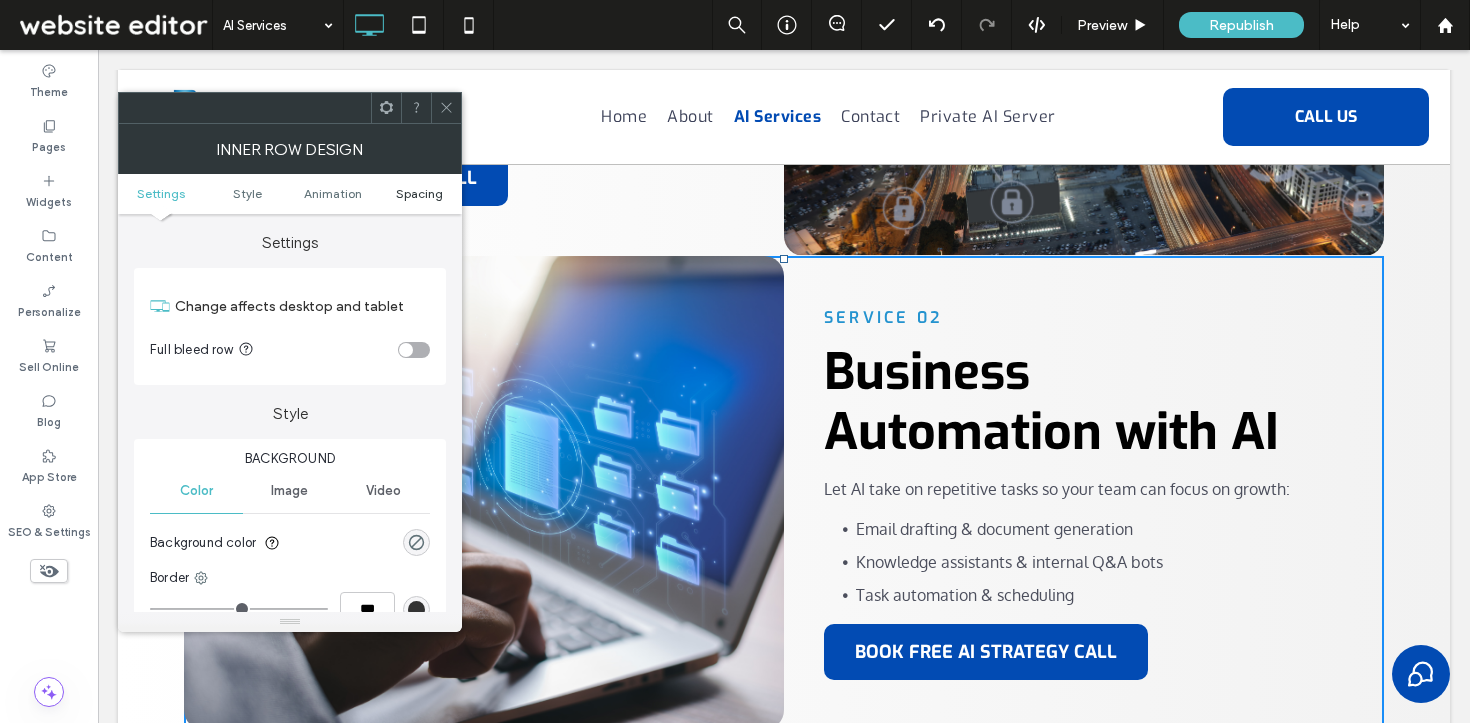 click on "Spacing" at bounding box center (419, 193) 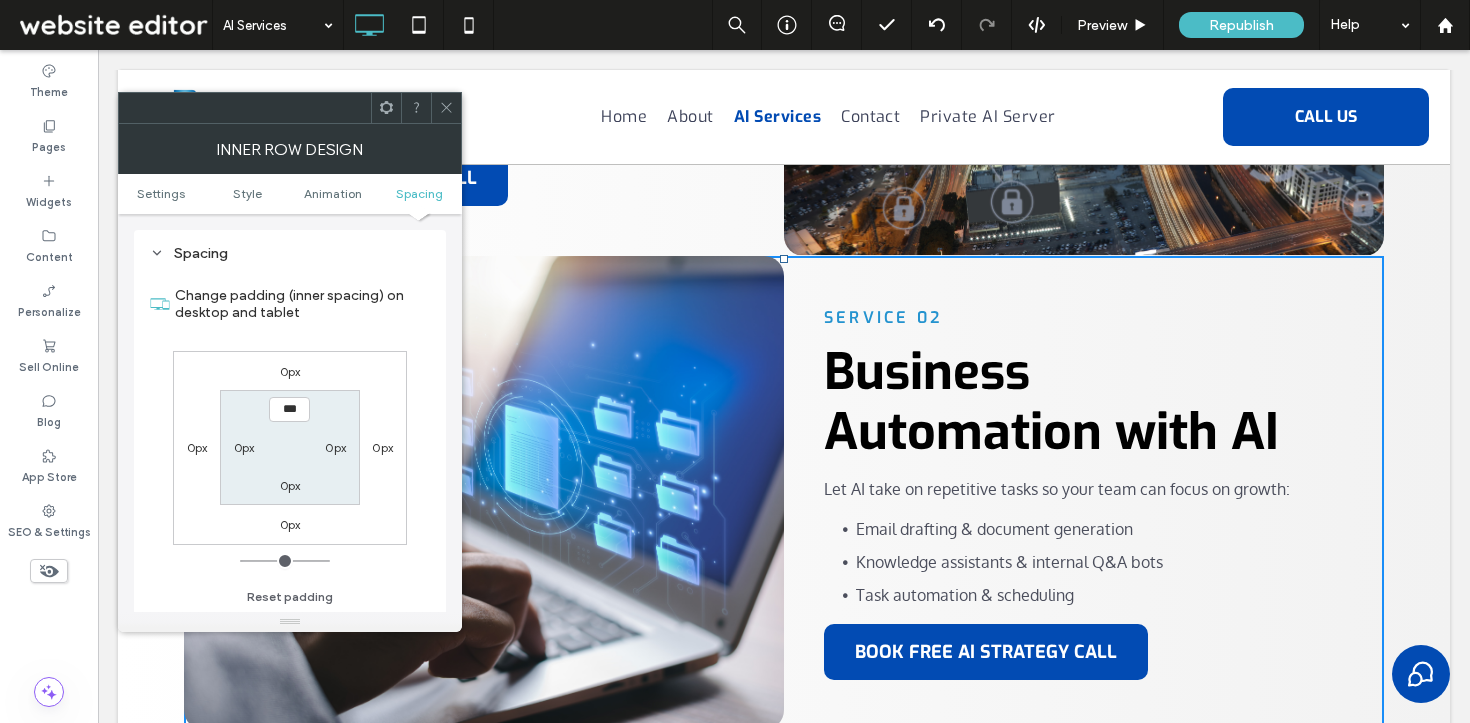 scroll, scrollTop: 641, scrollLeft: 0, axis: vertical 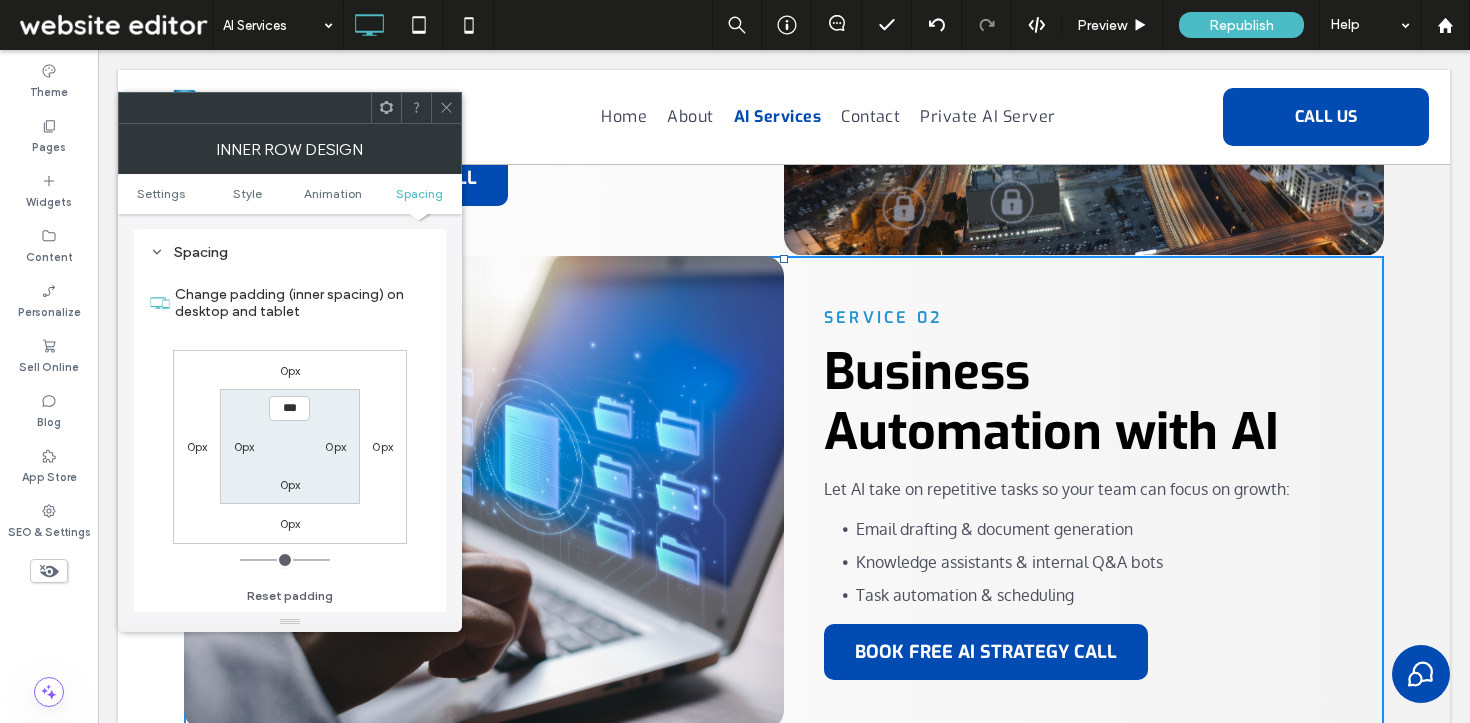 click on "0px" at bounding box center (290, 370) 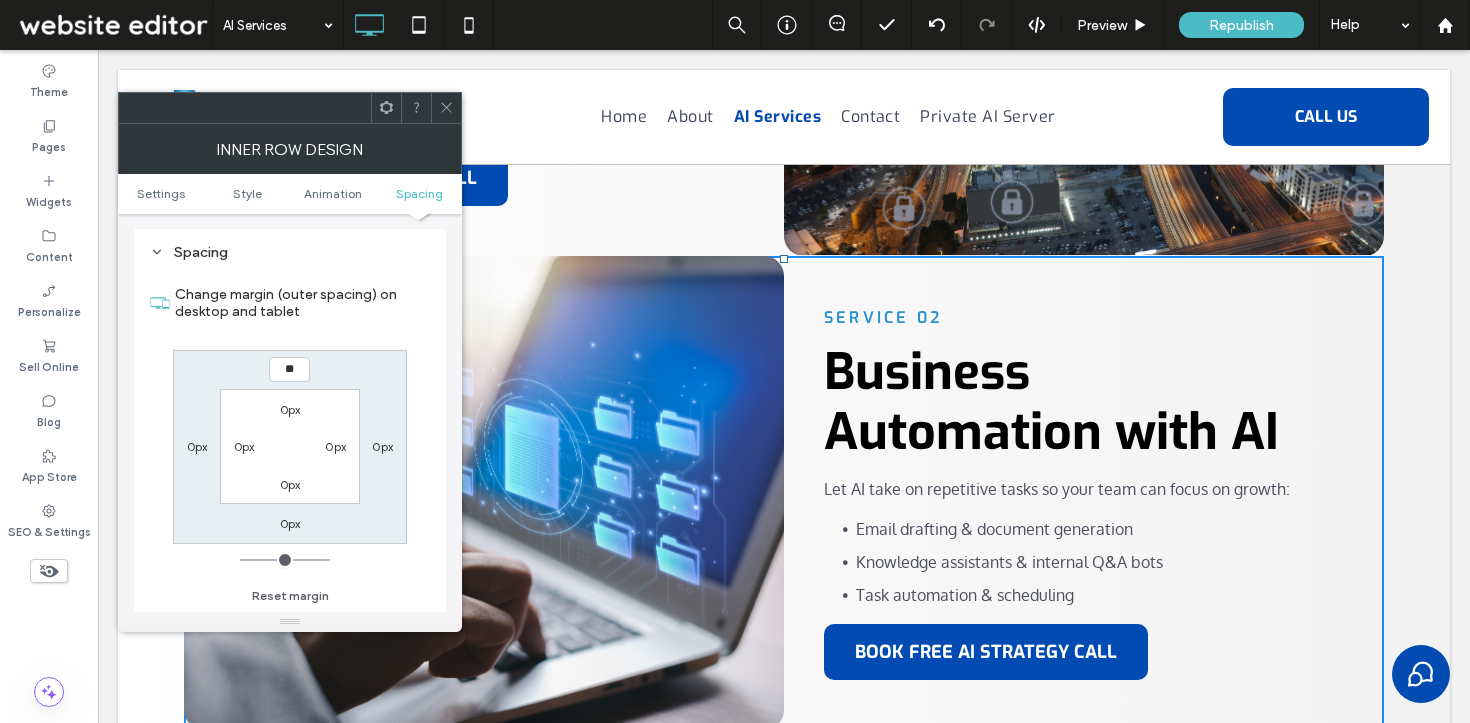 type on "**" 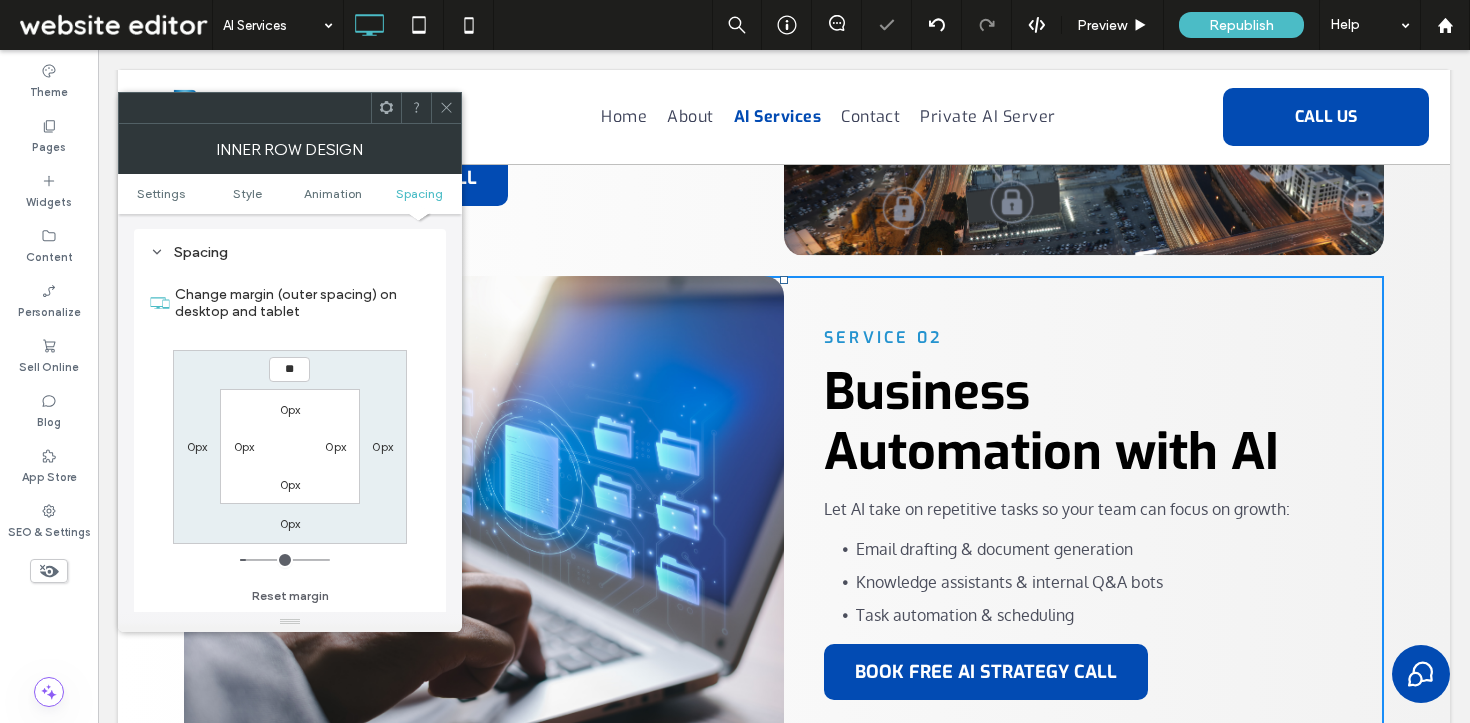 type on "**" 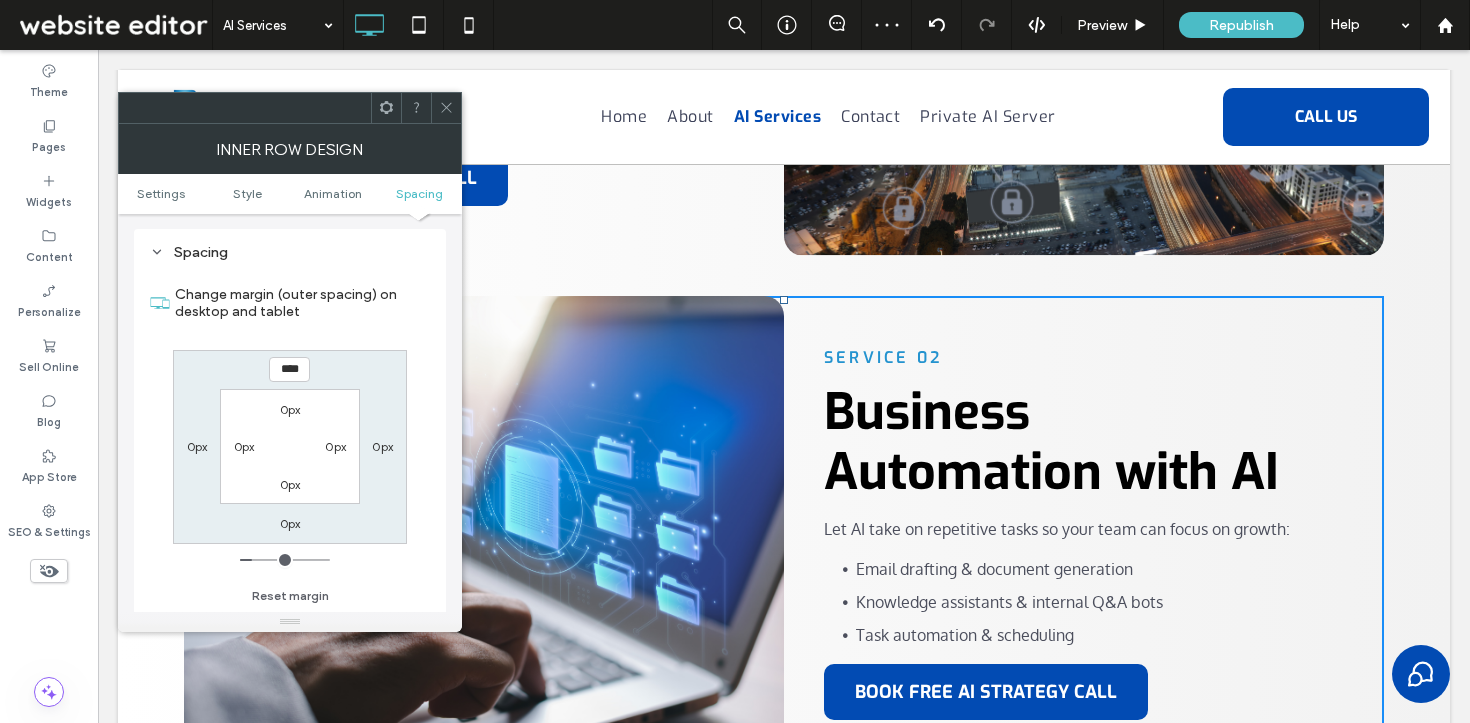 type on "**" 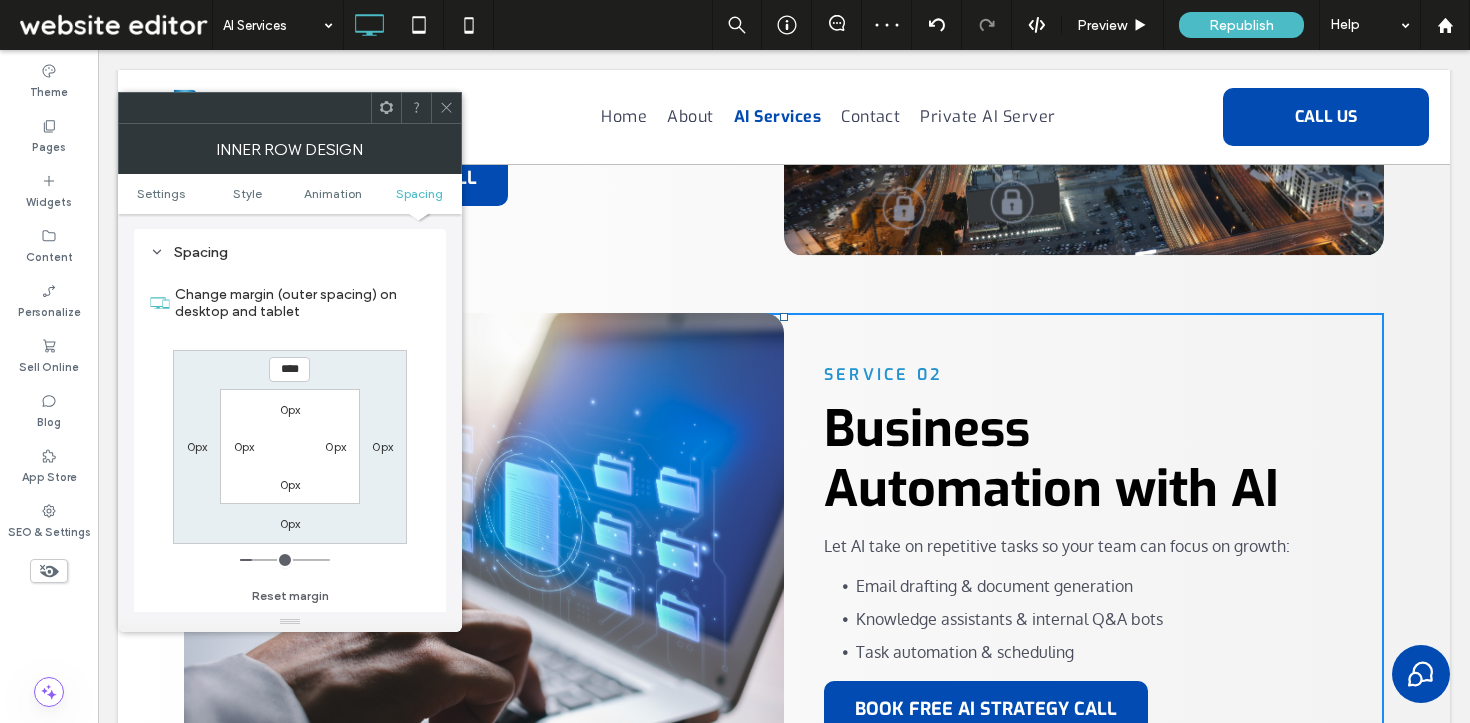 type on "**" 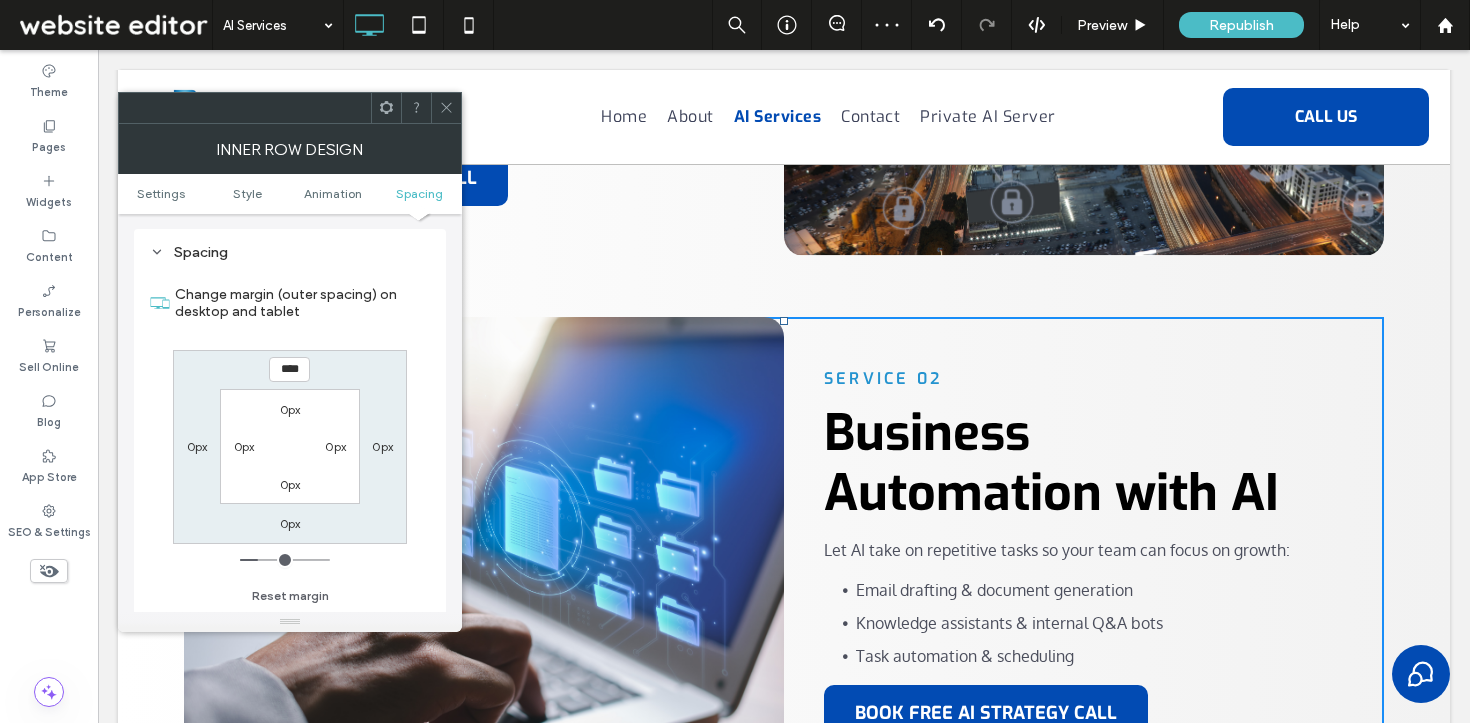 type on "**" 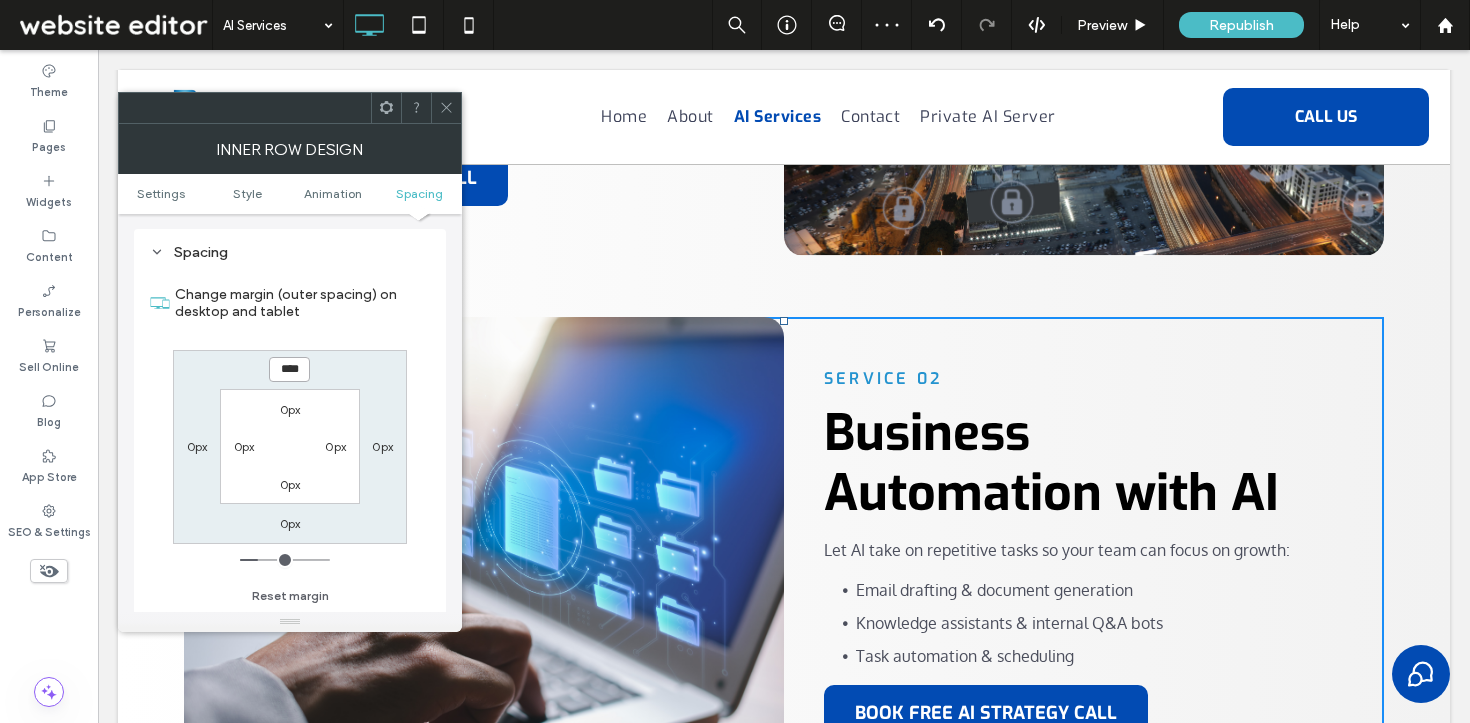 click on "****" at bounding box center [289, 369] 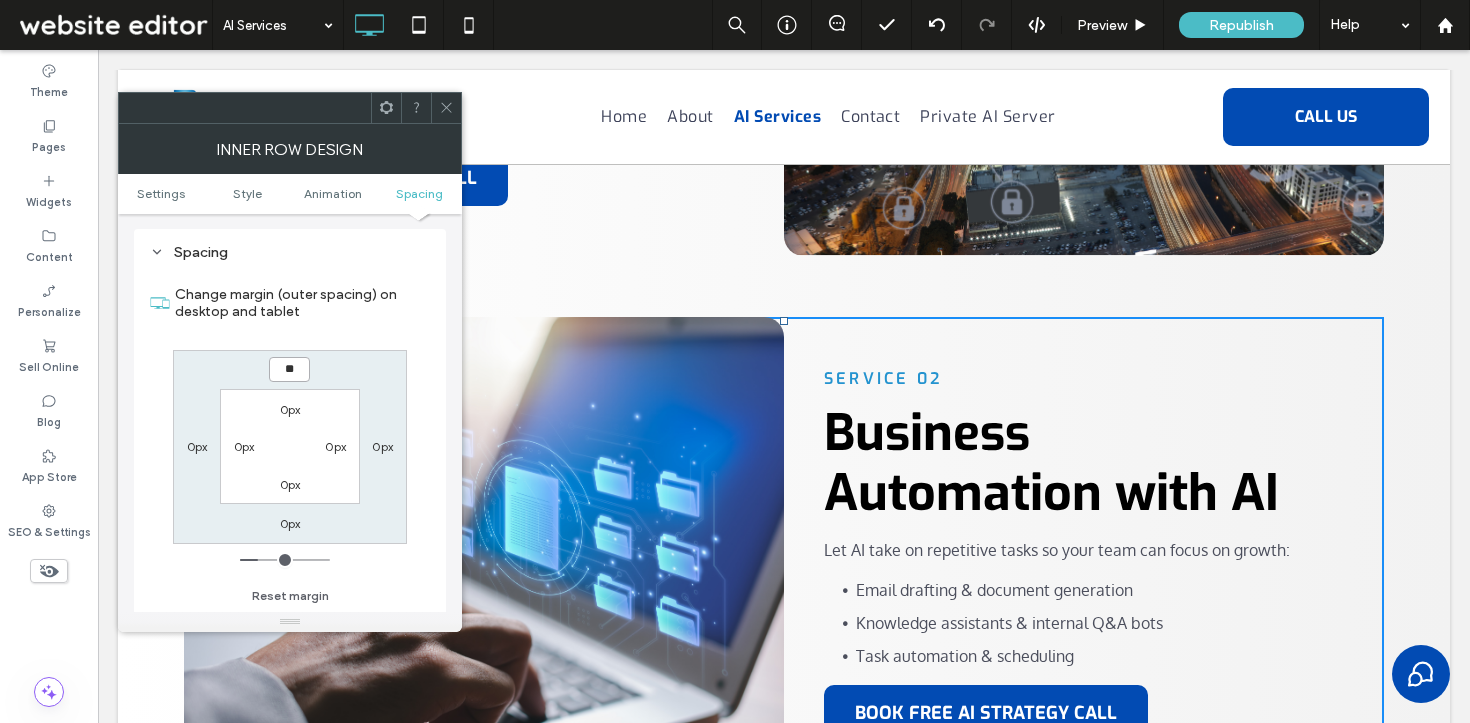 type on "**" 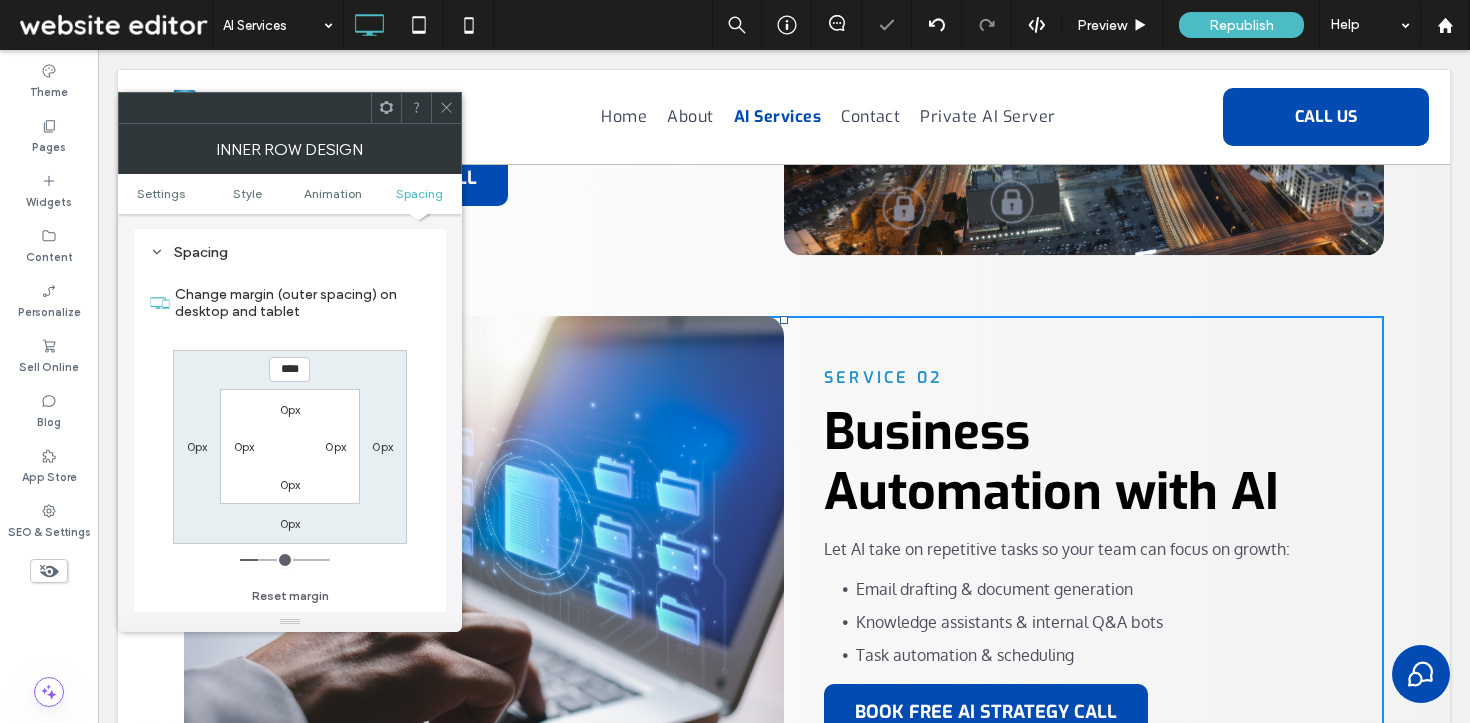 click 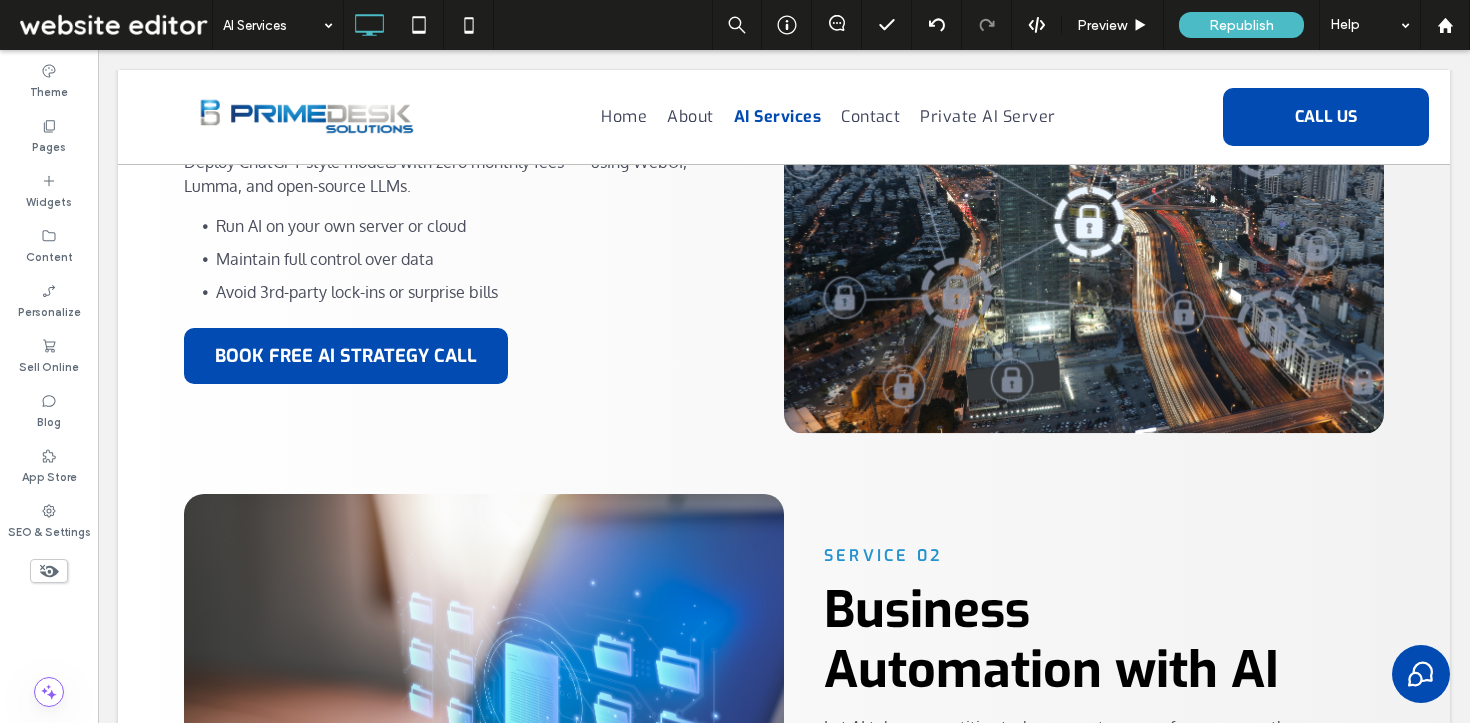 scroll, scrollTop: 705, scrollLeft: 0, axis: vertical 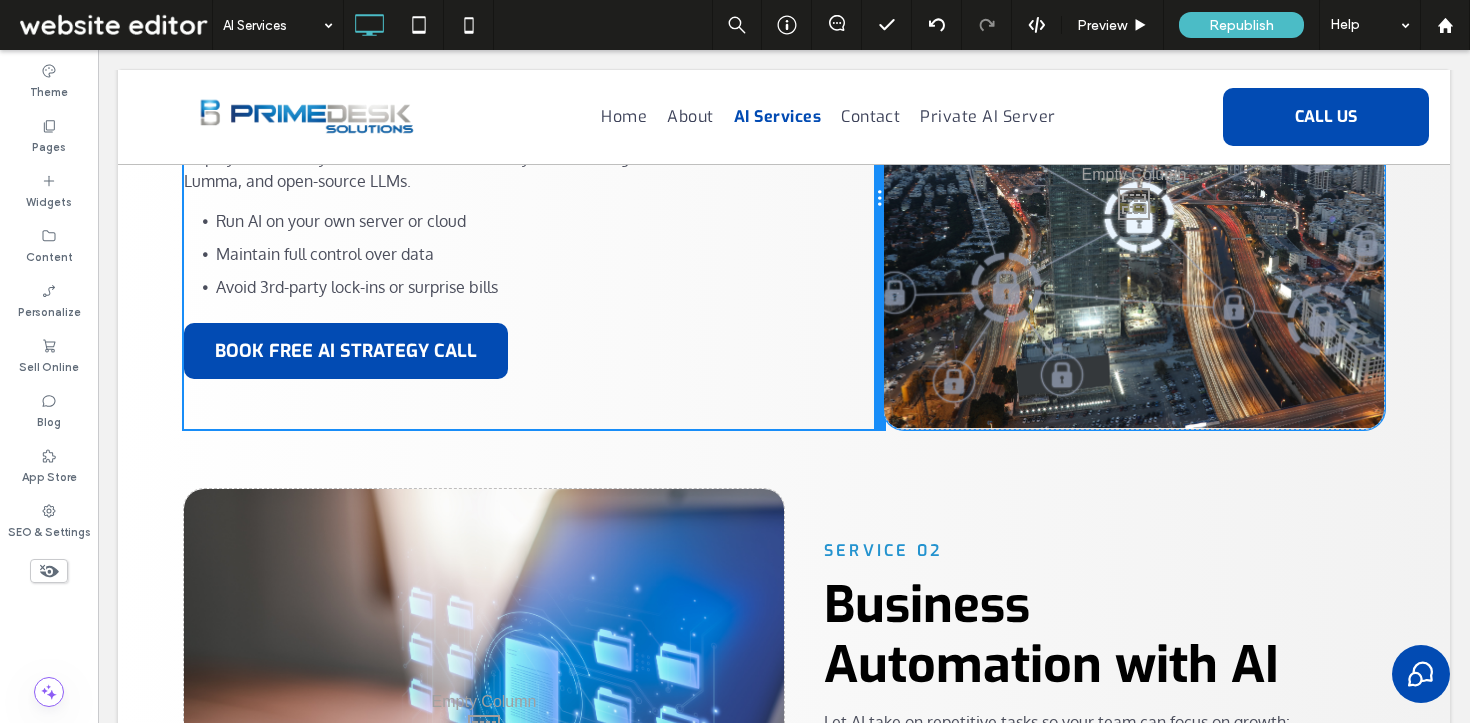 drag, startPoint x: 774, startPoint y: 281, endPoint x: 837, endPoint y: 282, distance: 63.007935 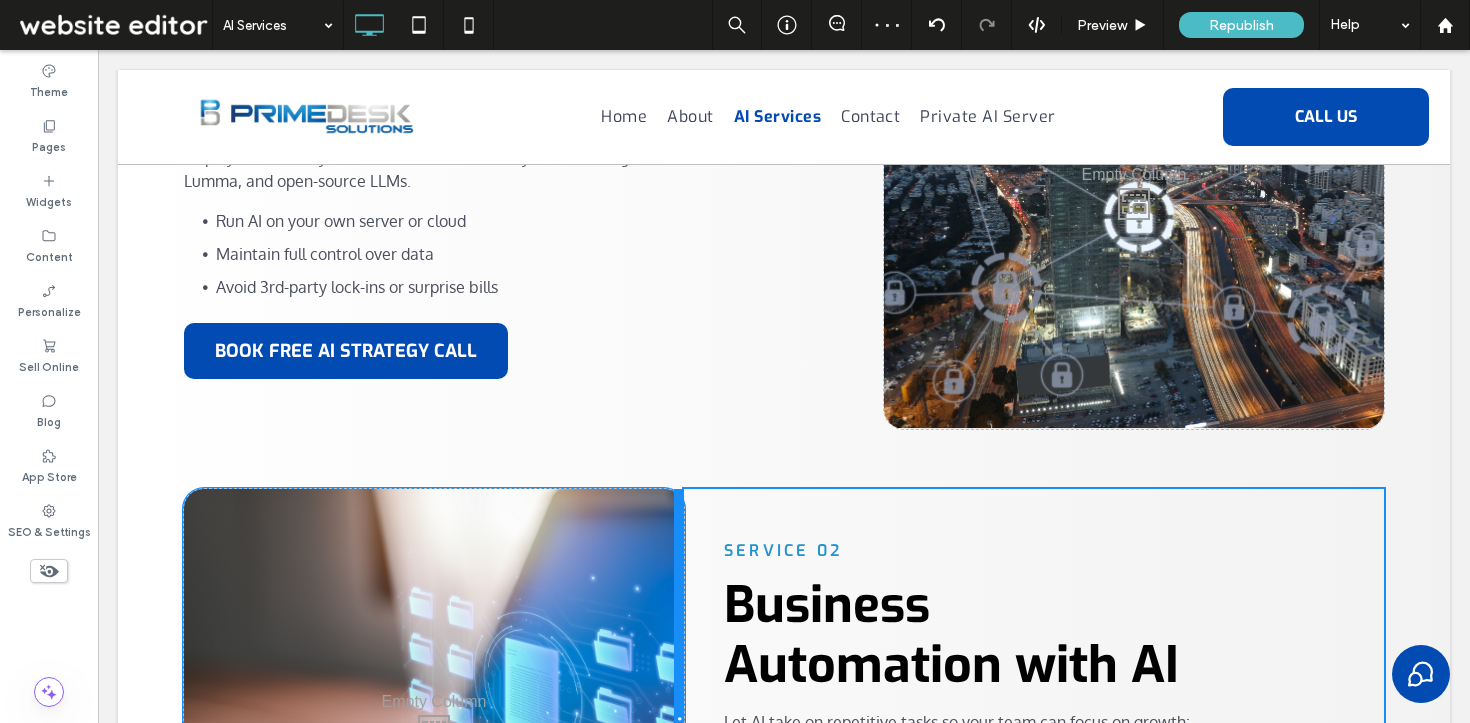 drag, startPoint x: 775, startPoint y: 560, endPoint x: 712, endPoint y: 559, distance: 63.007935 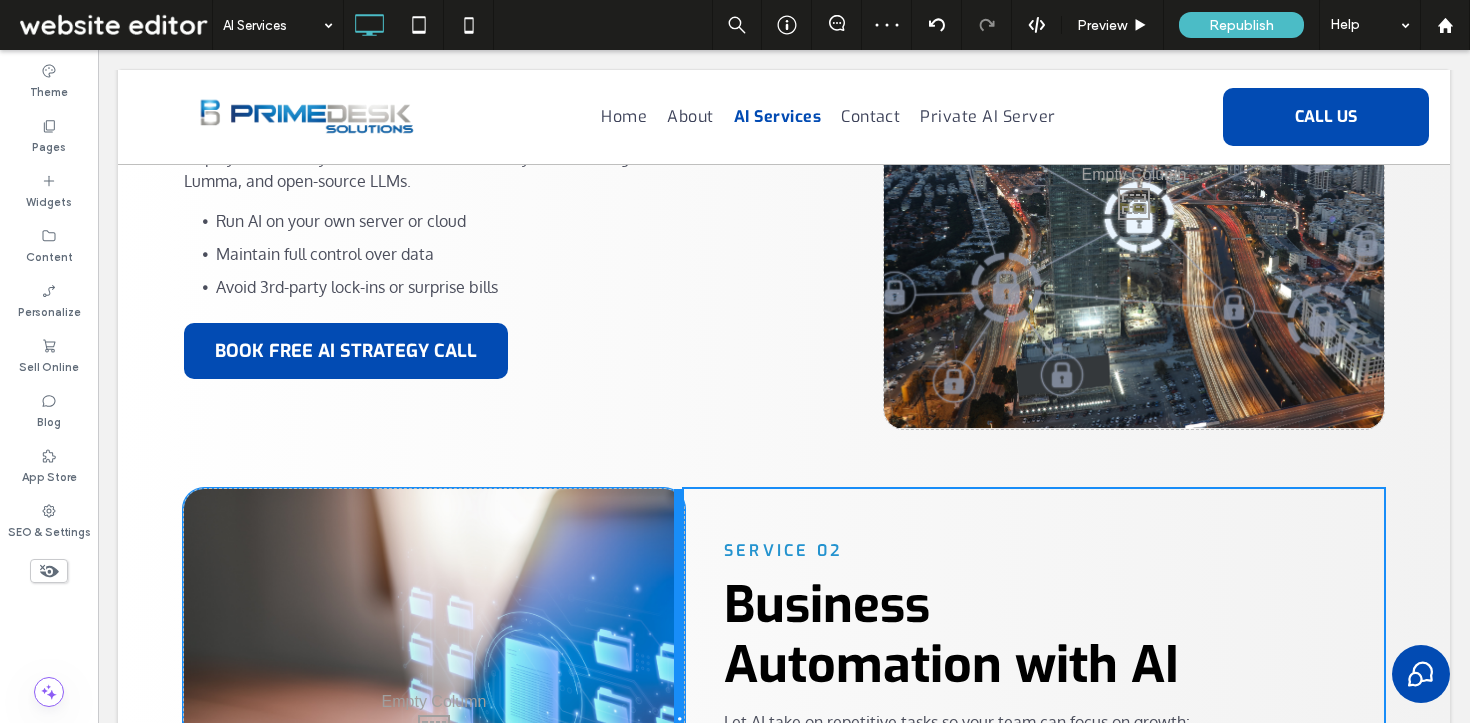 click on "Click To Paste
SERVICE 02
Business Automation with AI
Let AI take on repetitive tasks so your team can focus on growth:
Email drafting & document generation Knowledge assistants & internal Q&A bots Task automation & scheduling
BOOK FREE AI STRATEGY CALL
Click To Paste" at bounding box center (784, 726) 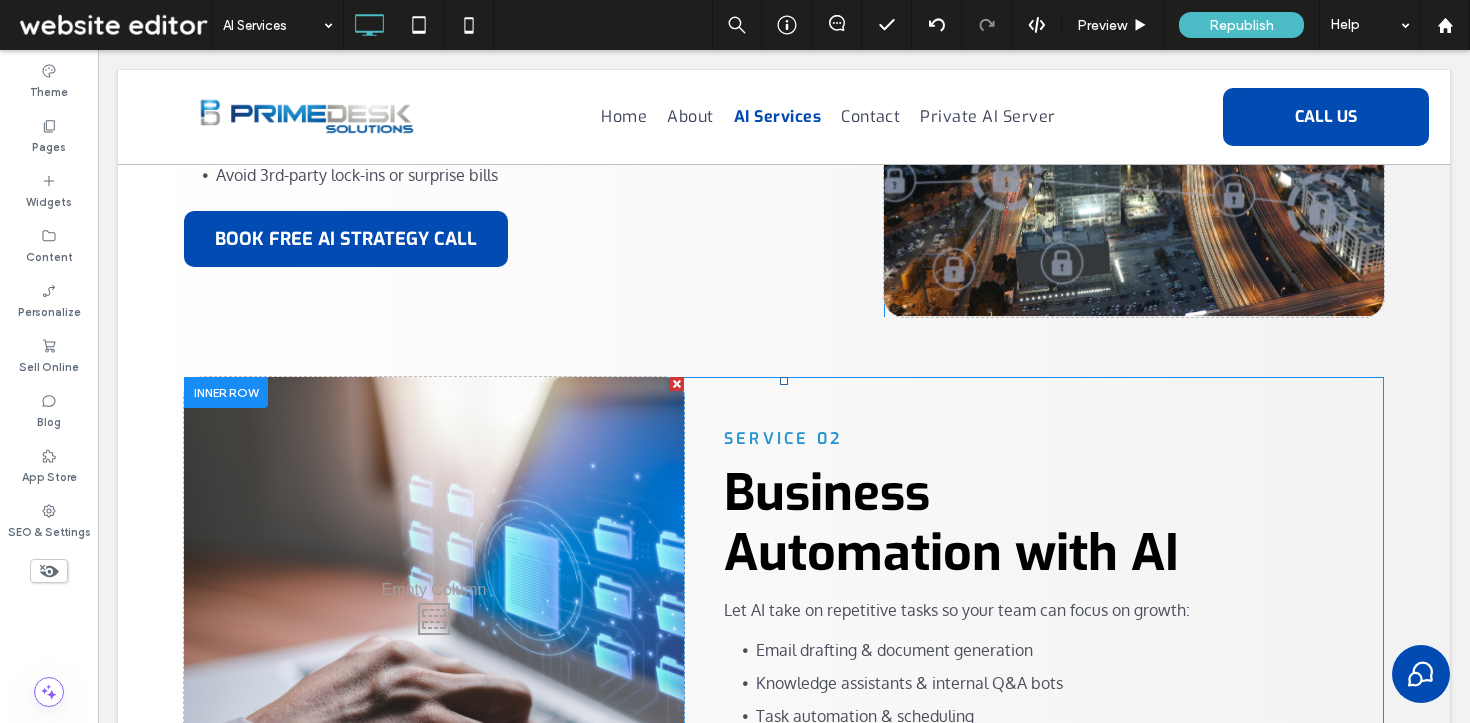 scroll, scrollTop: 797, scrollLeft: 0, axis: vertical 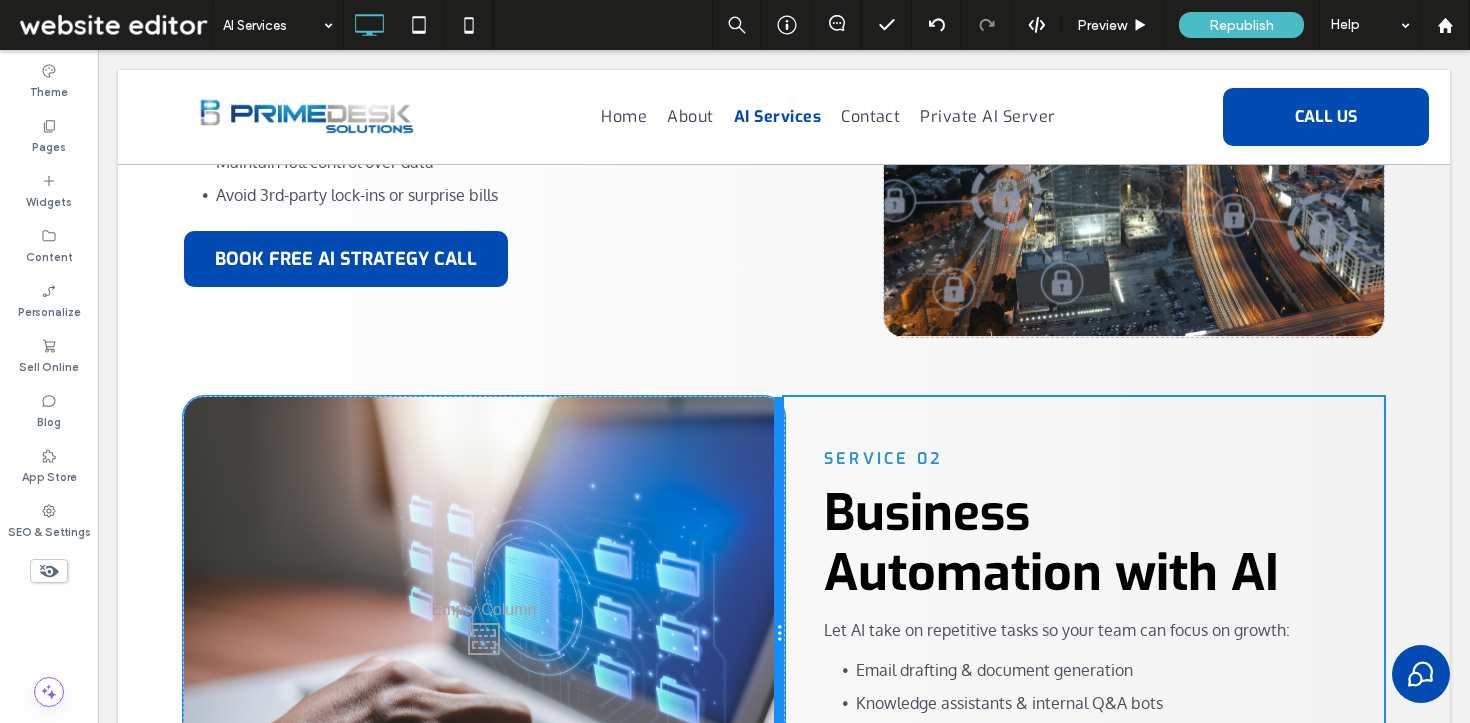drag, startPoint x: 674, startPoint y: 495, endPoint x: 730, endPoint y: 497, distance: 56.0357 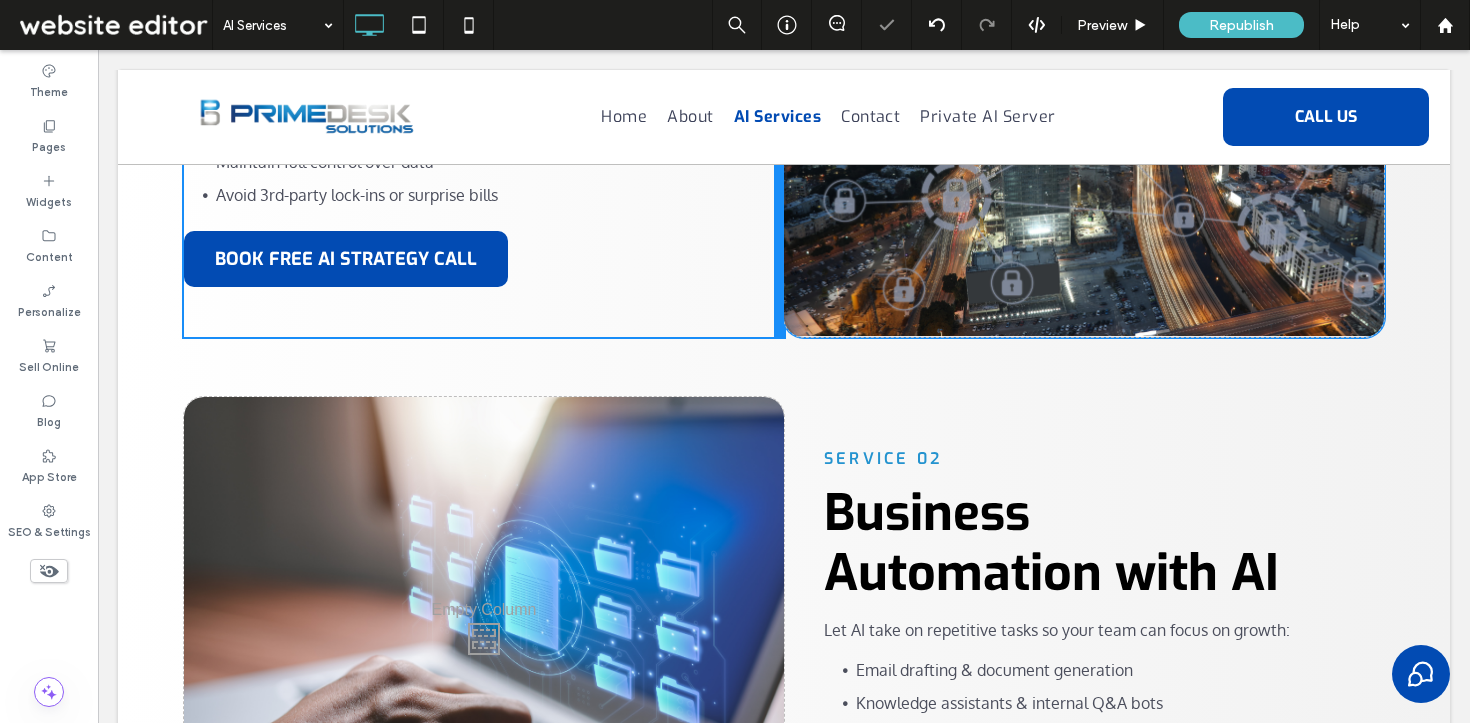drag, startPoint x: 875, startPoint y: 224, endPoint x: 798, endPoint y: 223, distance: 77.00649 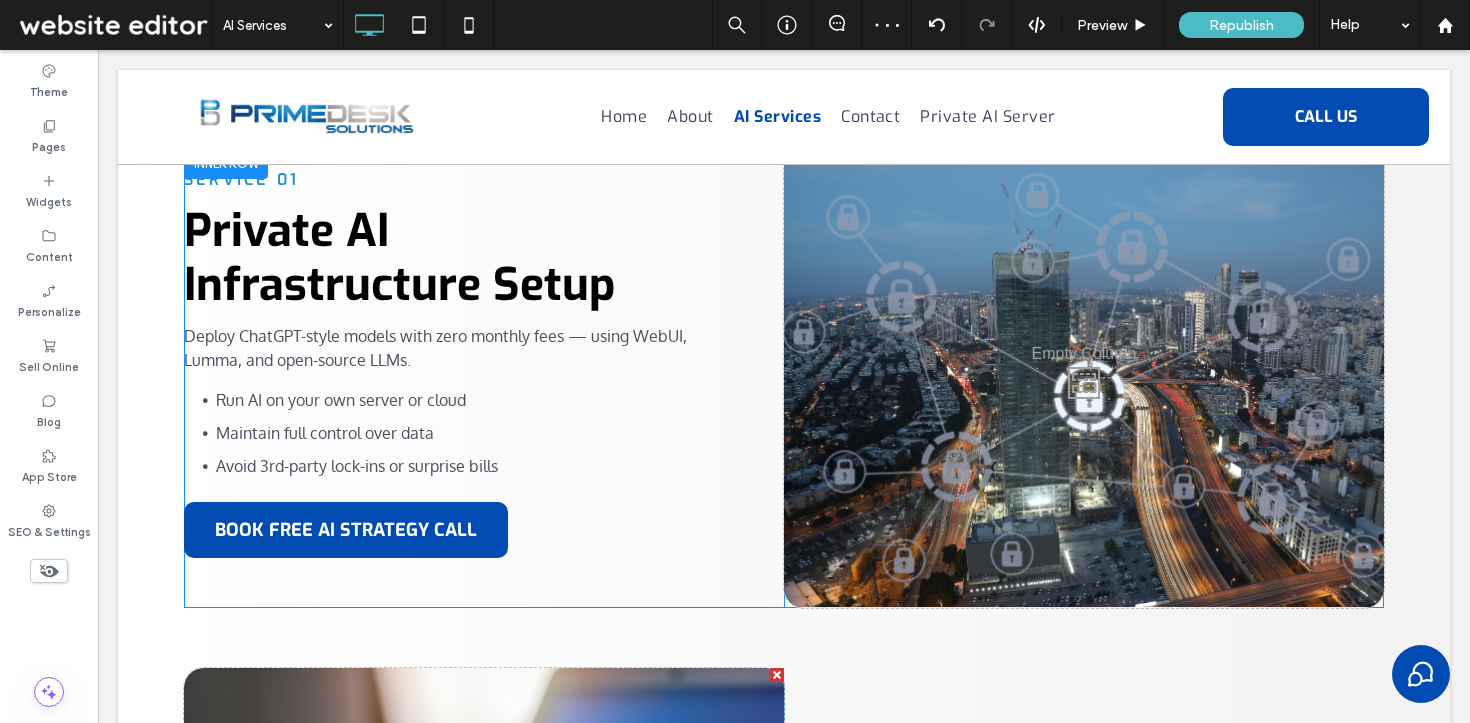scroll, scrollTop: 545, scrollLeft: 0, axis: vertical 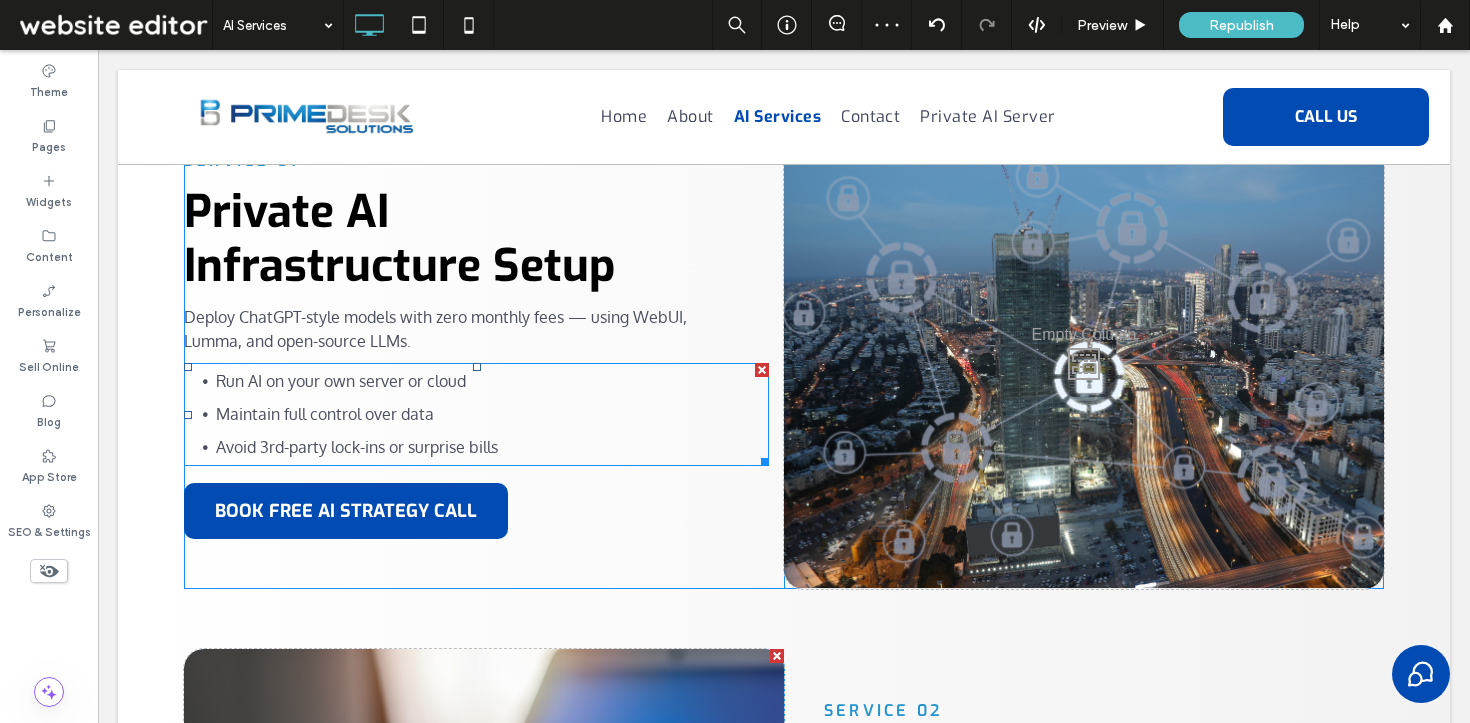 click on "Avoid 3rd-party lock-ins or surprise bills" at bounding box center (492, 447) 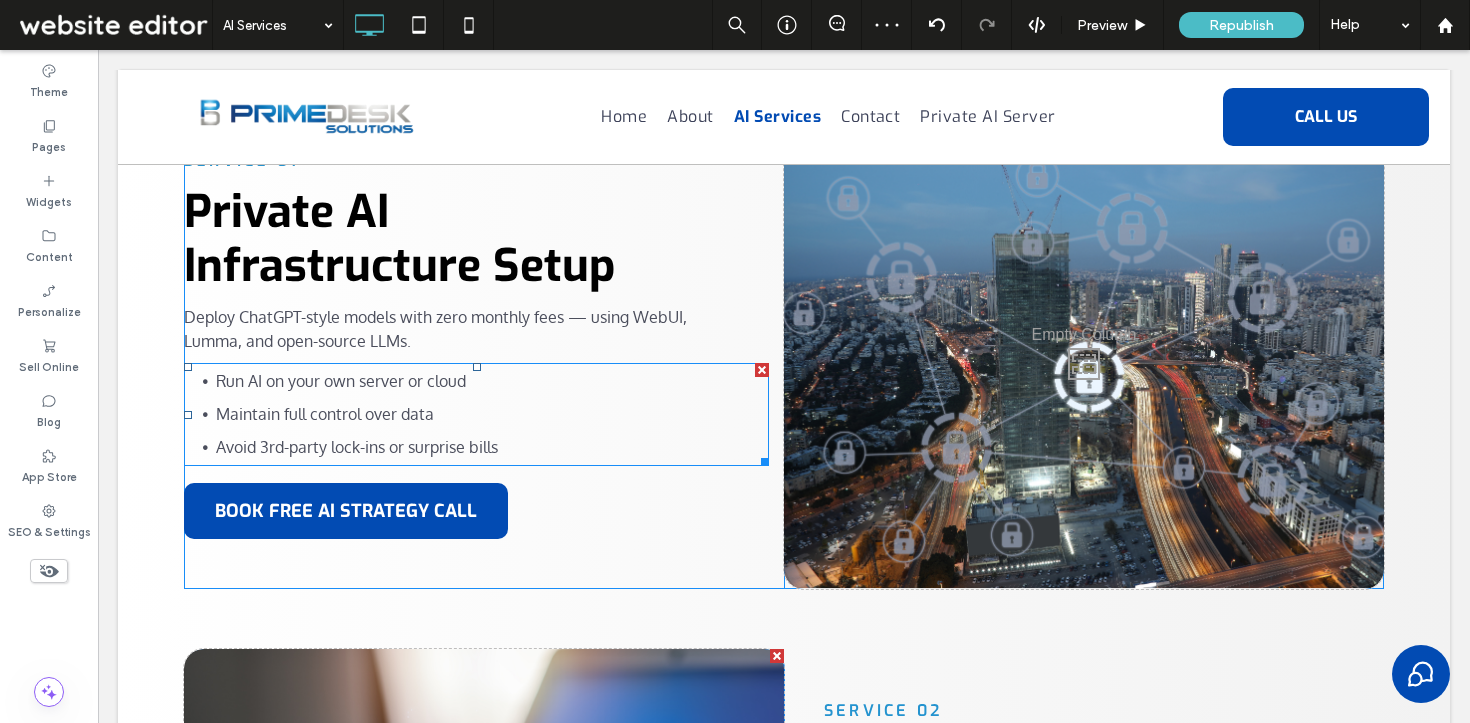 type on "******" 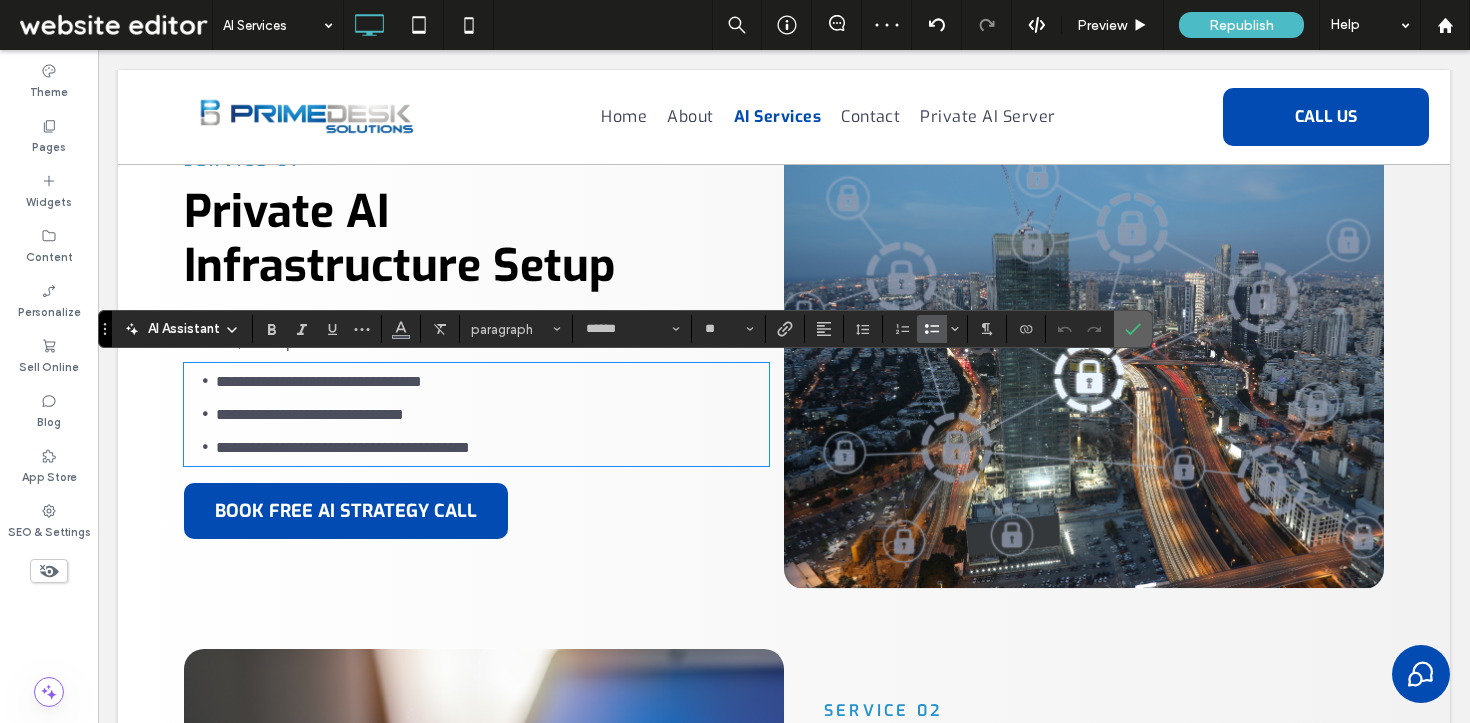 click 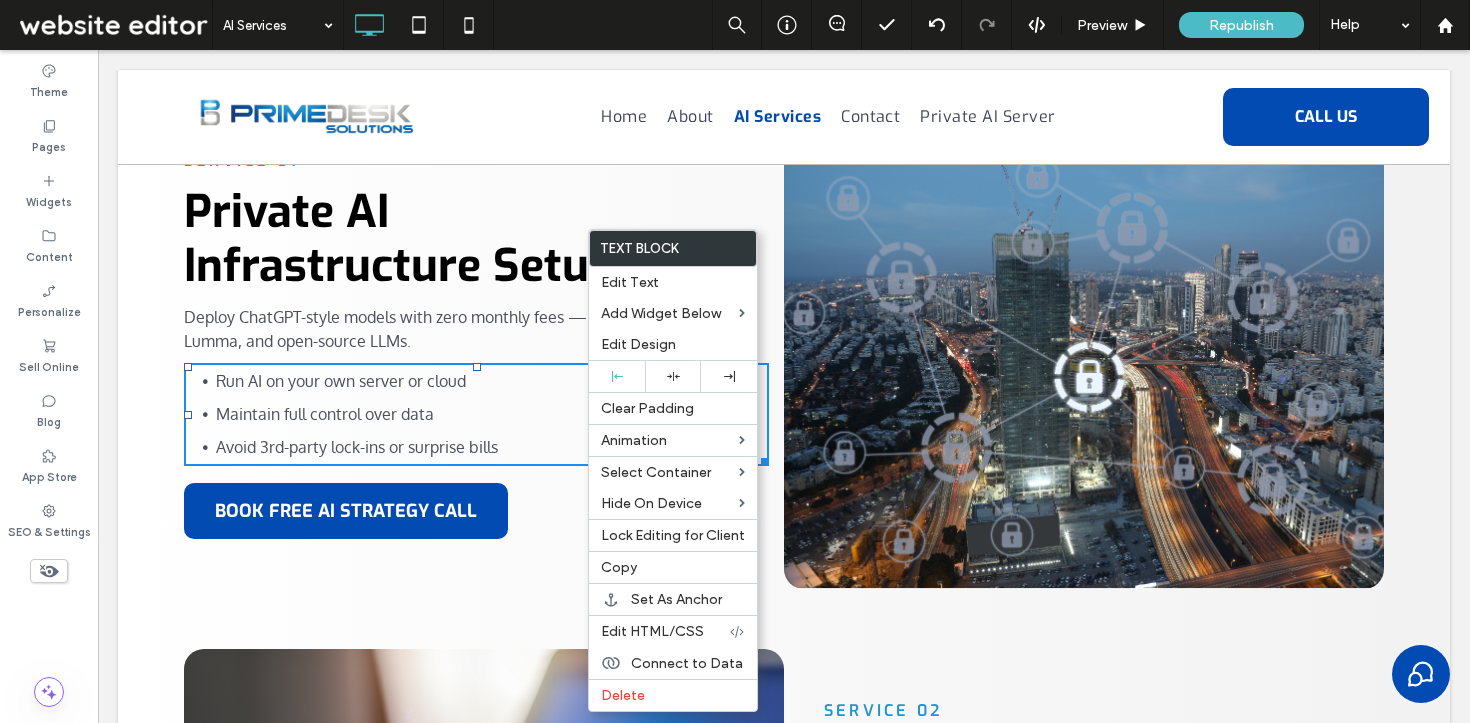 click on "Run AI on your own server or cloud" at bounding box center [492, 381] 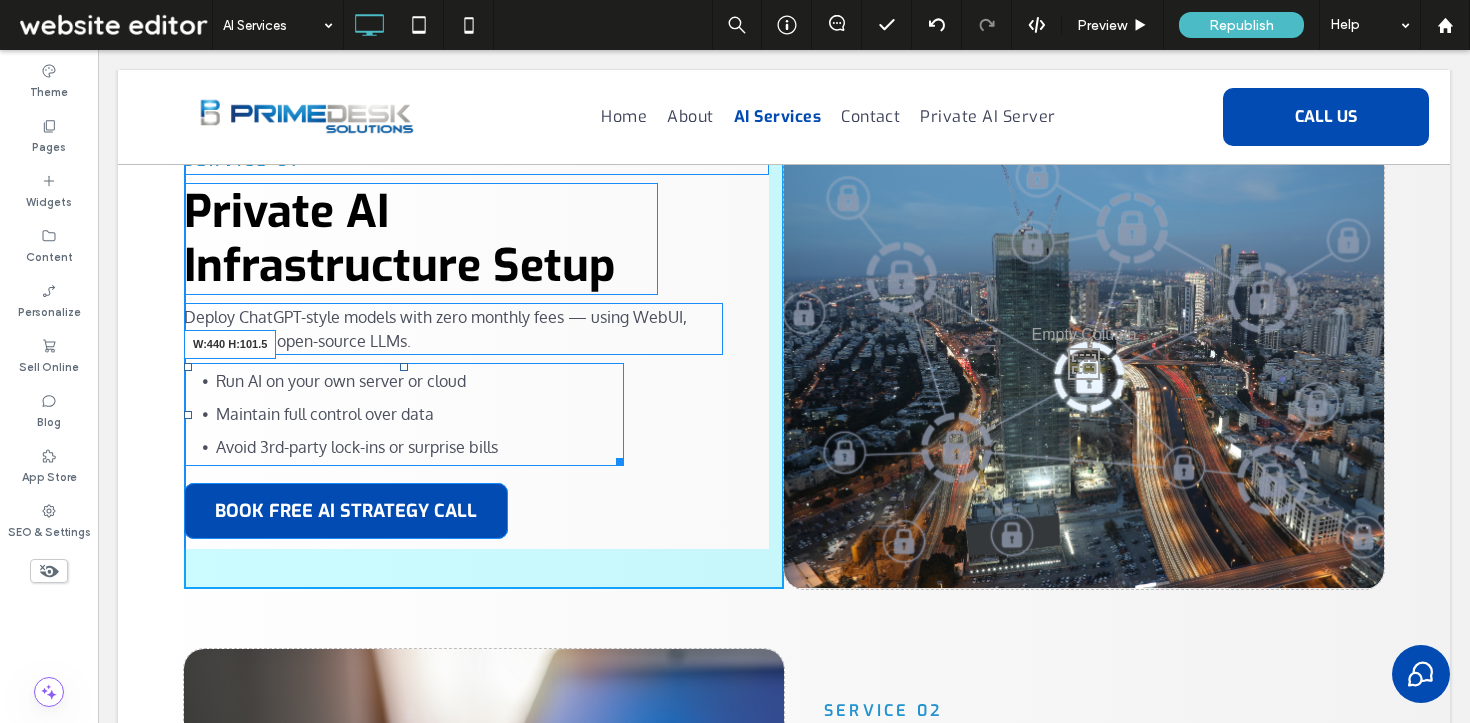 drag, startPoint x: 746, startPoint y: 456, endPoint x: 601, endPoint y: 455, distance: 145.00345 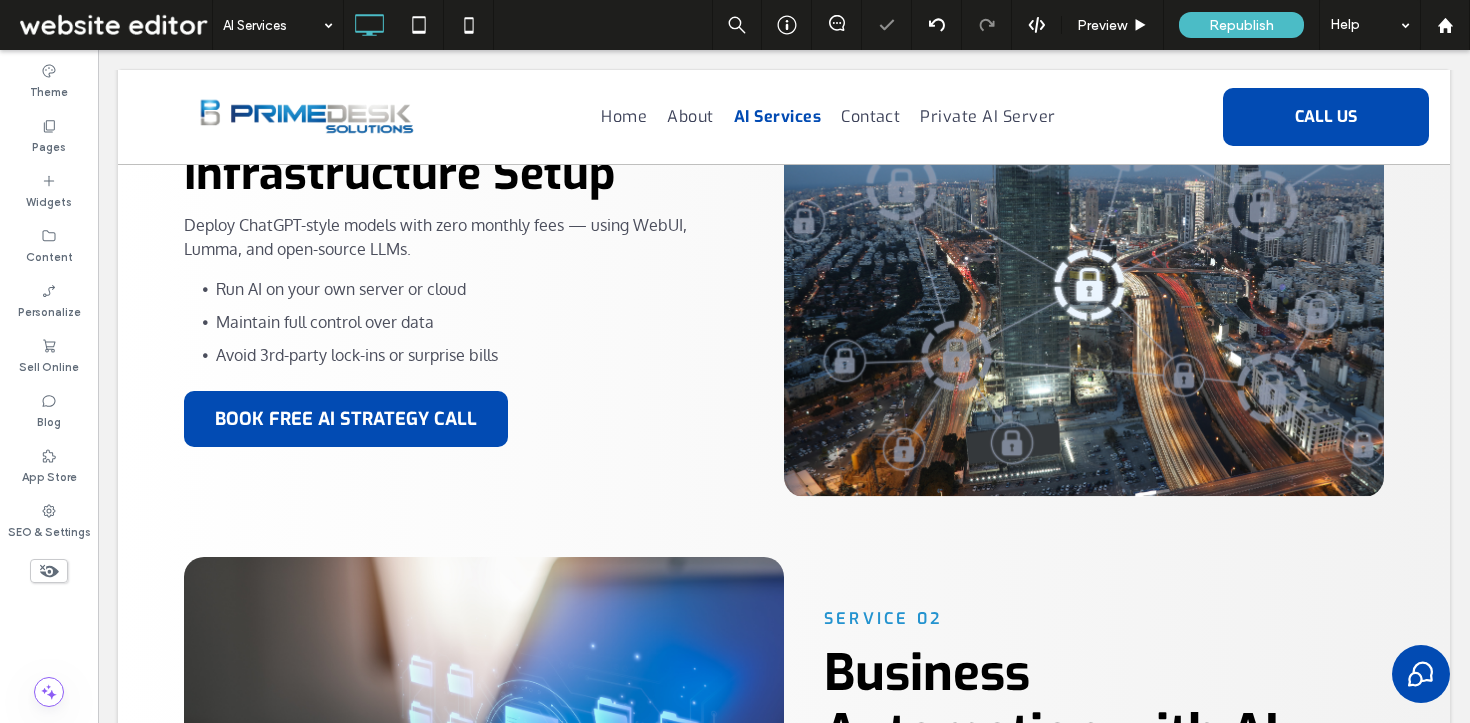scroll, scrollTop: 696, scrollLeft: 0, axis: vertical 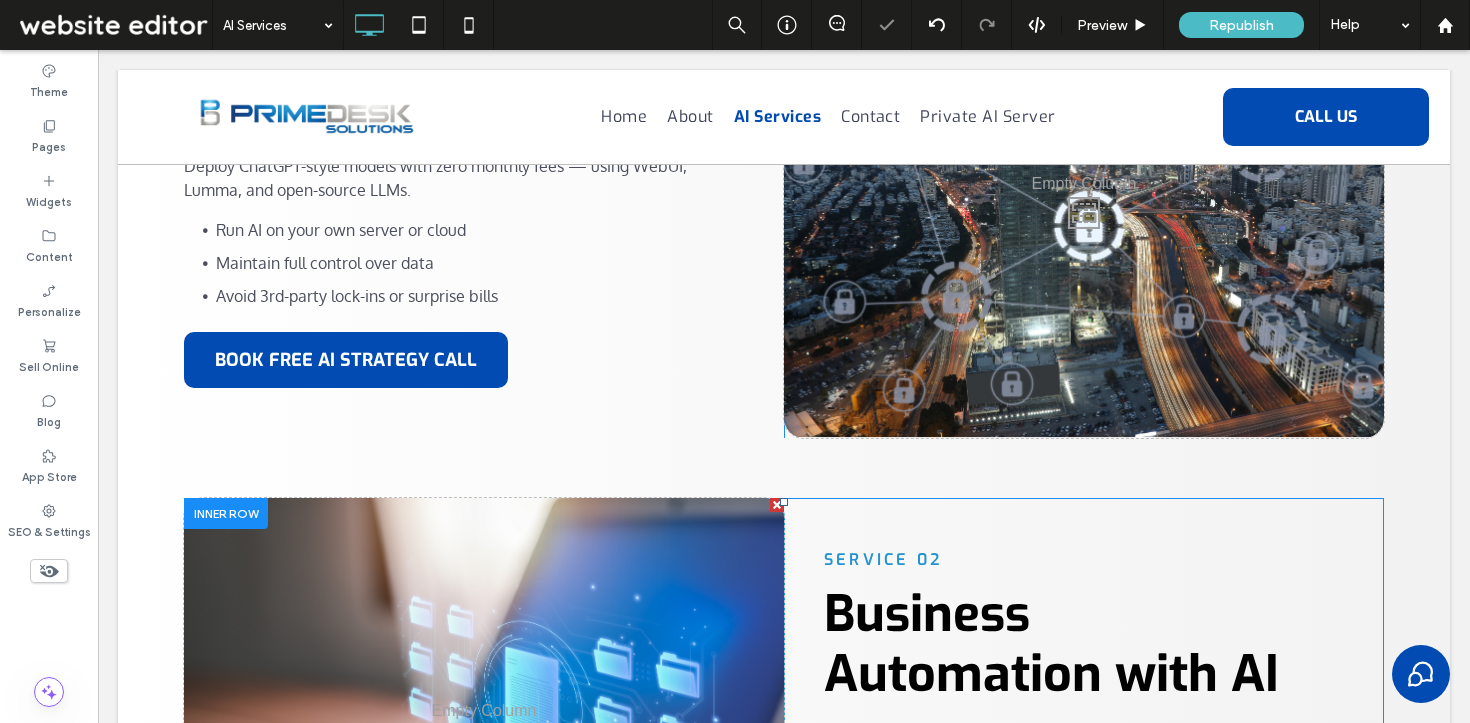 click on "SERVICE 02
Business Automation with AI
Let AI take on repetitive tasks so your team can focus on growth:
Email drafting & document generation Knowledge assistants & internal Q&A bots Task automation & scheduling
BOOK FREE AI STRATEGY CALL
Click To Paste" at bounding box center [1084, 735] 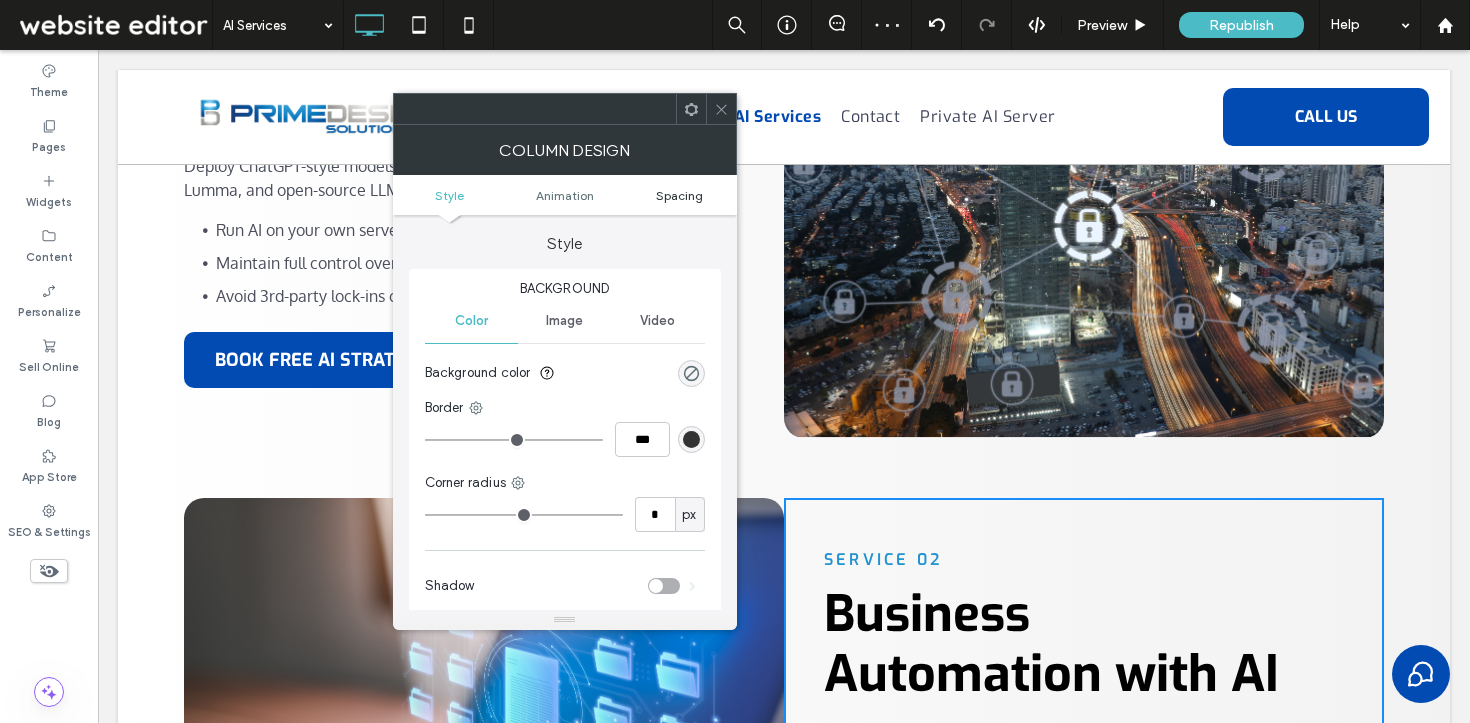 click on "Spacing" at bounding box center [679, 195] 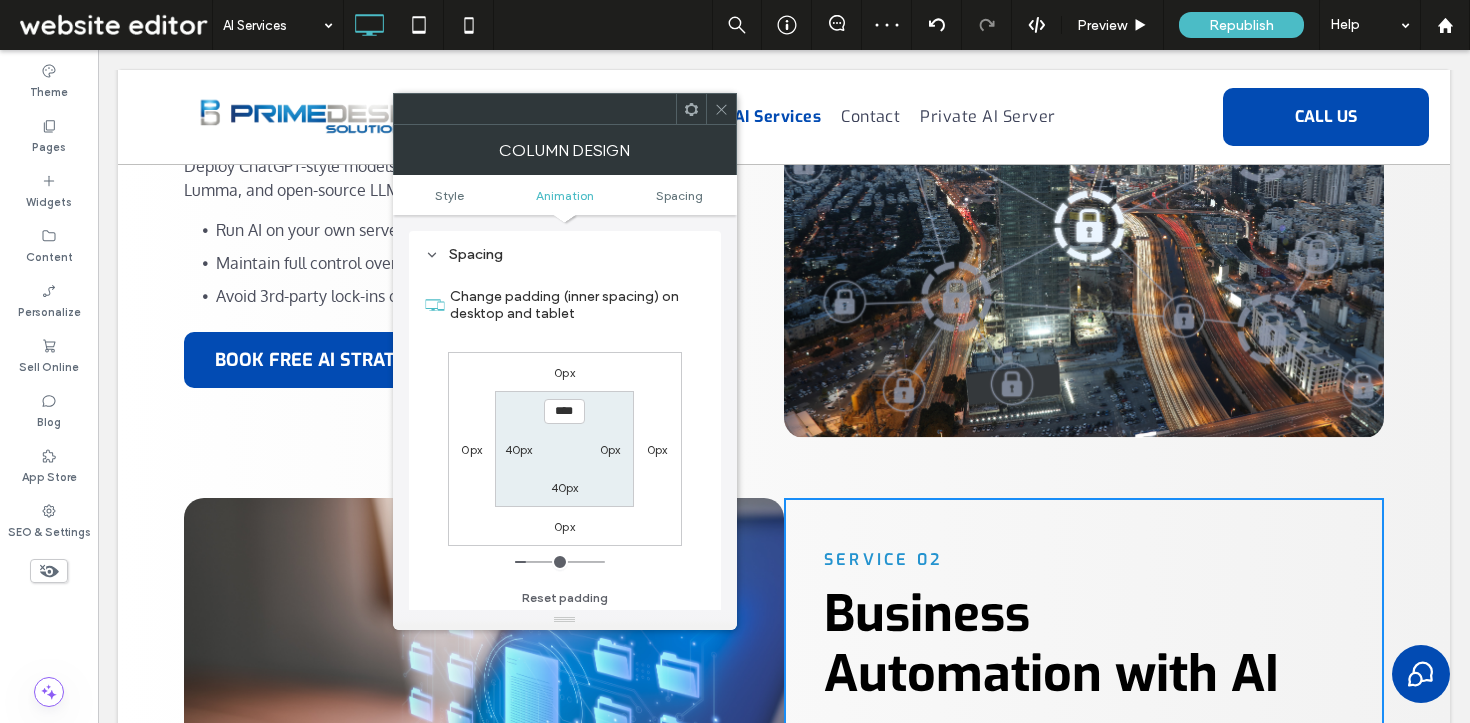 scroll, scrollTop: 470, scrollLeft: 0, axis: vertical 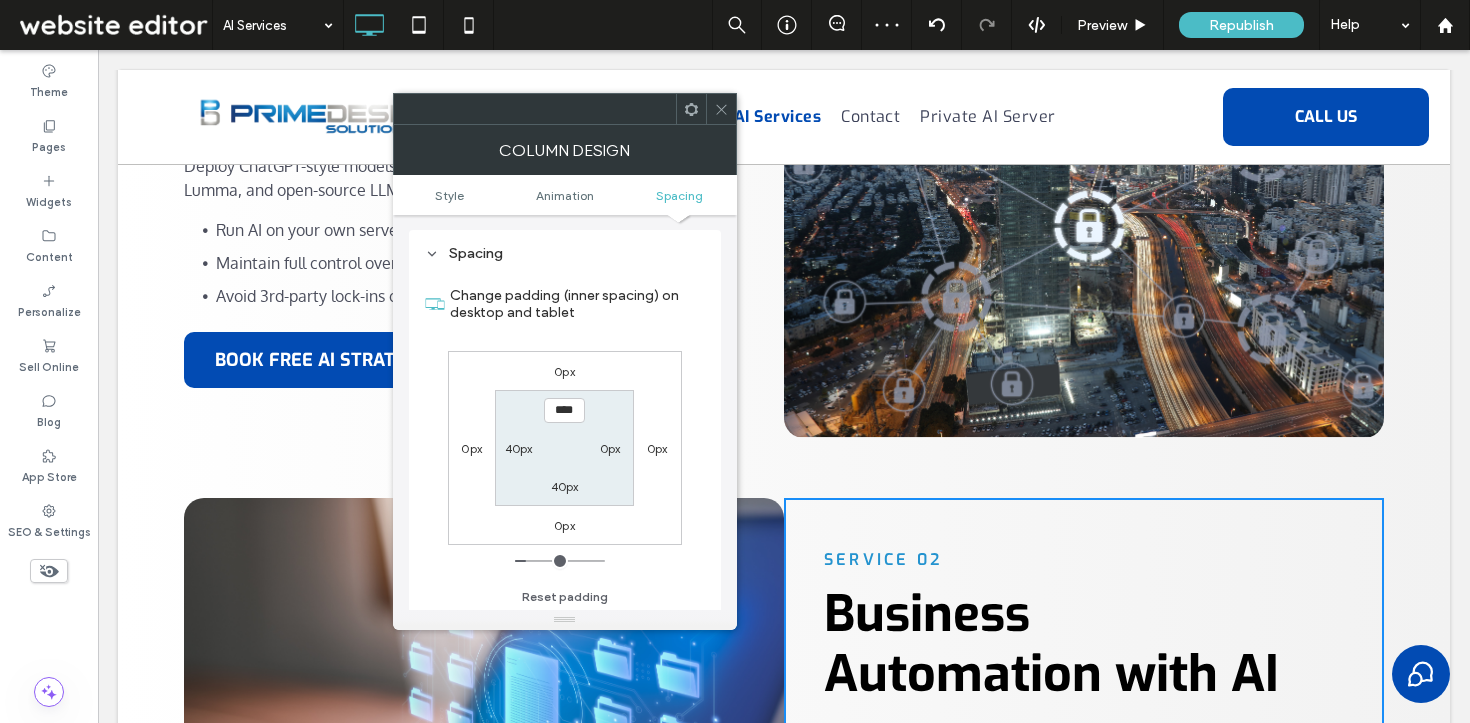 click on "40px" at bounding box center (519, 448) 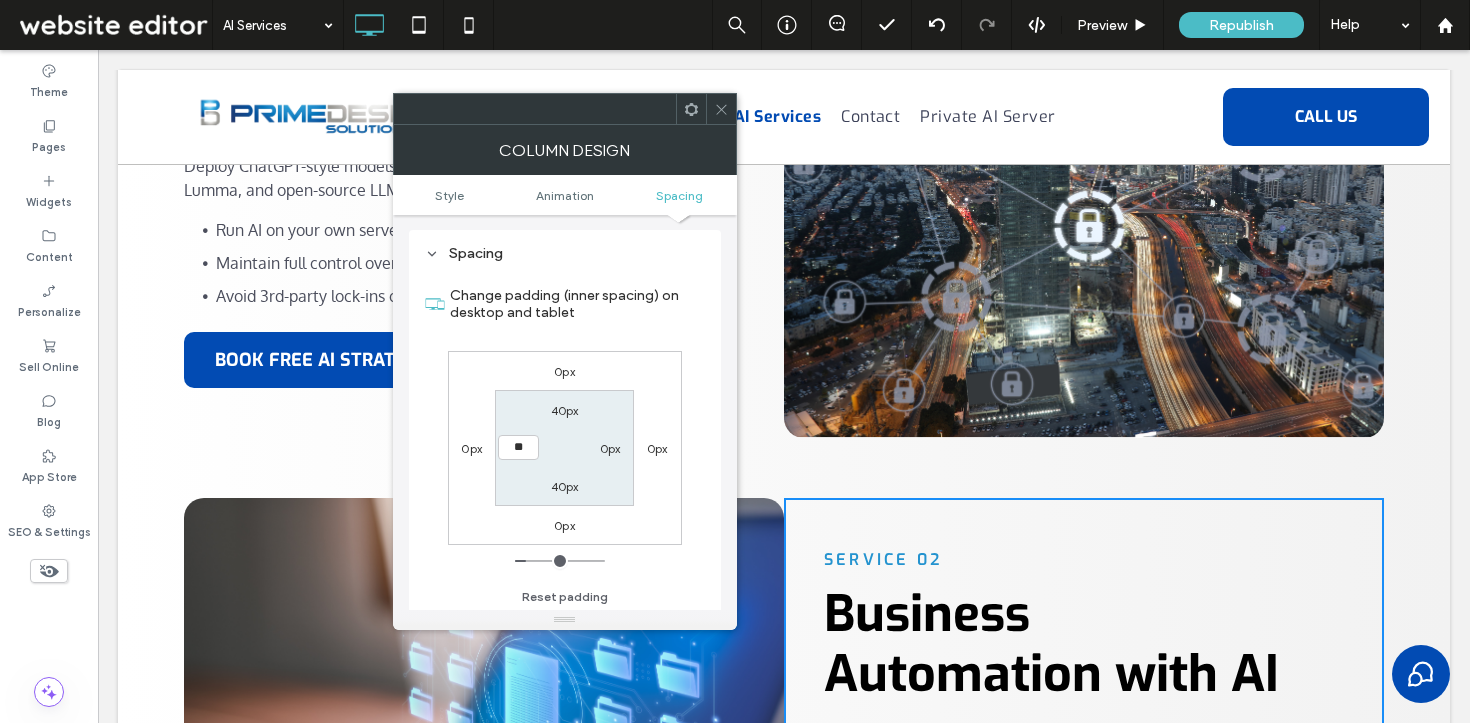 type on "**" 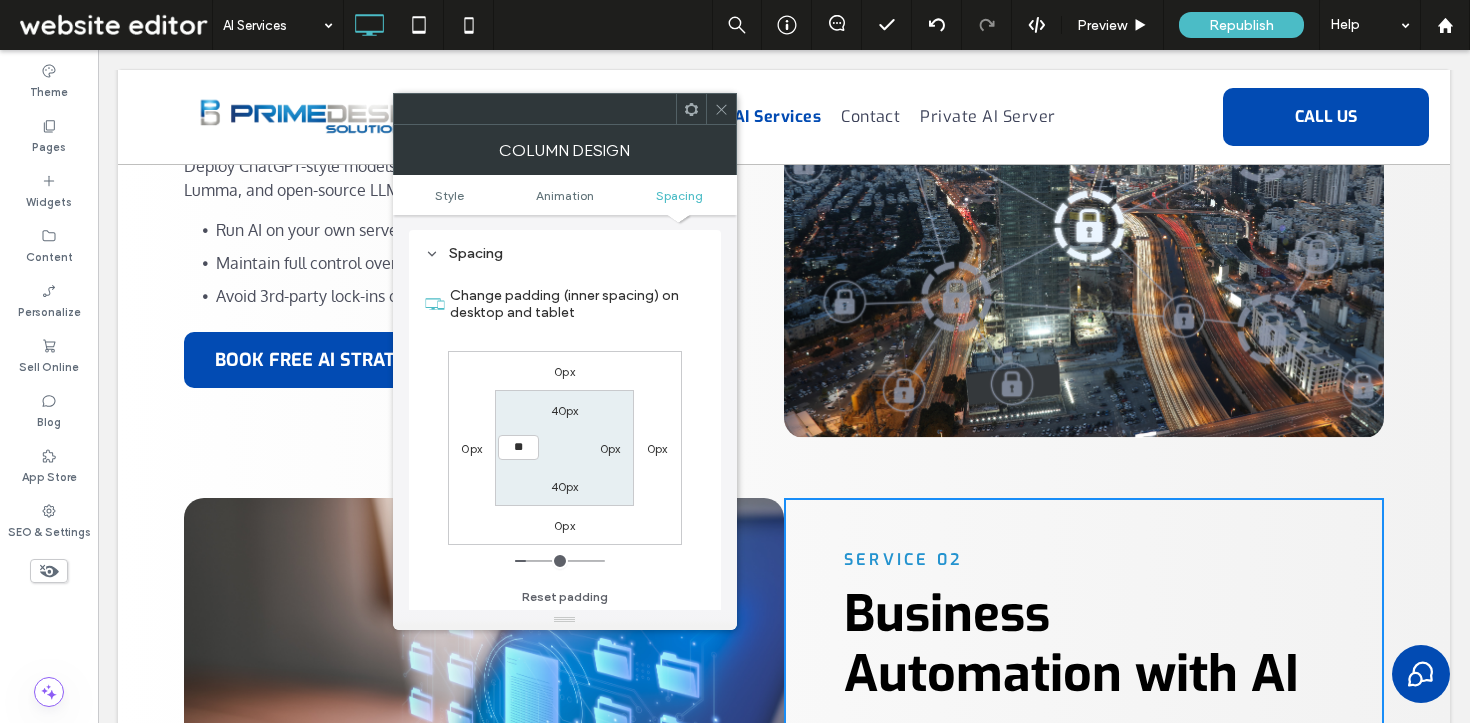type on "**" 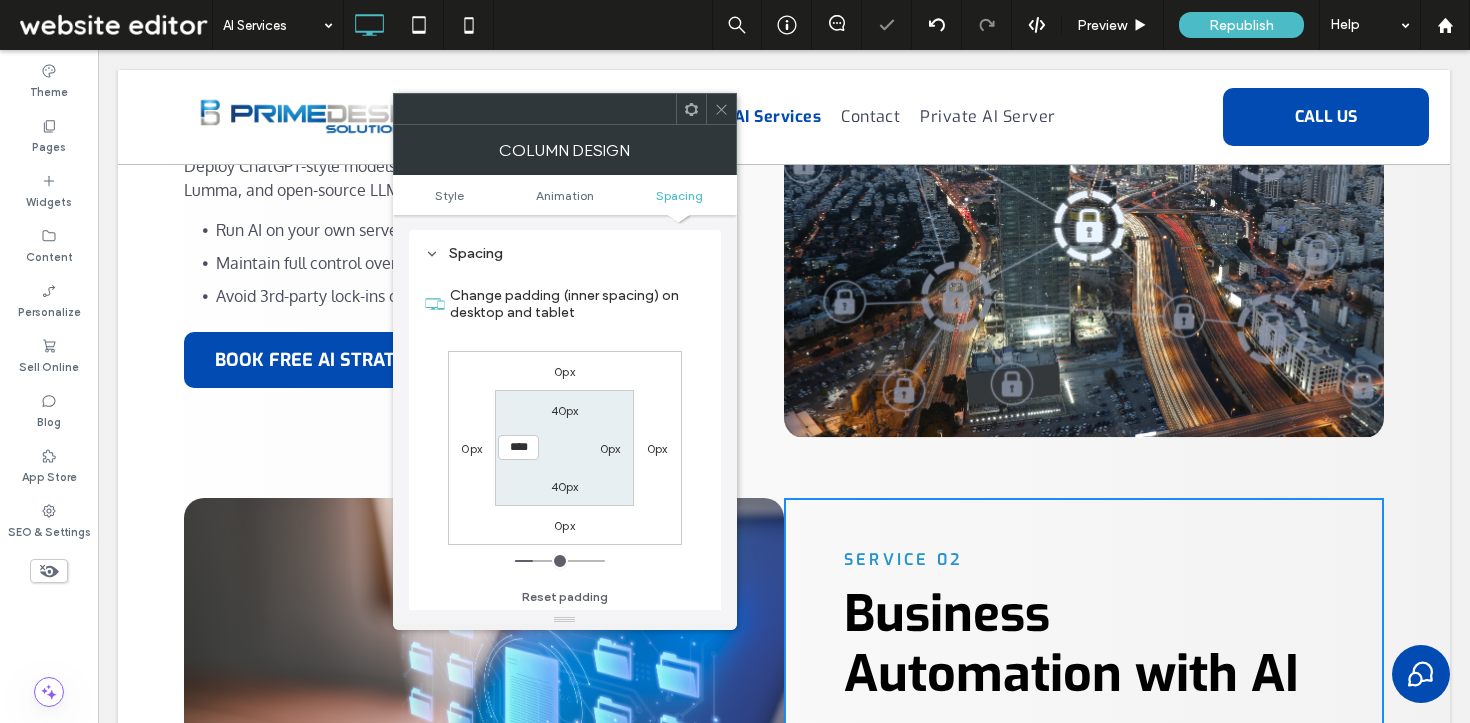 click on "Column Design" at bounding box center [565, 150] 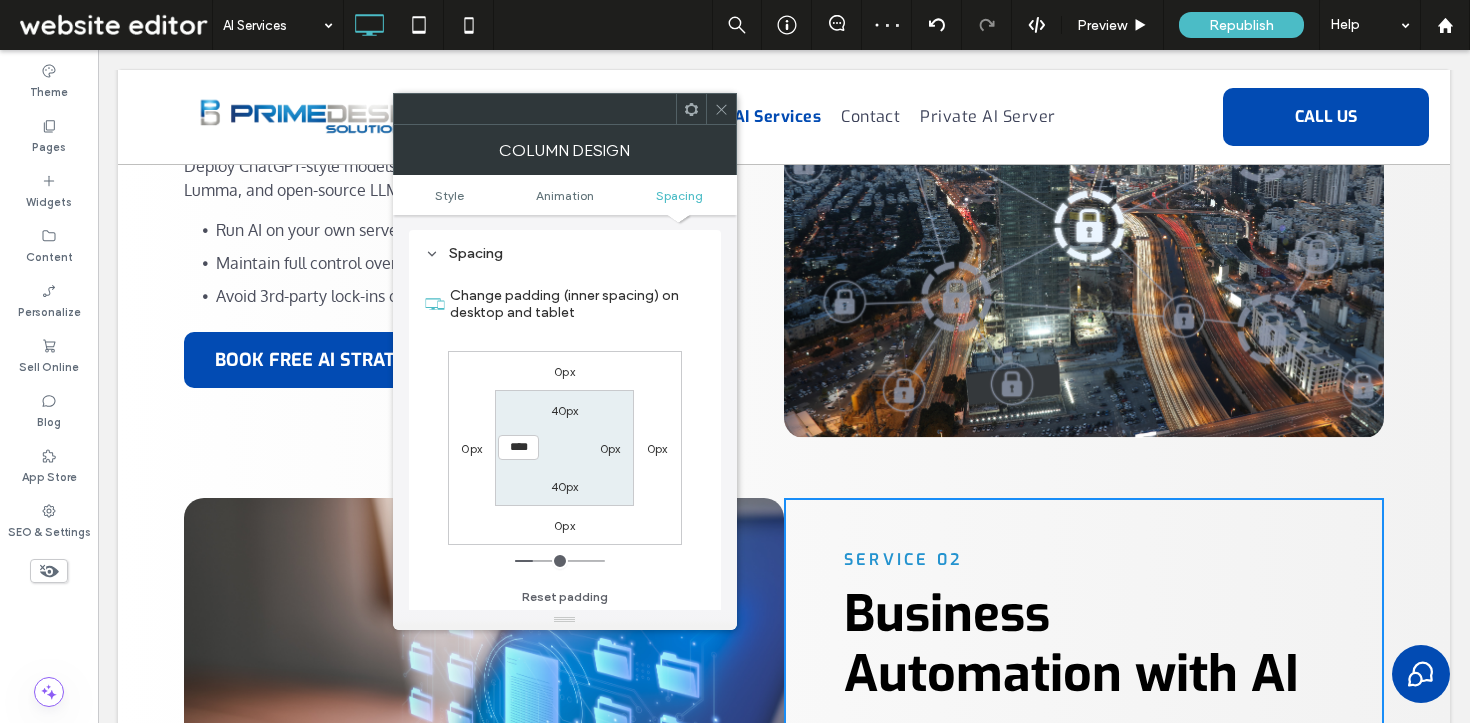 click 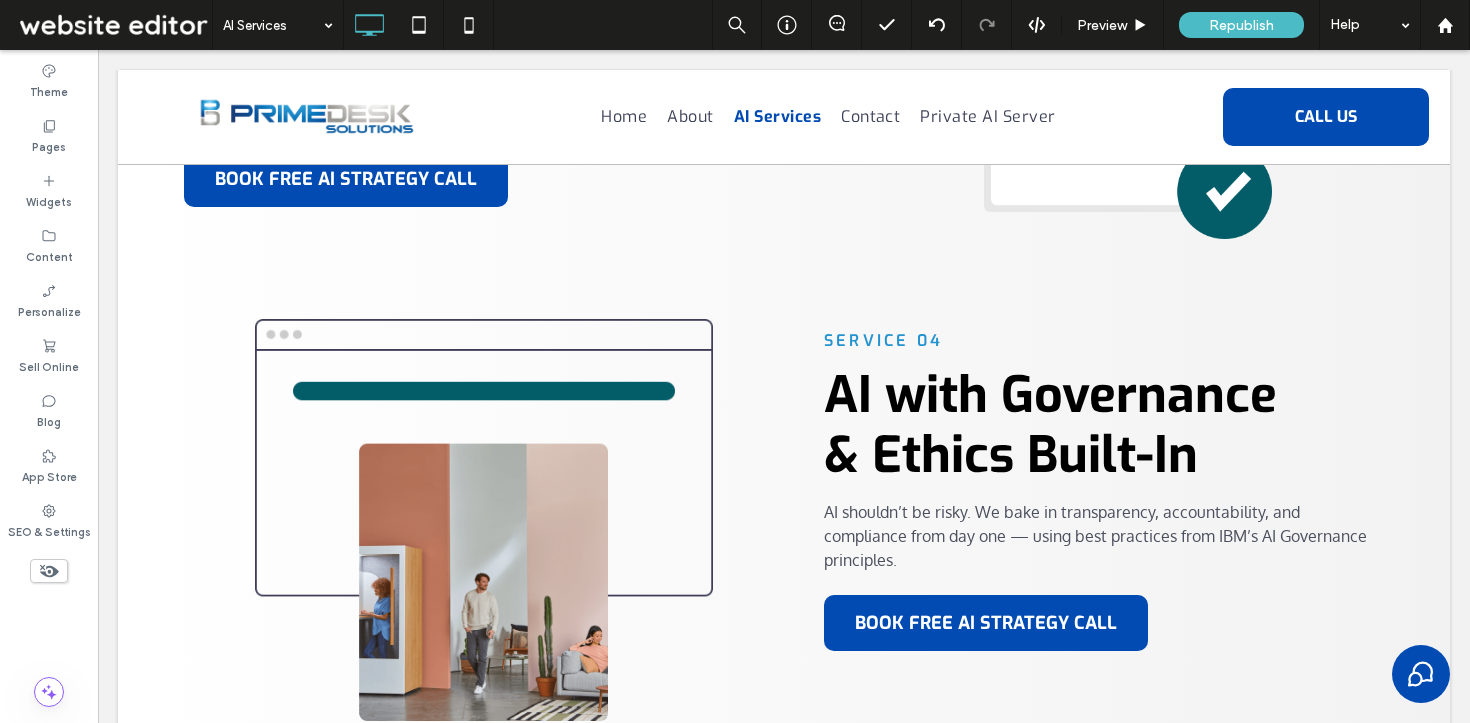 scroll, scrollTop: 1973, scrollLeft: 0, axis: vertical 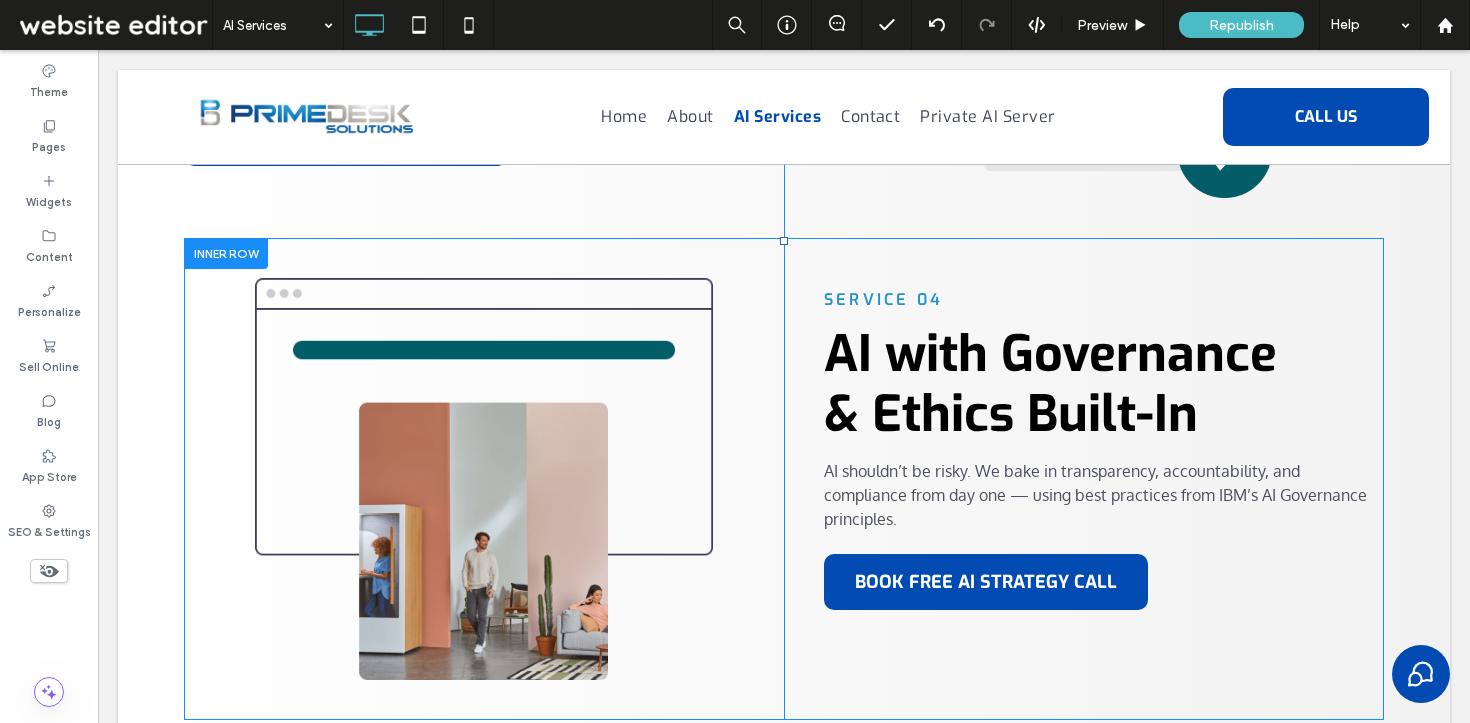 click on "SERVICE 04
AI with Governance & Ethics Built-In
AI shouldn’t be risky. We bake in transparency, accountability, and compliance from day one — using best practices from IBM’s AI Governance principles.
BOOK FREE AI STRATEGY CALL
Click To Paste" at bounding box center (1084, 479) 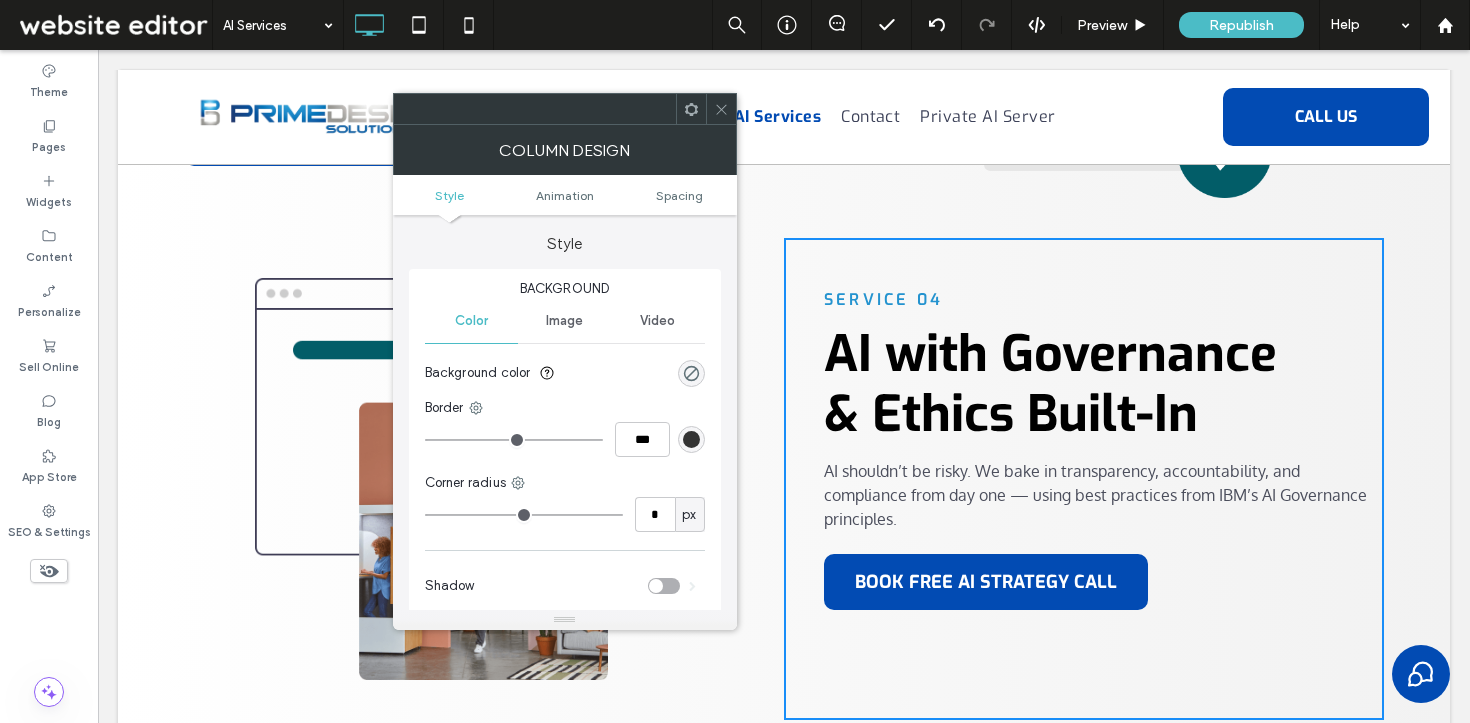 click on "Style Animation Spacing" at bounding box center [565, 195] 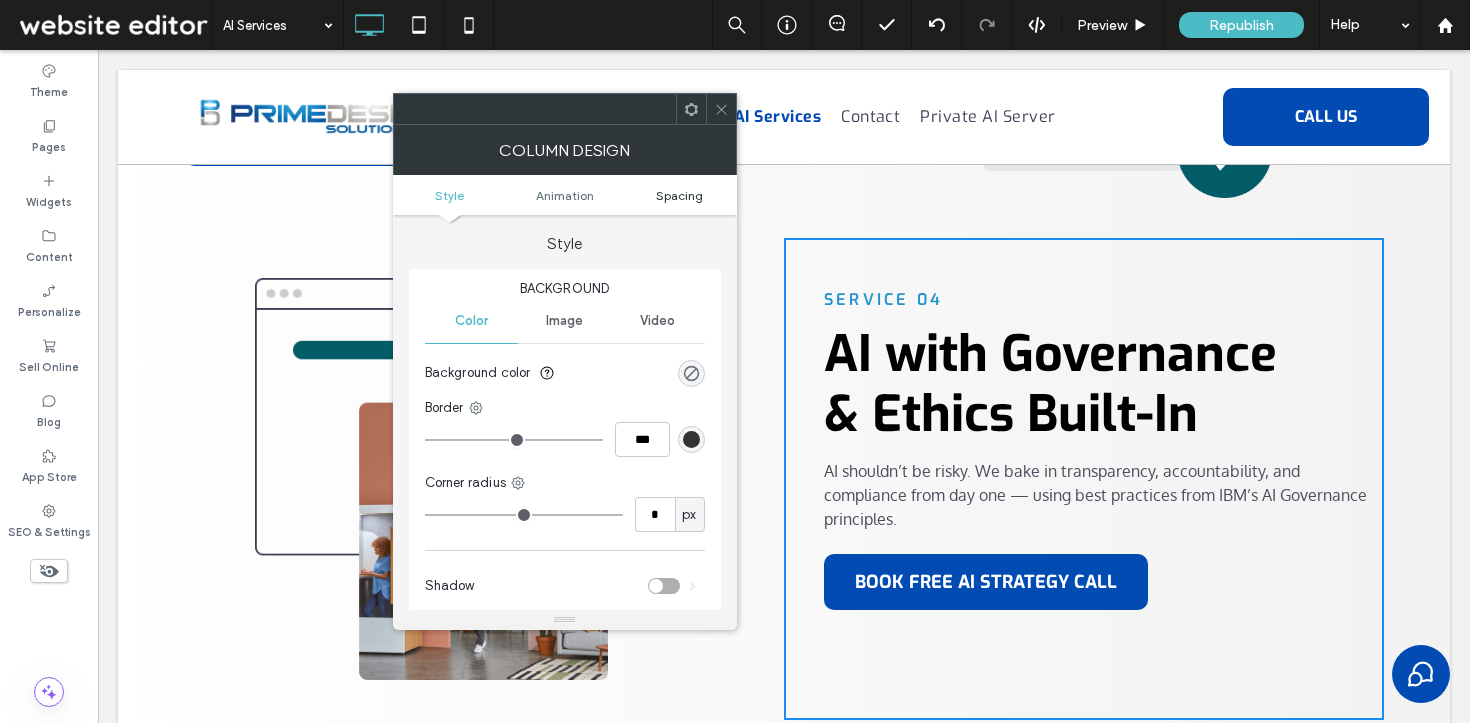 click on "Spacing" at bounding box center [679, 195] 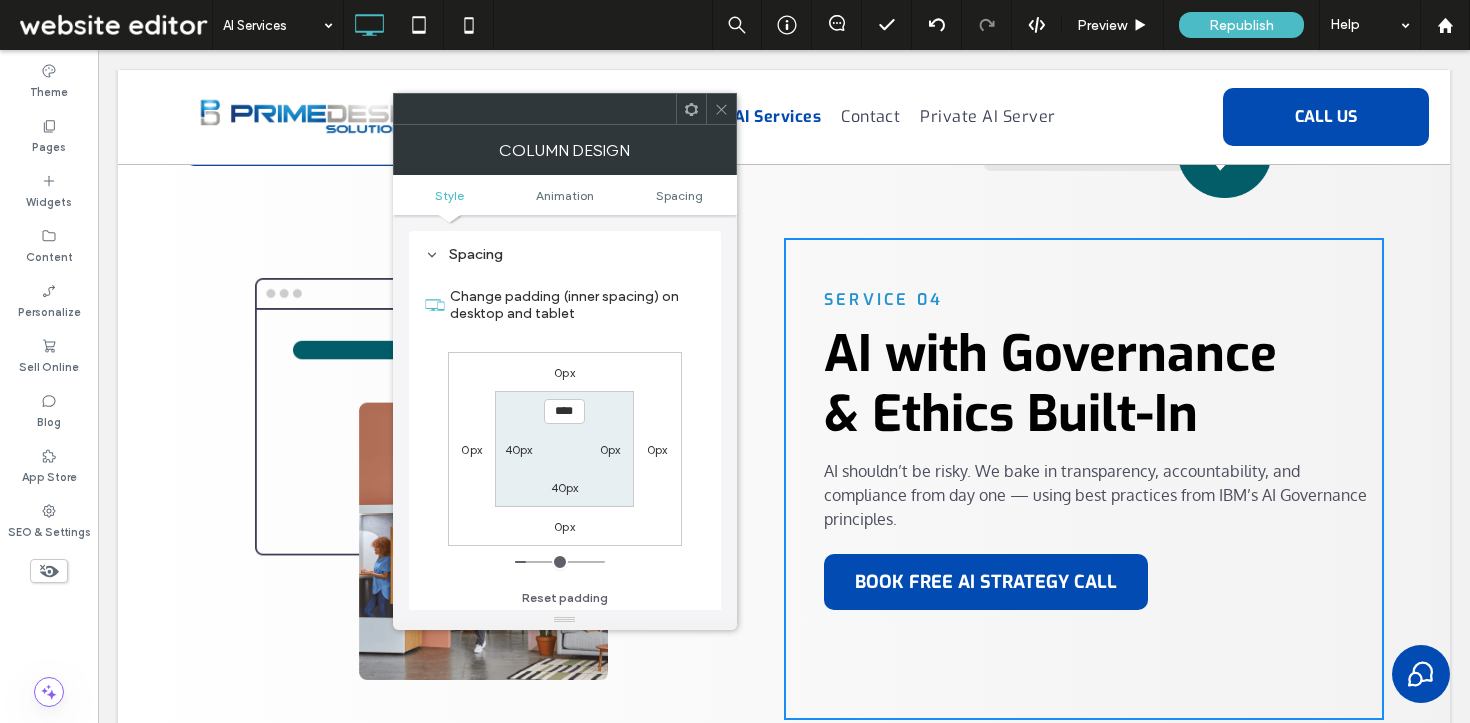 scroll, scrollTop: 470, scrollLeft: 0, axis: vertical 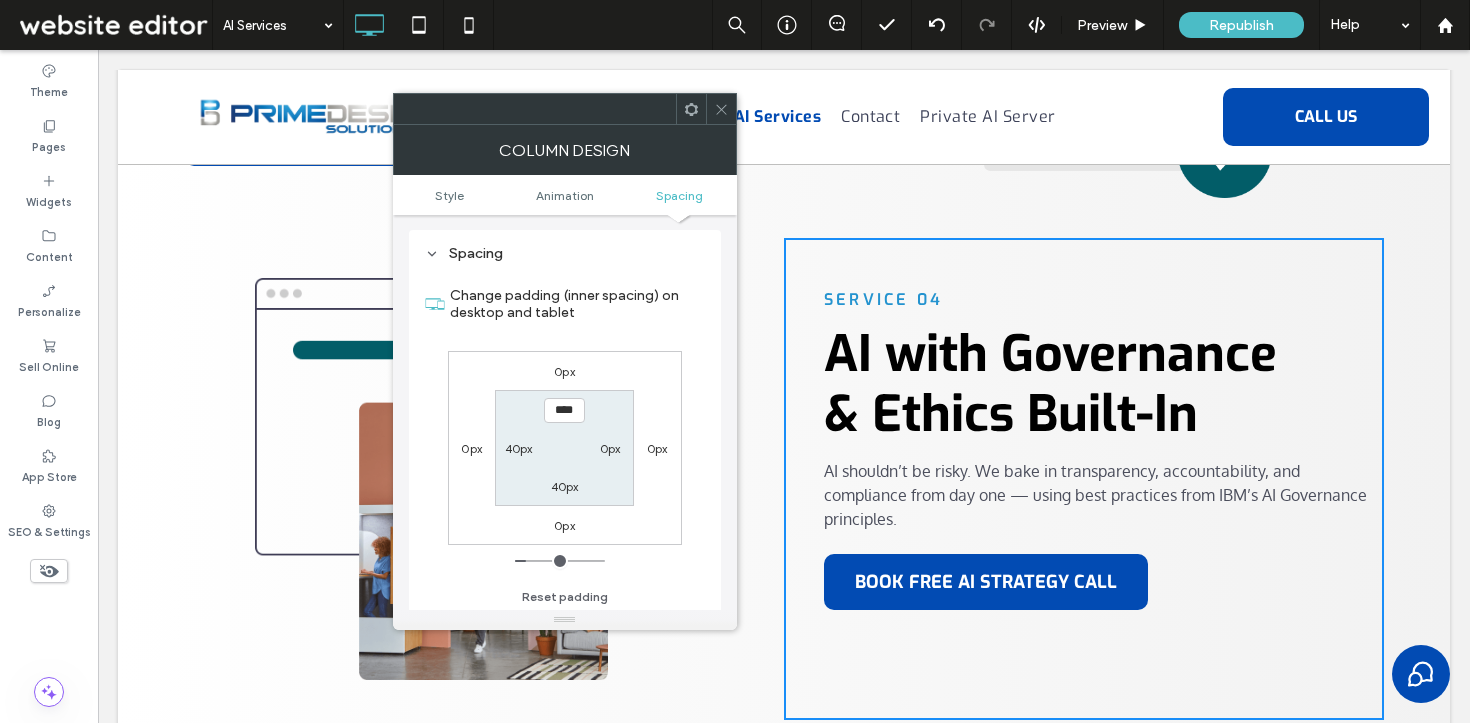 click on "40px" at bounding box center [519, 448] 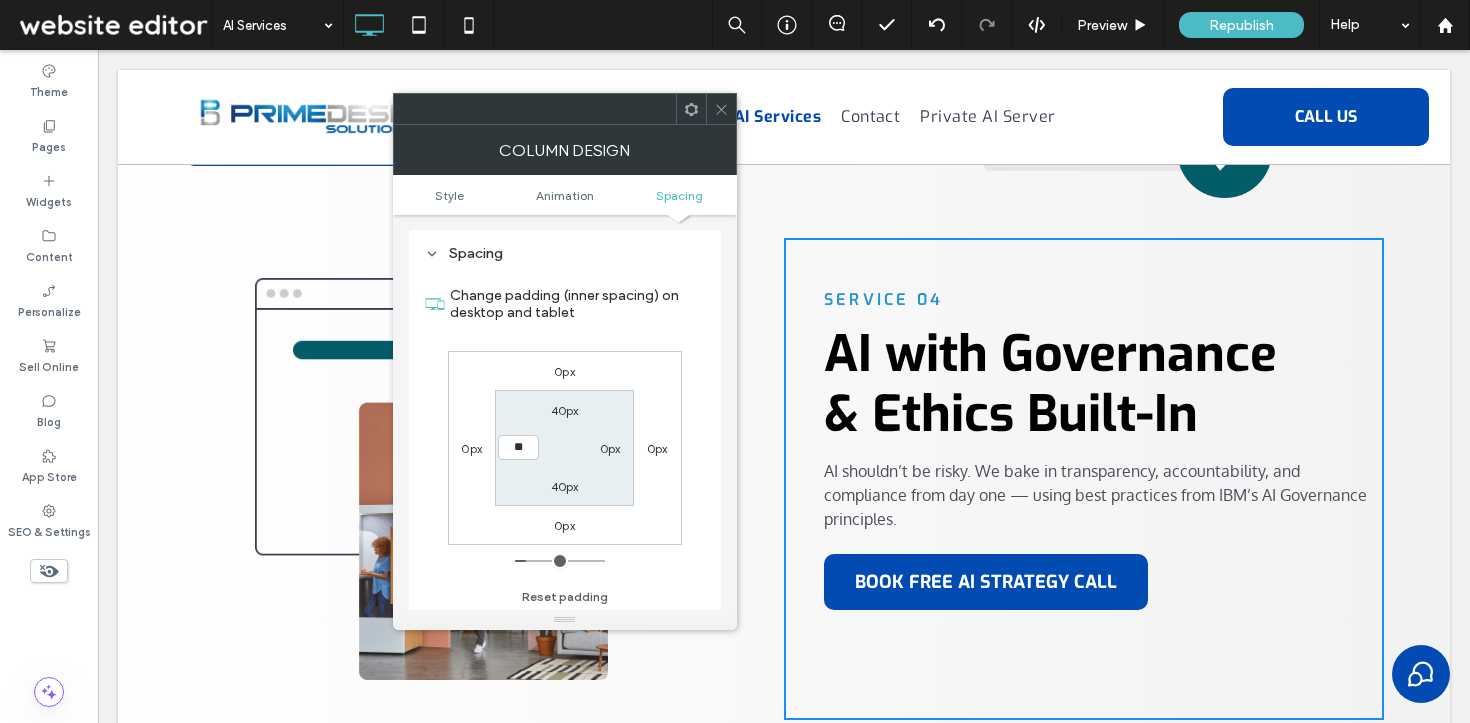 type on "**" 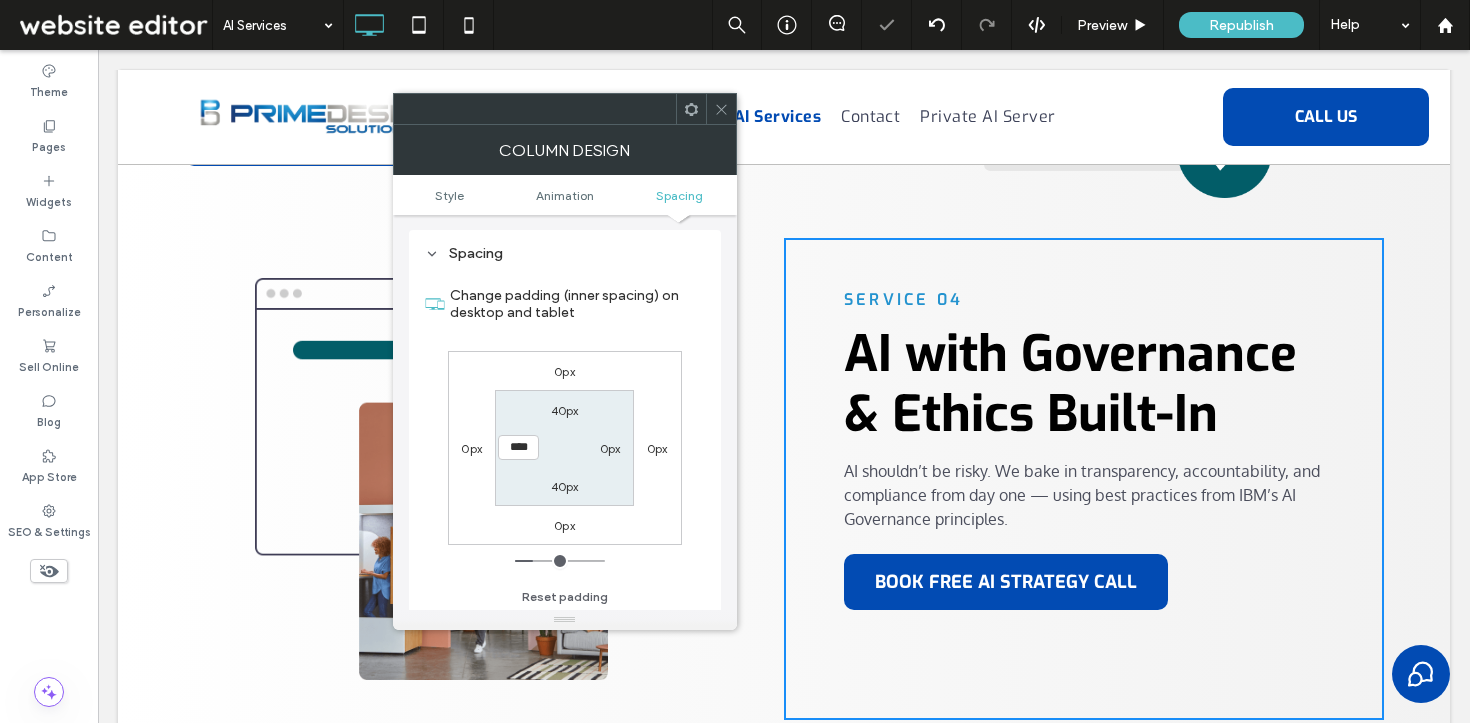 click 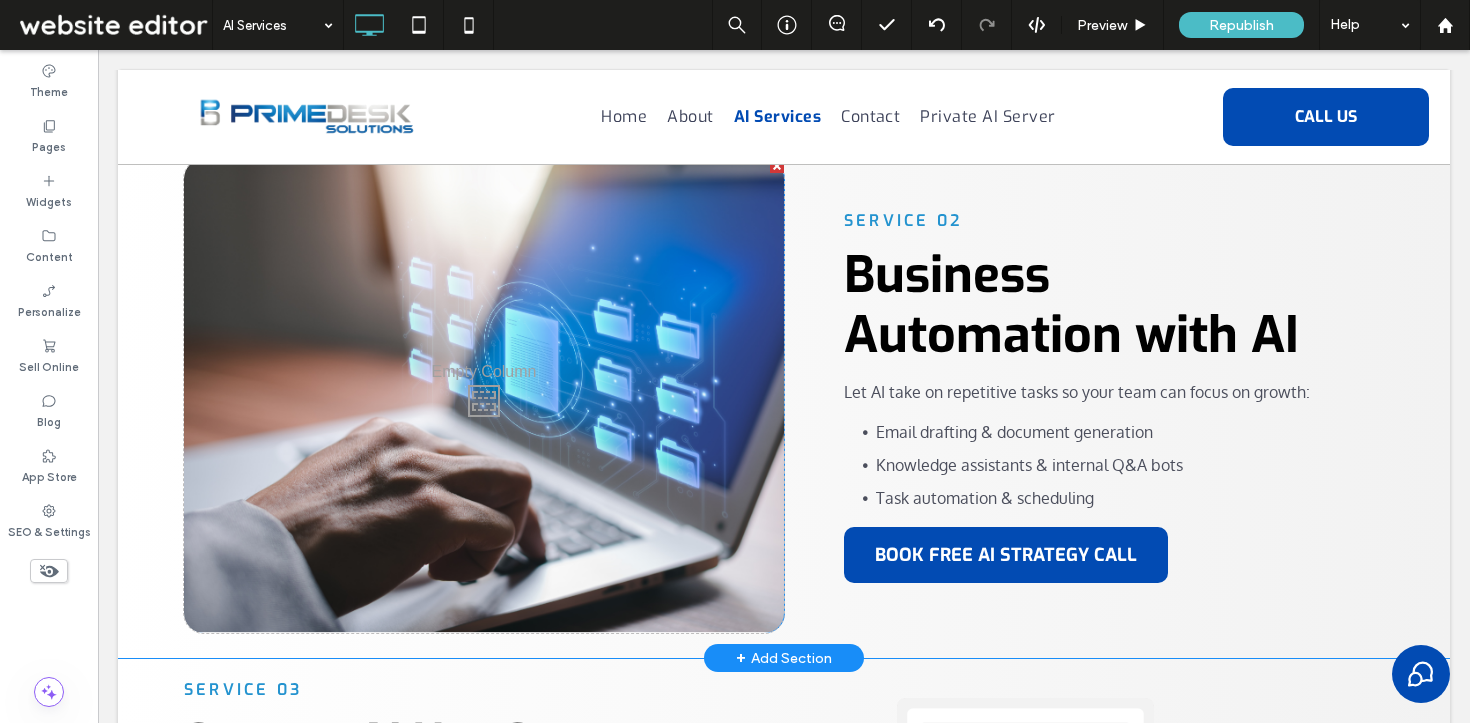 scroll, scrollTop: 721, scrollLeft: 0, axis: vertical 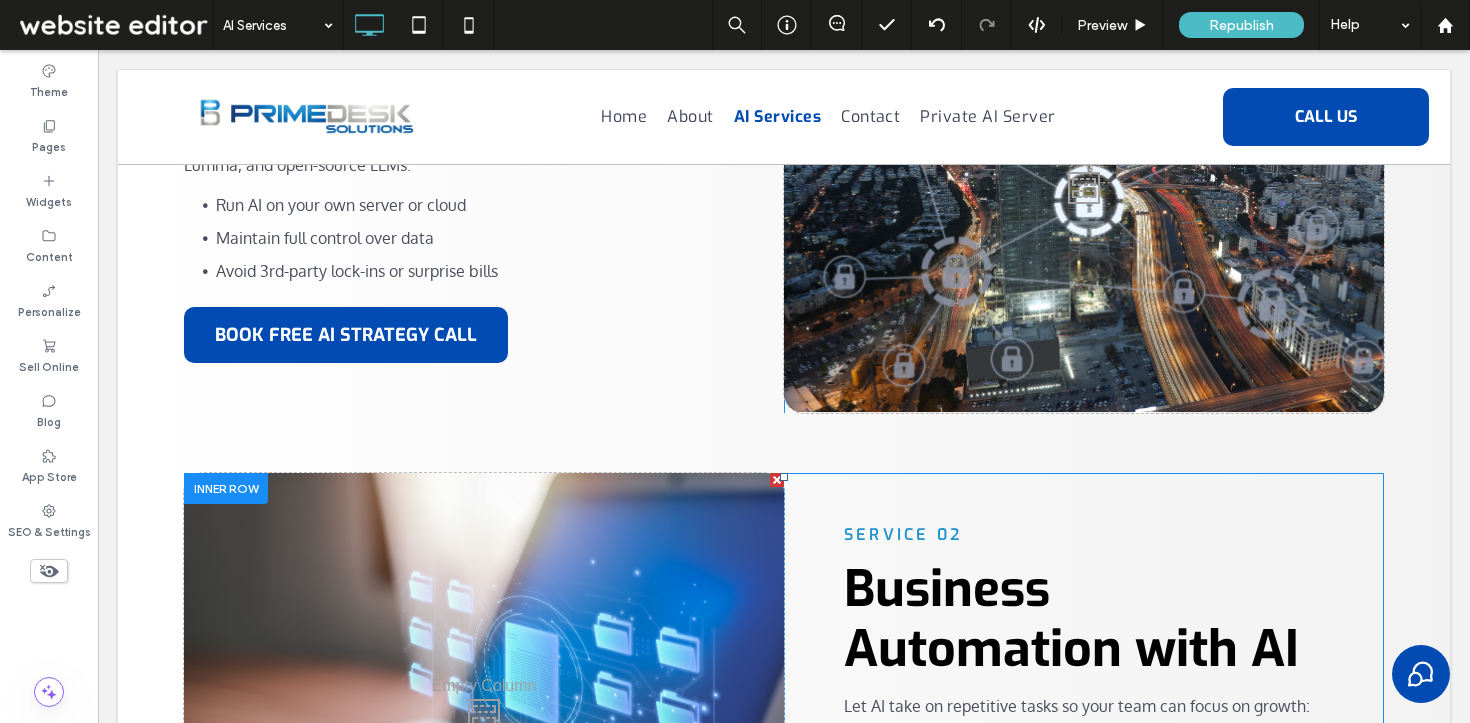 click at bounding box center [226, 488] 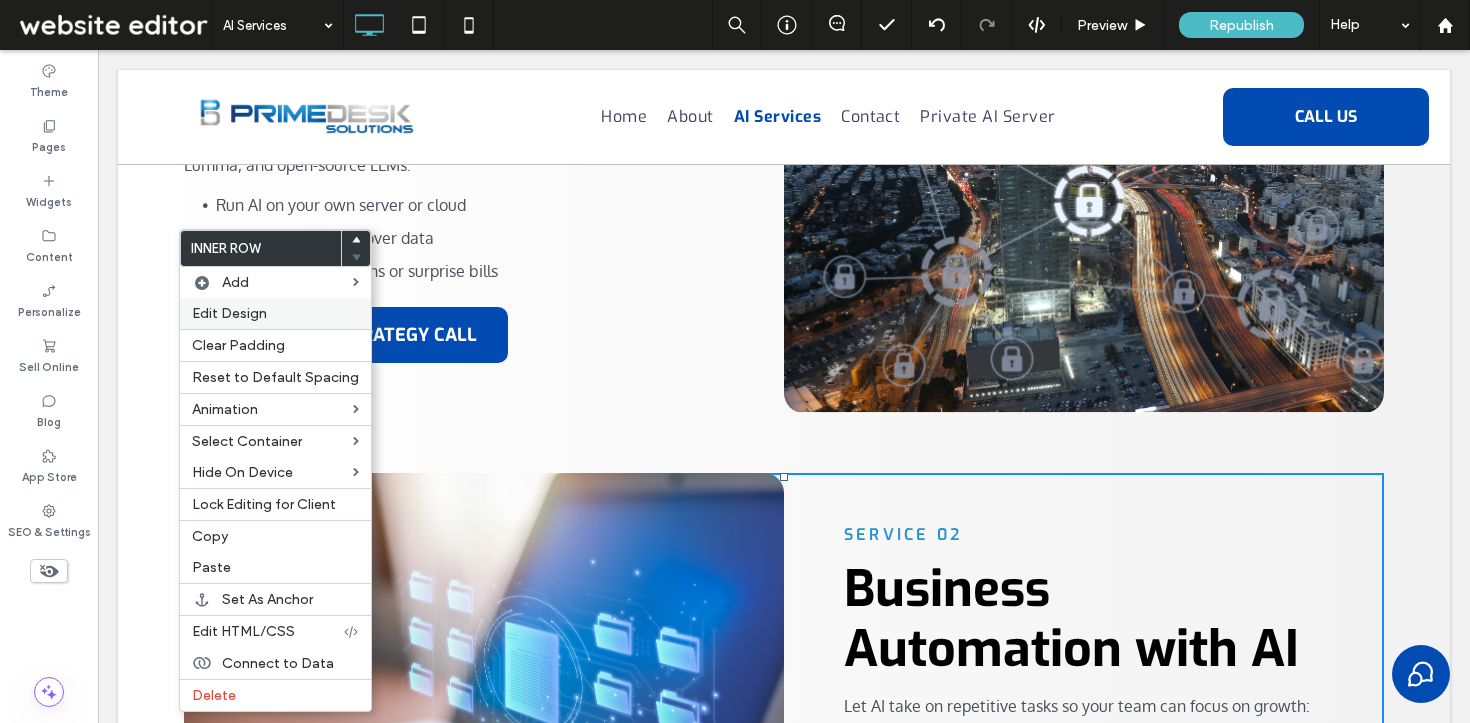 click on "Edit Design" at bounding box center (275, 313) 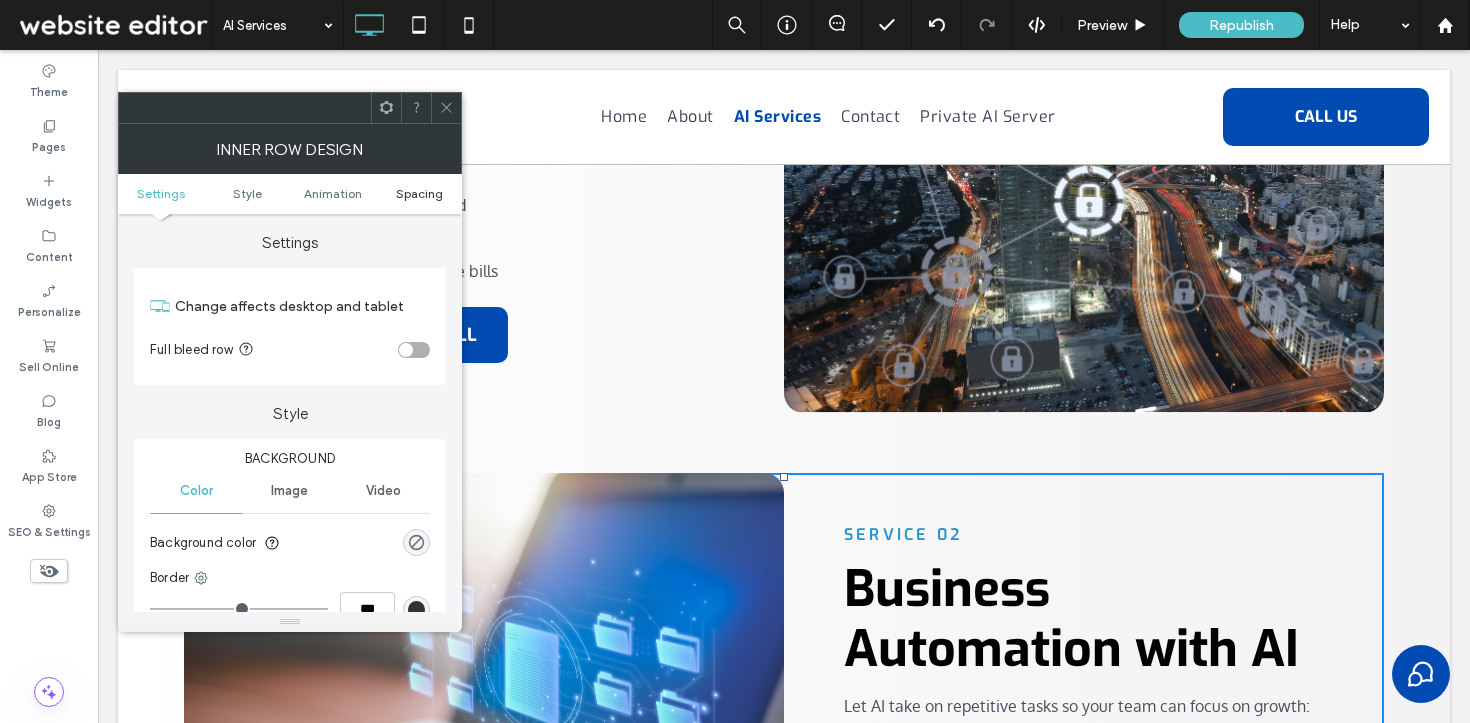 click on "Spacing" at bounding box center (419, 193) 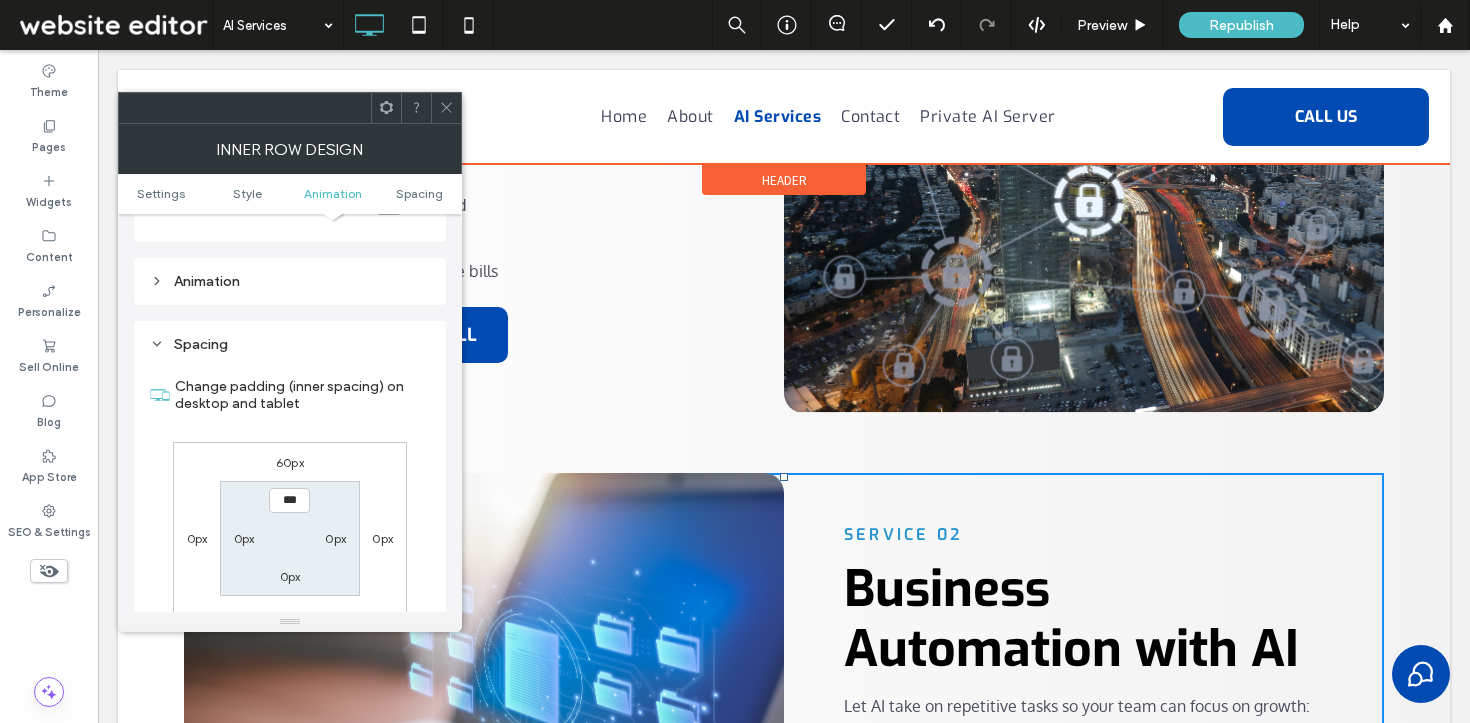 scroll, scrollTop: 641, scrollLeft: 0, axis: vertical 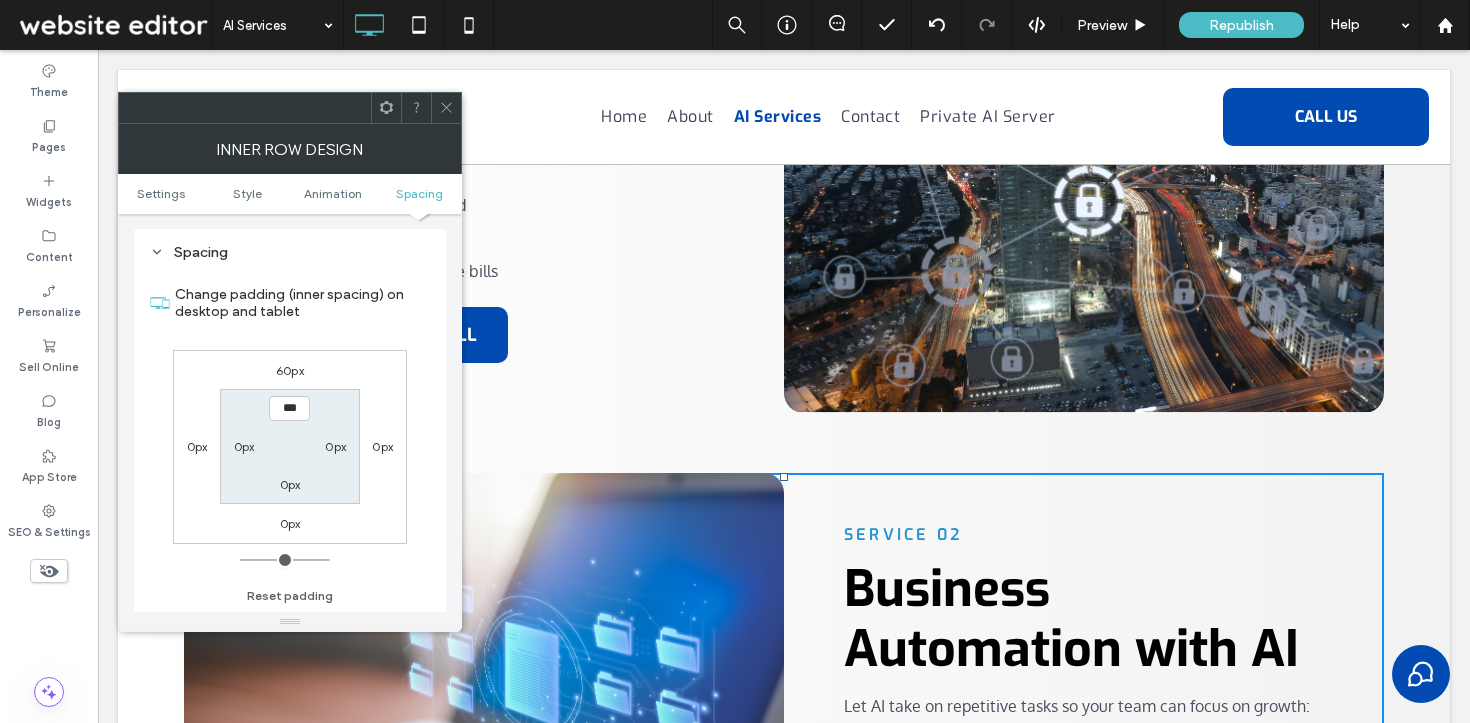 click 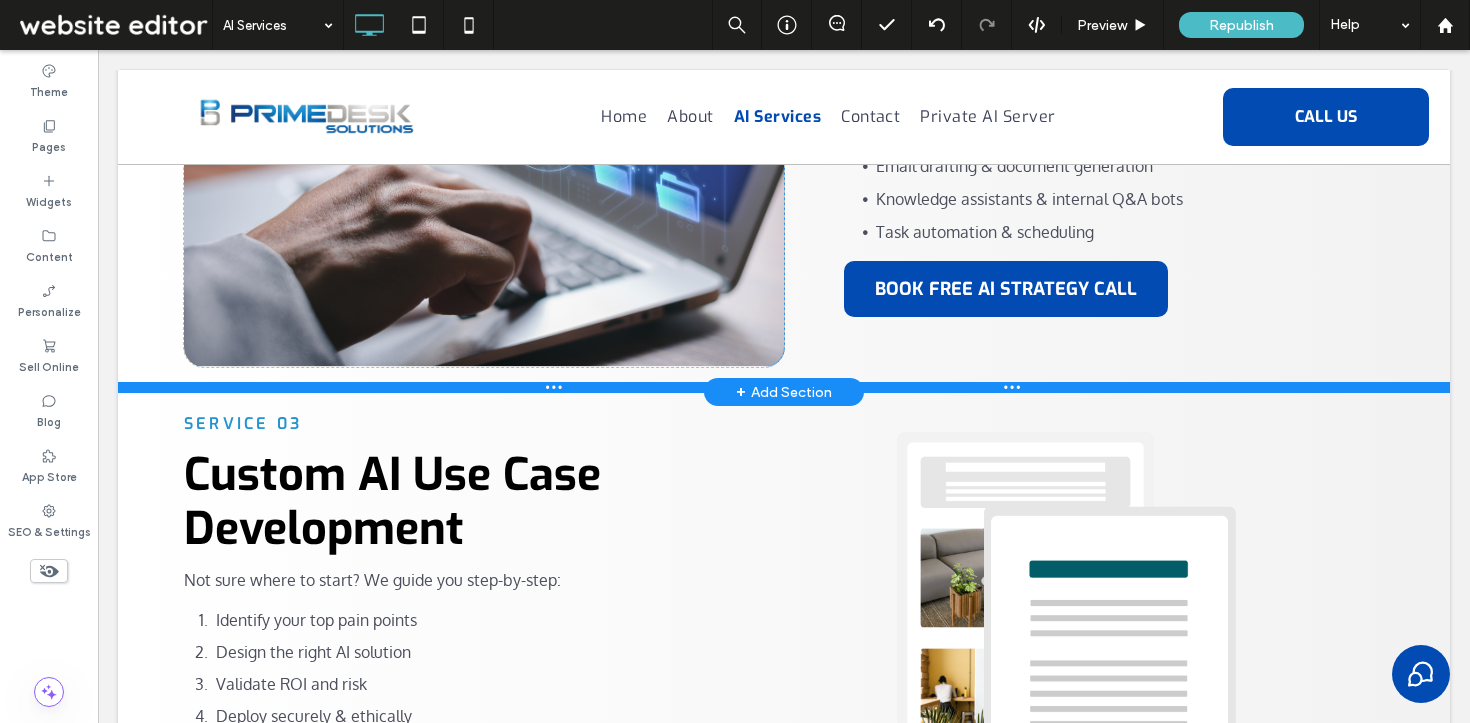 scroll, scrollTop: 1324, scrollLeft: 0, axis: vertical 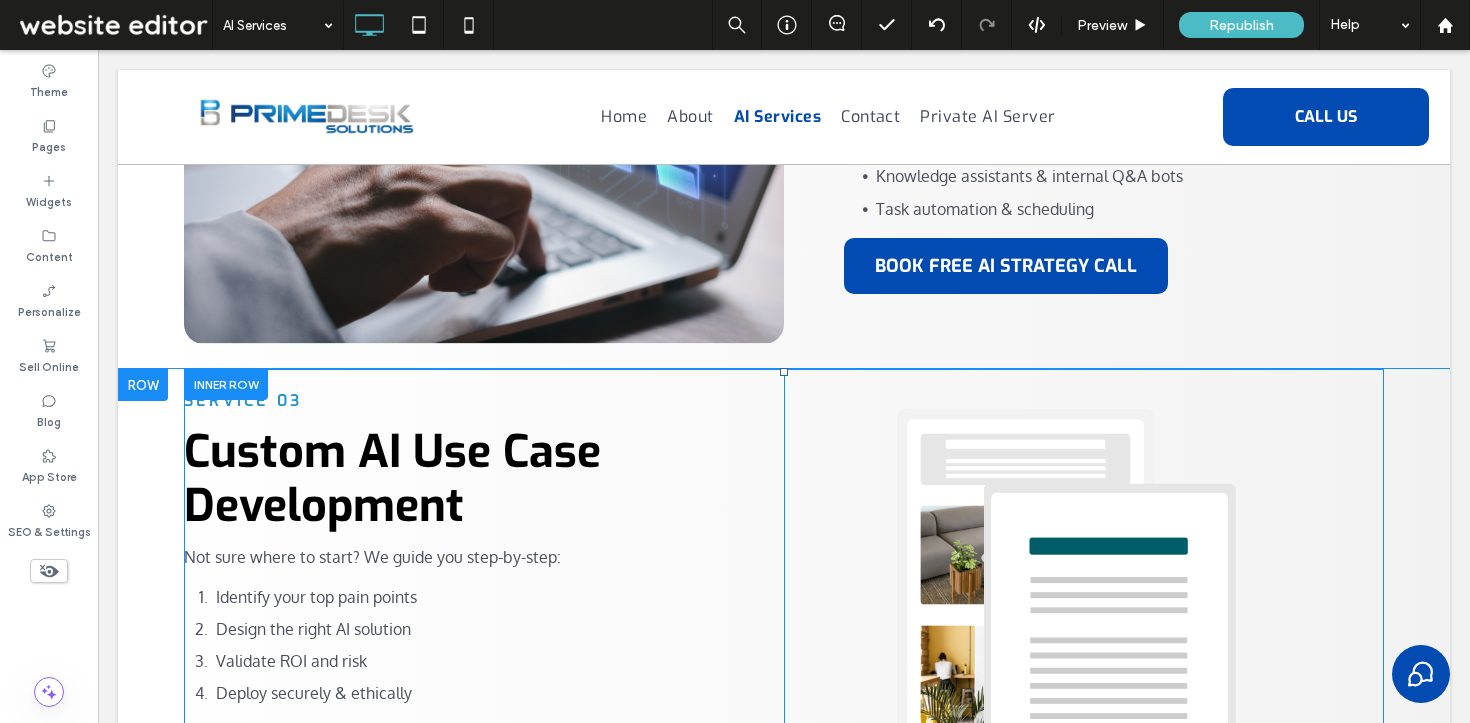 click at bounding box center (226, 384) 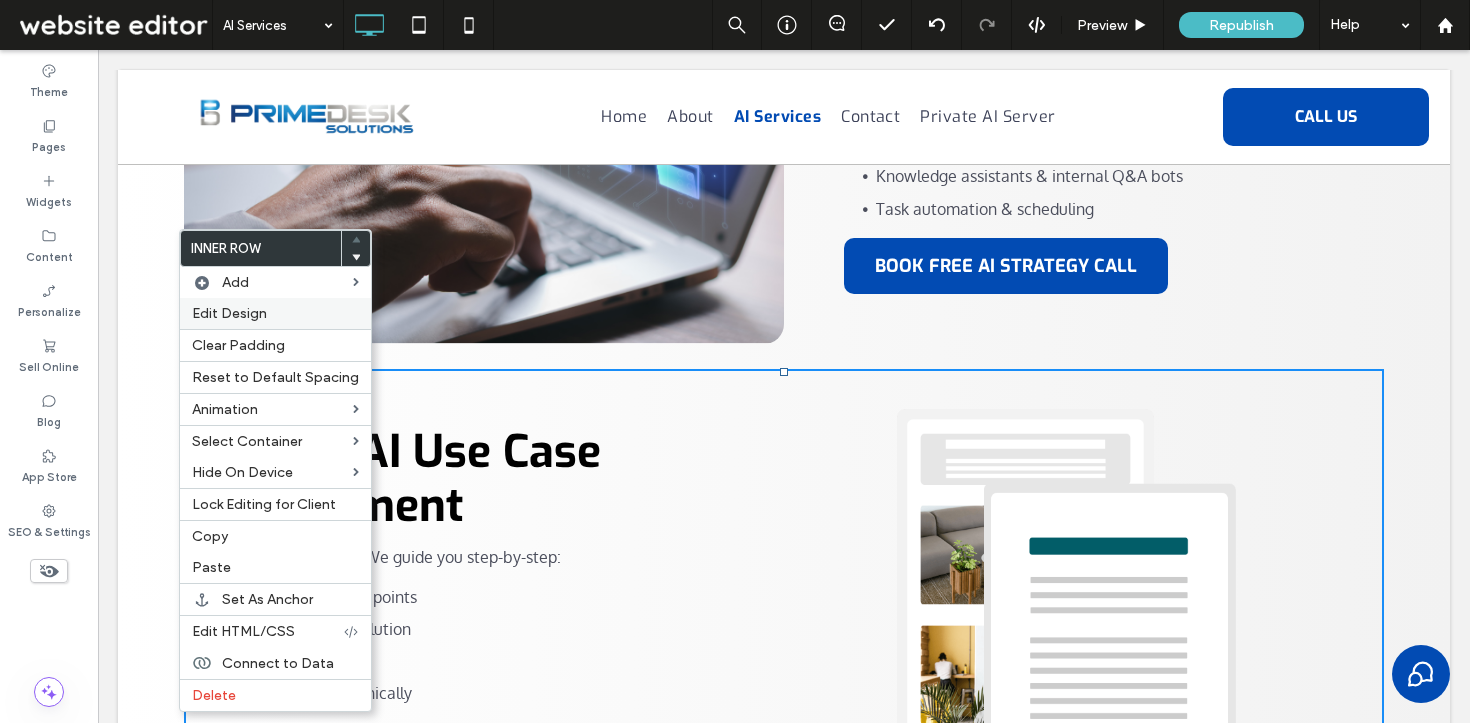 click on "Edit Design" at bounding box center [275, 313] 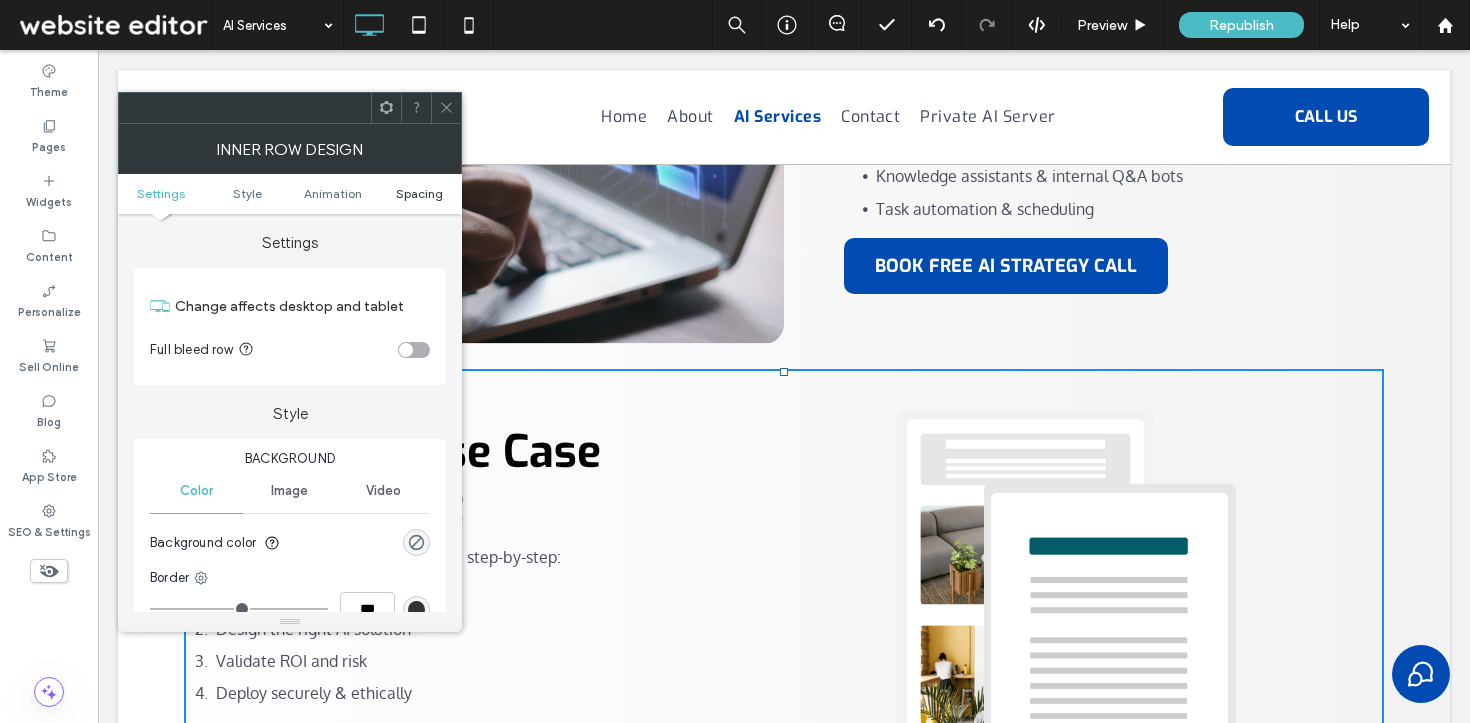 click on "Spacing" at bounding box center [419, 193] 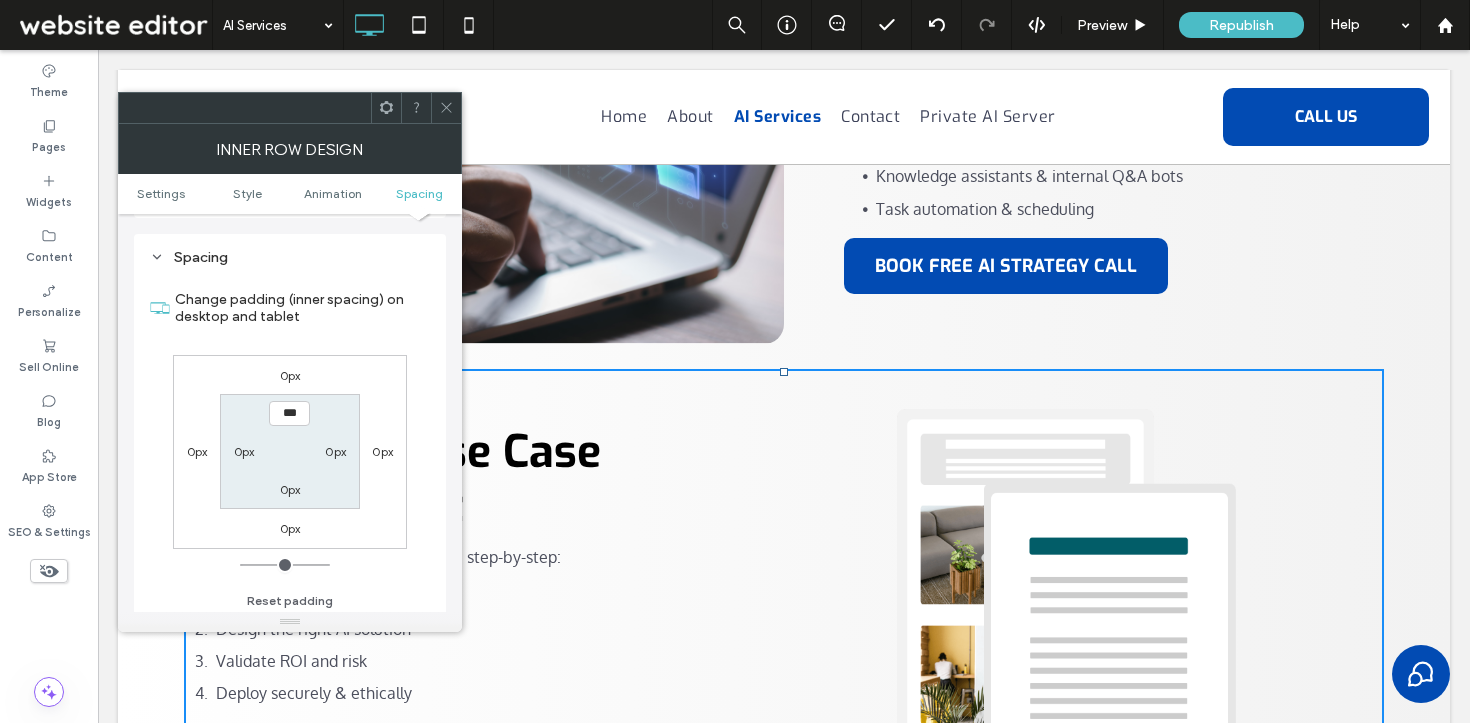 scroll, scrollTop: 641, scrollLeft: 0, axis: vertical 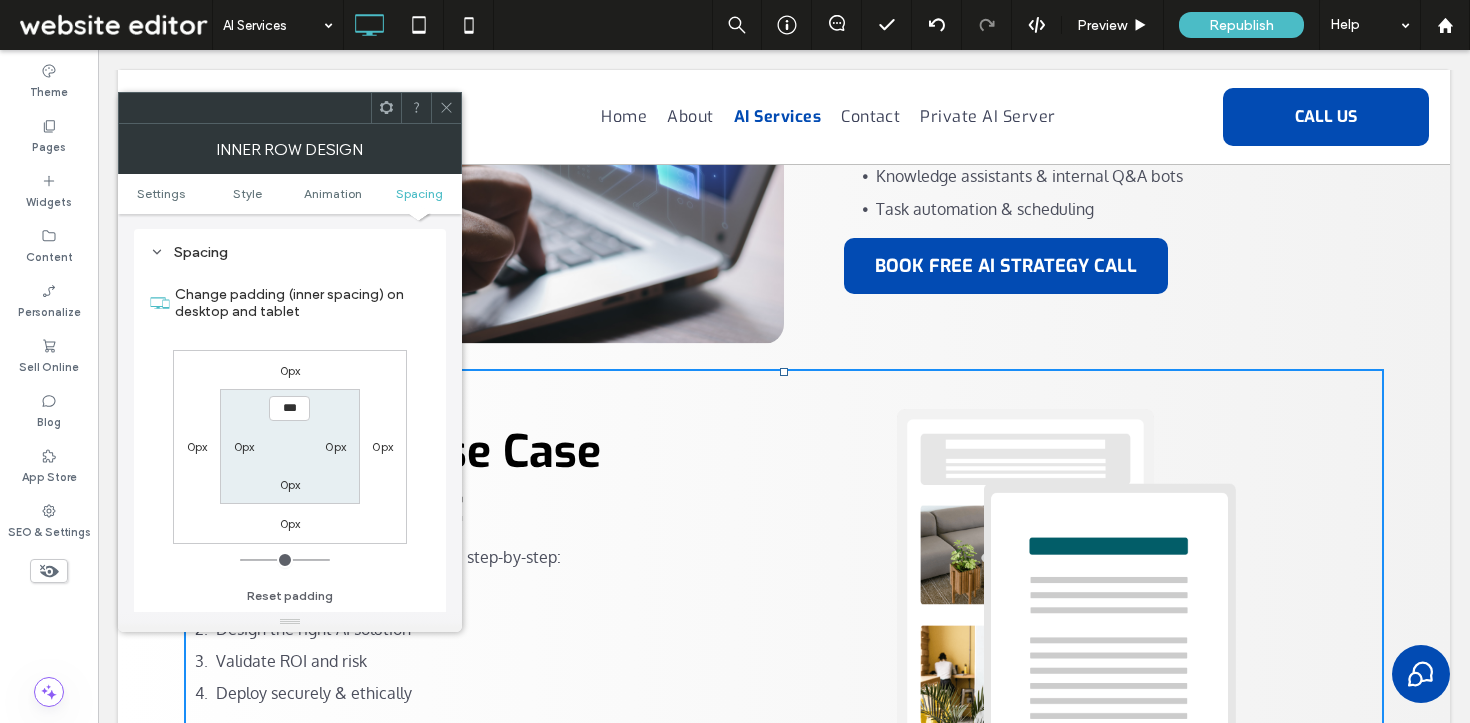 click on "0px" at bounding box center [290, 370] 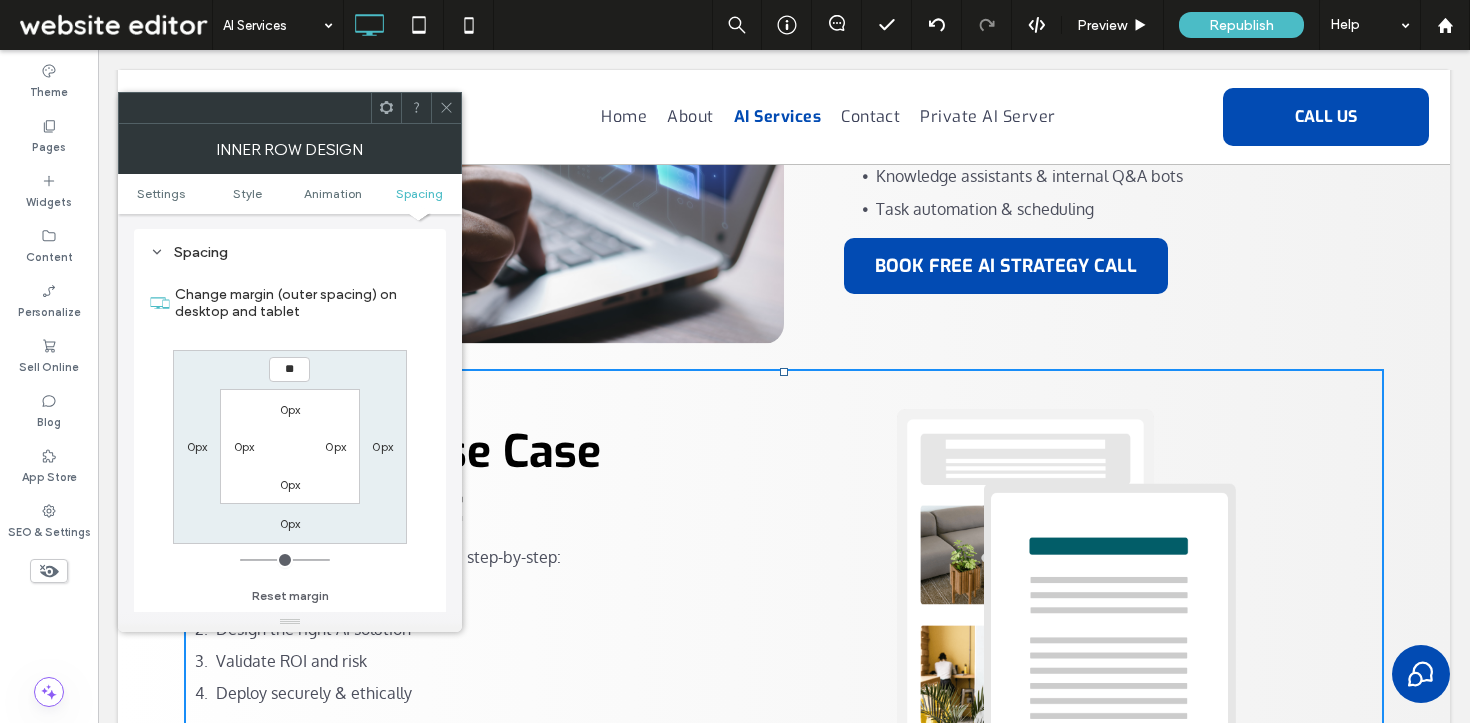 type on "**" 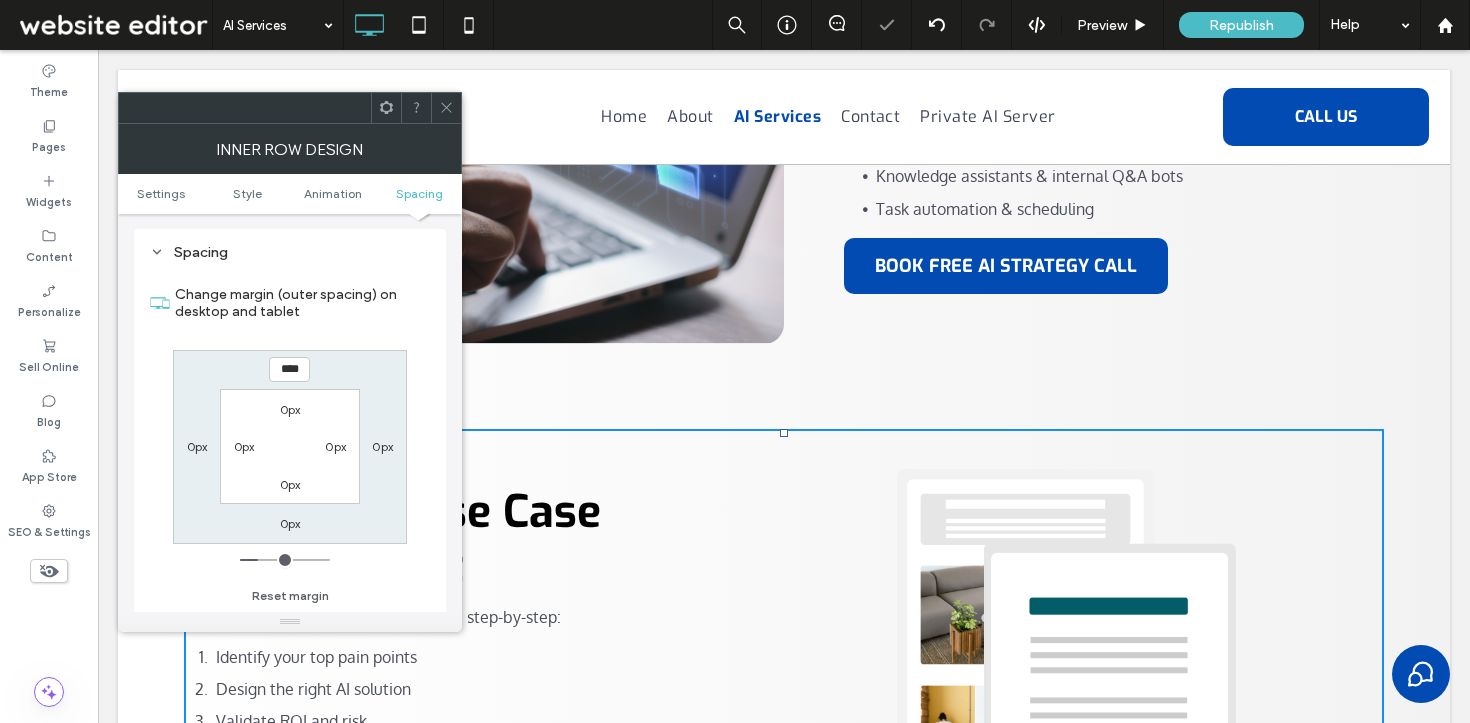 drag, startPoint x: 444, startPoint y: 102, endPoint x: 618, endPoint y: 200, distance: 199.69977 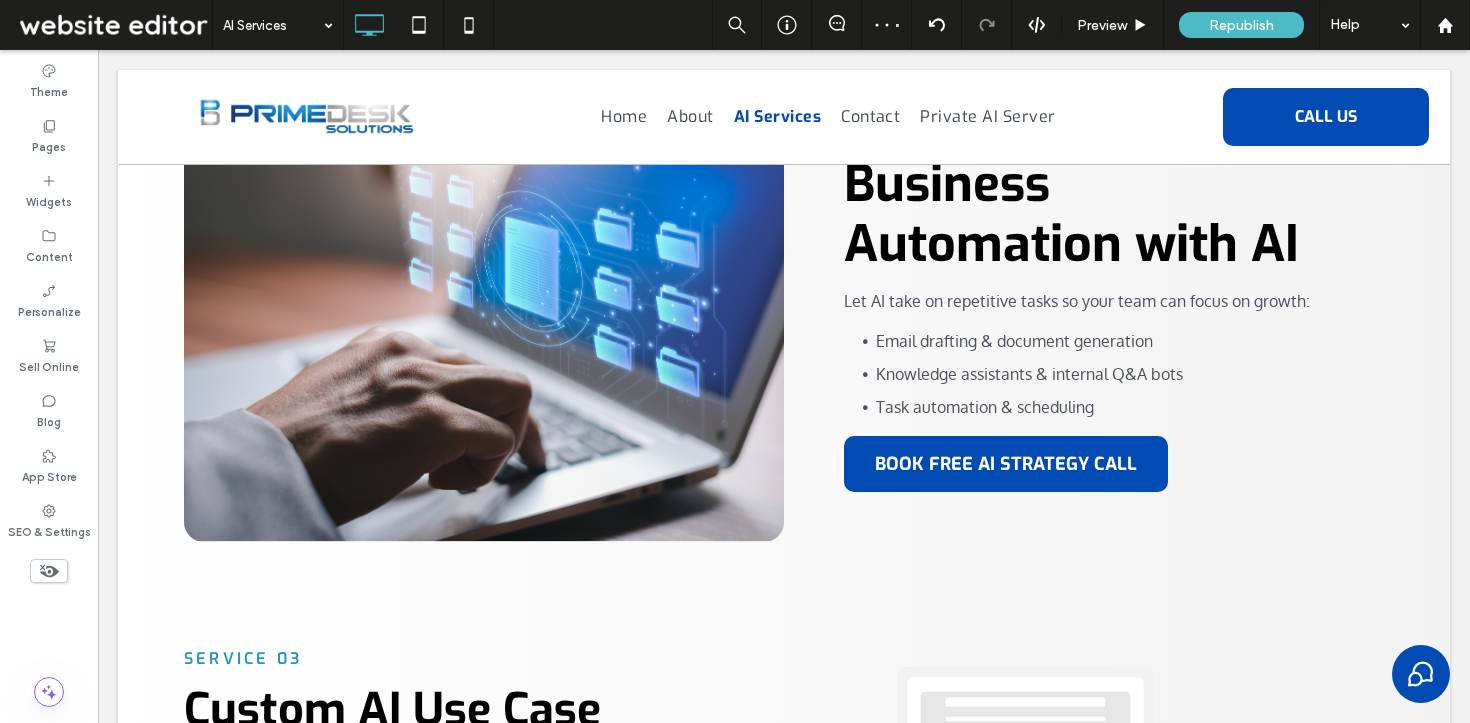 scroll, scrollTop: 1087, scrollLeft: 0, axis: vertical 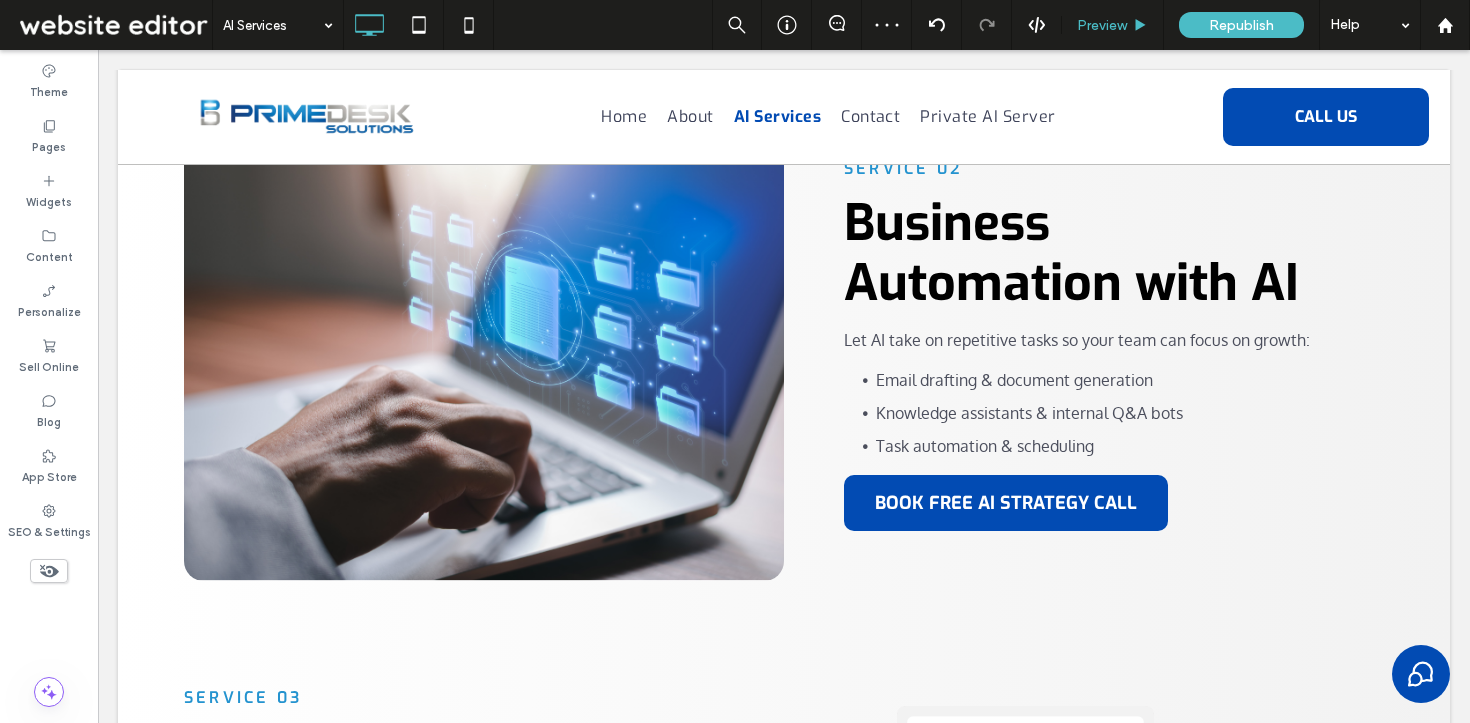 click on "Preview" at bounding box center (1113, 25) 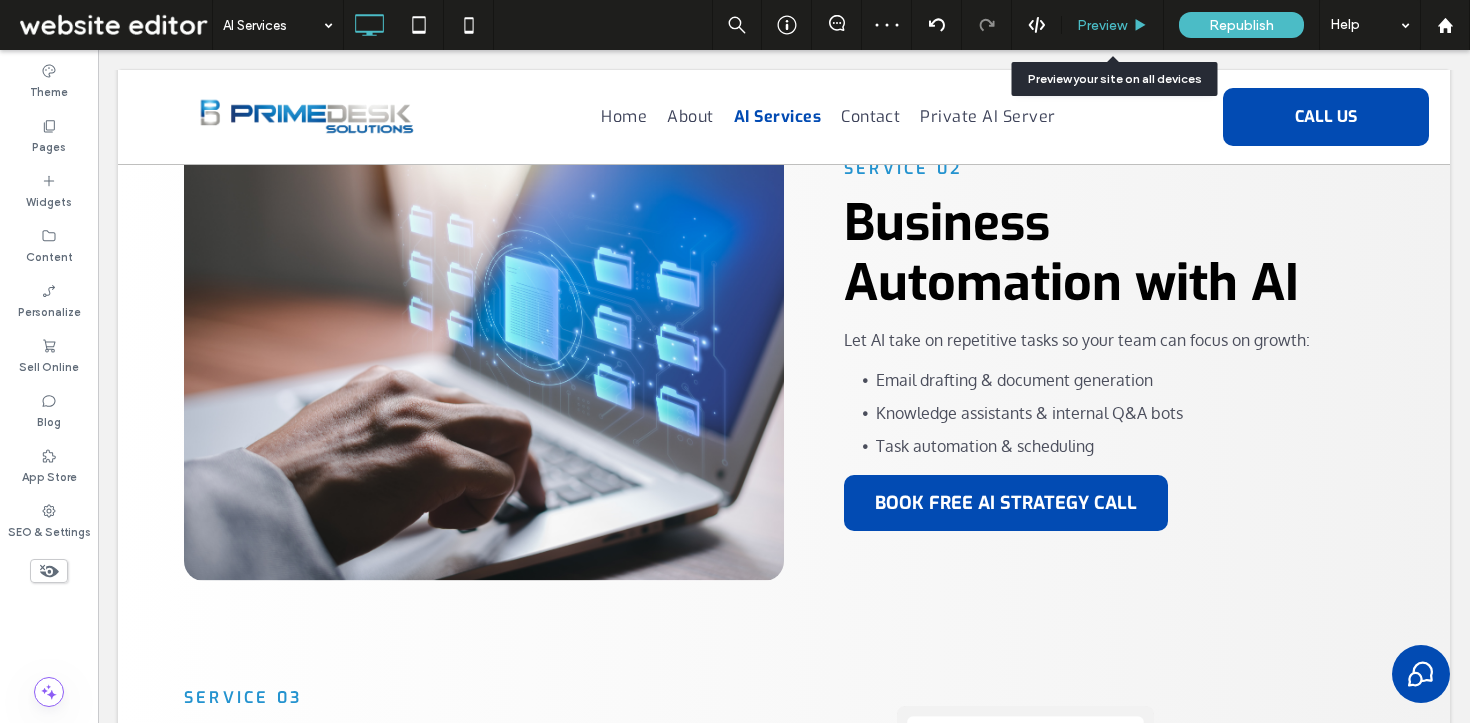 click on "Preview" at bounding box center [1102, 25] 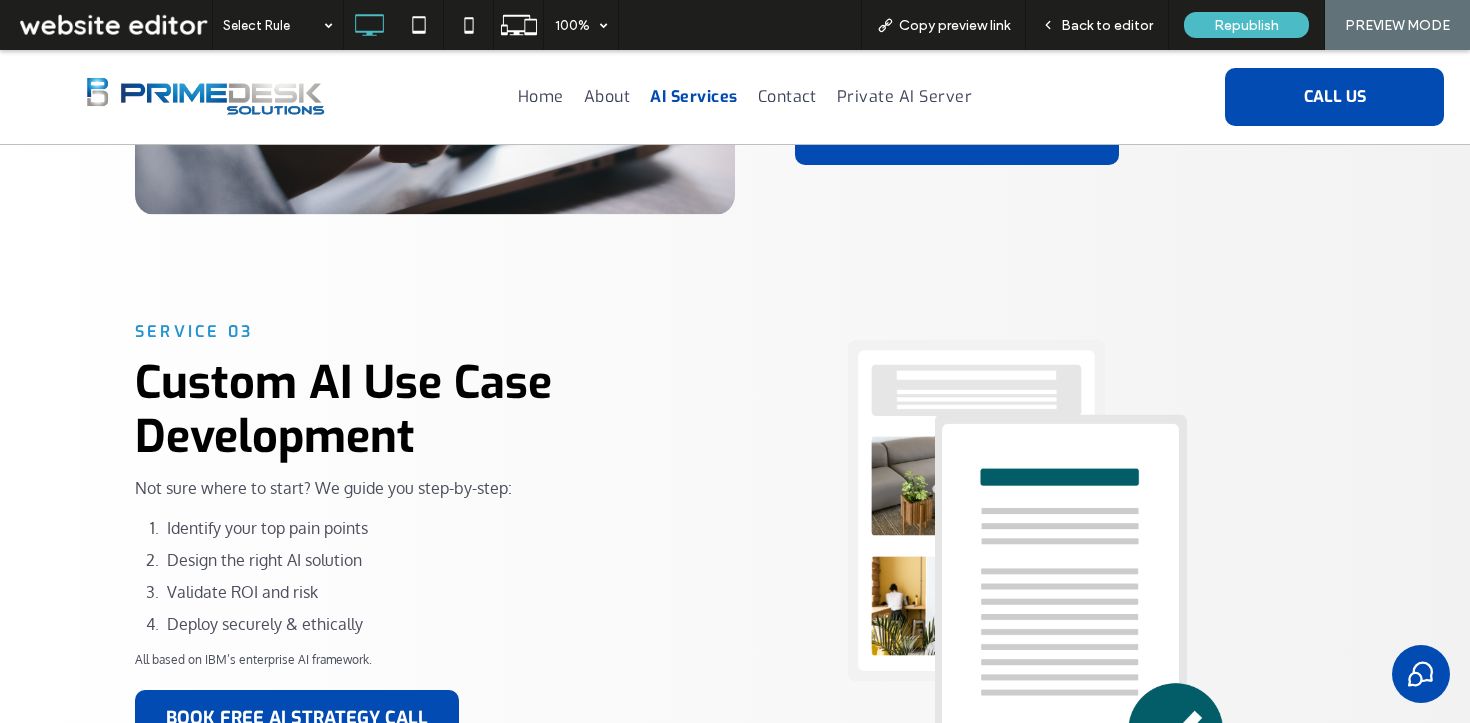 scroll, scrollTop: 1437, scrollLeft: 0, axis: vertical 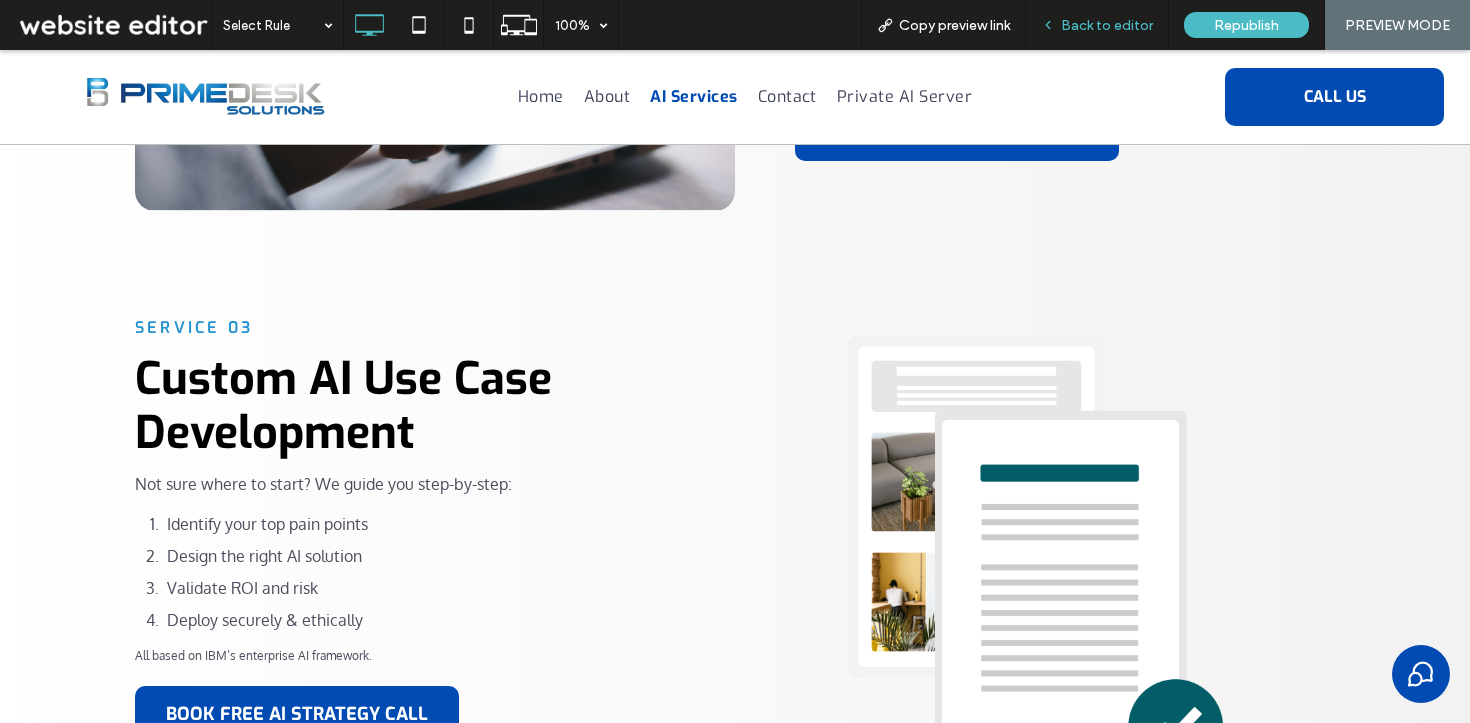click on "Back to editor" at bounding box center (1107, 25) 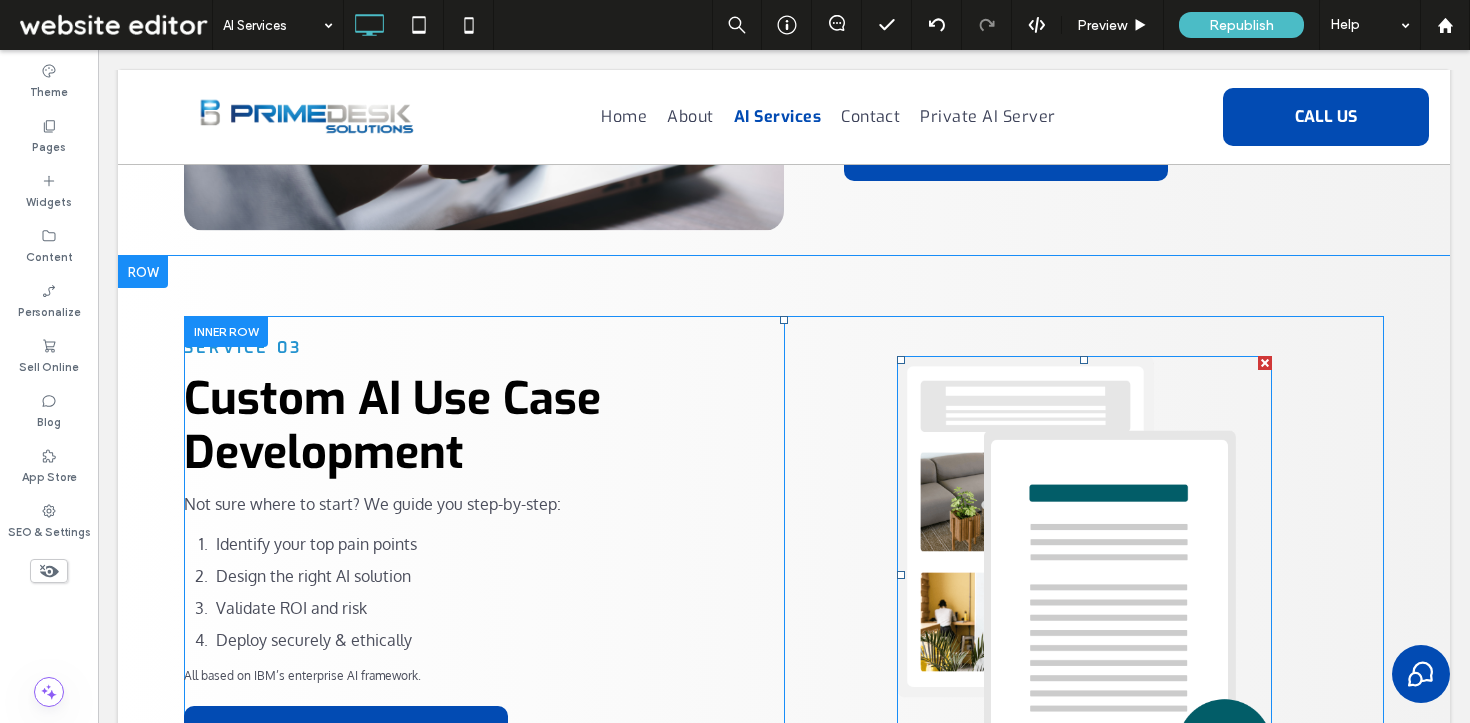 click at bounding box center (1265, 363) 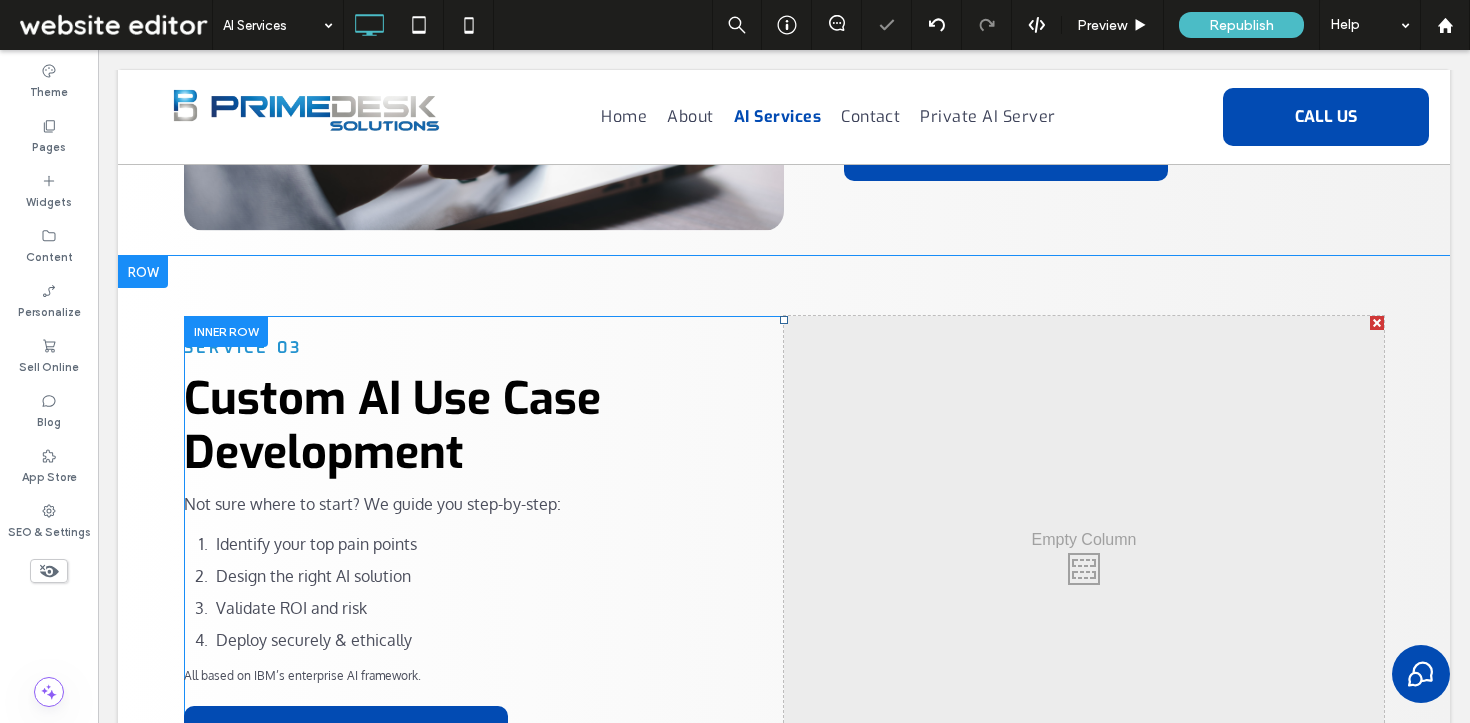 click on "Click To Paste" at bounding box center (1084, 564) 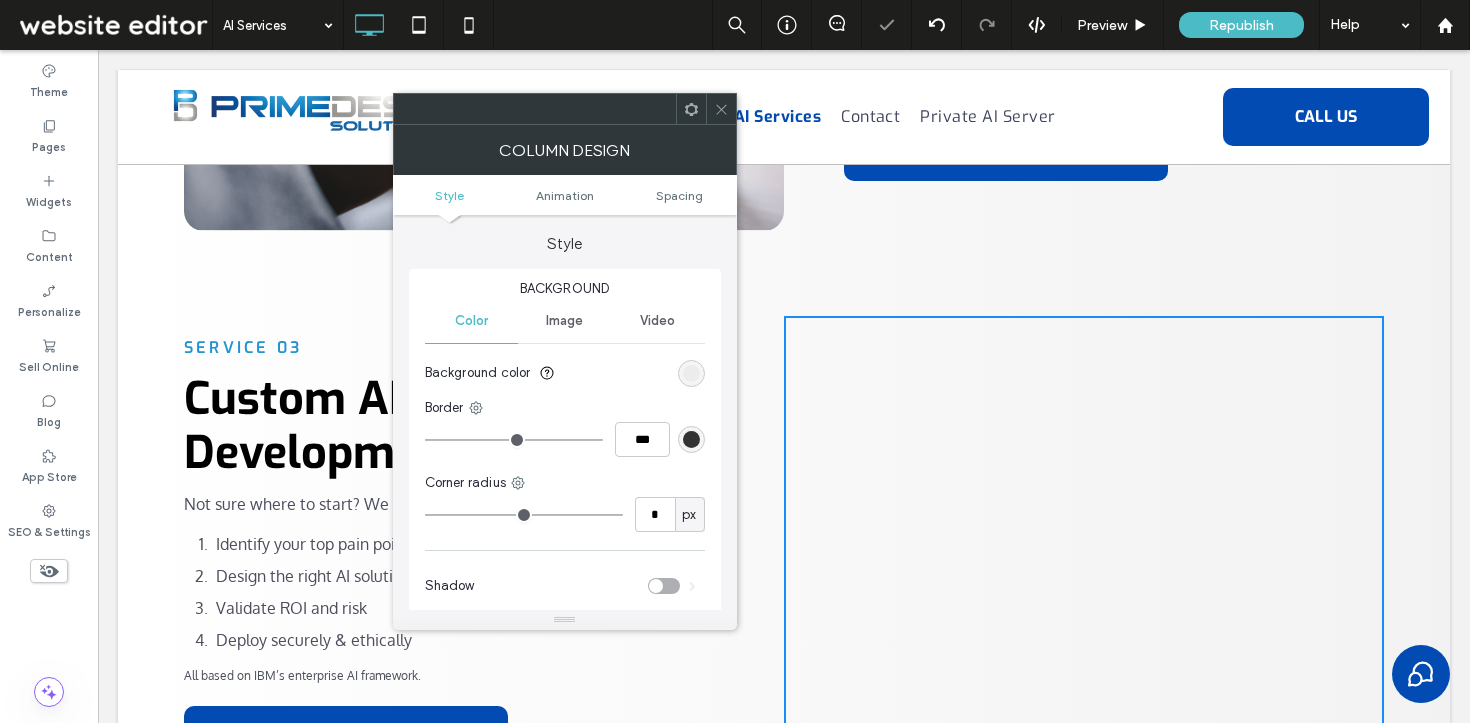 click on "Image" at bounding box center [564, 321] 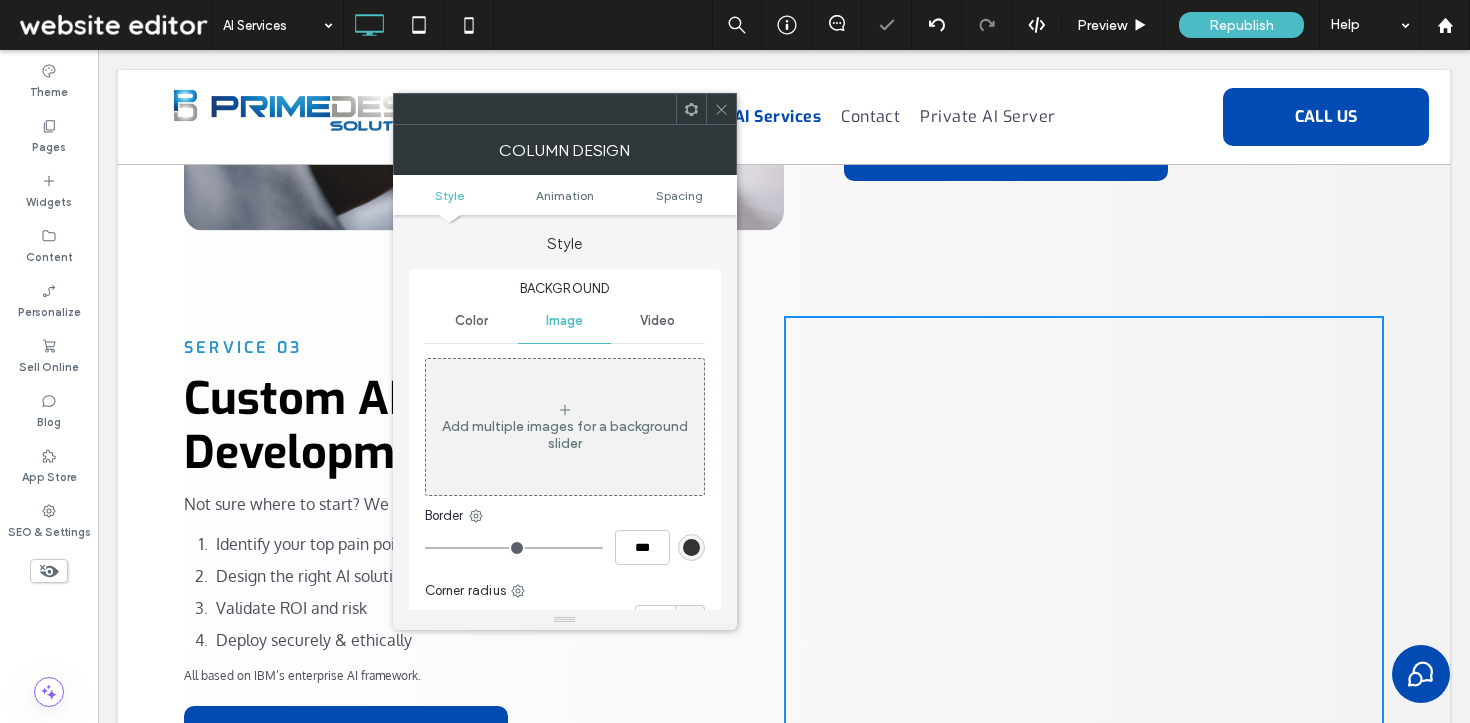 click on "Add multiple images for a background slider" at bounding box center [565, 427] 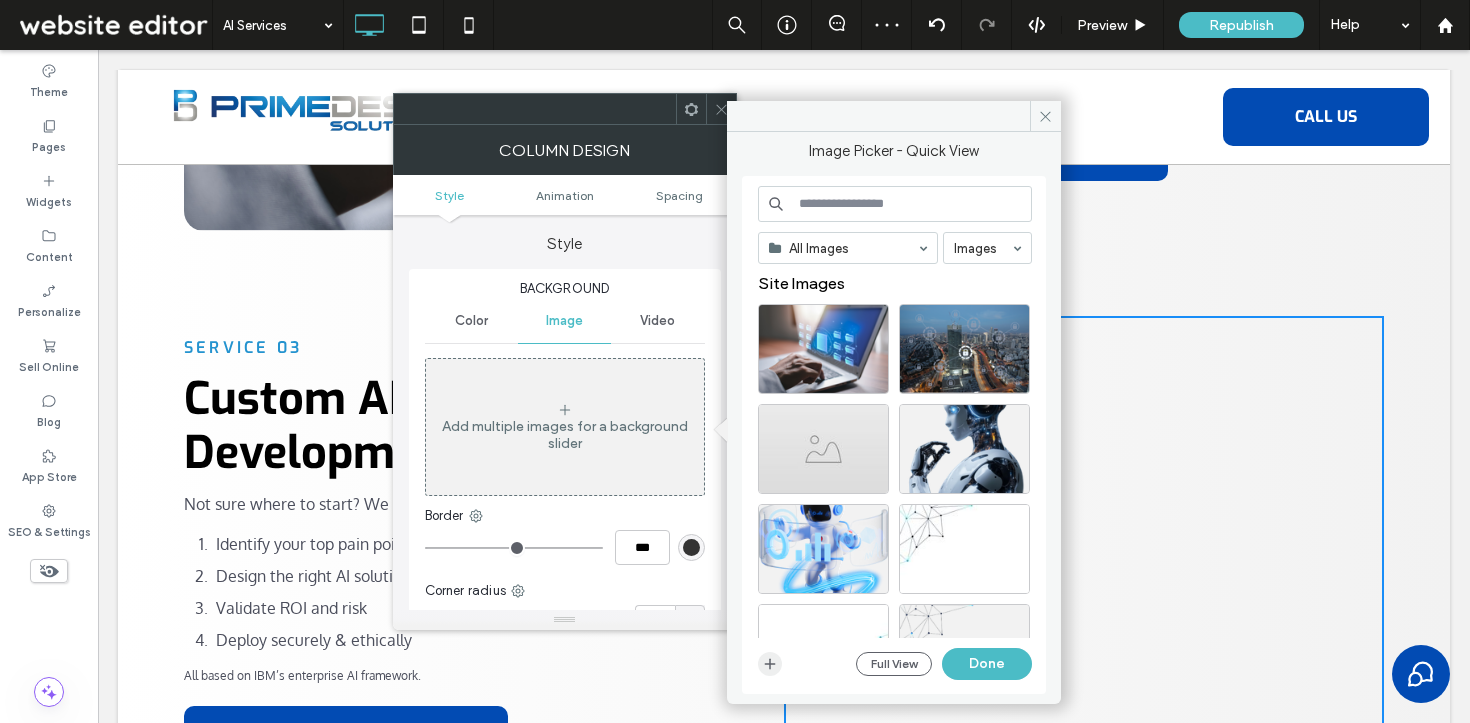 click at bounding box center (770, 664) 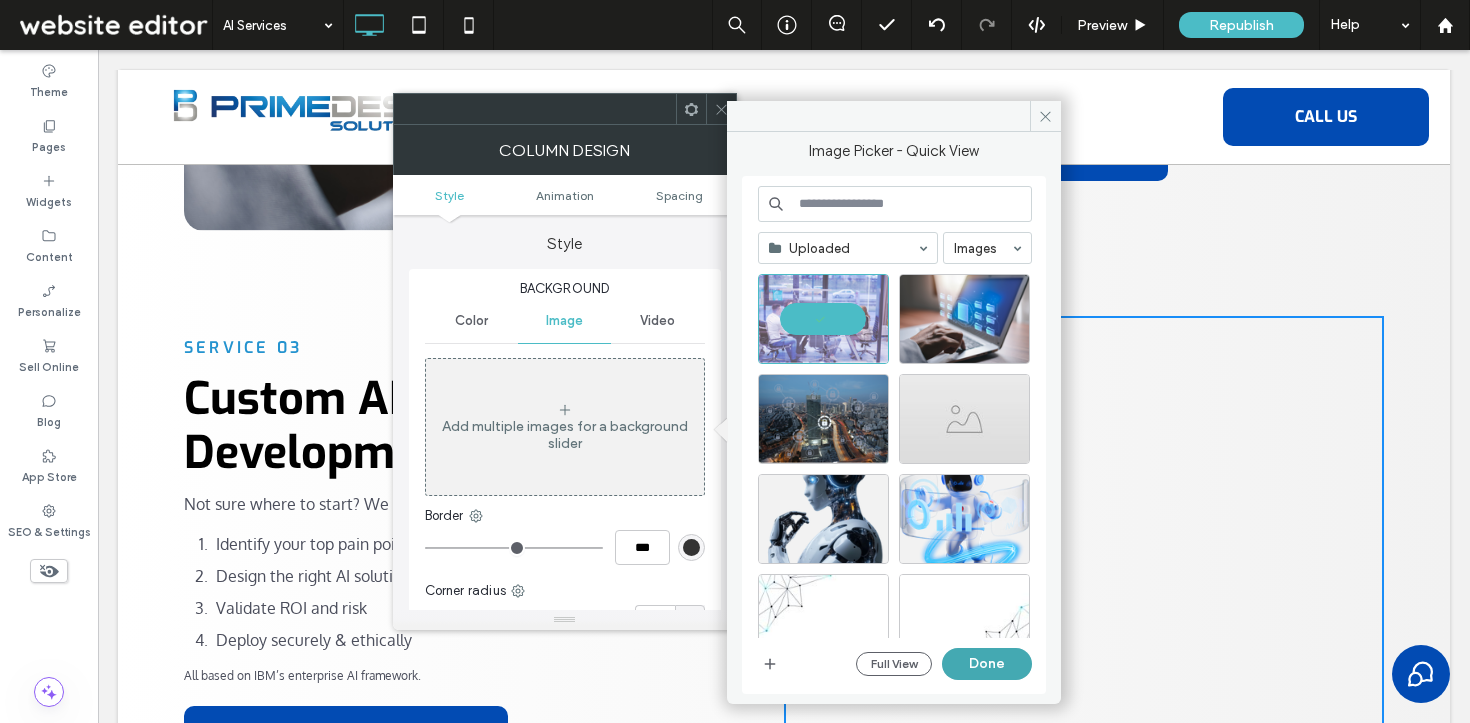 click on "Done" at bounding box center (987, 664) 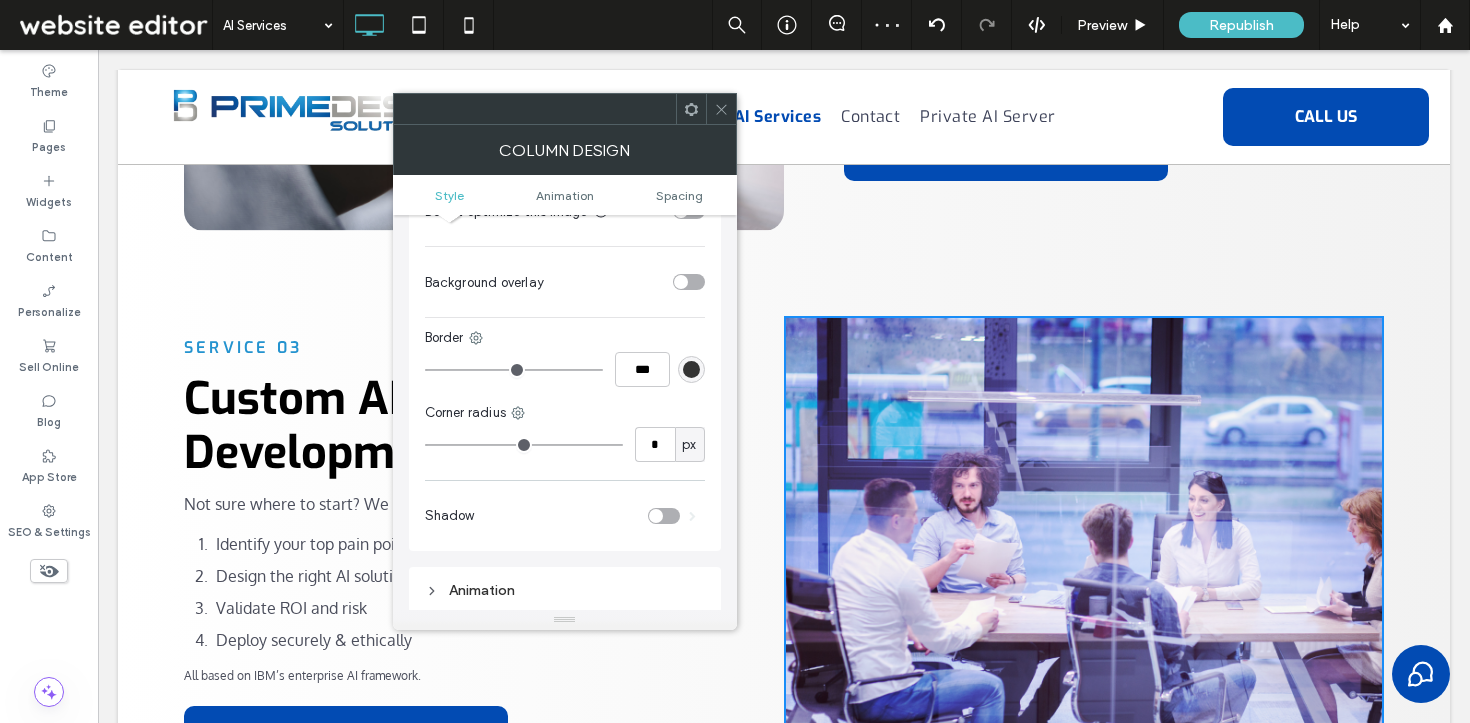 scroll, scrollTop: 682, scrollLeft: 0, axis: vertical 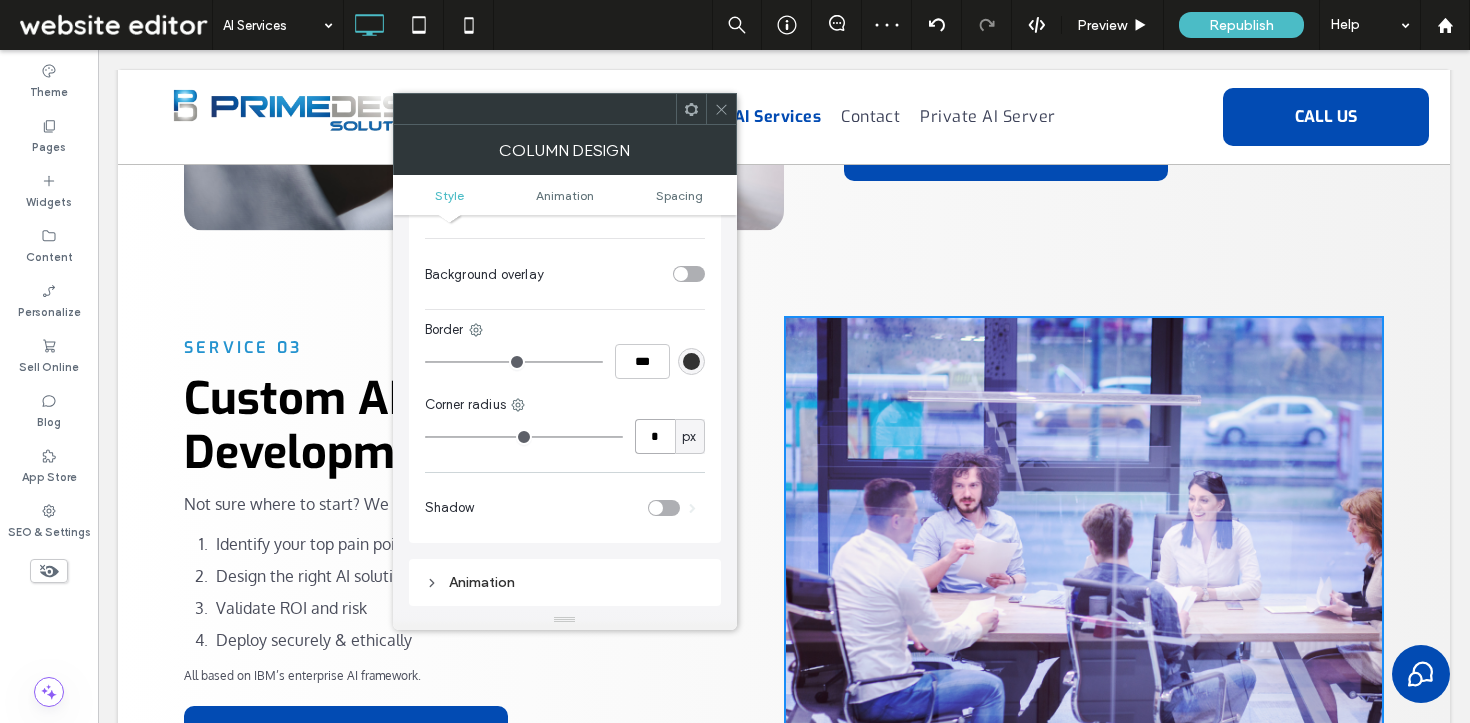 click on "*" at bounding box center (655, 436) 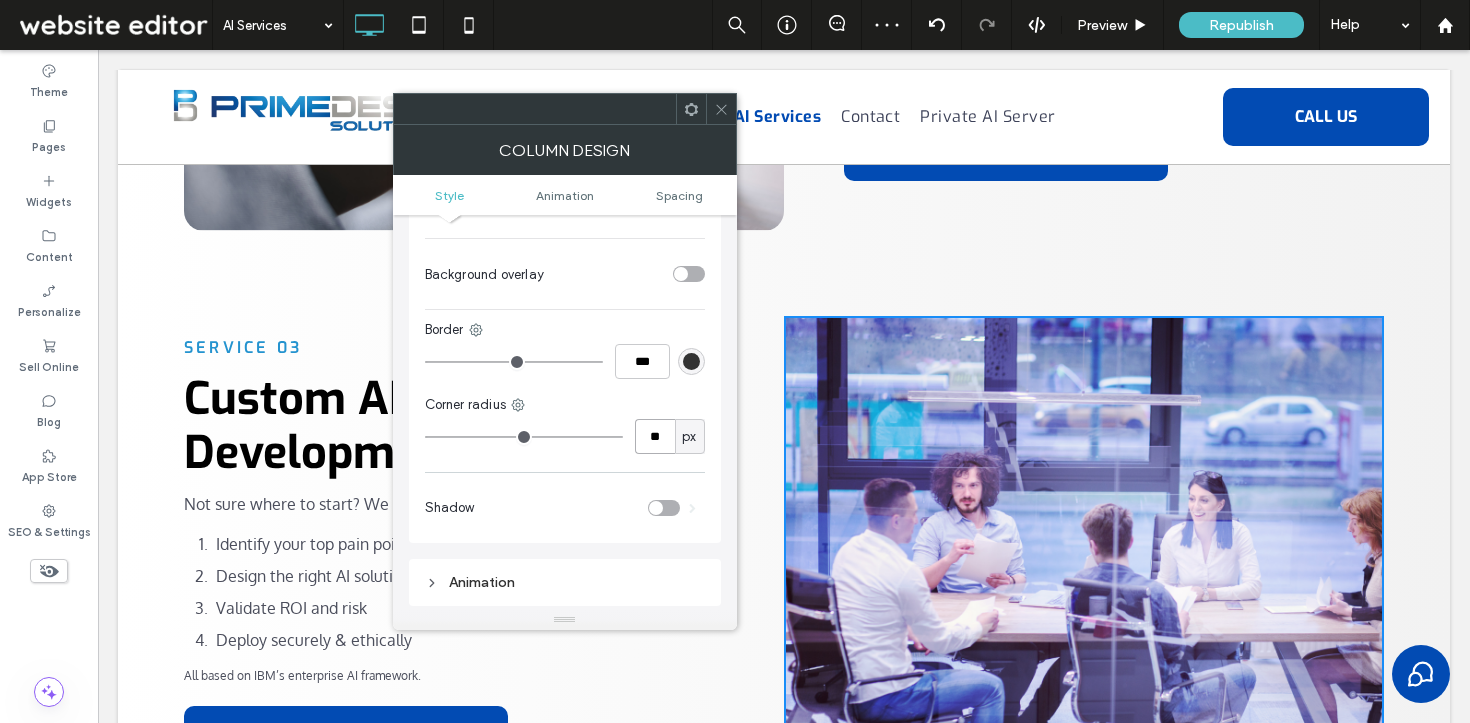 type on "**" 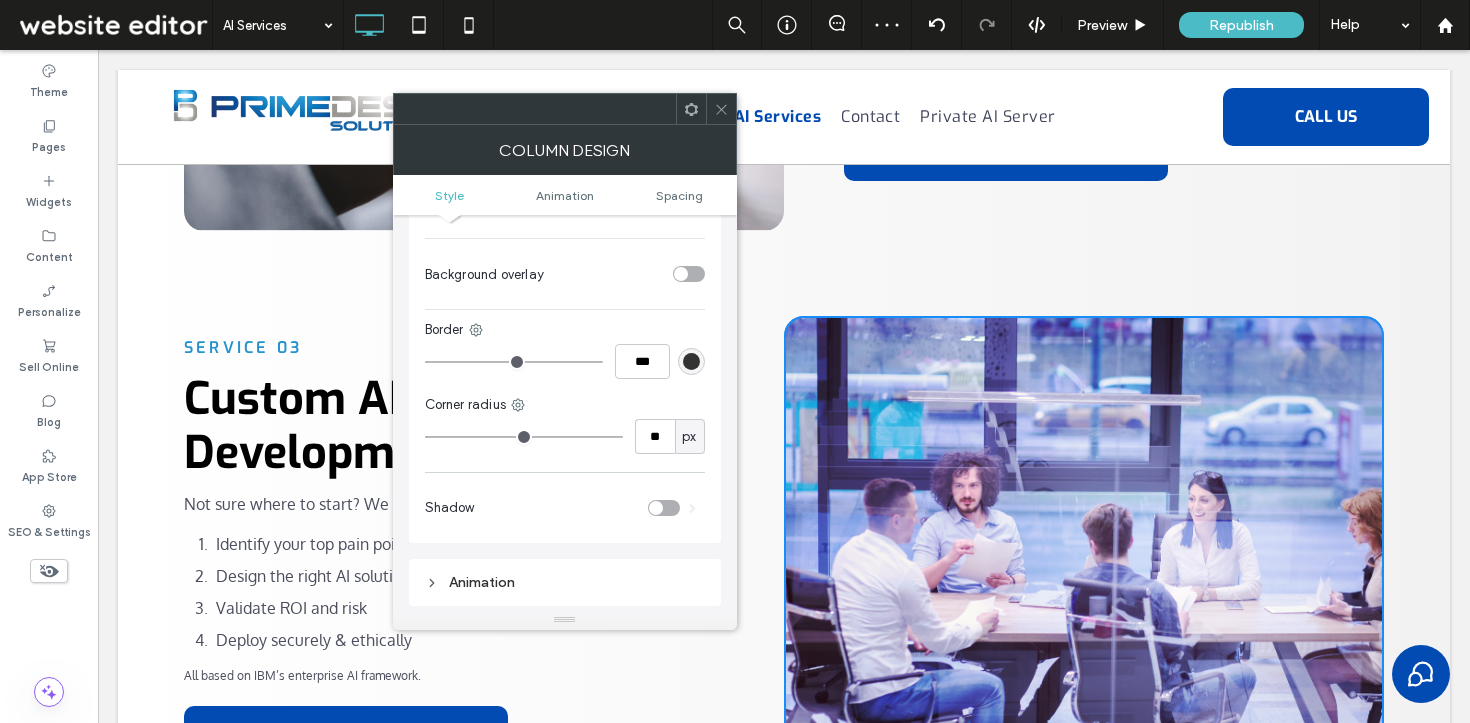 click 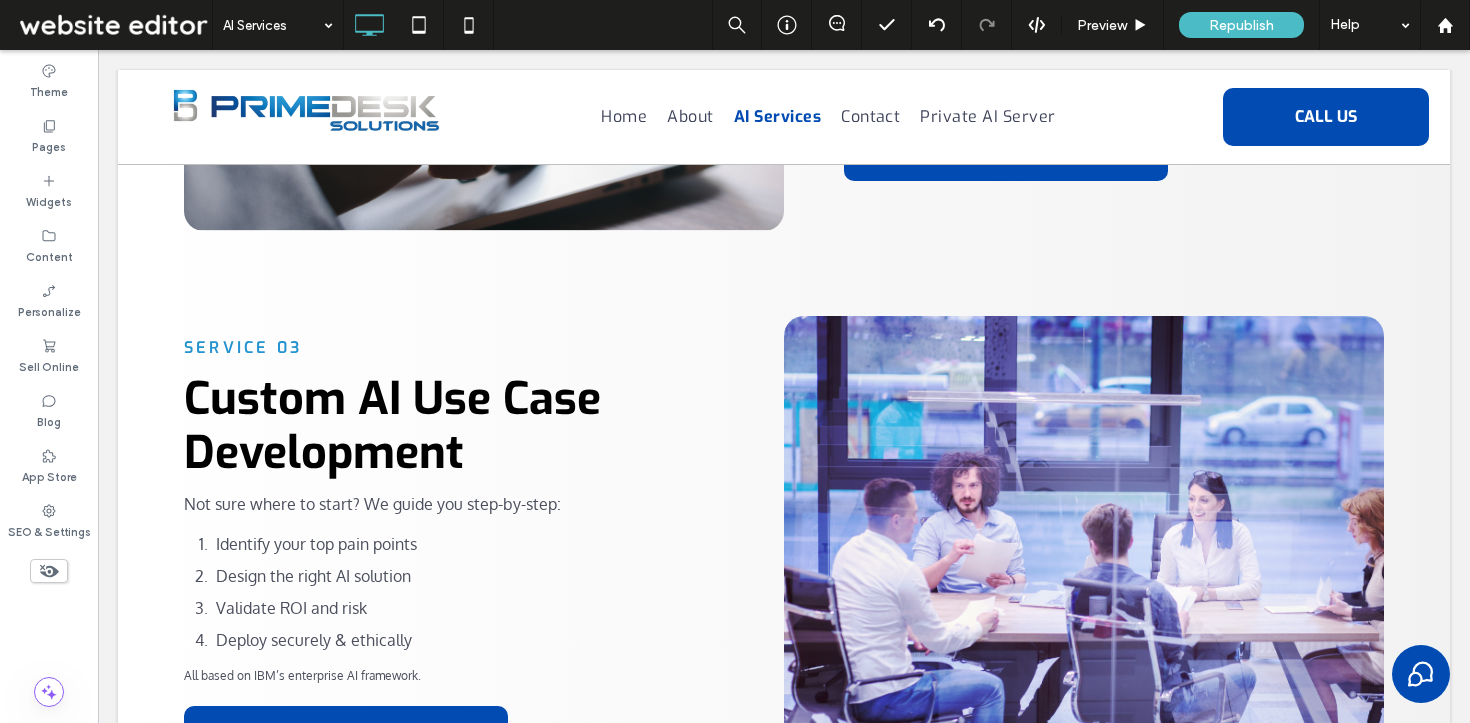 click on "Click To Paste
Home
About
AI Services
Contact
Private AI Server
Click To Paste
CALL US
Click To Paste
Header
AI Services
AI Services That Drive Real Business Results
We bring IBM-certified strategy and hands-on AI deployment to your business — securely, privately, and with no monthly AI fees.   ﻿
BOOK FREE AI STRATEGY CALL
Click To Paste
Row + Add Section
SERVICE 01
Private AI Infrastructure Setup
Deploy ChatGPT-style models with zero monthly fees — using WebUI, Lumma, and open-source LLMs.
Run AI on your own server or cloud Maintain full control over data Avoid 3rd-party lock-ins or surprise bills" at bounding box center [784, 730] 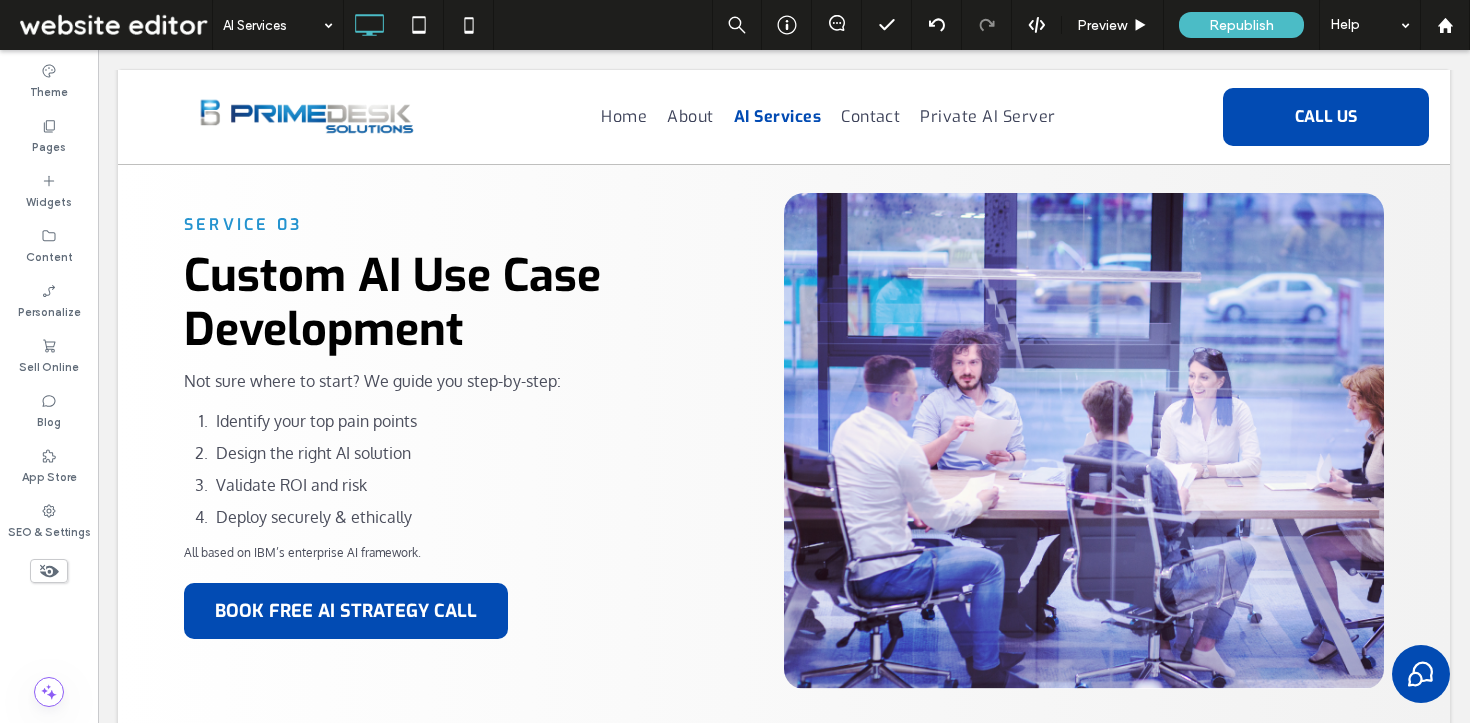 scroll, scrollTop: 1561, scrollLeft: 0, axis: vertical 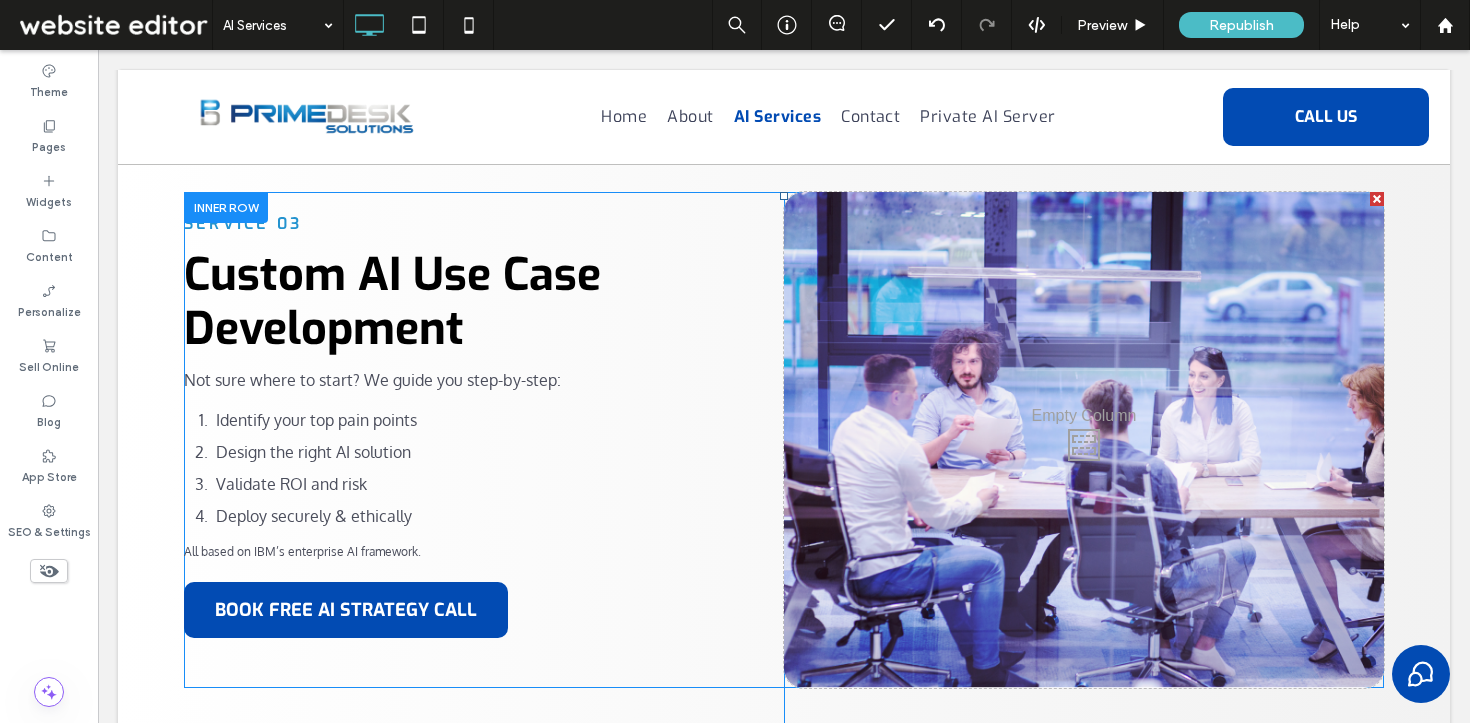 click on "Click To Paste" at bounding box center [1084, 440] 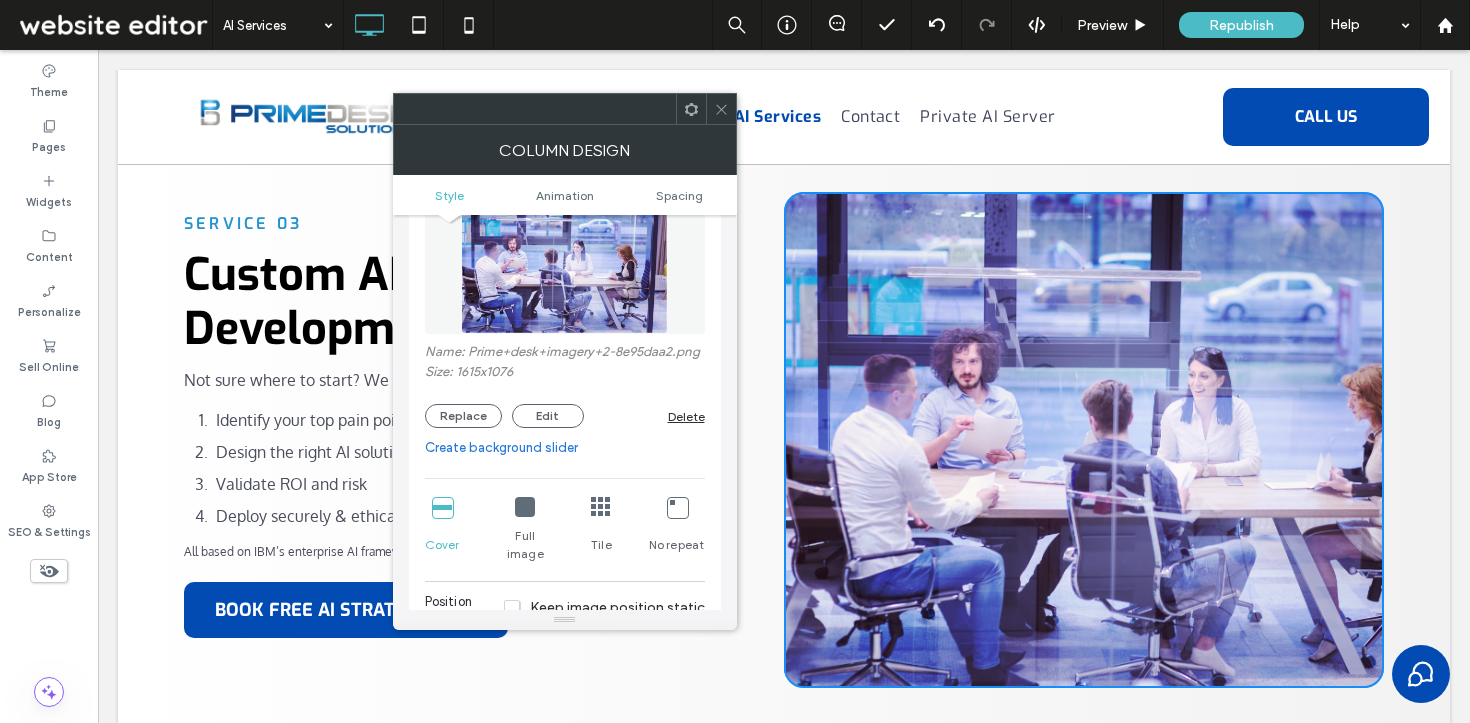 scroll, scrollTop: 323, scrollLeft: 0, axis: vertical 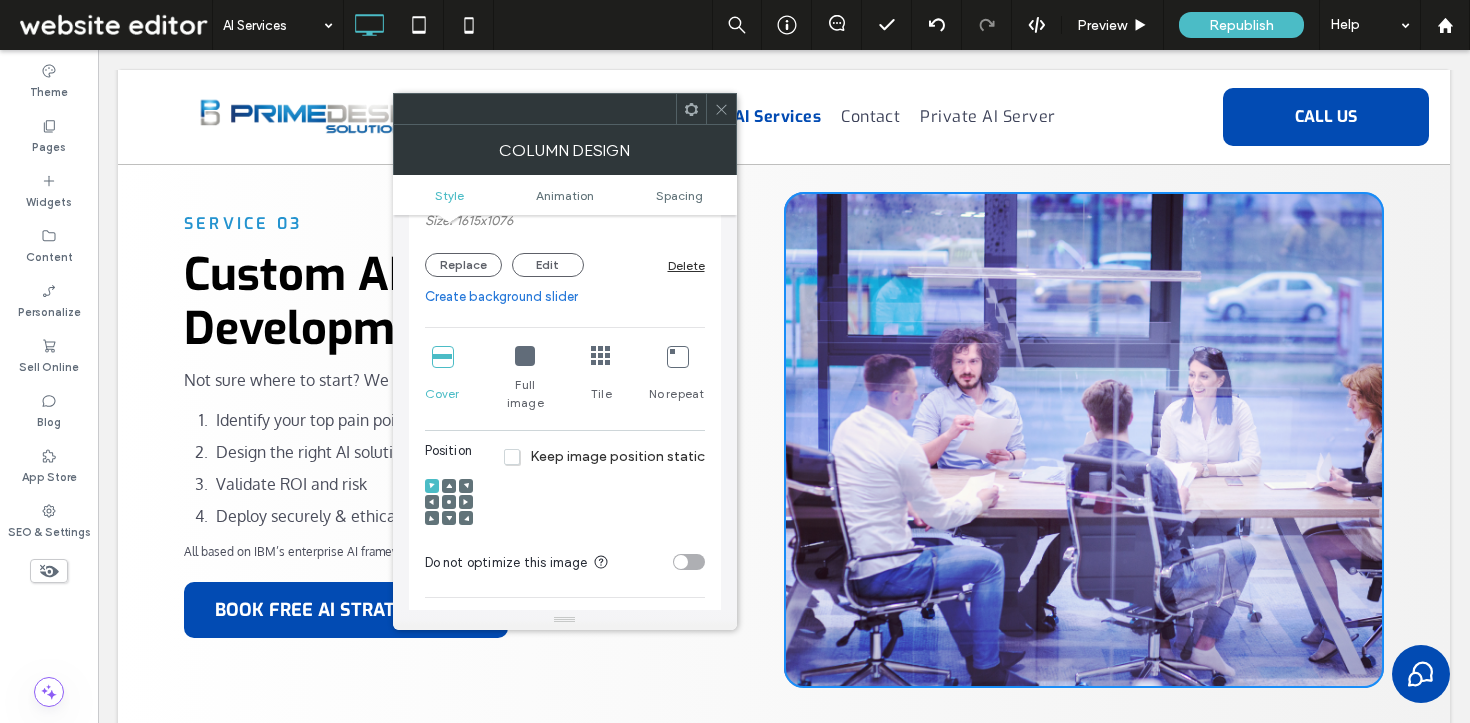 click at bounding box center (449, 502) 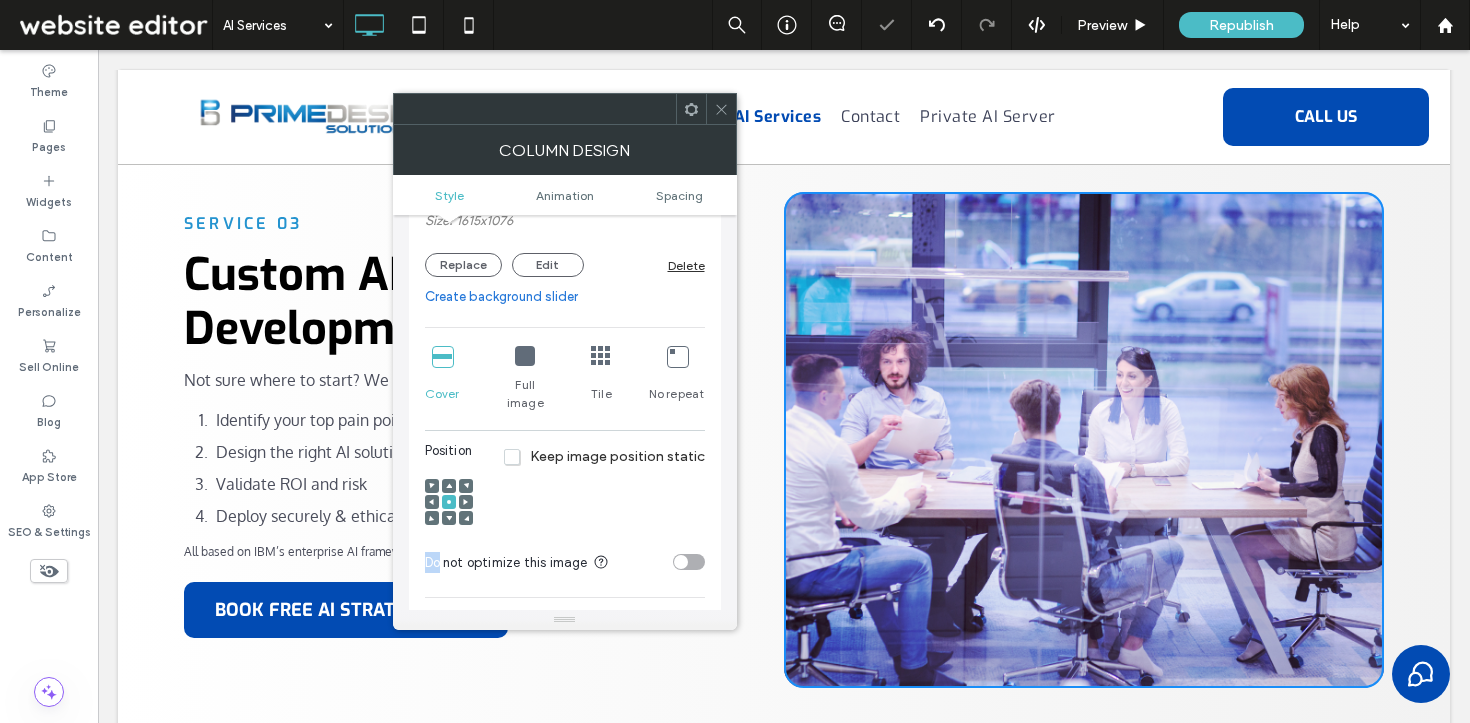 click 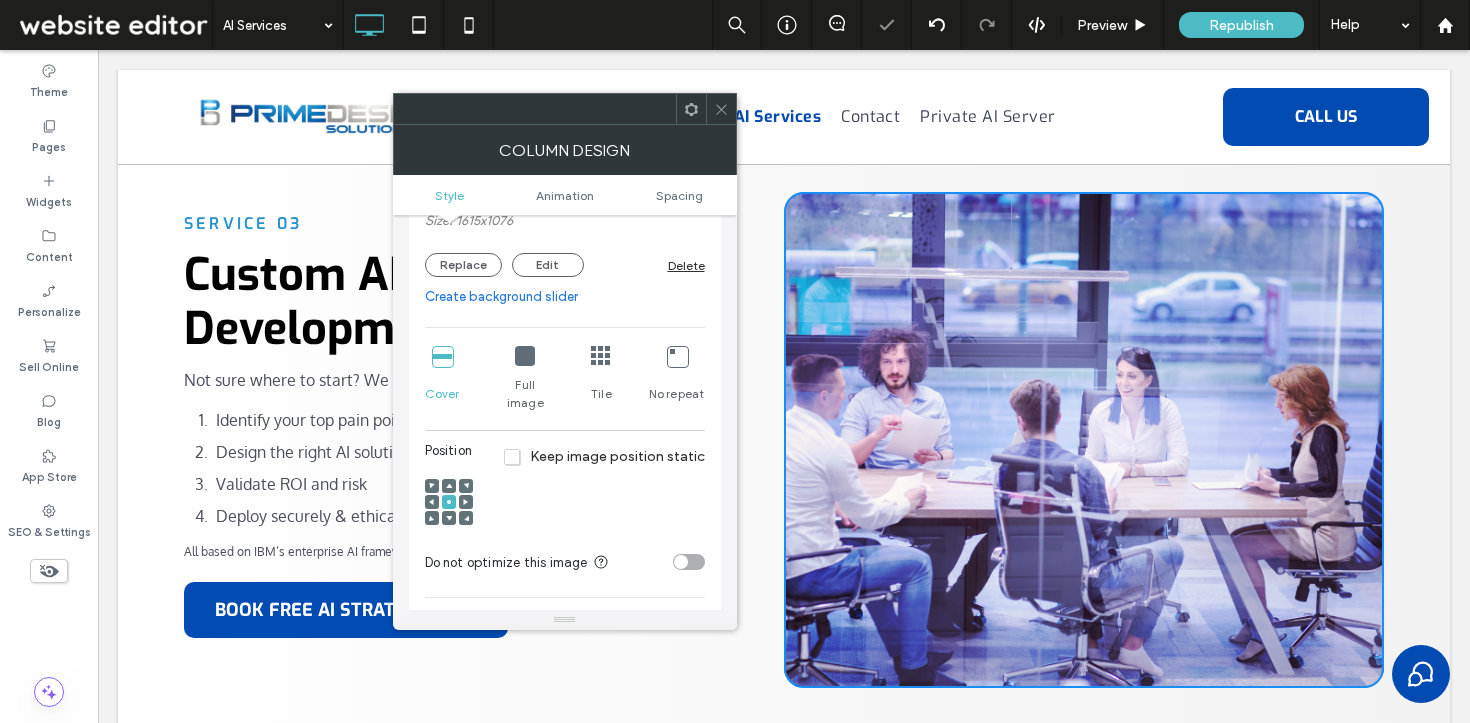 click at bounding box center [721, 109] 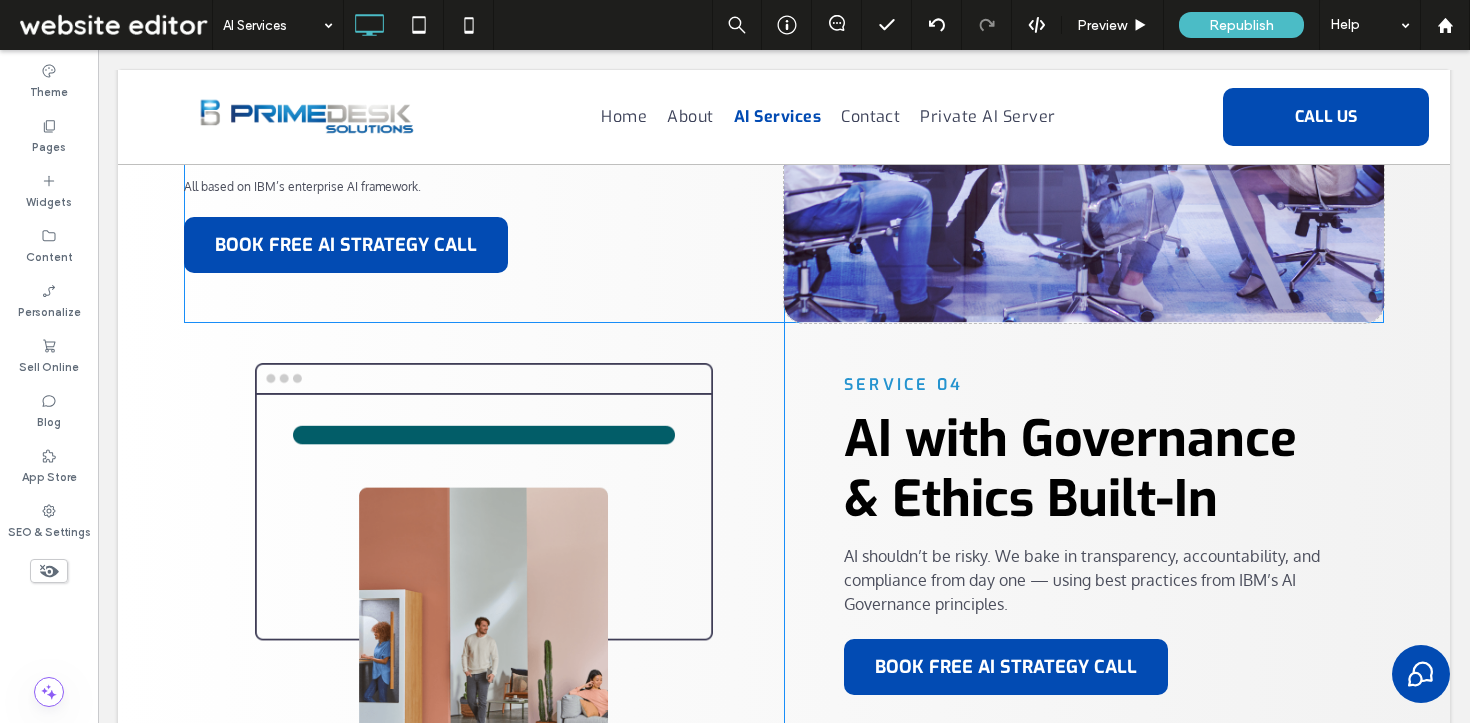 scroll, scrollTop: 1863, scrollLeft: 0, axis: vertical 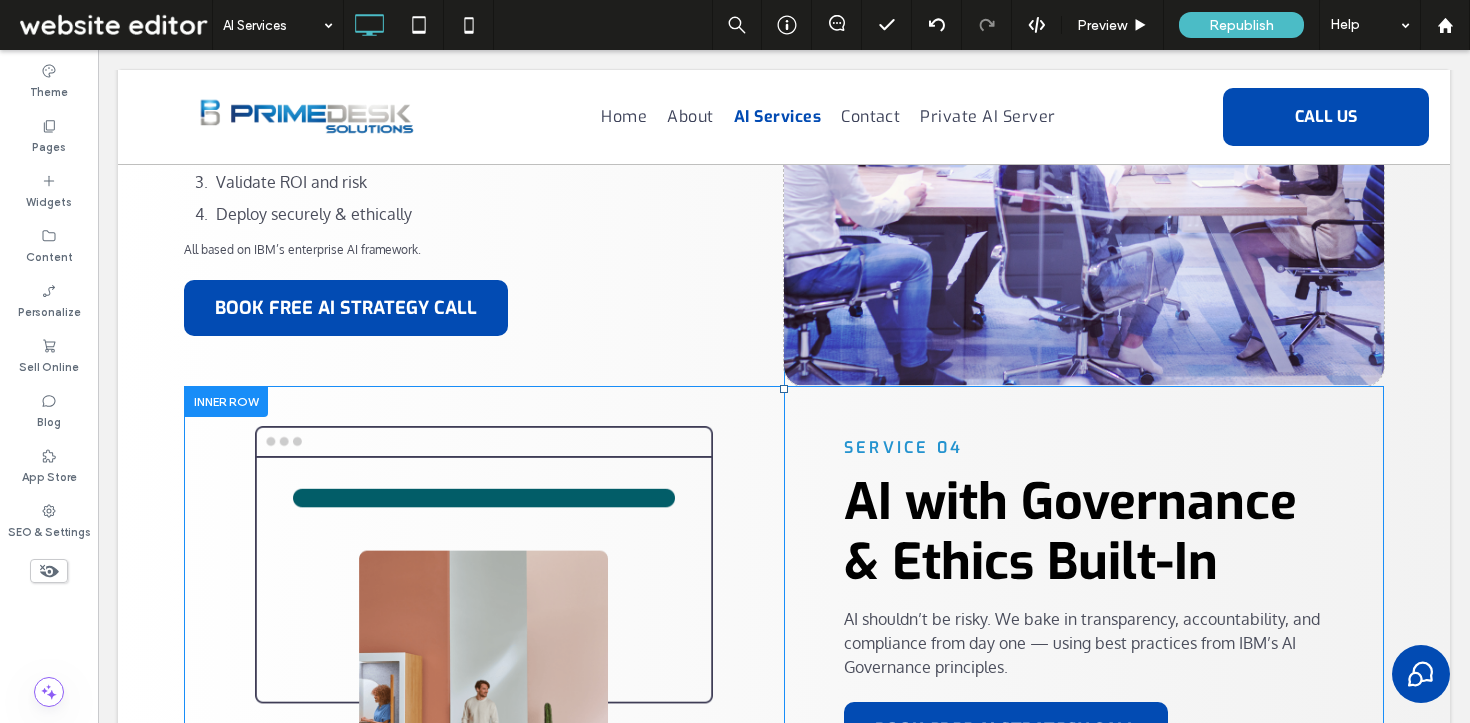 click at bounding box center [226, 401] 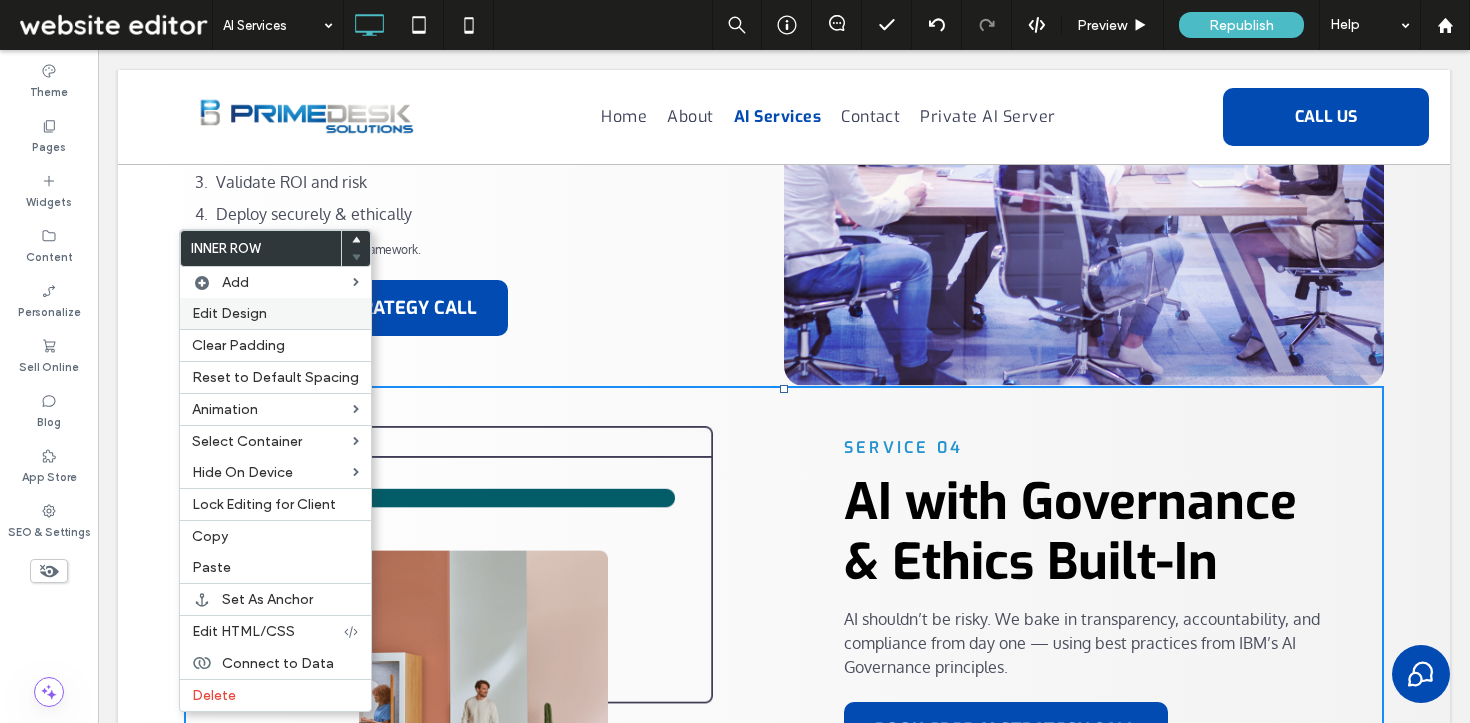 click on "Edit Design" at bounding box center [275, 313] 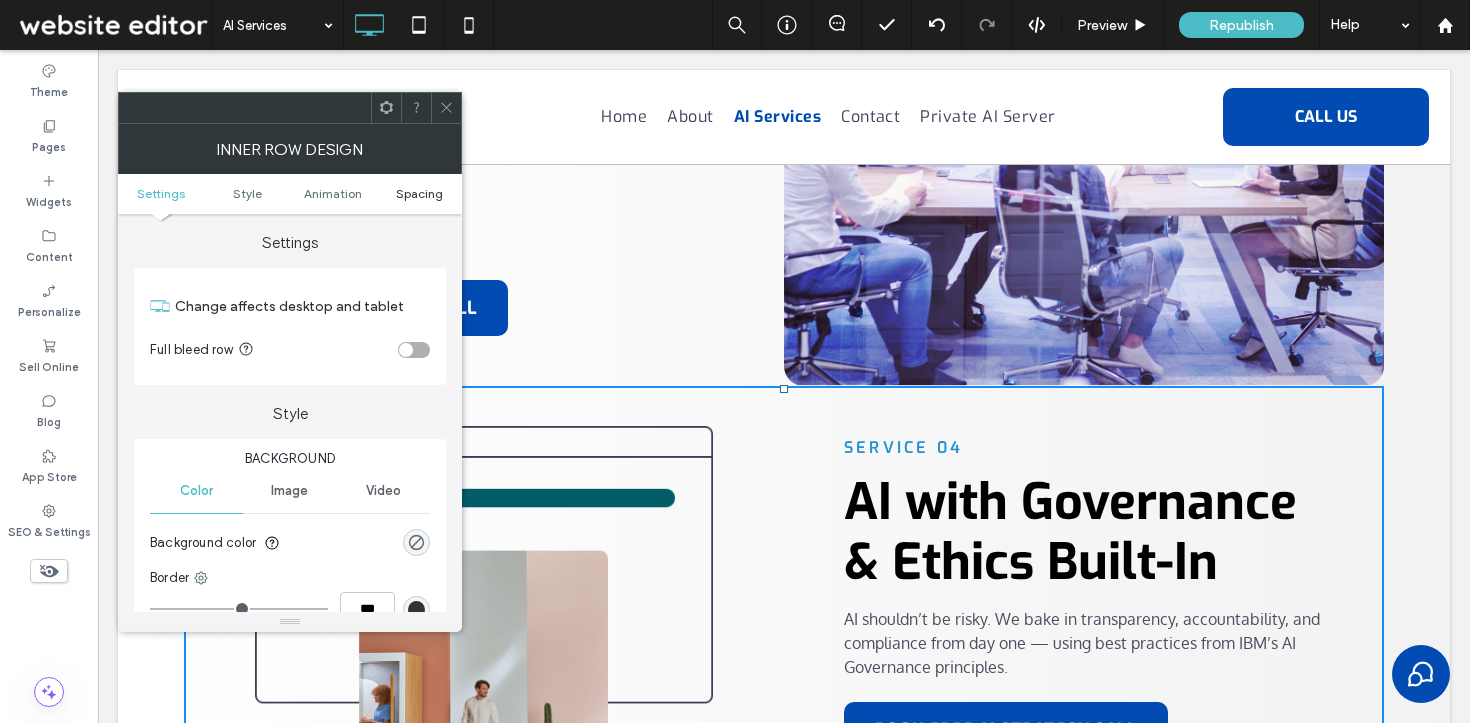 click on "Spacing" at bounding box center (419, 193) 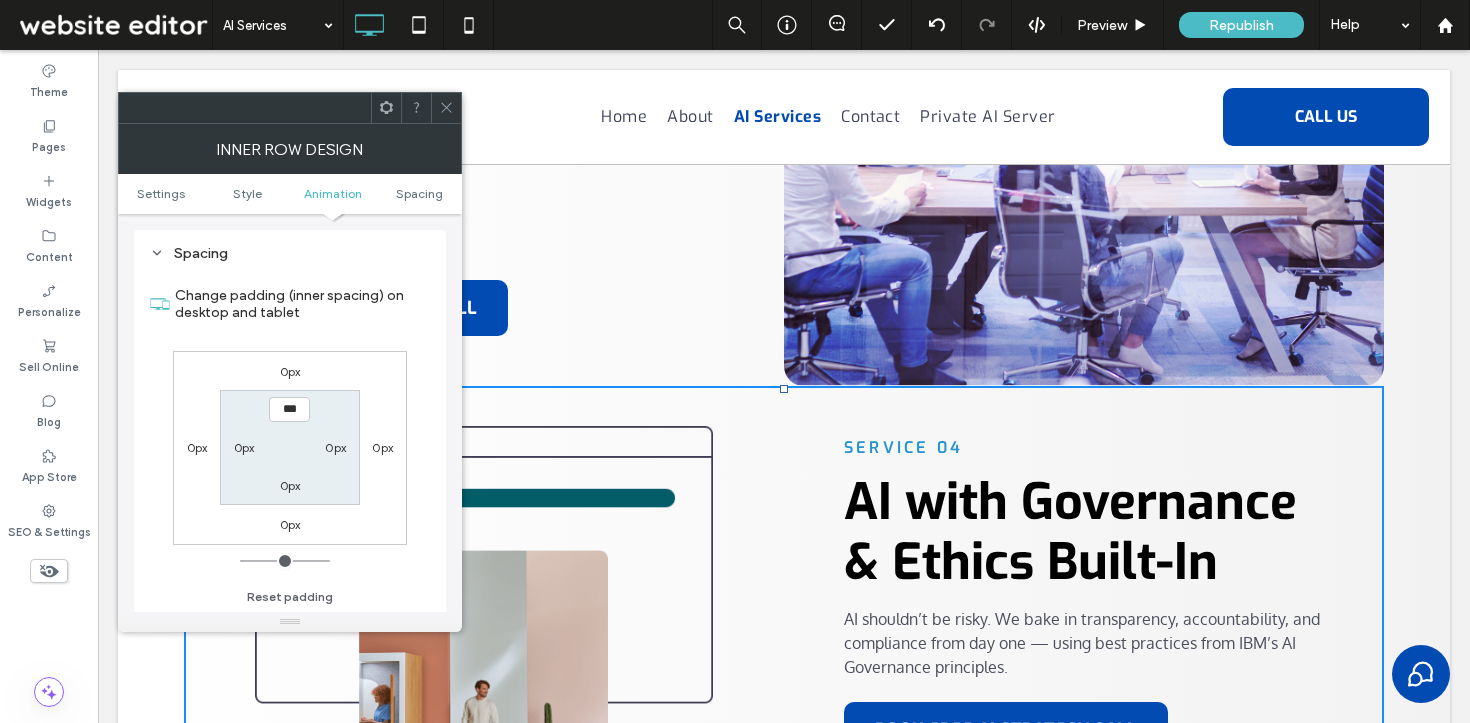 scroll, scrollTop: 641, scrollLeft: 0, axis: vertical 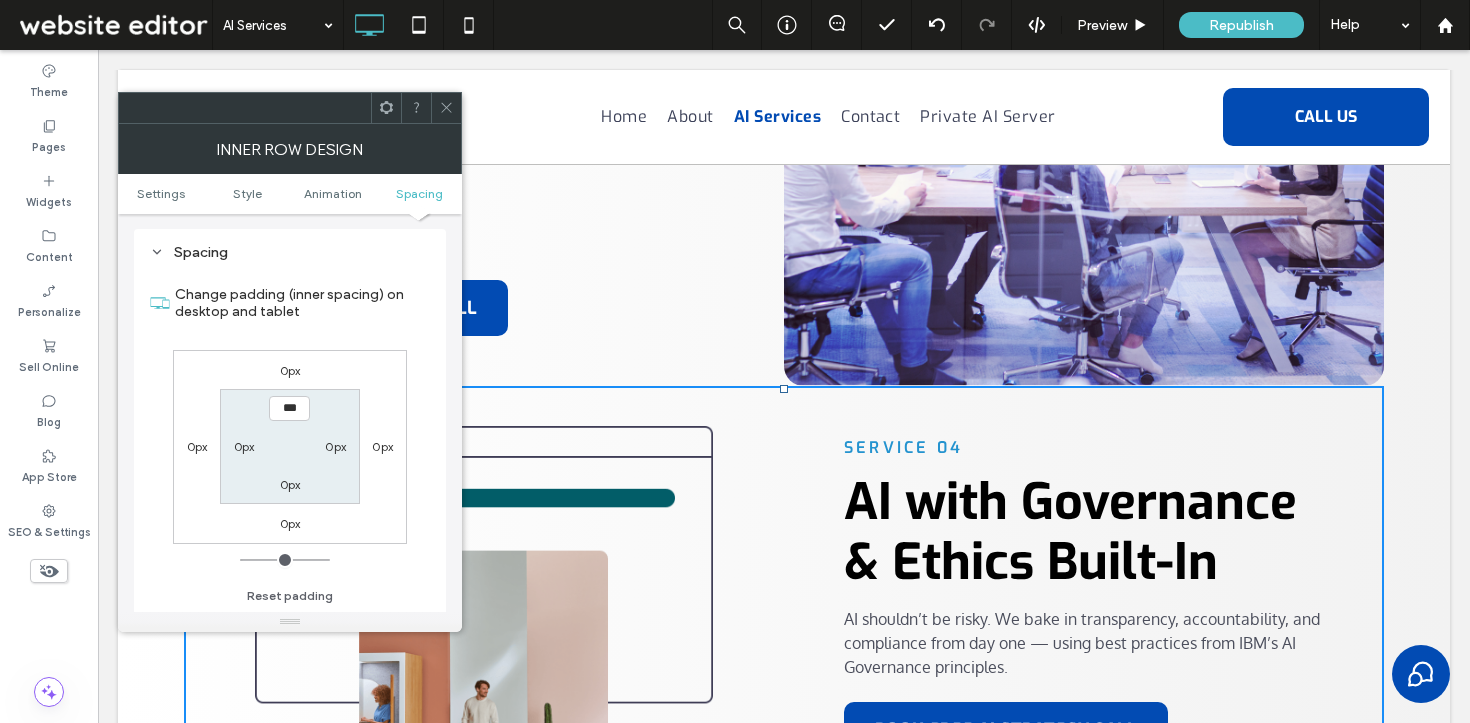 click on "0px" at bounding box center [290, 370] 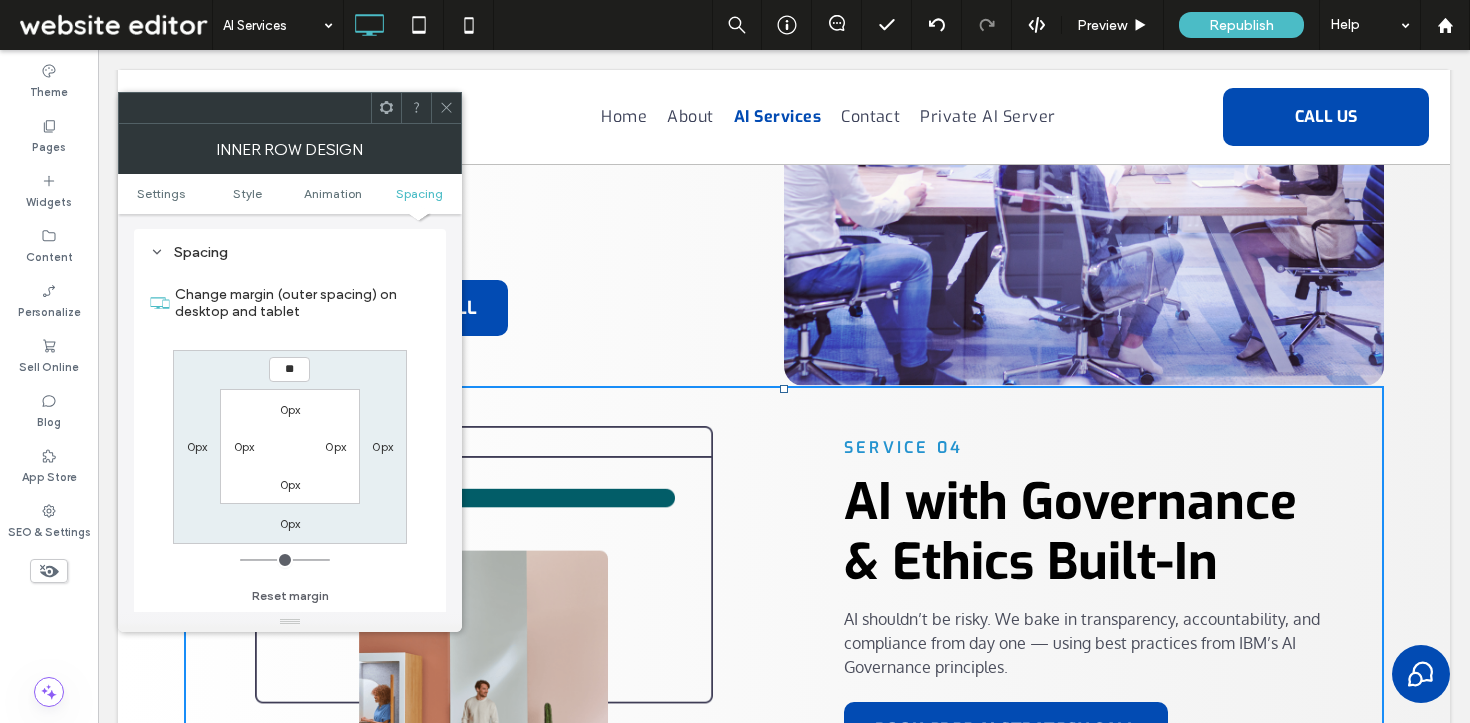 type on "**" 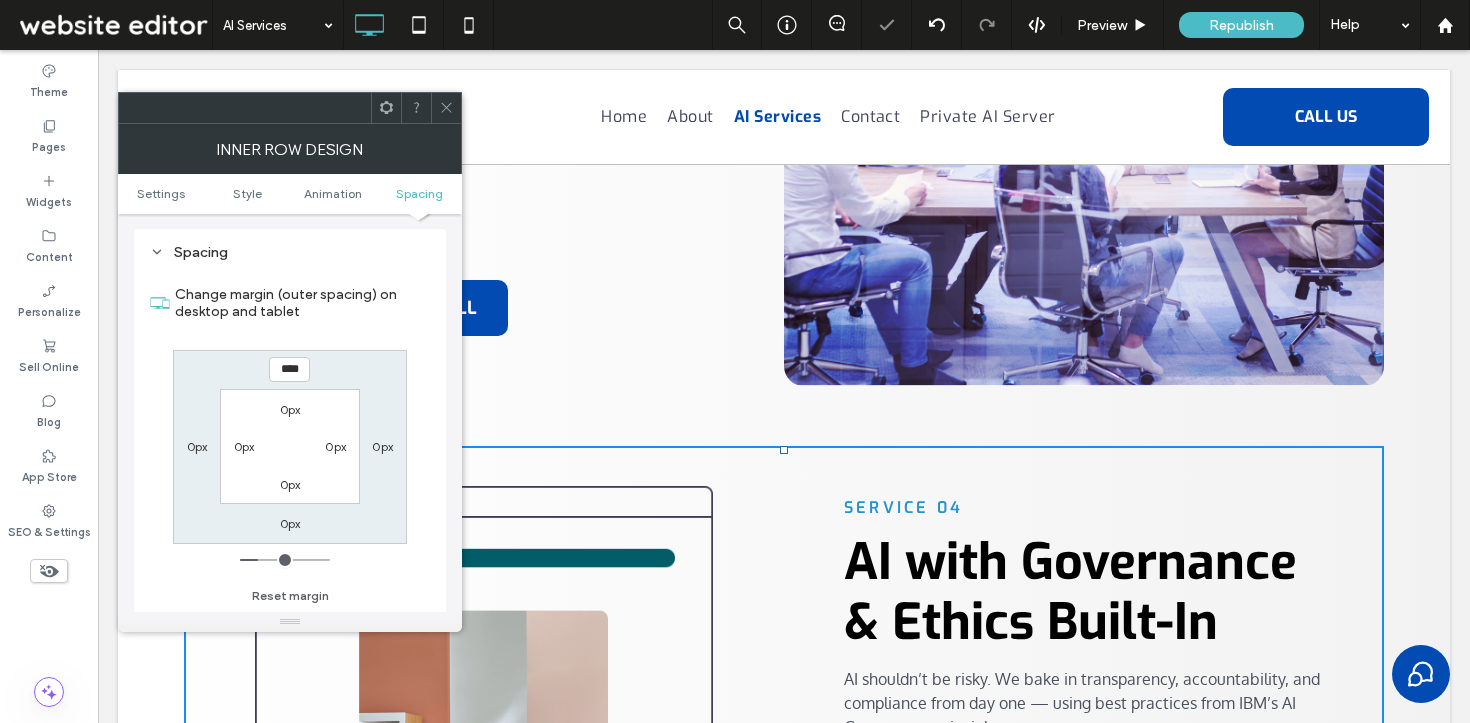 click at bounding box center [446, 108] 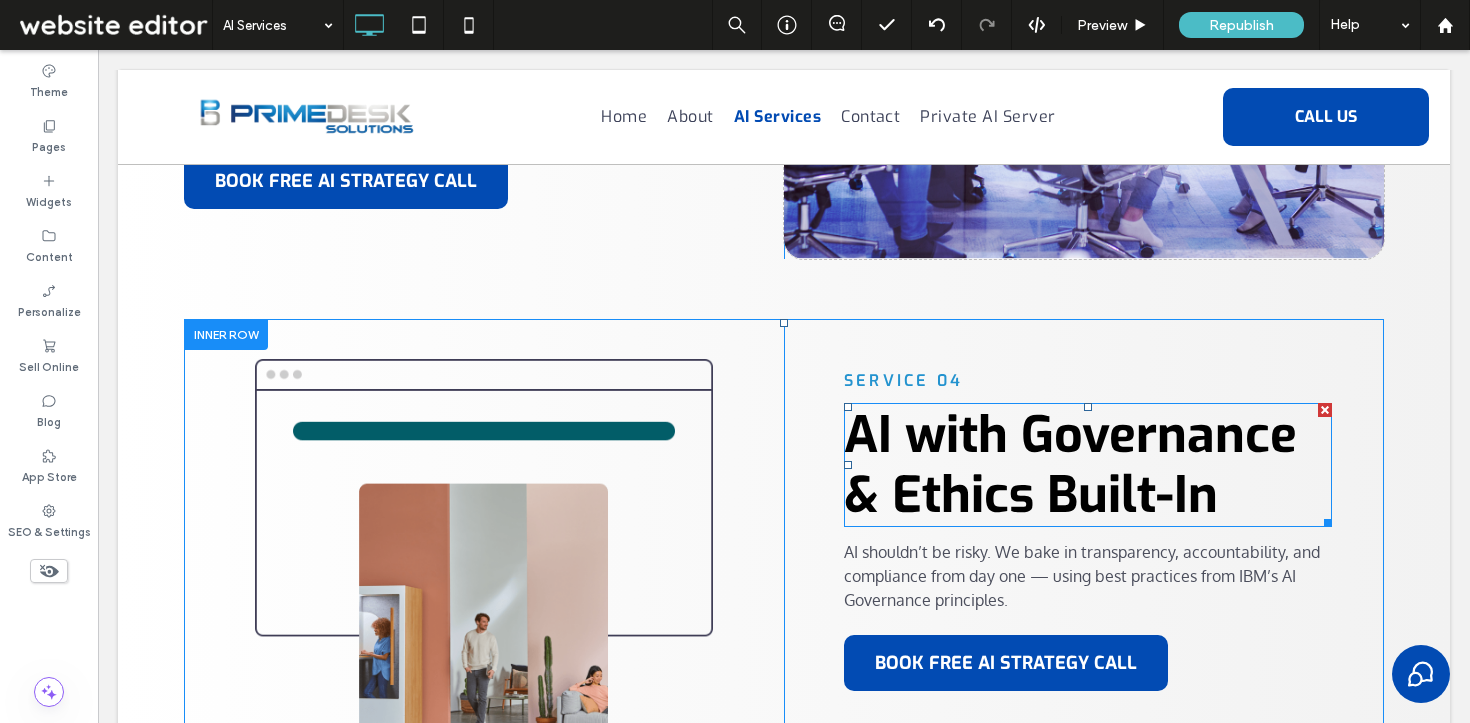 scroll, scrollTop: 1991, scrollLeft: 0, axis: vertical 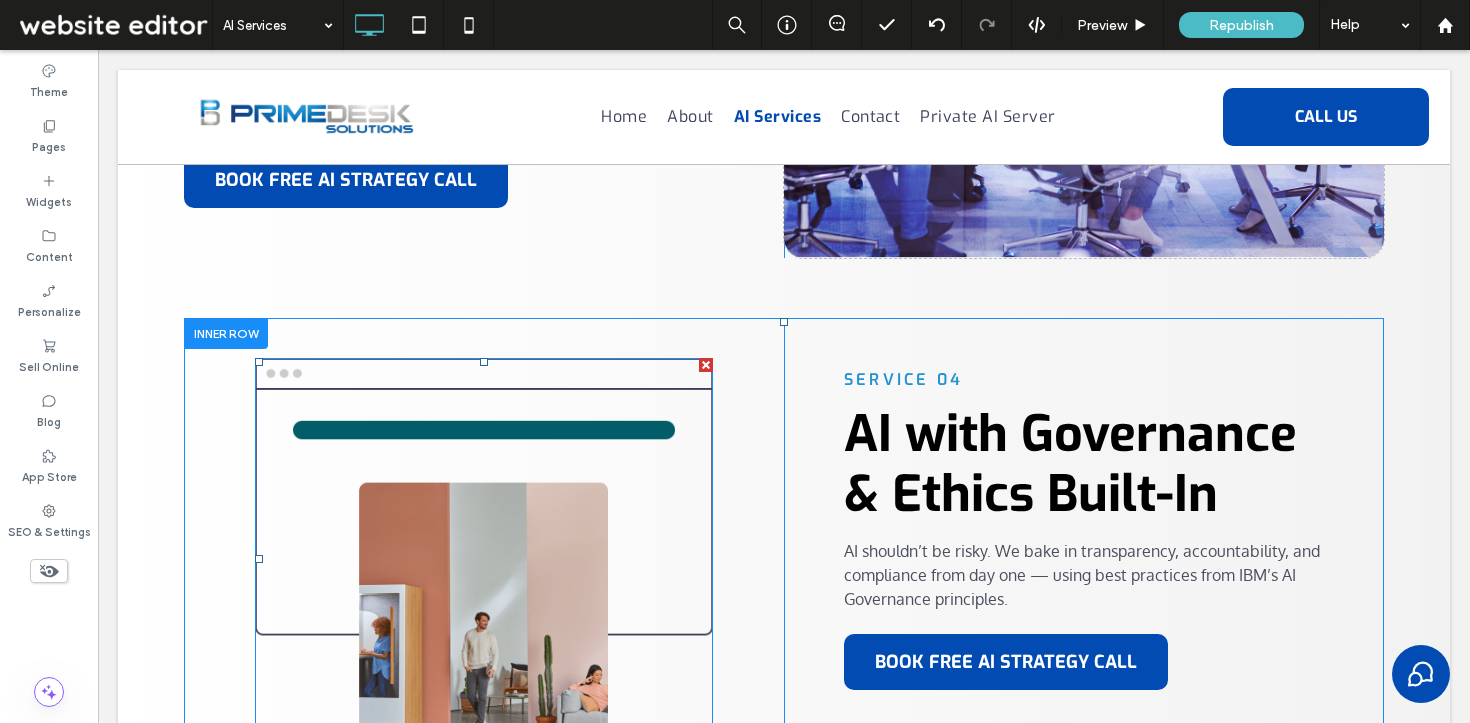 click at bounding box center [706, 365] 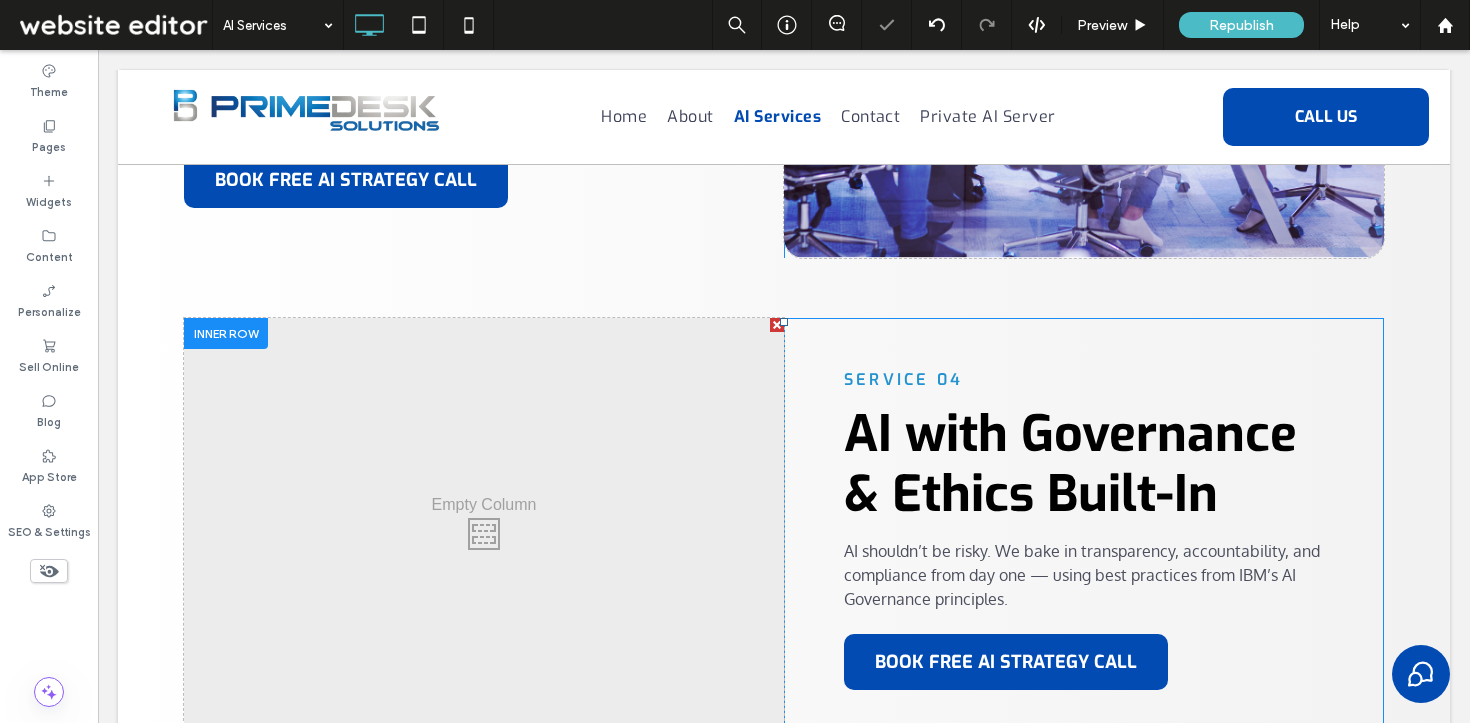click at bounding box center (735, 361) 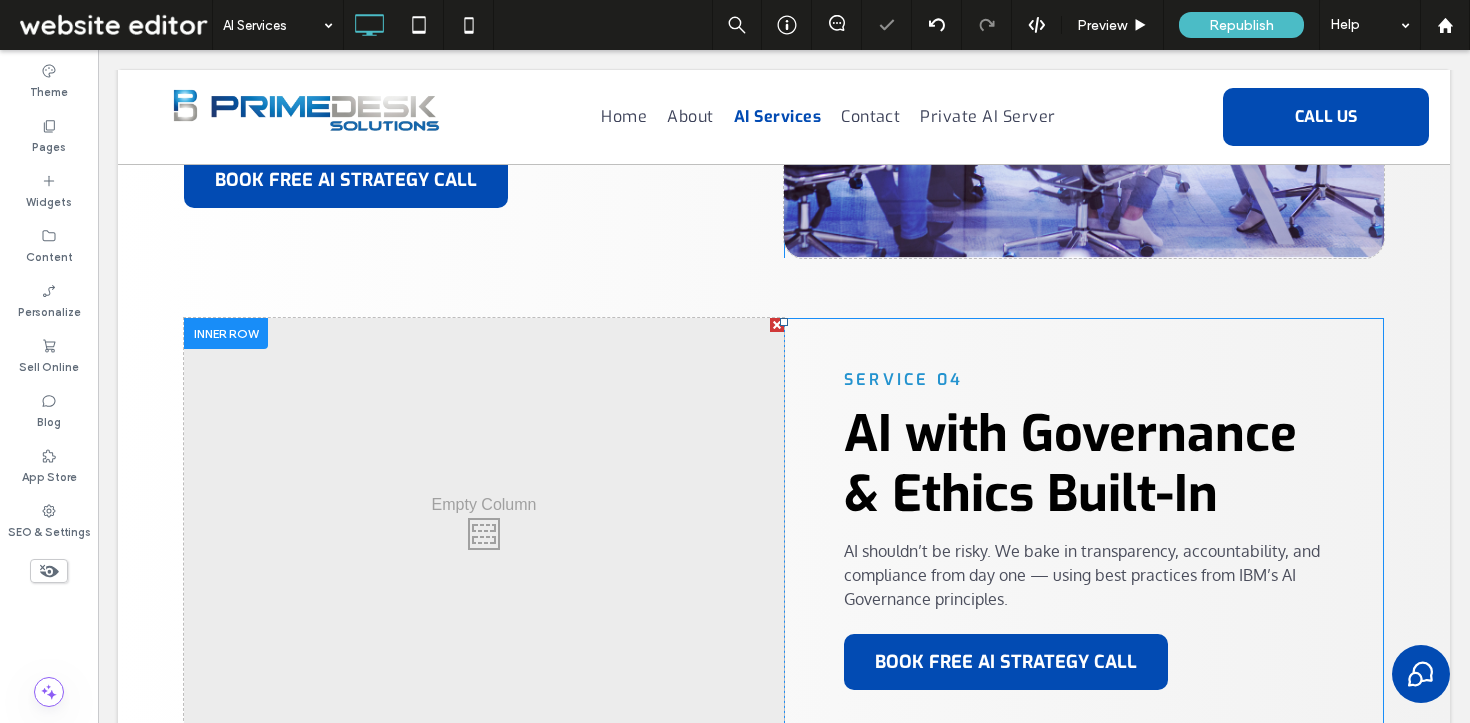 click on "Click To Paste" at bounding box center (484, 529) 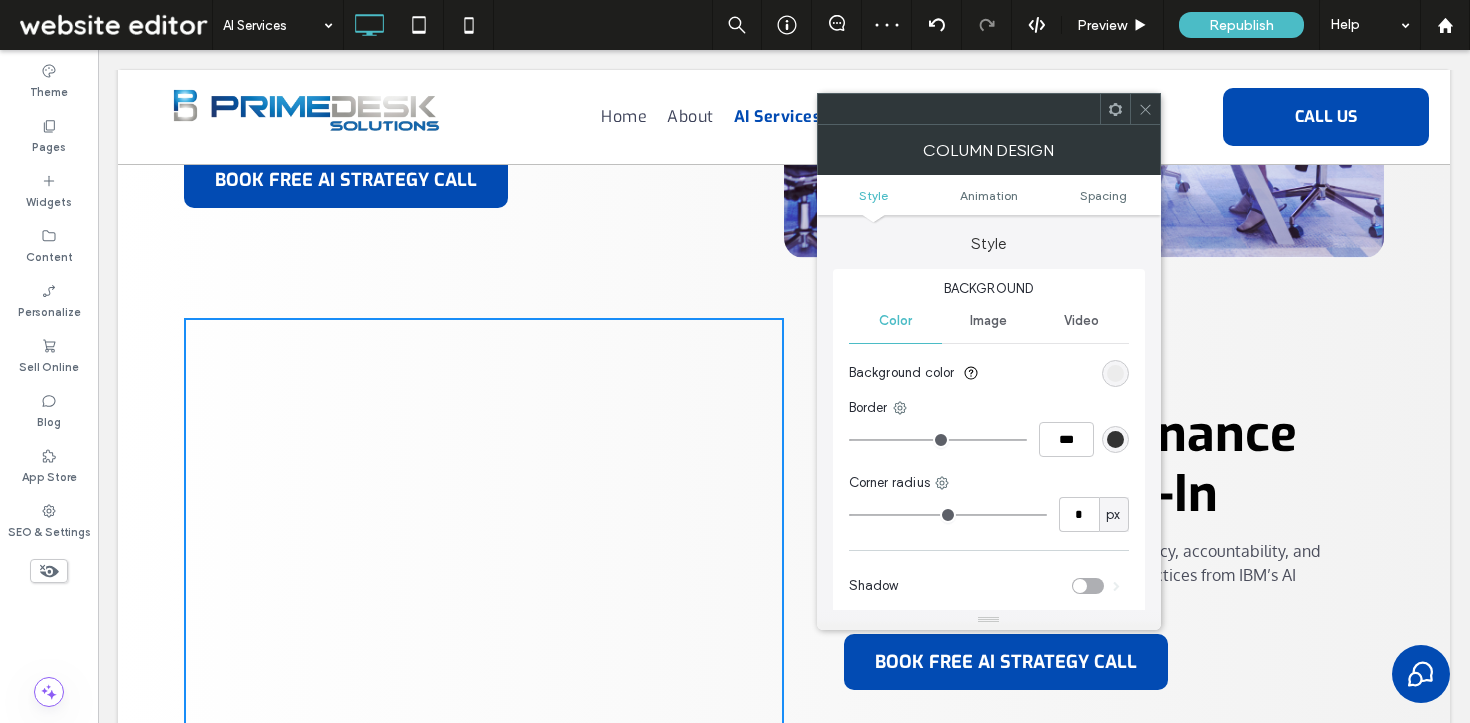 click on "Image" at bounding box center (988, 321) 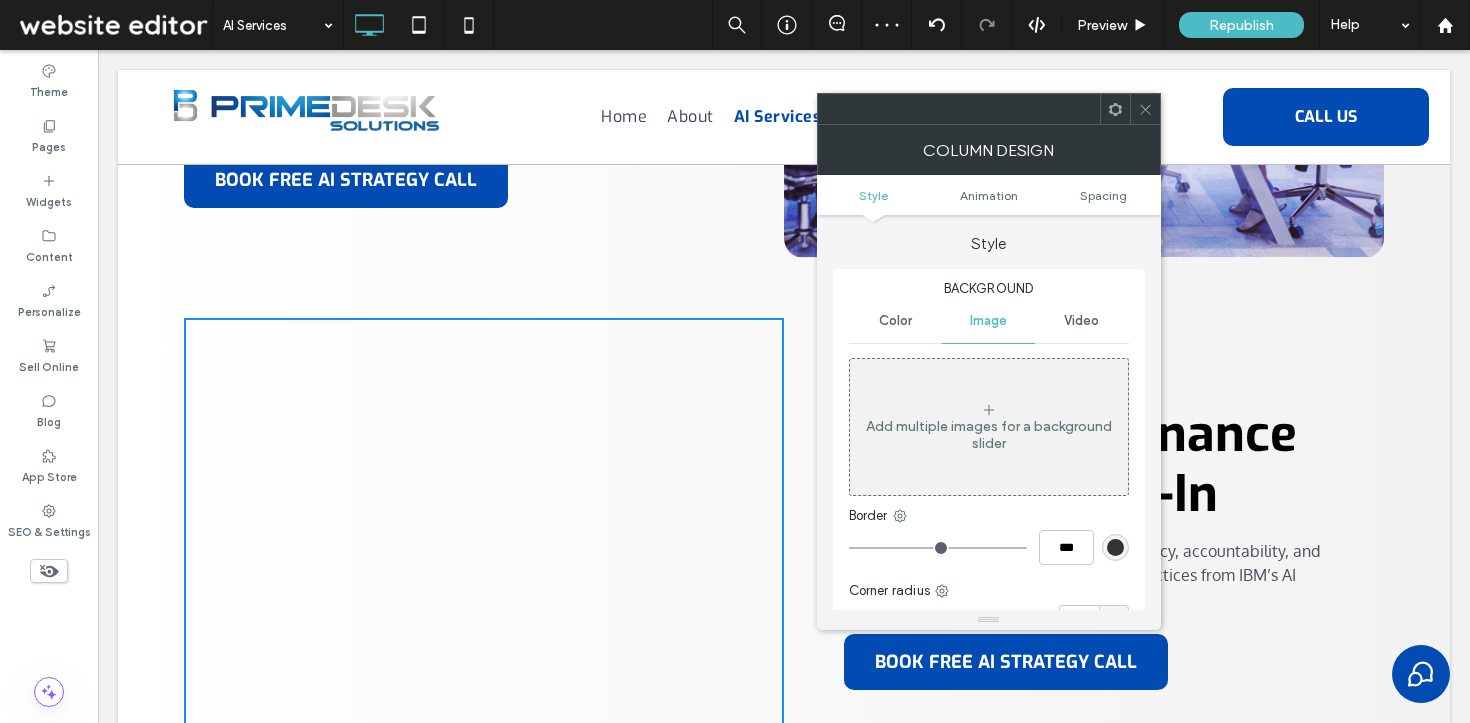 click on "Background" at bounding box center [989, 289] 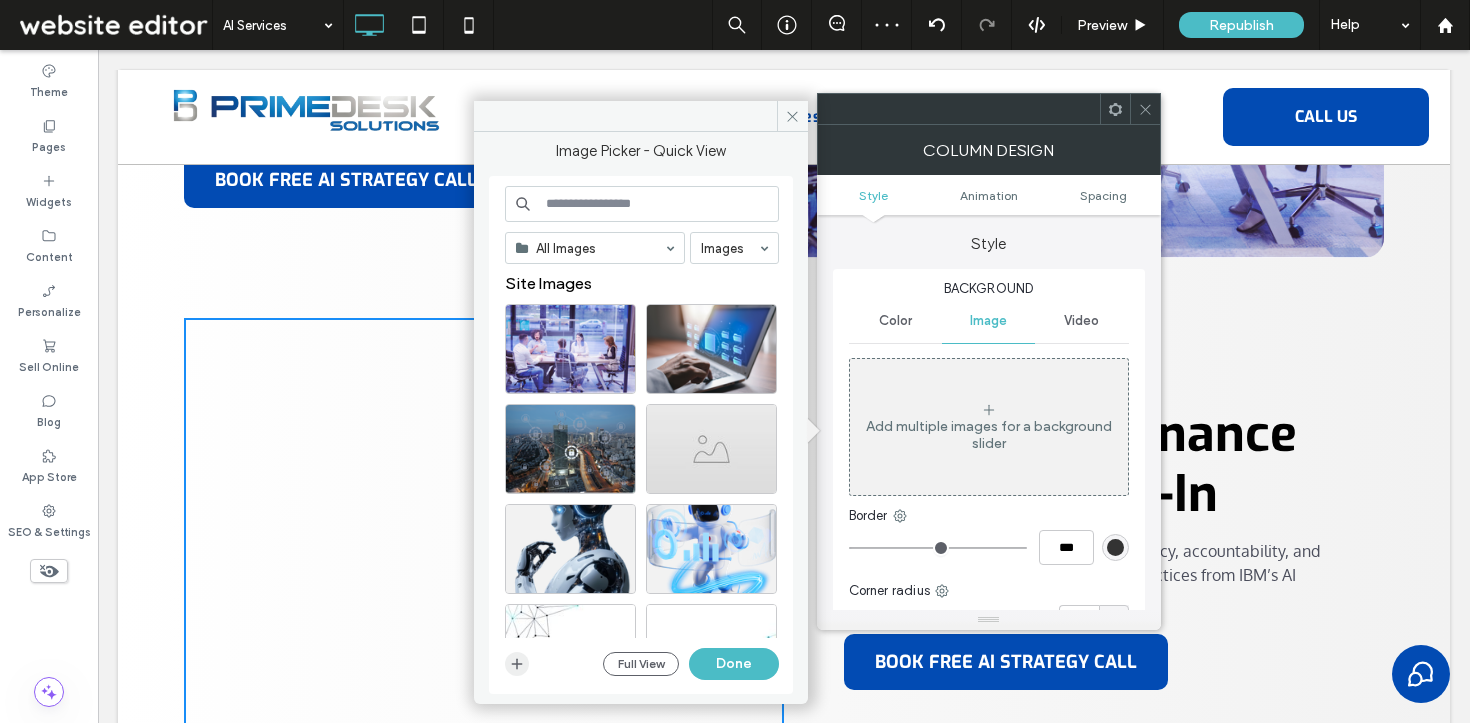 click 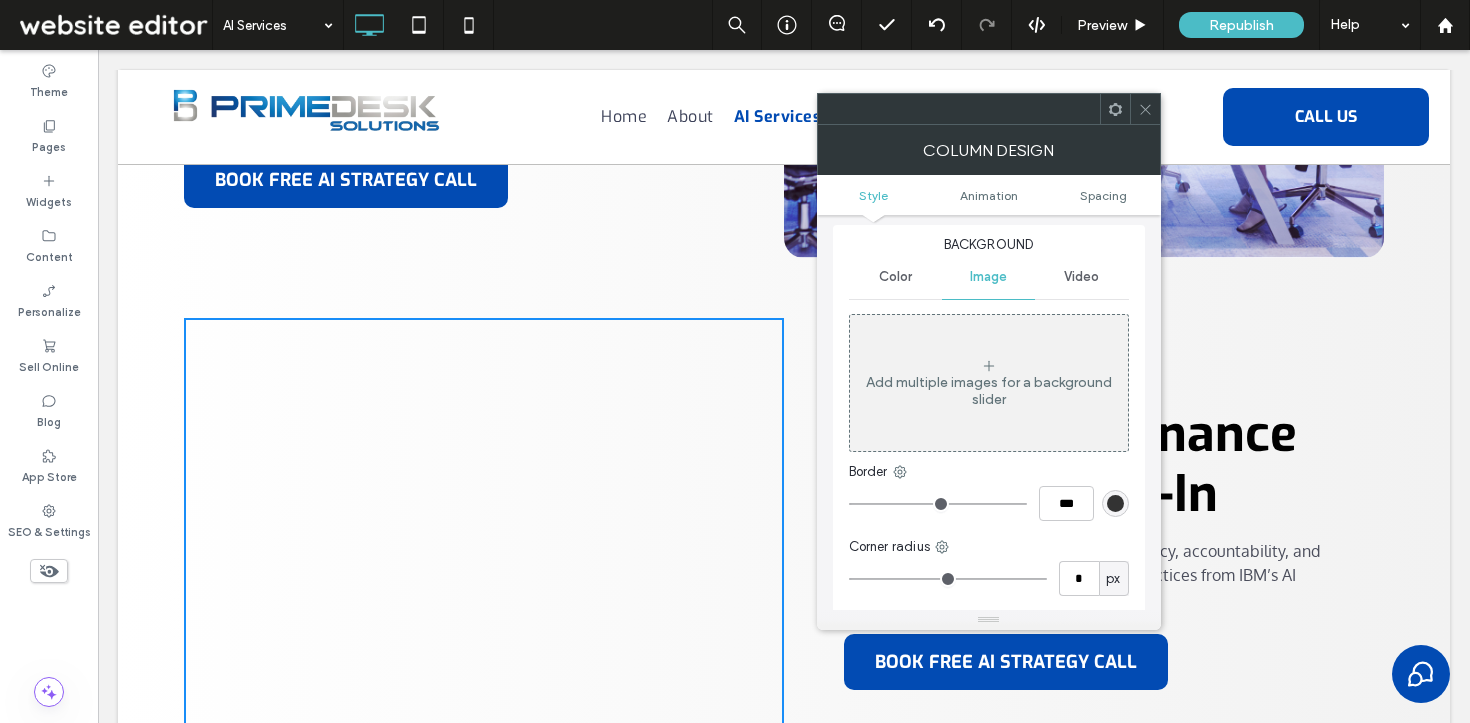 scroll, scrollTop: 40, scrollLeft: 0, axis: vertical 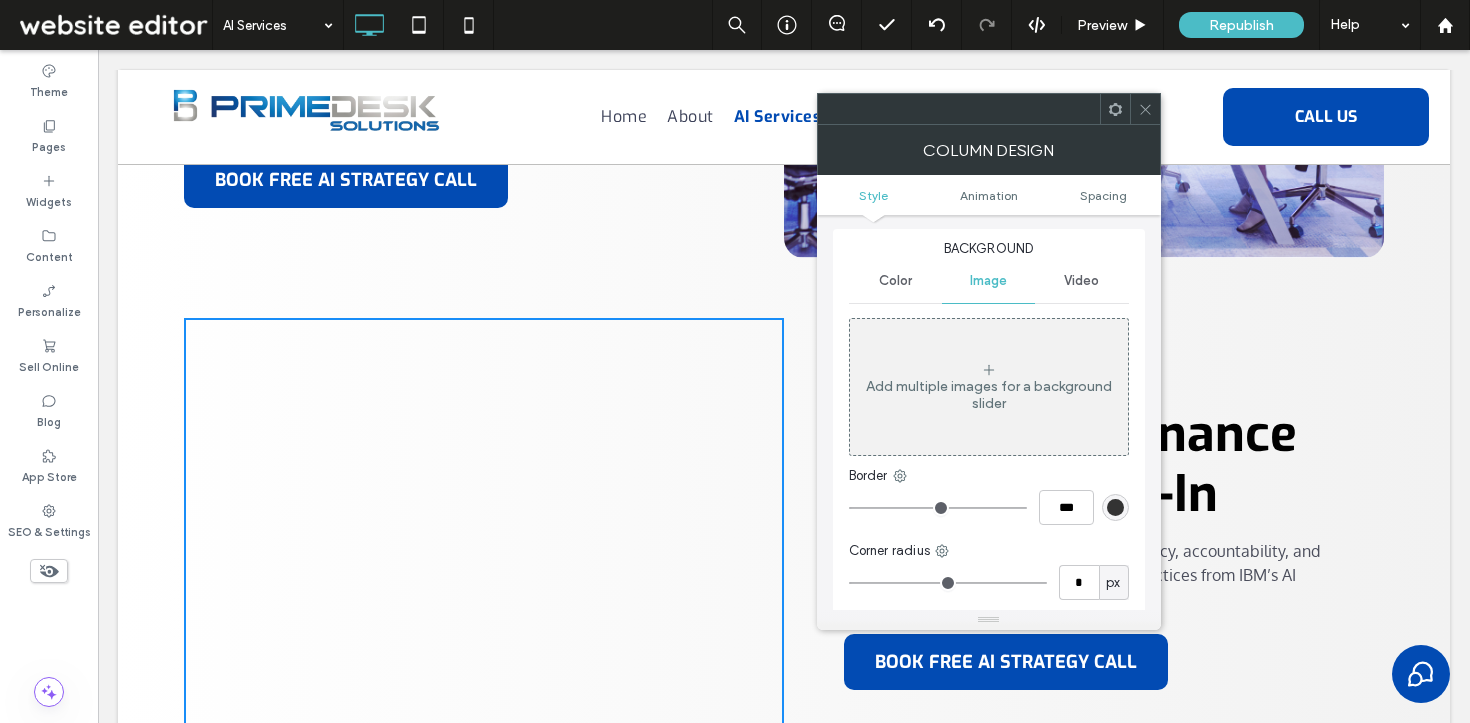 click on "Add multiple images for a background slider" at bounding box center [989, 395] 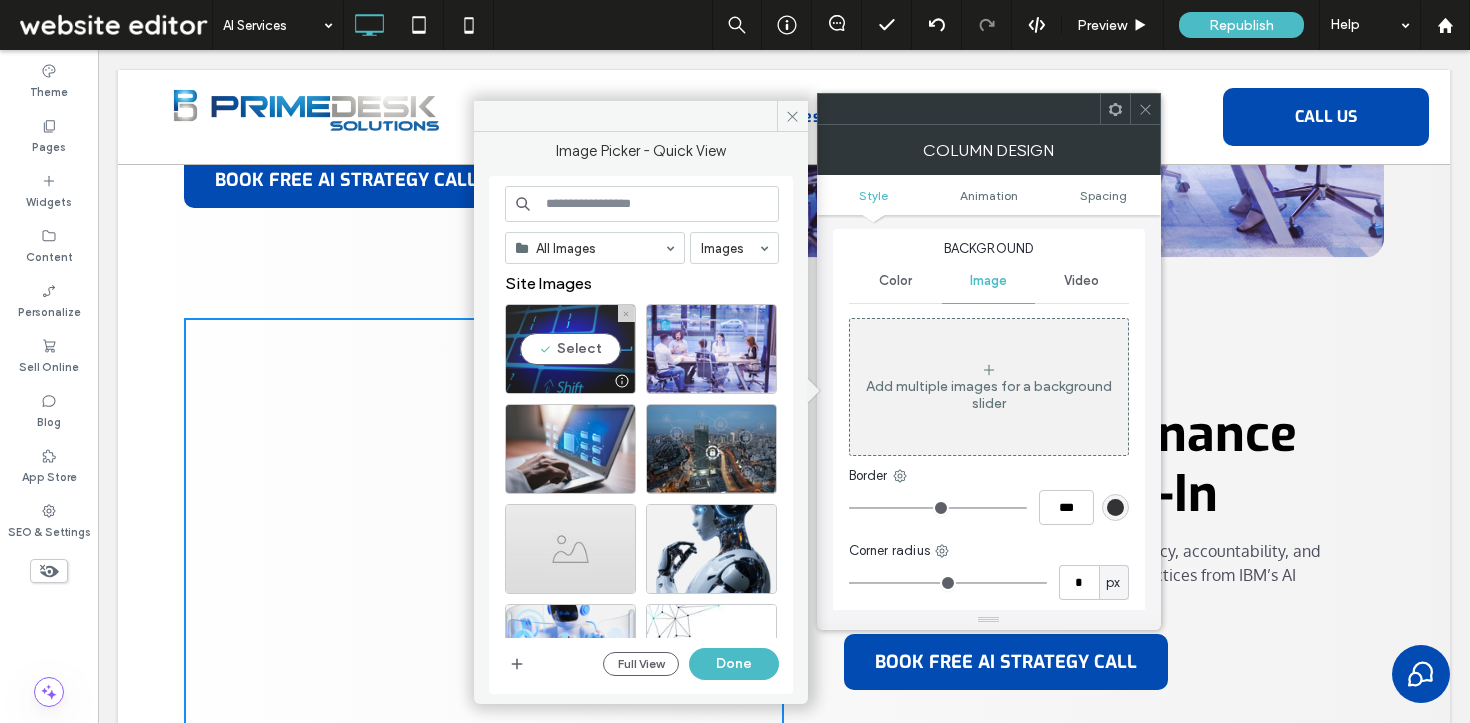 click on "Select" at bounding box center [570, 349] 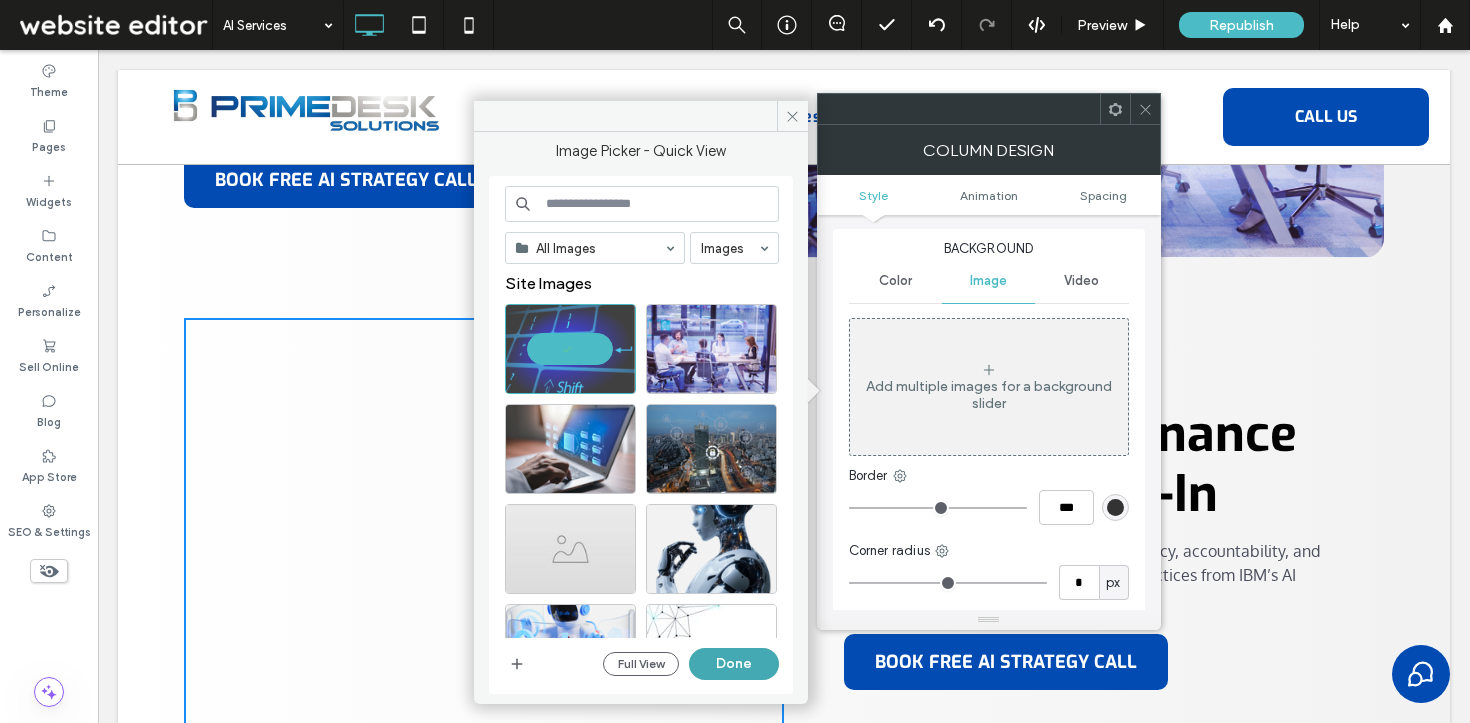 click on "Done" at bounding box center [734, 664] 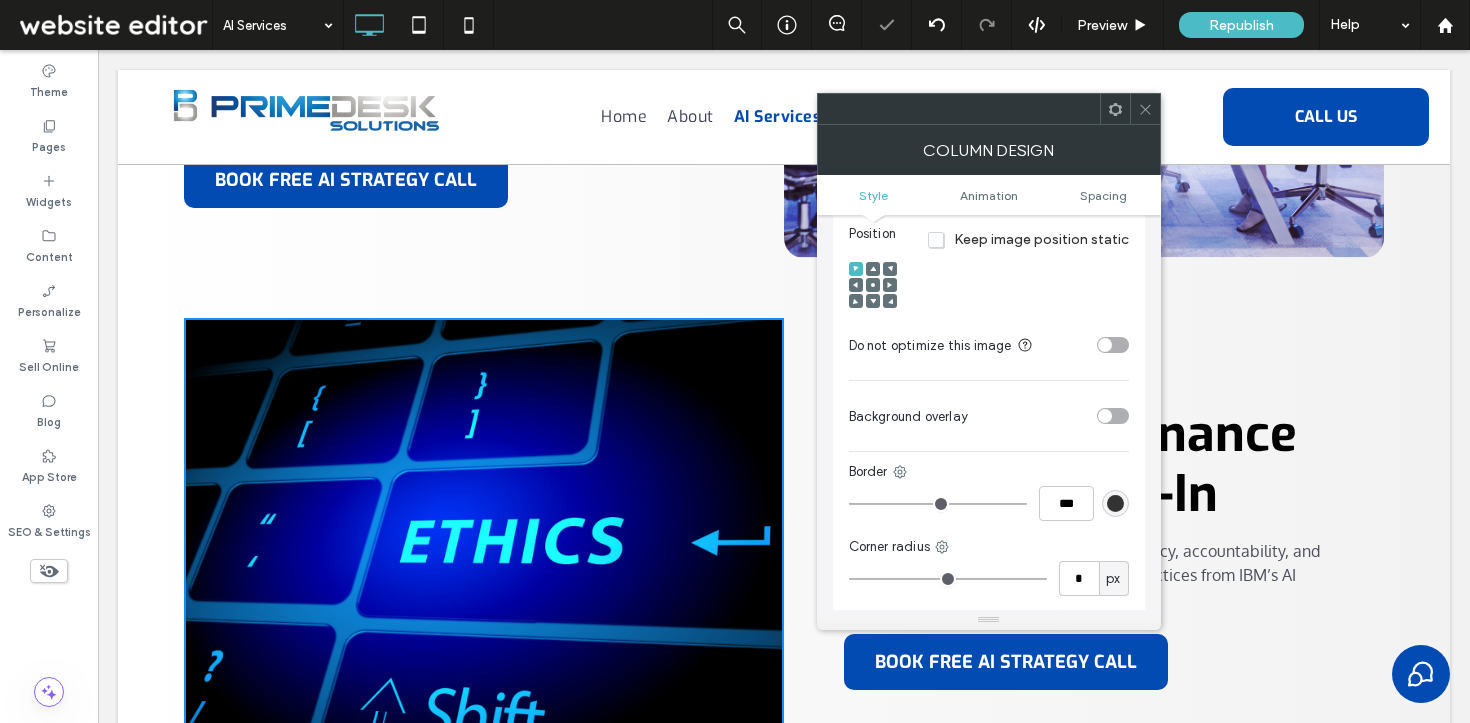 scroll, scrollTop: 563, scrollLeft: 0, axis: vertical 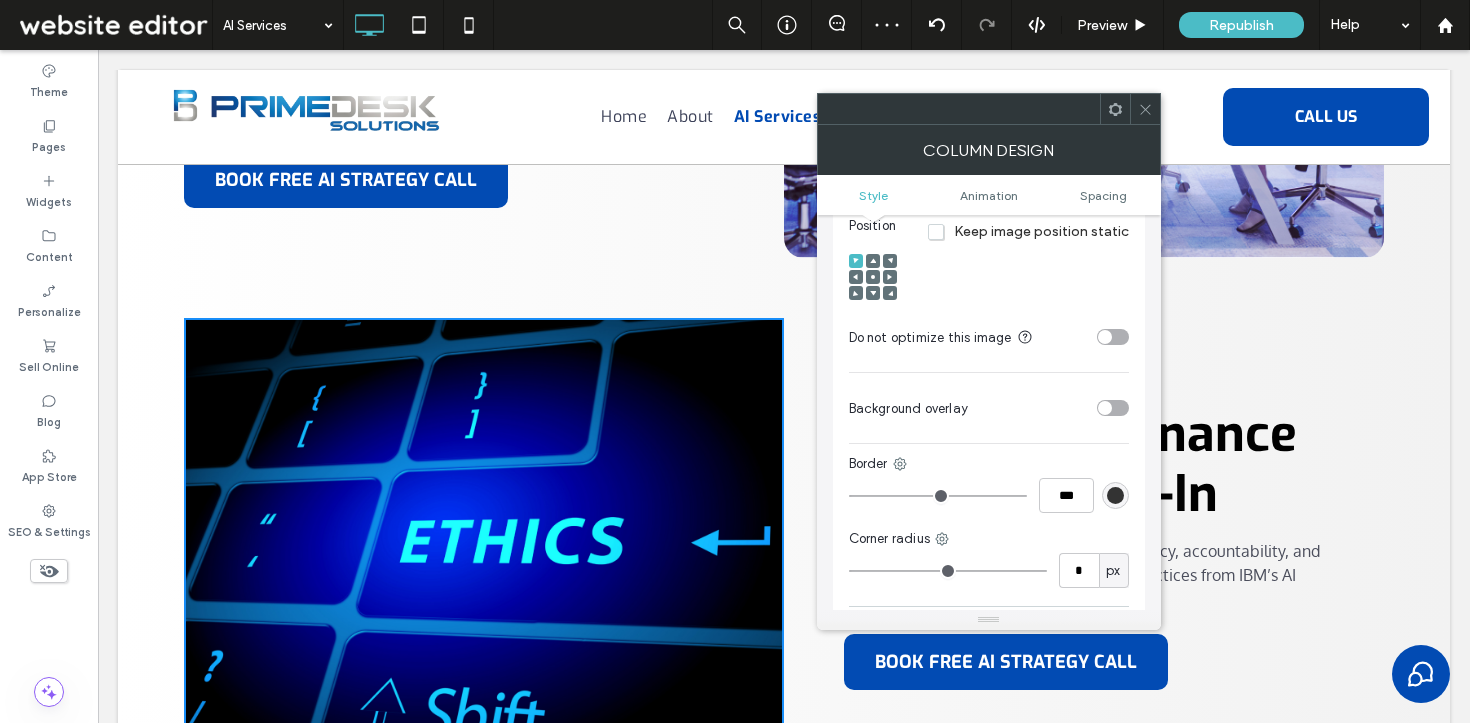 click on "px" at bounding box center [1114, 570] 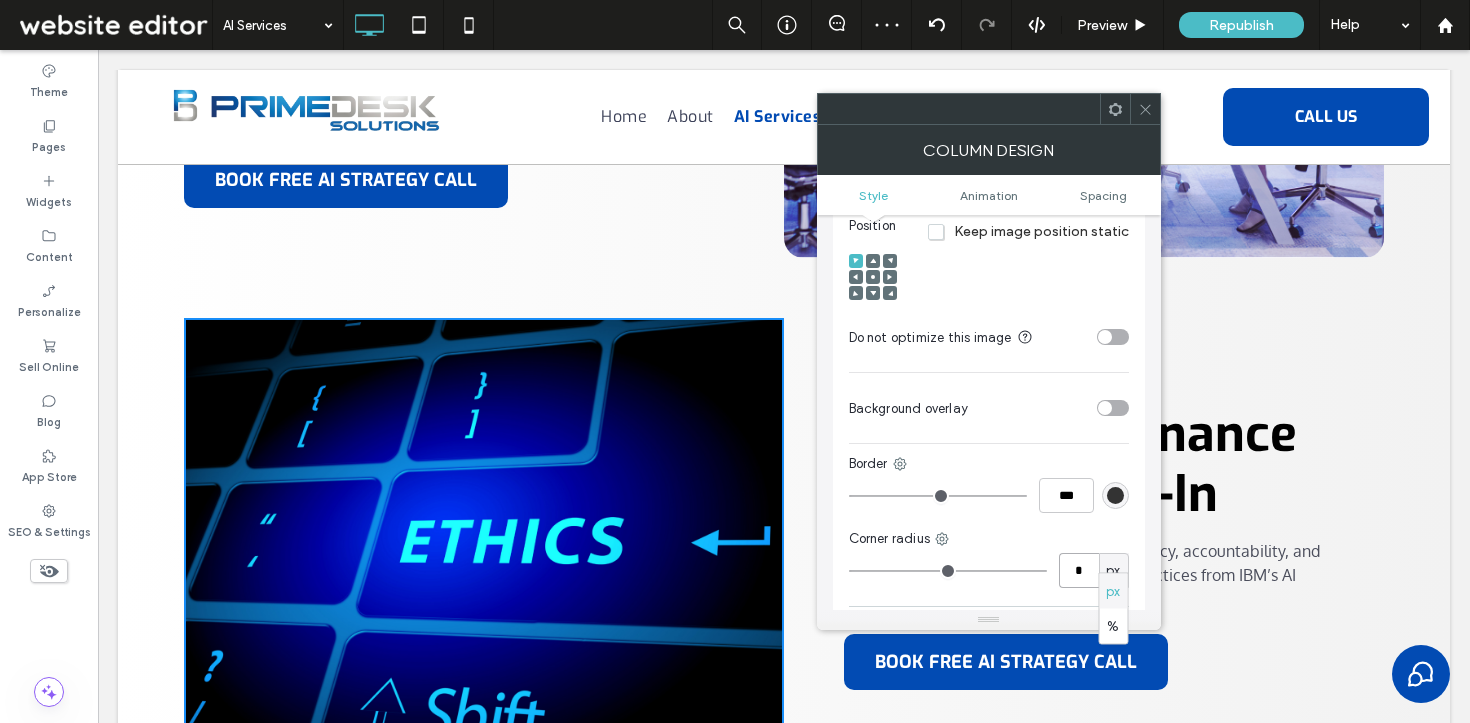 click on "*" at bounding box center [1079, 570] 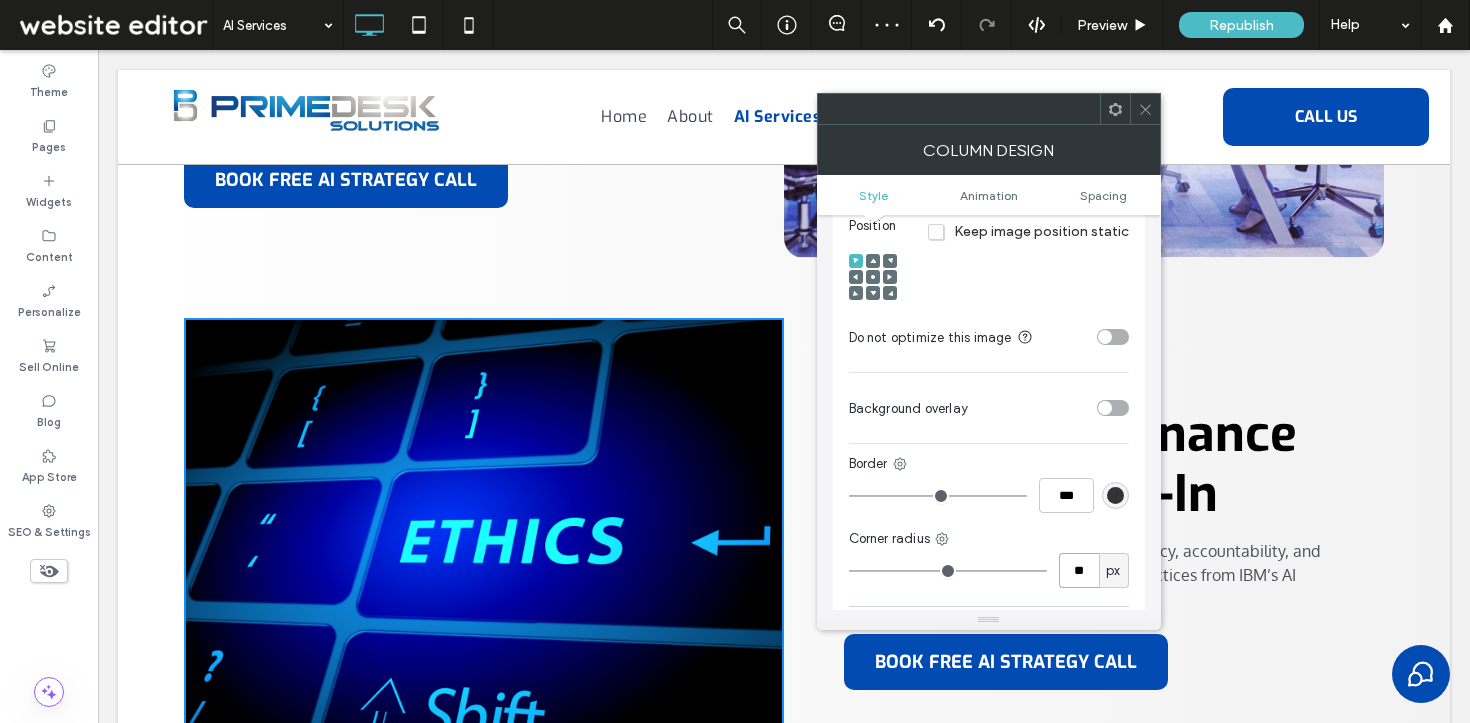 type on "**" 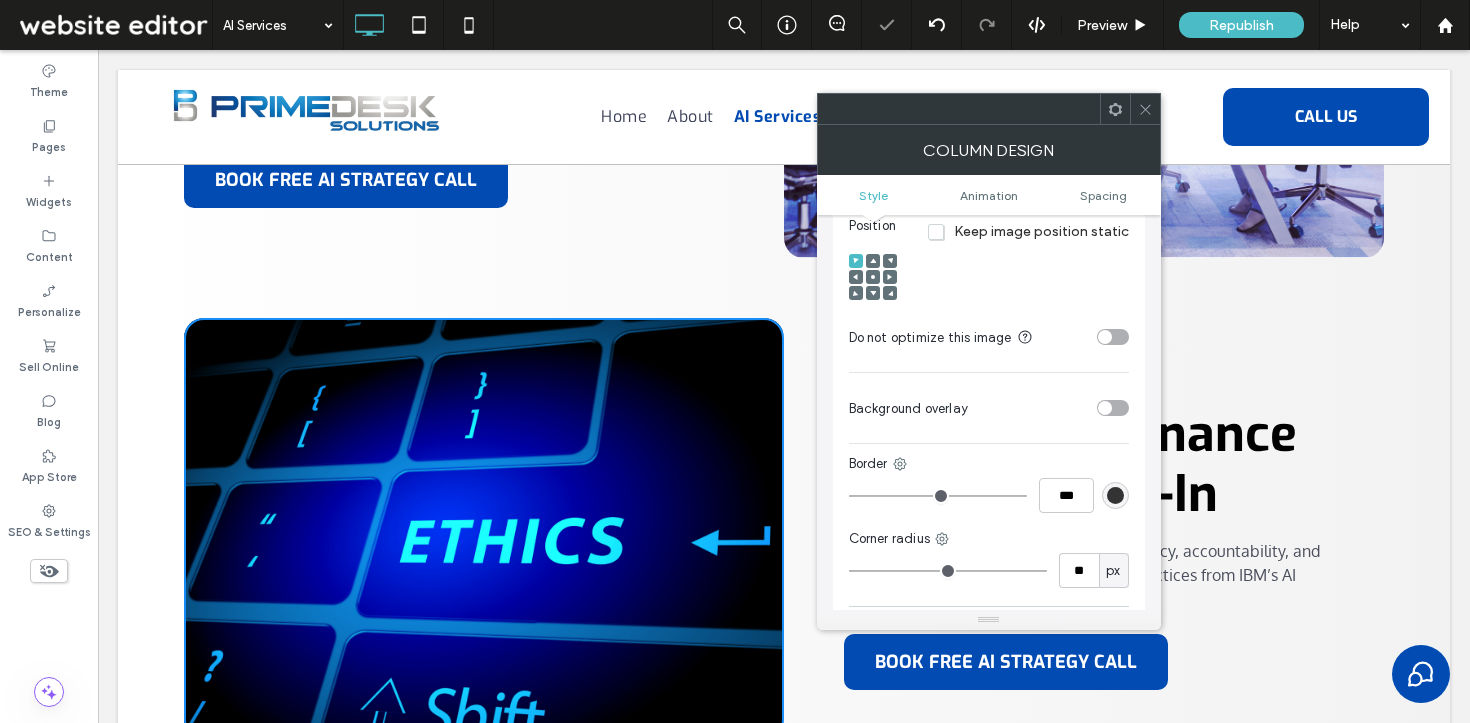 click 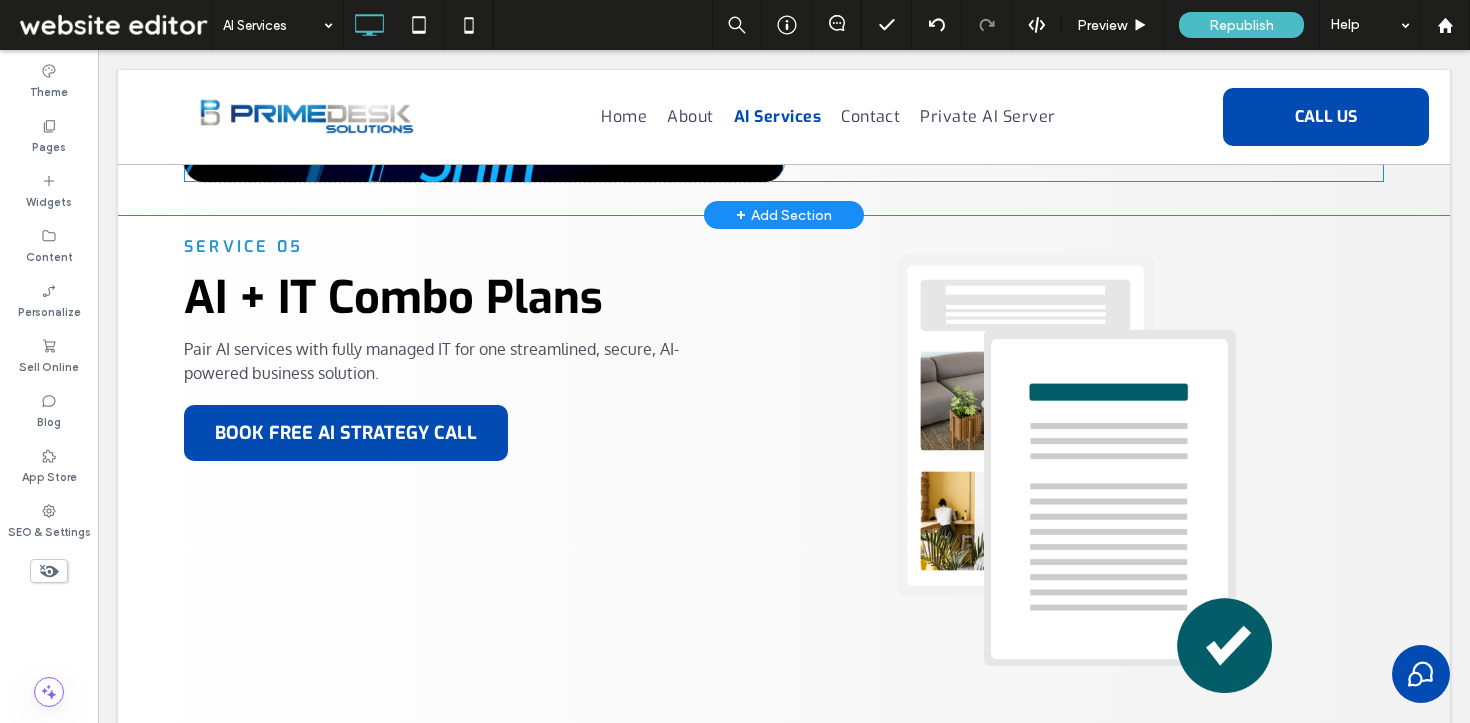 scroll, scrollTop: 2552, scrollLeft: 0, axis: vertical 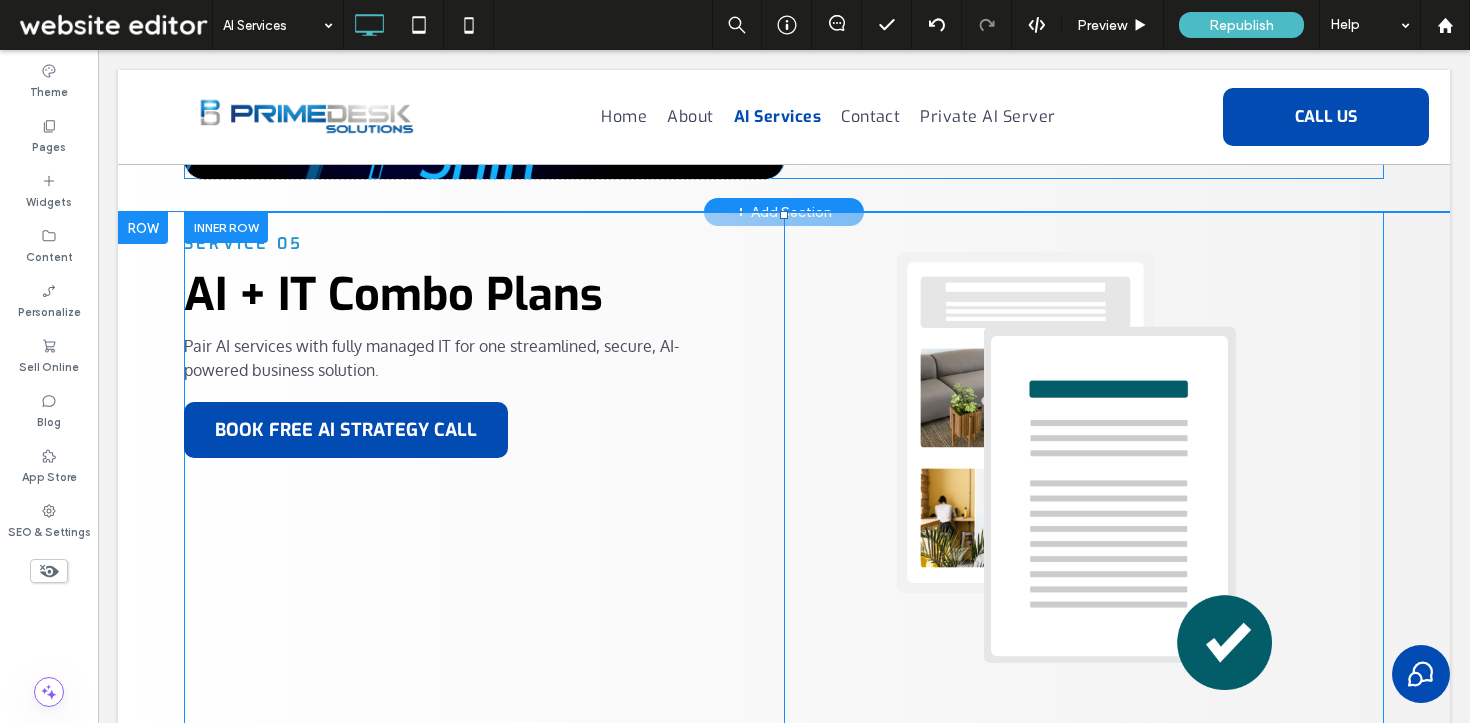 click at bounding box center [226, 227] 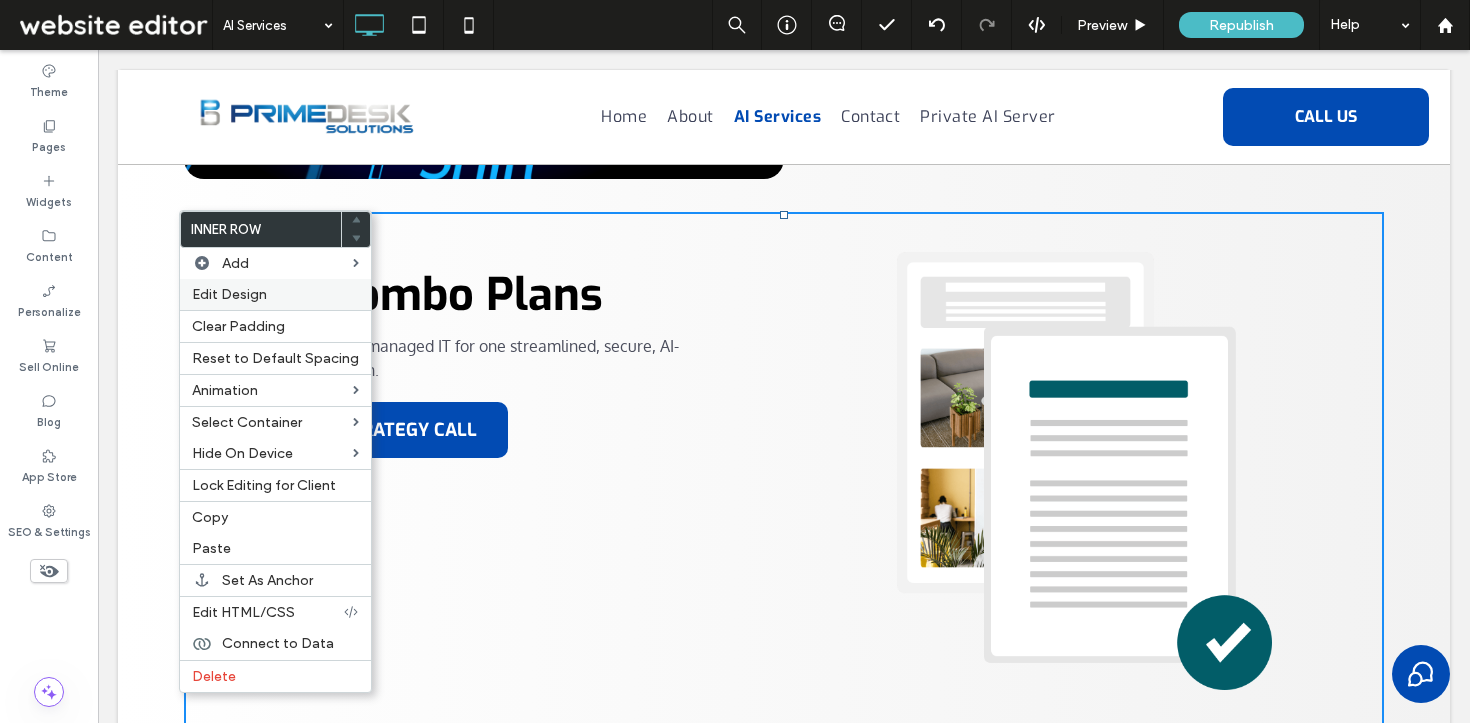 click on "Edit Design" at bounding box center [229, 294] 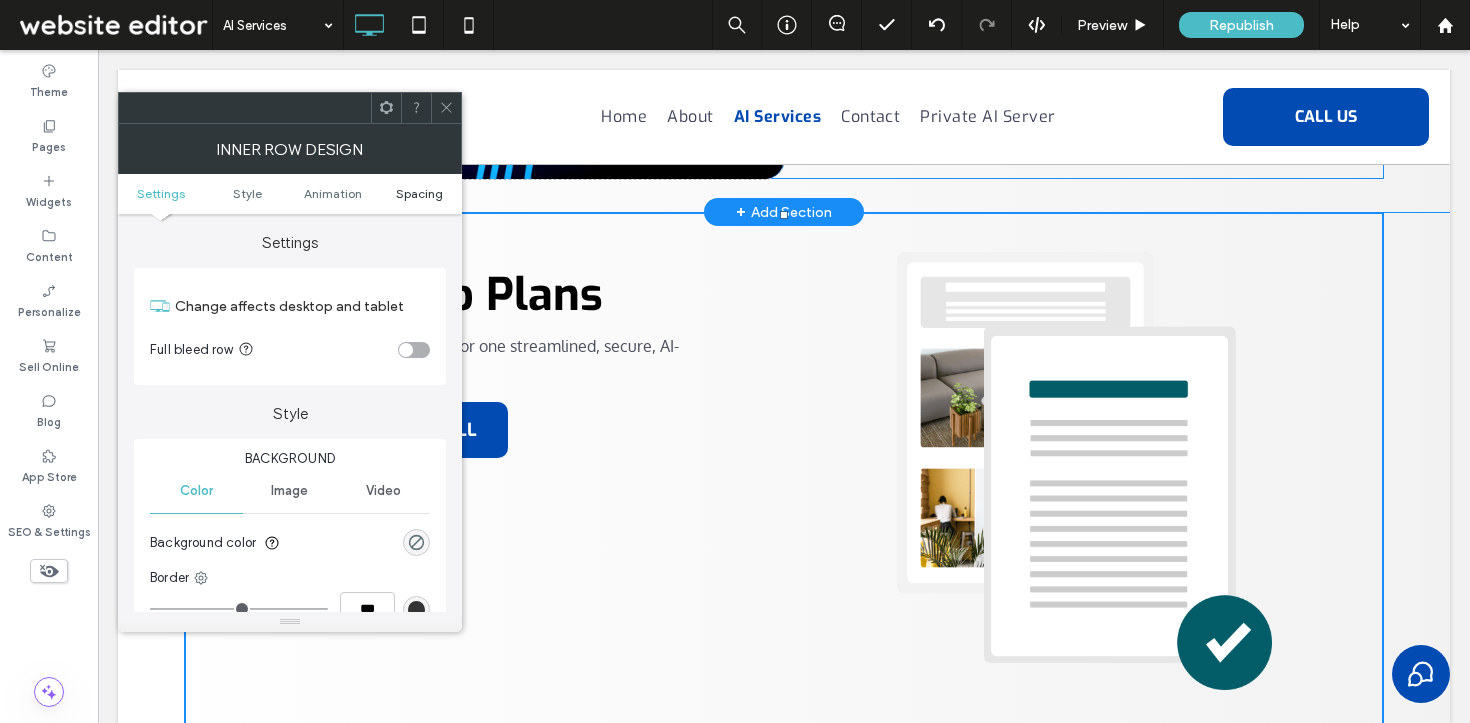click on "Spacing" at bounding box center [419, 193] 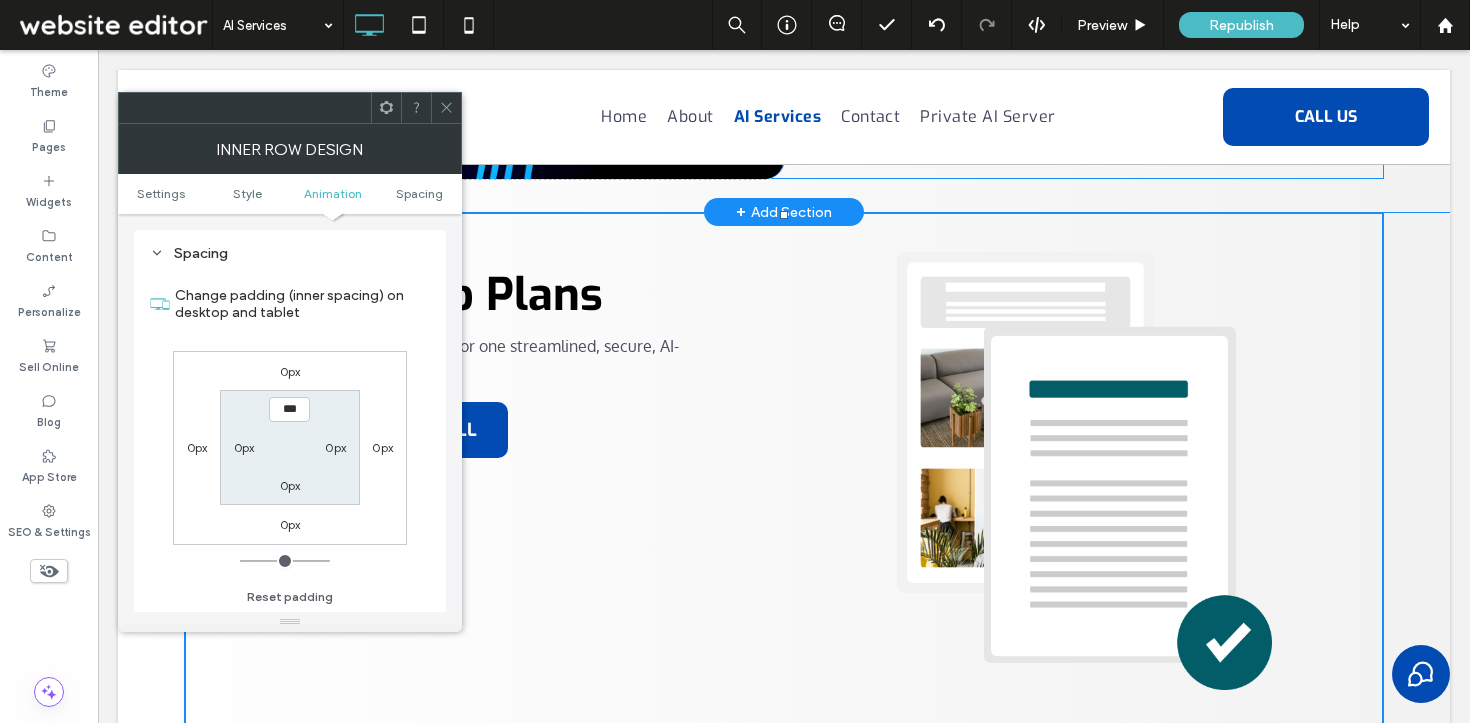 scroll, scrollTop: 641, scrollLeft: 0, axis: vertical 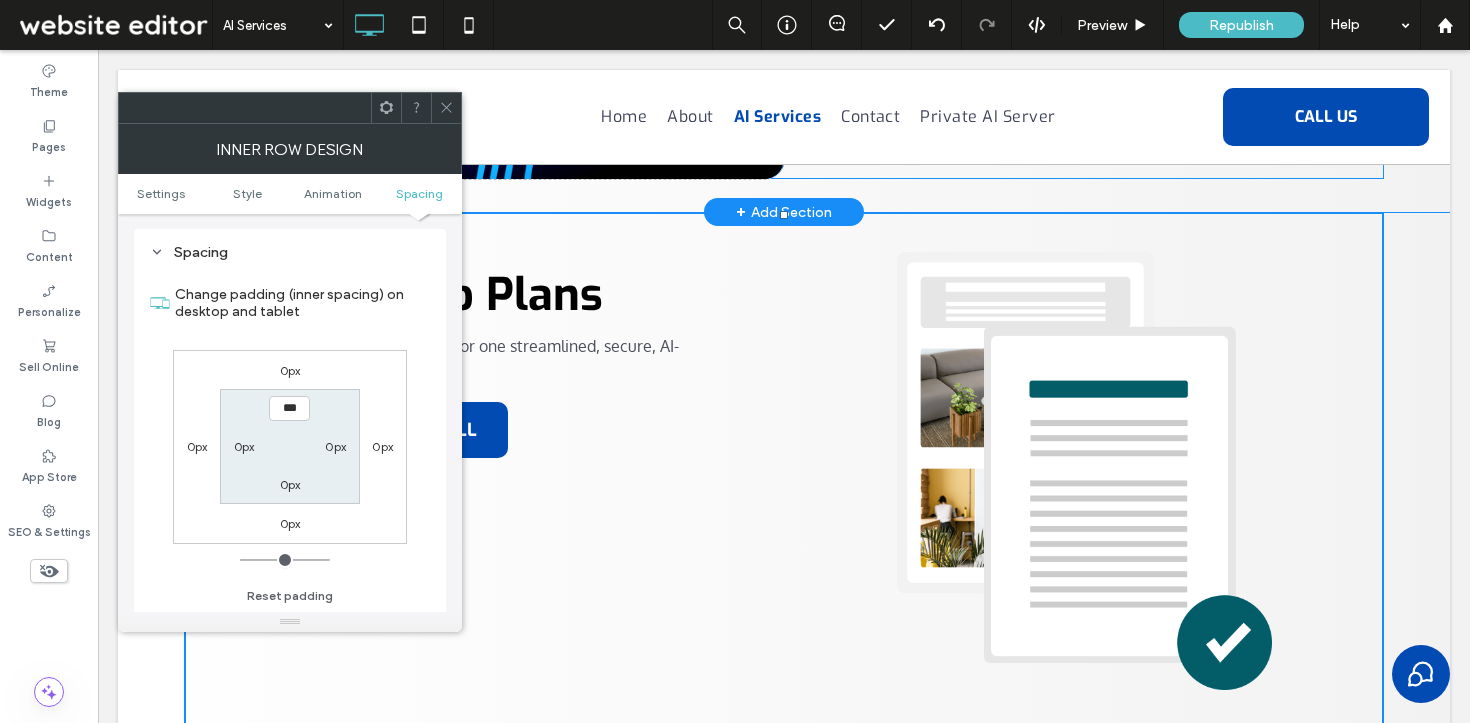 click on "0px" at bounding box center [290, 370] 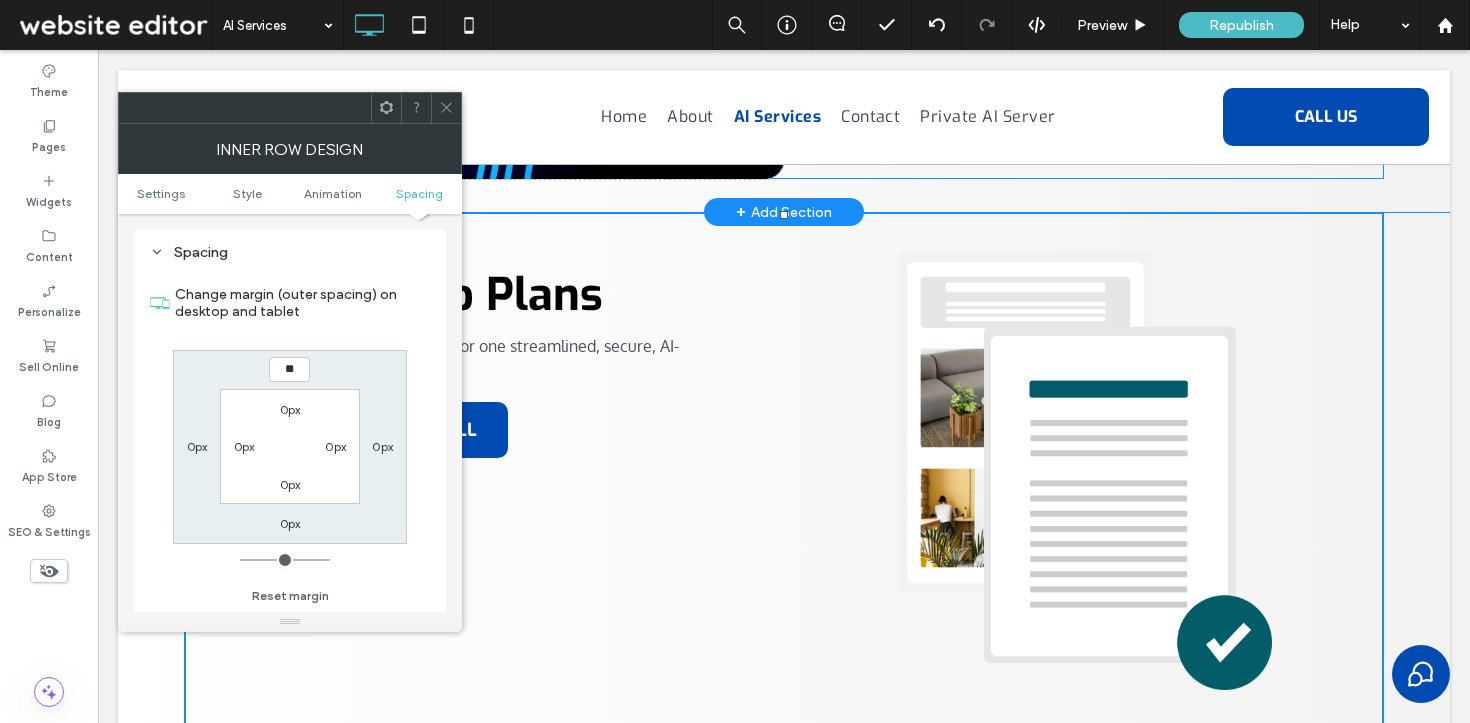 type on "**" 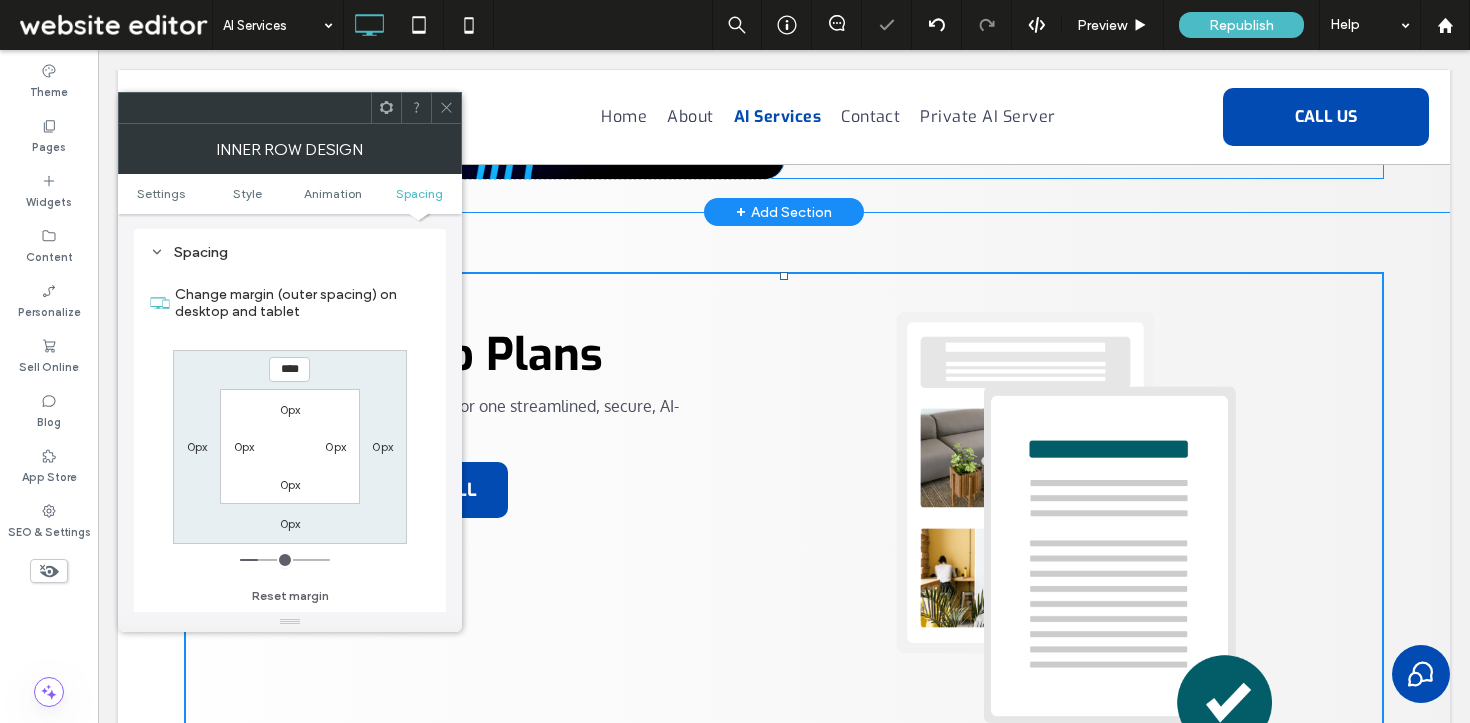 click 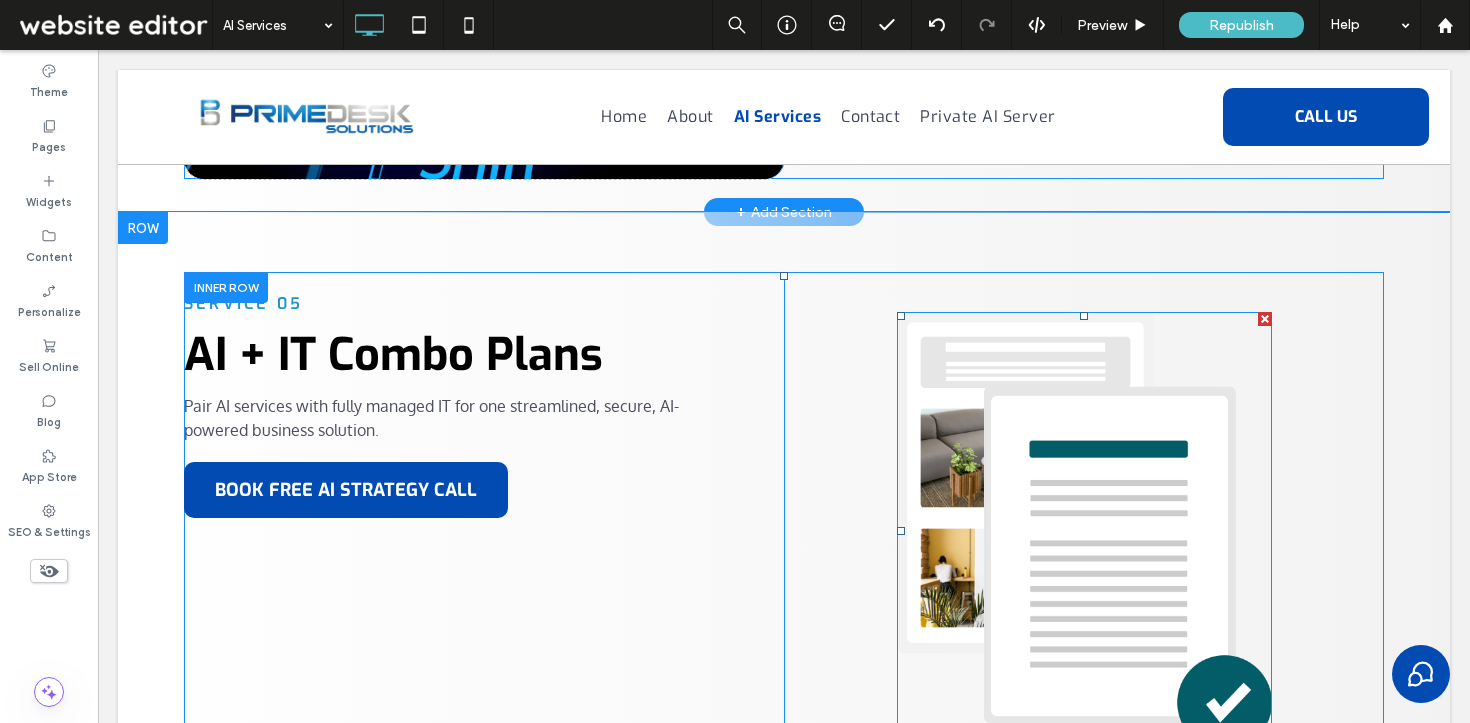 click at bounding box center [1265, 319] 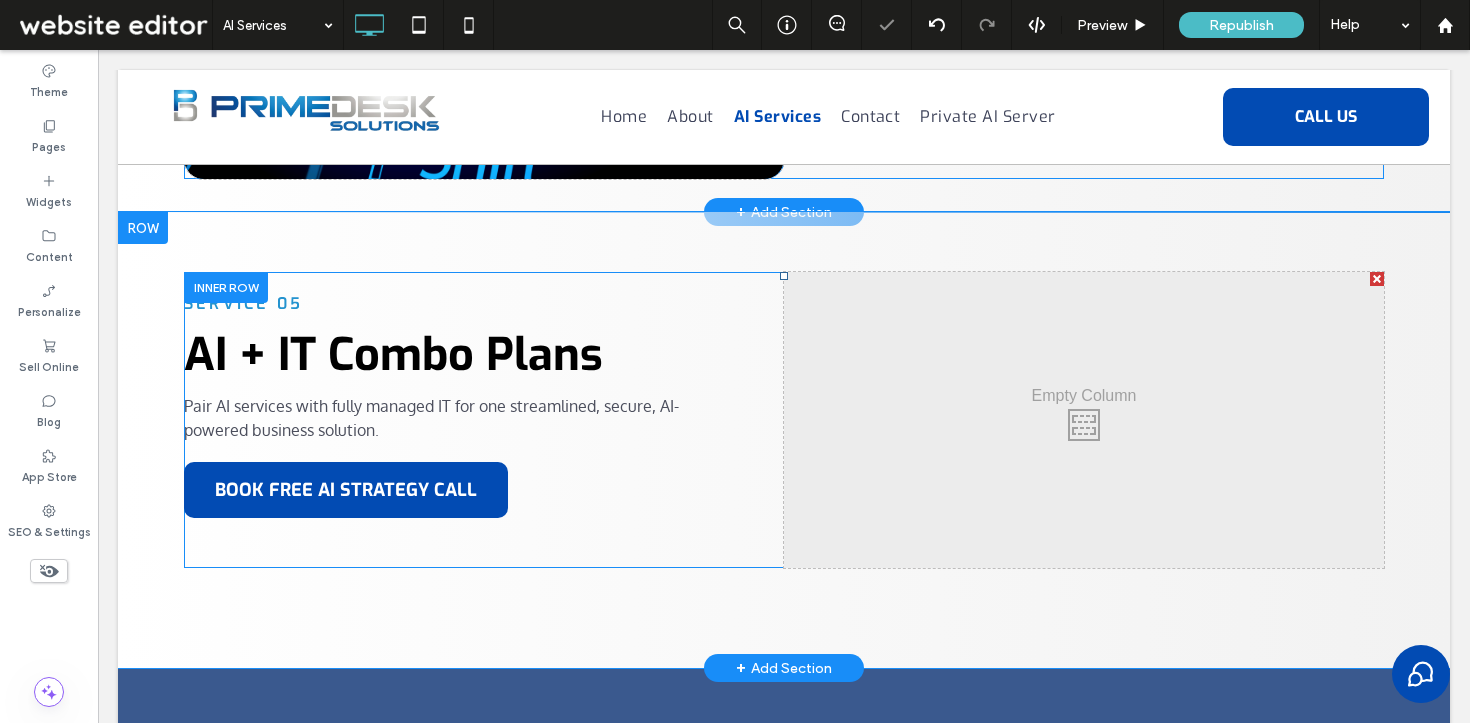 click on "Click To Paste" at bounding box center [1084, 420] 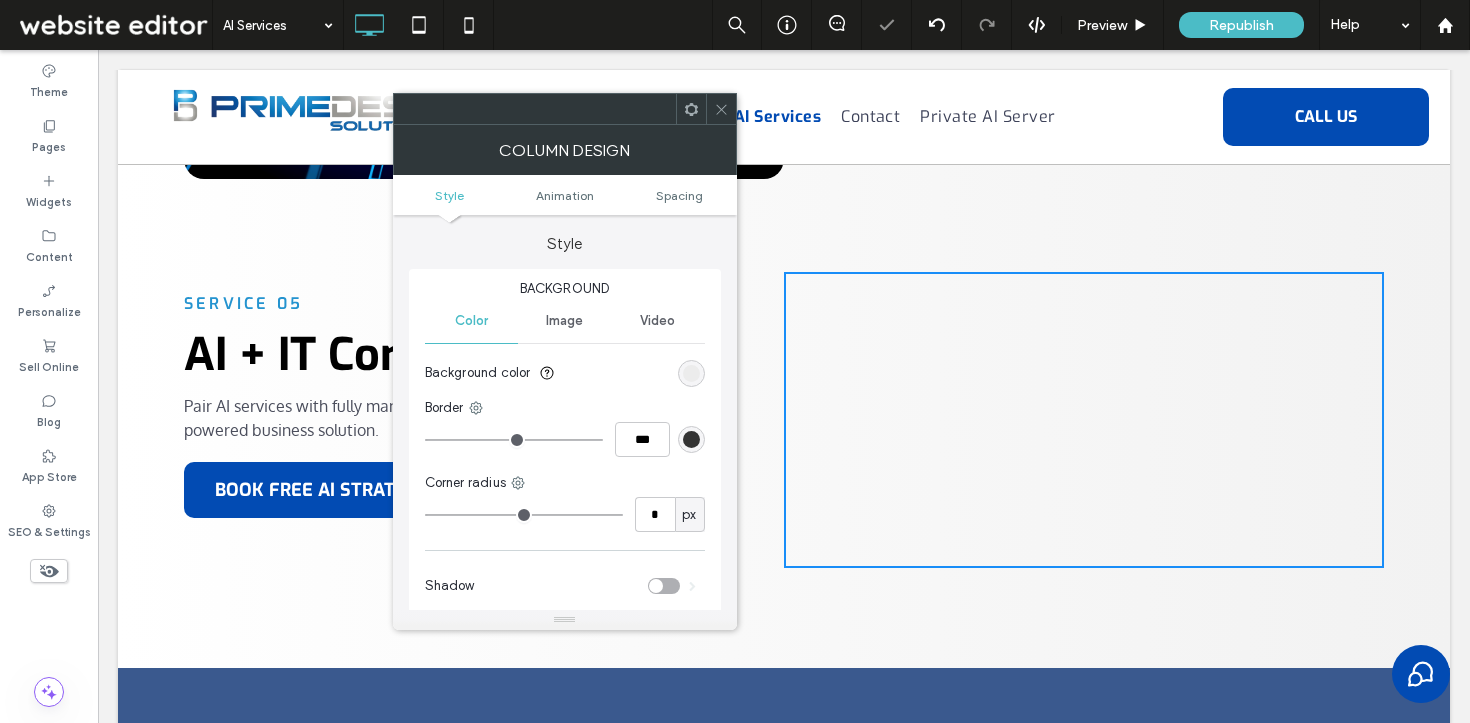 click on "Image" at bounding box center (564, 321) 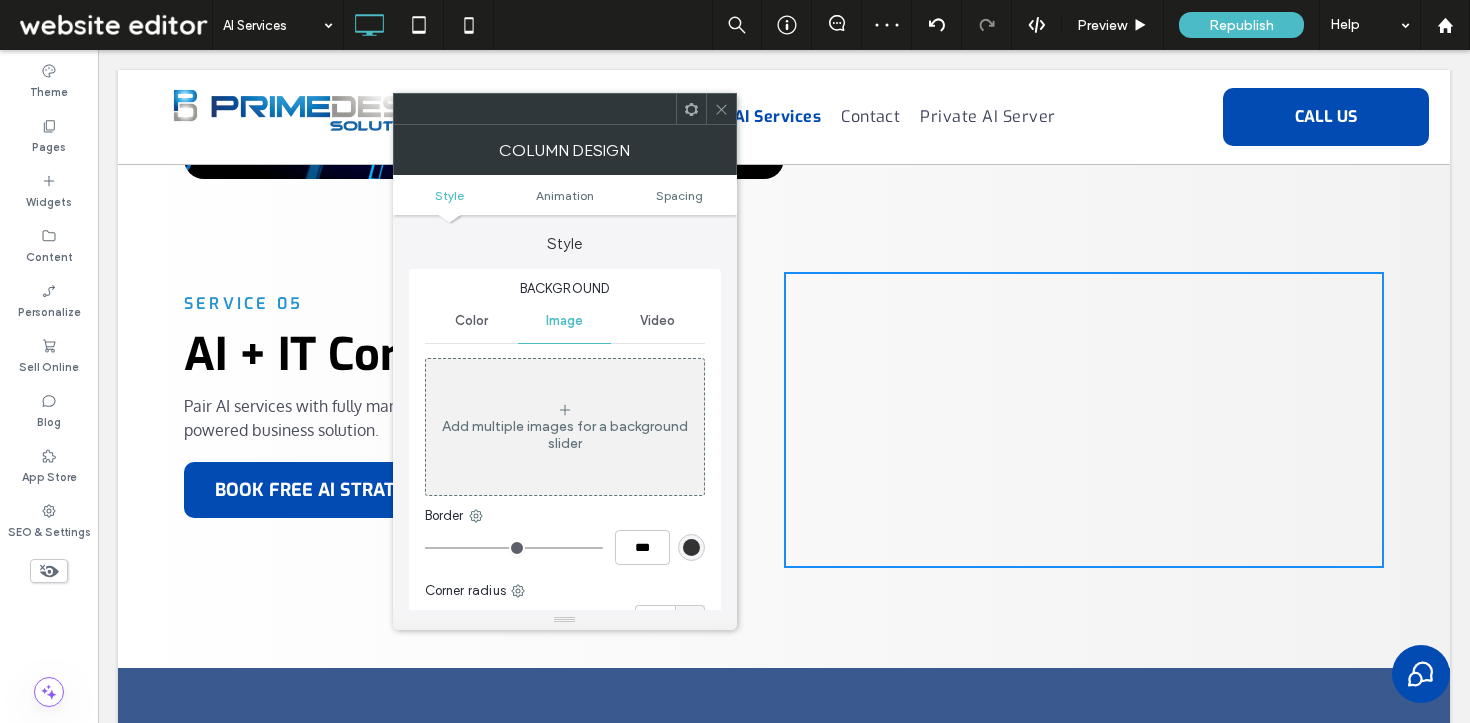 click on "Add multiple images for a background slider" at bounding box center [565, 435] 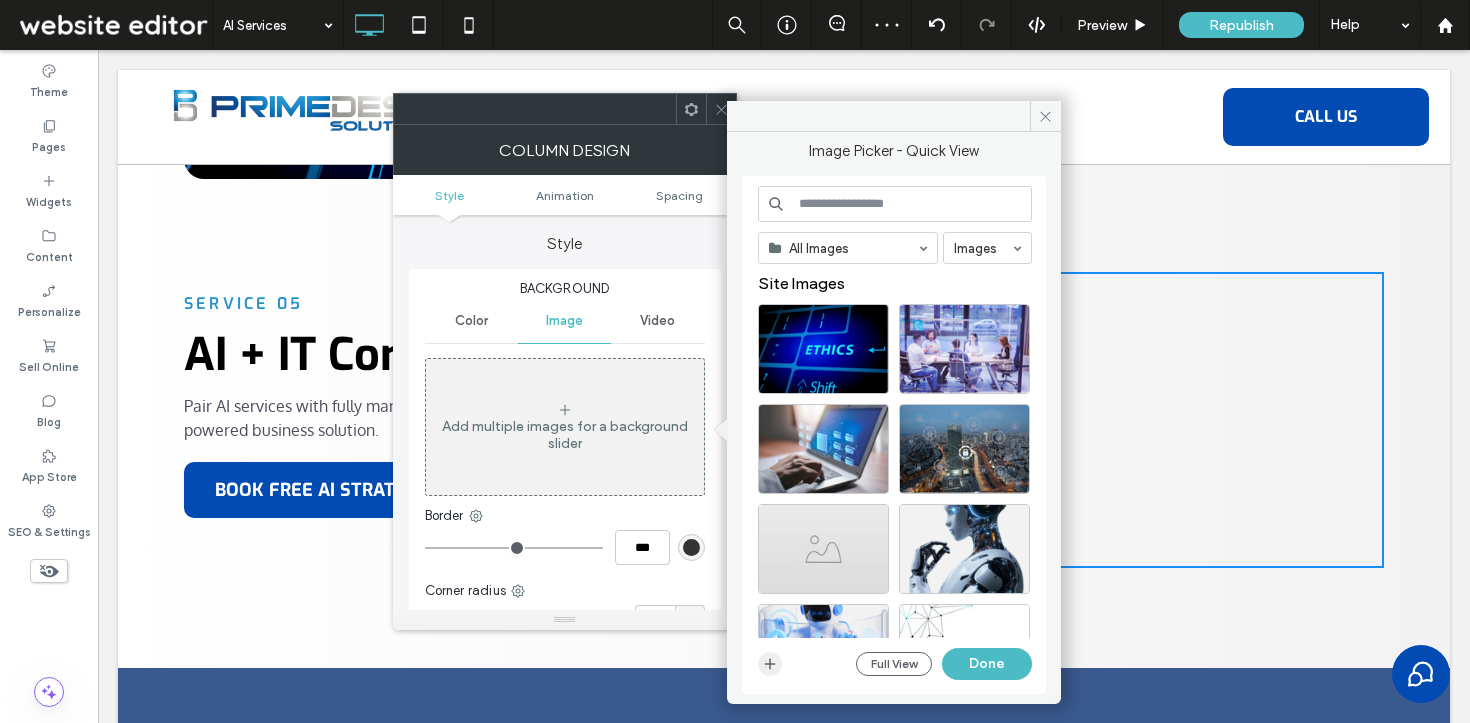 click at bounding box center (770, 664) 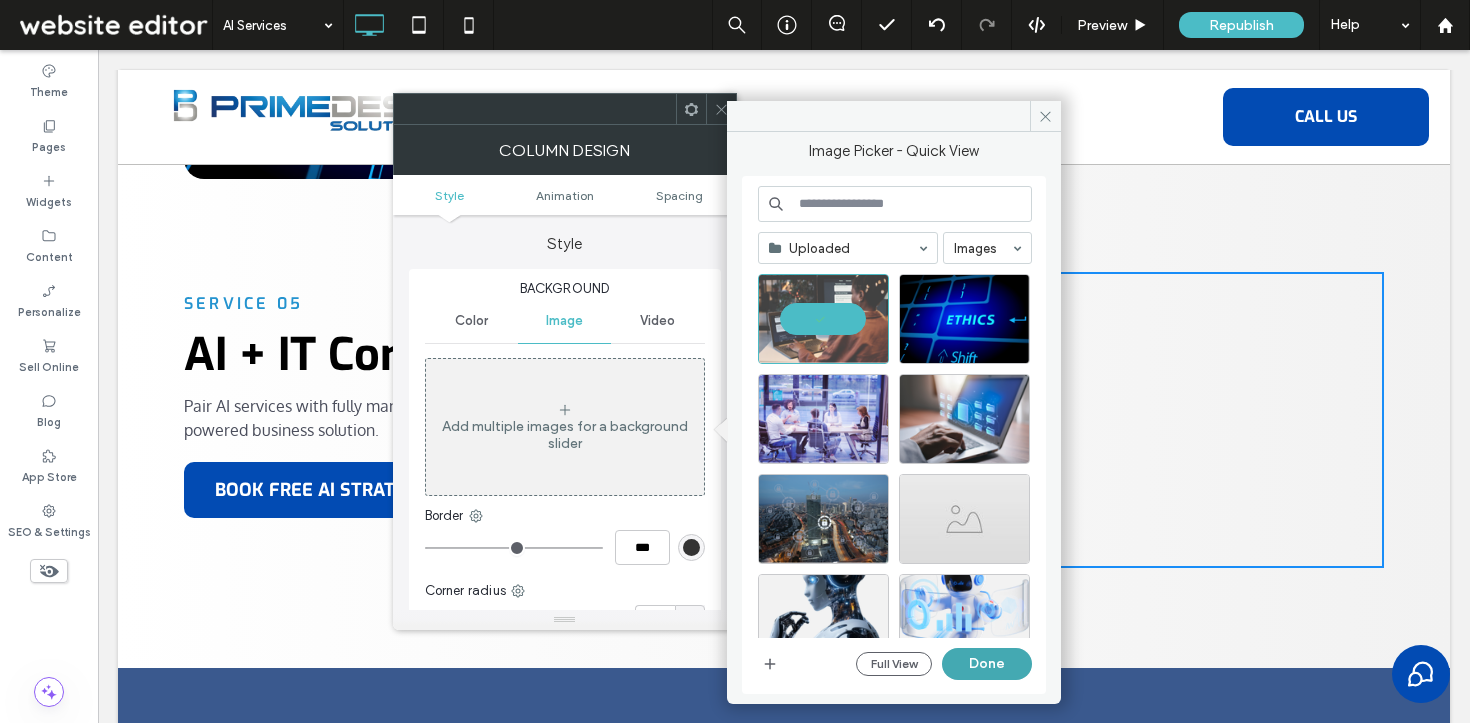 click on "Done" at bounding box center (987, 664) 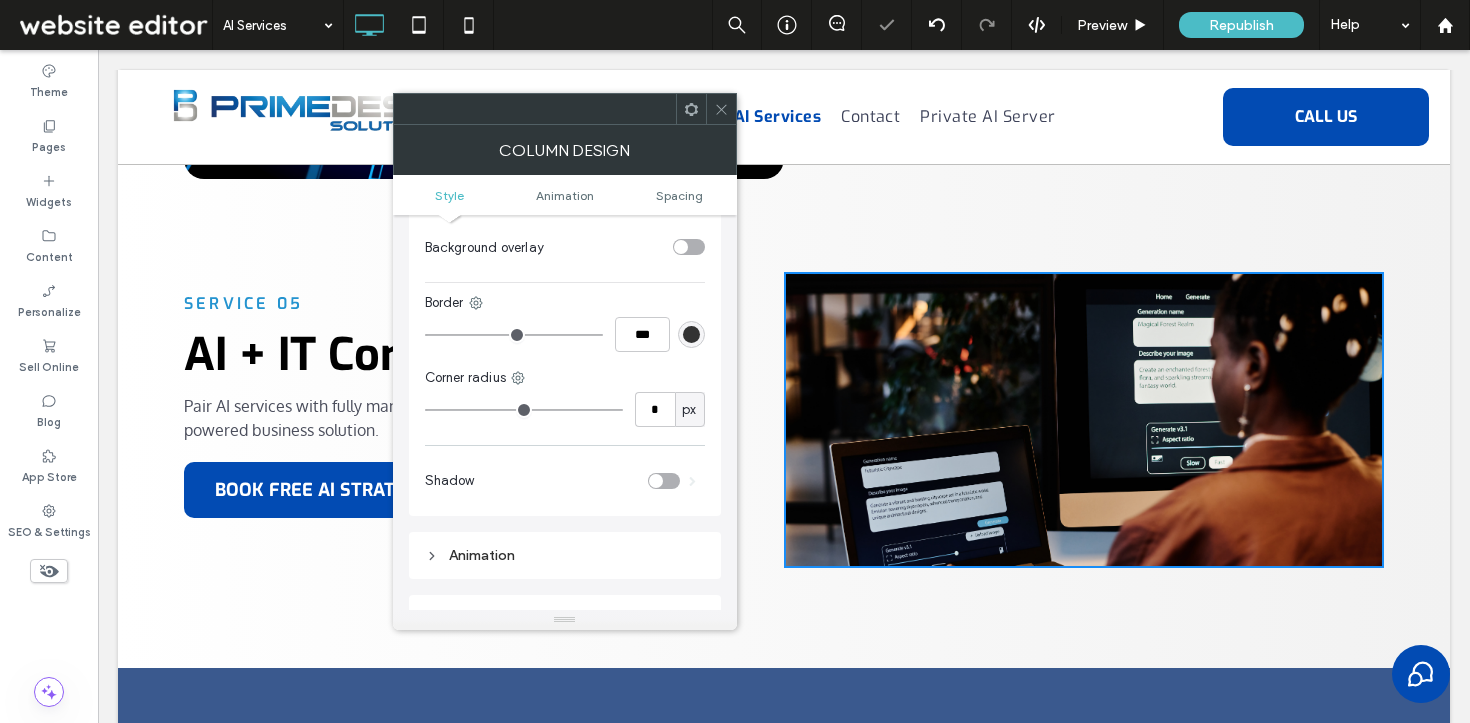 scroll, scrollTop: 730, scrollLeft: 0, axis: vertical 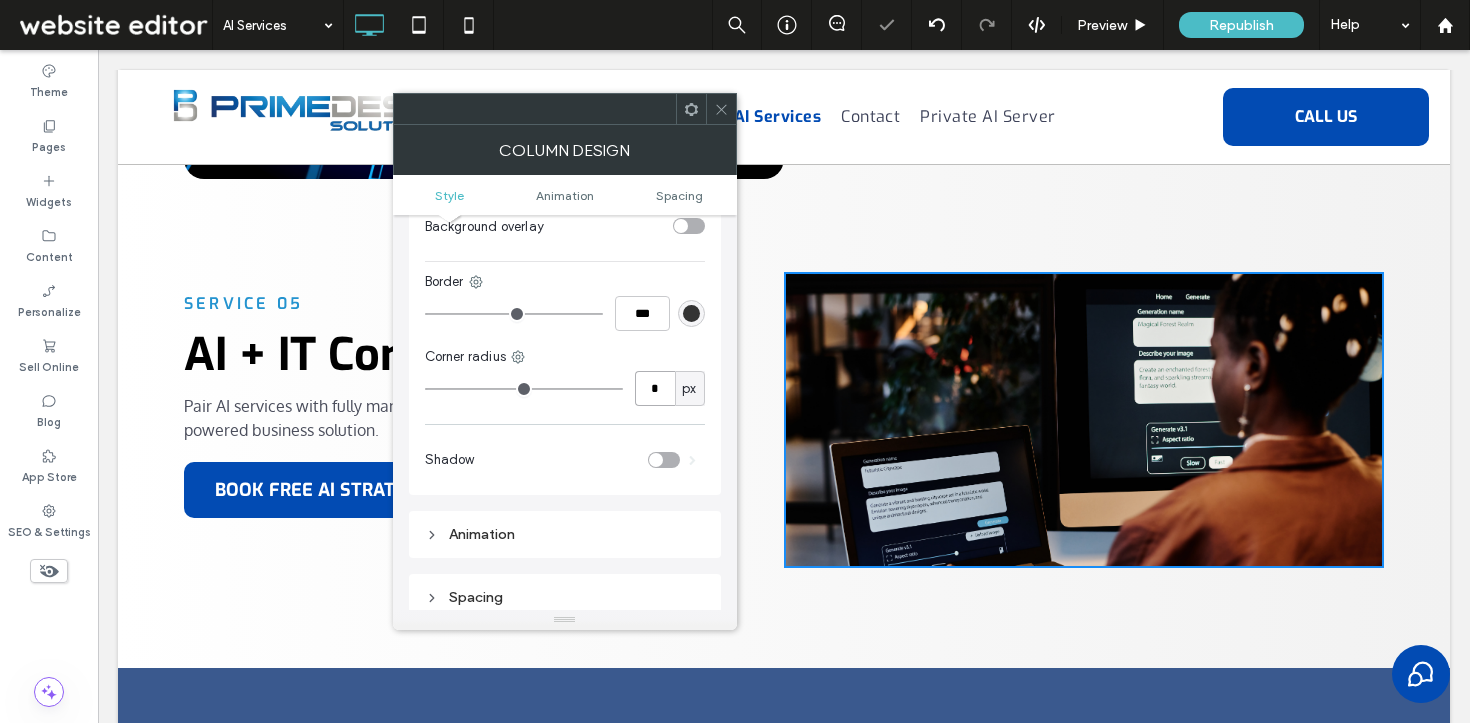 click on "*" at bounding box center [655, 388] 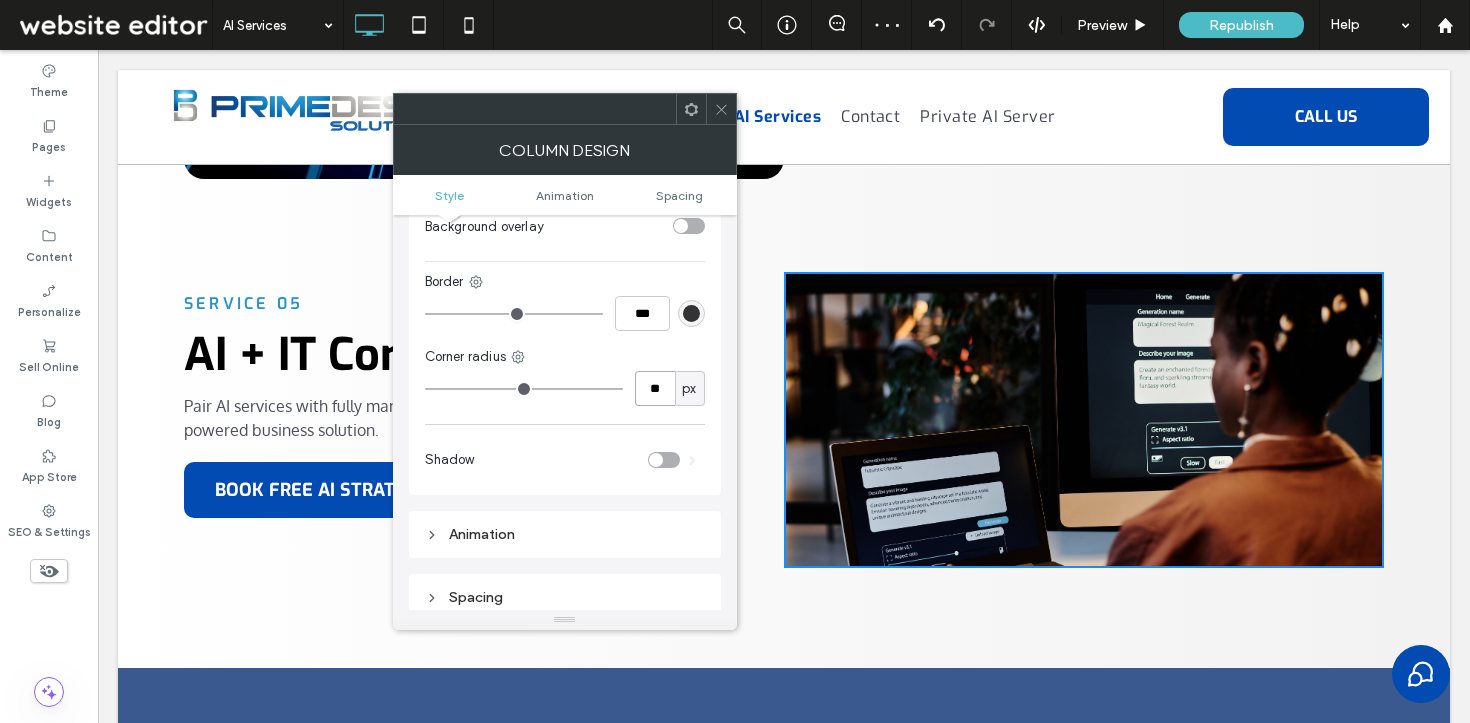 type on "**" 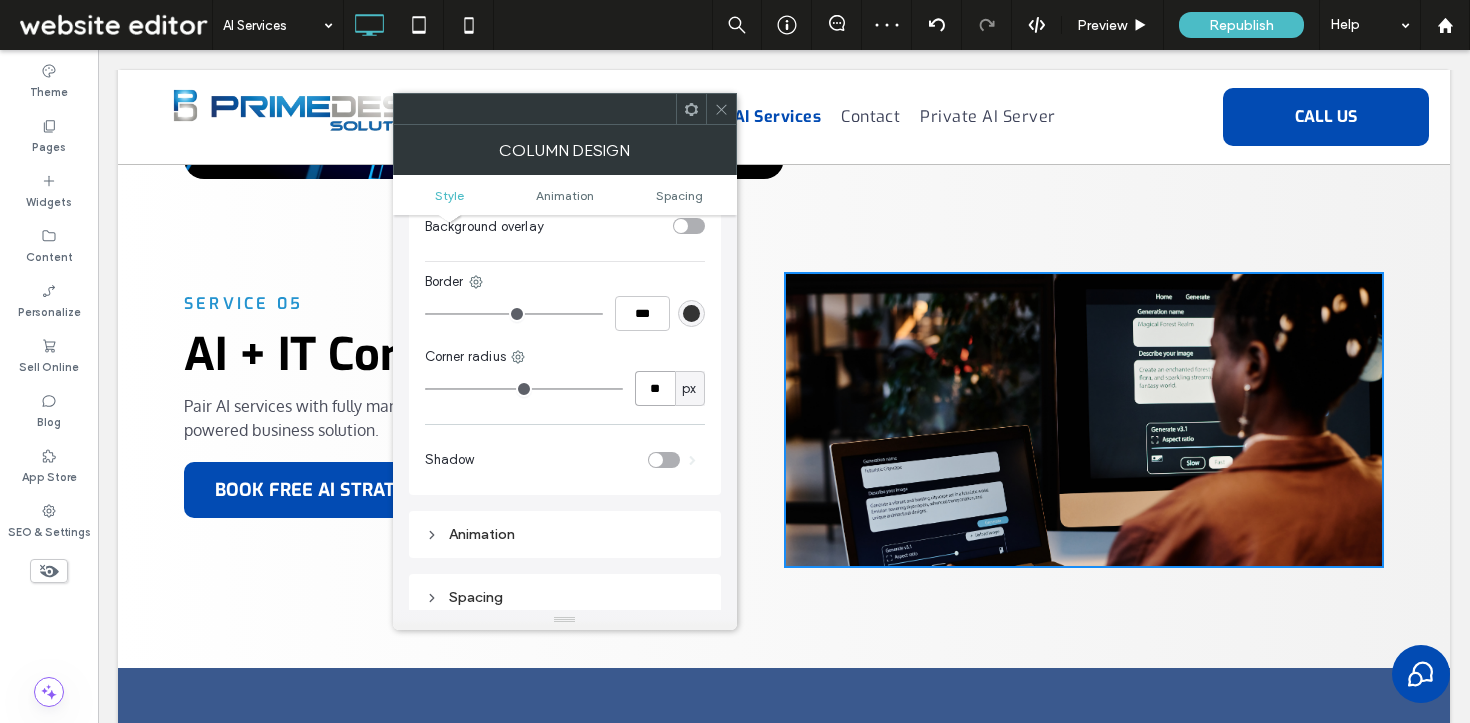 type on "**" 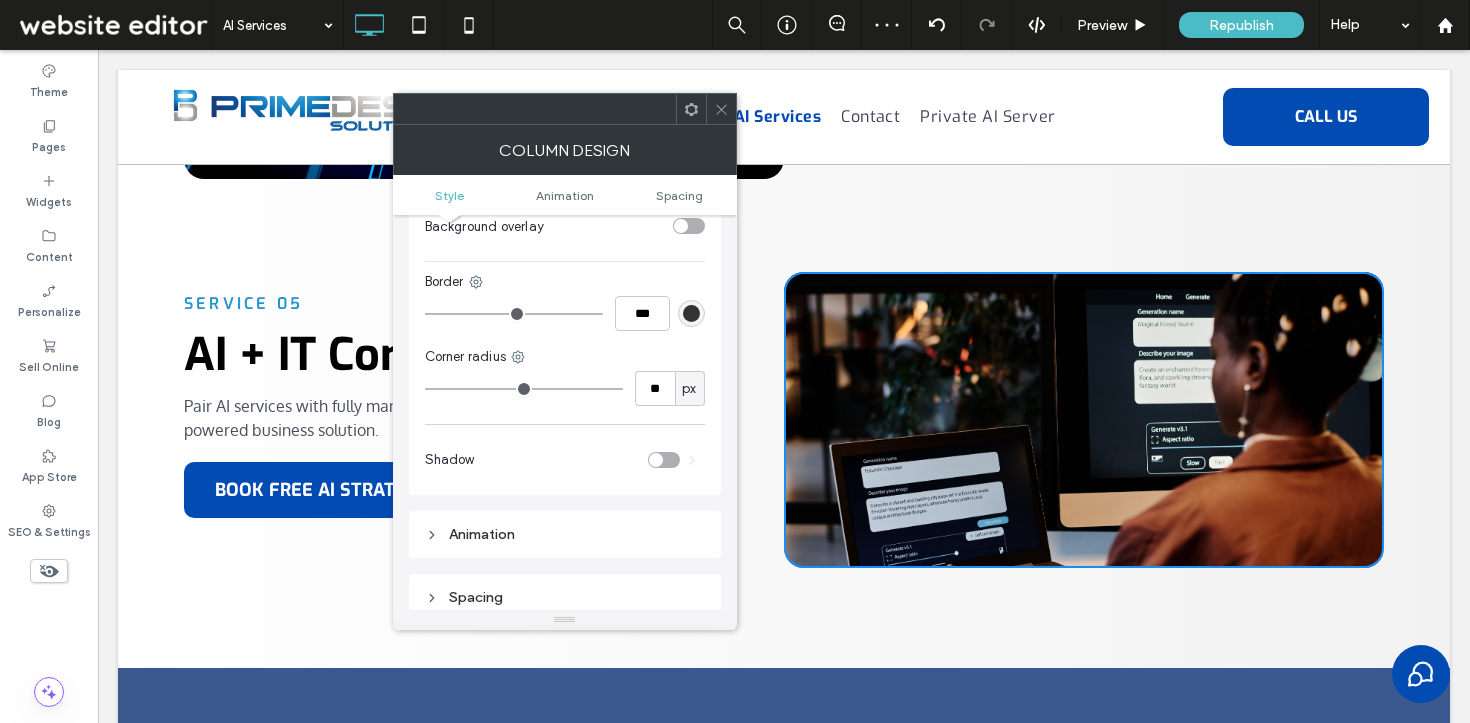 click at bounding box center [721, 109] 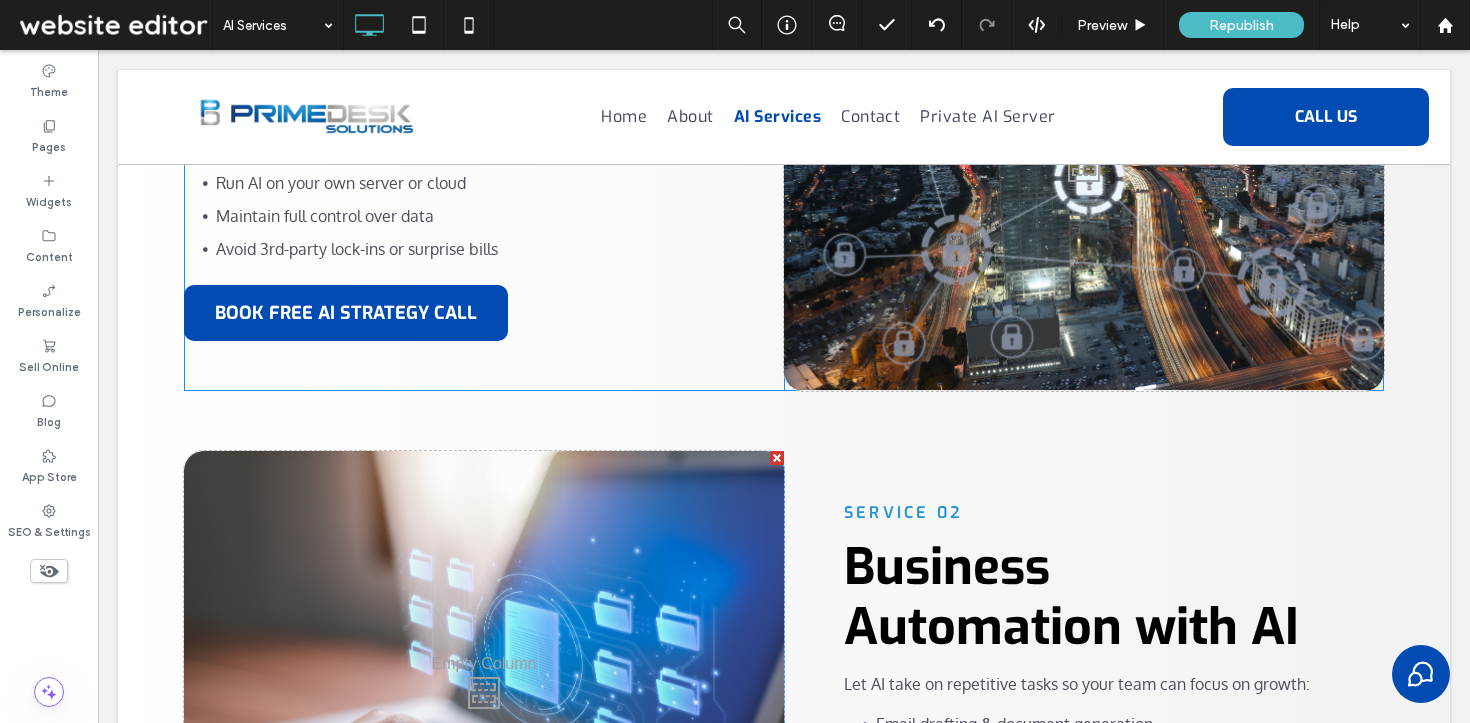 scroll, scrollTop: 944, scrollLeft: 0, axis: vertical 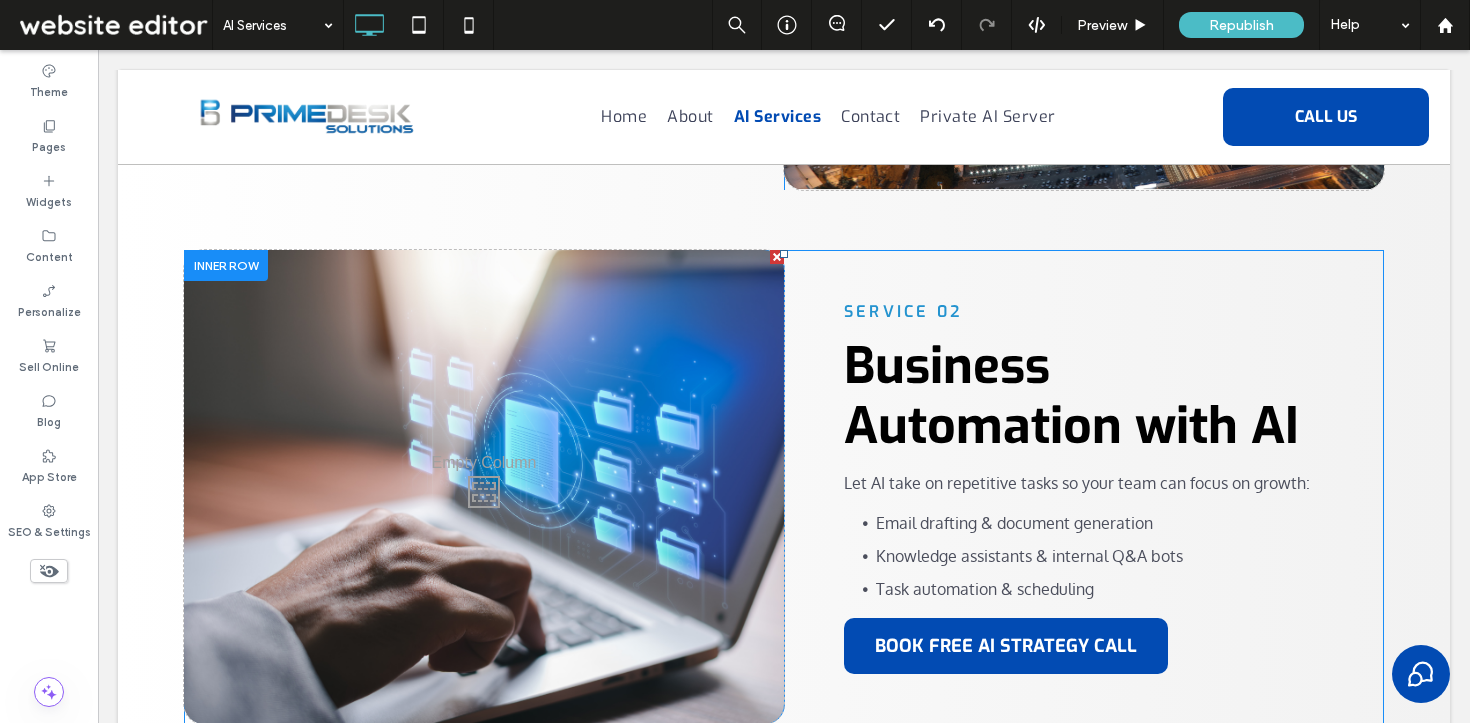 click at bounding box center [226, 265] 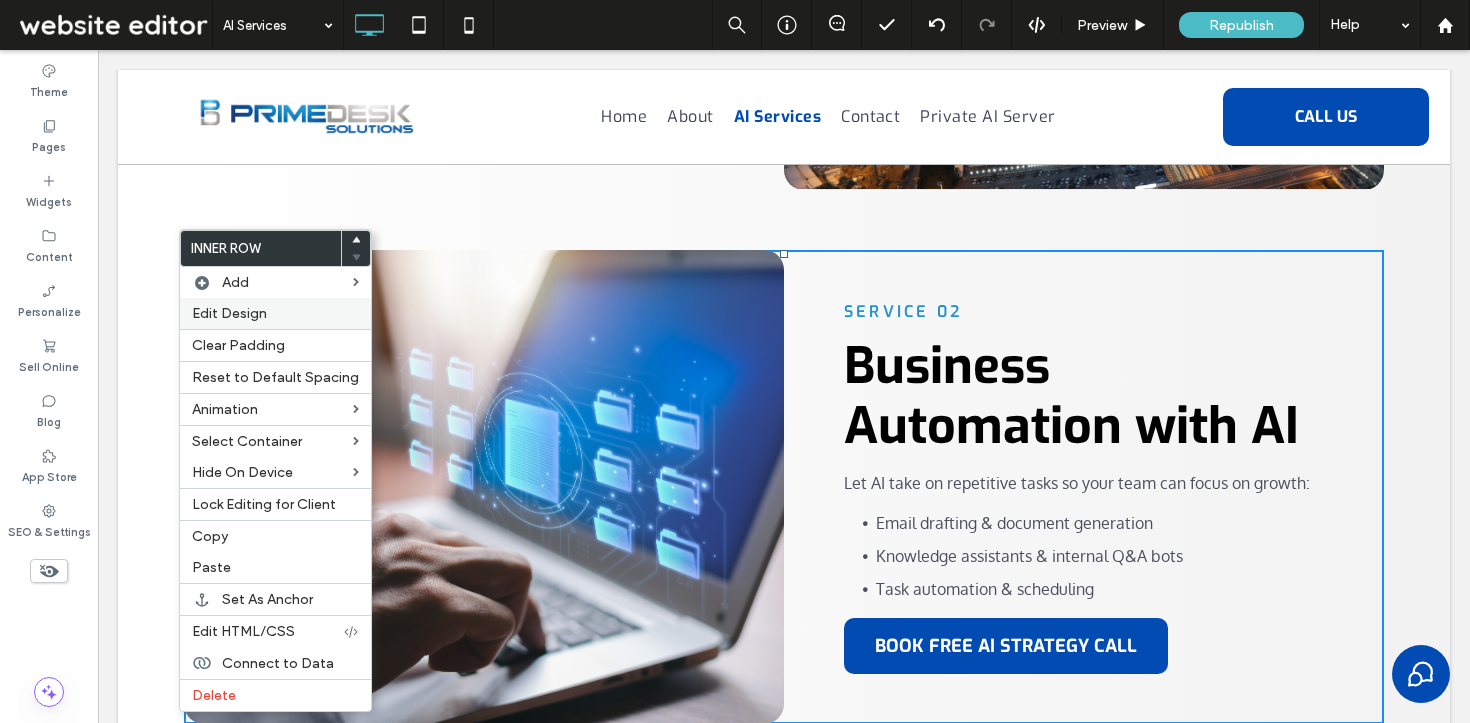 click on "Edit Design" at bounding box center (275, 313) 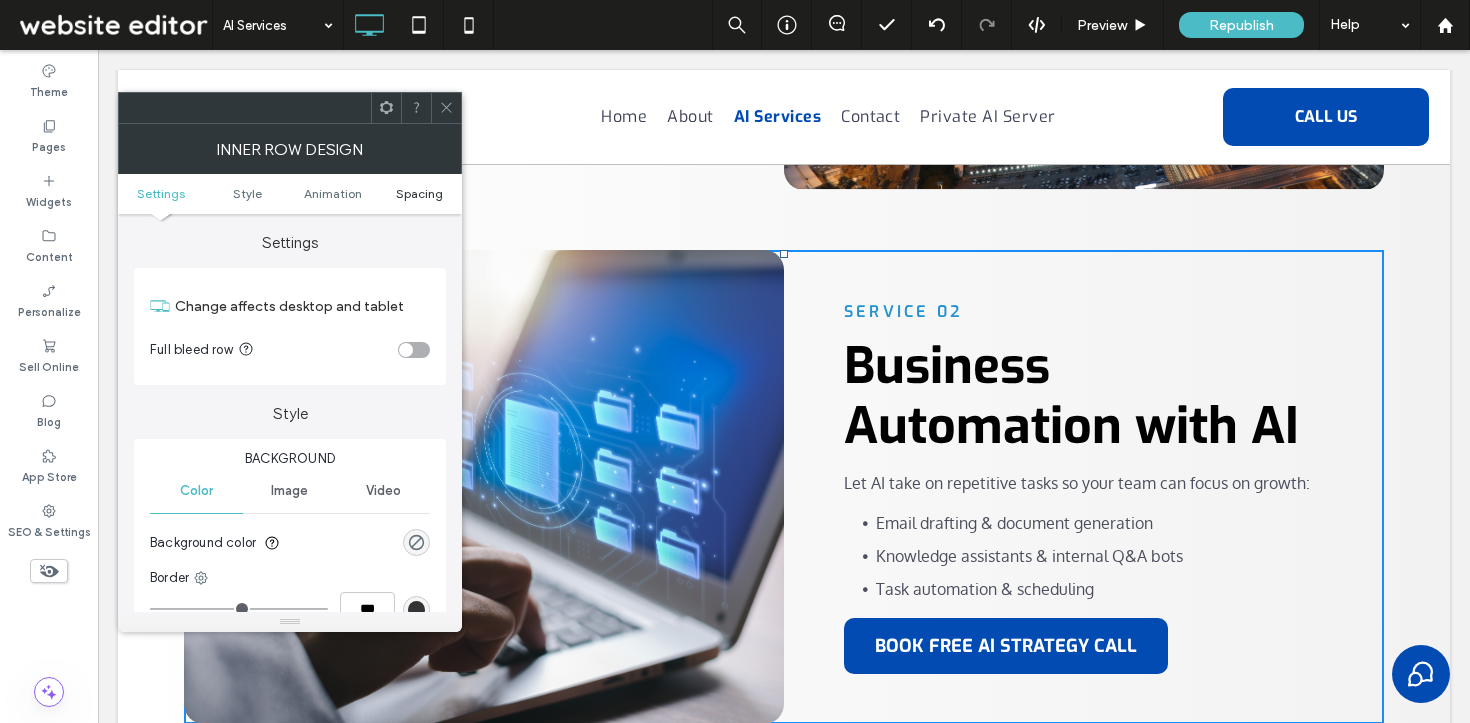 click on "Spacing" at bounding box center [419, 193] 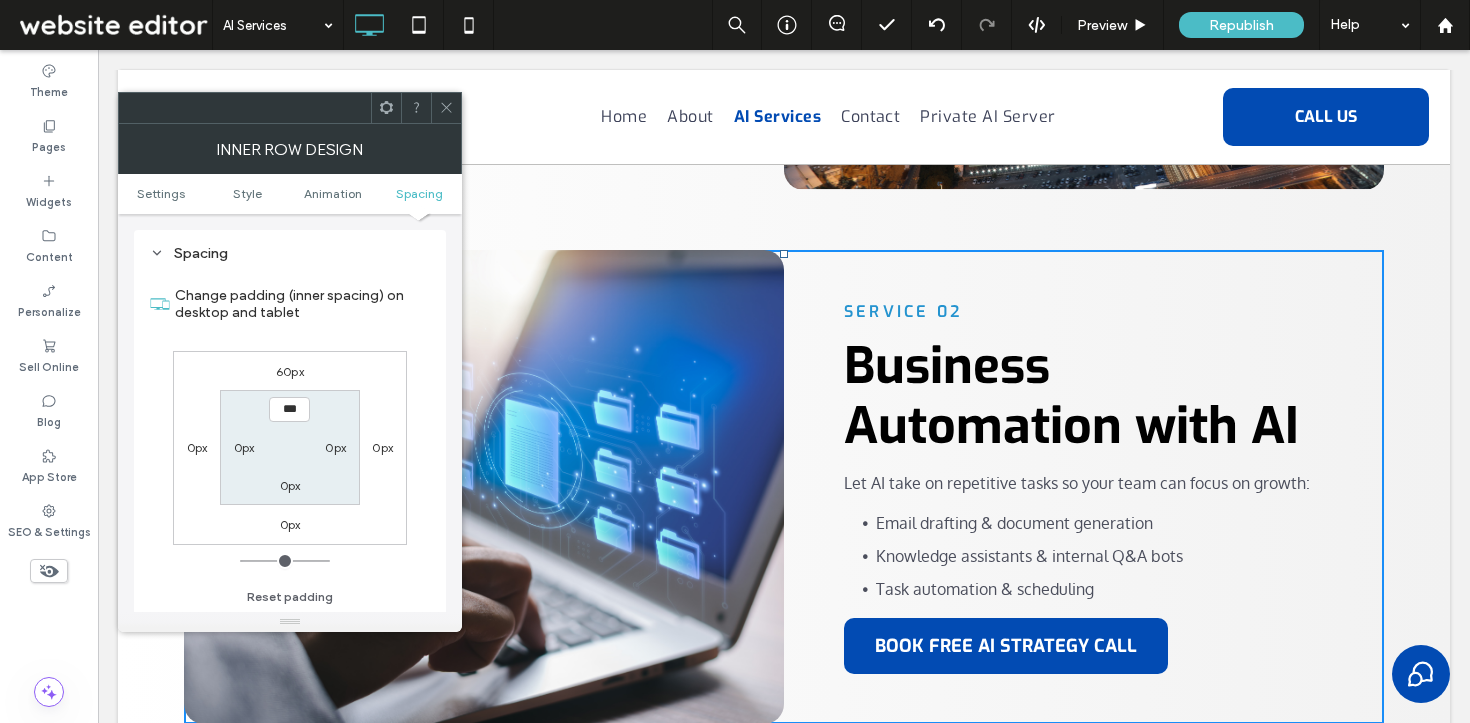 scroll, scrollTop: 641, scrollLeft: 0, axis: vertical 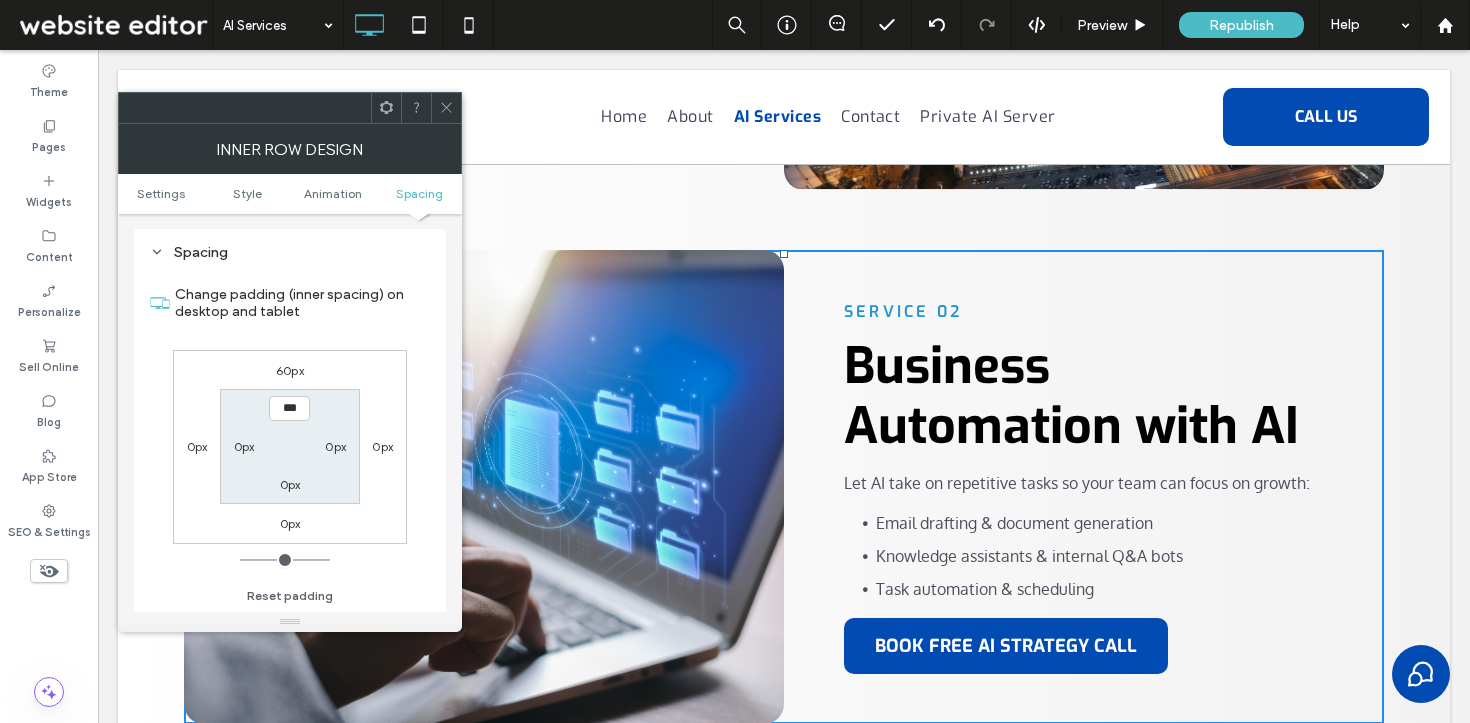 click on "60px" at bounding box center [290, 370] 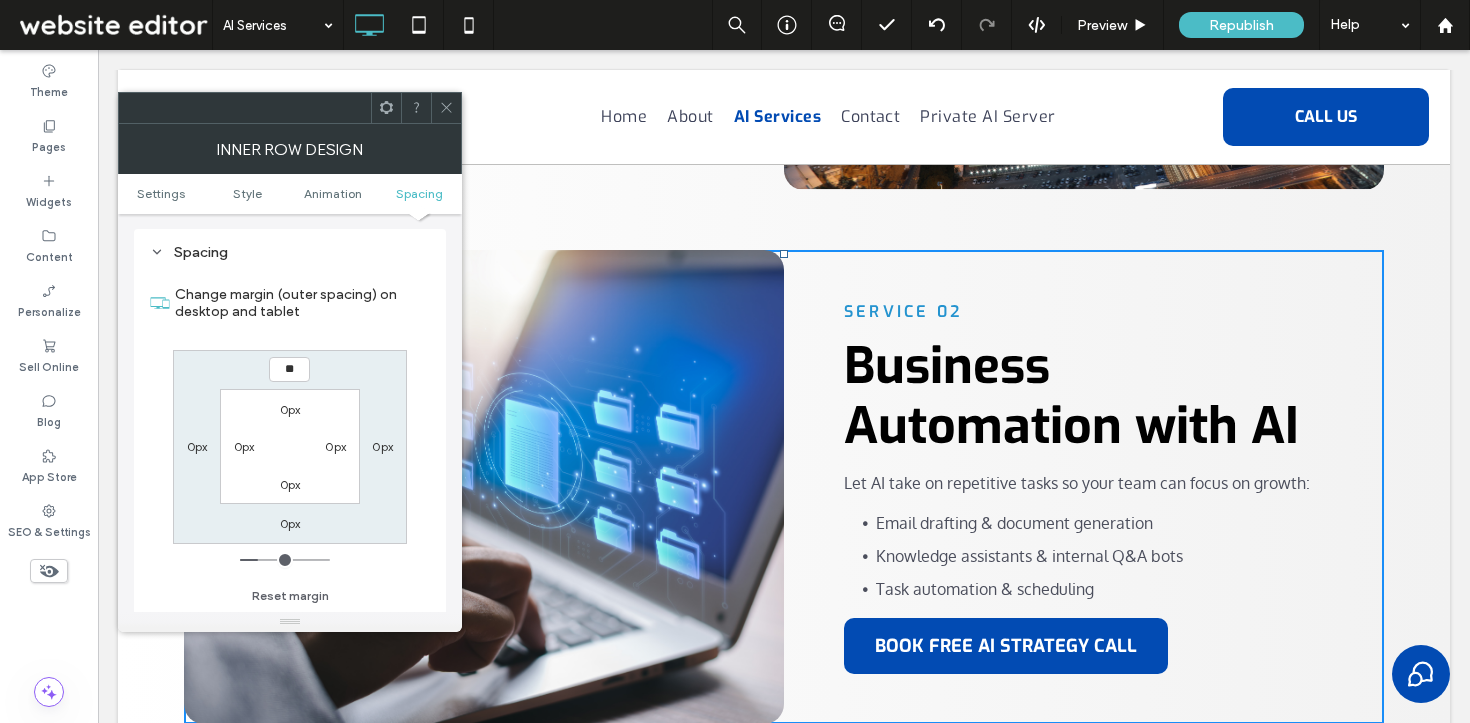 type on "**" 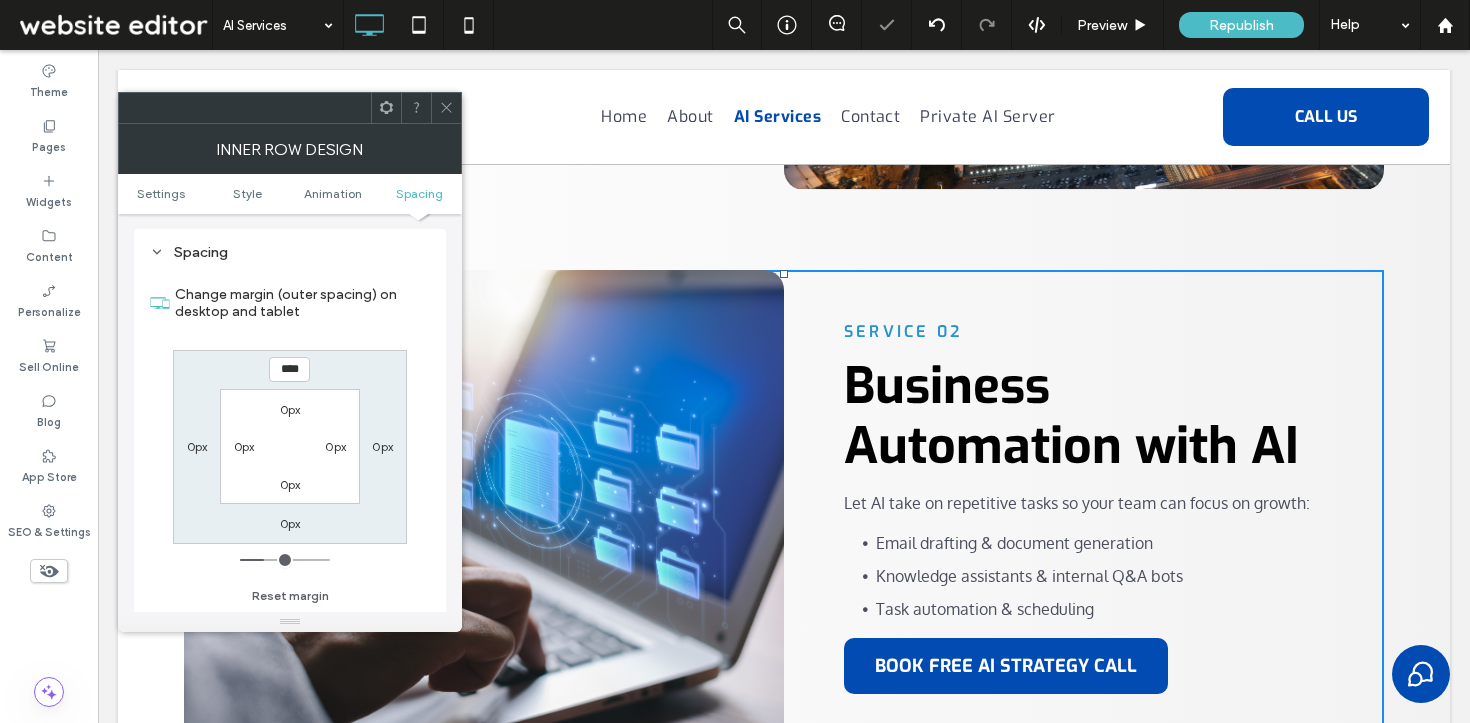 click 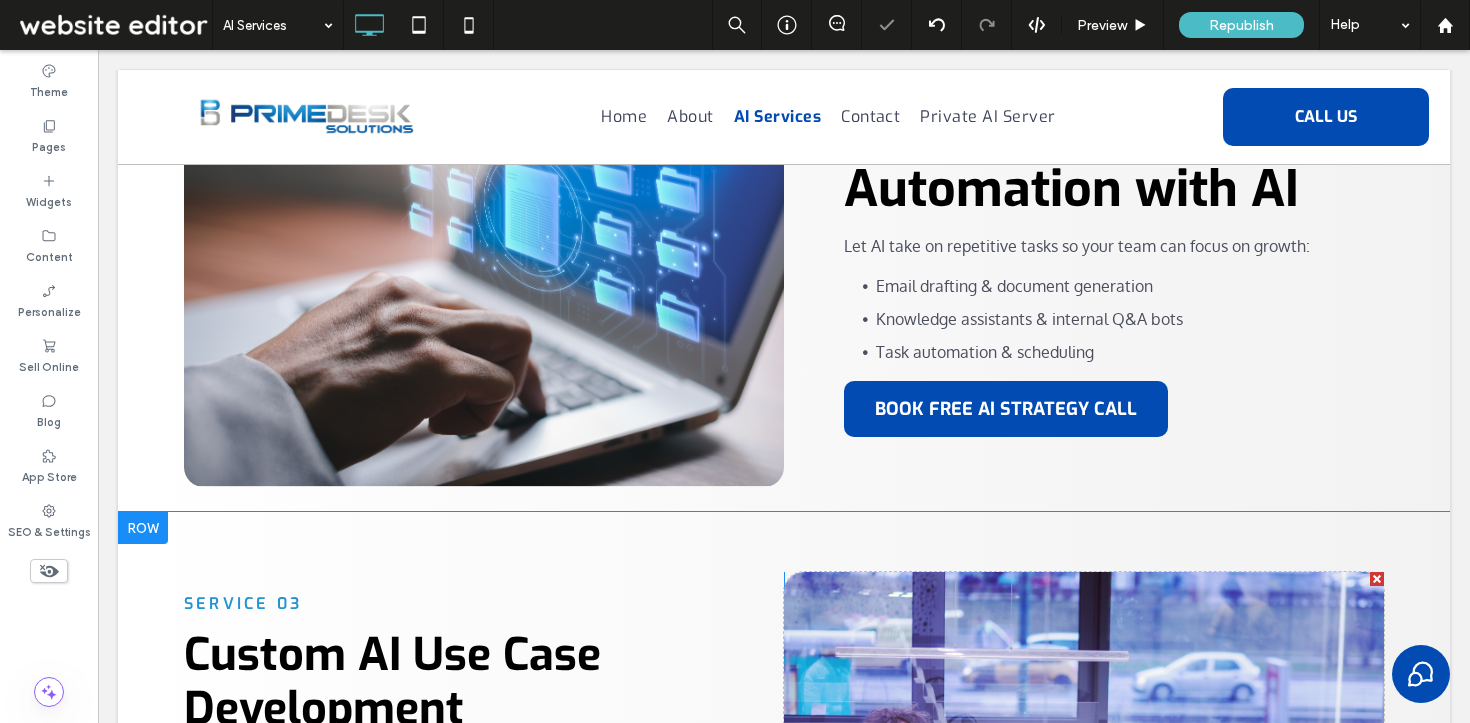 scroll, scrollTop: 1371, scrollLeft: 0, axis: vertical 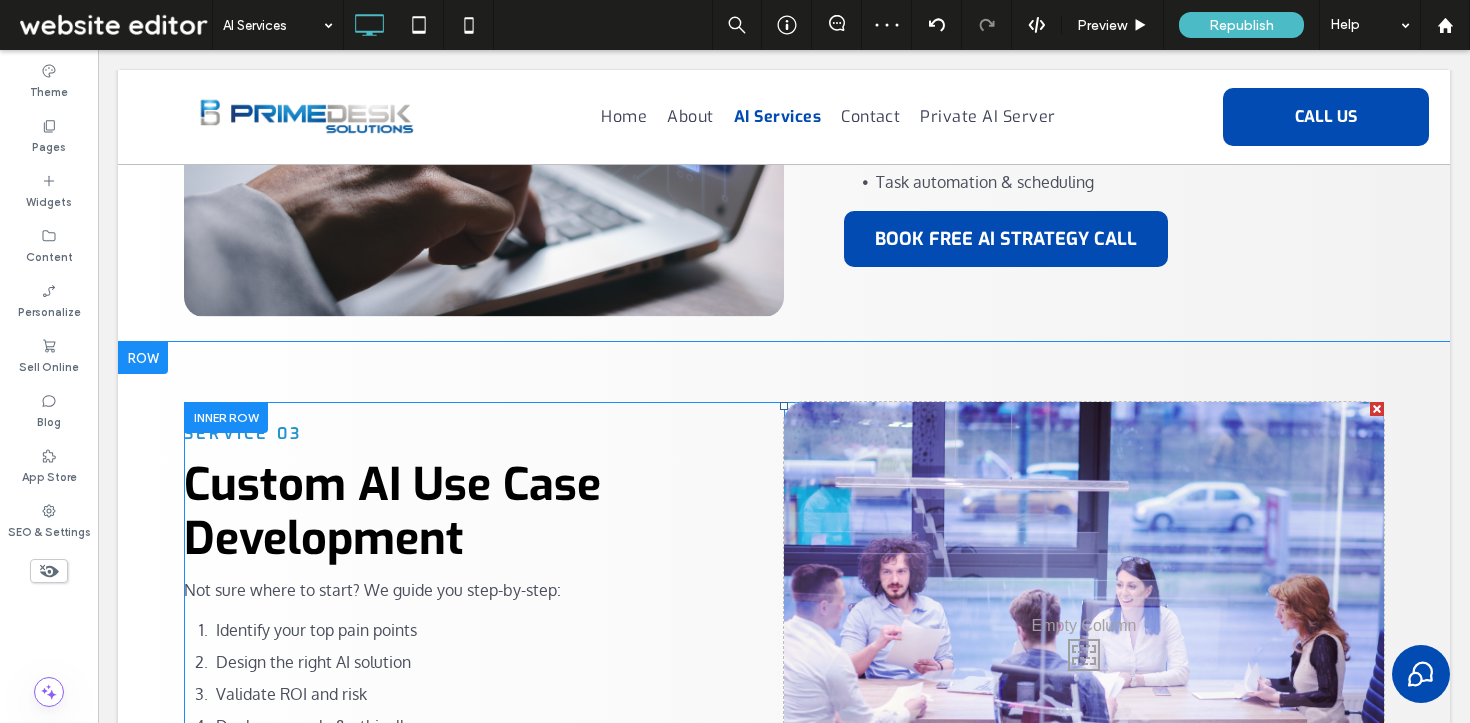 click at bounding box center [226, 417] 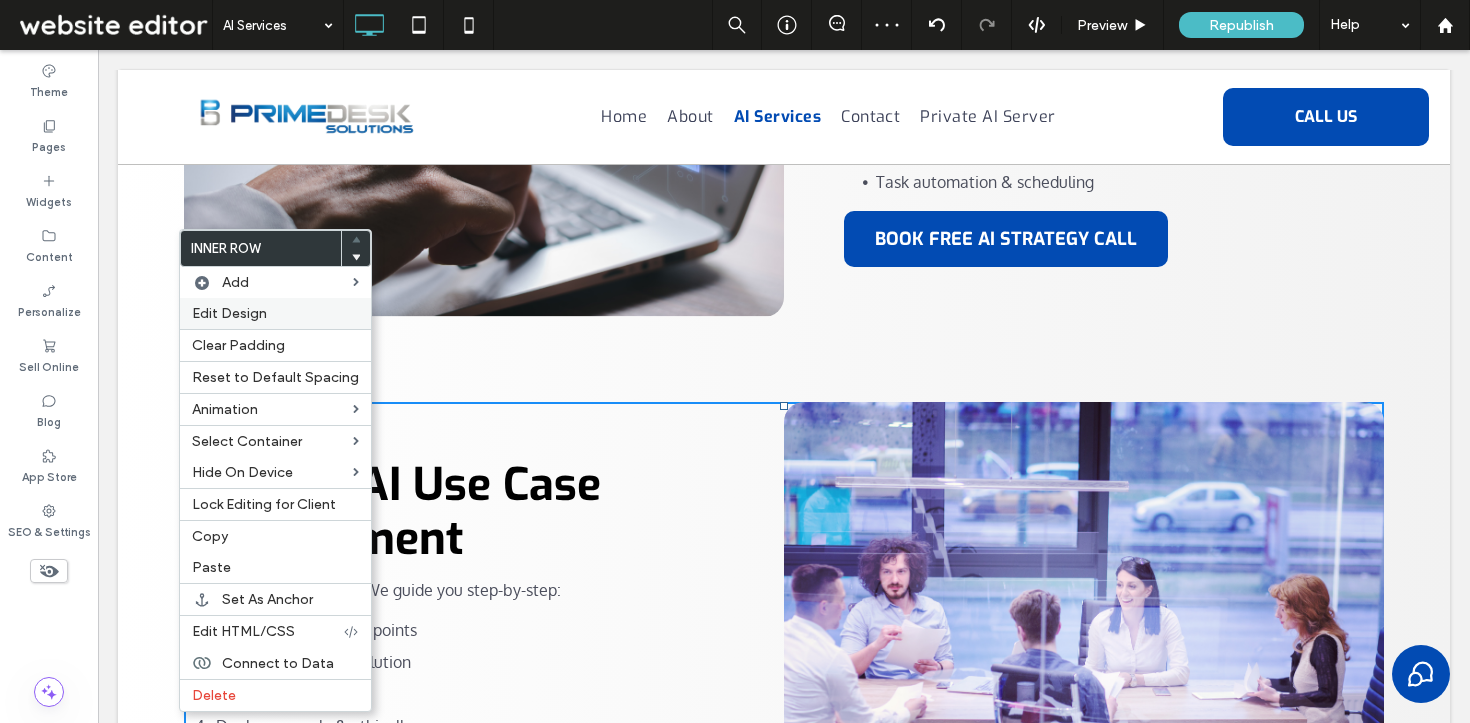 click on "Edit Design" at bounding box center (275, 313) 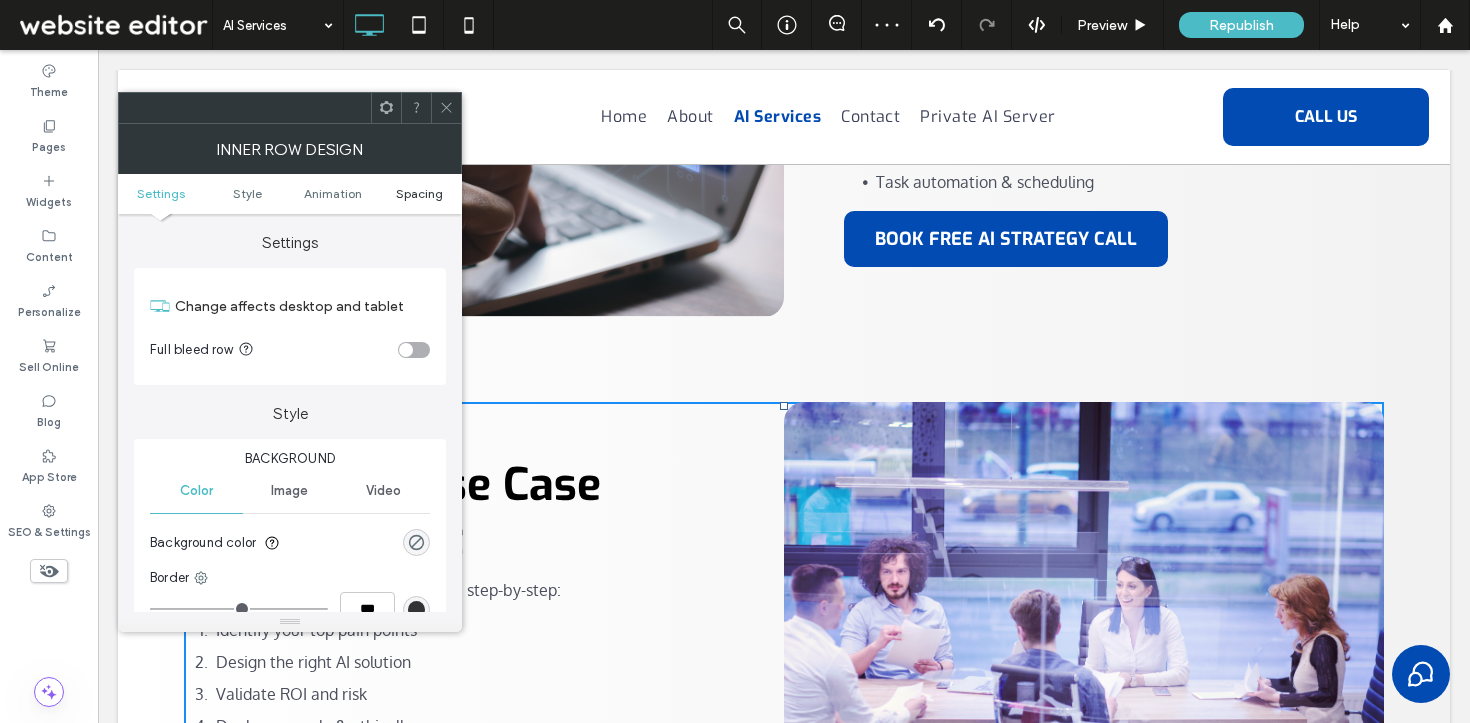 click on "Spacing" at bounding box center [419, 193] 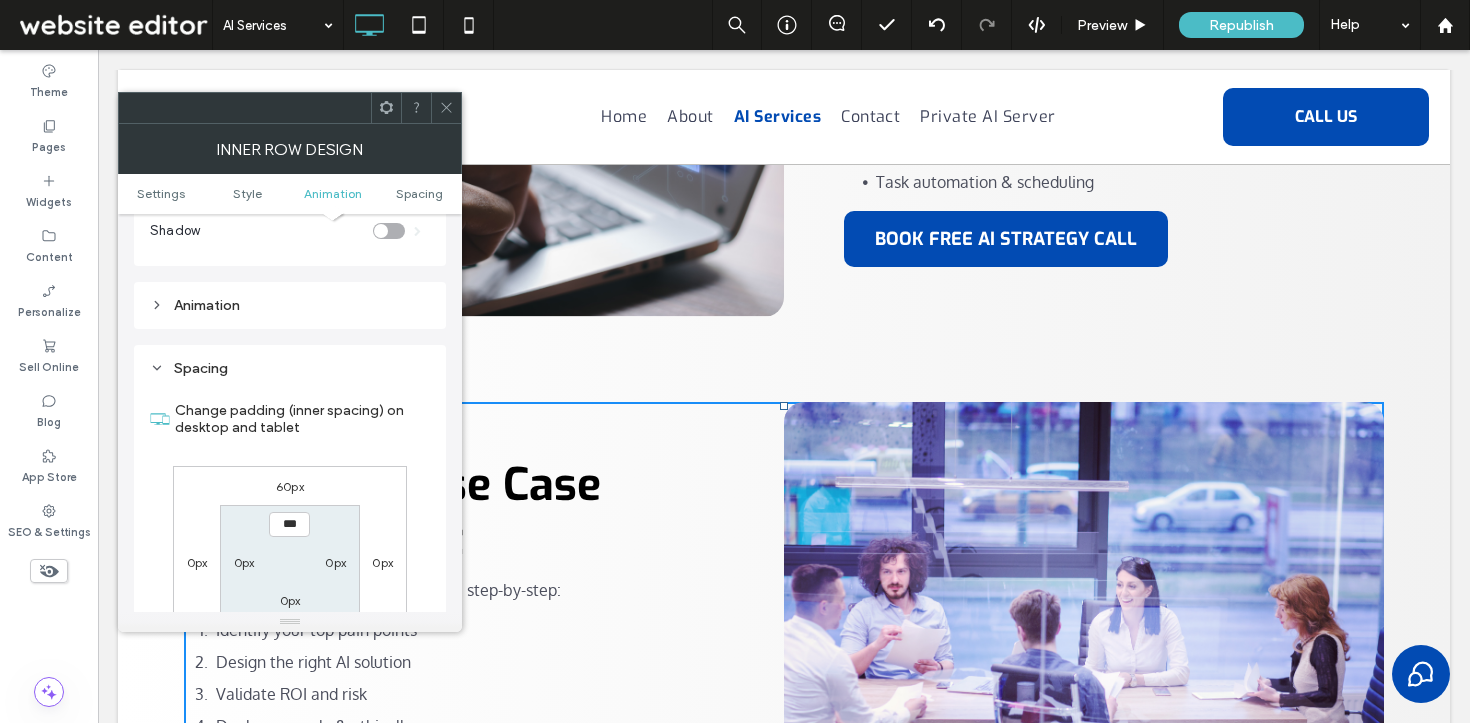 scroll, scrollTop: 641, scrollLeft: 0, axis: vertical 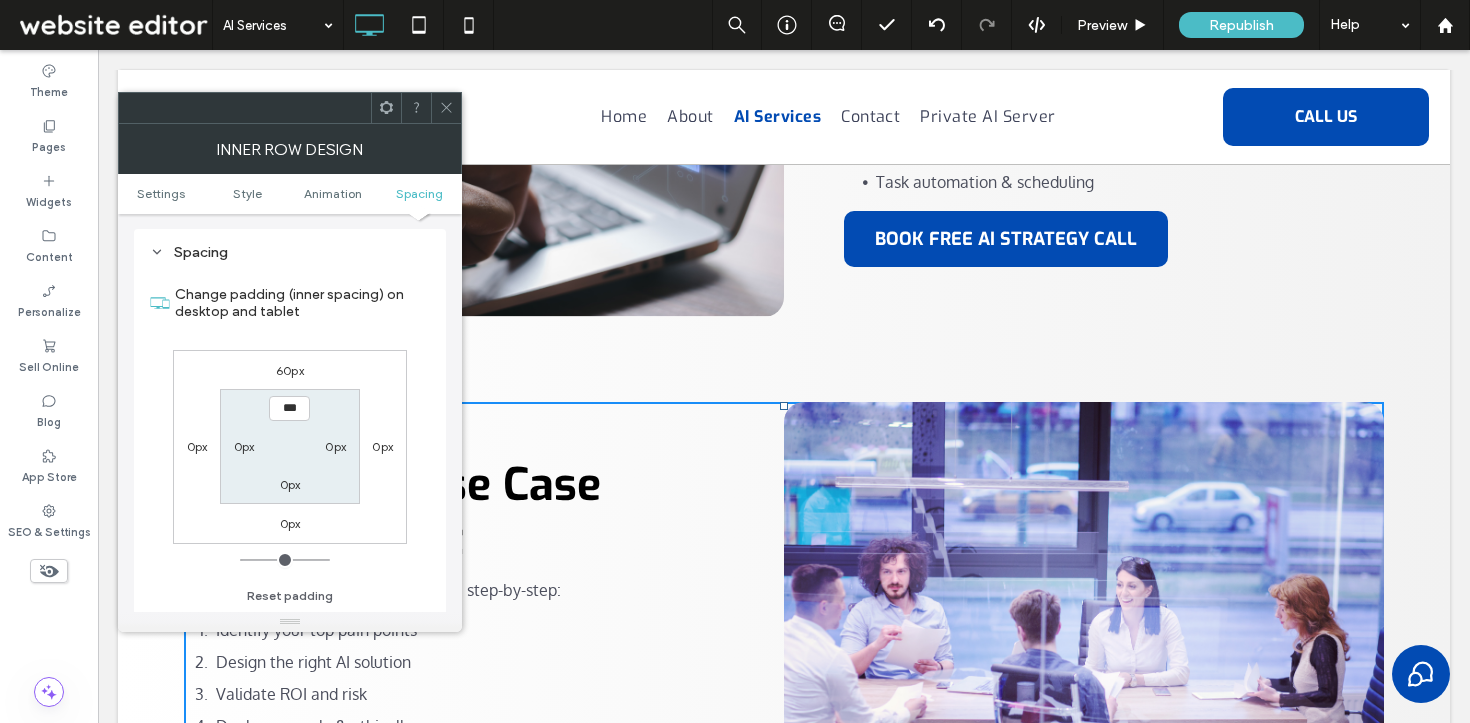 click on "60px" at bounding box center [290, 370] 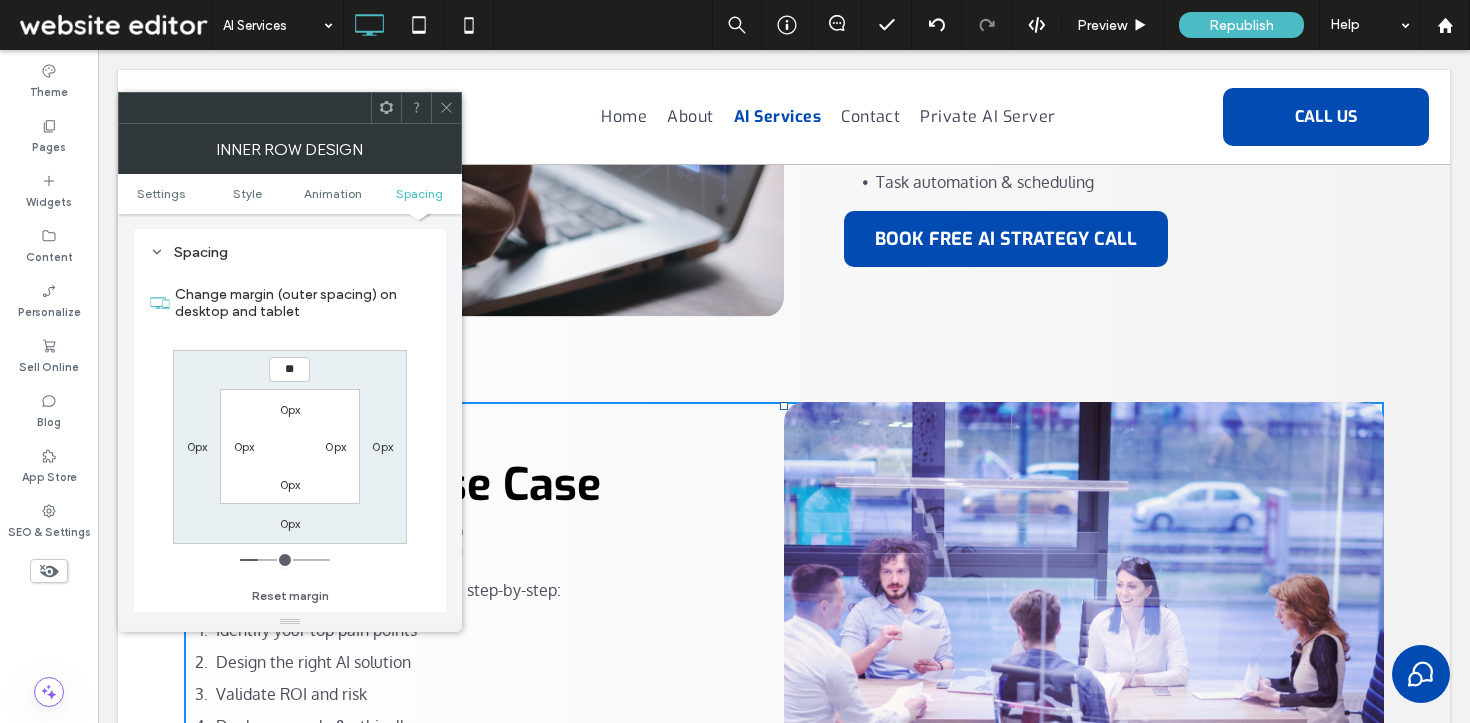 type on "**" 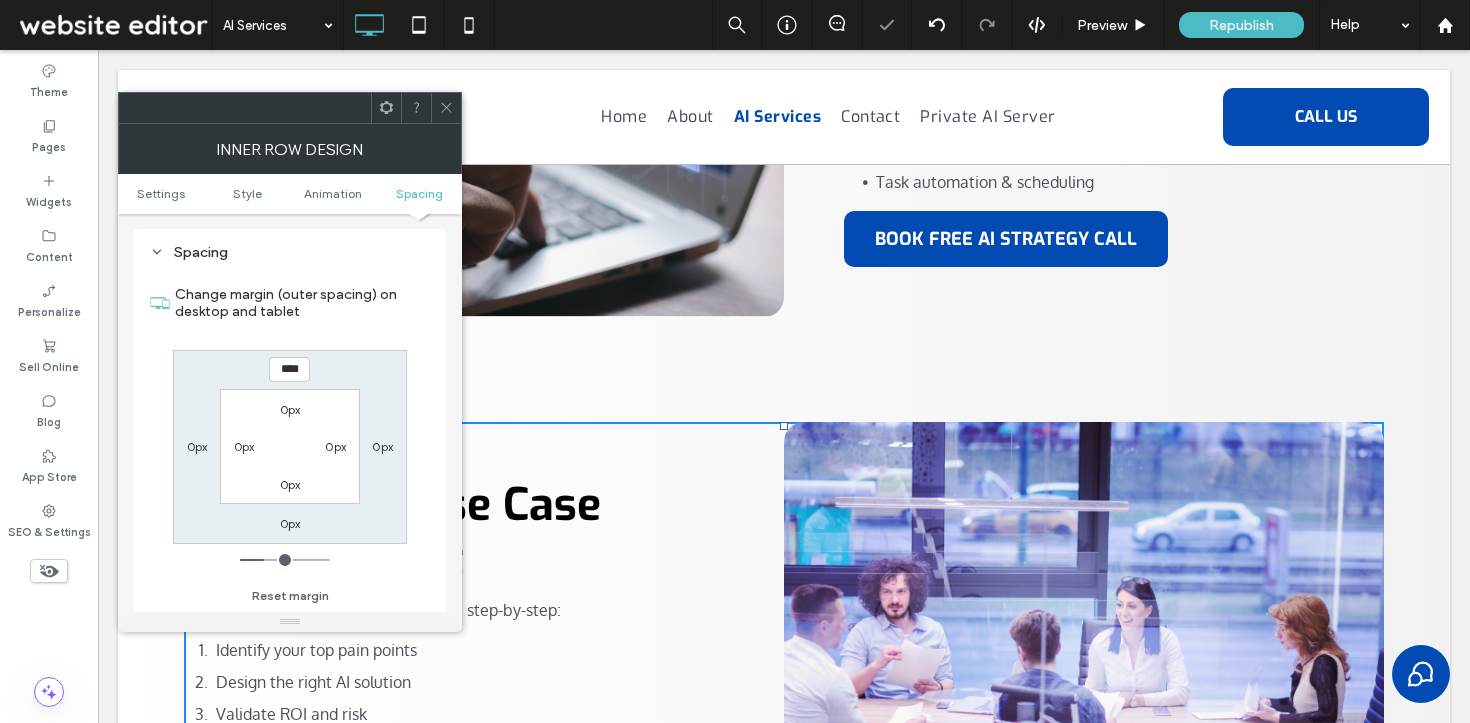 click 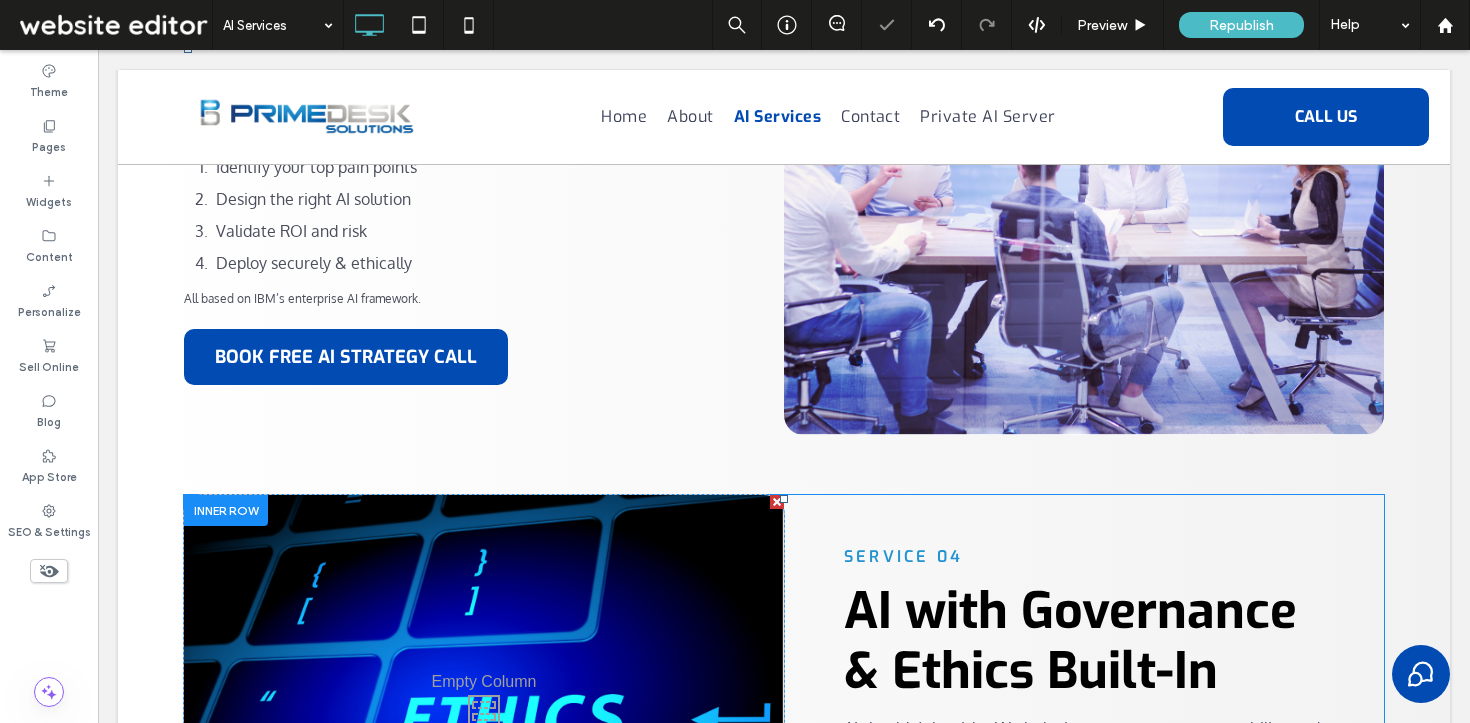 scroll, scrollTop: 1939, scrollLeft: 0, axis: vertical 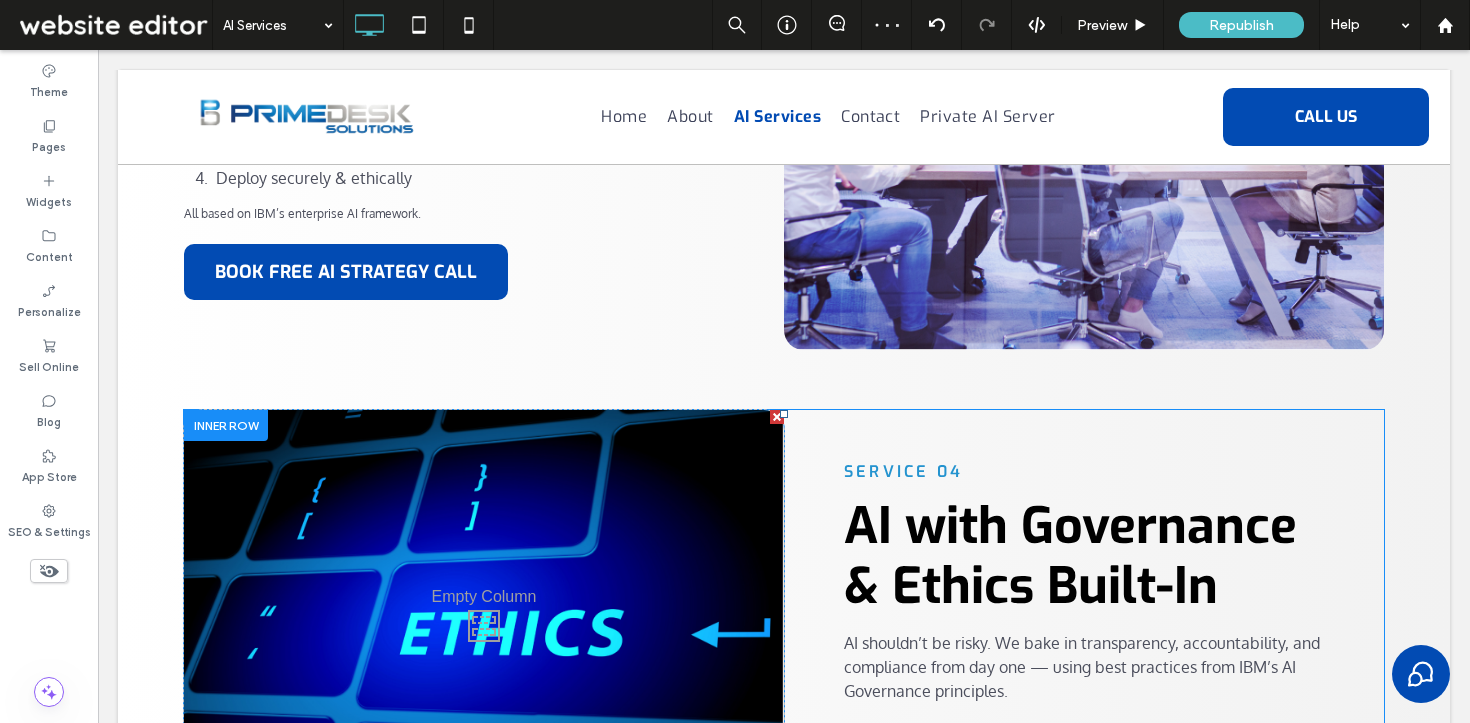 click at bounding box center [226, 425] 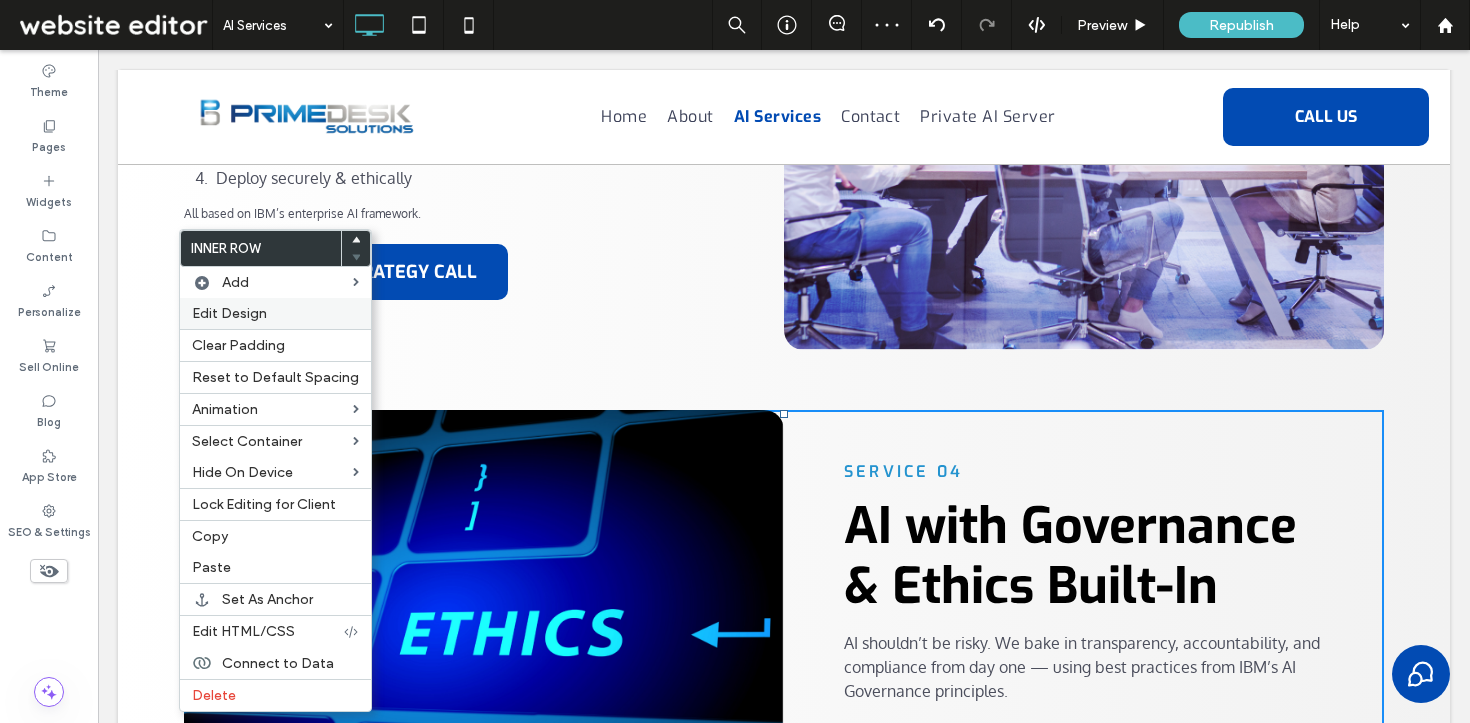 click on "Edit Design" at bounding box center [229, 313] 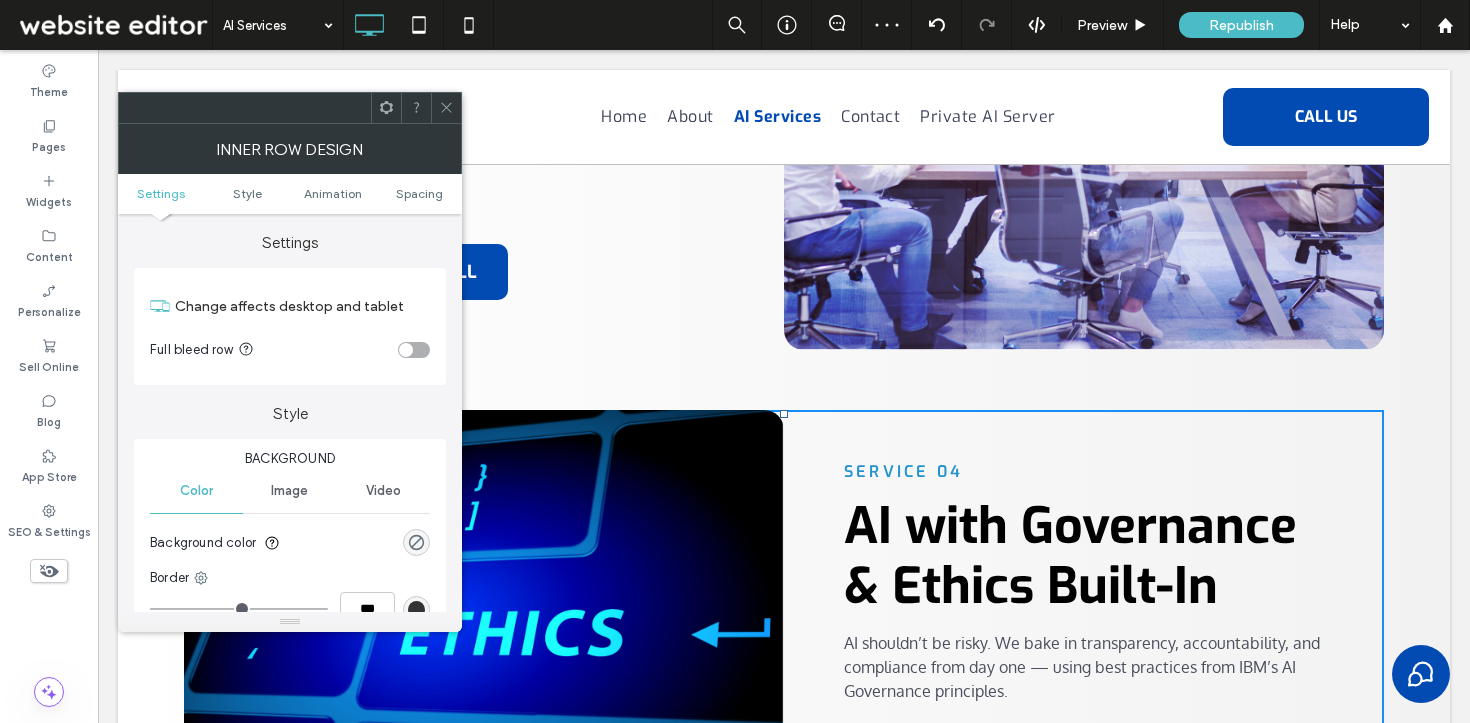 click on "Settings Style Animation Spacing" at bounding box center [290, 194] 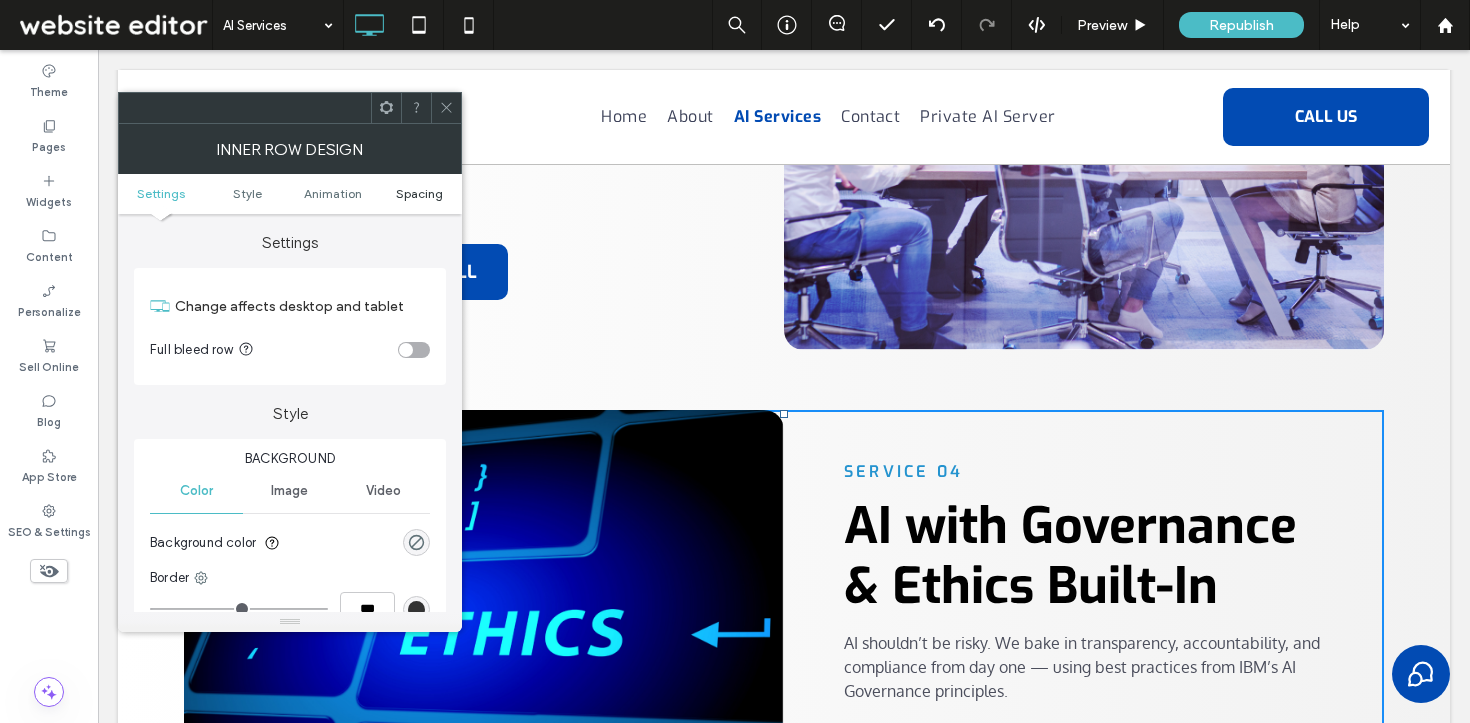 click on "Spacing" at bounding box center [419, 193] 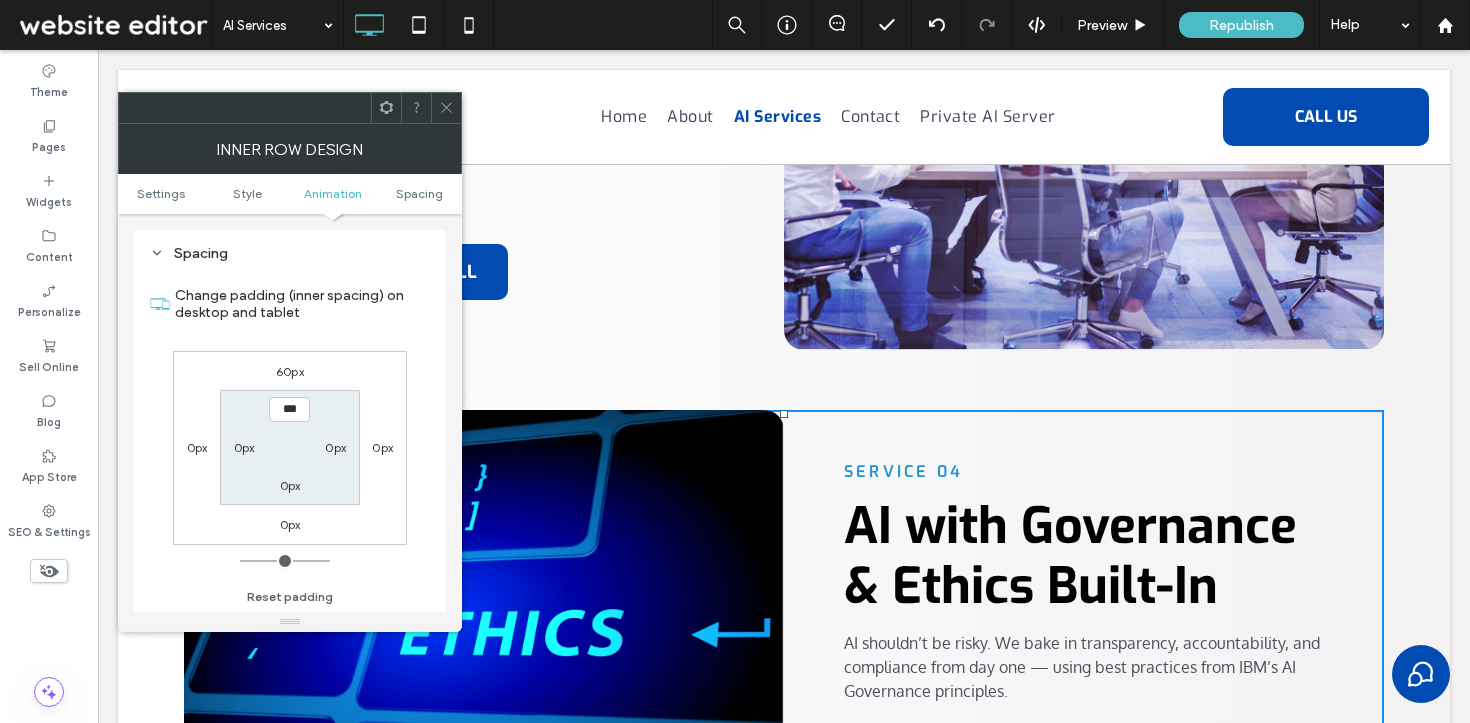 scroll, scrollTop: 641, scrollLeft: 0, axis: vertical 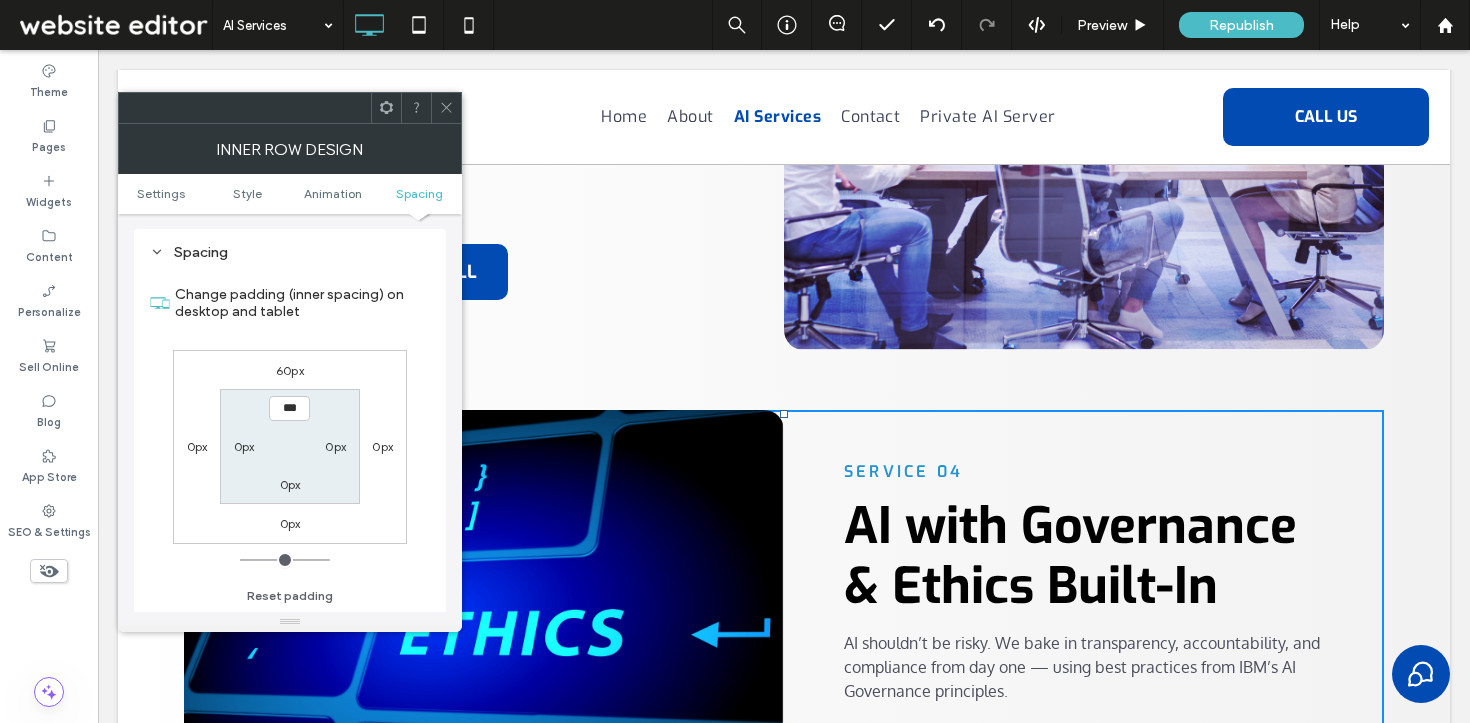 click on "60px" at bounding box center [290, 370] 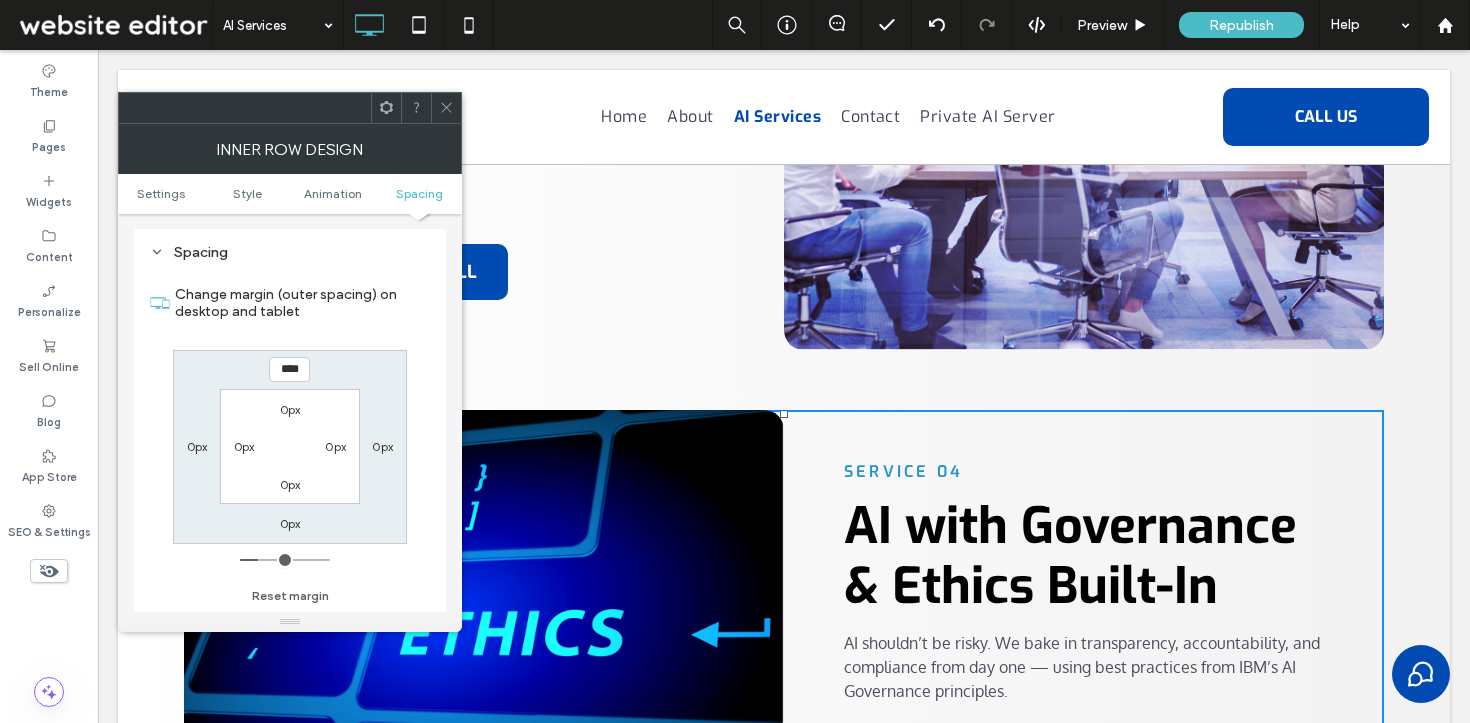 type on "**" 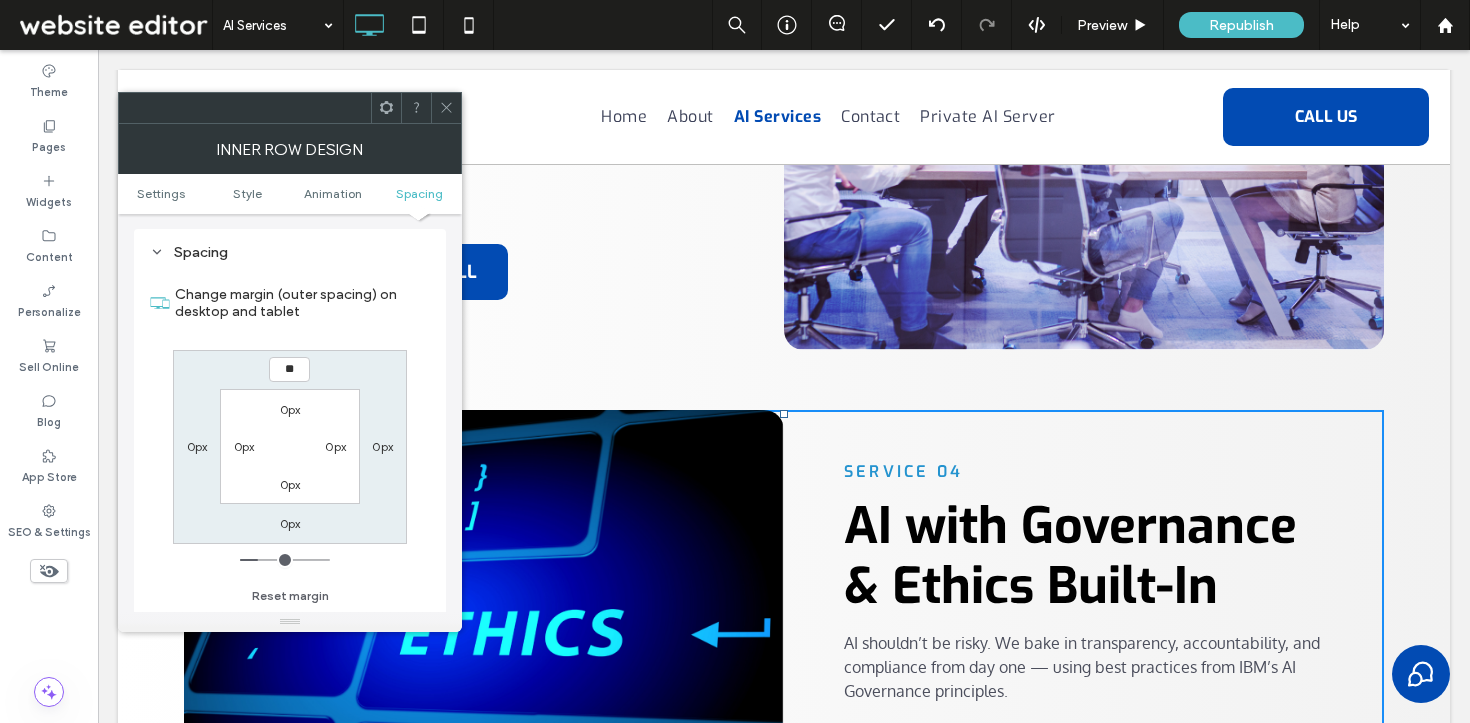 type on "**" 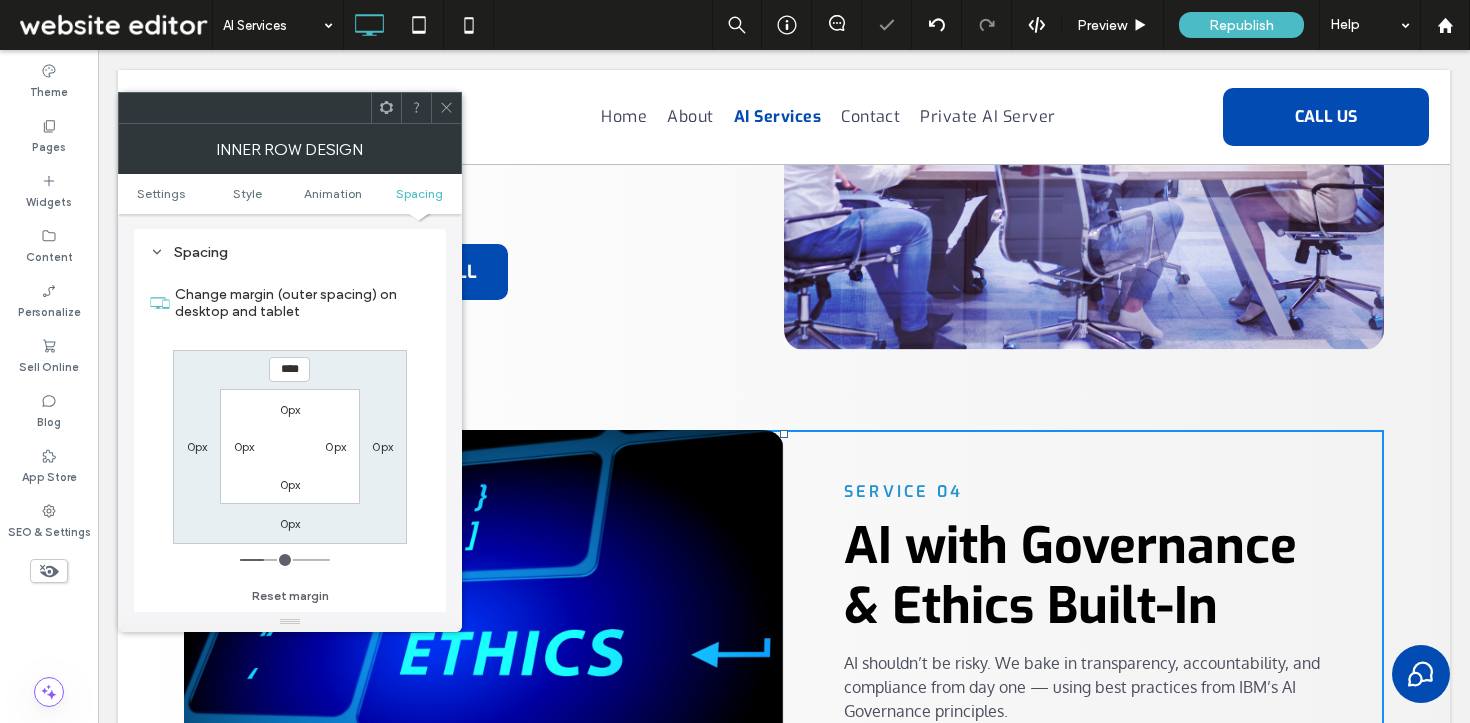 click 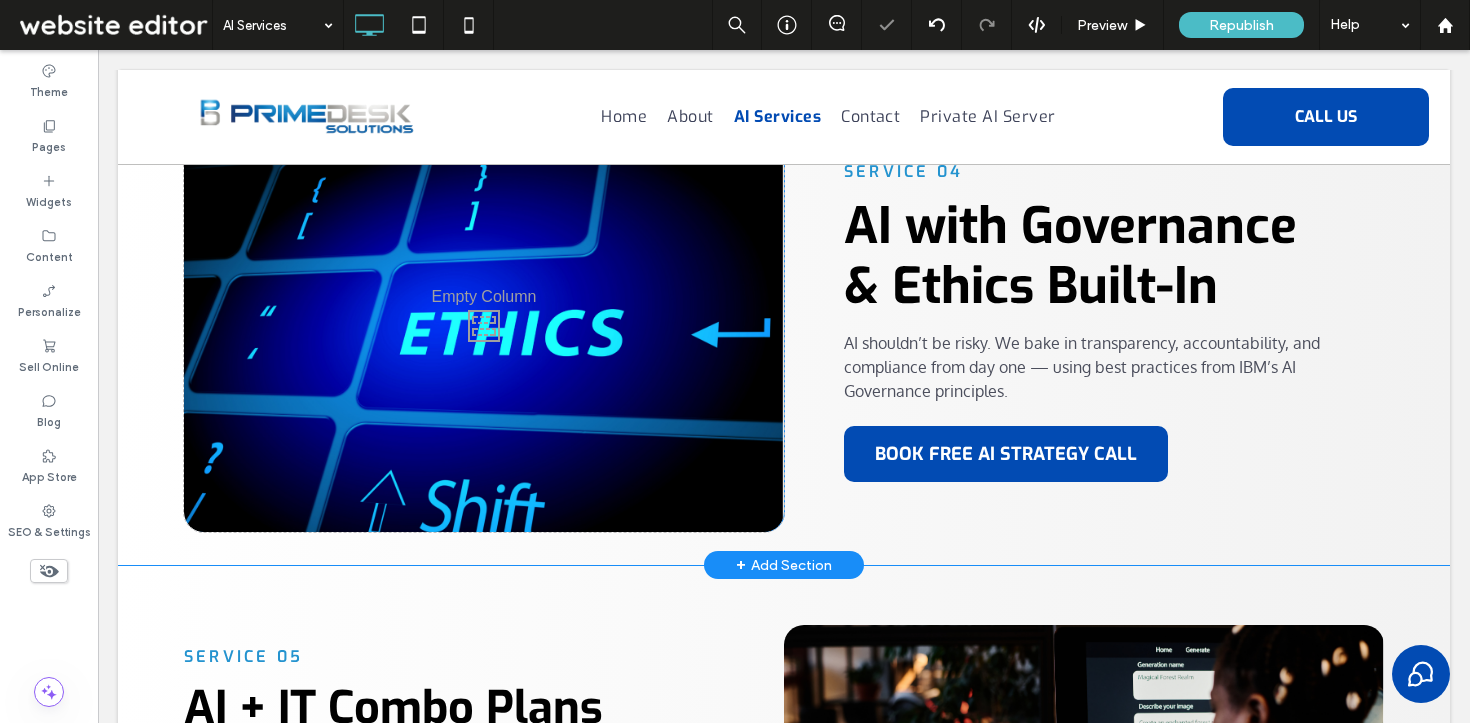 scroll, scrollTop: 2626, scrollLeft: 0, axis: vertical 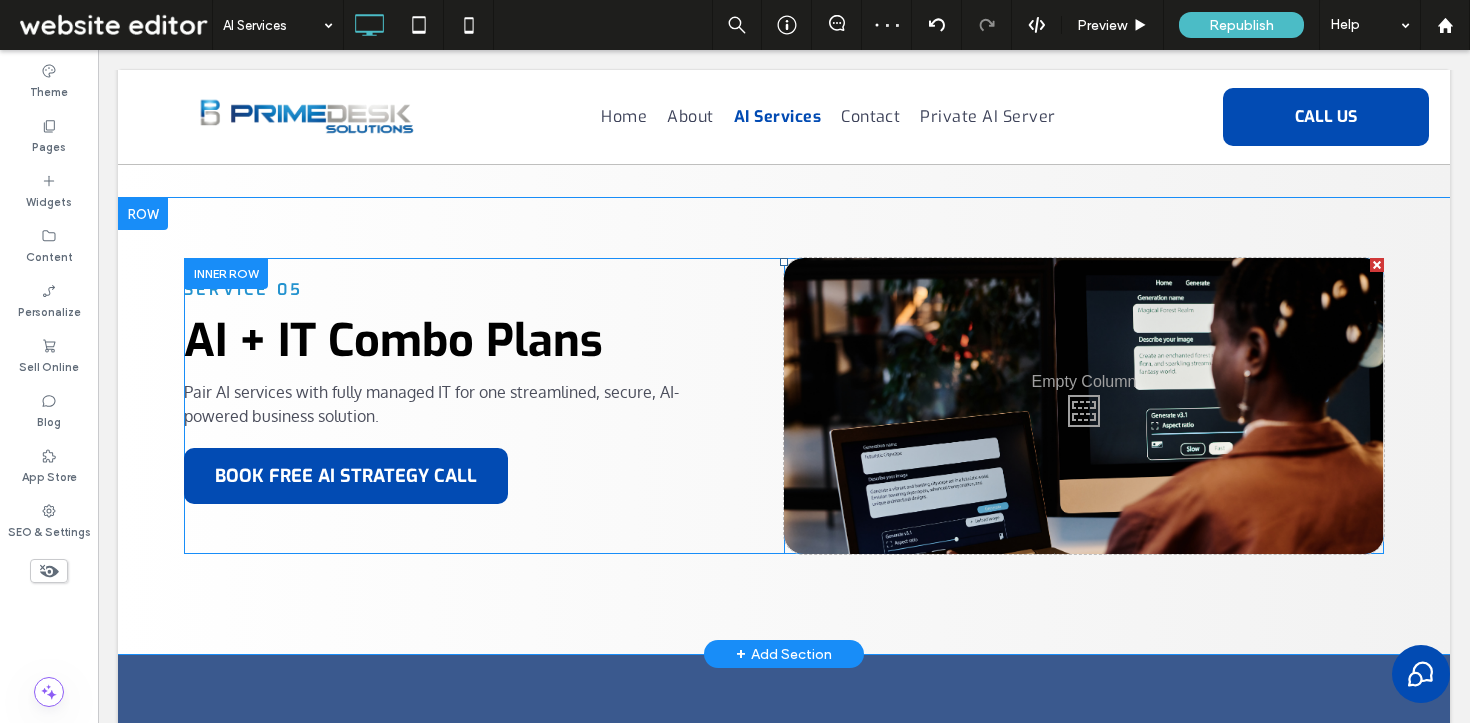 click at bounding box center (226, 273) 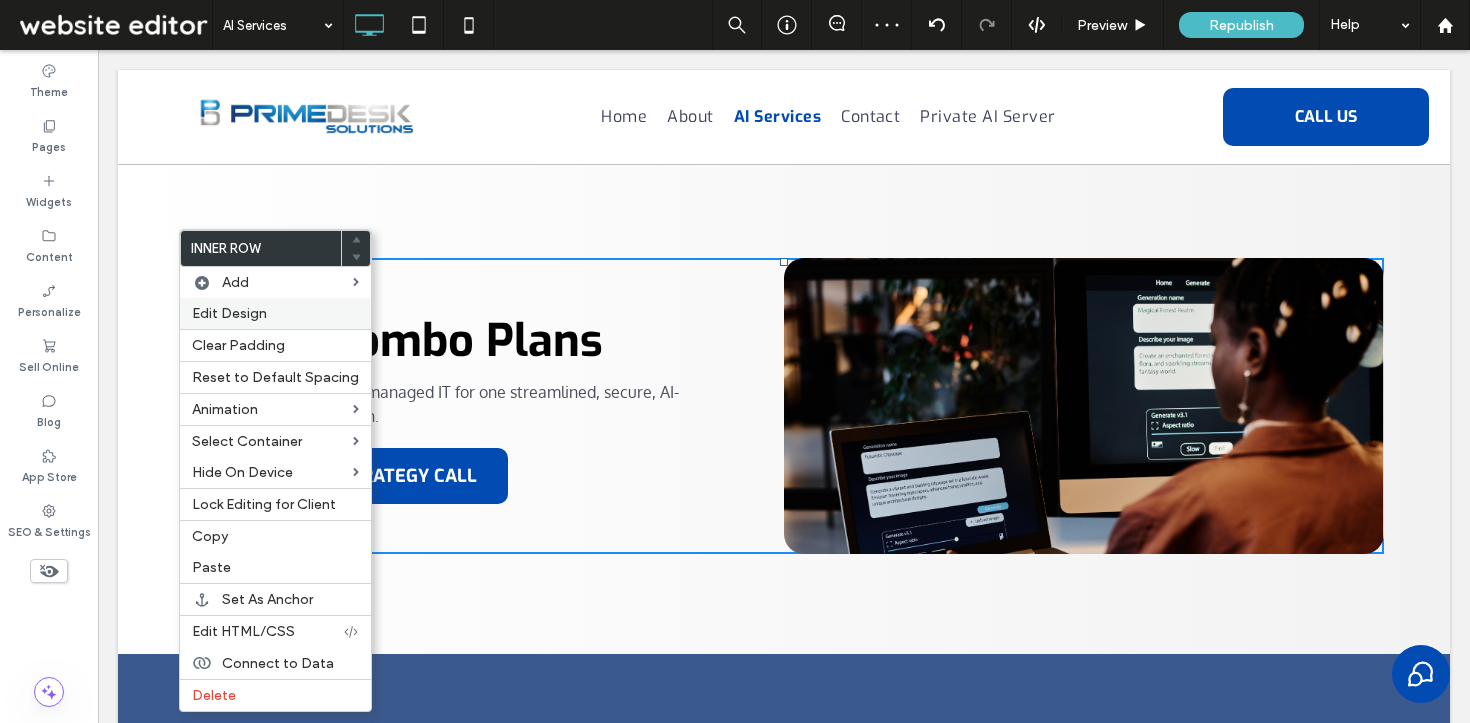 click on "Edit Design" at bounding box center (229, 313) 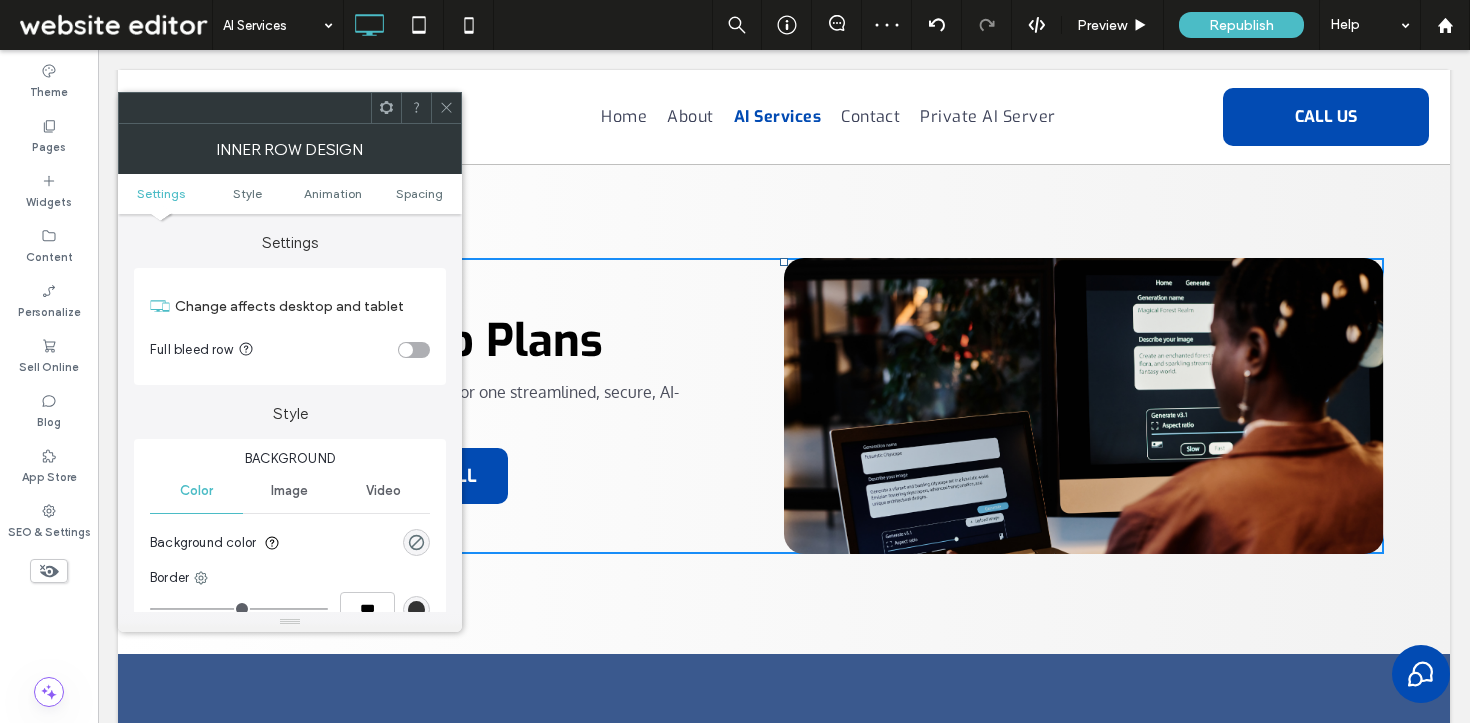 click on "Settings Style Animation Spacing" at bounding box center (290, 194) 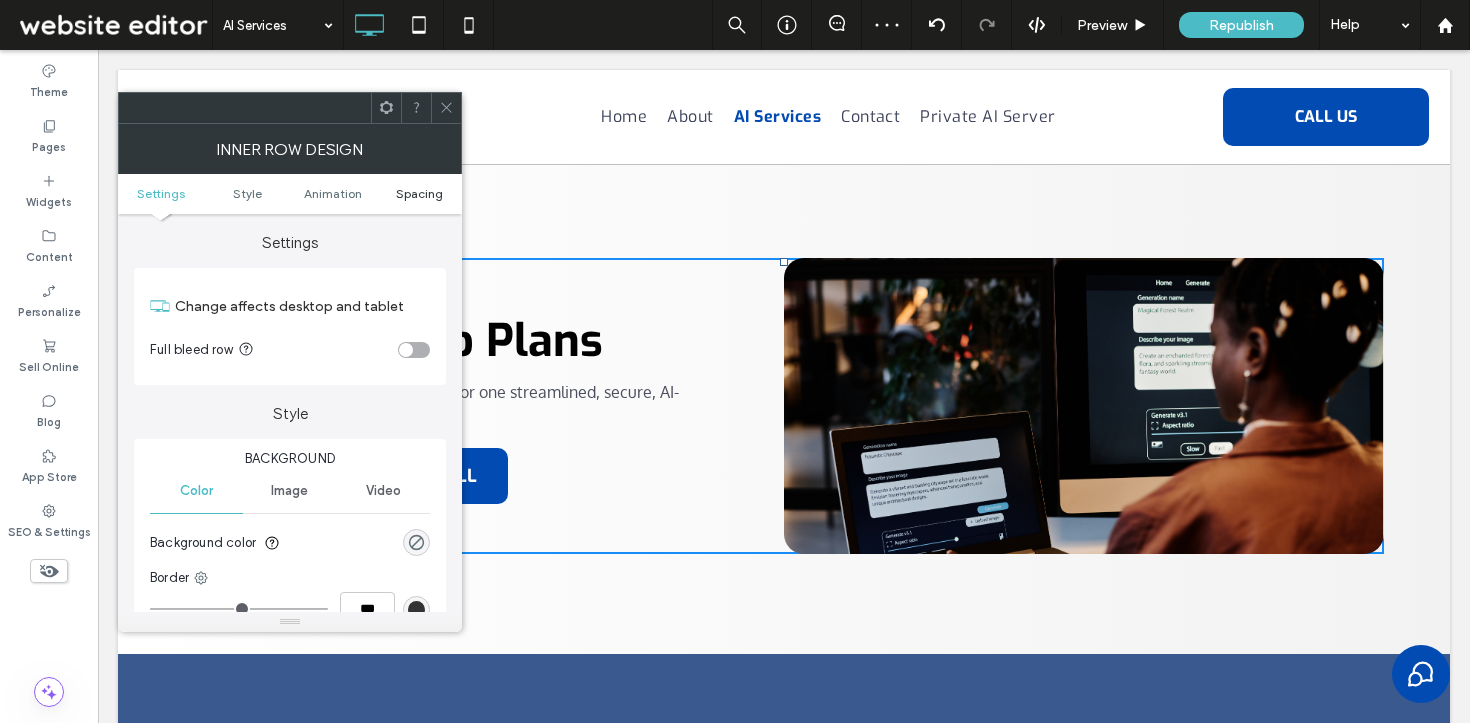 click on "Spacing" at bounding box center (419, 193) 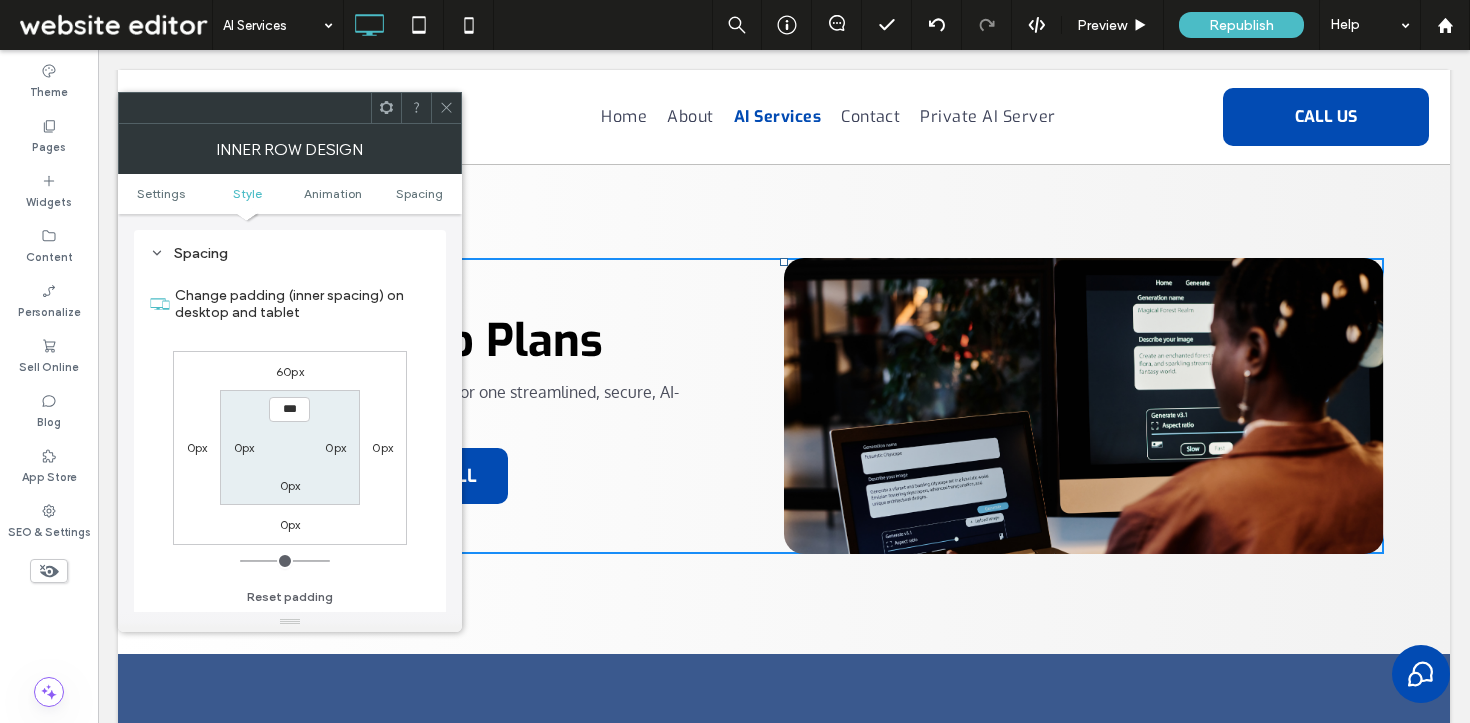 scroll, scrollTop: 641, scrollLeft: 0, axis: vertical 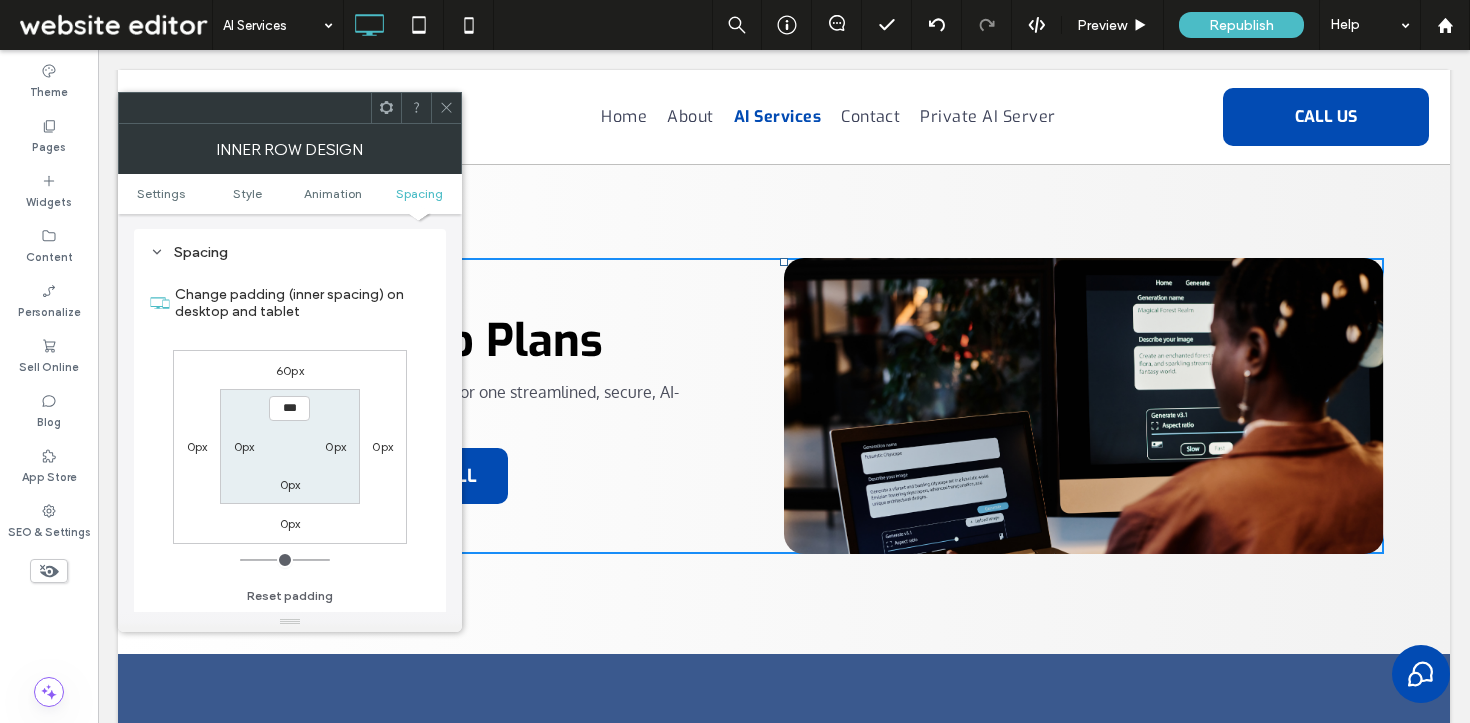 click on "60px" at bounding box center [290, 370] 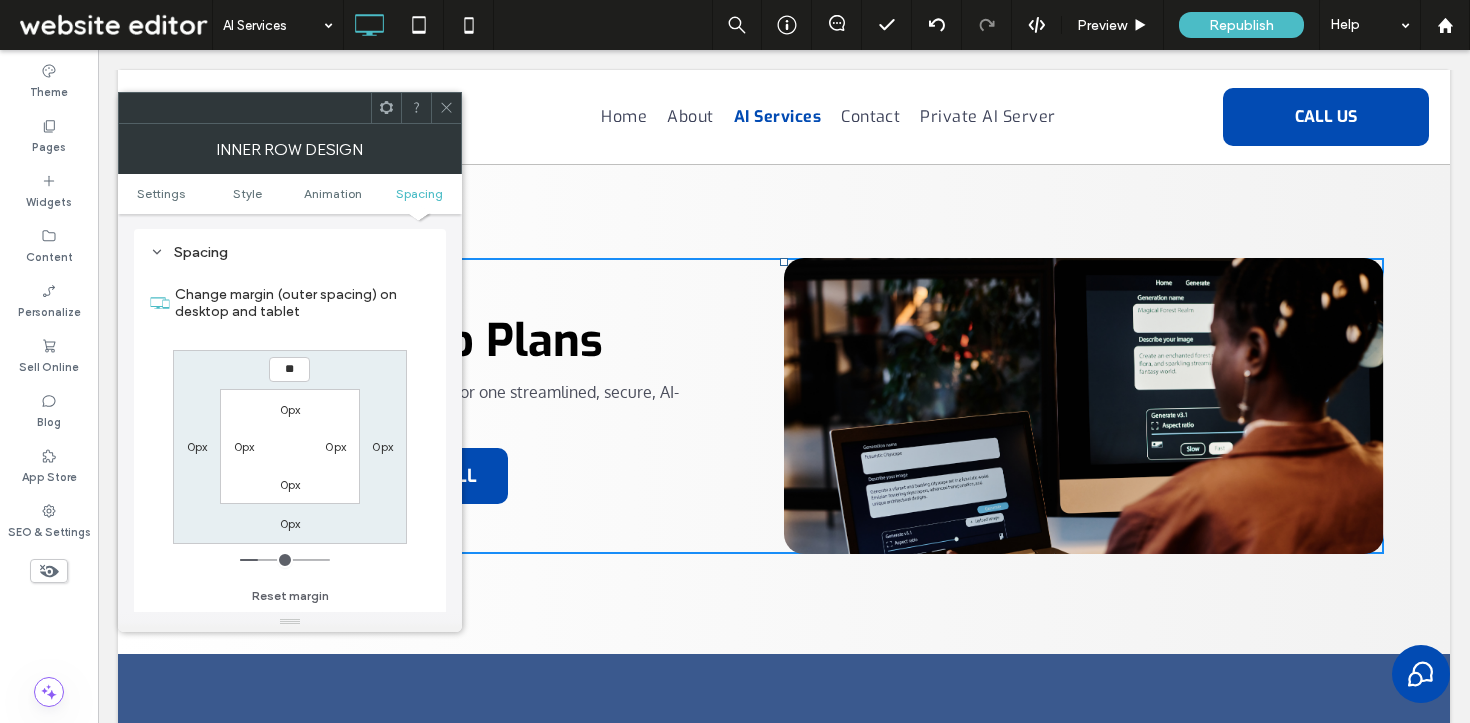 type on "**" 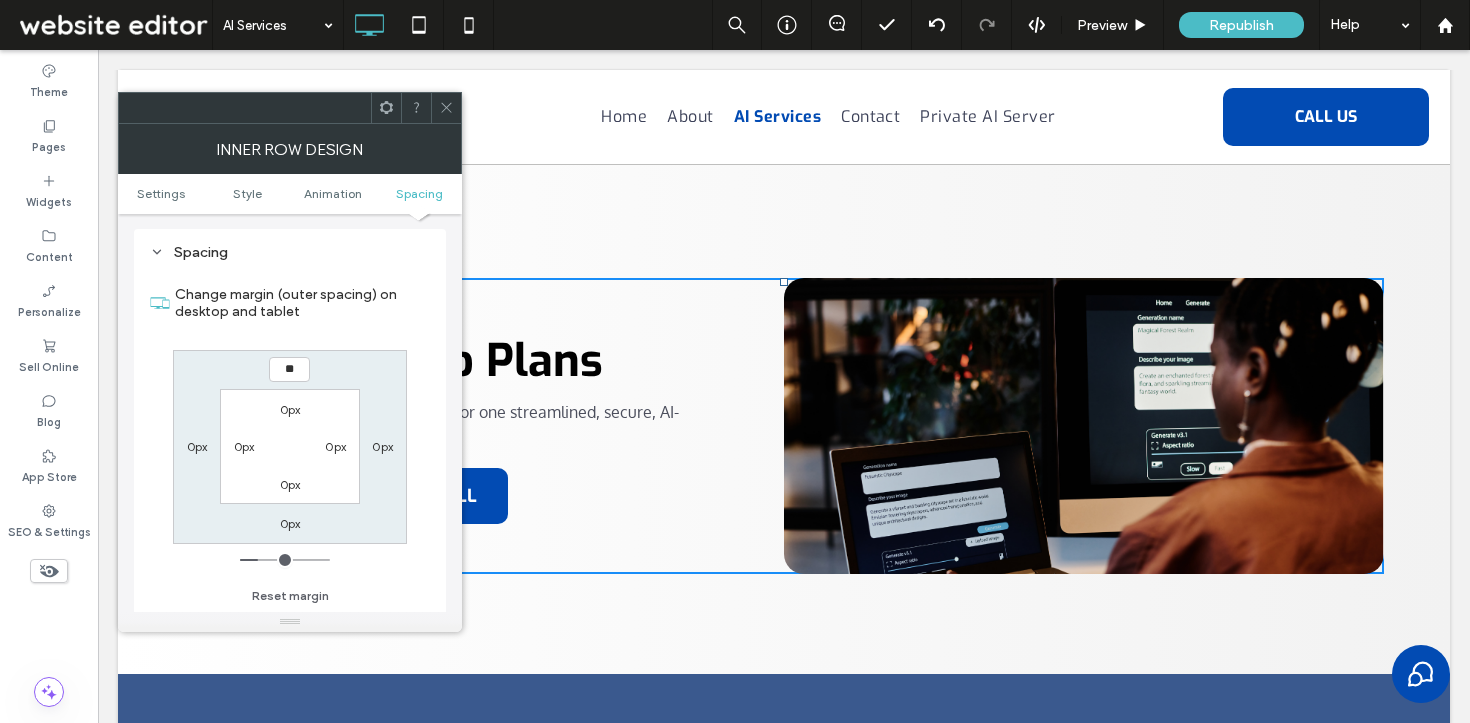 type on "**" 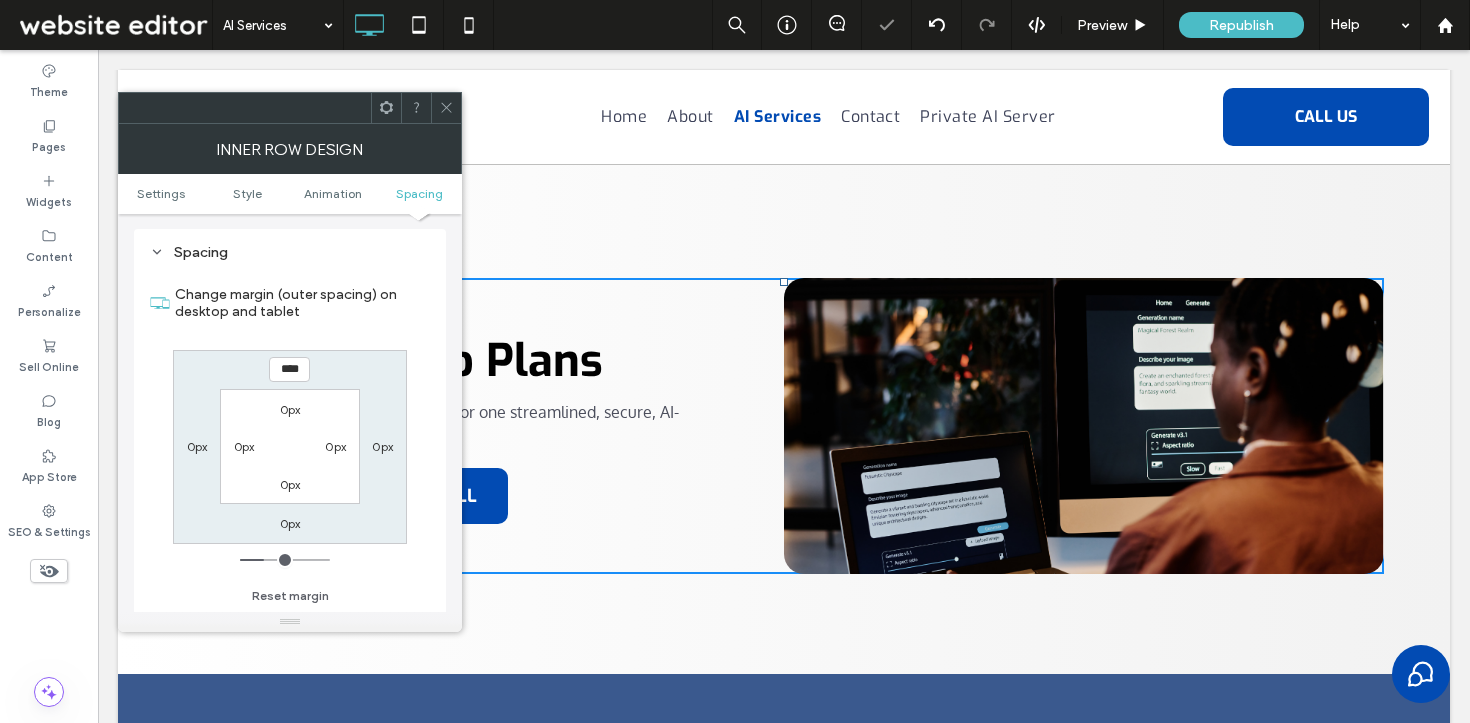 click 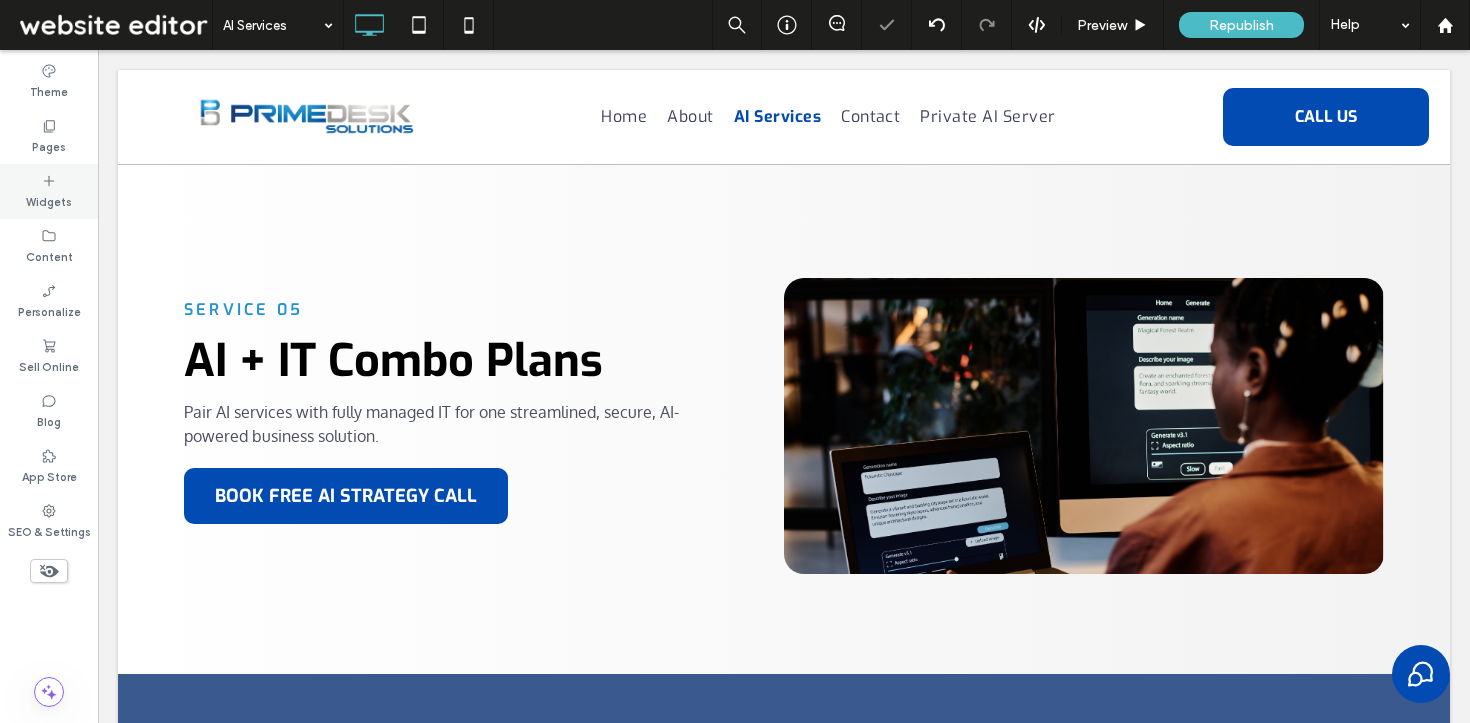 click on "Widgets" at bounding box center [49, 191] 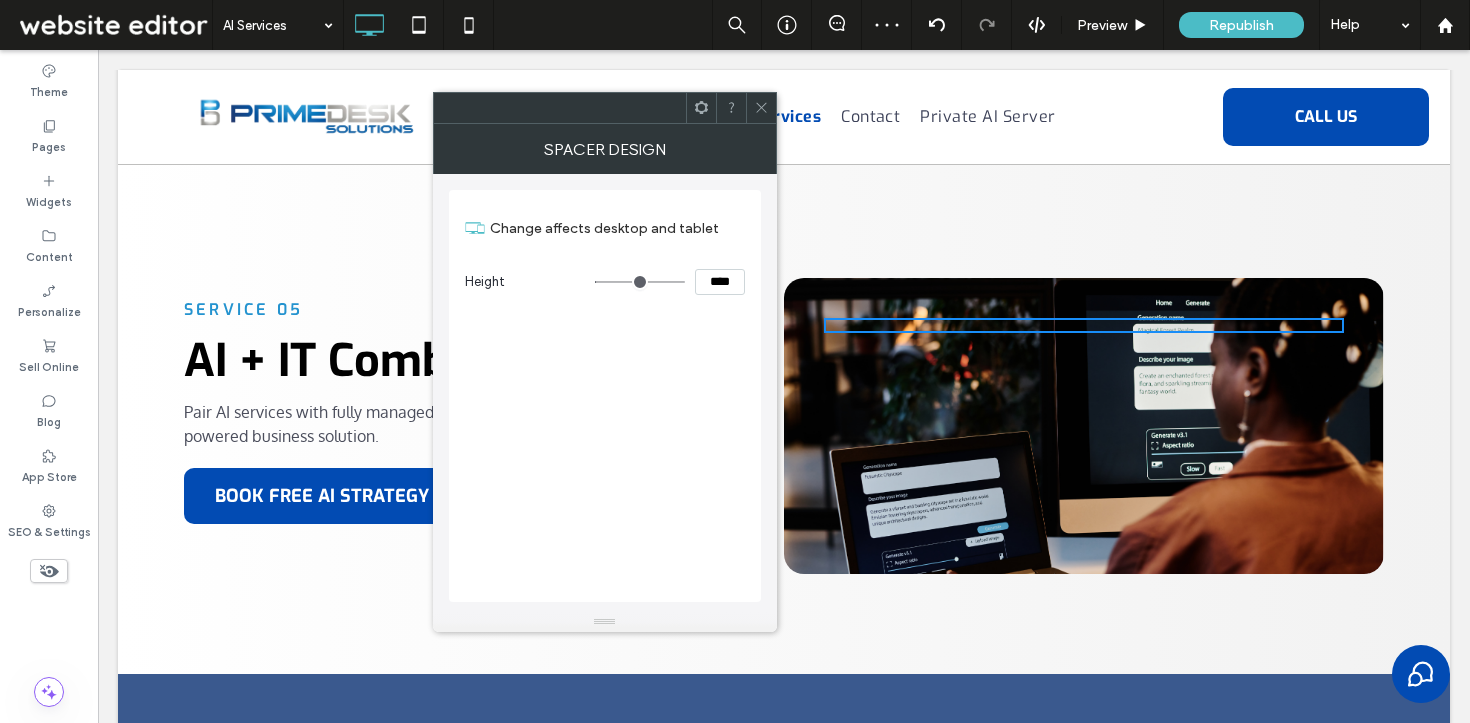 type on "***" 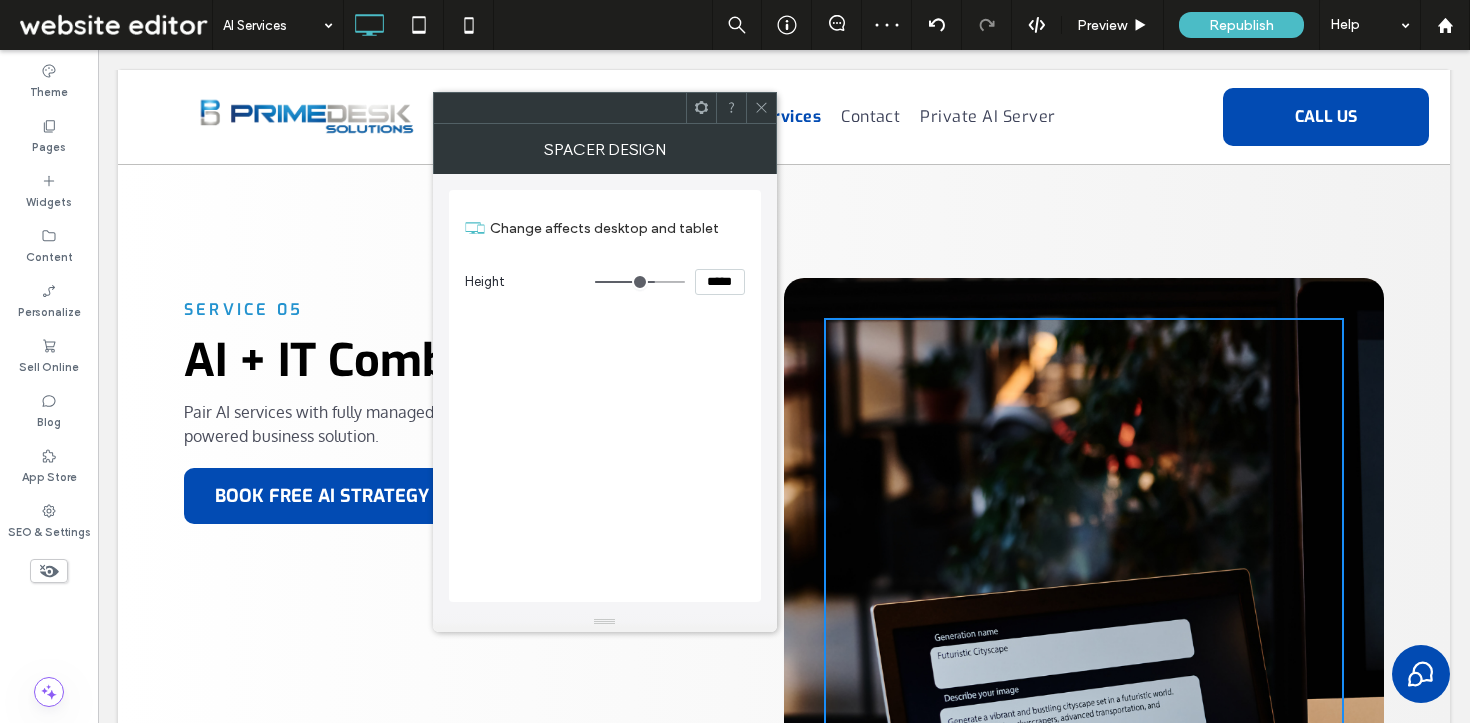 type on "***" 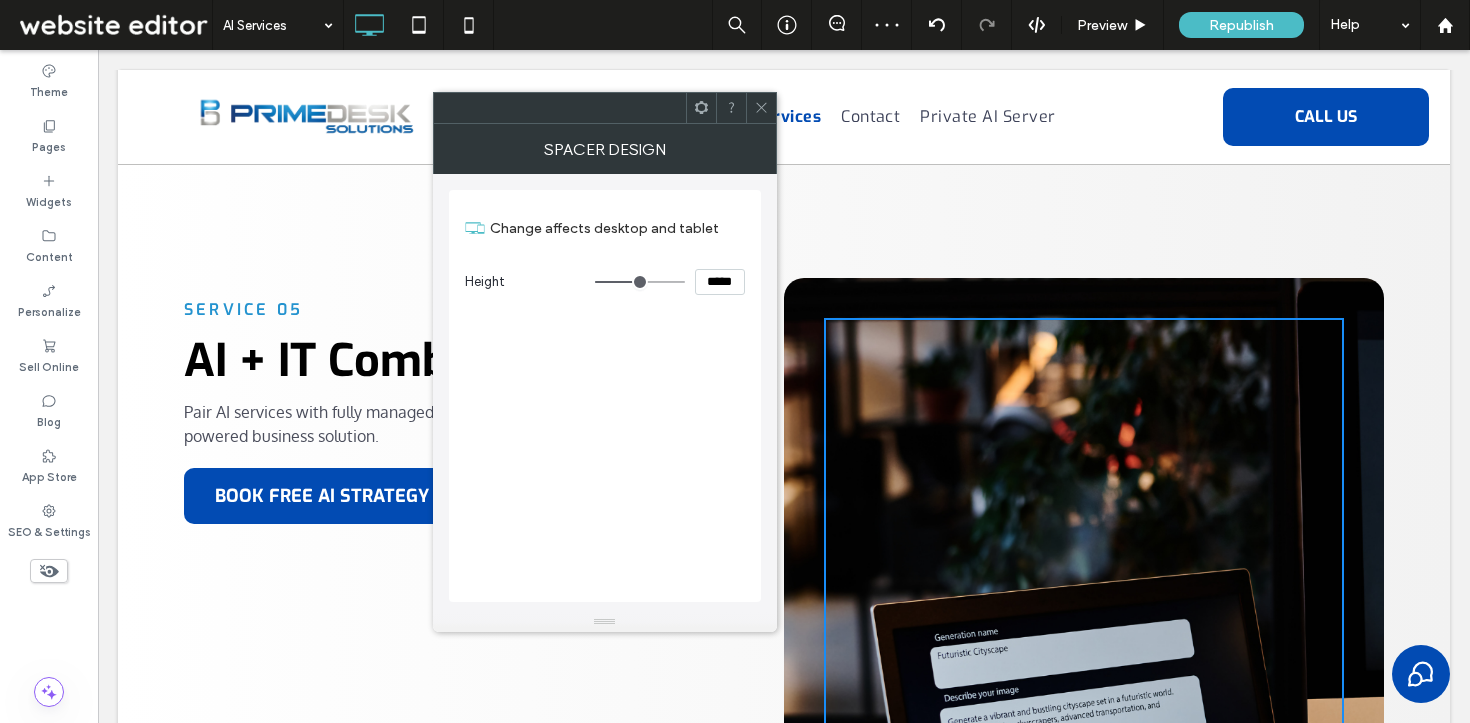 type on "***" 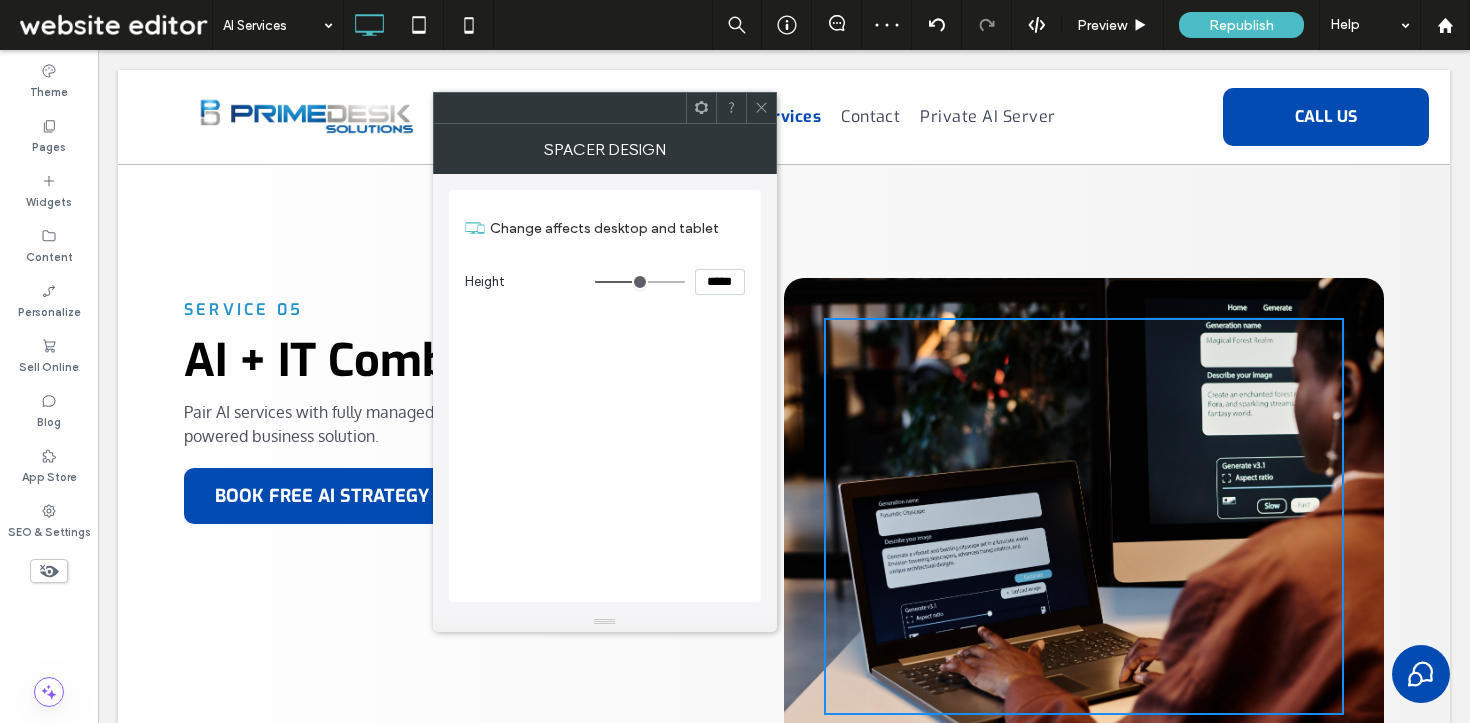 type on "***" 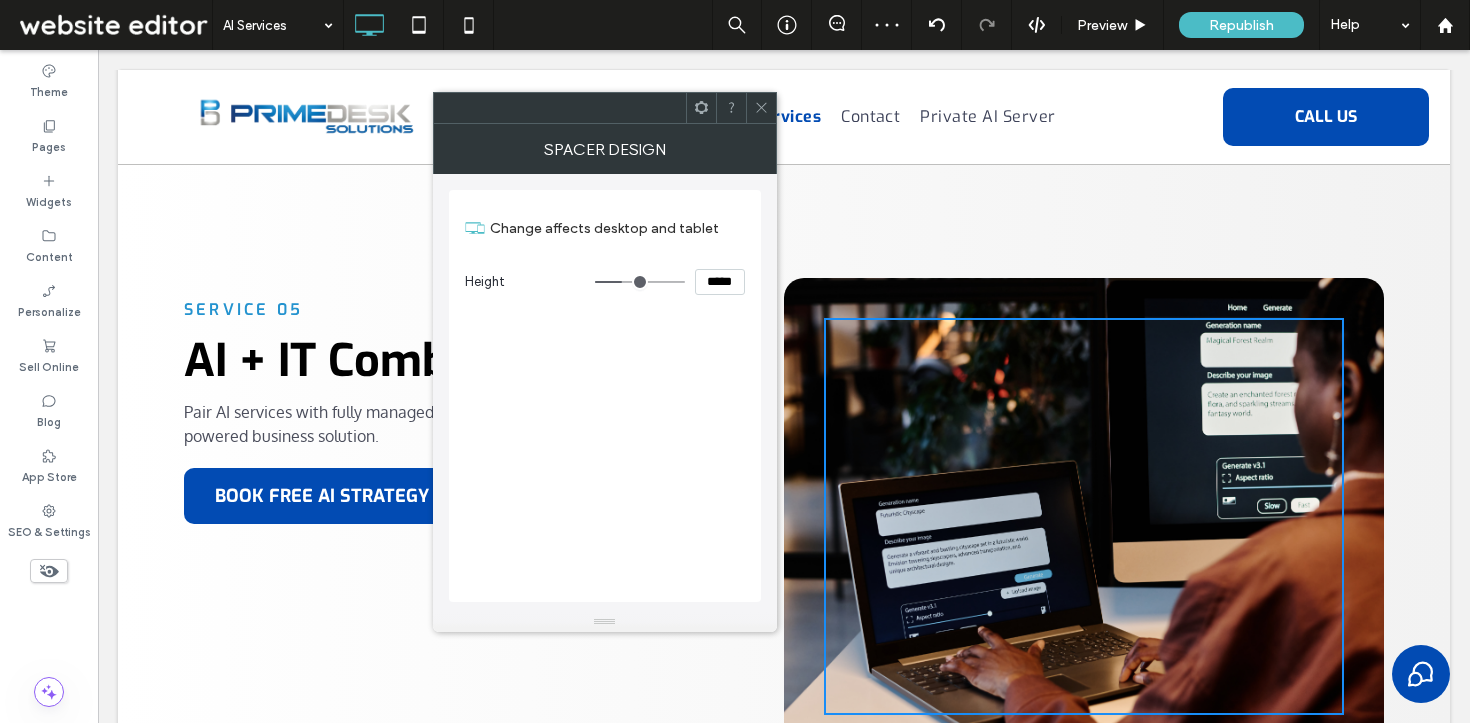 type on "***" 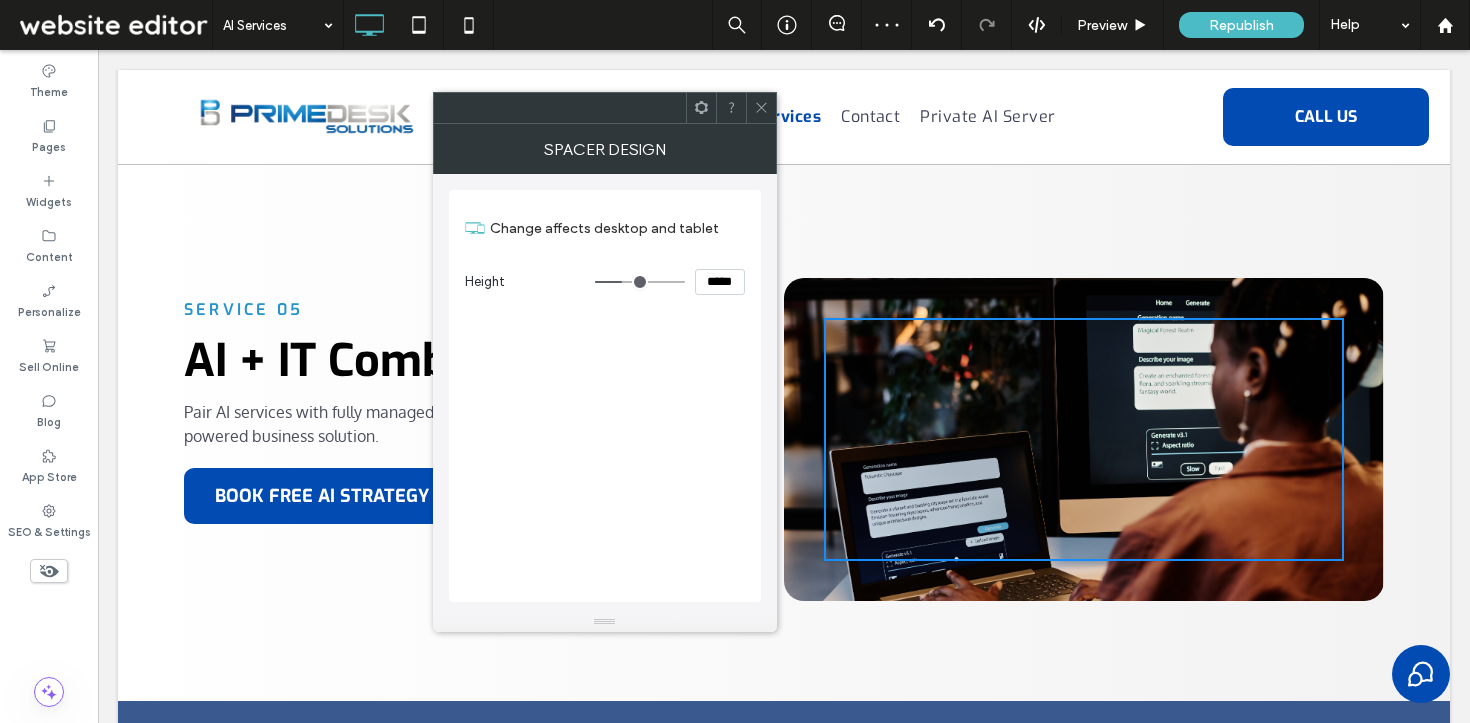 type on "***" 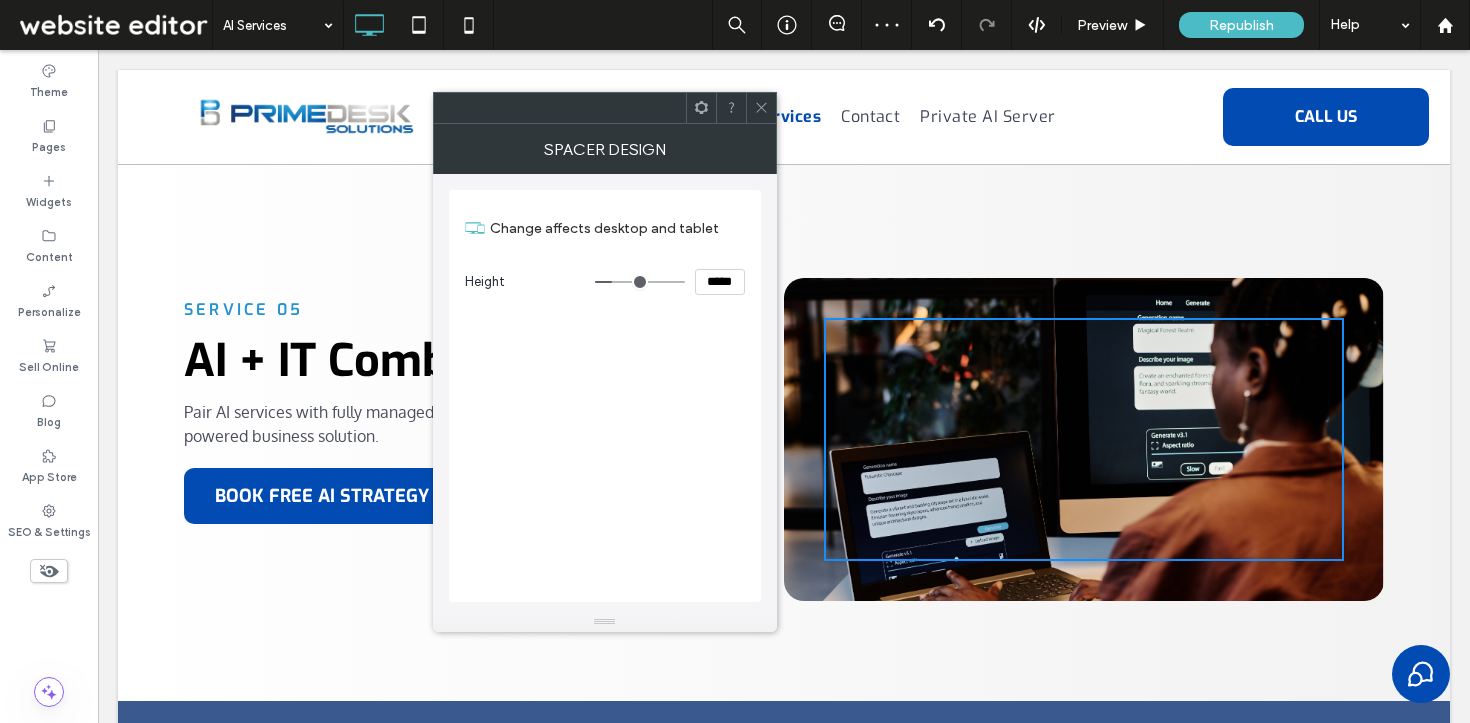 type on "***" 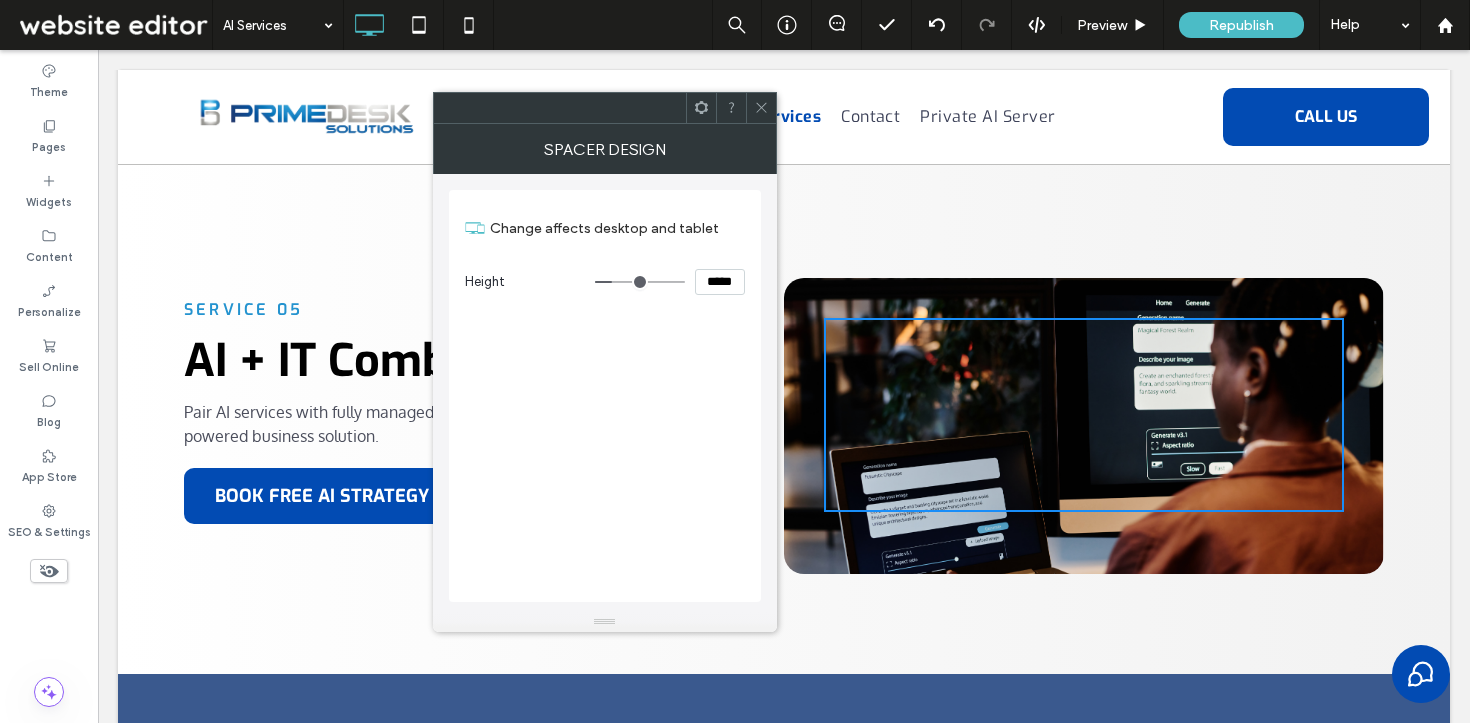 drag, startPoint x: 652, startPoint y: 277, endPoint x: 616, endPoint y: 276, distance: 36.013885 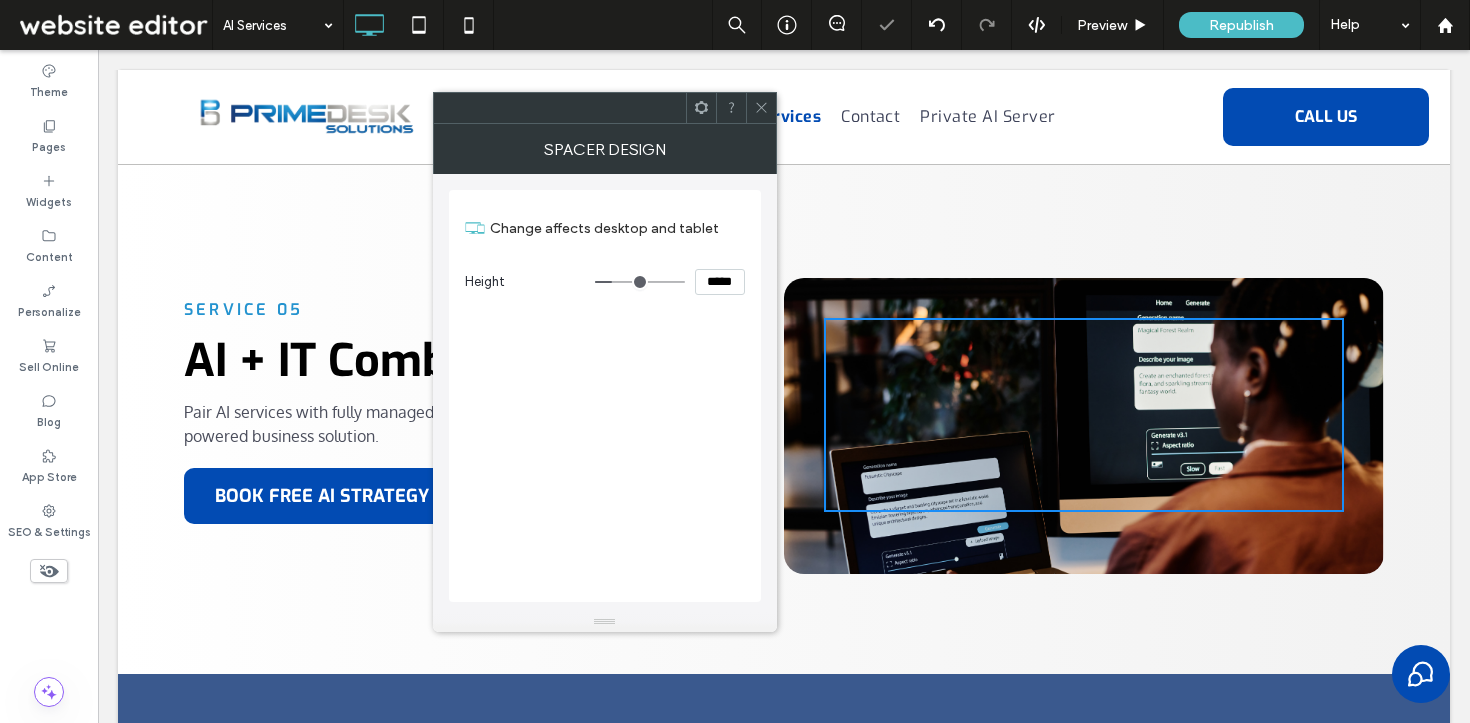 drag, startPoint x: 771, startPoint y: 108, endPoint x: 1053, endPoint y: 464, distance: 454.15857 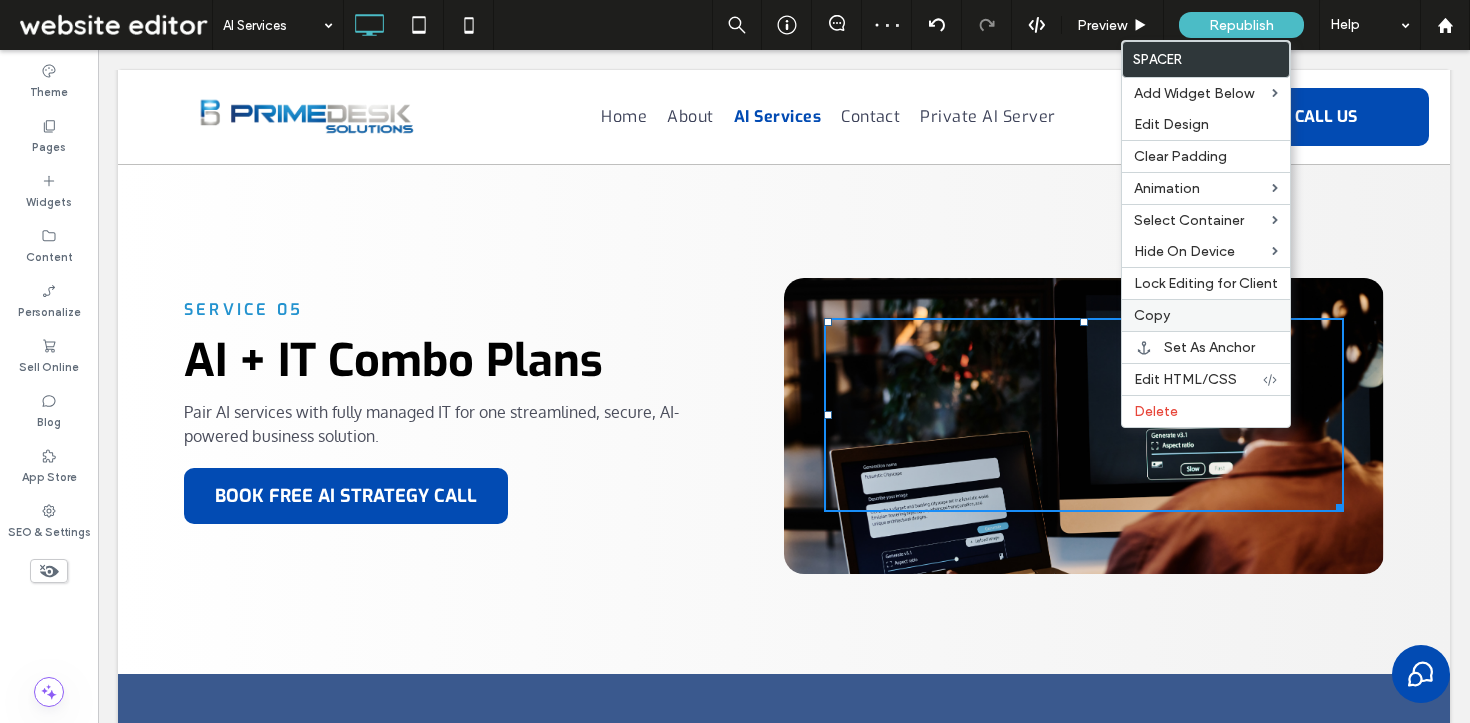 click on "Copy" at bounding box center (1152, 315) 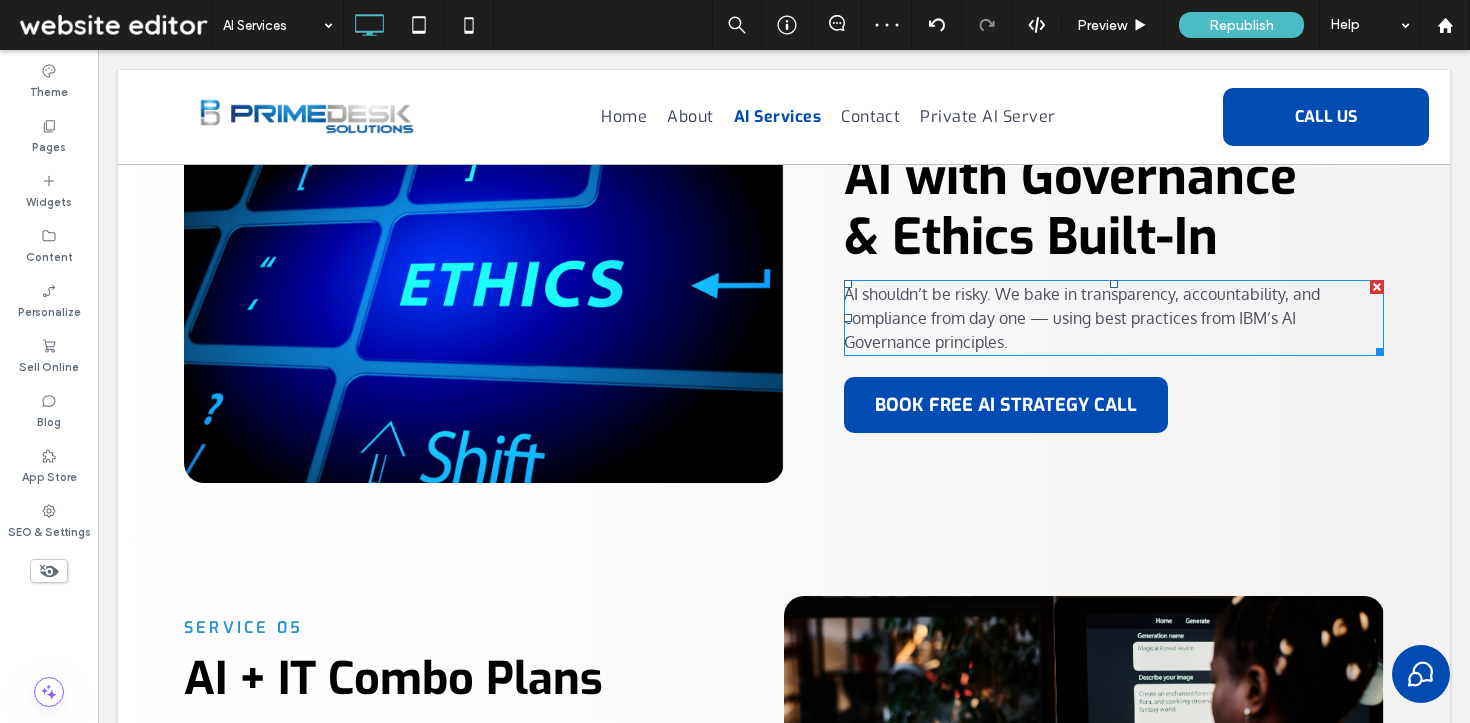 scroll, scrollTop: 2296, scrollLeft: 0, axis: vertical 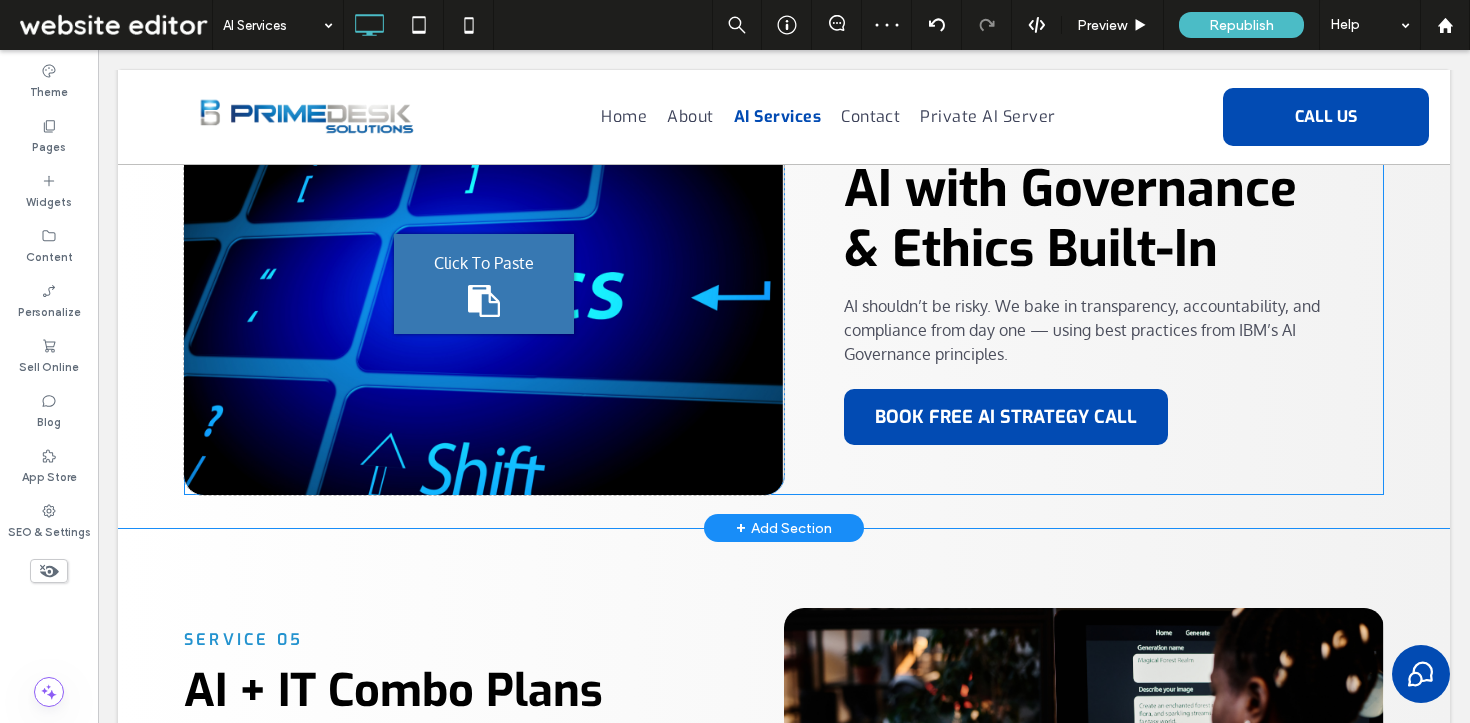 click on "Click To Paste" at bounding box center (484, 263) 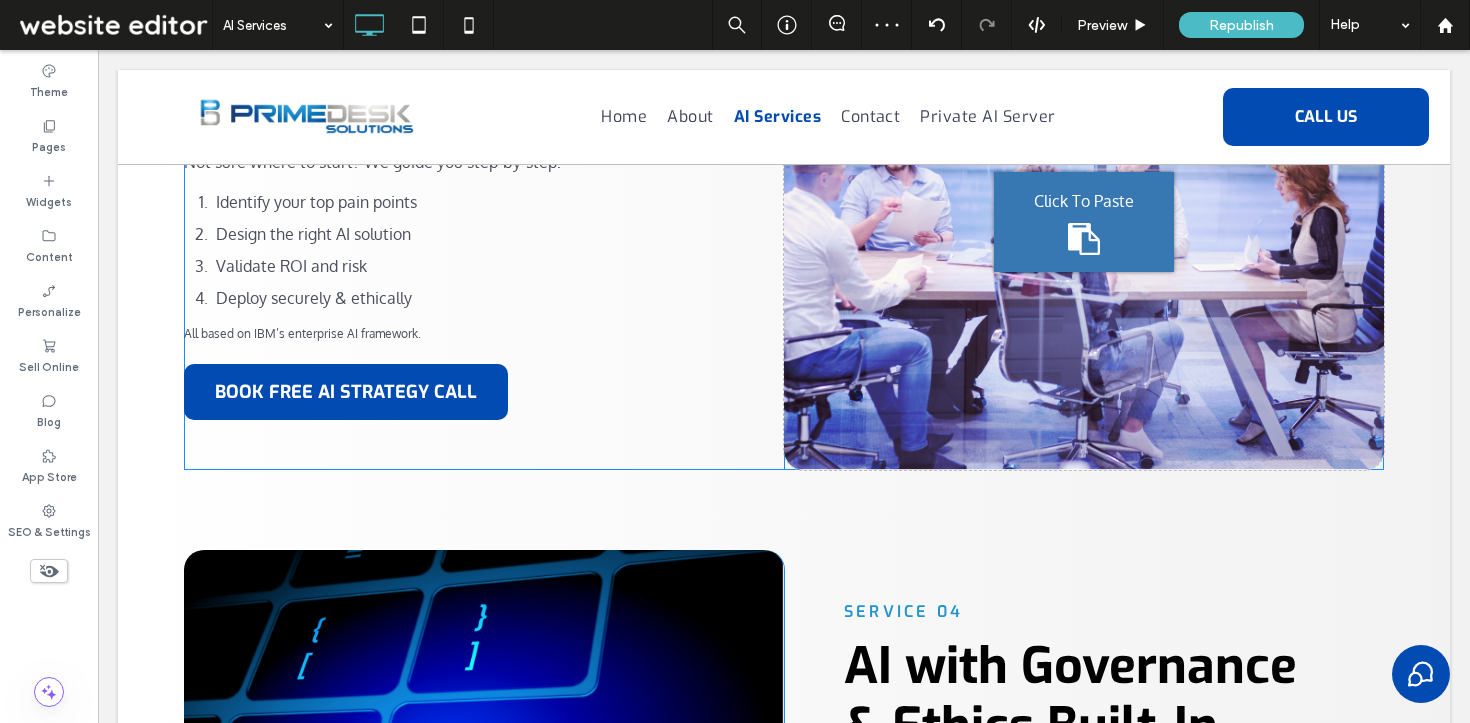 scroll, scrollTop: 1643, scrollLeft: 0, axis: vertical 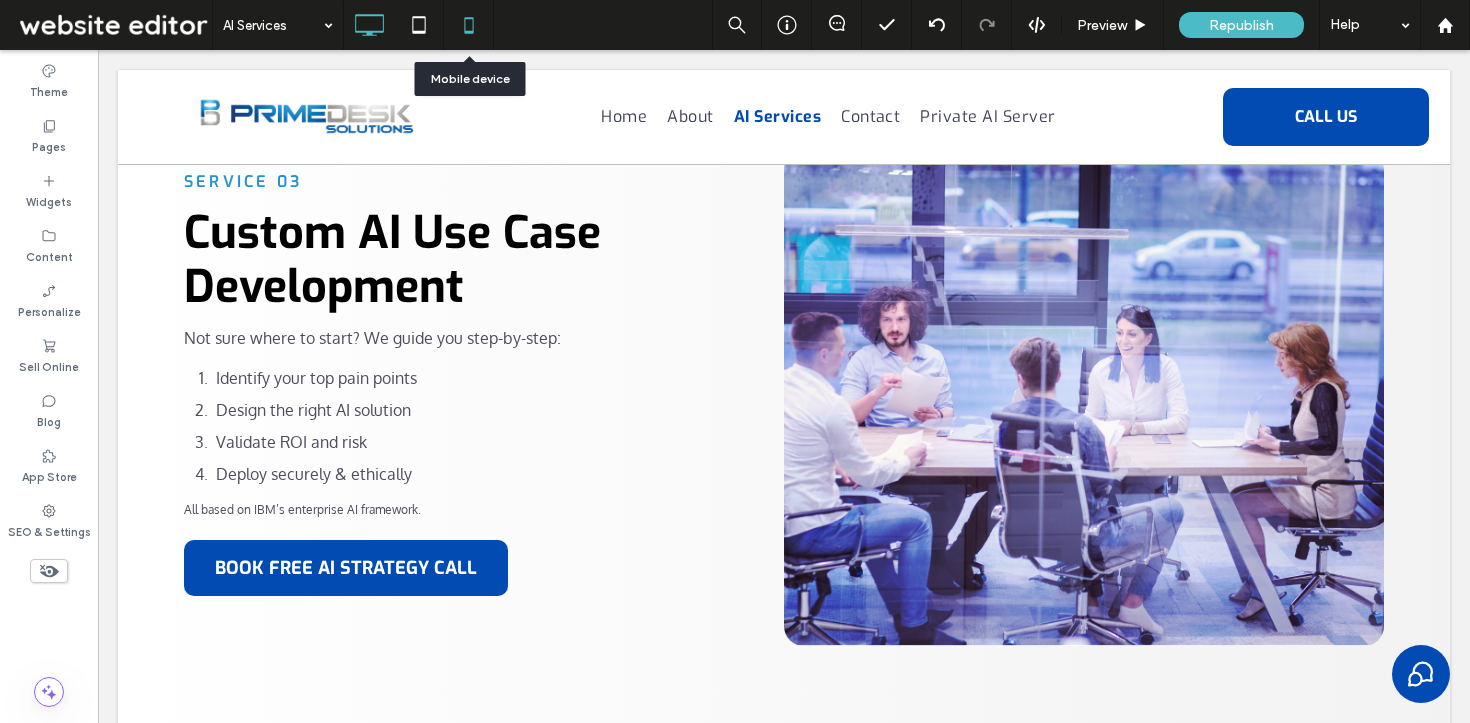 click 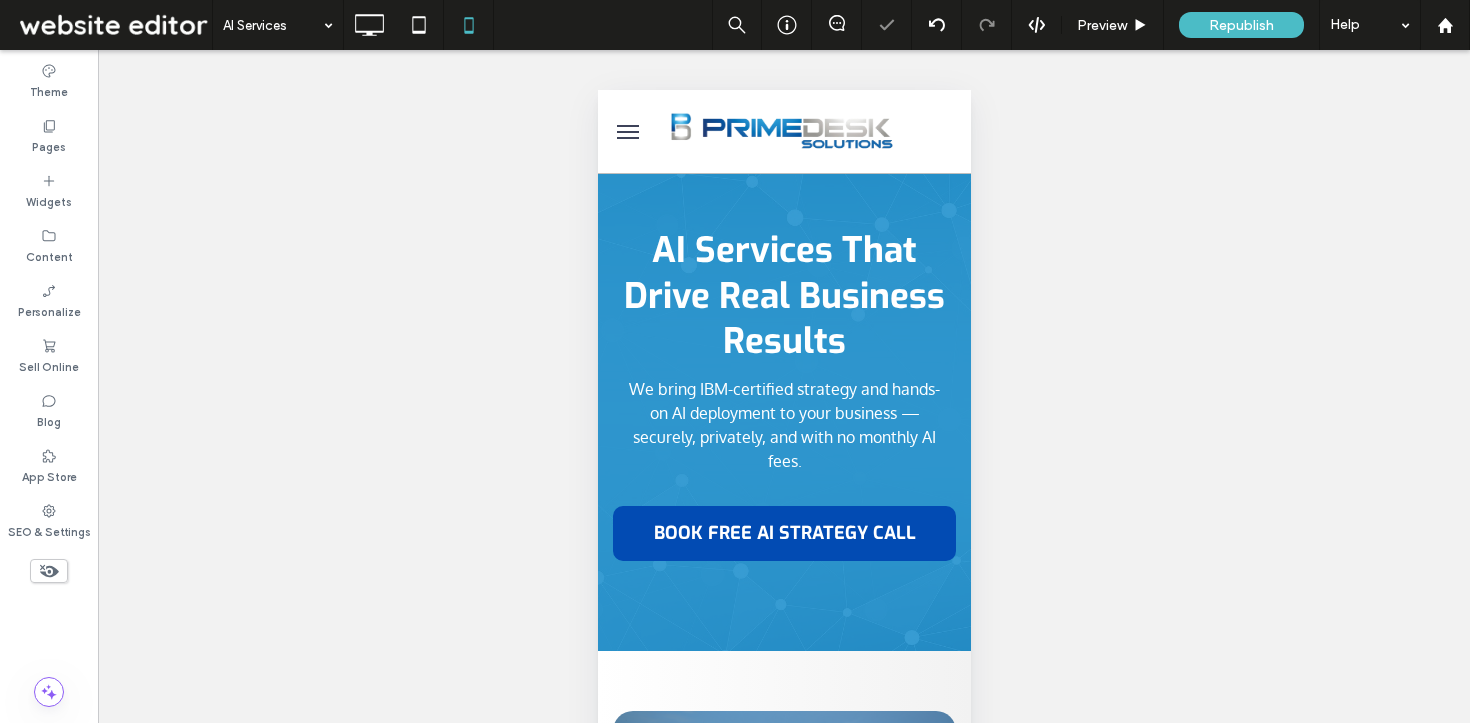 scroll, scrollTop: 831, scrollLeft: 0, axis: vertical 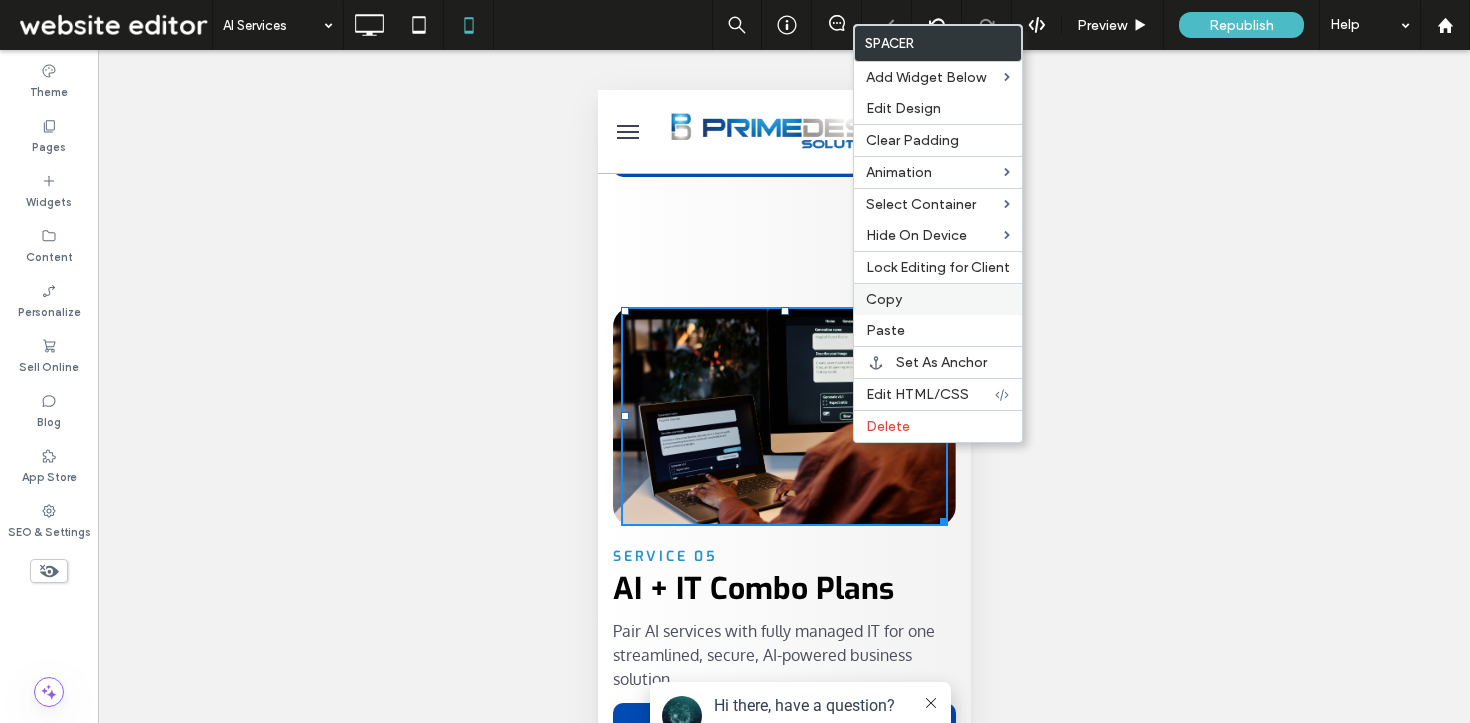 click on "Copy" at bounding box center (884, 299) 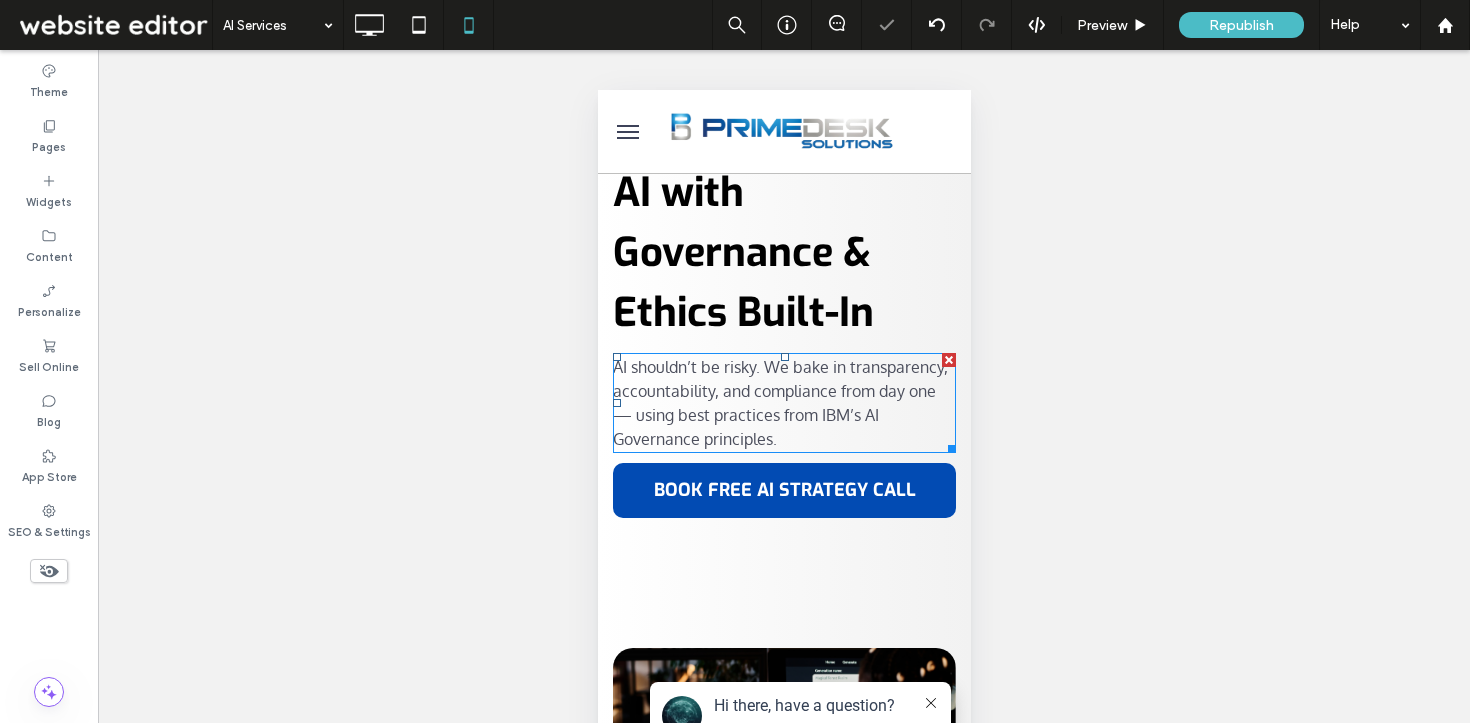 scroll, scrollTop: 2263, scrollLeft: 0, axis: vertical 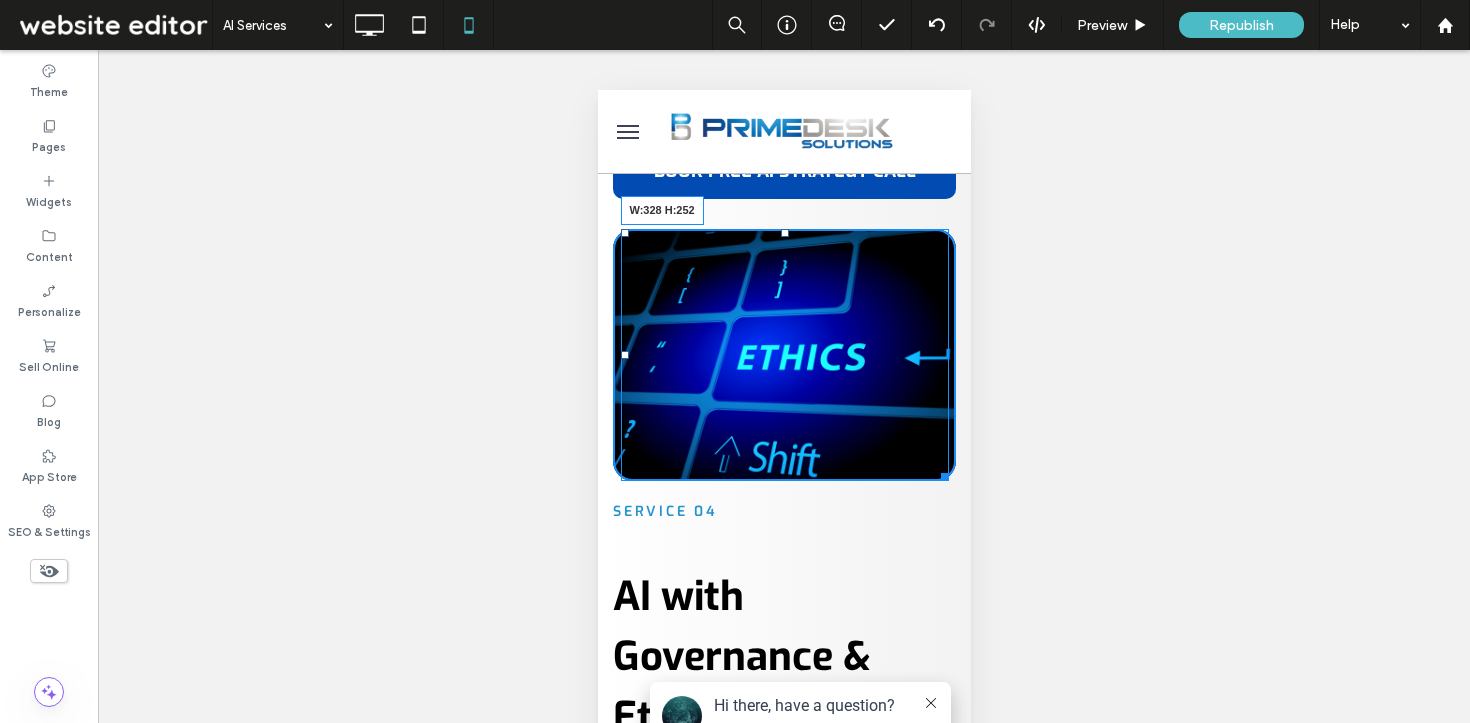 drag, startPoint x: 933, startPoint y: 246, endPoint x: 973, endPoint y: 481, distance: 238.37994 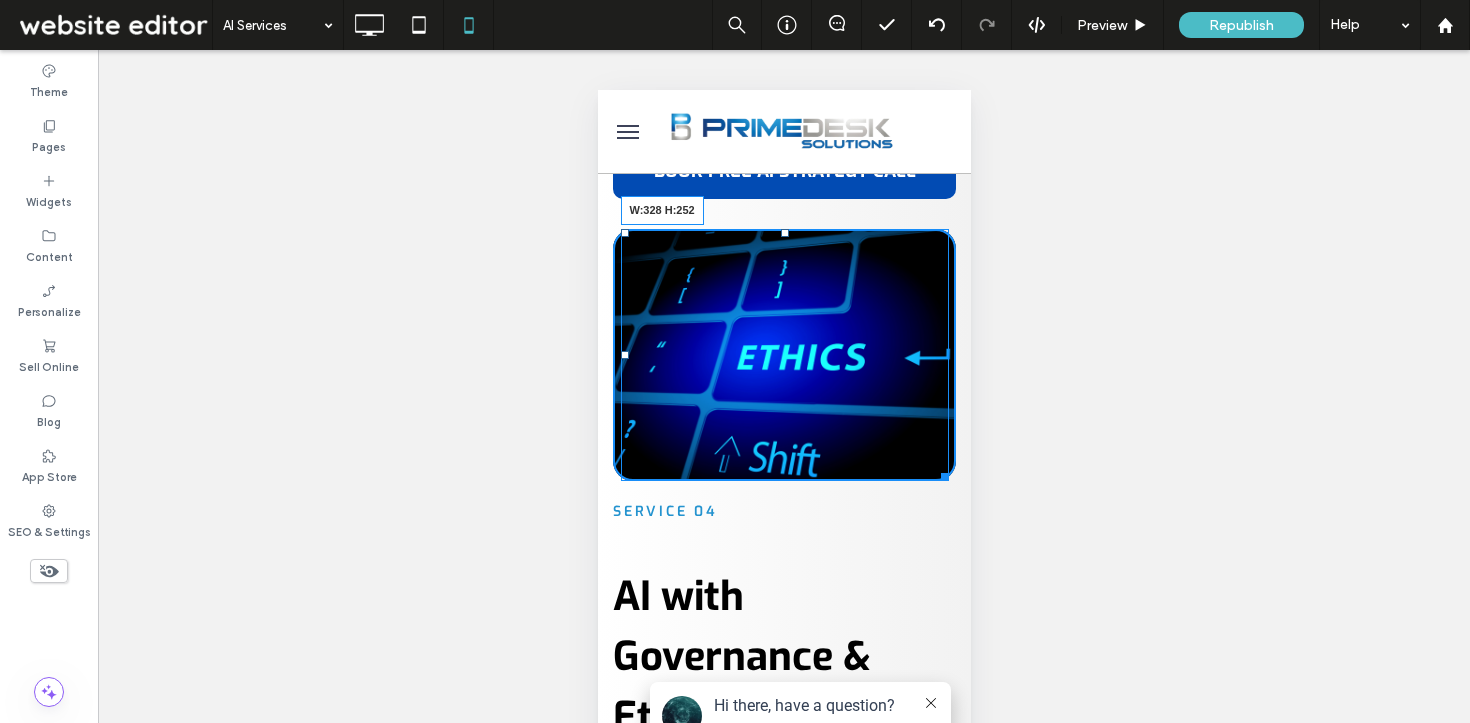 click on "Home
About
AI Services
Contact
Private AI Server
Click To Paste
Click To Paste
832-982-0500 Click To Paste
stephen@primedesksolutions.com Click To Paste
Menu
Header
AI Services That Drive Real Business Results
We bring IBM-certified strategy and hands-on AI deployment to your business — securely, privately, and with no monthly AI fees.   ﻿
BOOK FREE AI STRATEGY CALL
Click To Paste
Row
SERVICE 01
Private AI Infrastructure Setup
Deploy ChatGPT-style models with zero monthly fees — using WebUI, Lumma, and open-source LLMs." at bounding box center [783, 245] 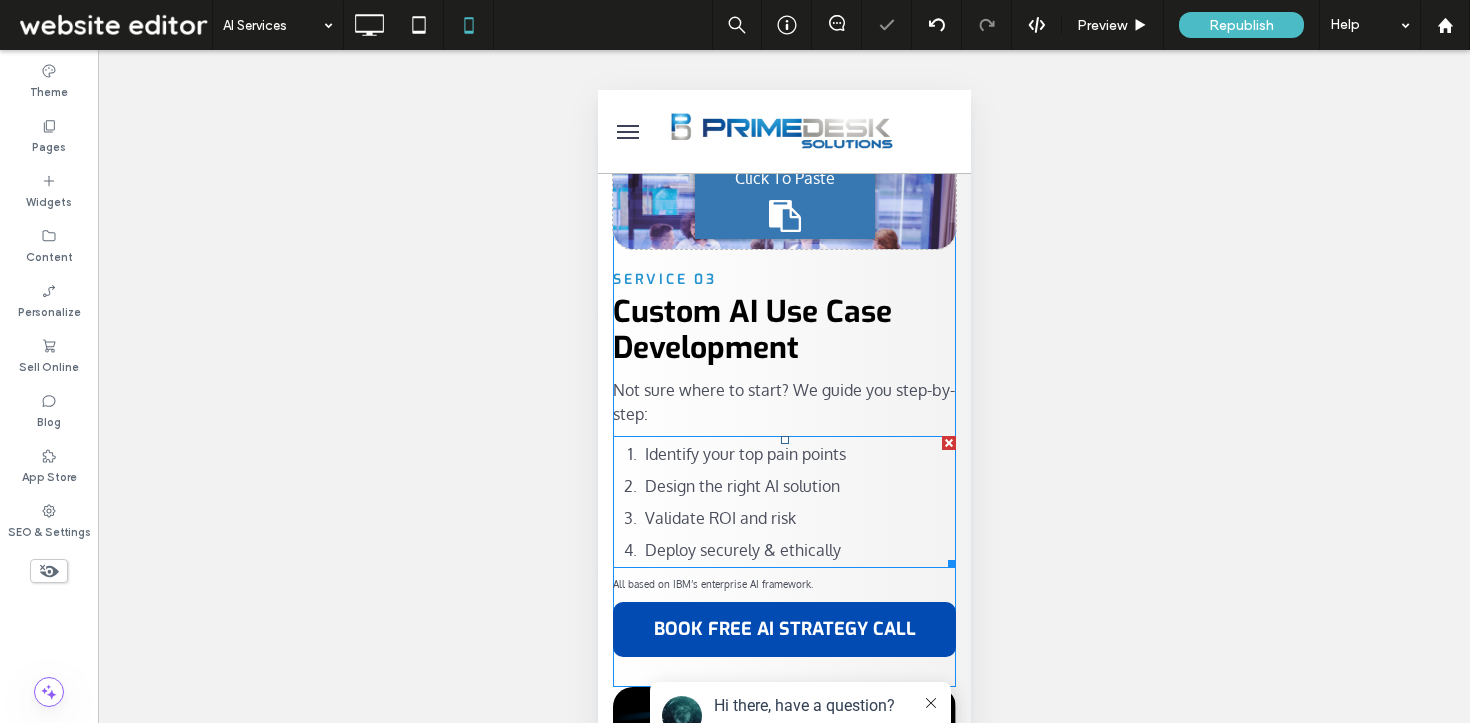 scroll, scrollTop: 1681, scrollLeft: 0, axis: vertical 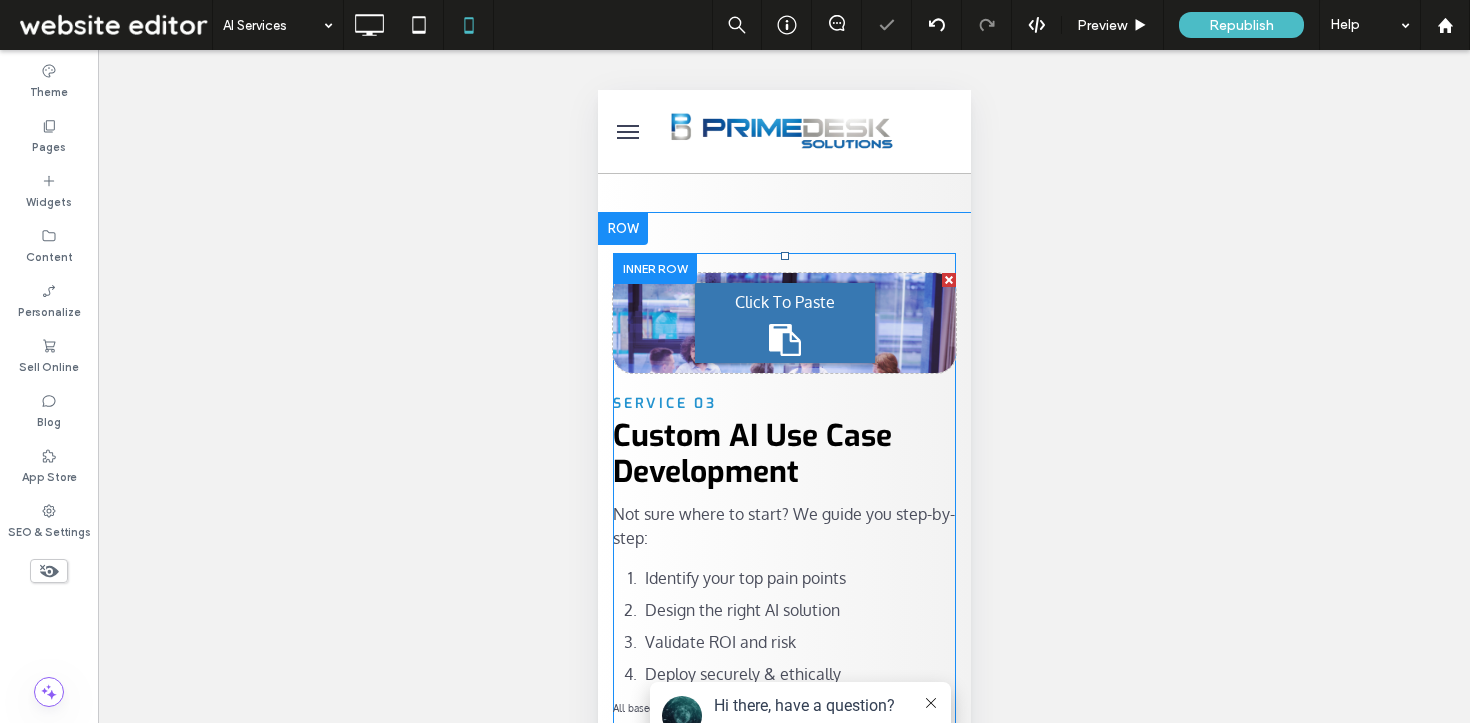click 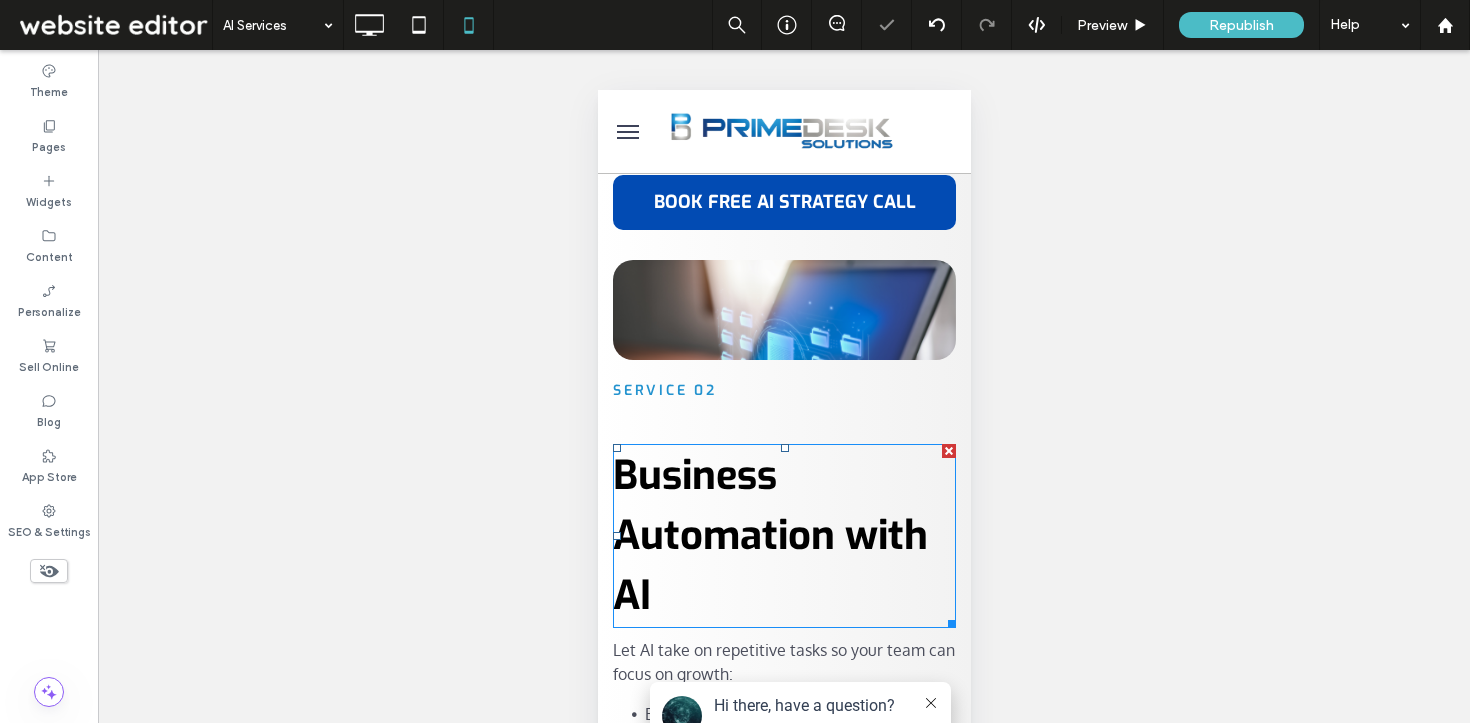 scroll, scrollTop: 947, scrollLeft: 0, axis: vertical 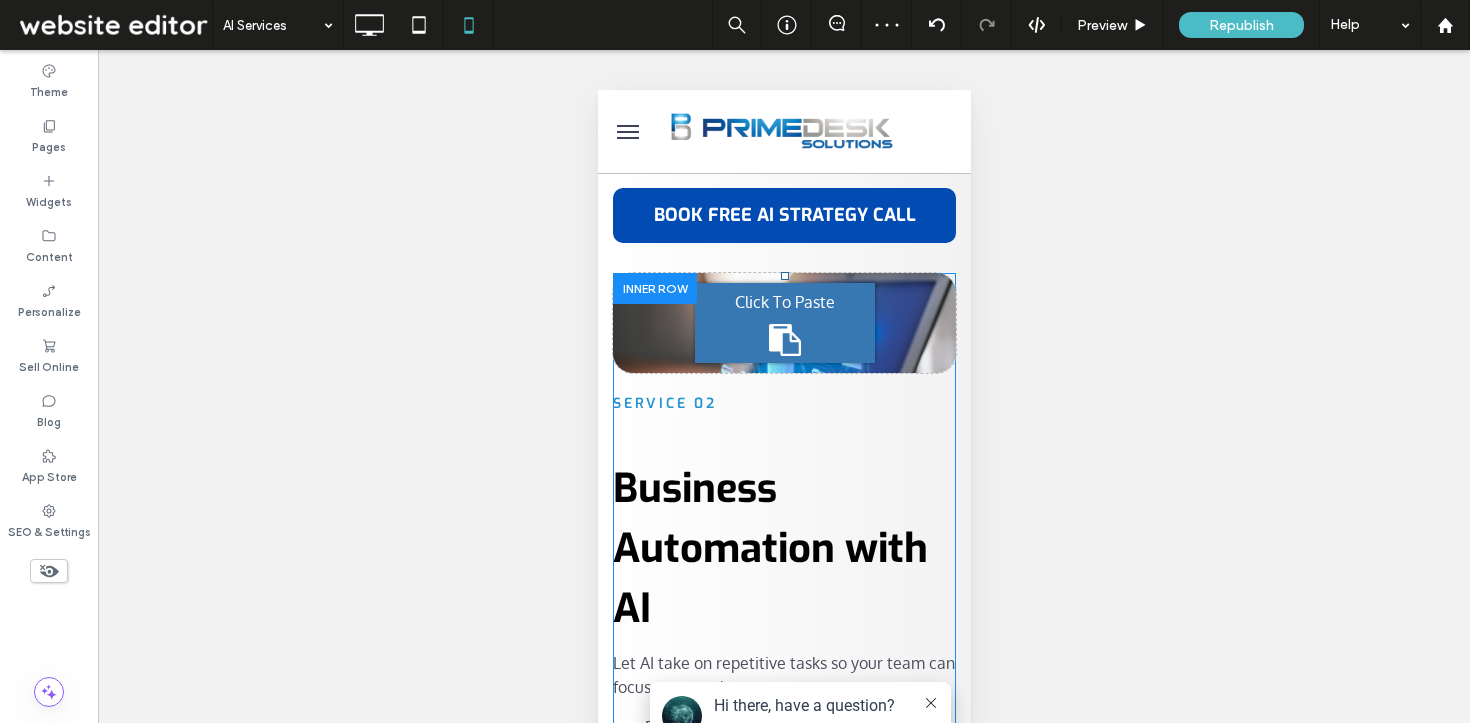 click 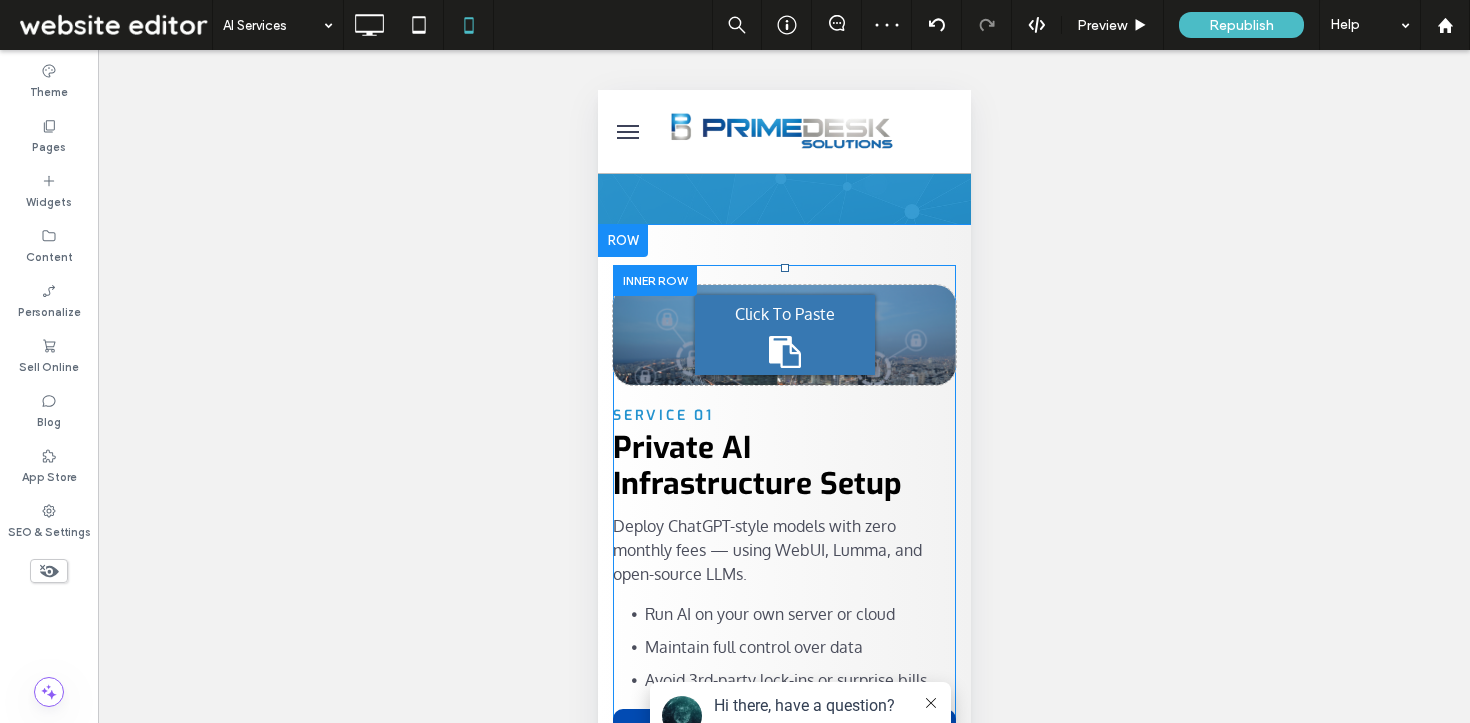 scroll, scrollTop: 423, scrollLeft: 0, axis: vertical 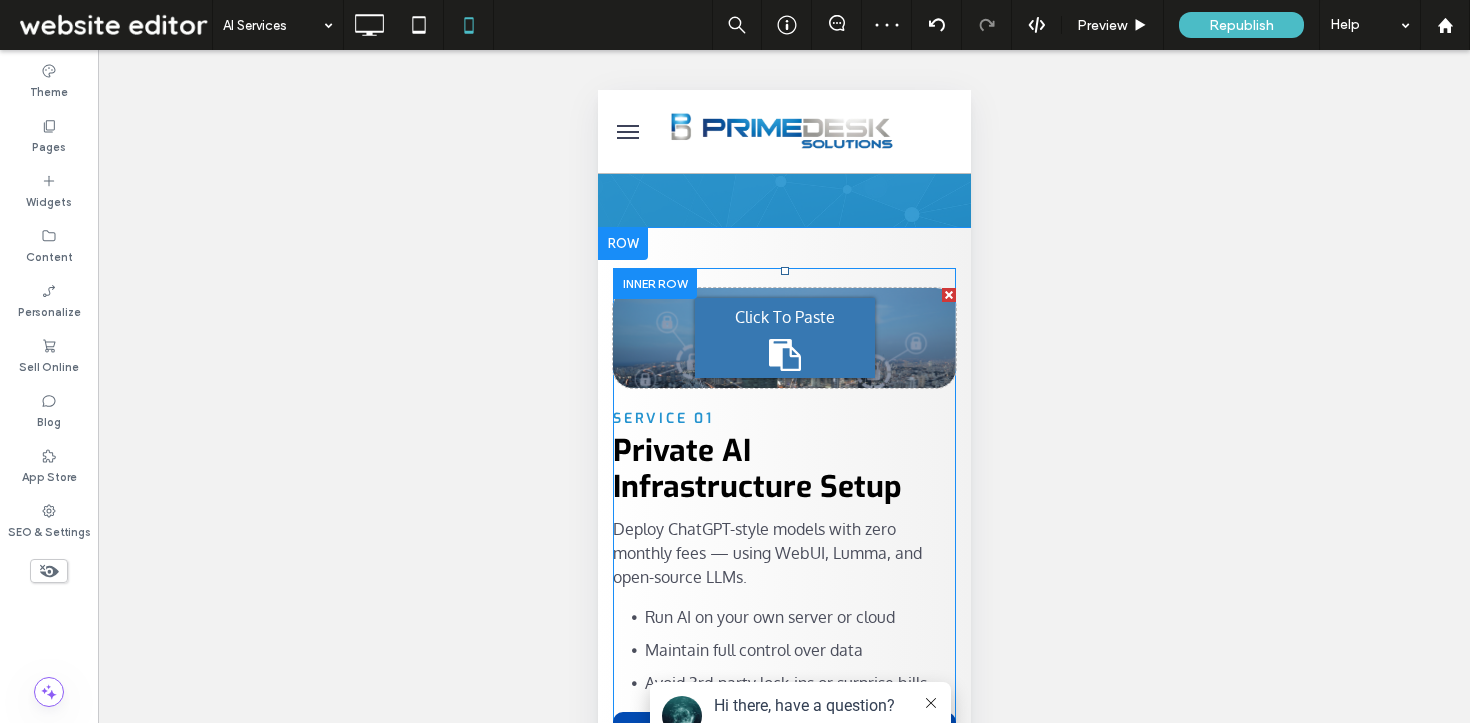 click on "Click To Paste" at bounding box center (784, 317) 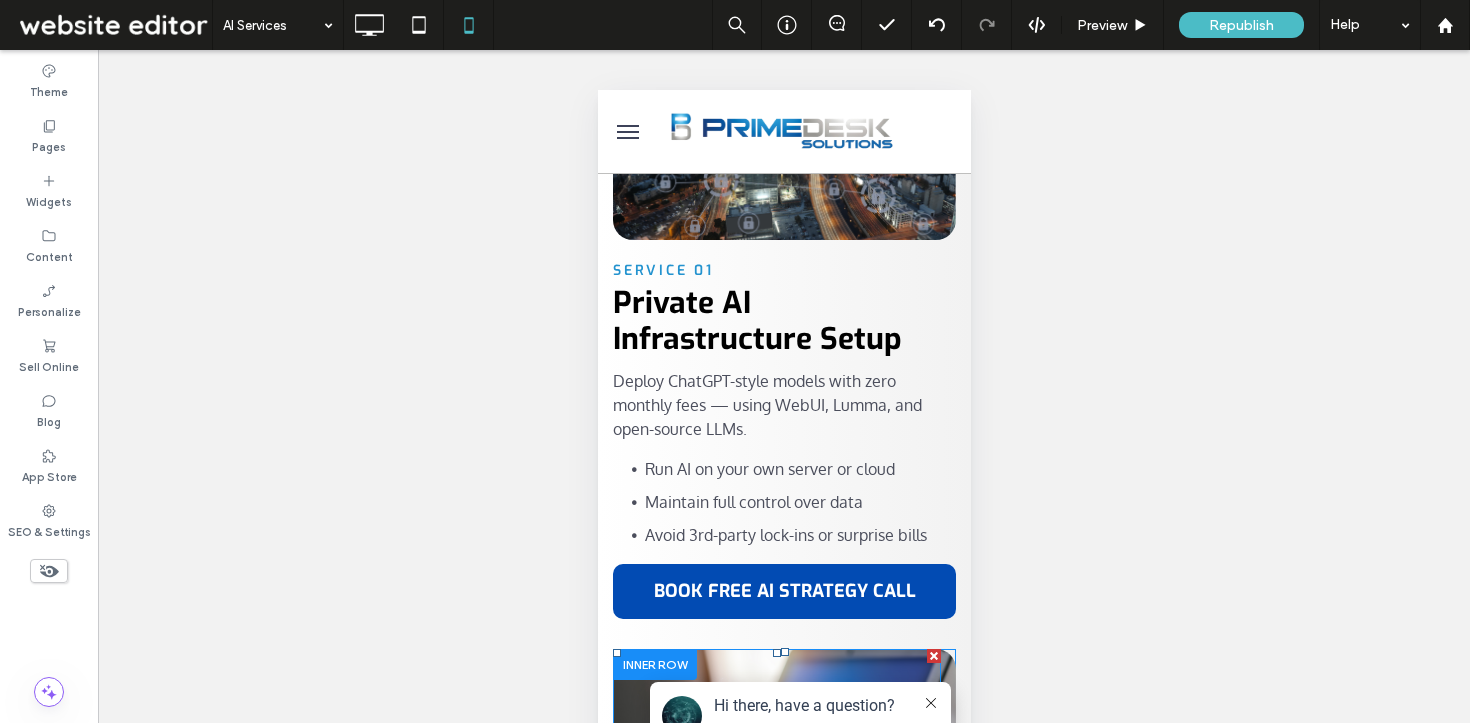scroll, scrollTop: 641, scrollLeft: 0, axis: vertical 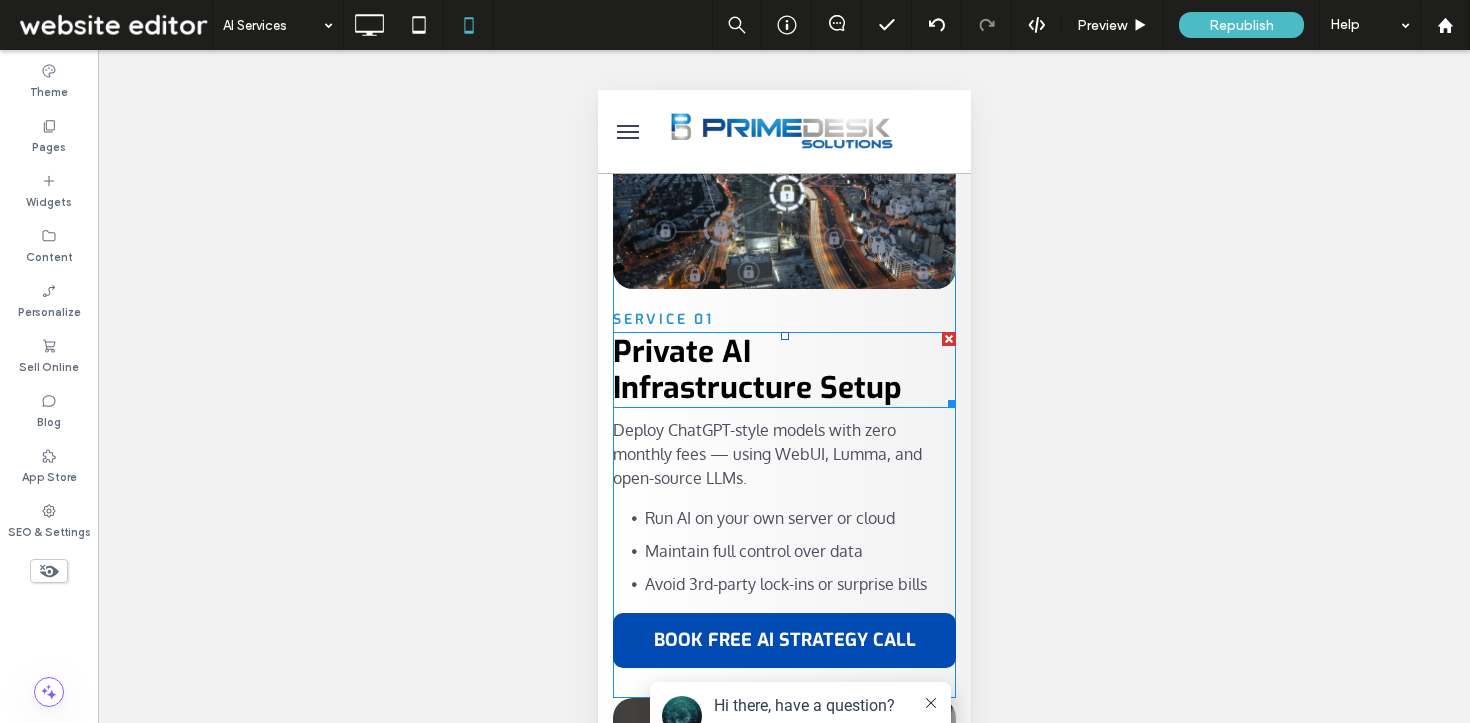 click on "Private AI Infrastructure Setup" at bounding box center [756, 370] 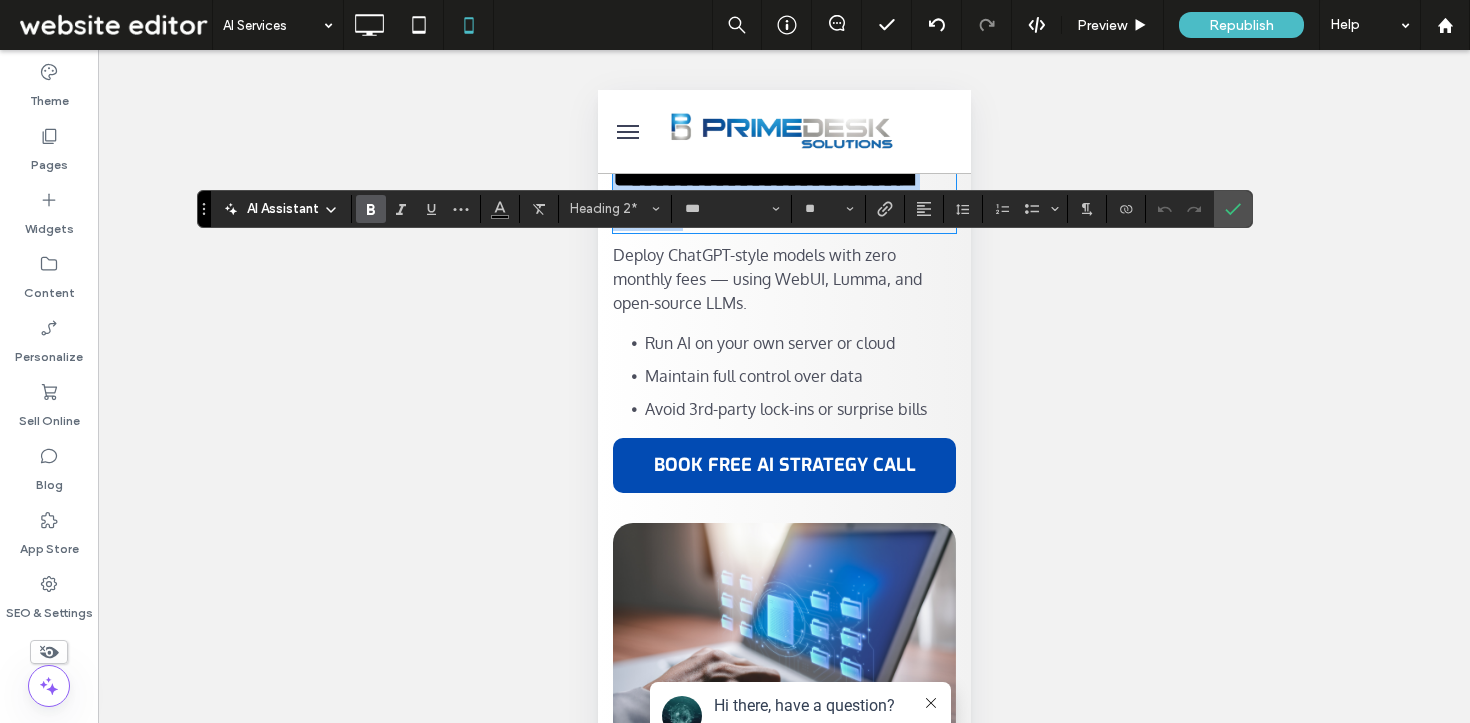 scroll, scrollTop: 1076, scrollLeft: 0, axis: vertical 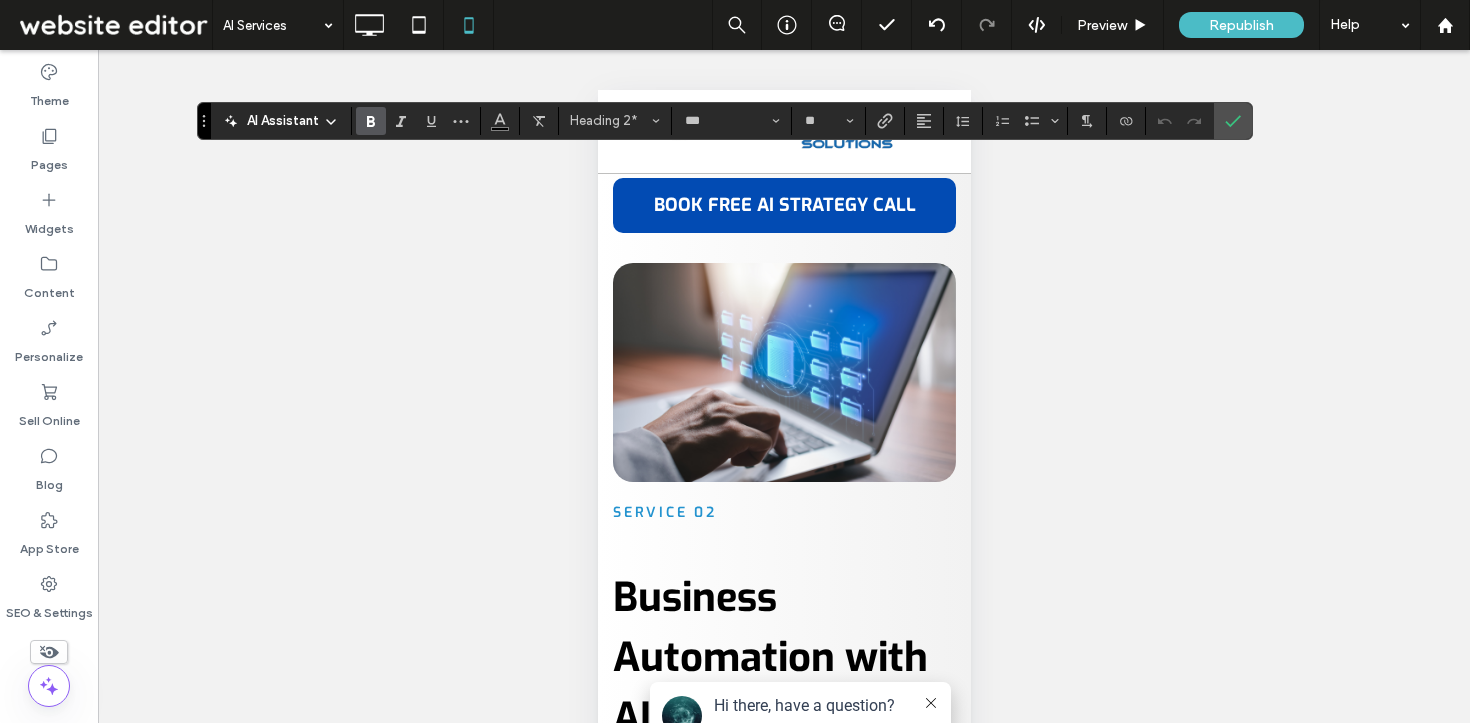 click on "Business Automation with AI" at bounding box center (769, 657) 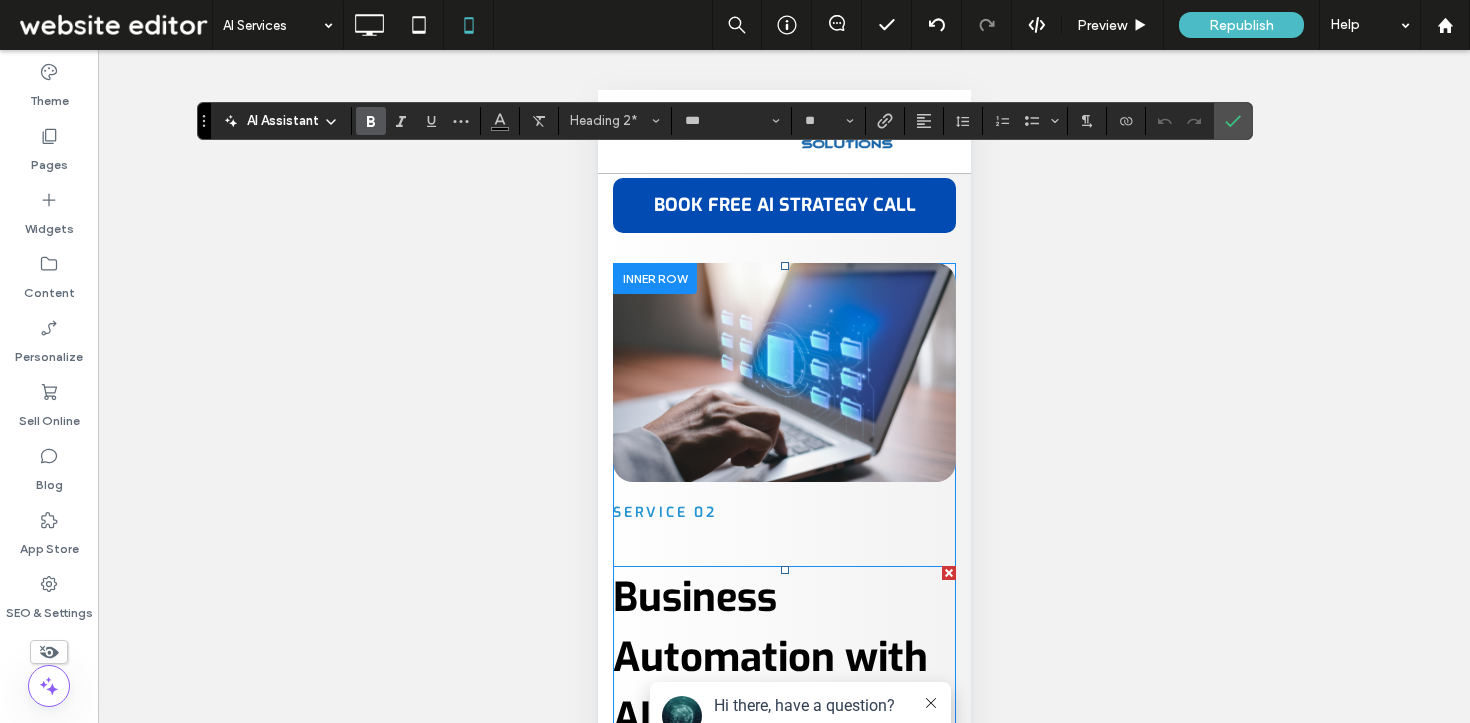click on "Business Automation with AI" at bounding box center (769, 657) 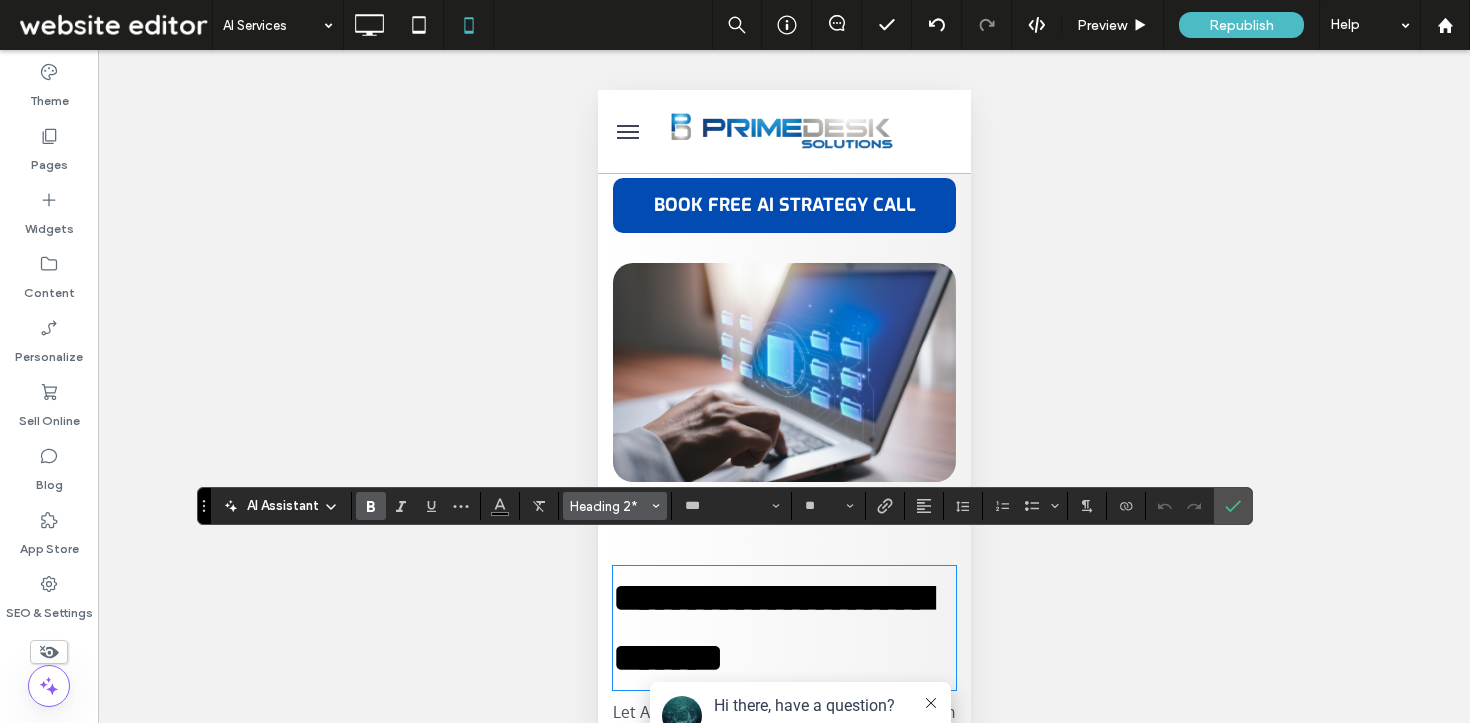click on "Heading 2*" at bounding box center [609, 506] 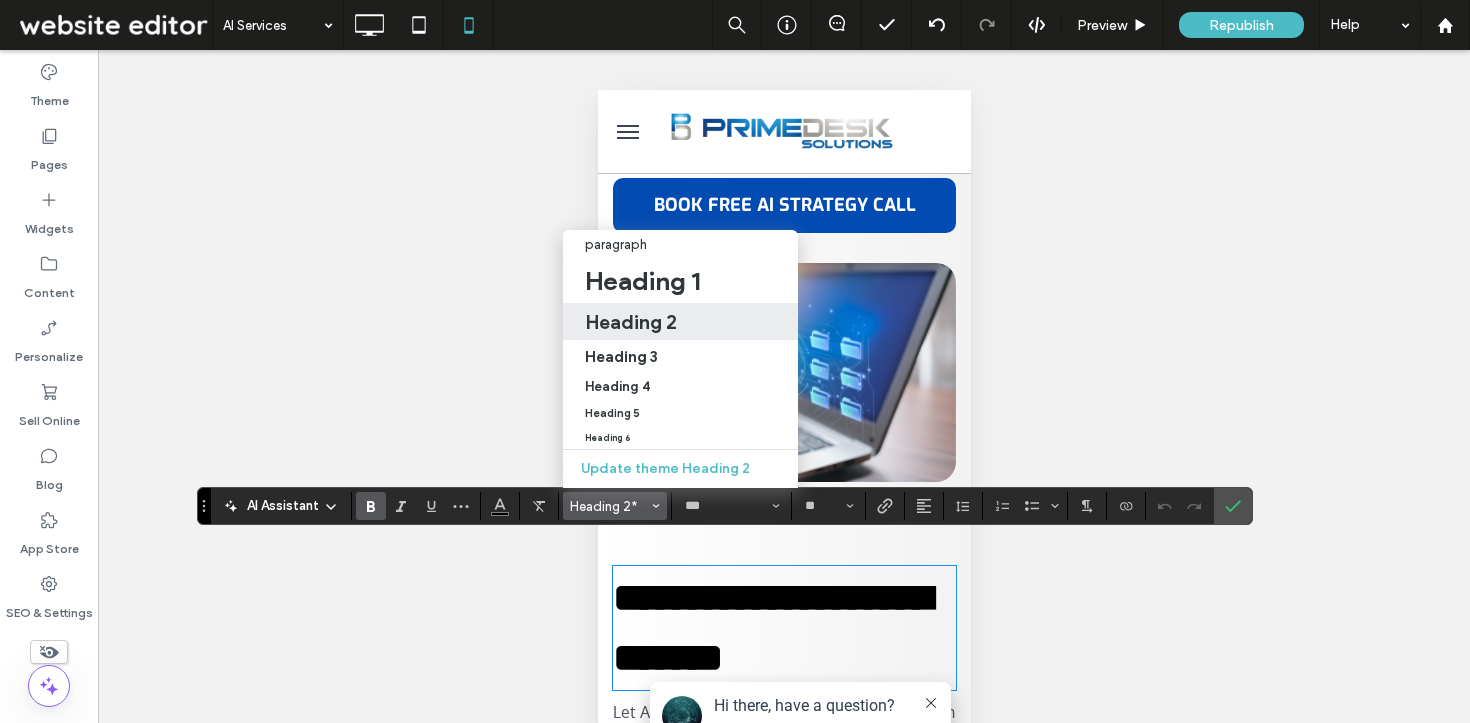 click on "Heading 2" at bounding box center [631, 322] 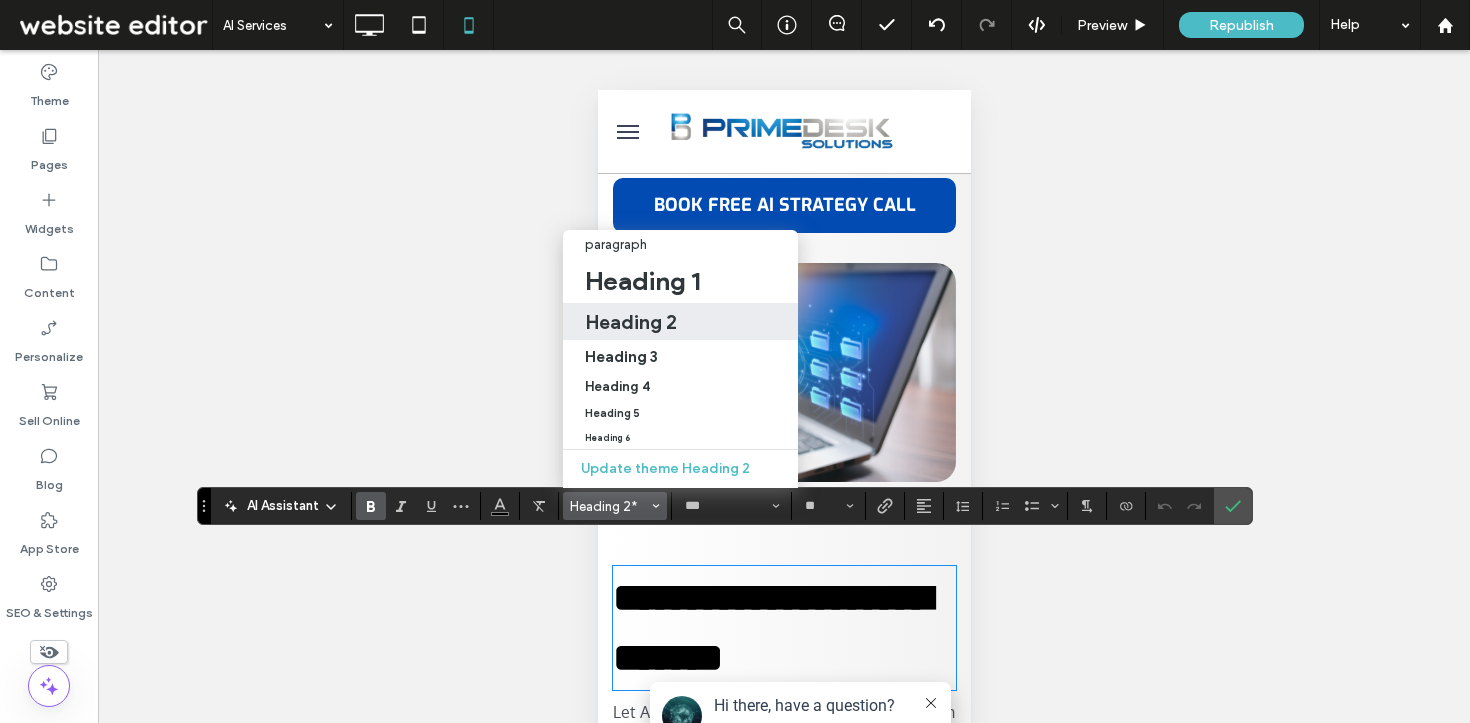 type on "**" 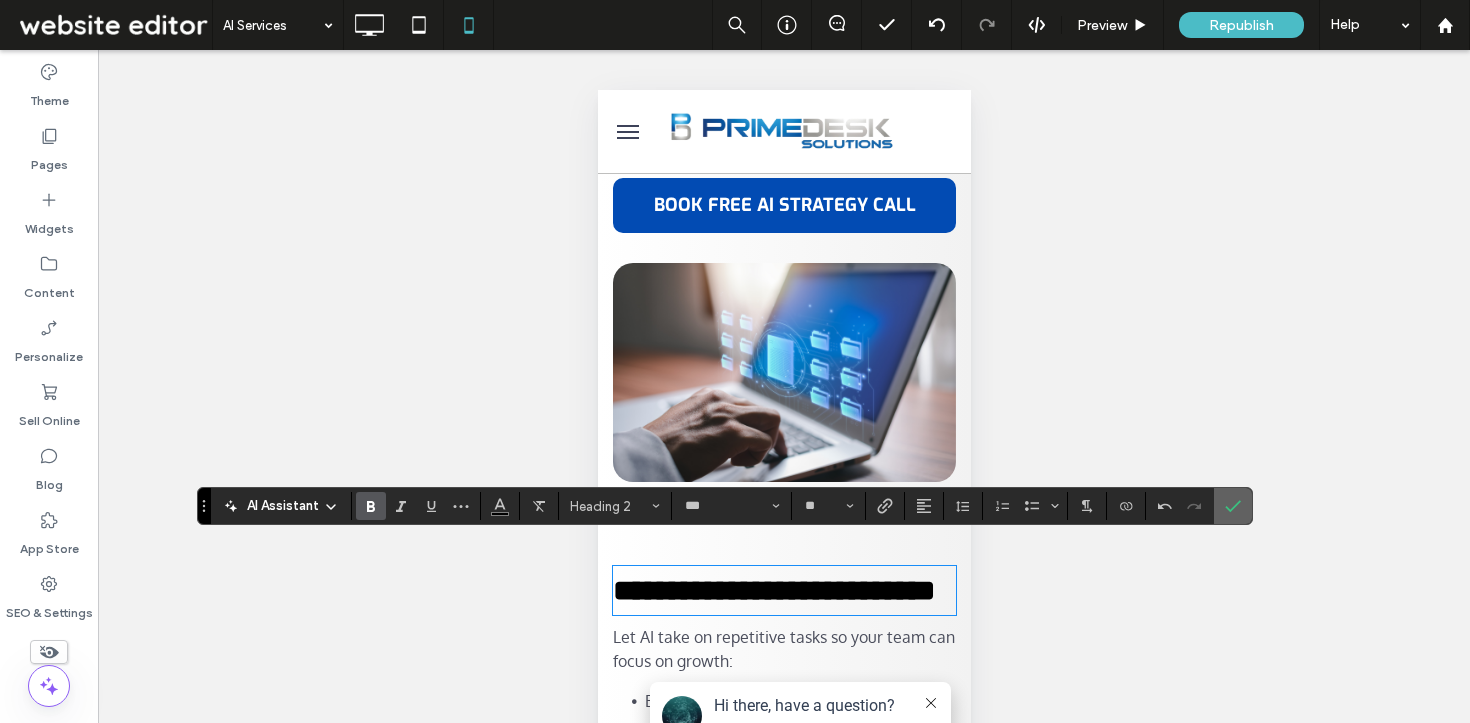 click 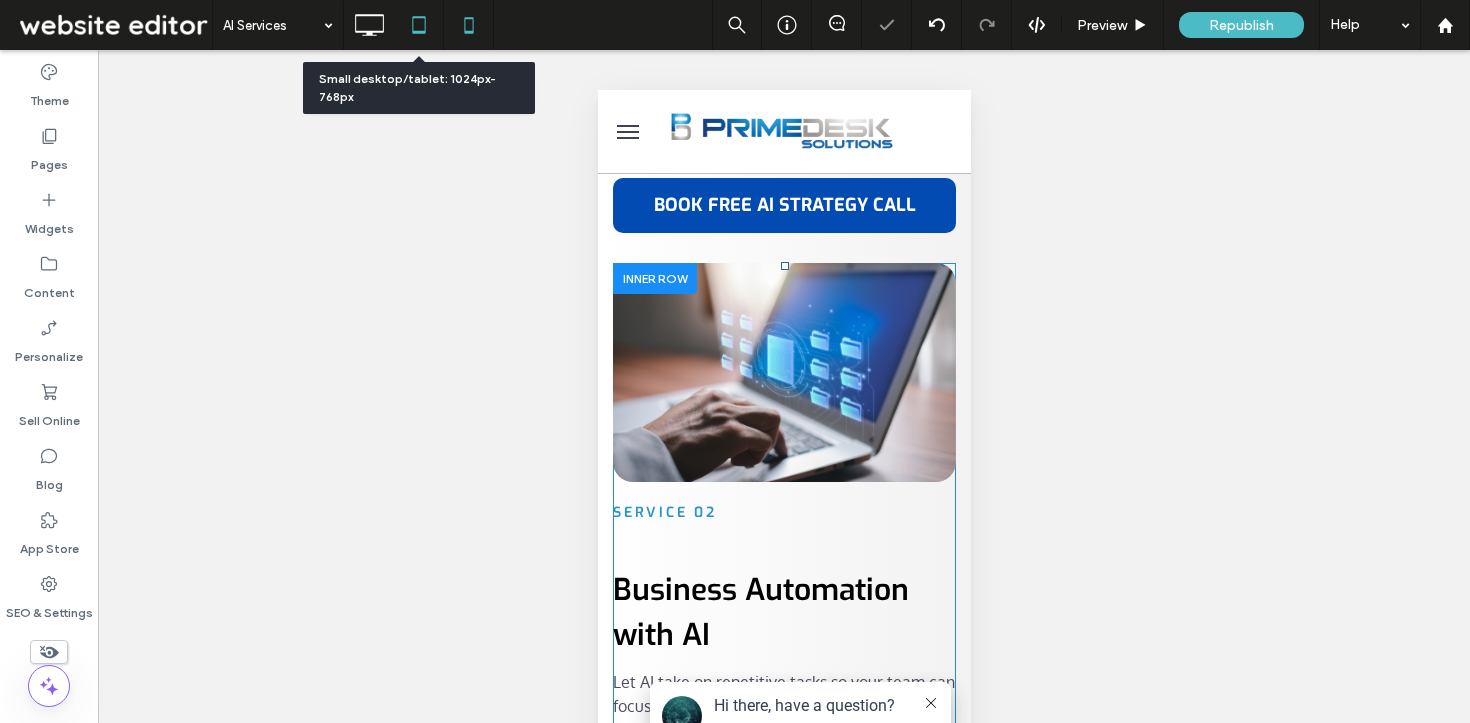 click at bounding box center [418, 25] 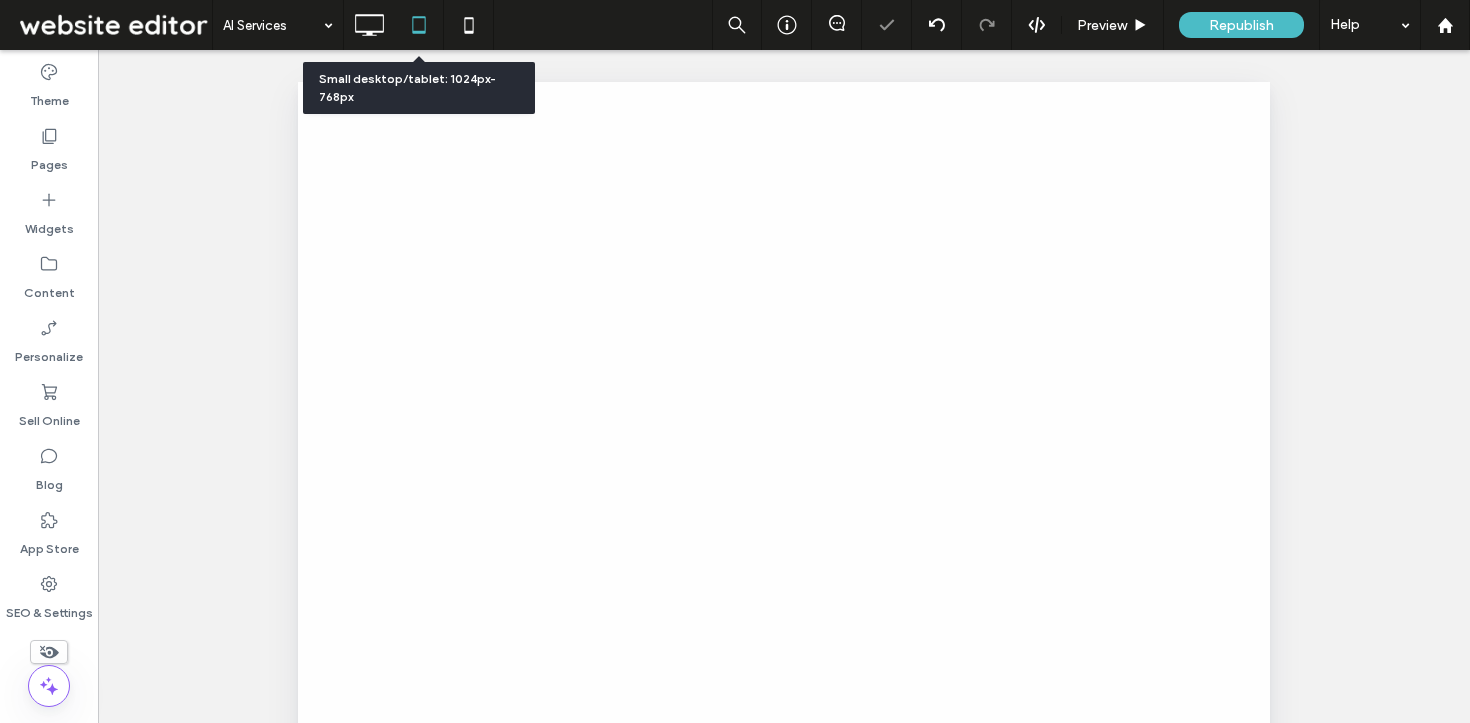scroll, scrollTop: 0, scrollLeft: 0, axis: both 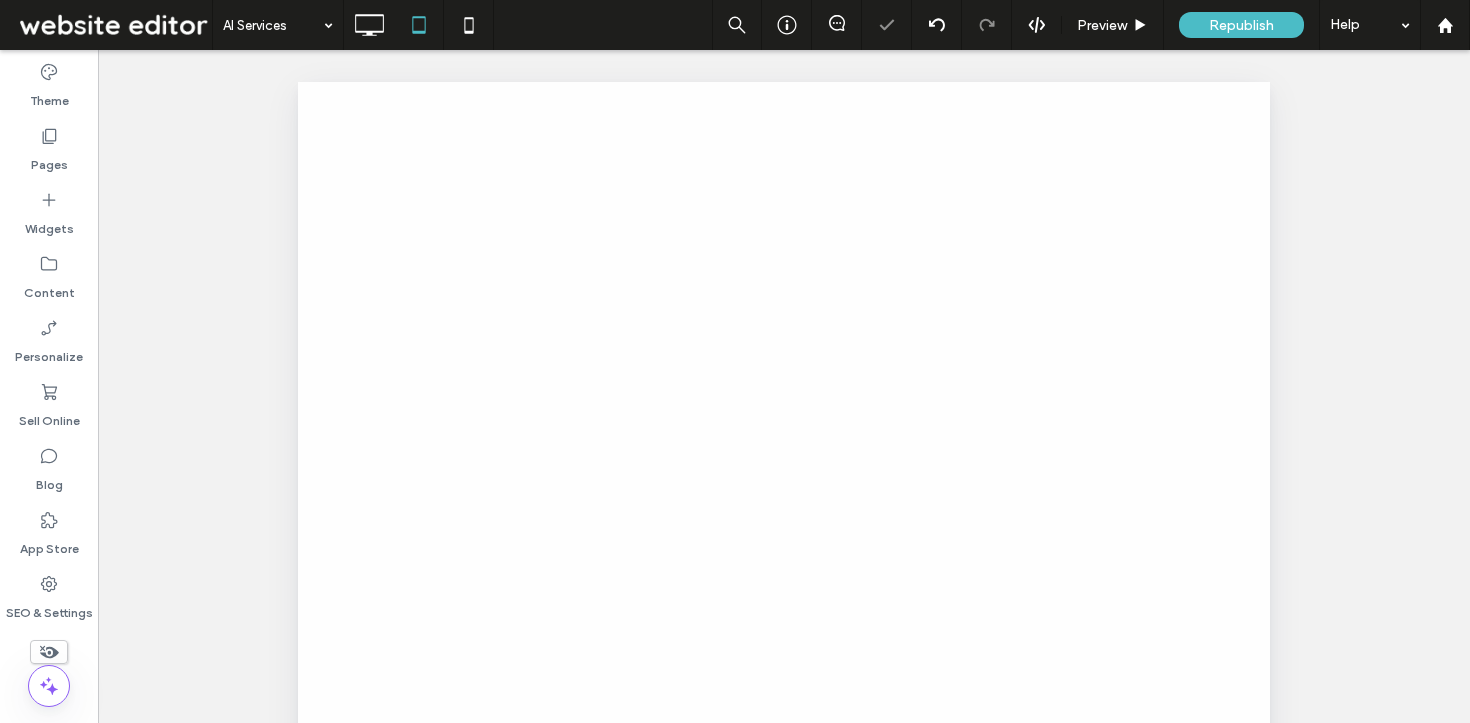 click at bounding box center (735, 361) 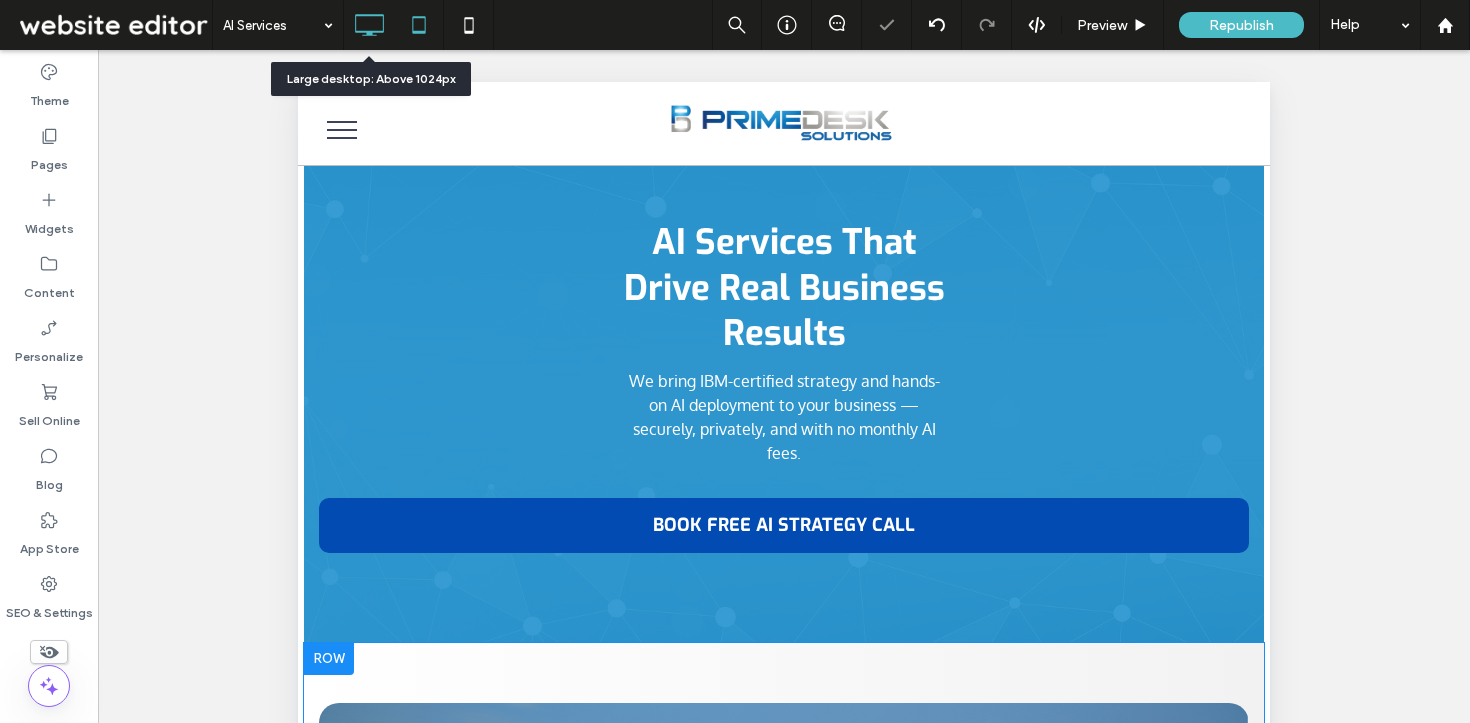 click 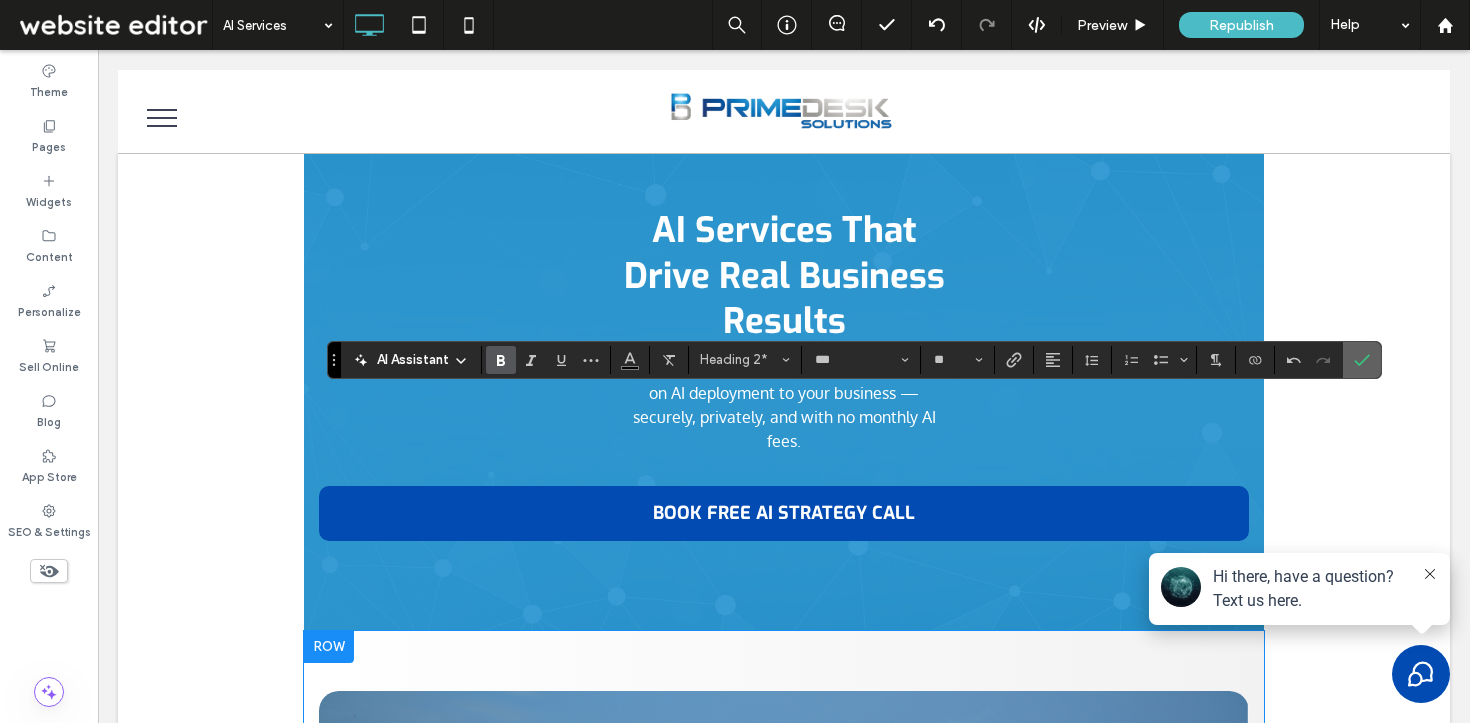 click at bounding box center (1362, 360) 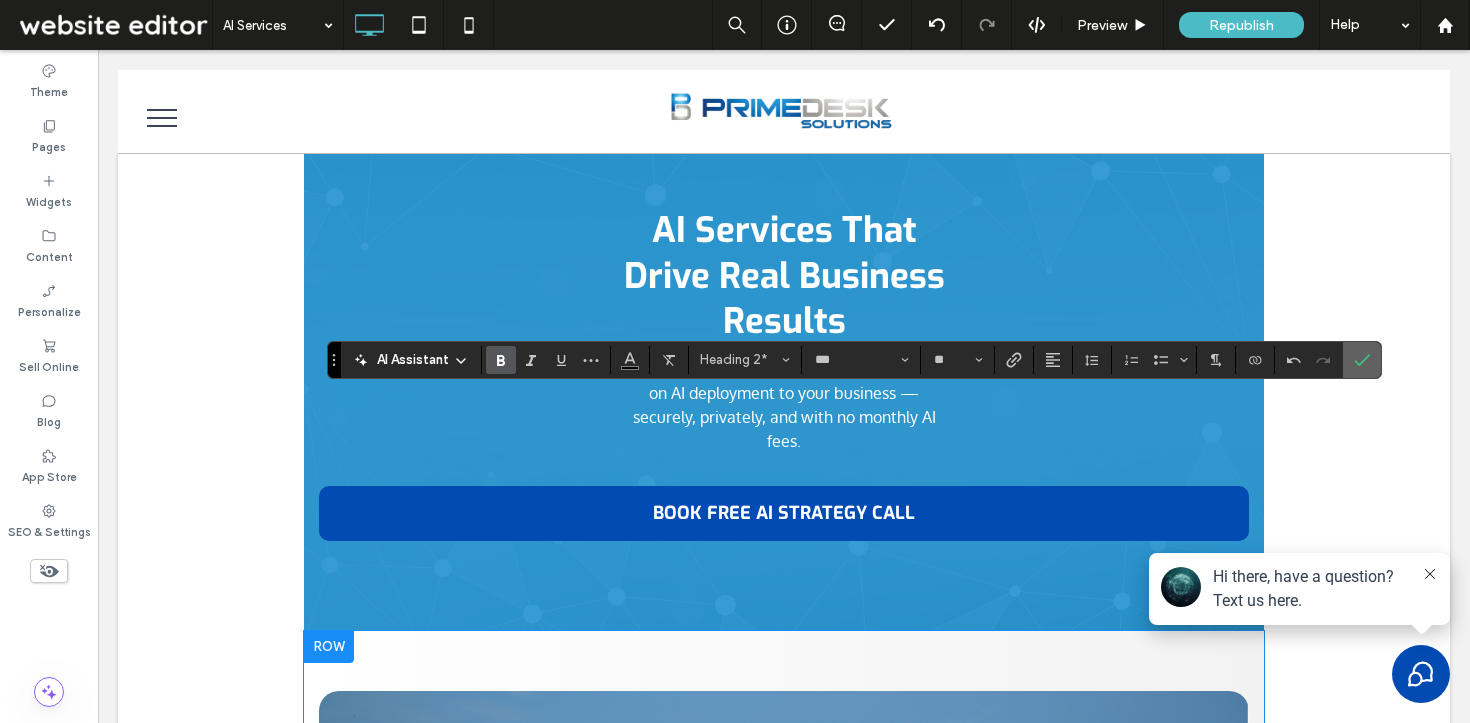 click at bounding box center [1362, 360] 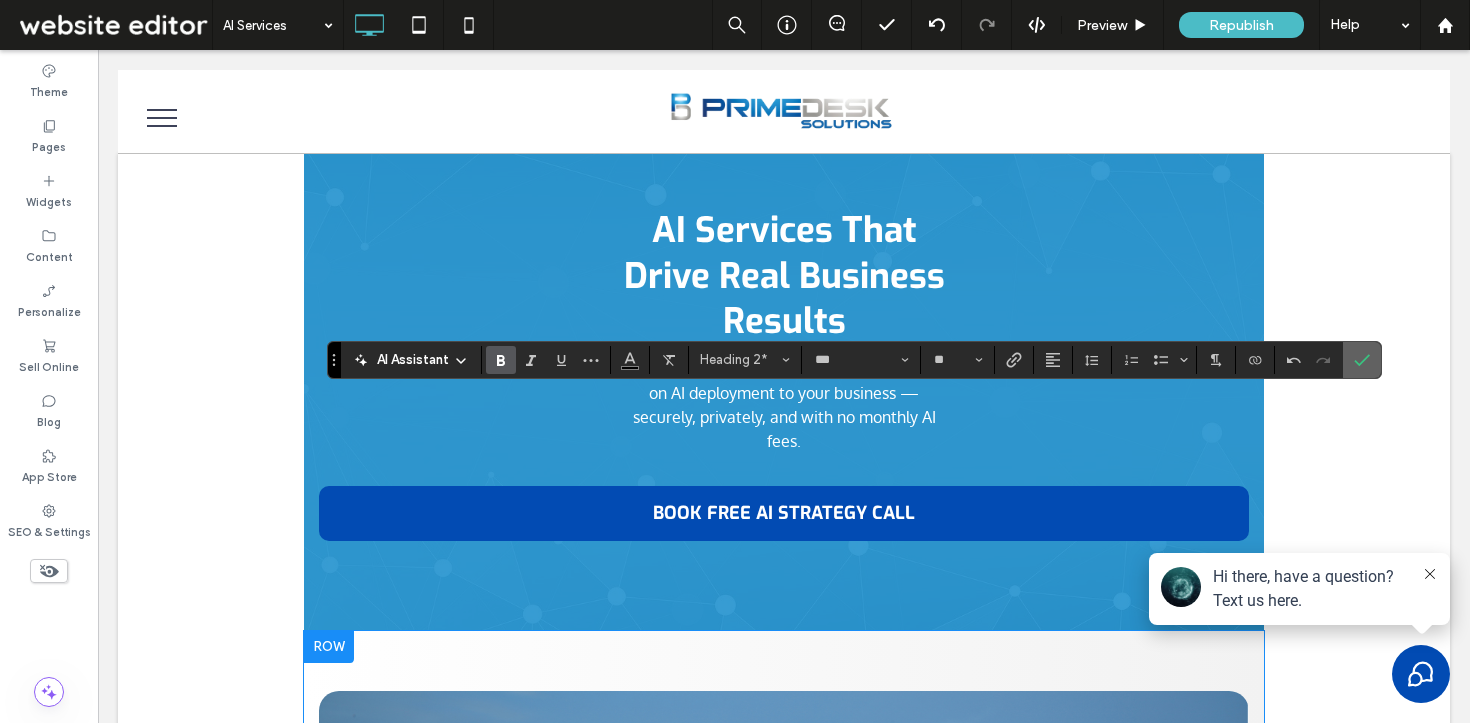 click 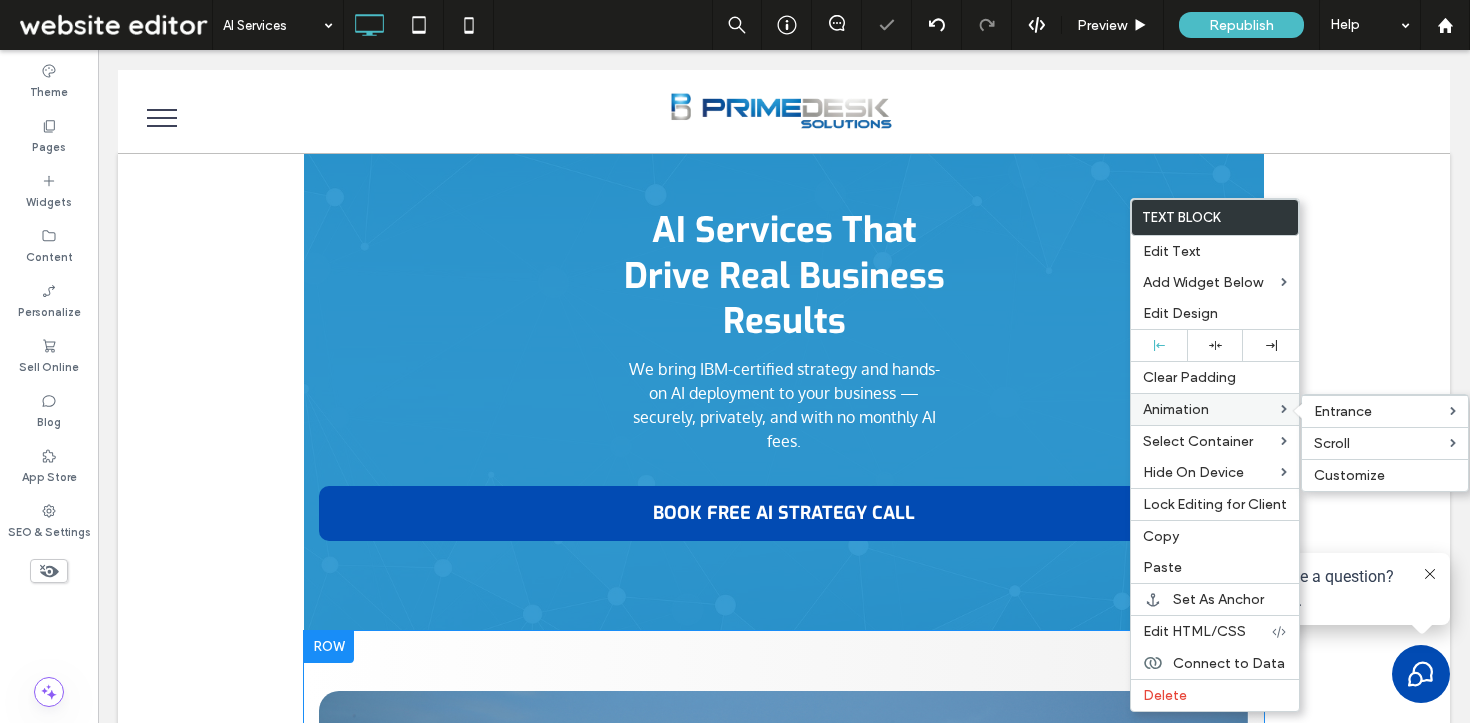 click on "Animation" at bounding box center [1176, 409] 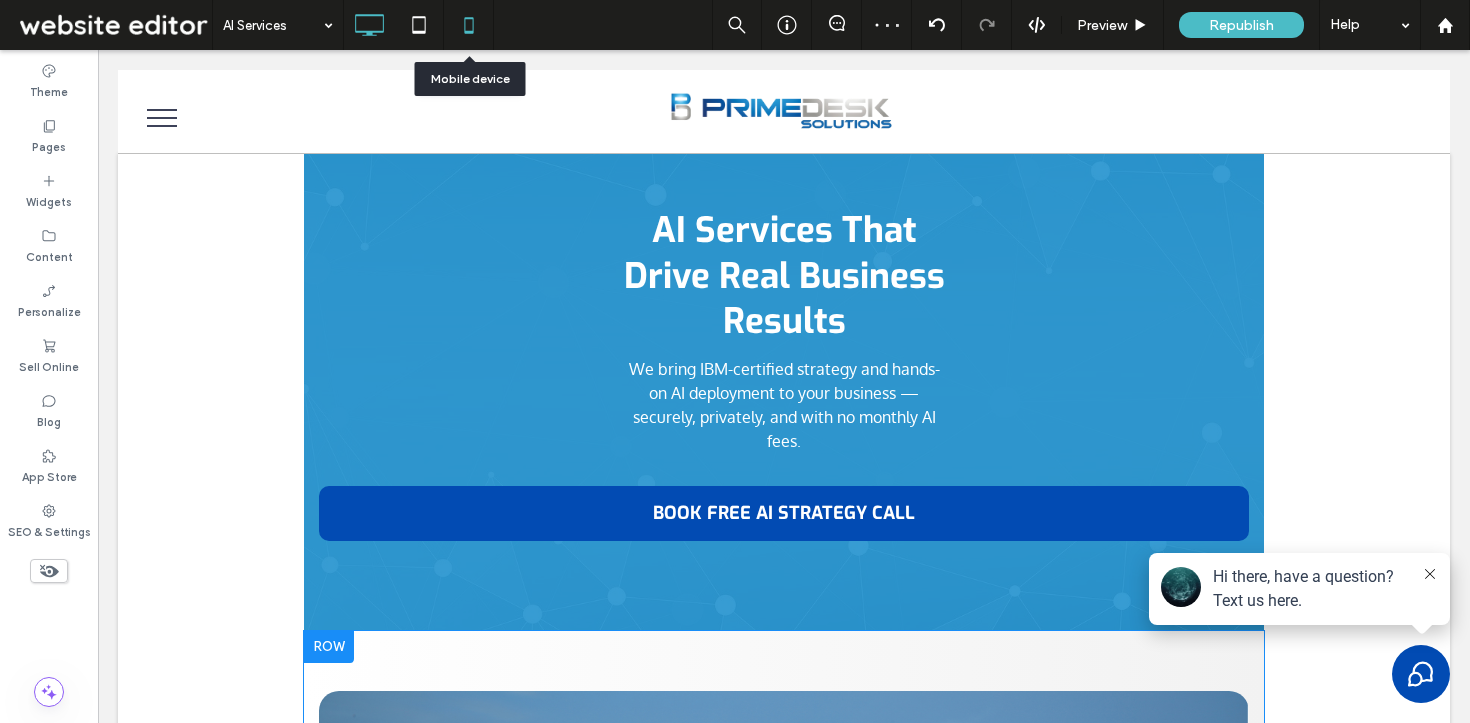 click 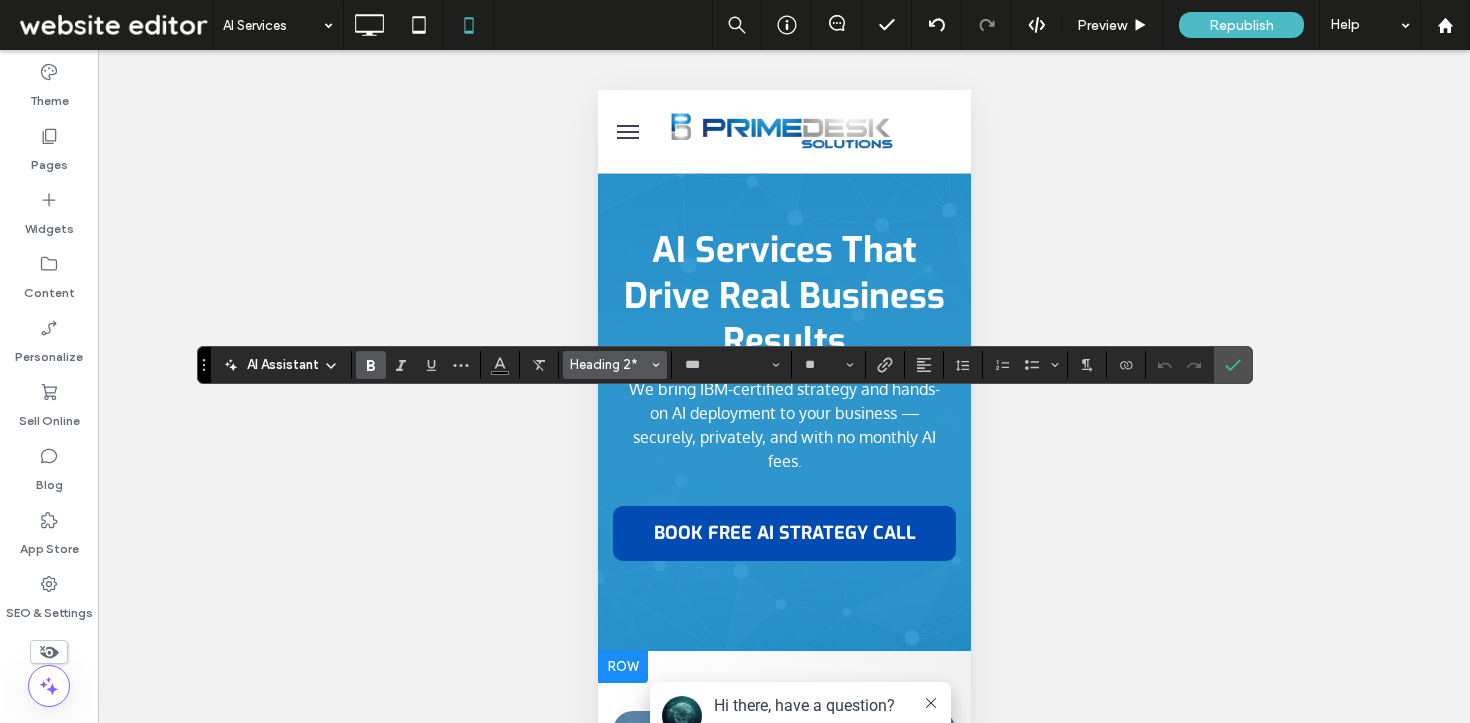 click on "Heading 2*" at bounding box center [609, 364] 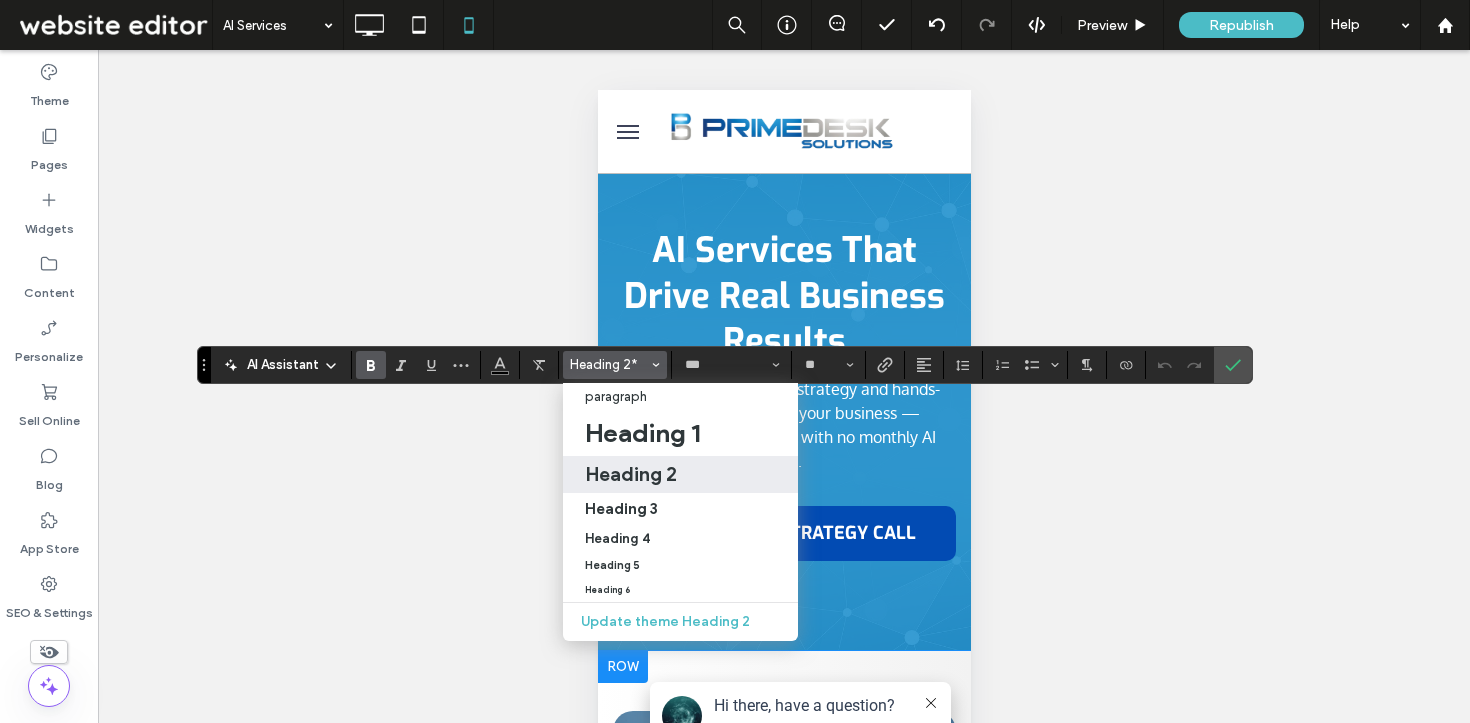 click on "Heading 2" at bounding box center (631, 474) 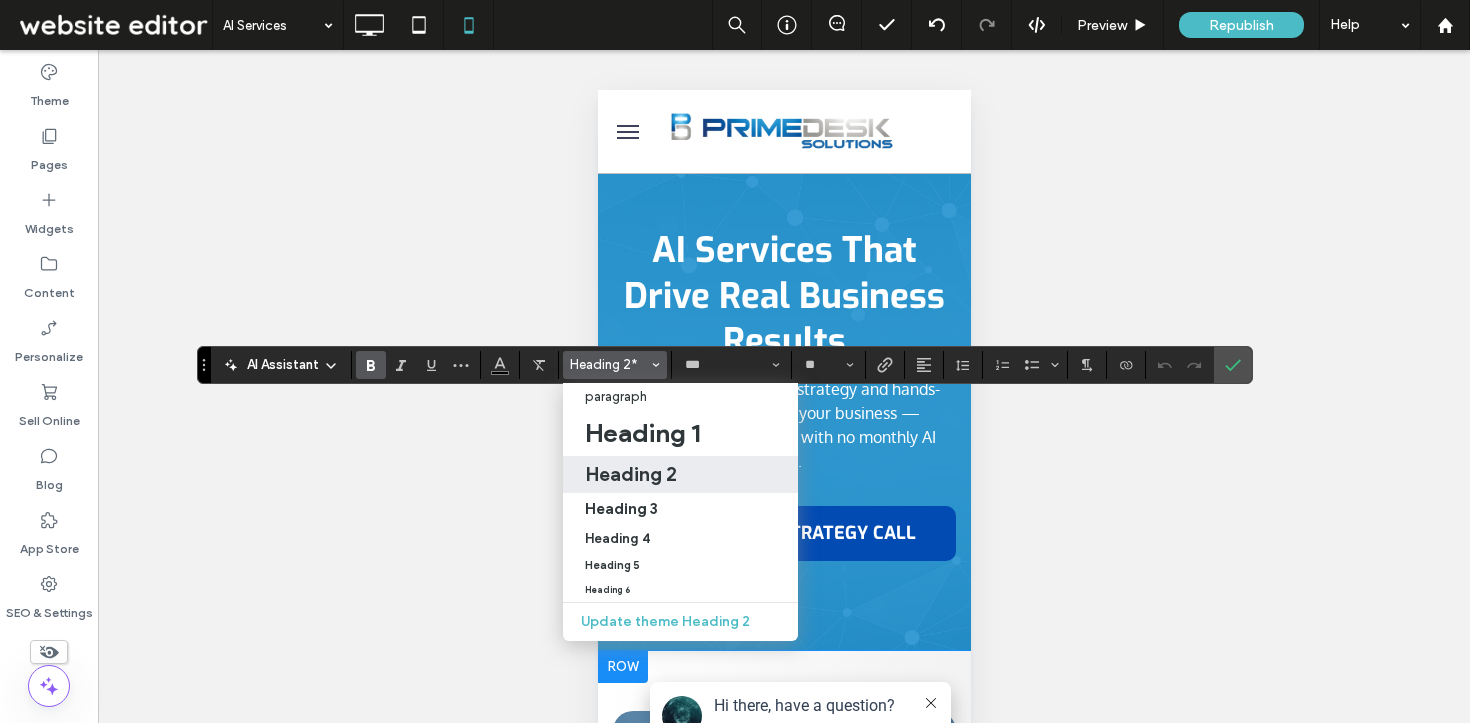 type on "**" 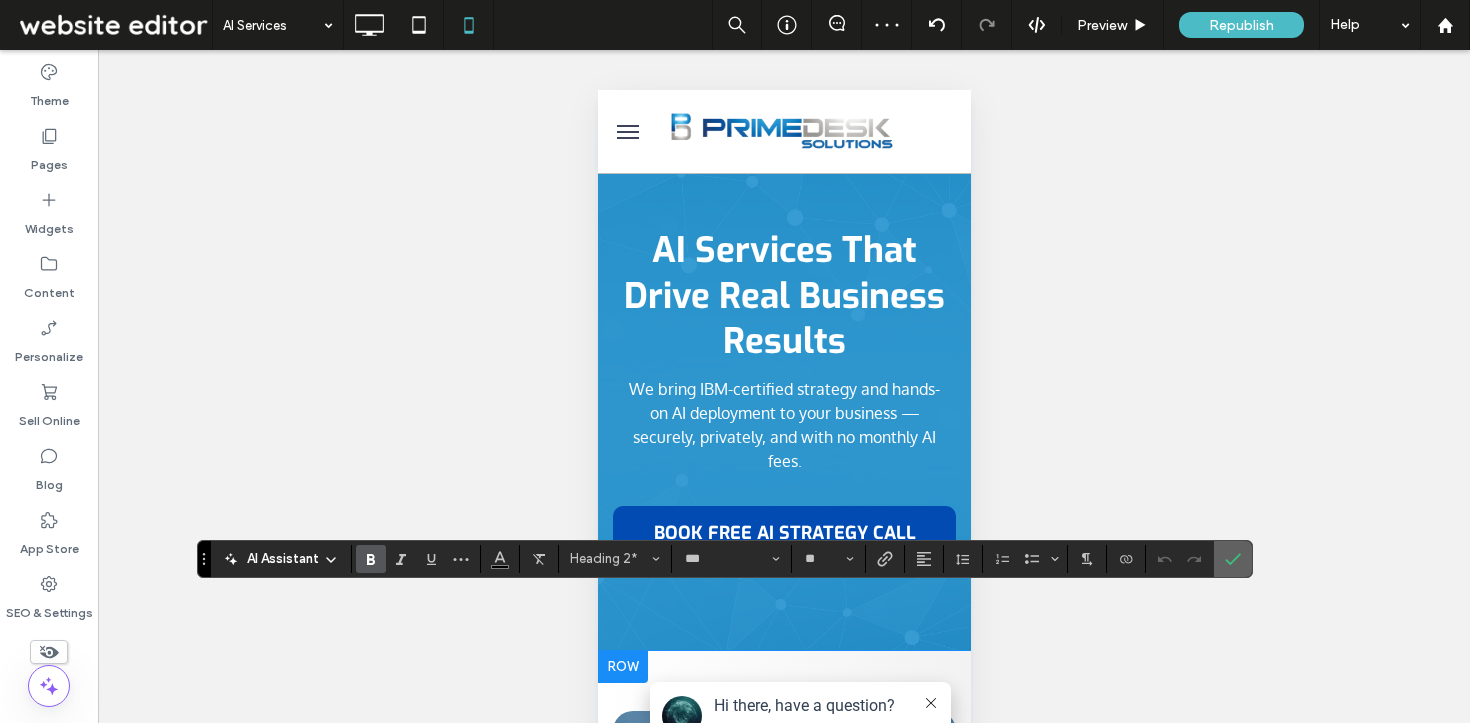 click 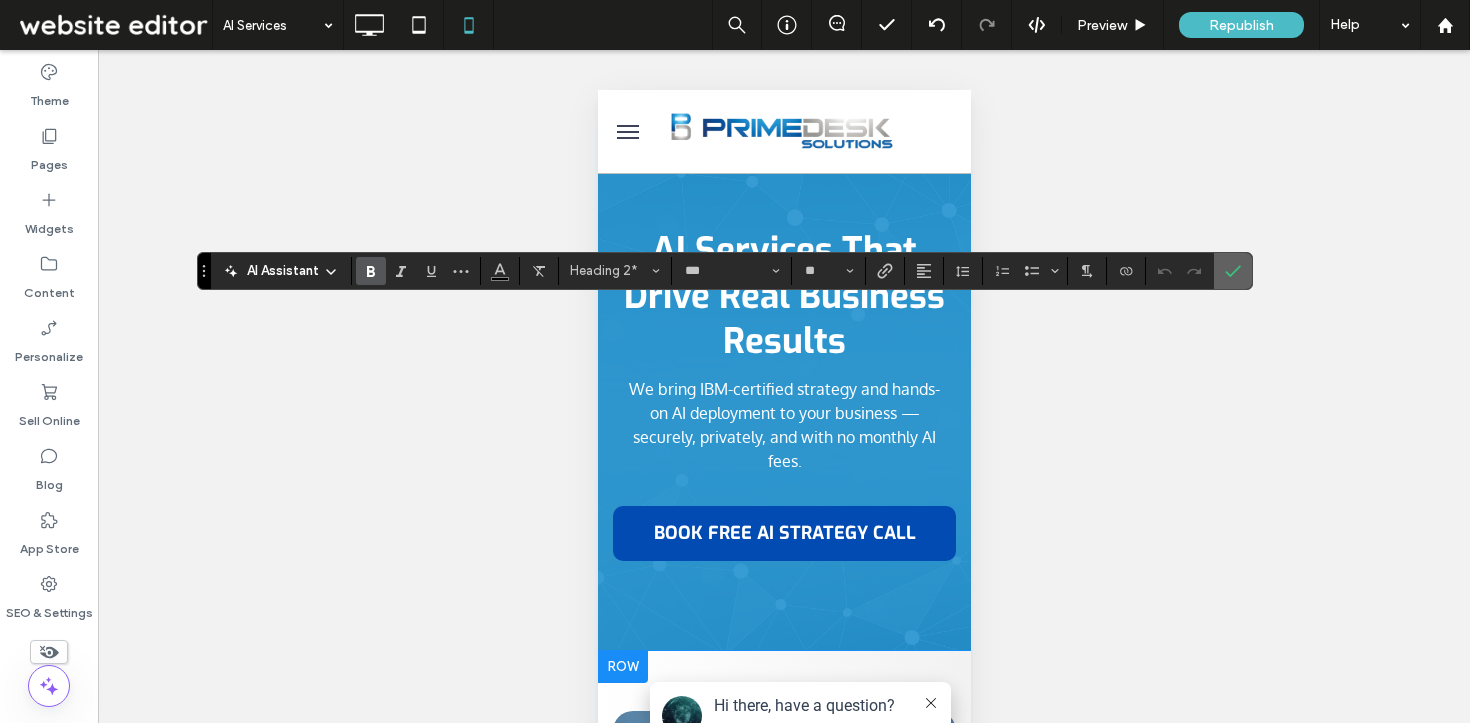 click at bounding box center [1233, 271] 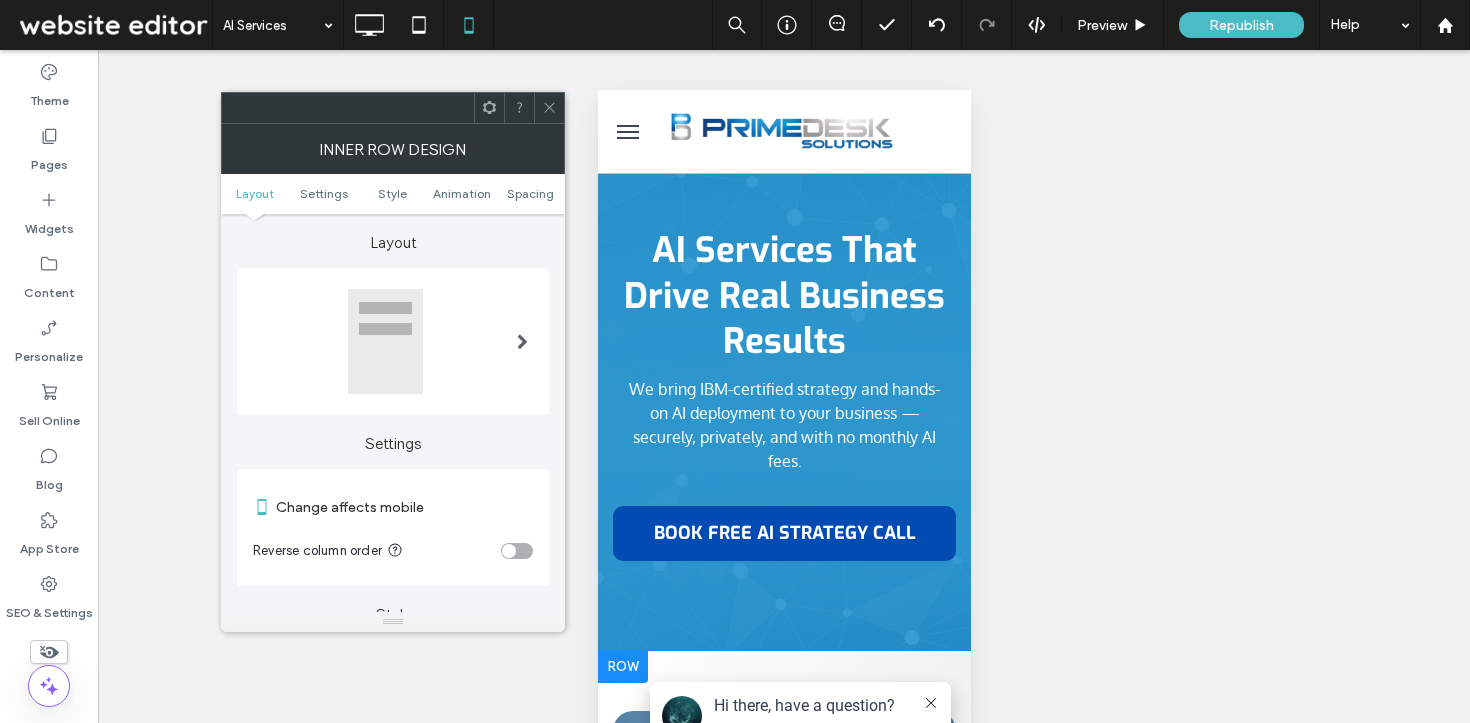 click on "Layout Settings Style Animation Spacing" at bounding box center [393, 194] 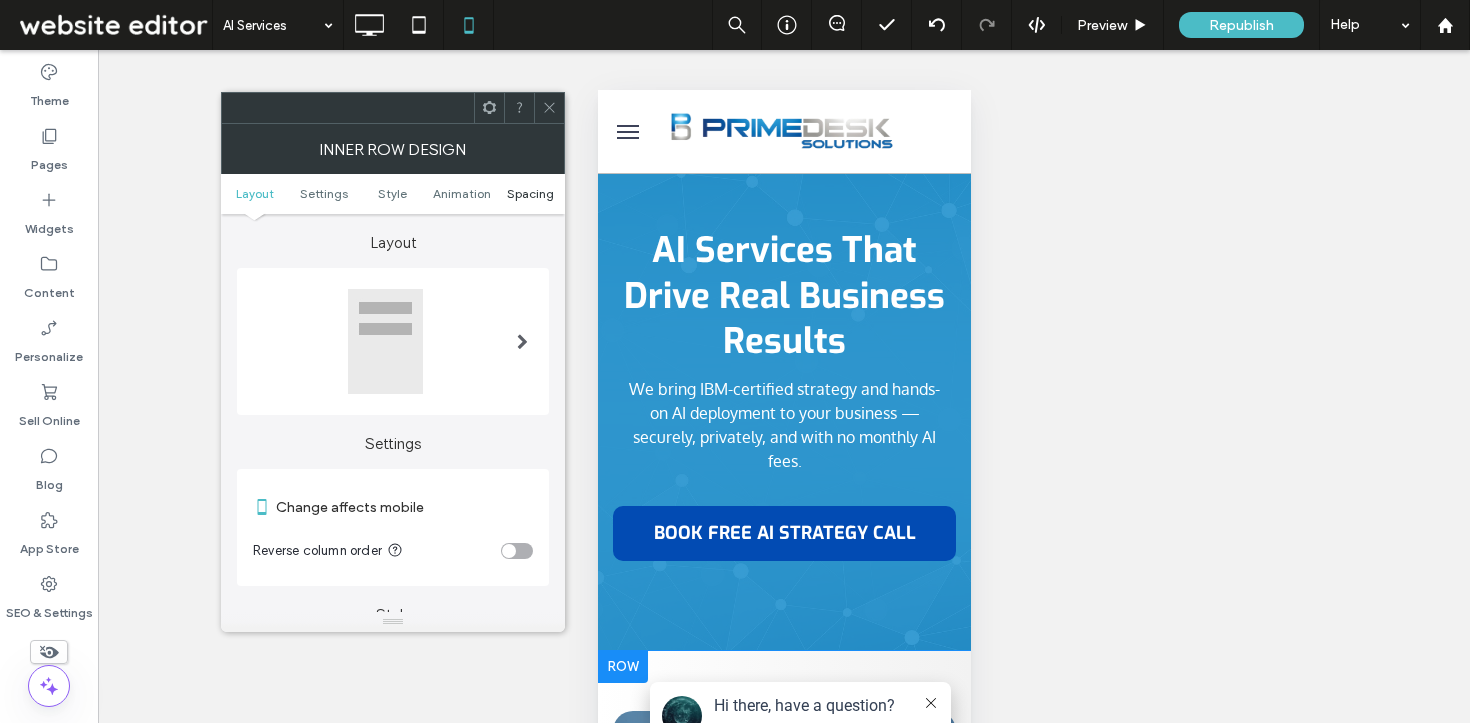 click on "Spacing" at bounding box center [530, 193] 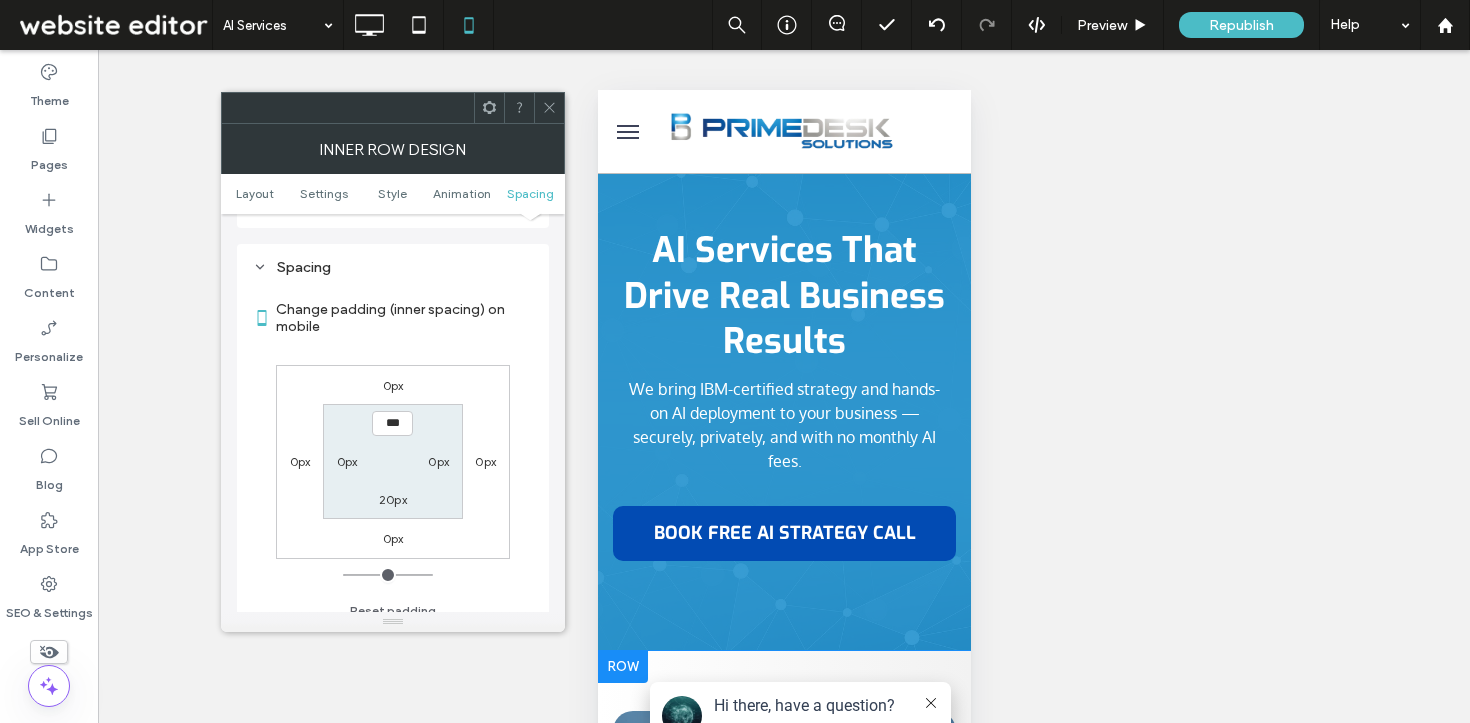 scroll, scrollTop: 843, scrollLeft: 0, axis: vertical 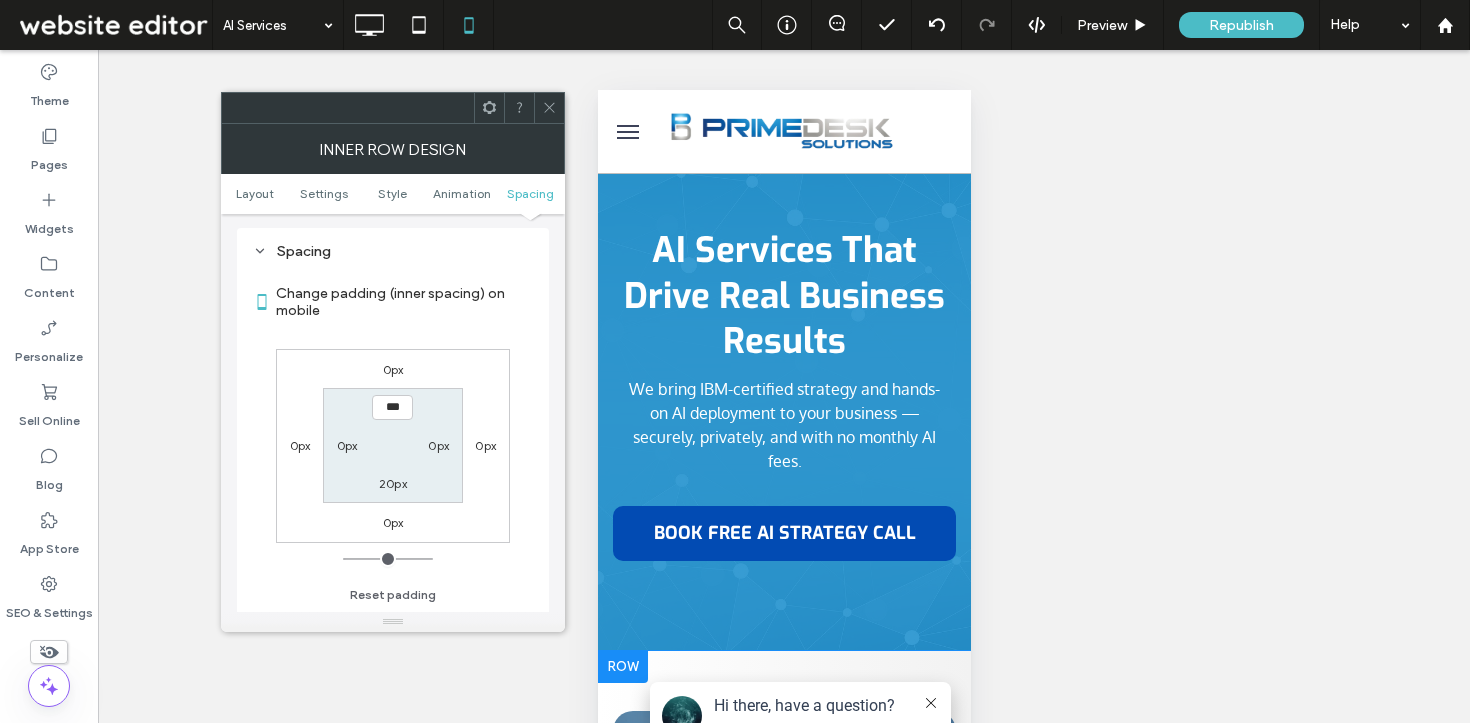 click on "20px" at bounding box center [393, 483] 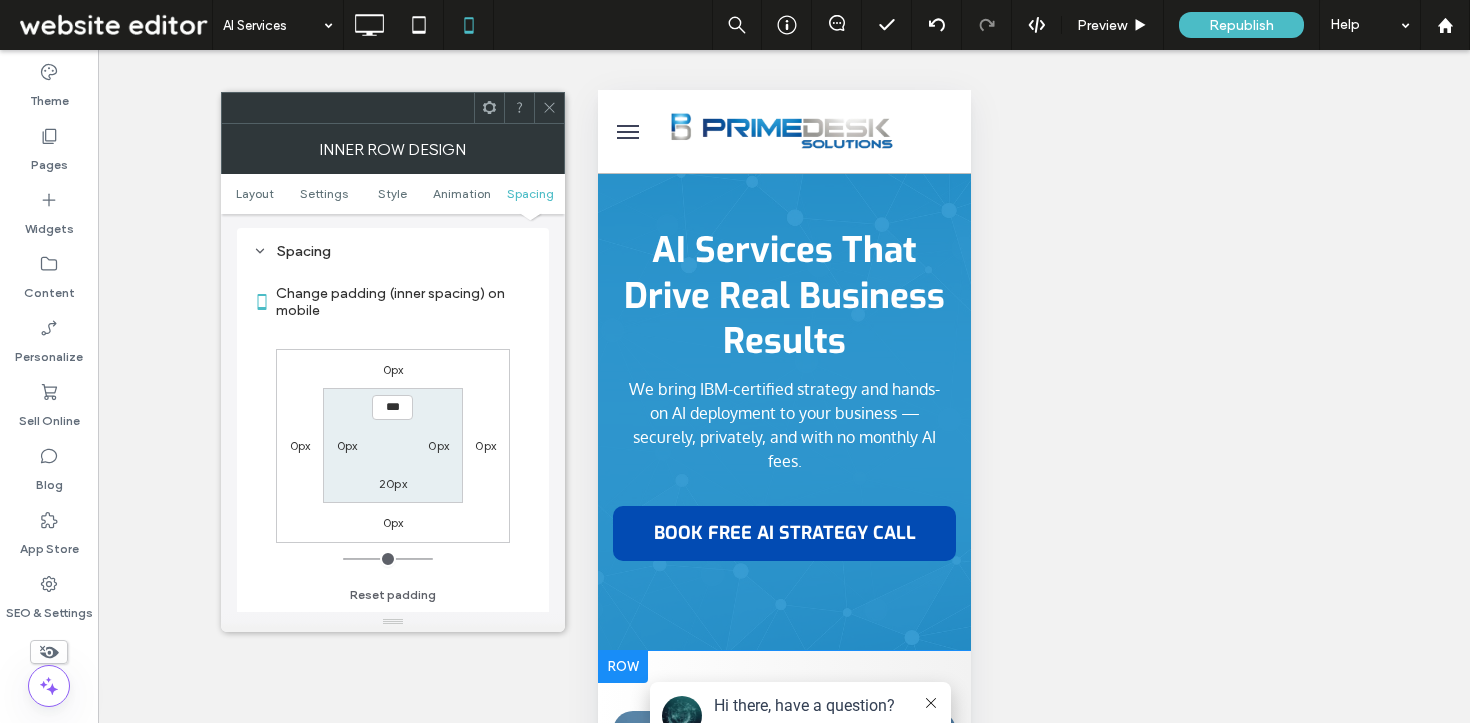 type on "**" 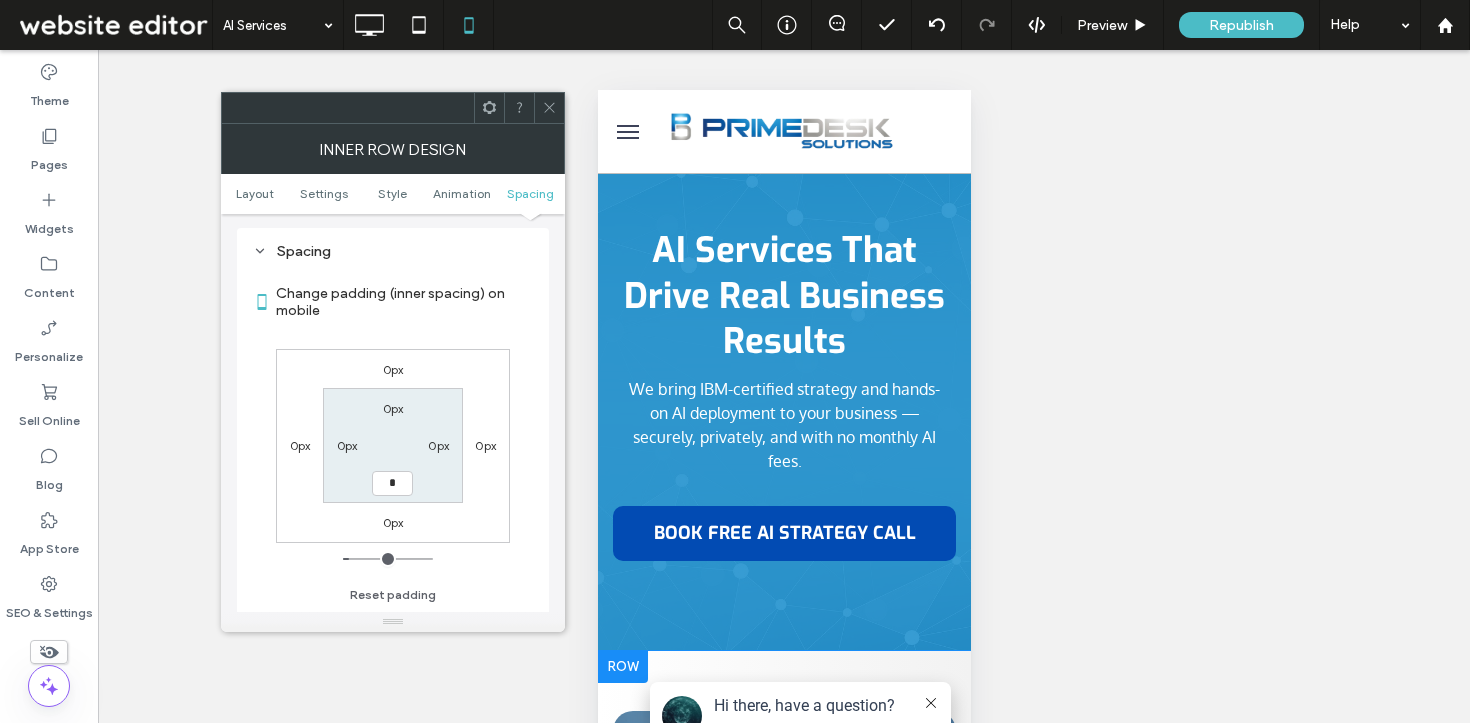 type on "*" 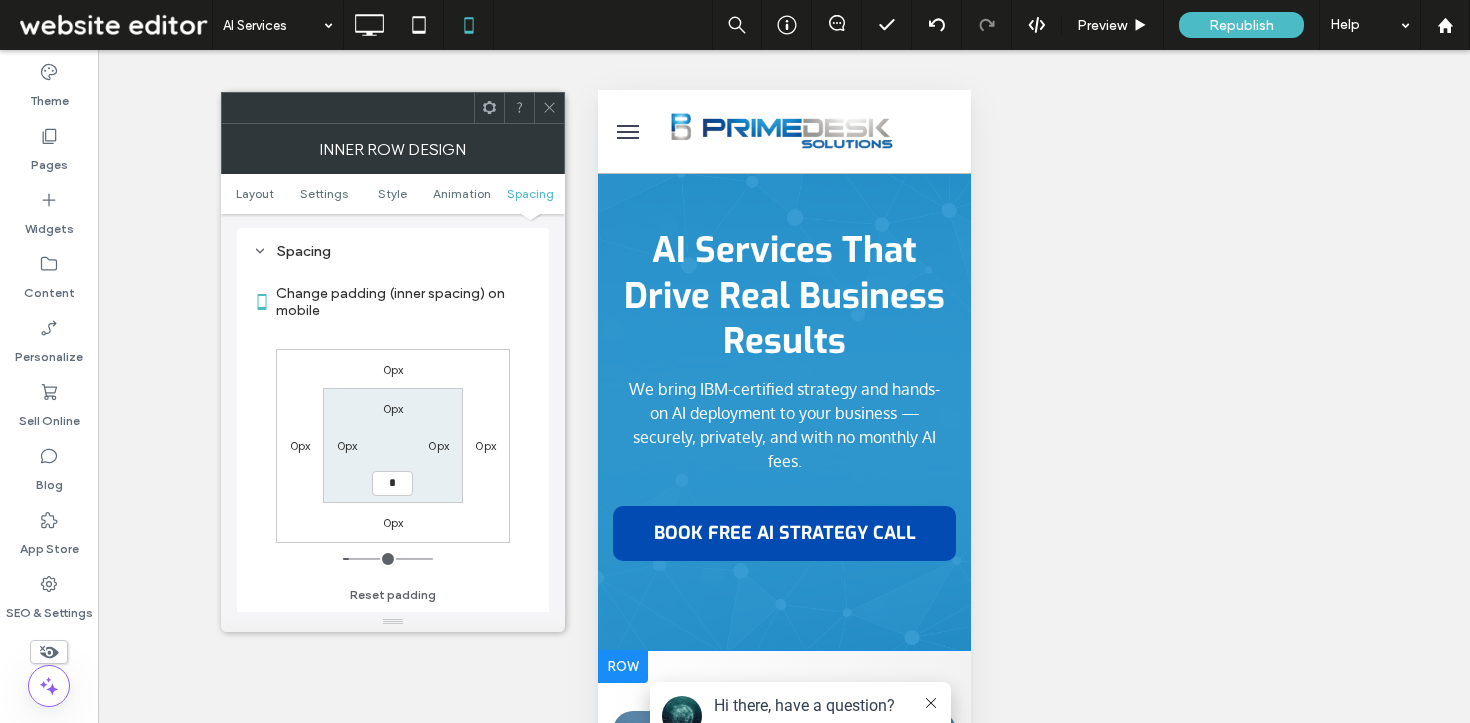 type on "*" 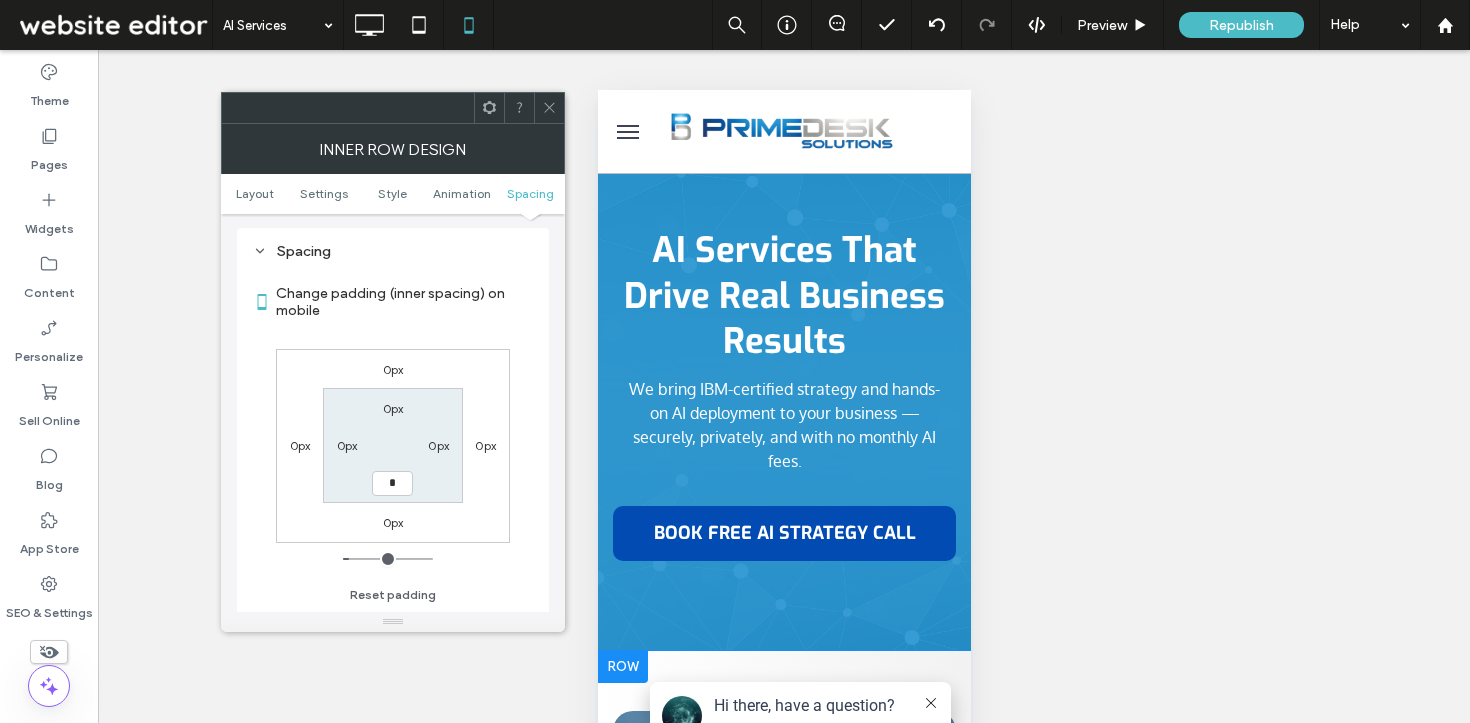type on "***" 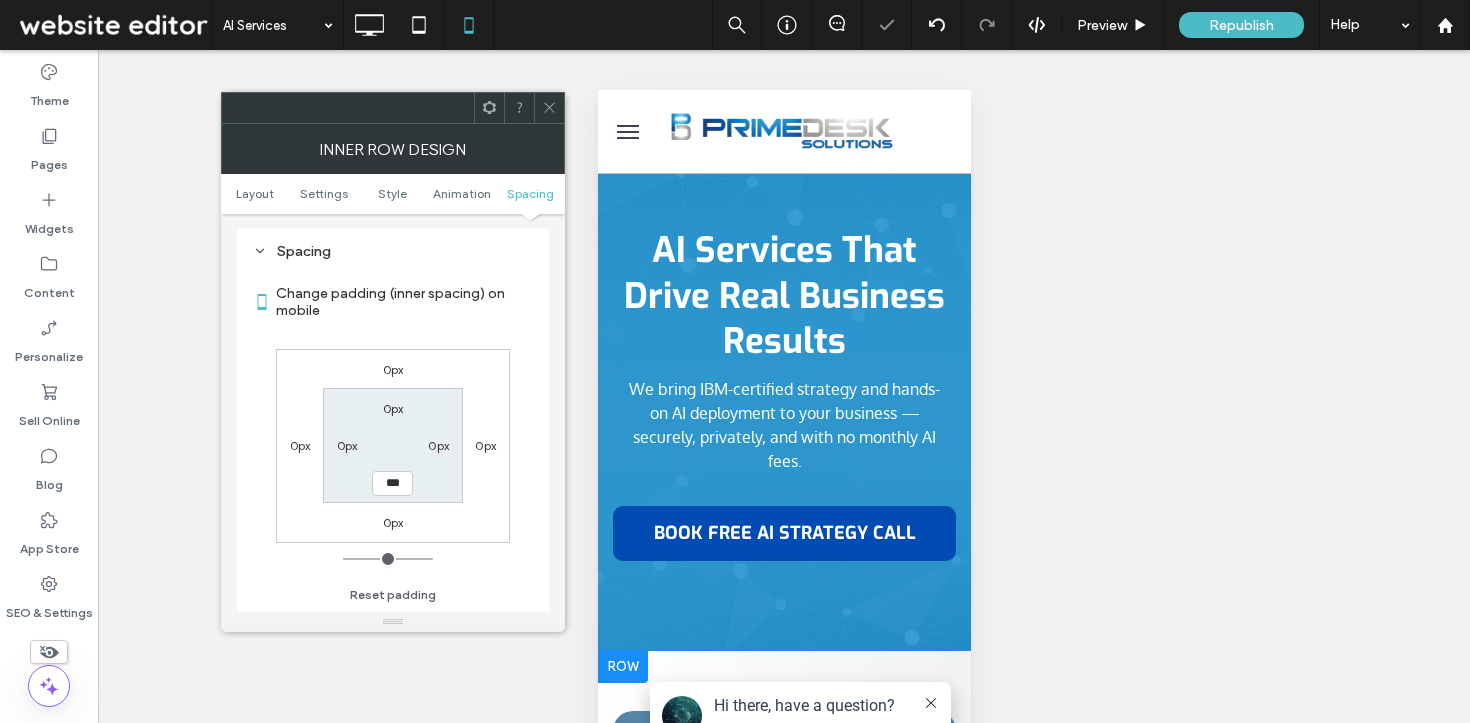 click at bounding box center [549, 108] 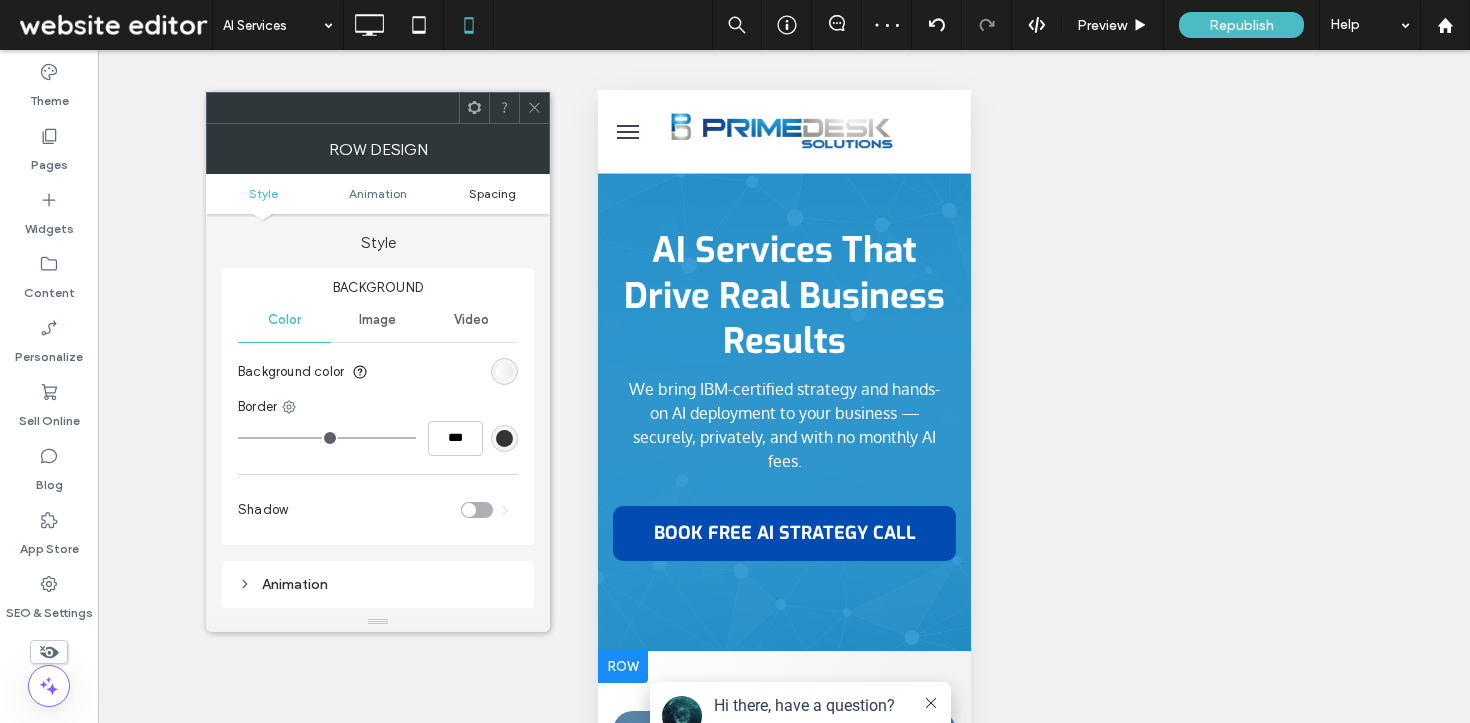 click on "Spacing" at bounding box center [492, 193] 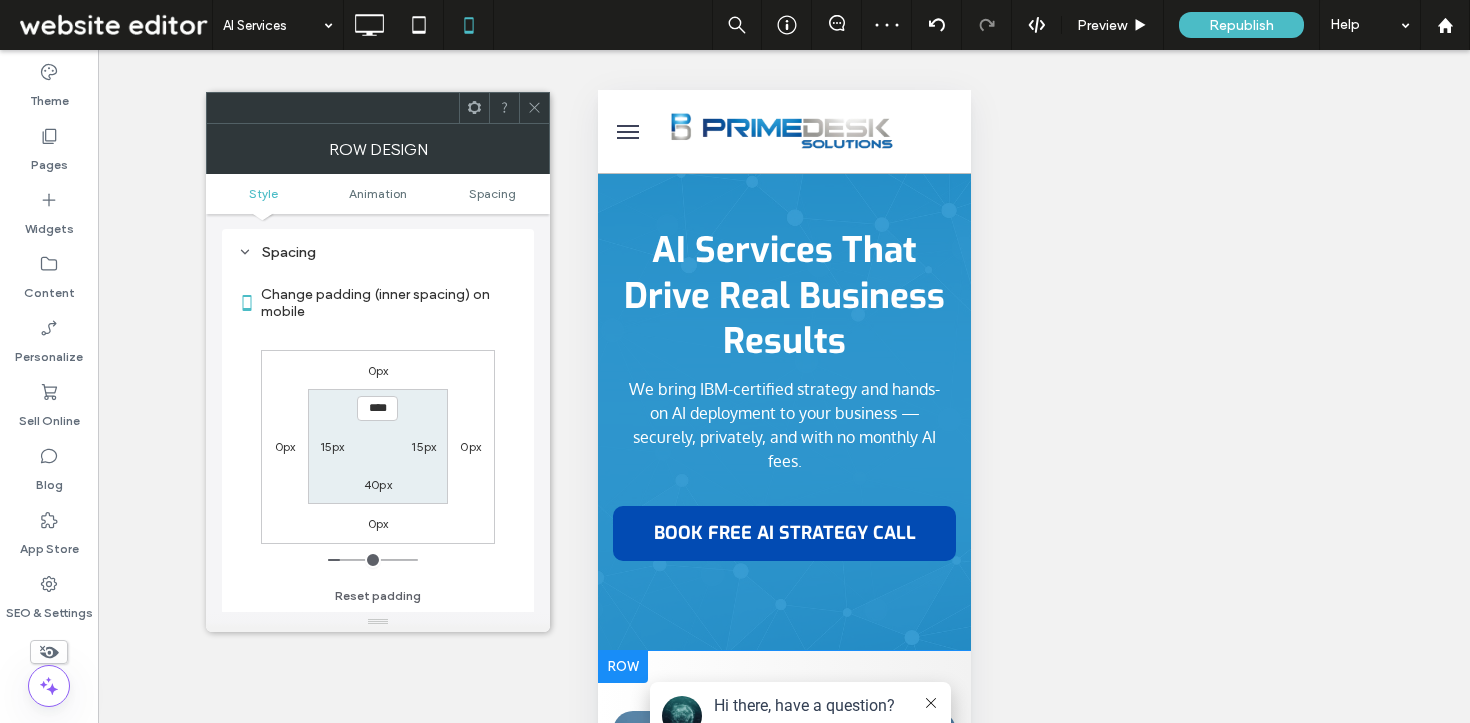 scroll, scrollTop: 395, scrollLeft: 0, axis: vertical 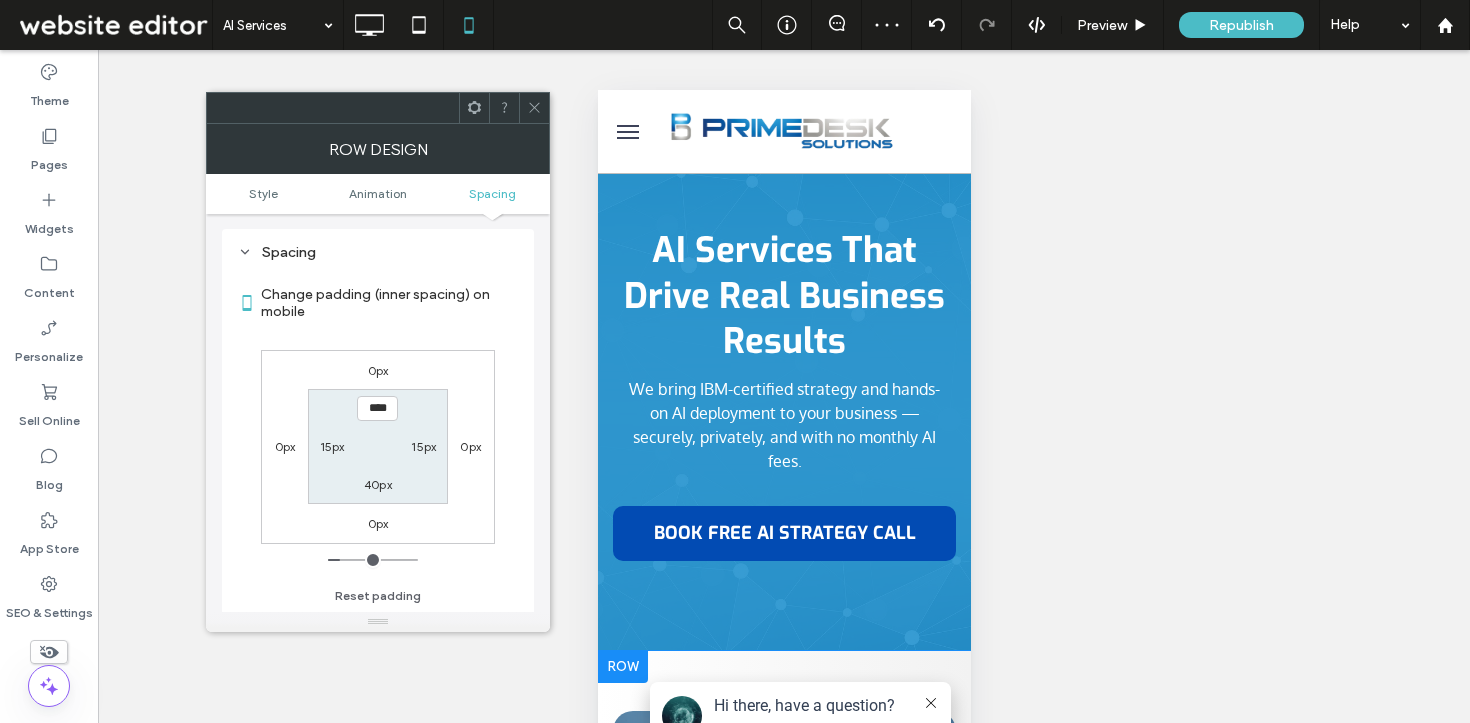 click on "40px" at bounding box center [378, 484] 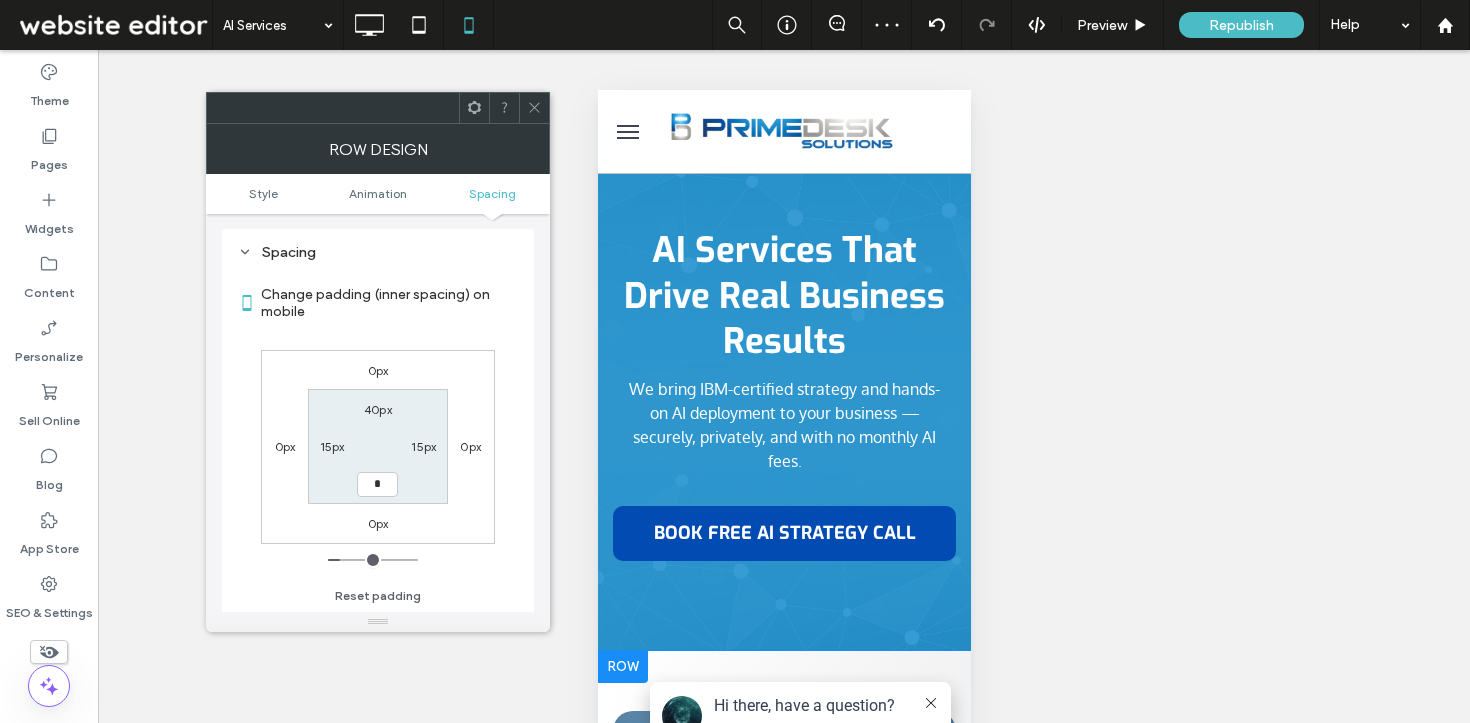 type on "*" 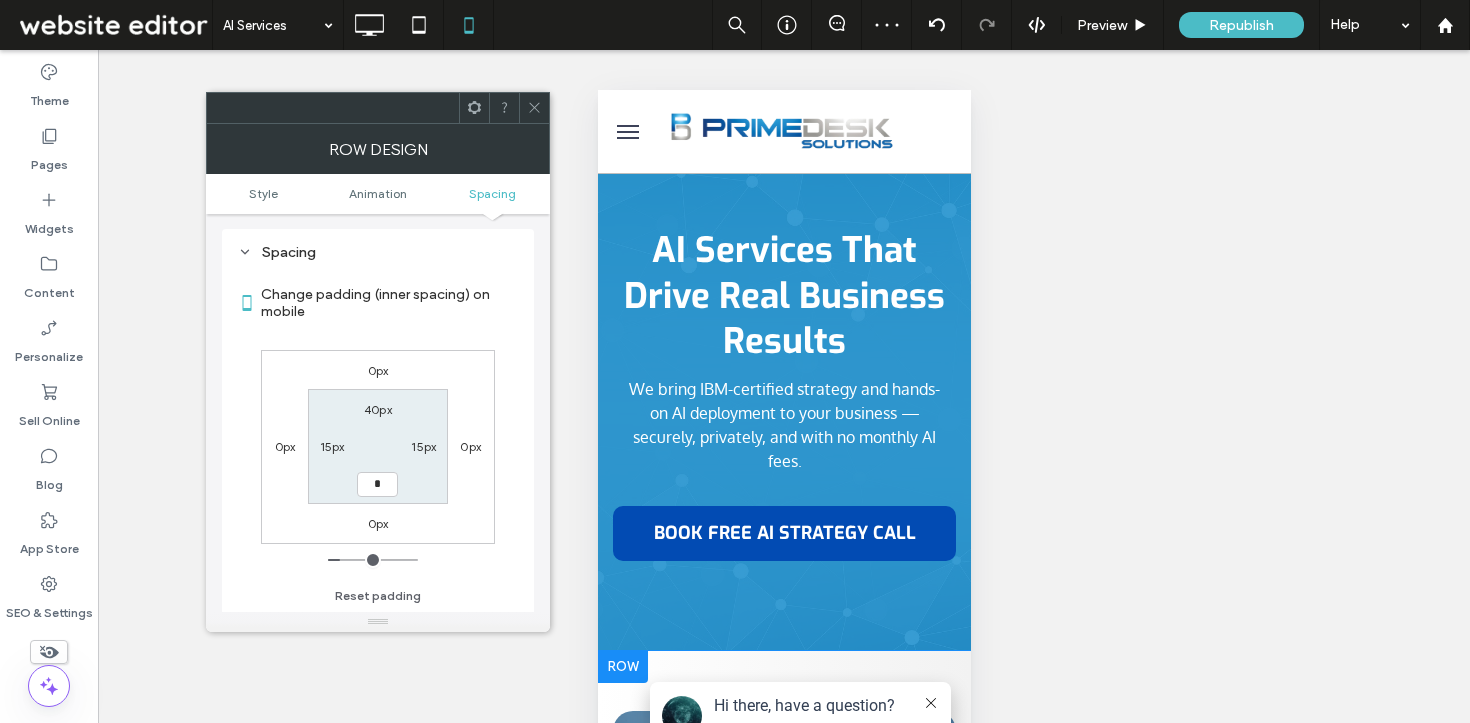 type on "*" 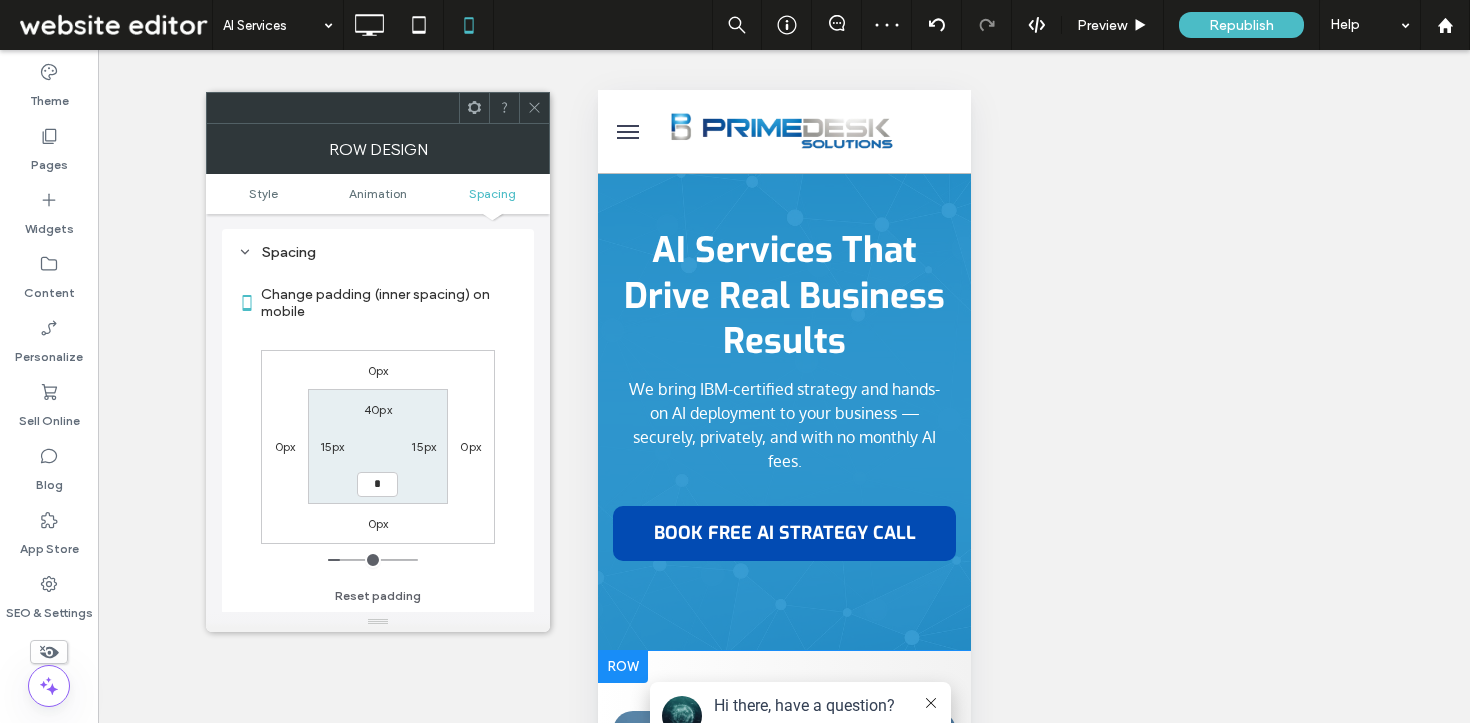 type on "***" 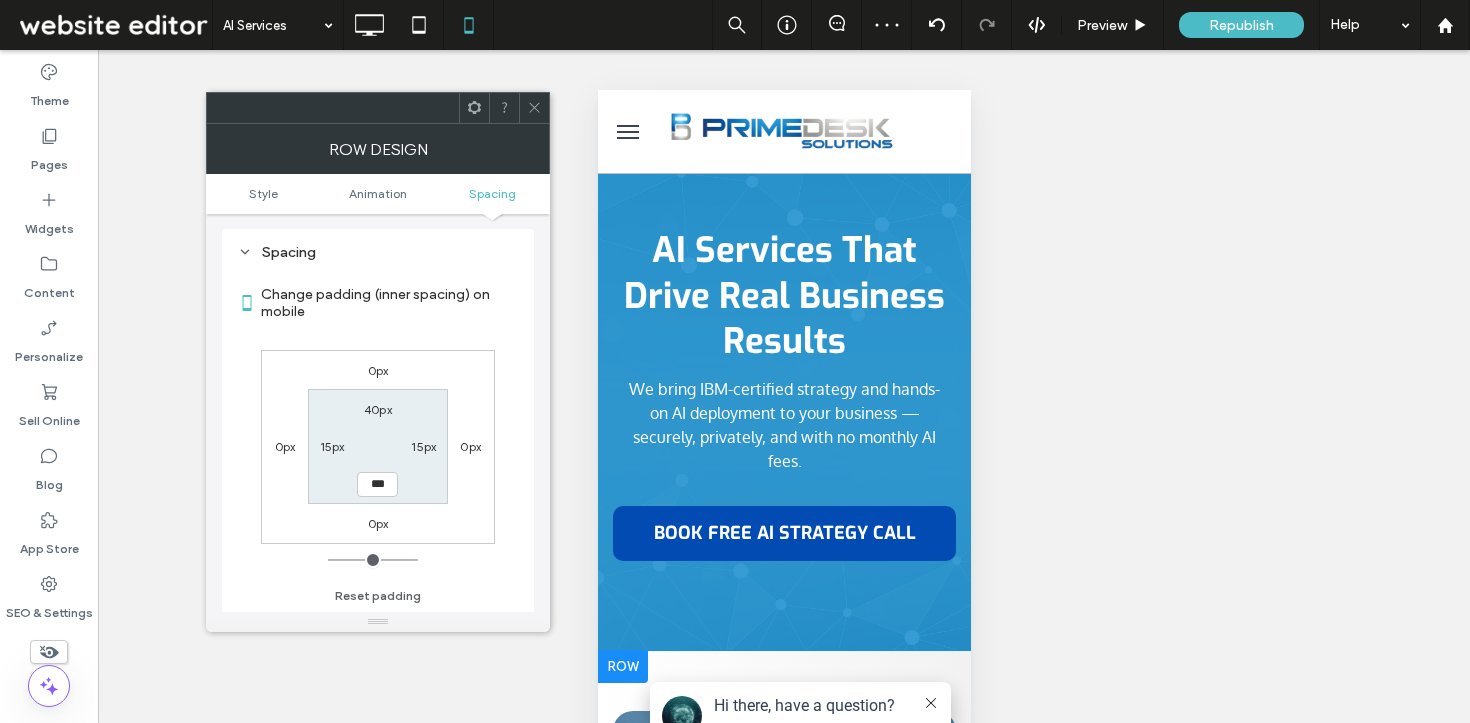 click 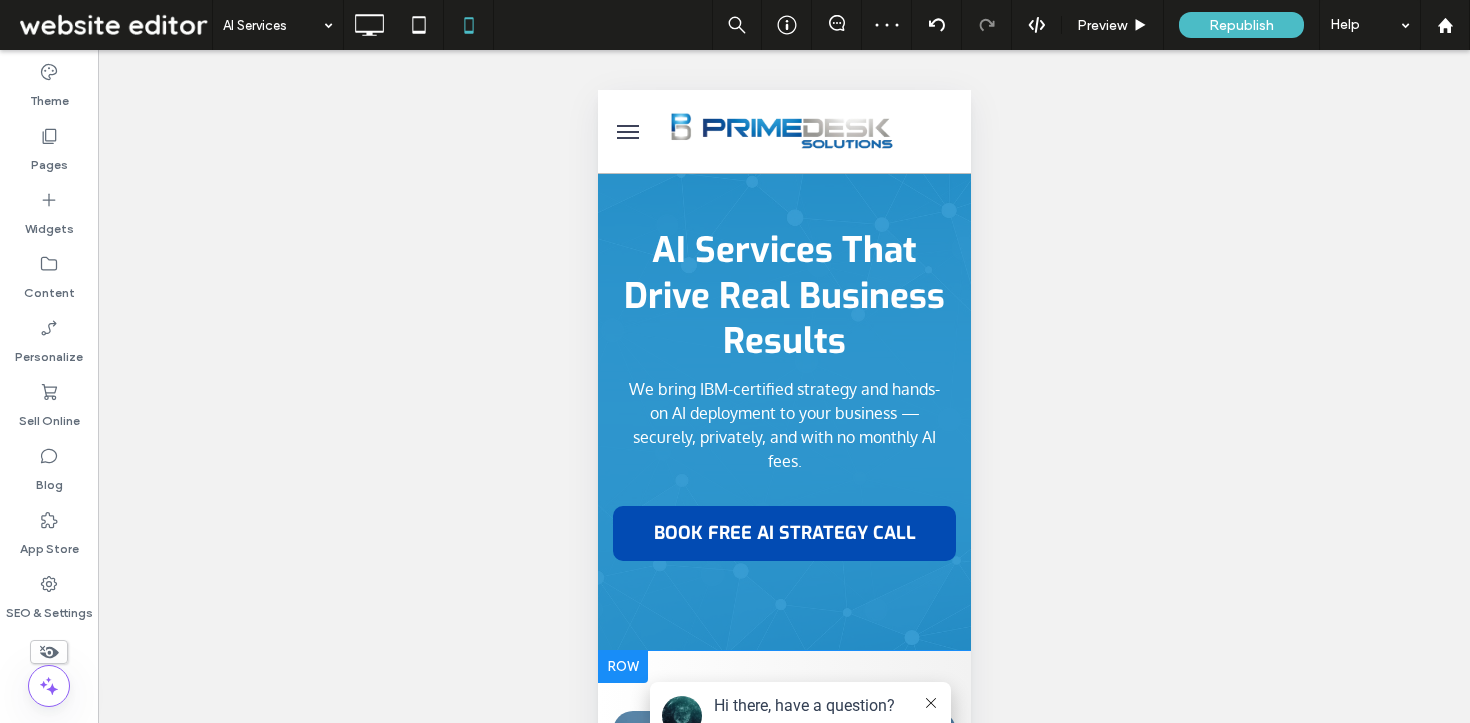 scroll, scrollTop: 104, scrollLeft: 0, axis: vertical 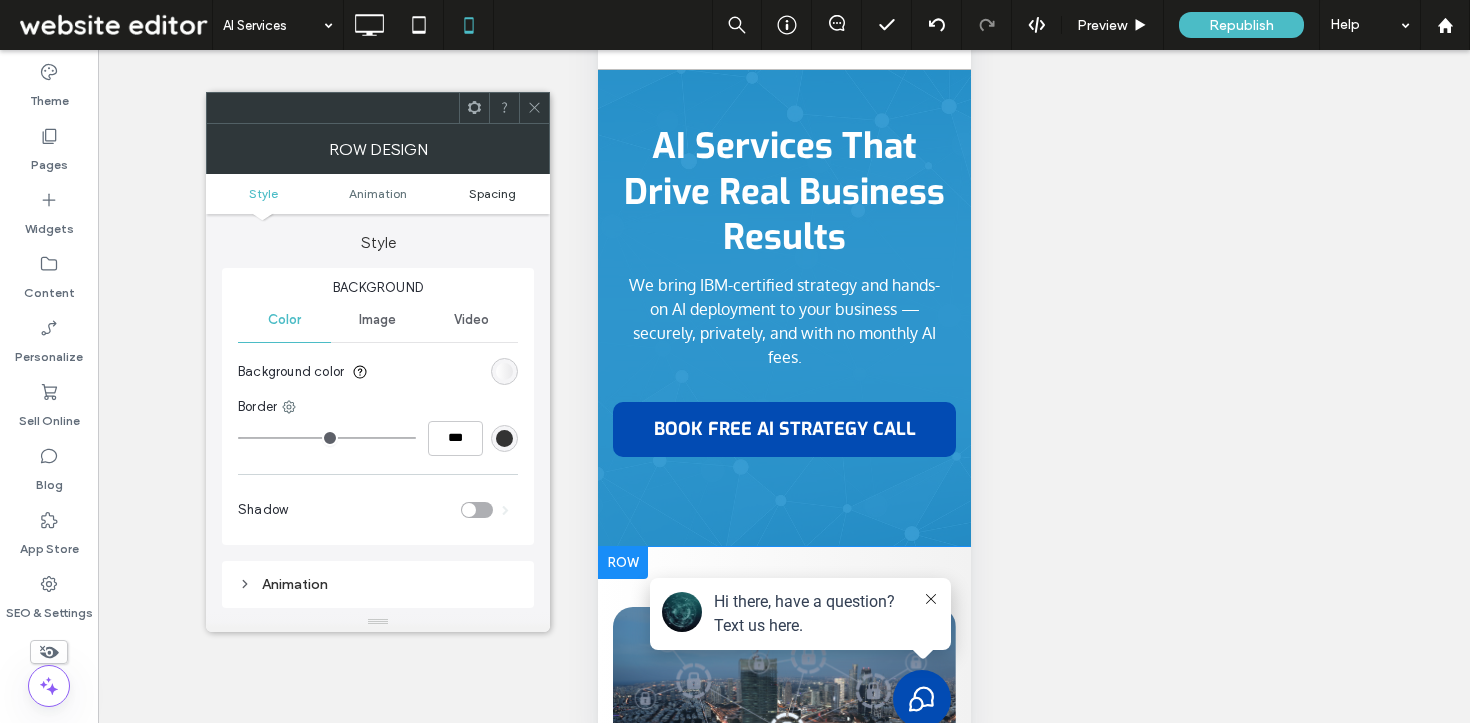 click on "Spacing" at bounding box center [492, 193] 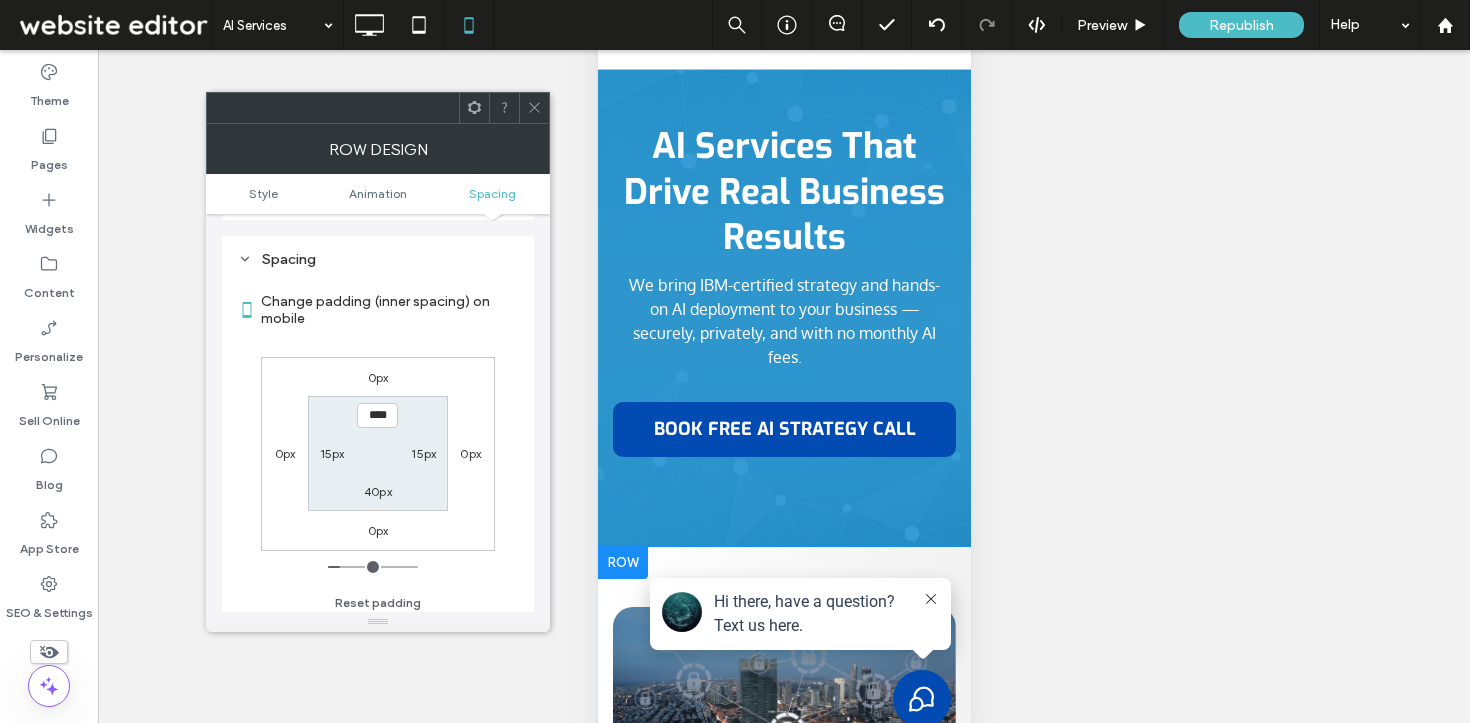 scroll, scrollTop: 395, scrollLeft: 0, axis: vertical 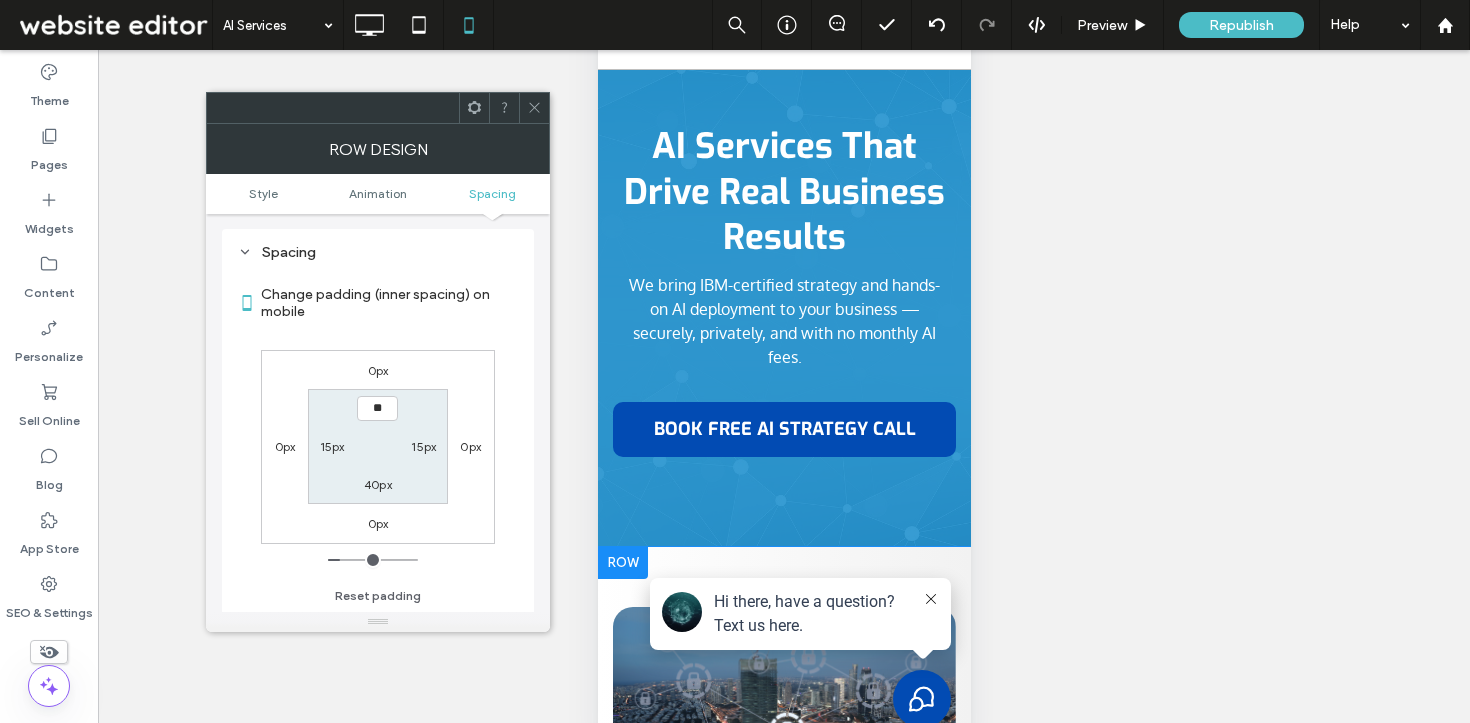 type on "****" 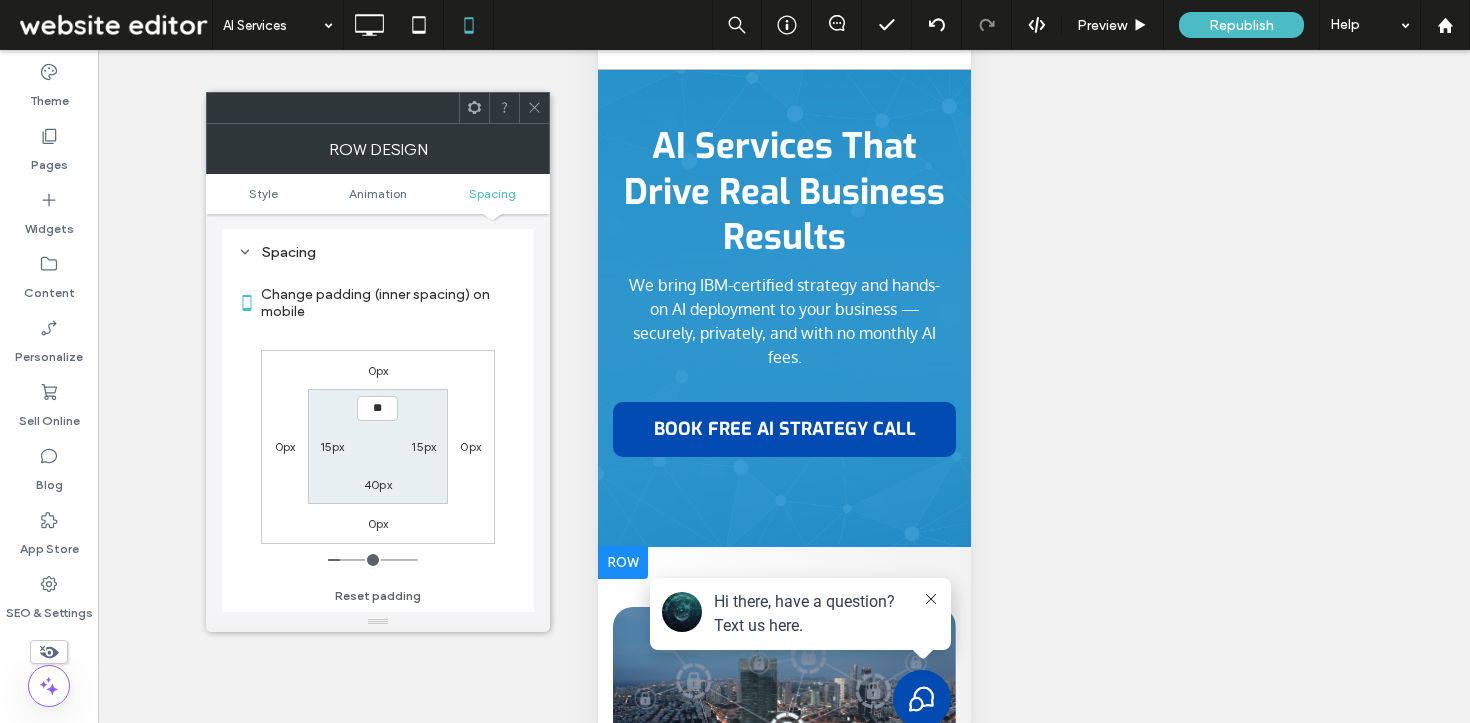type on "**" 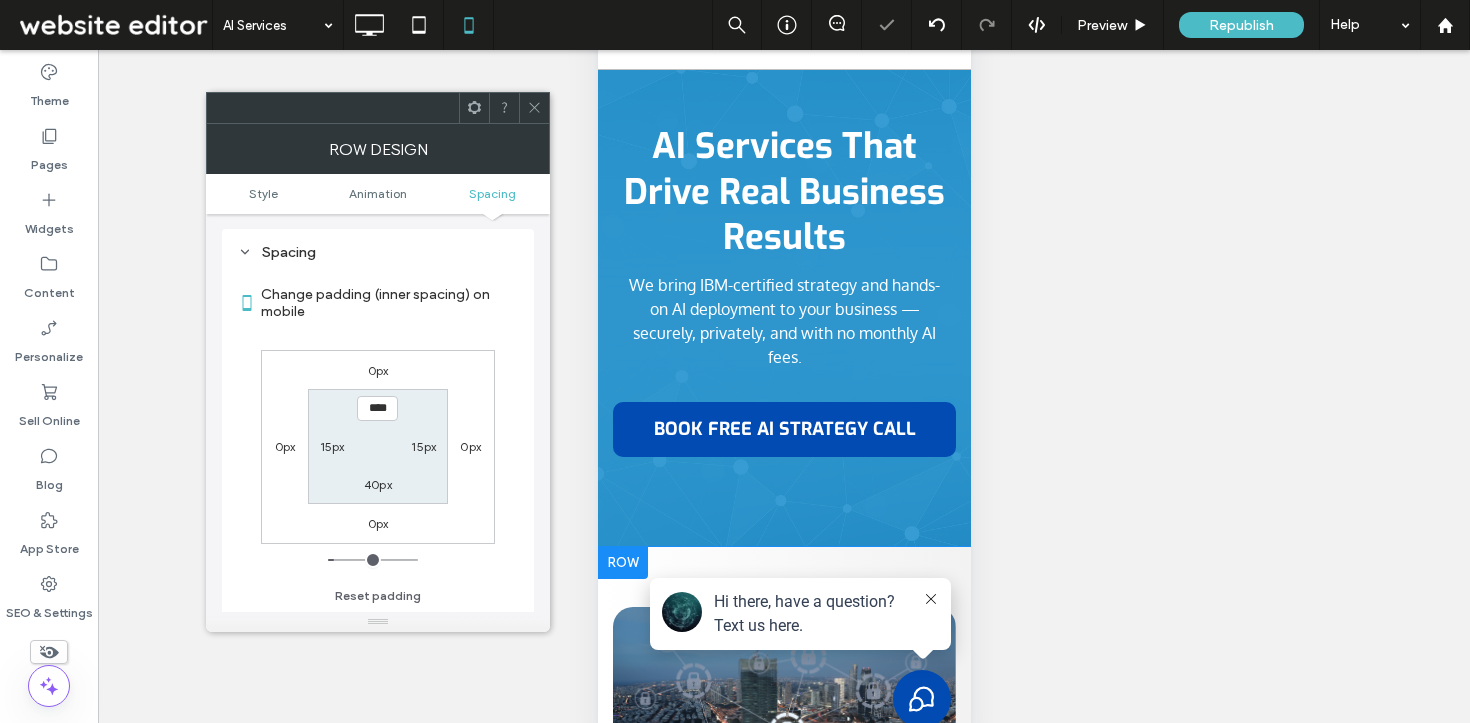 click 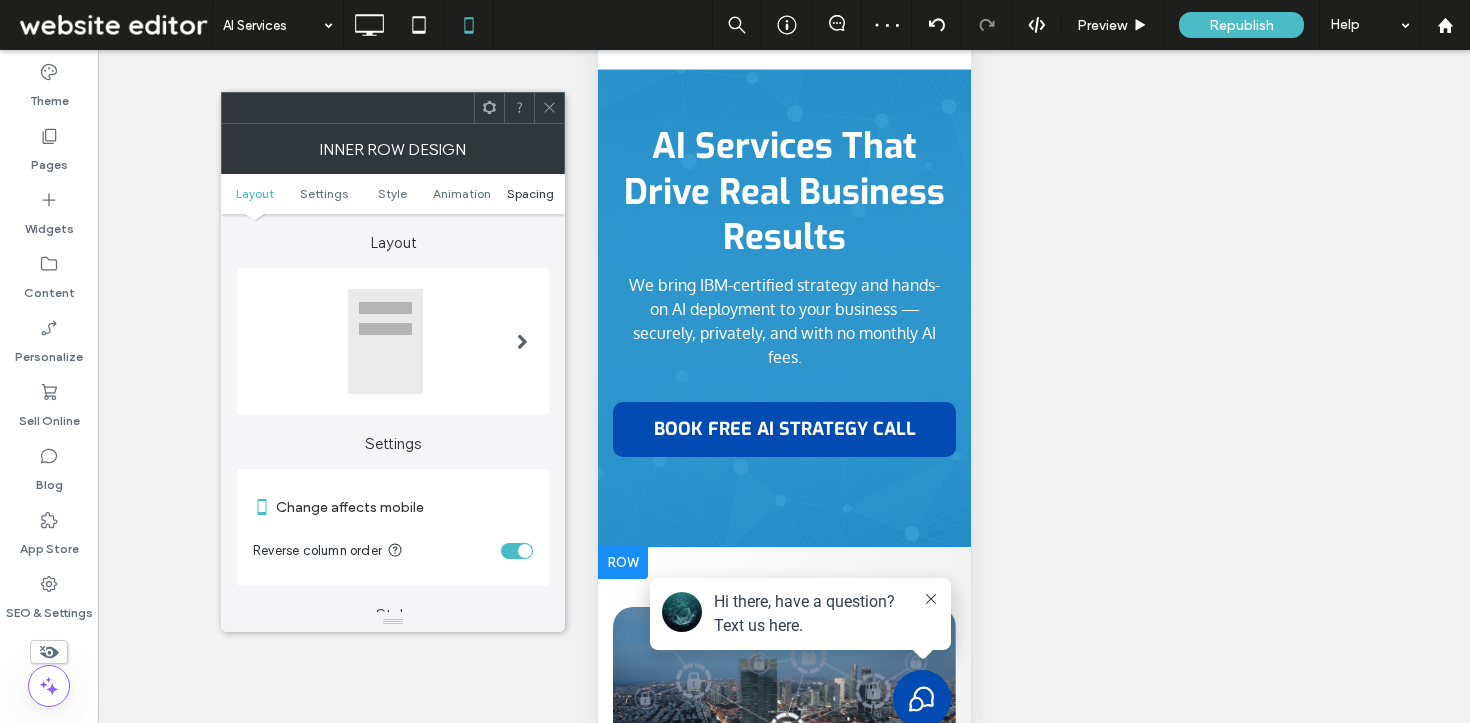 click on "Spacing" at bounding box center (530, 193) 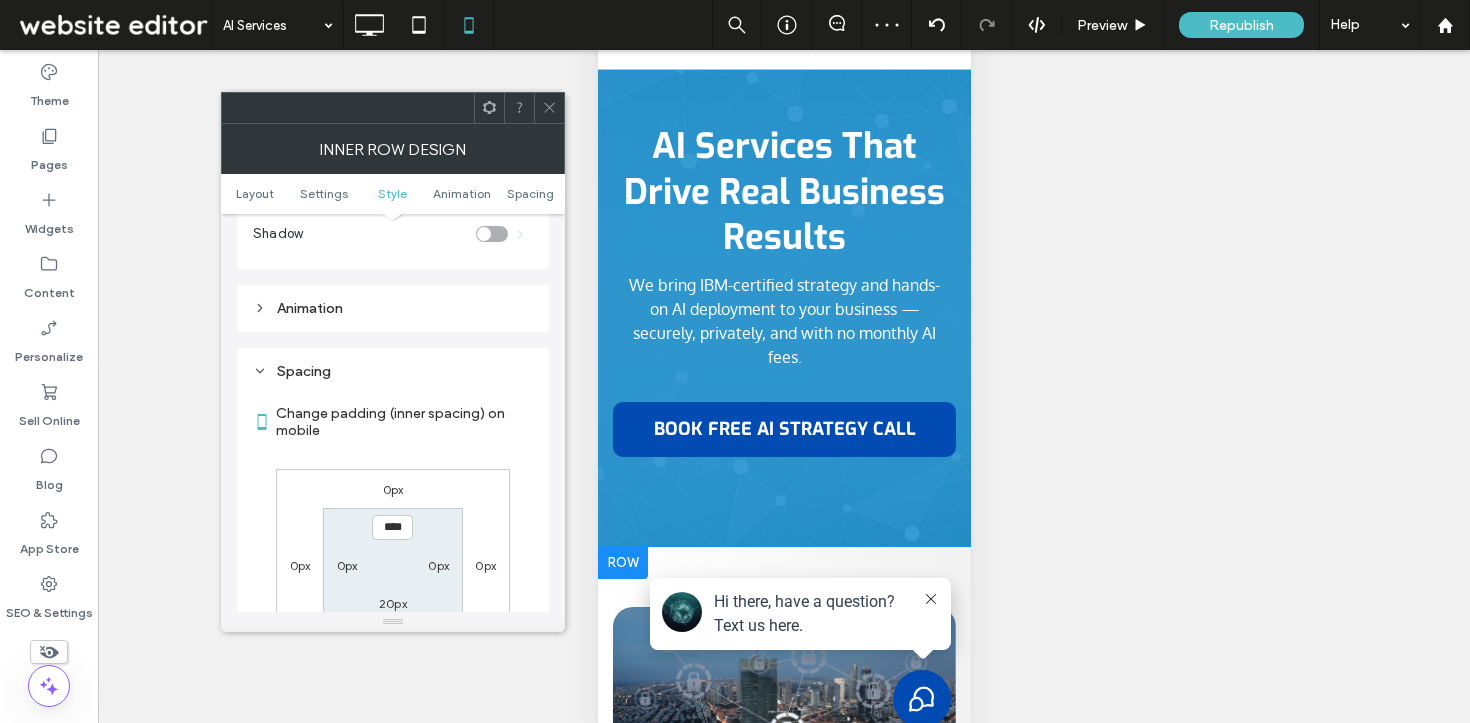 scroll, scrollTop: 843, scrollLeft: 0, axis: vertical 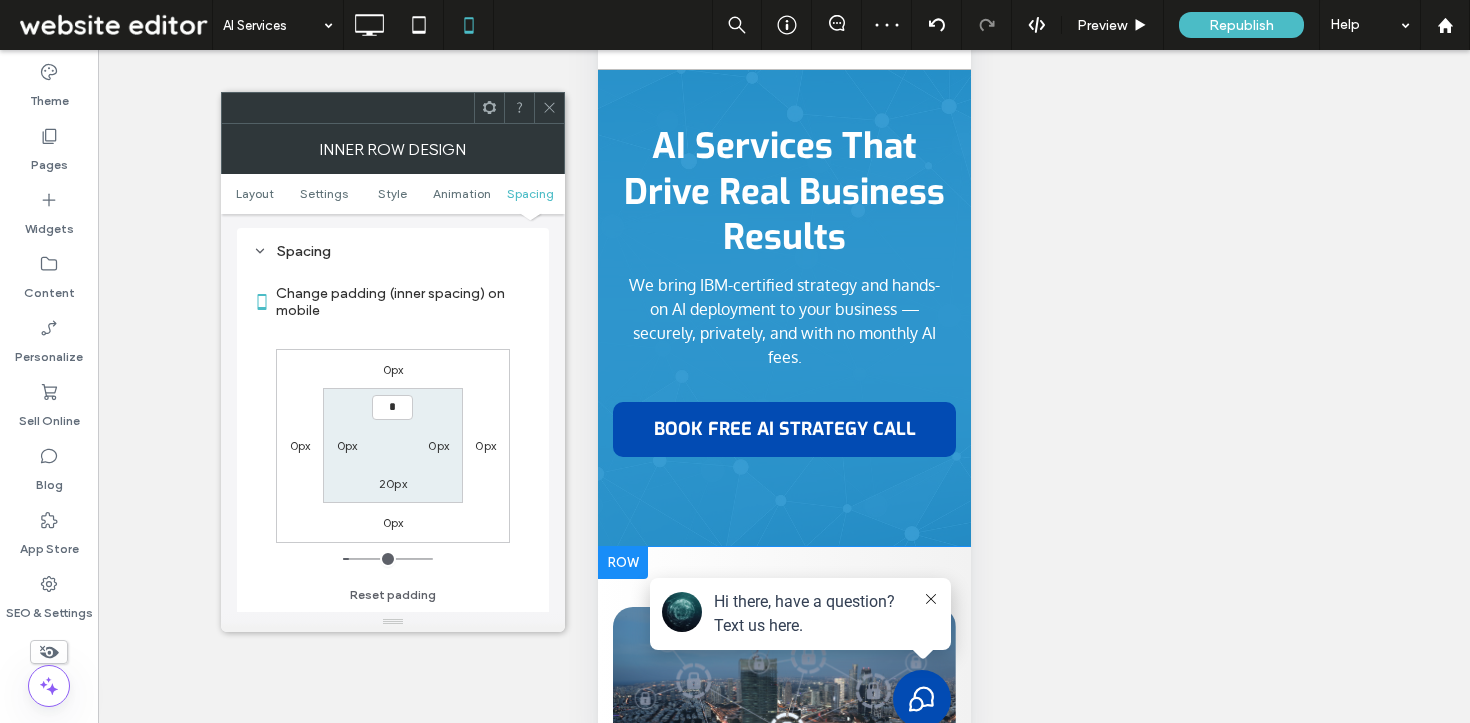 type on "***" 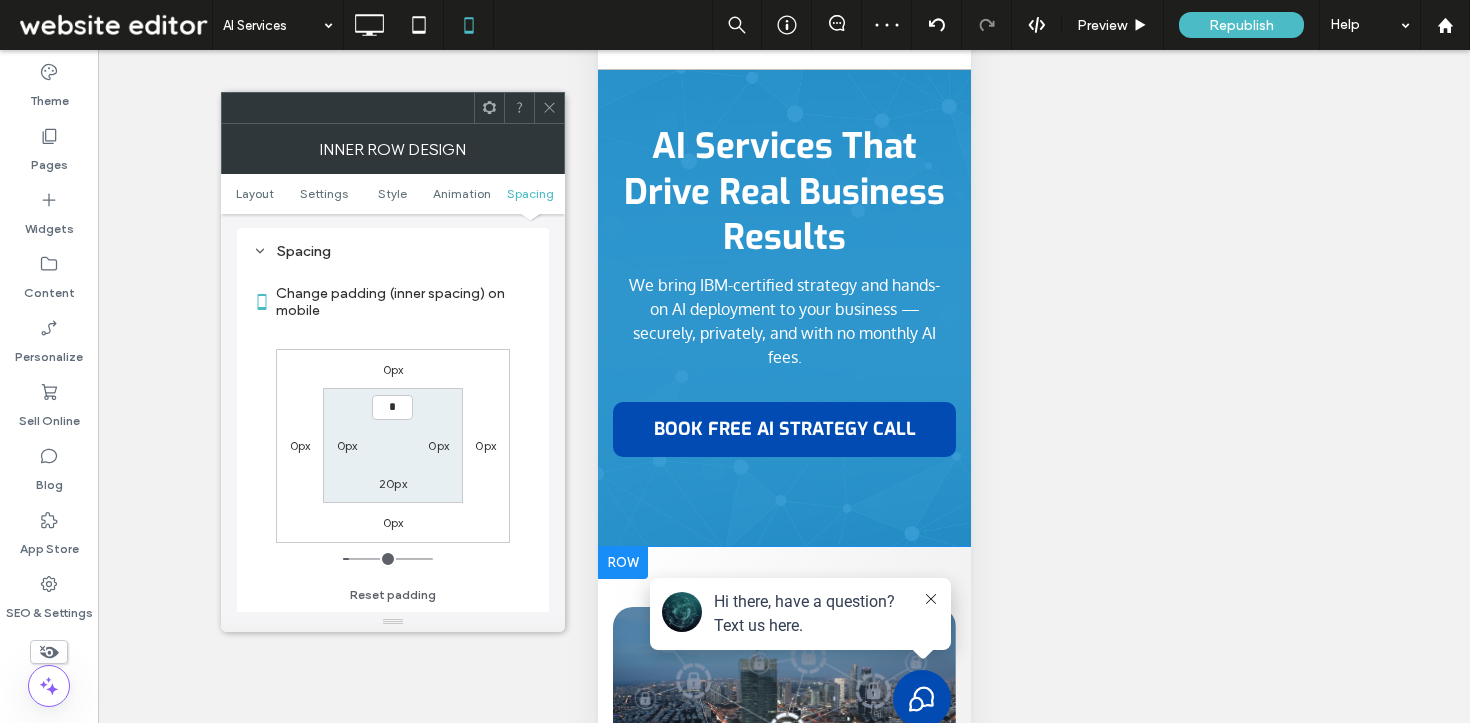 type on "*" 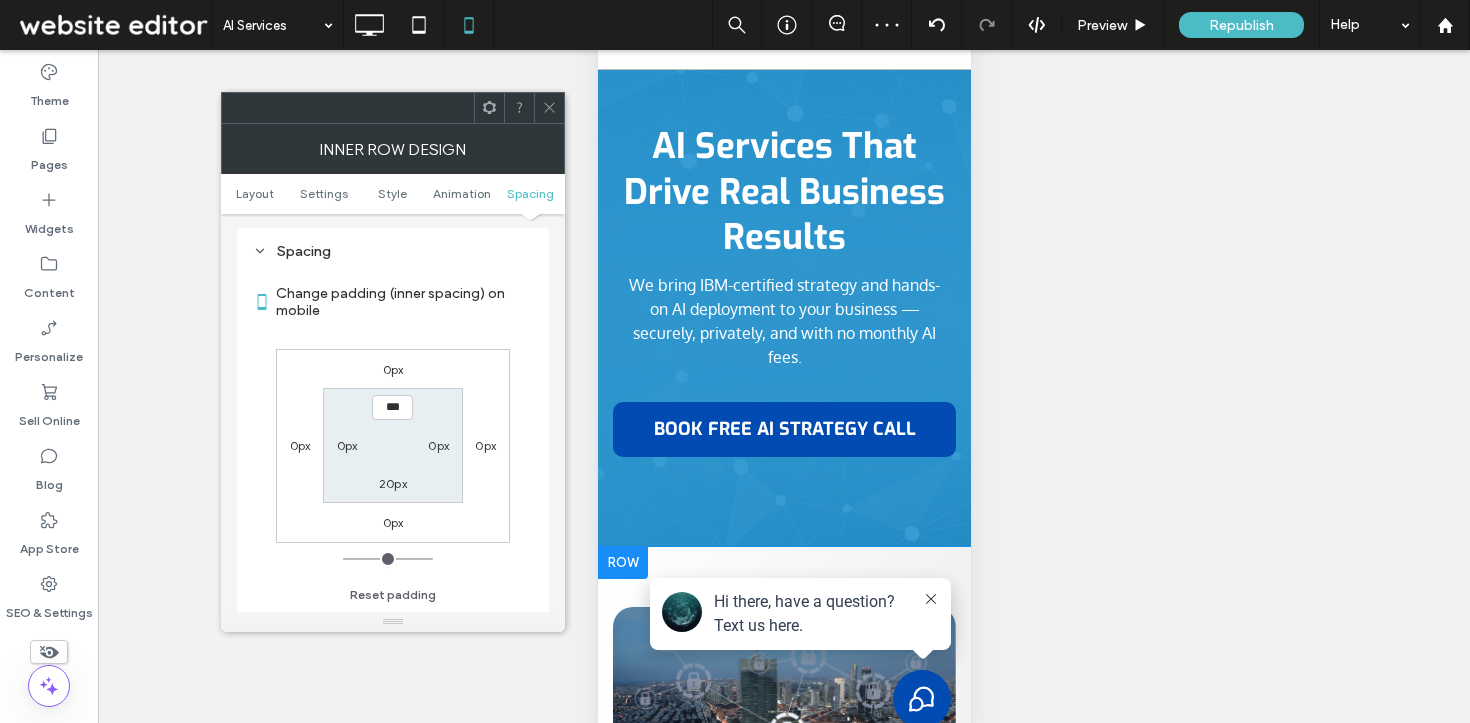 click 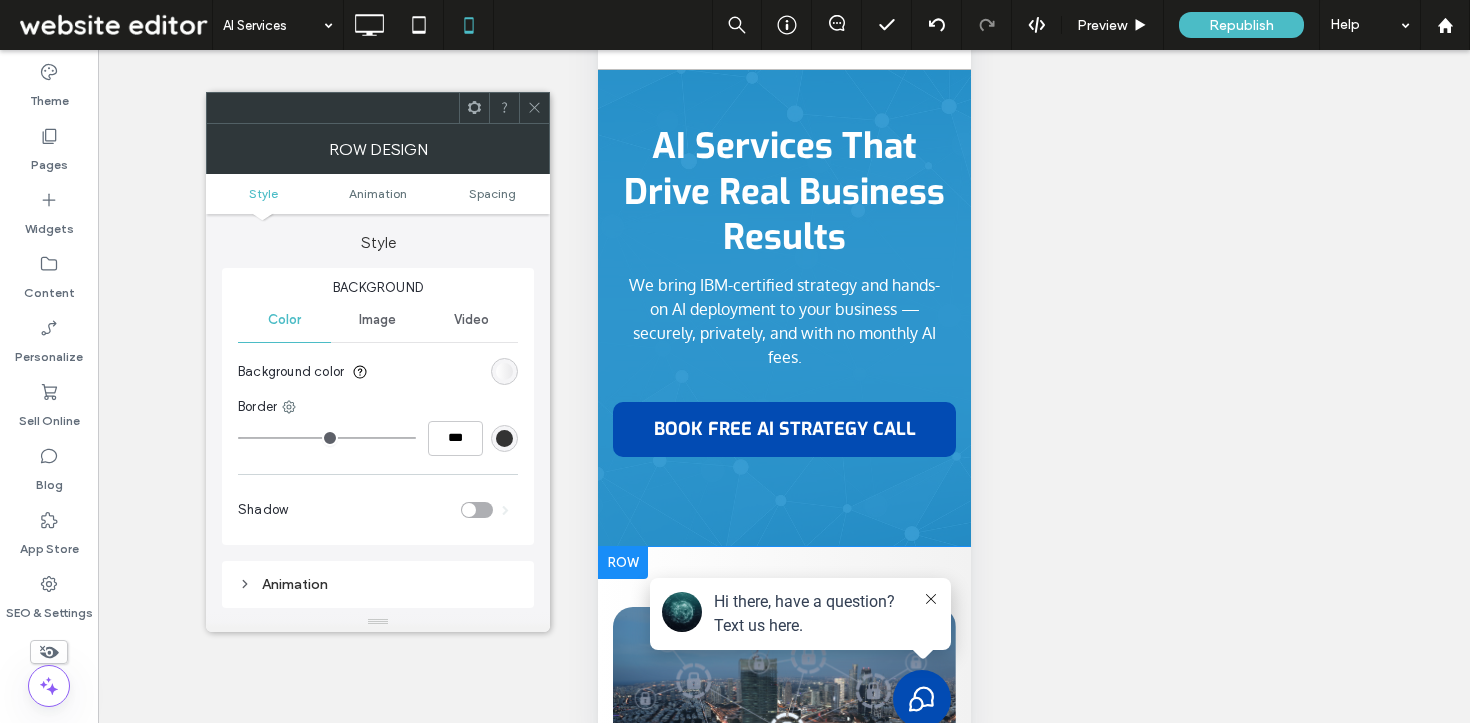 click on "Style Animation Spacing" at bounding box center (378, 194) 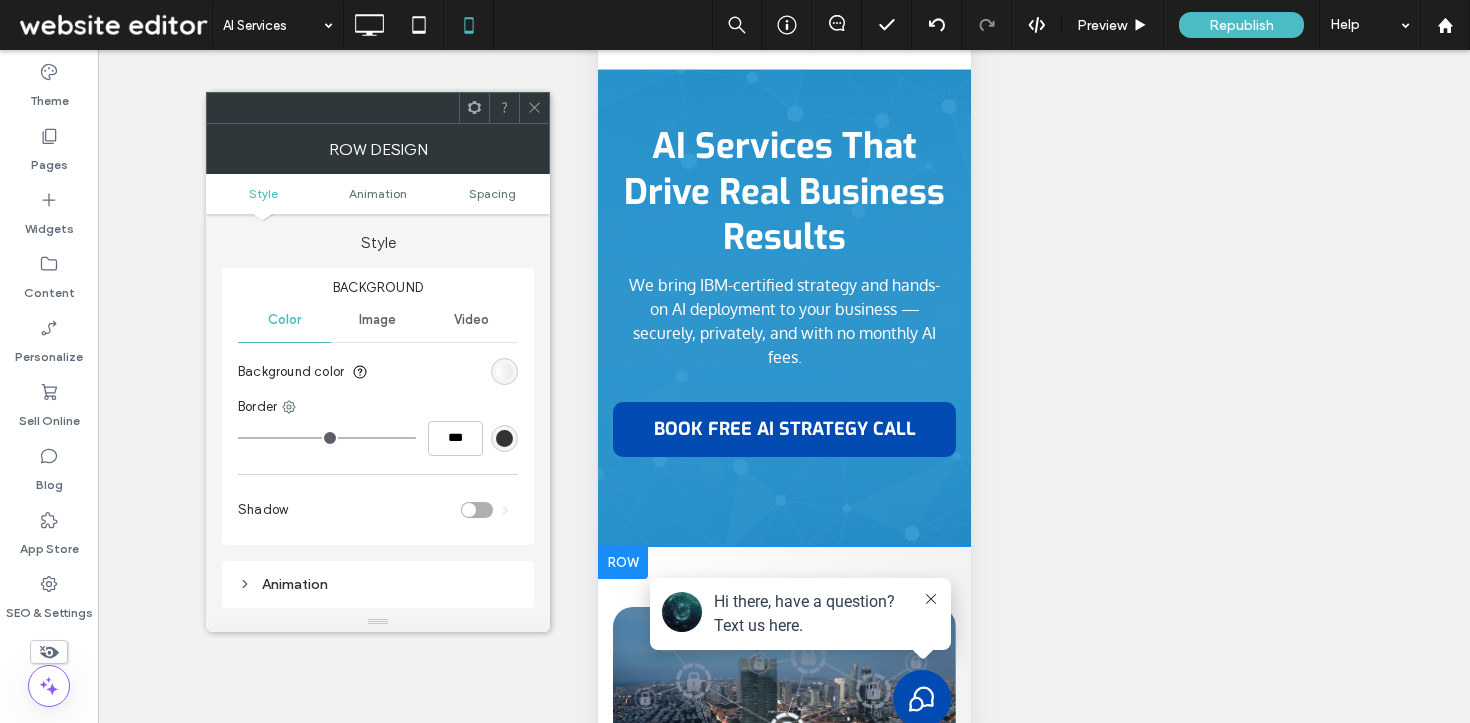 click on "Style Animation Spacing" at bounding box center [378, 194] 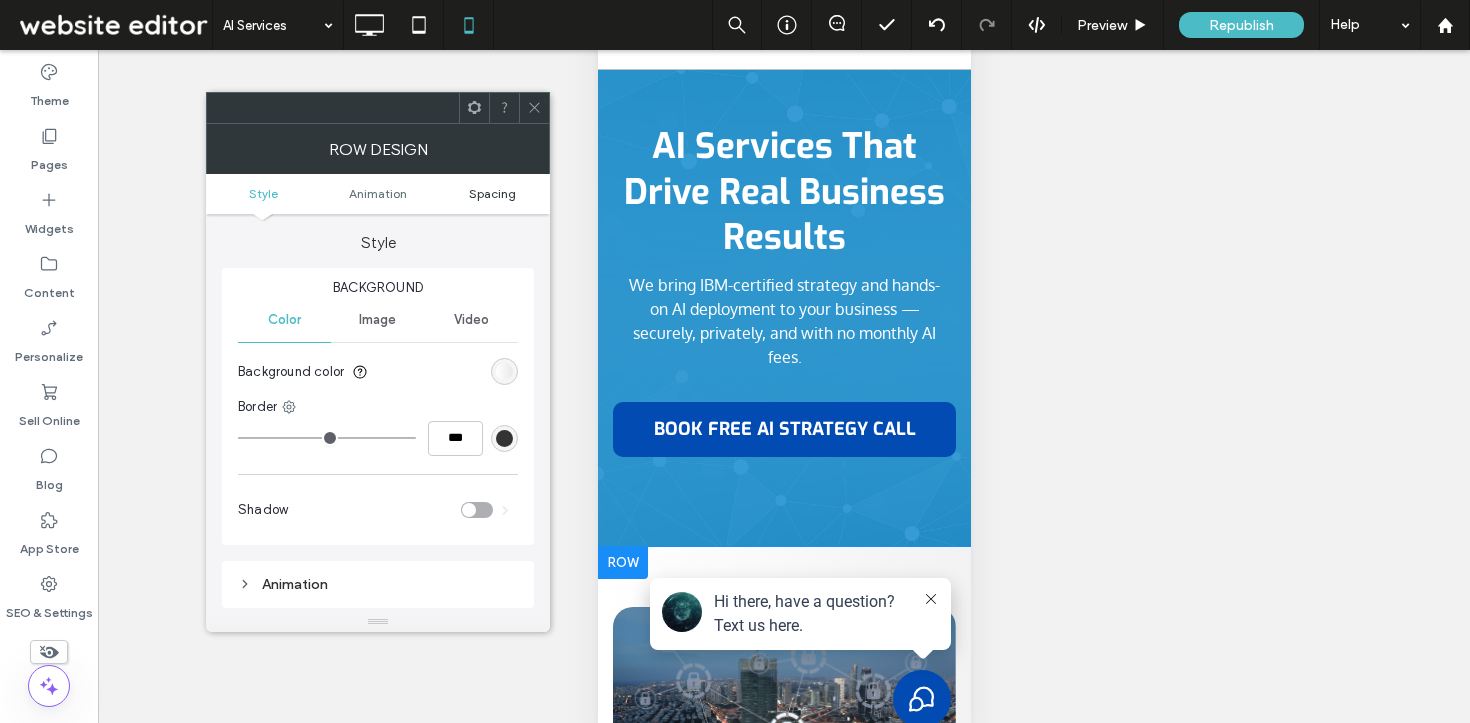 click on "Spacing" at bounding box center (492, 193) 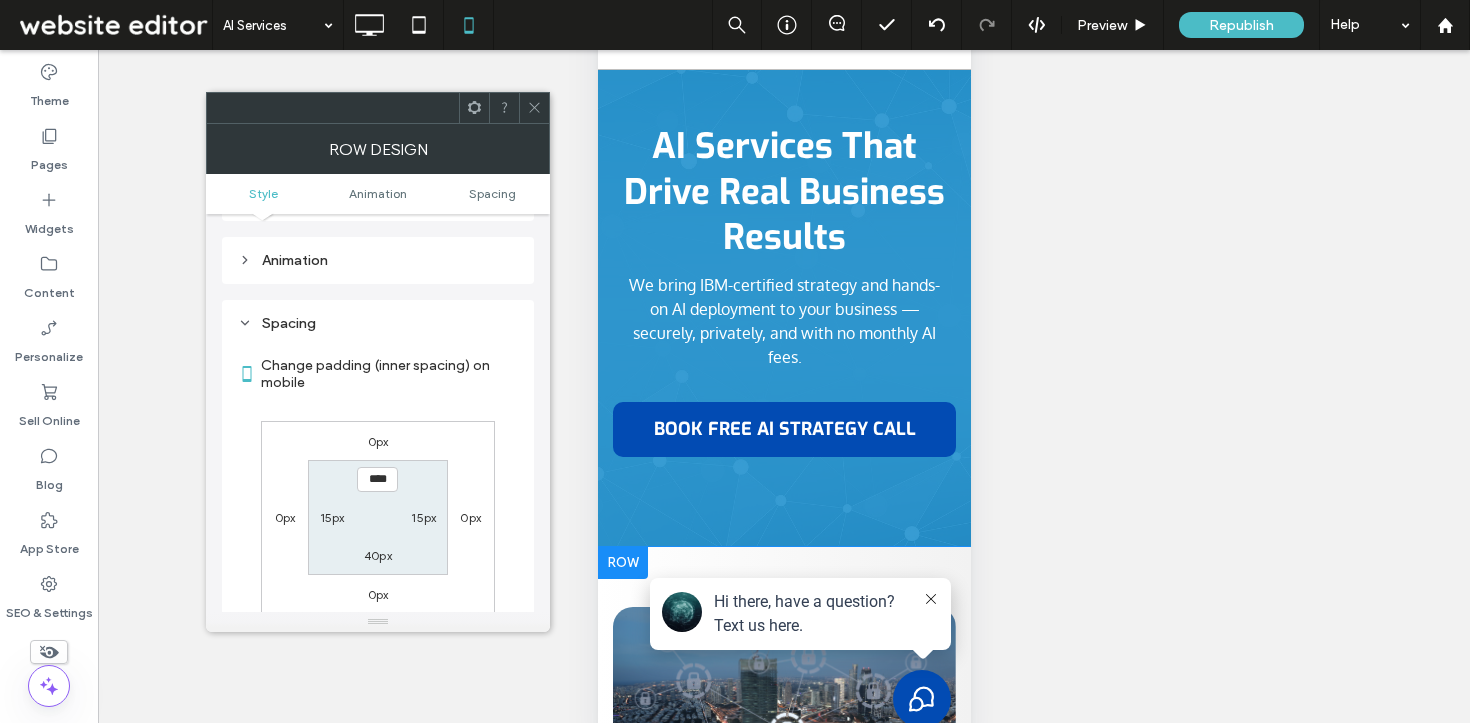 scroll, scrollTop: 395, scrollLeft: 0, axis: vertical 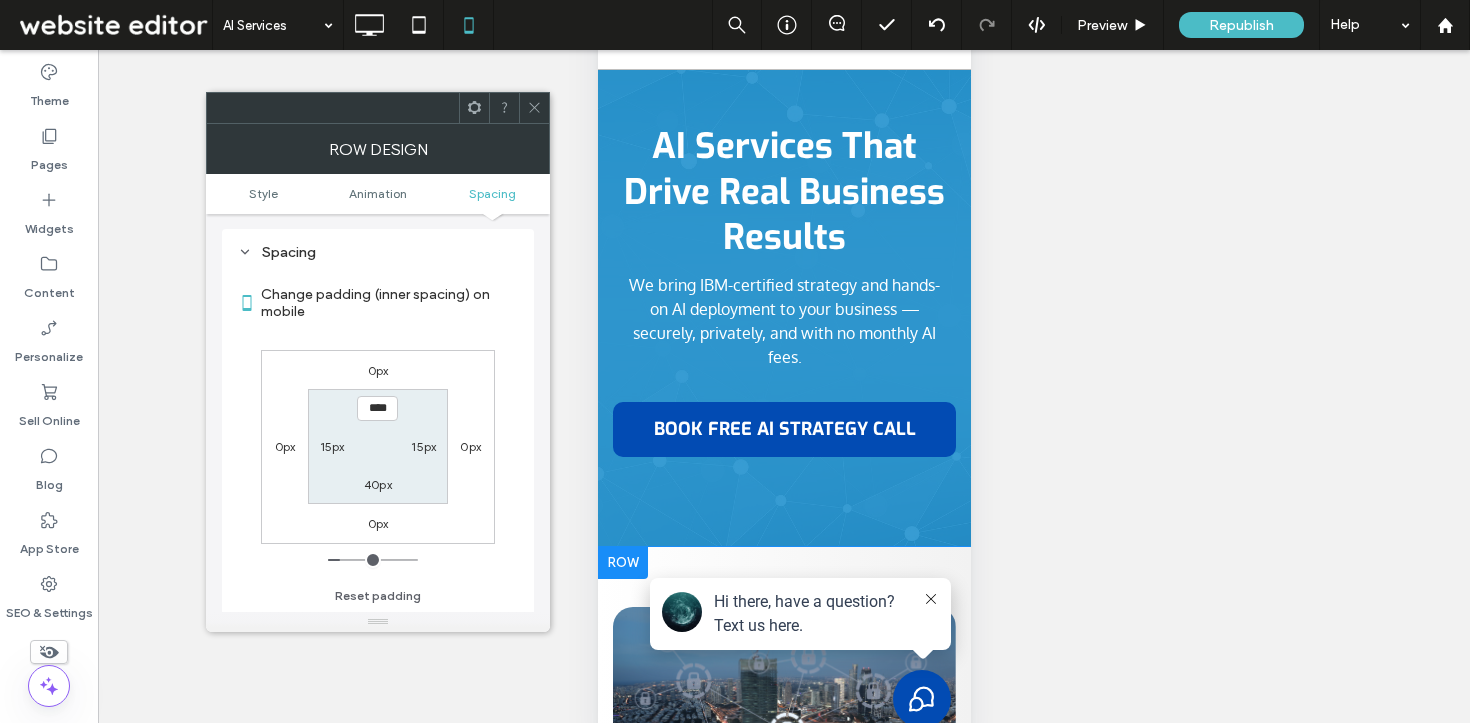 click on "40px" at bounding box center (378, 484) 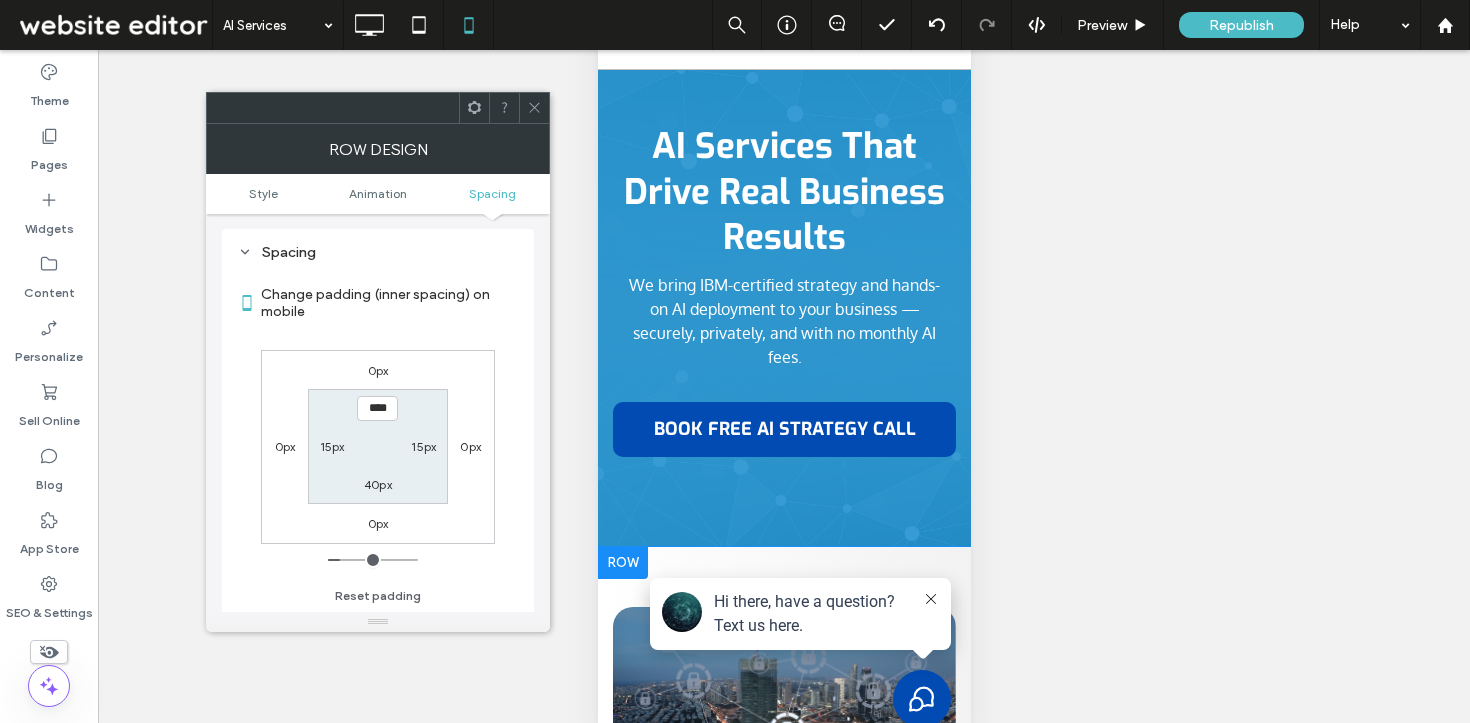 click on "40px" at bounding box center [378, 484] 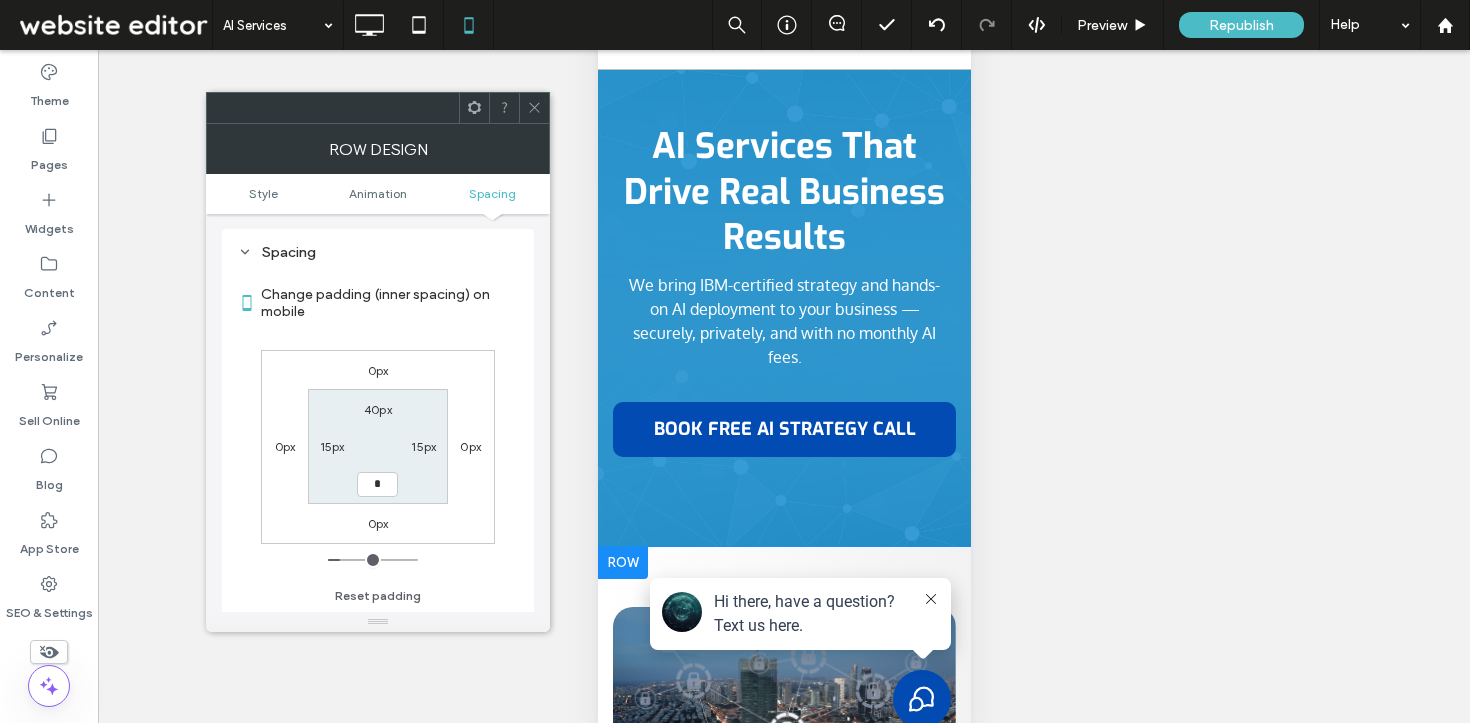 type on "*" 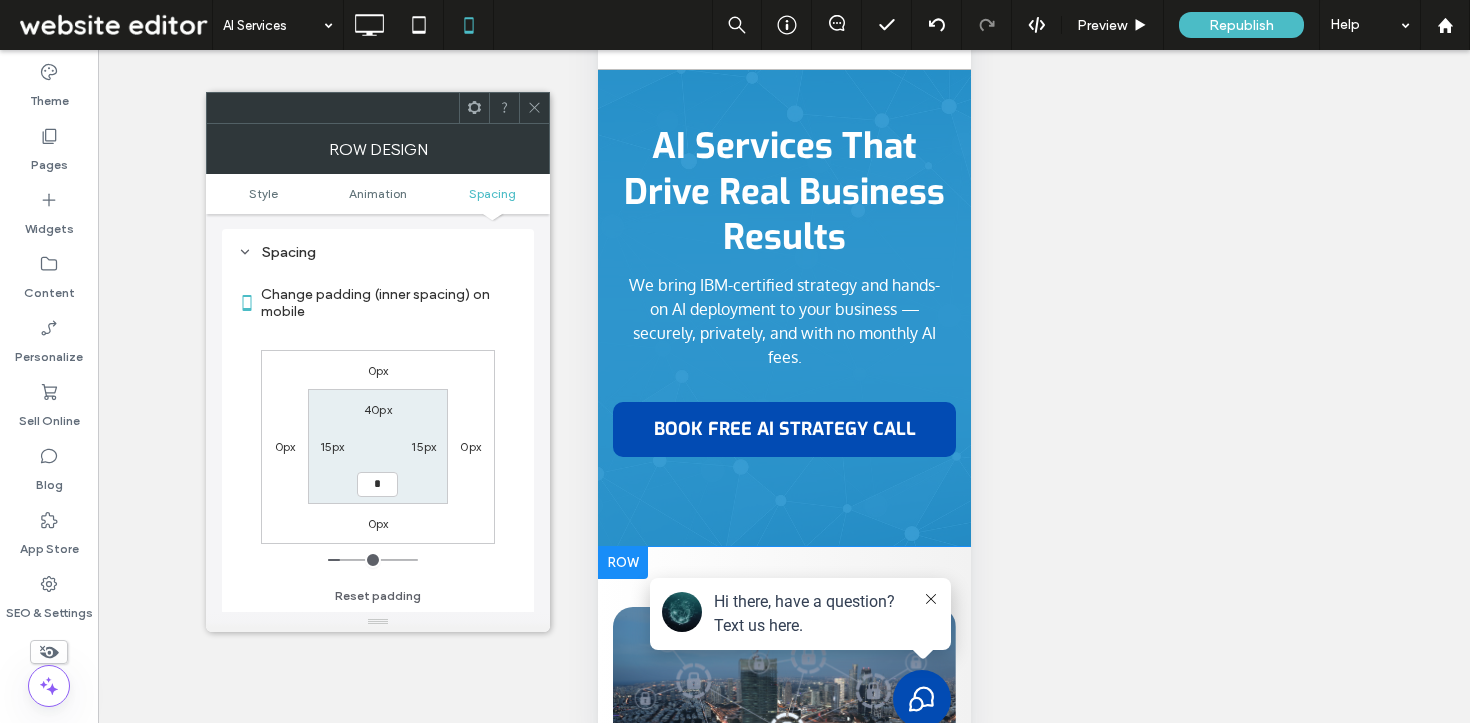 type on "*" 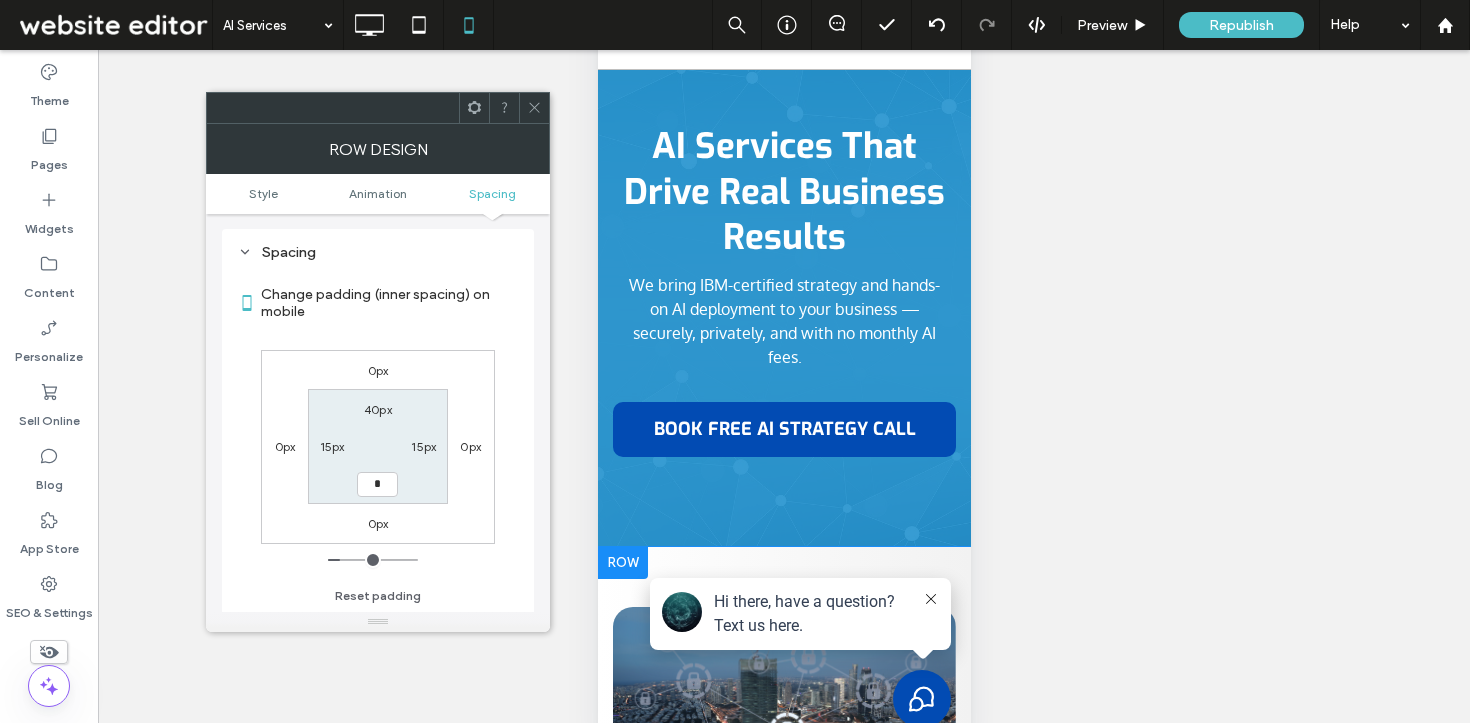 type on "***" 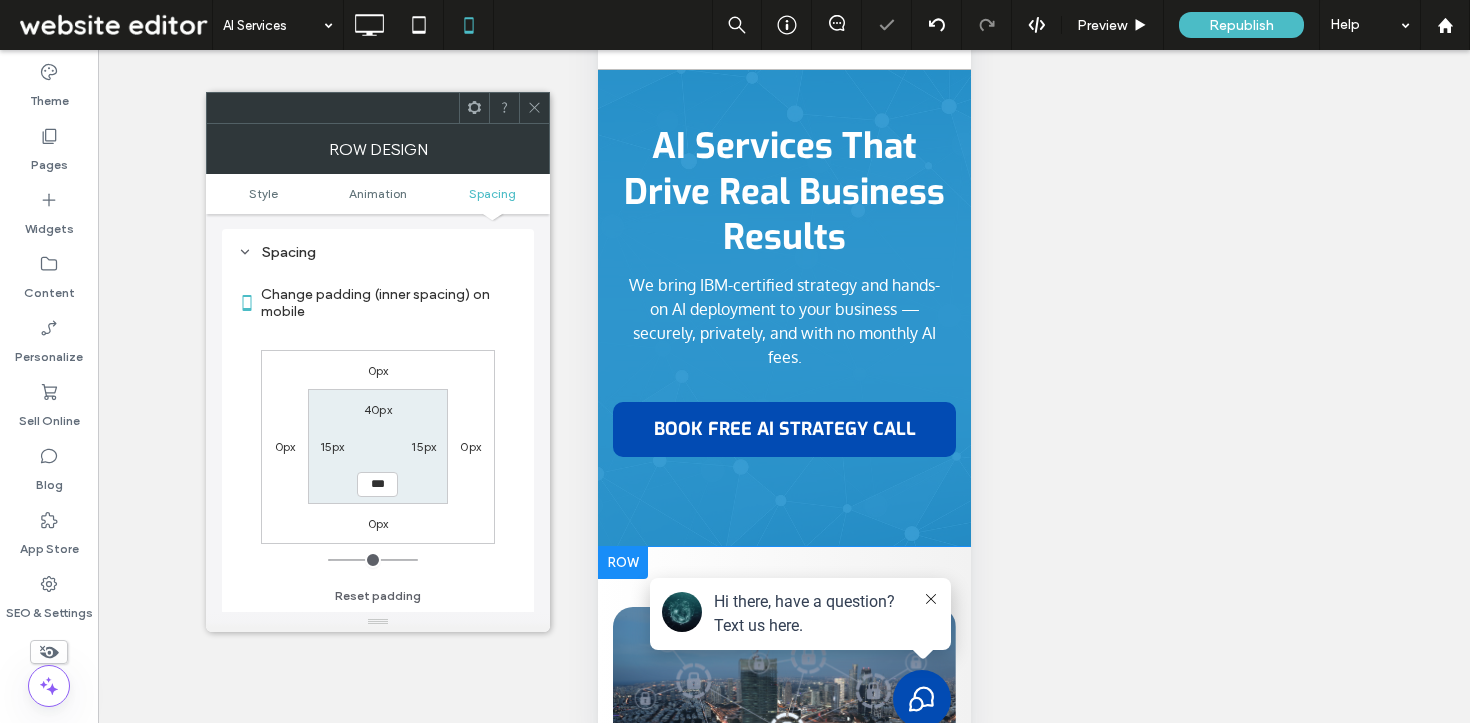 click at bounding box center (534, 108) 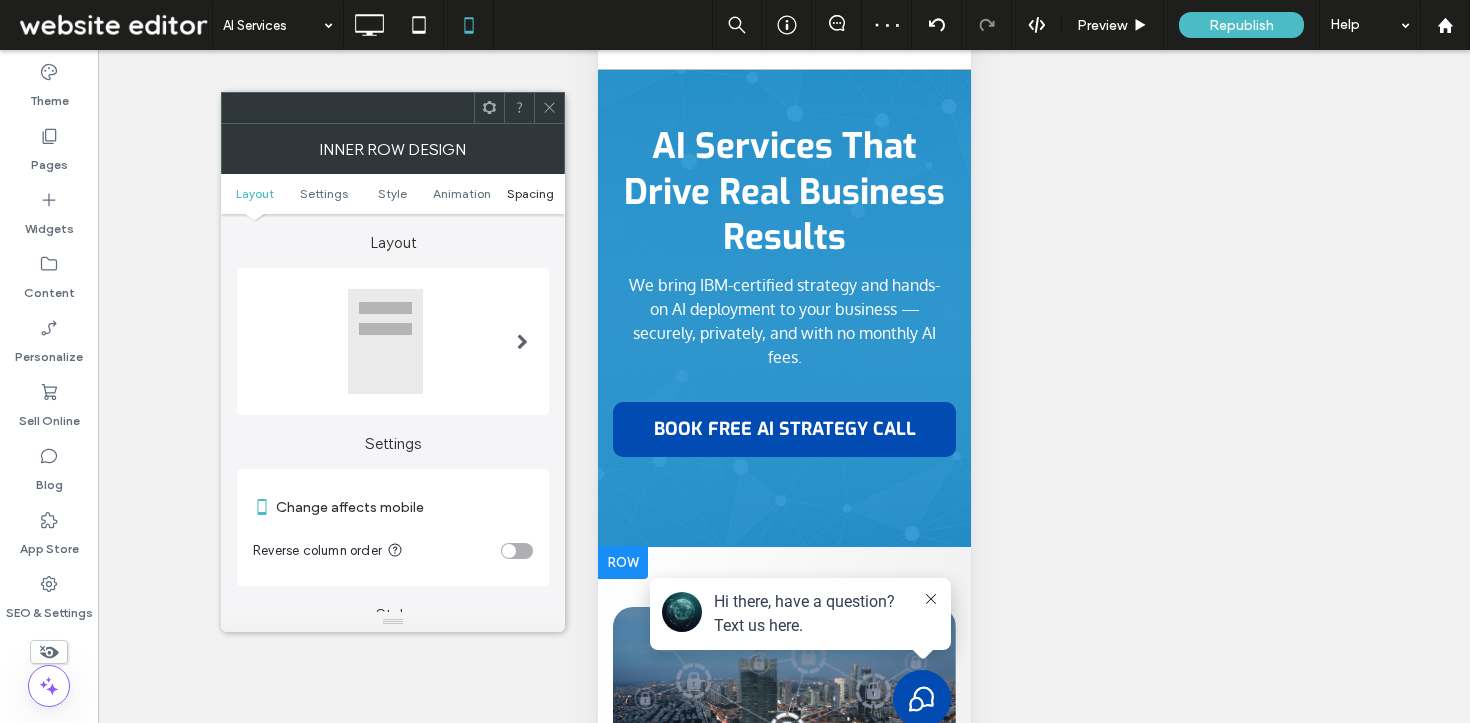 click on "Spacing" at bounding box center (530, 193) 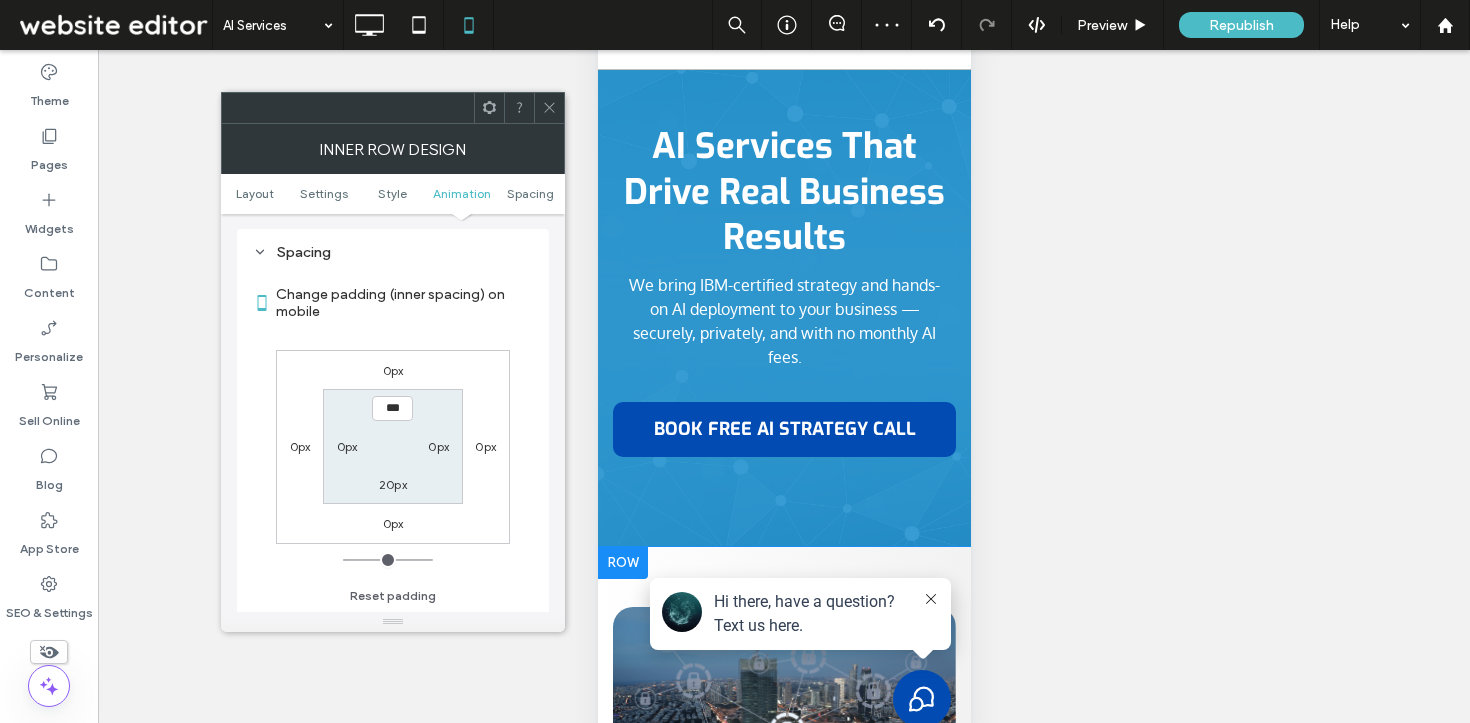 scroll, scrollTop: 843, scrollLeft: 0, axis: vertical 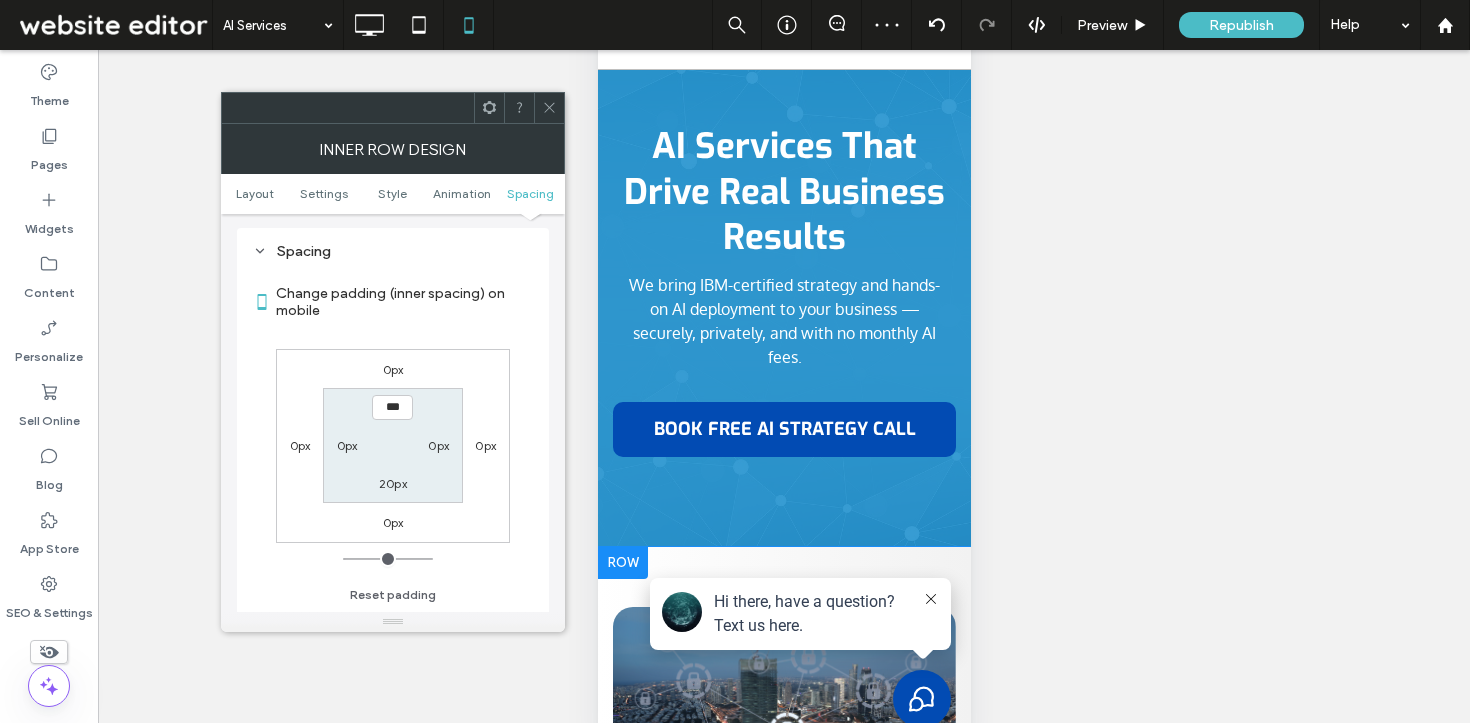 click on "20px" at bounding box center (393, 483) 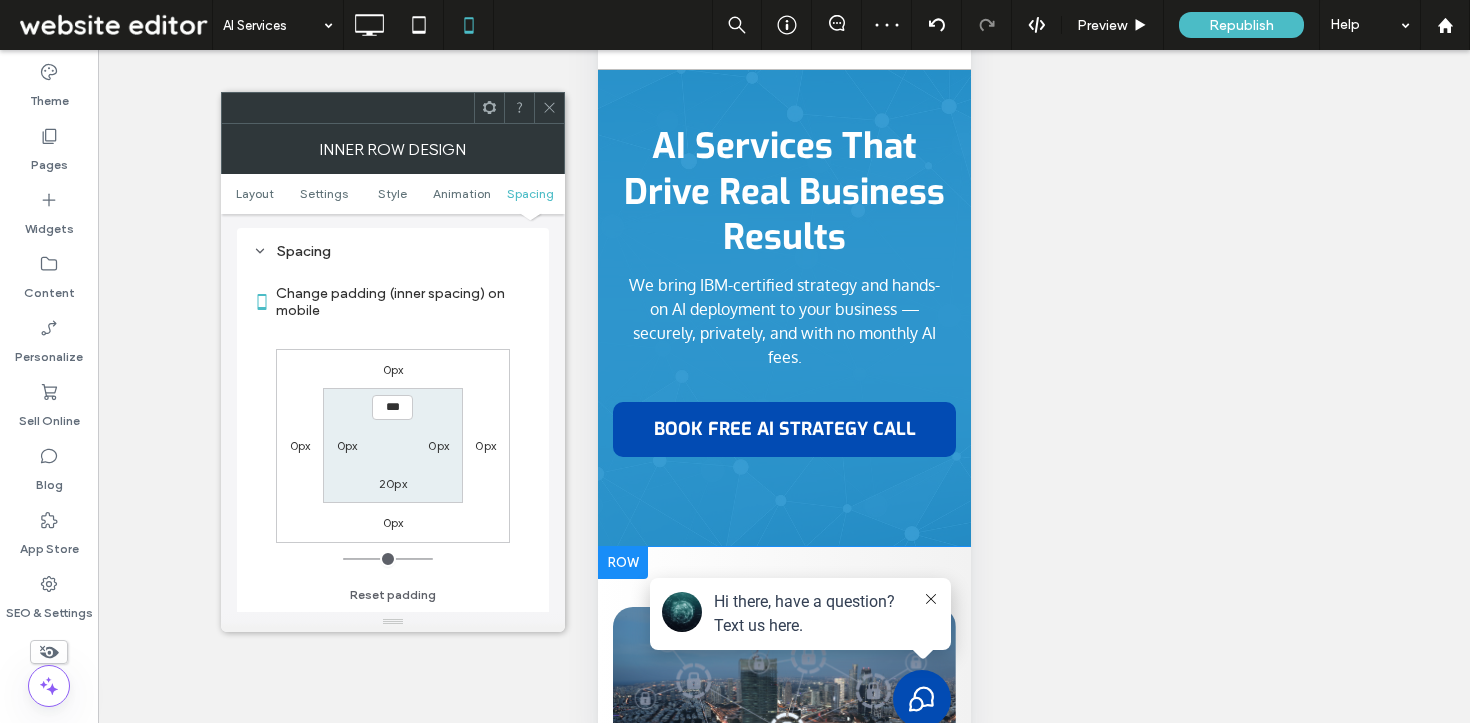 type on "**" 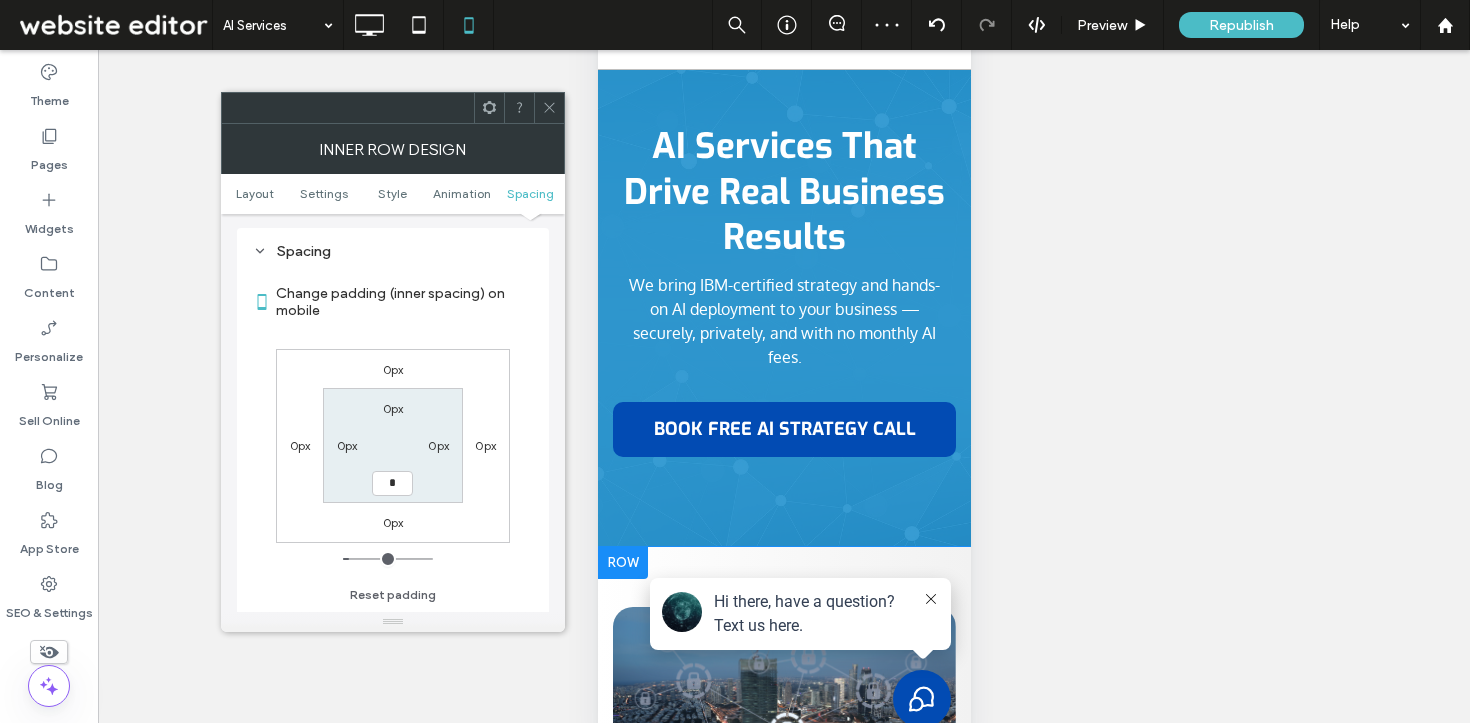type on "*" 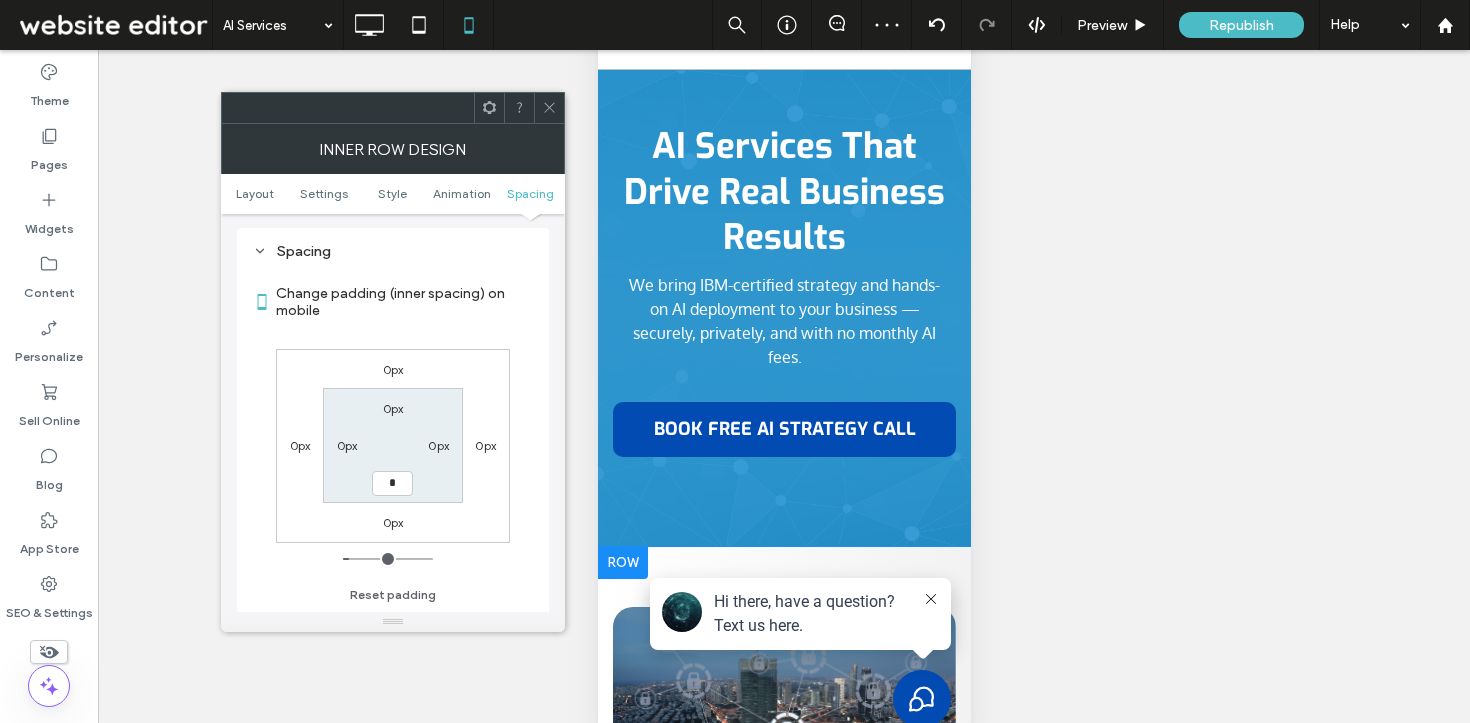 type on "*" 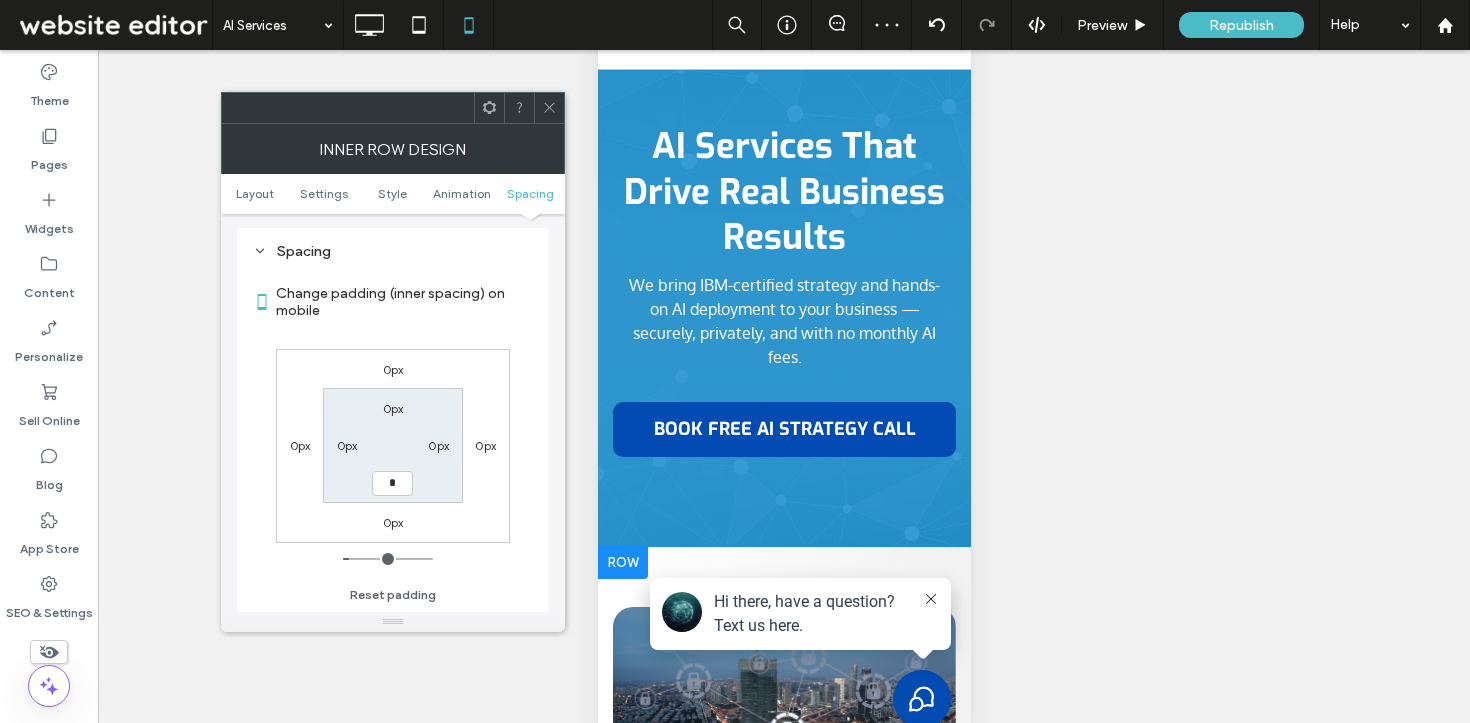 type on "***" 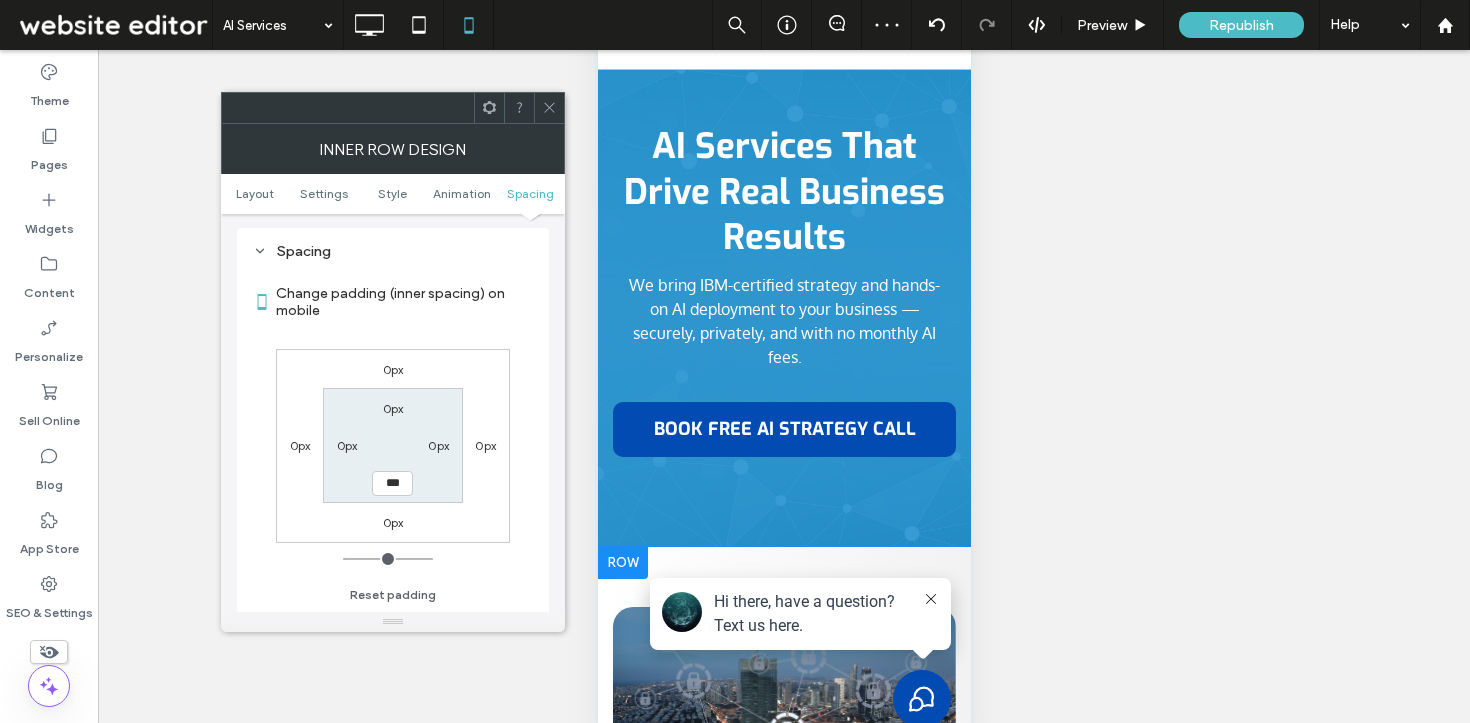click at bounding box center [549, 108] 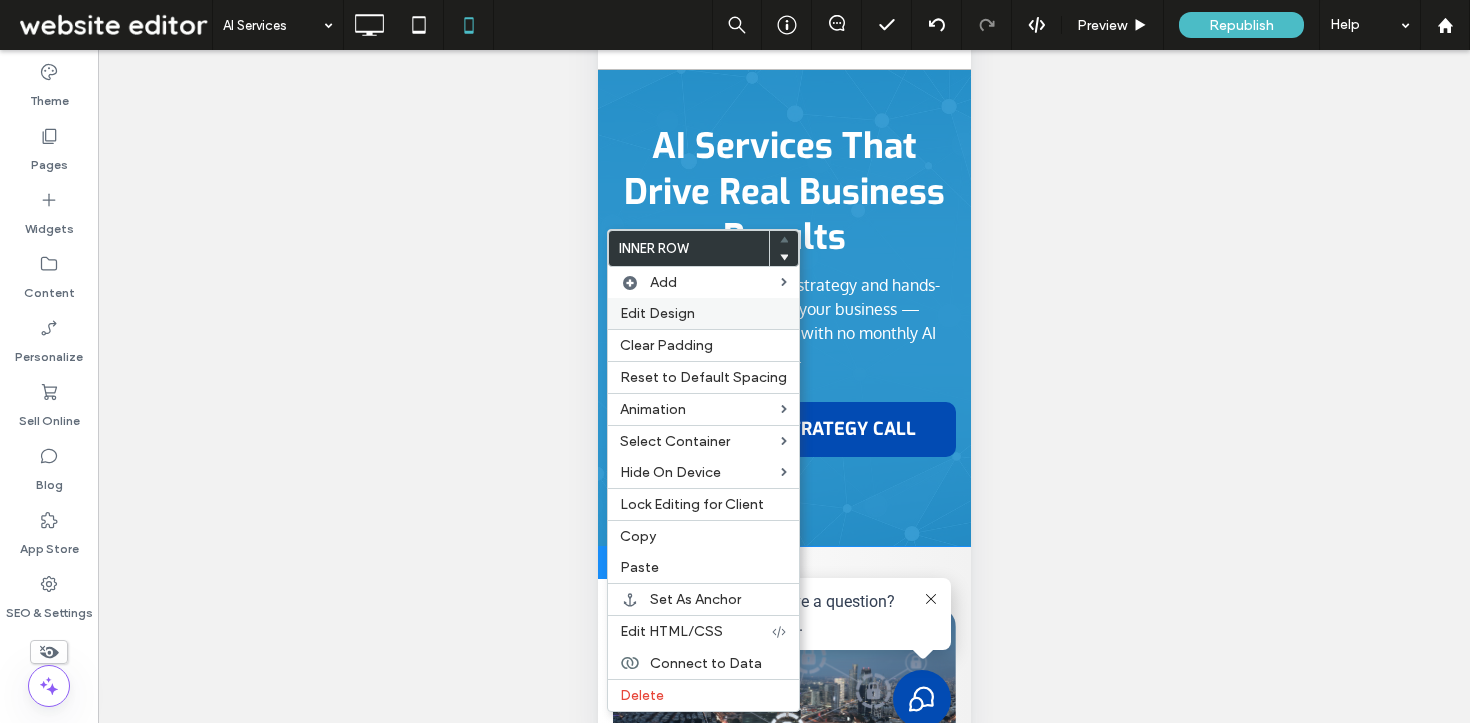 click on "Edit Design" at bounding box center [657, 313] 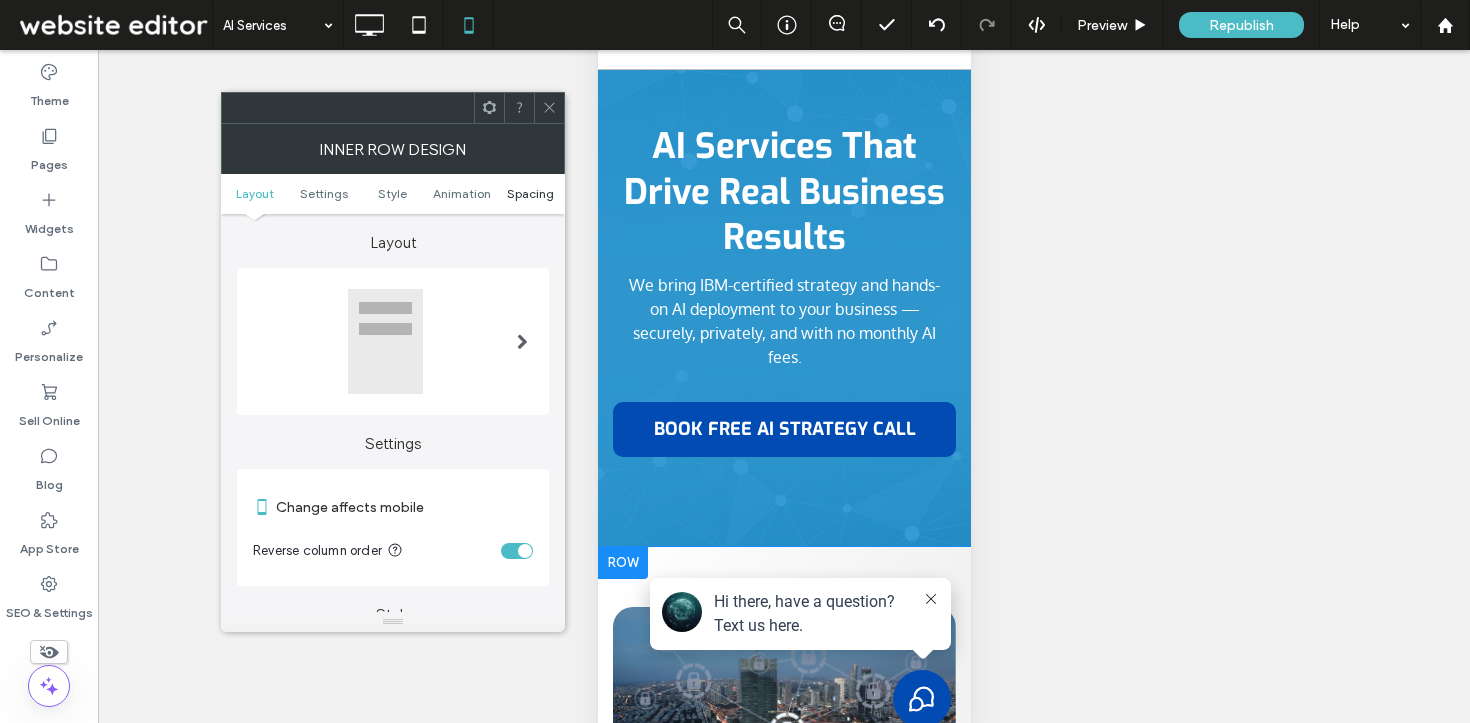 click on "Spacing" at bounding box center [530, 193] 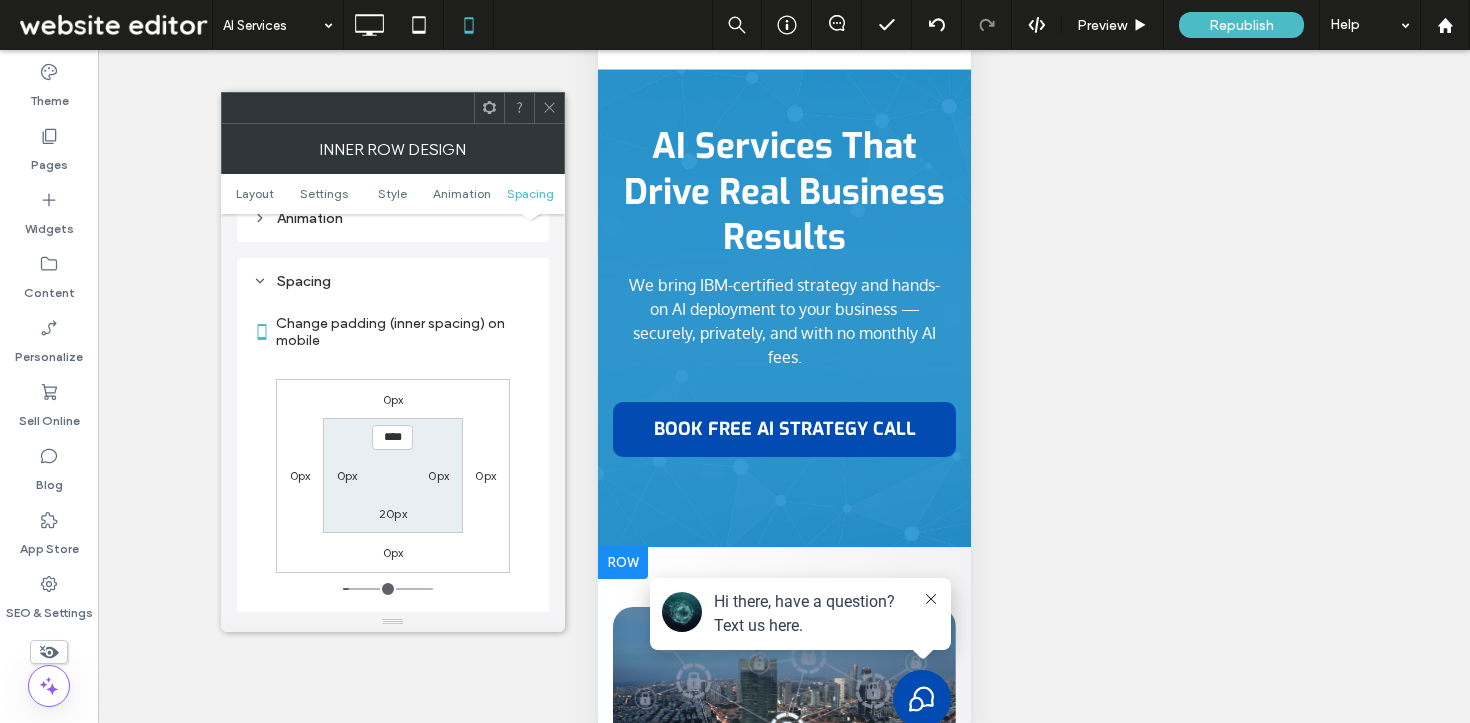 scroll, scrollTop: 843, scrollLeft: 0, axis: vertical 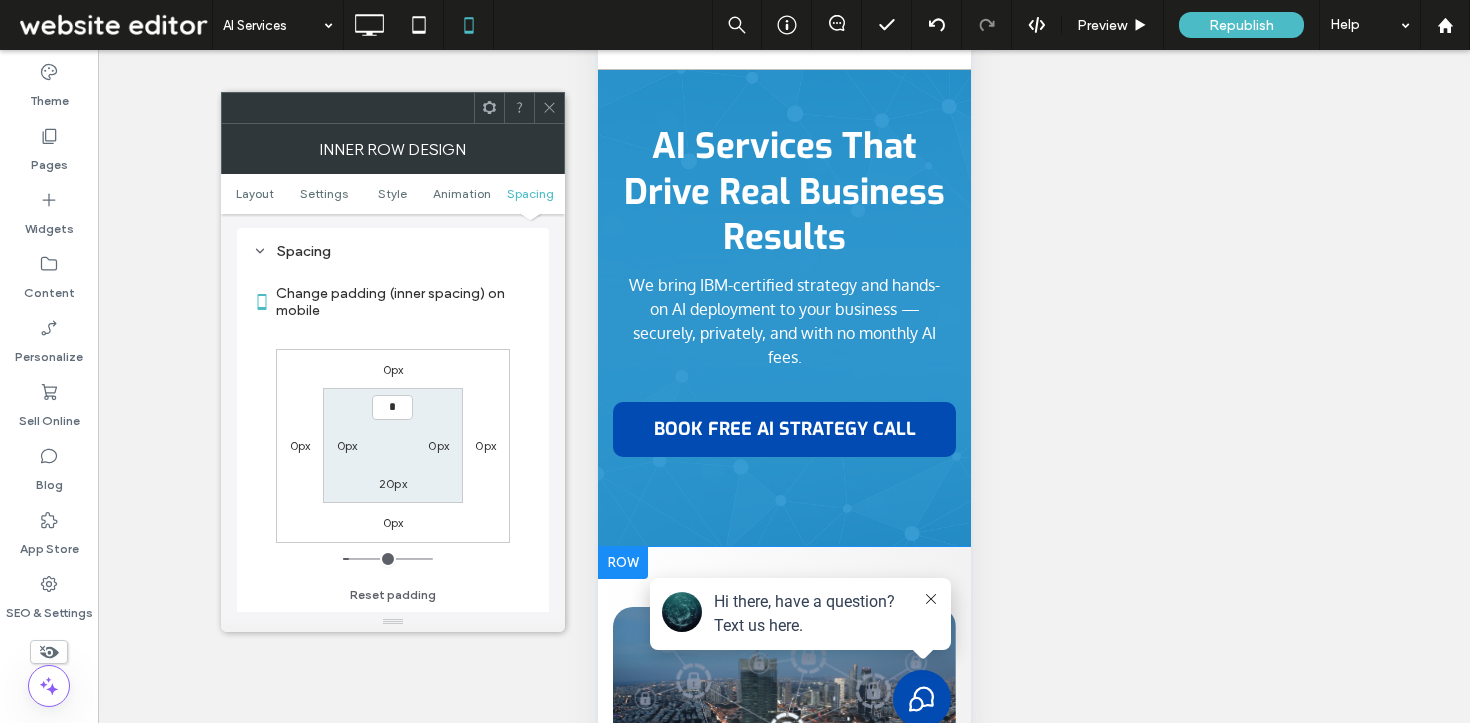 type on "***" 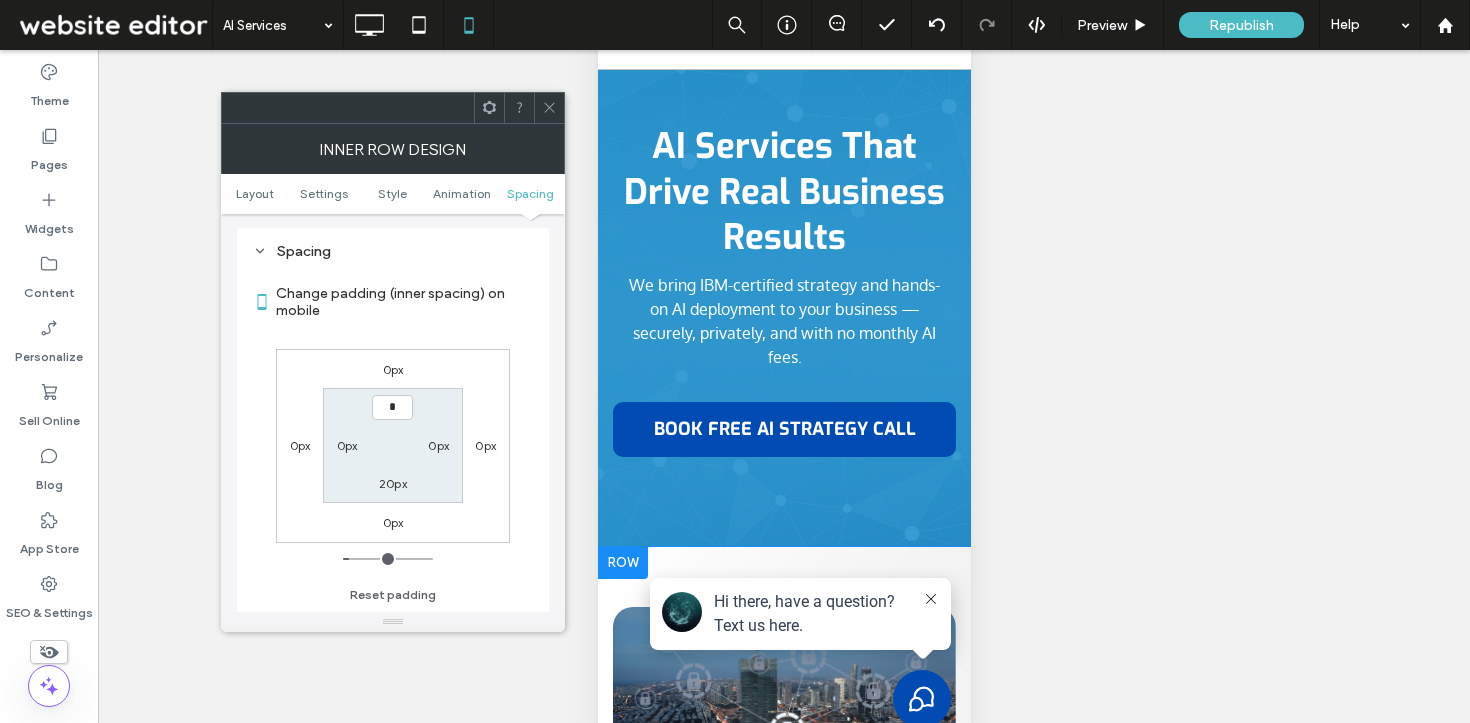 type on "*" 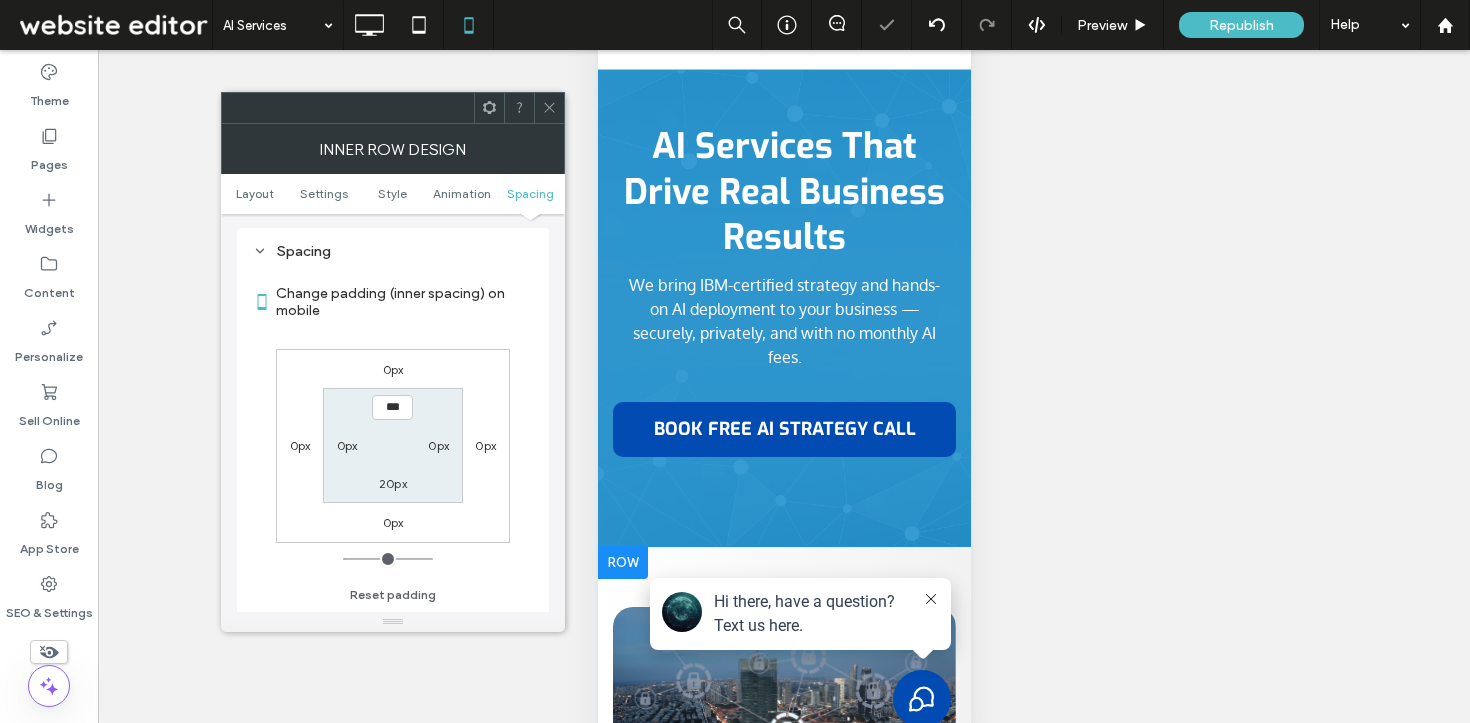 click 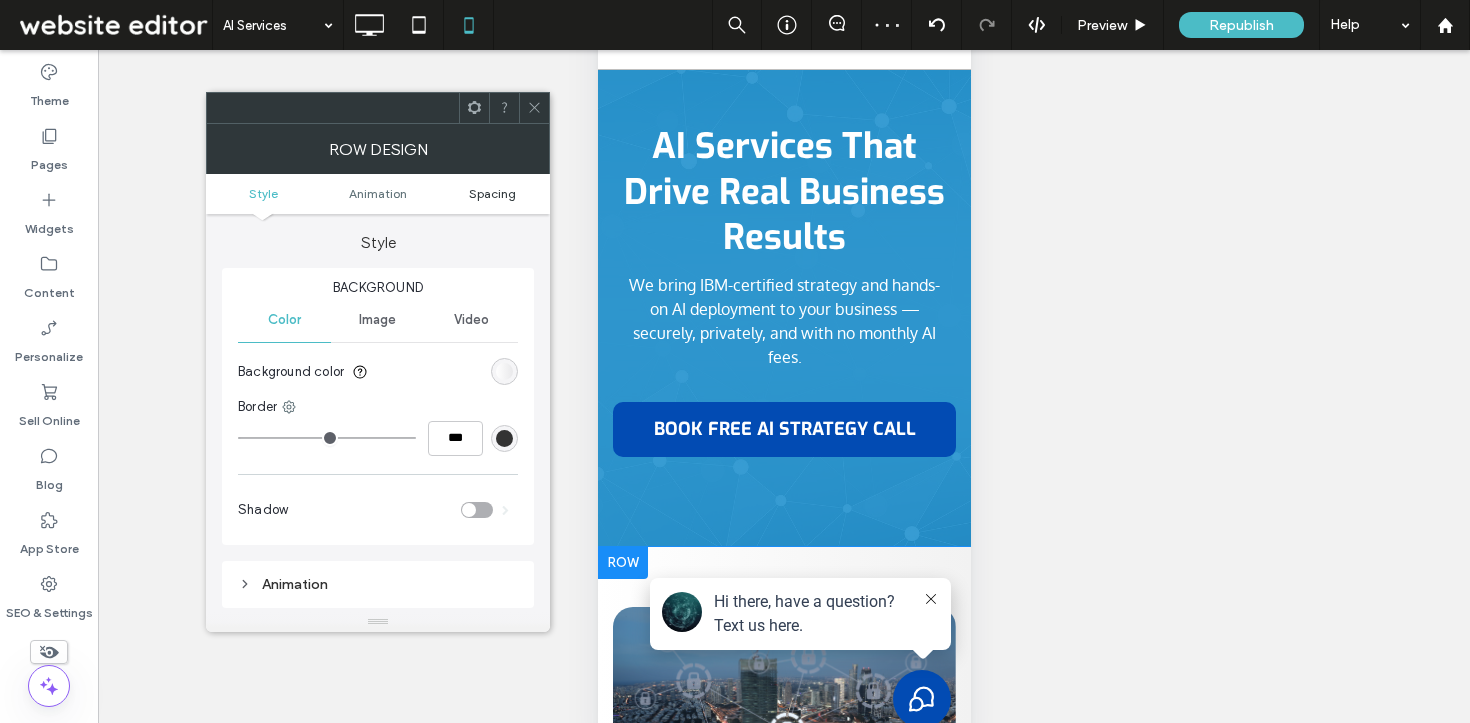 click on "Spacing" at bounding box center (492, 193) 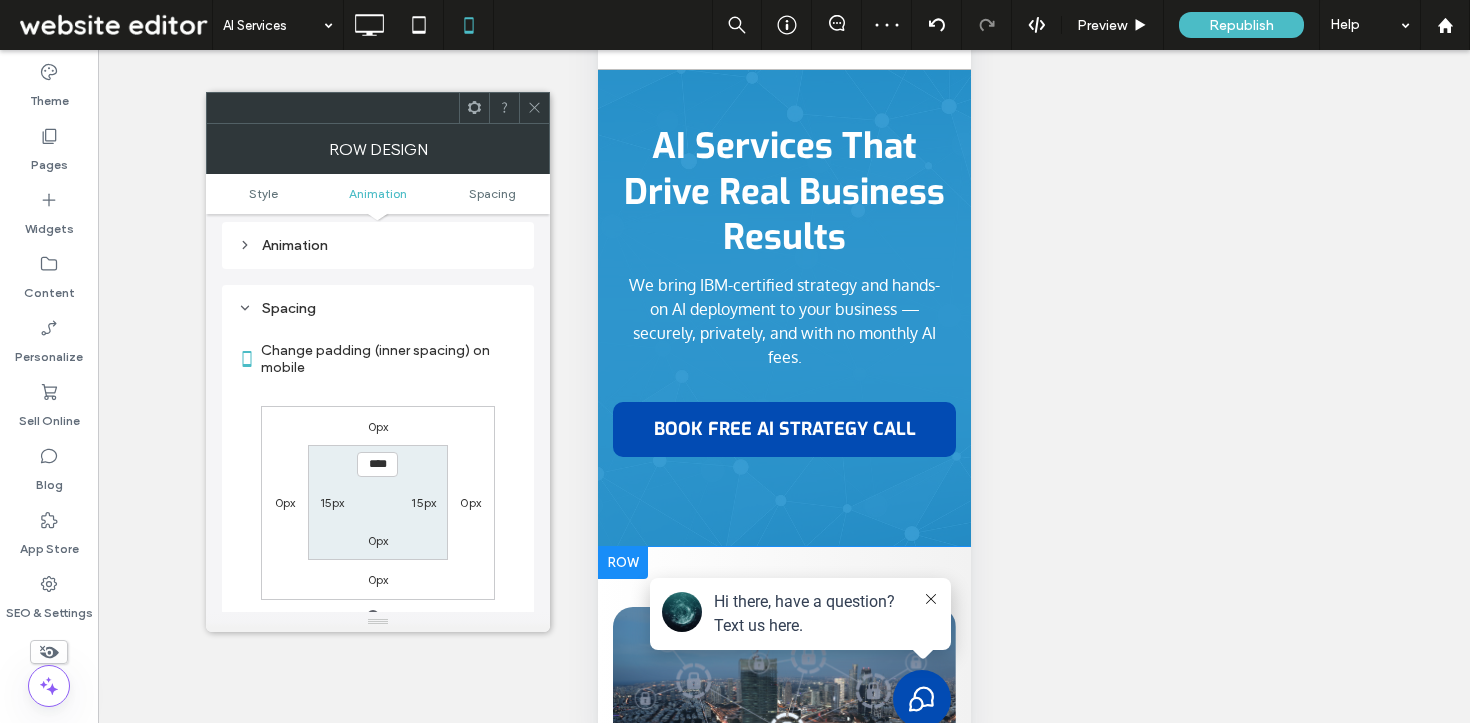 scroll, scrollTop: 395, scrollLeft: 0, axis: vertical 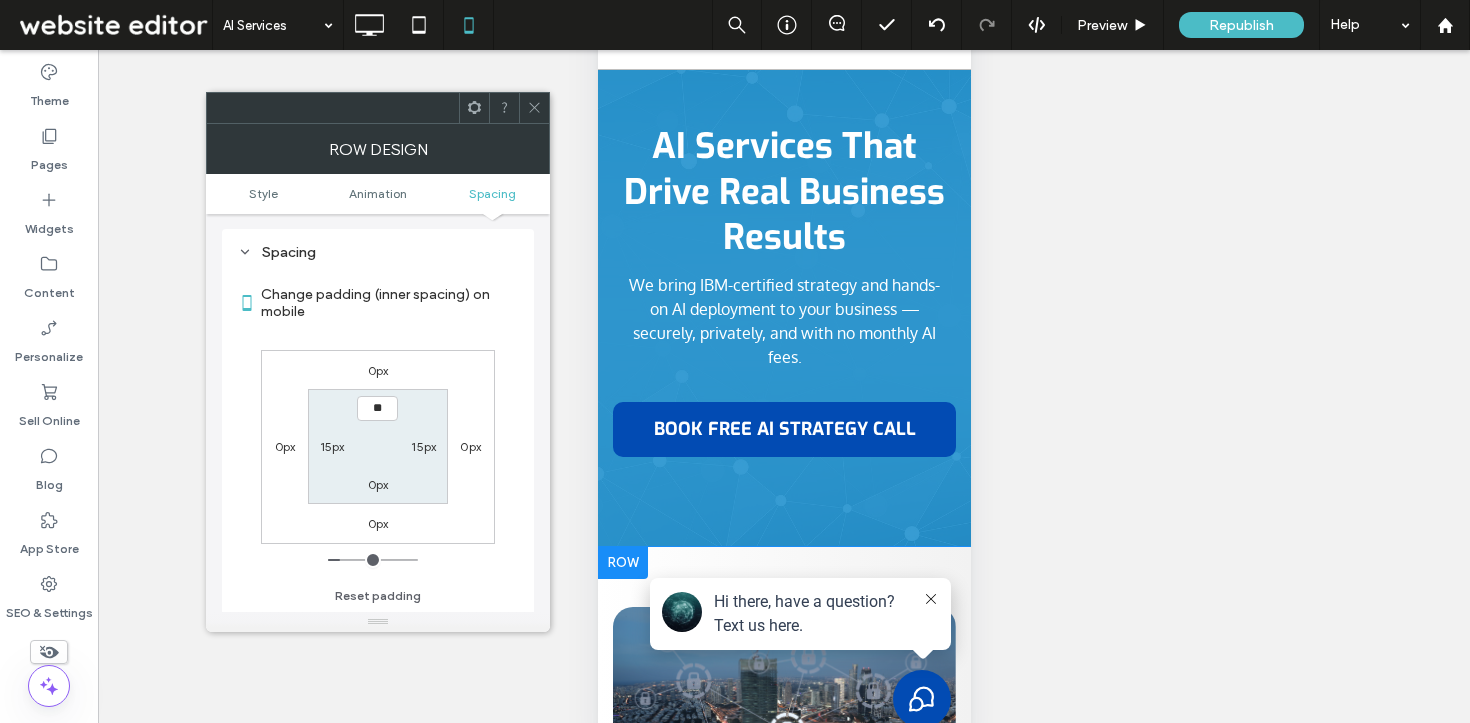 type on "****" 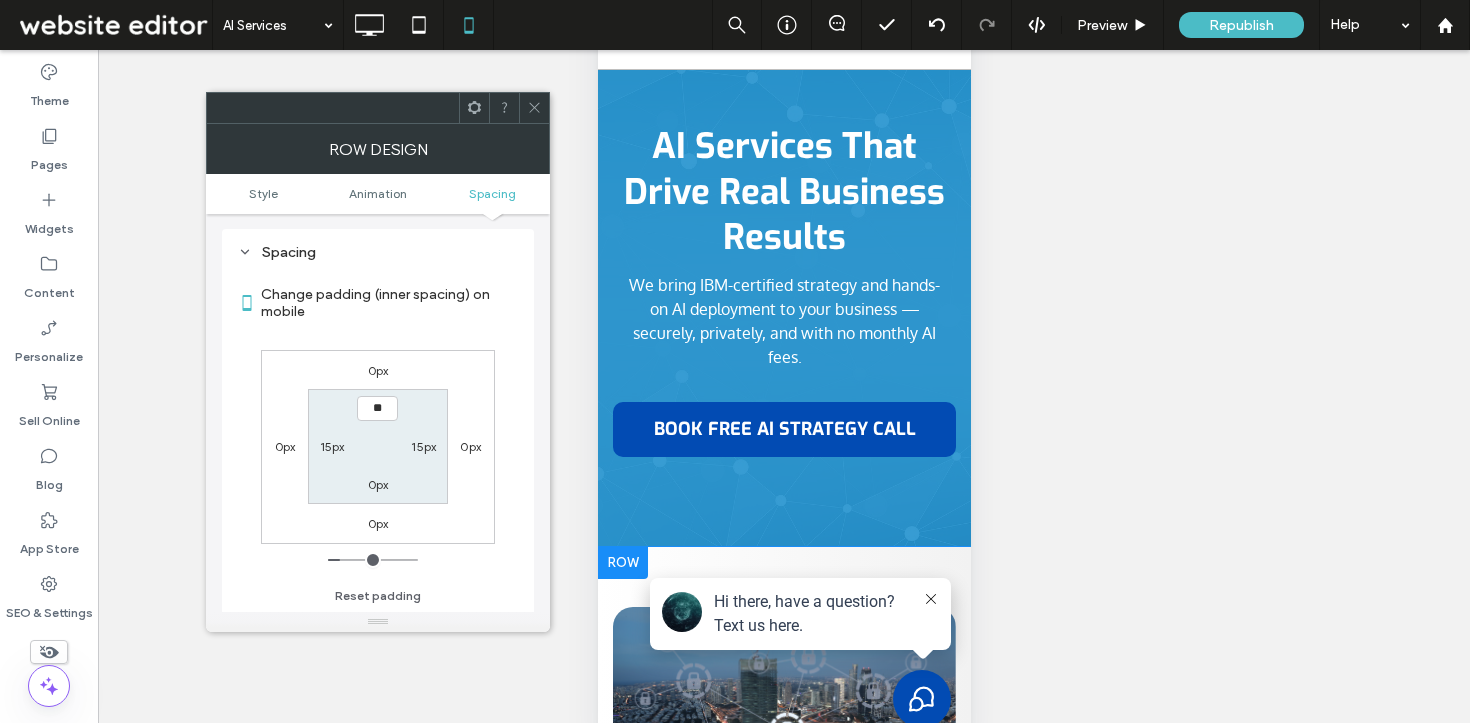 type on "**" 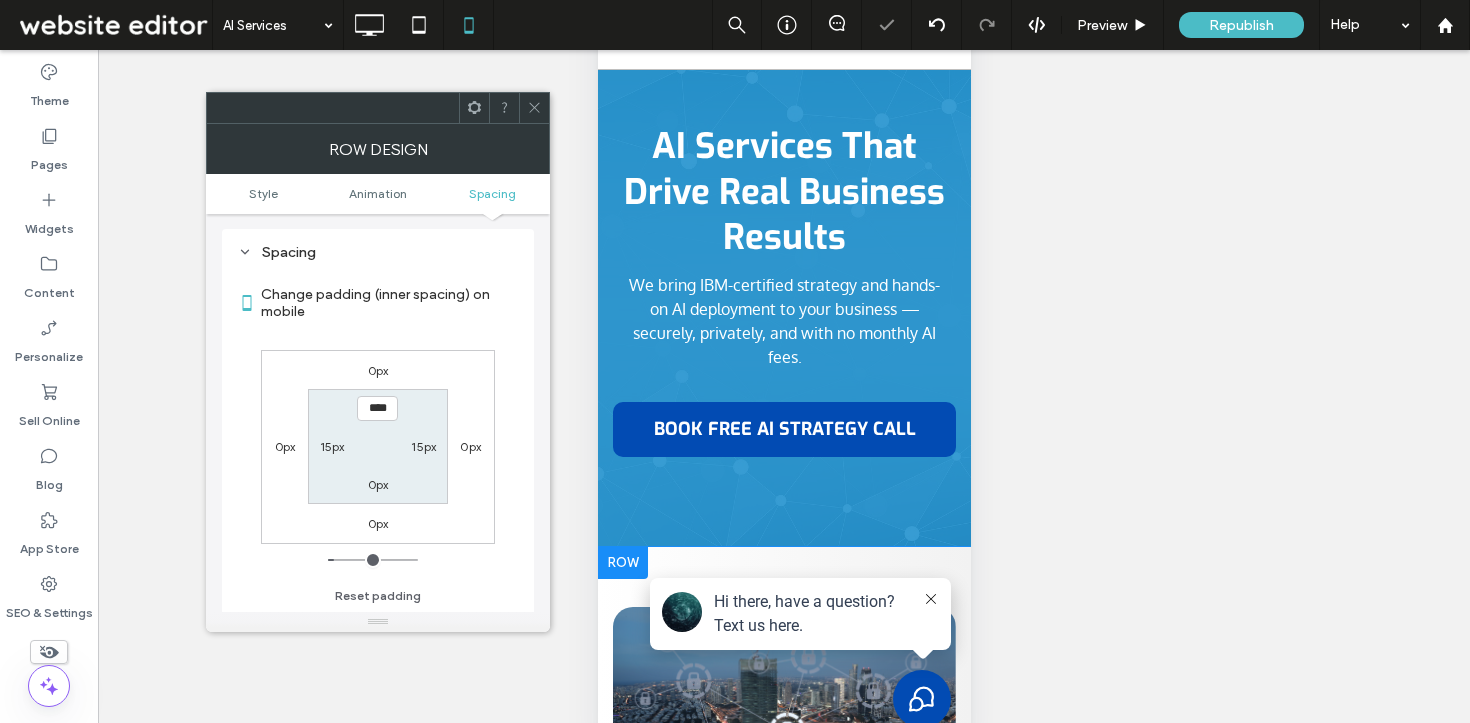 click at bounding box center [534, 108] 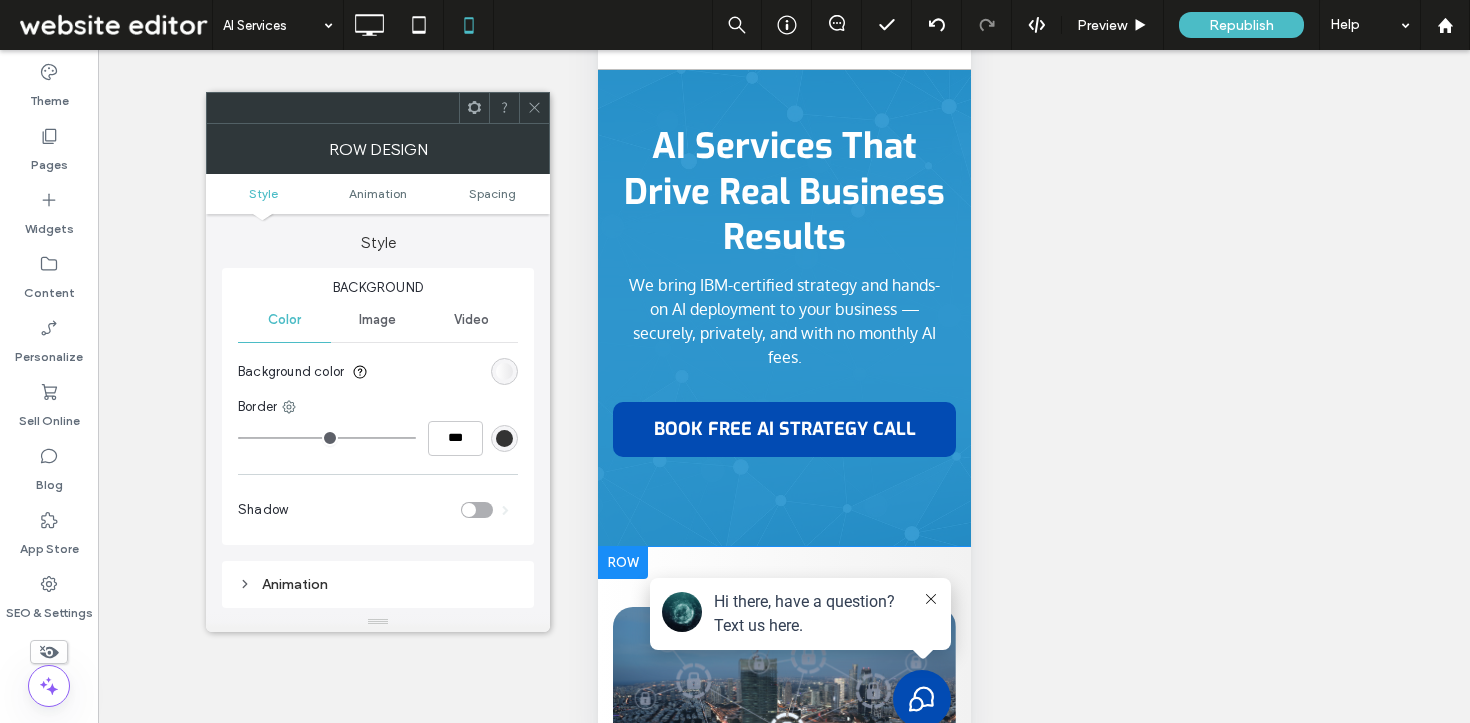 click on "Style Animation Spacing" at bounding box center (378, 194) 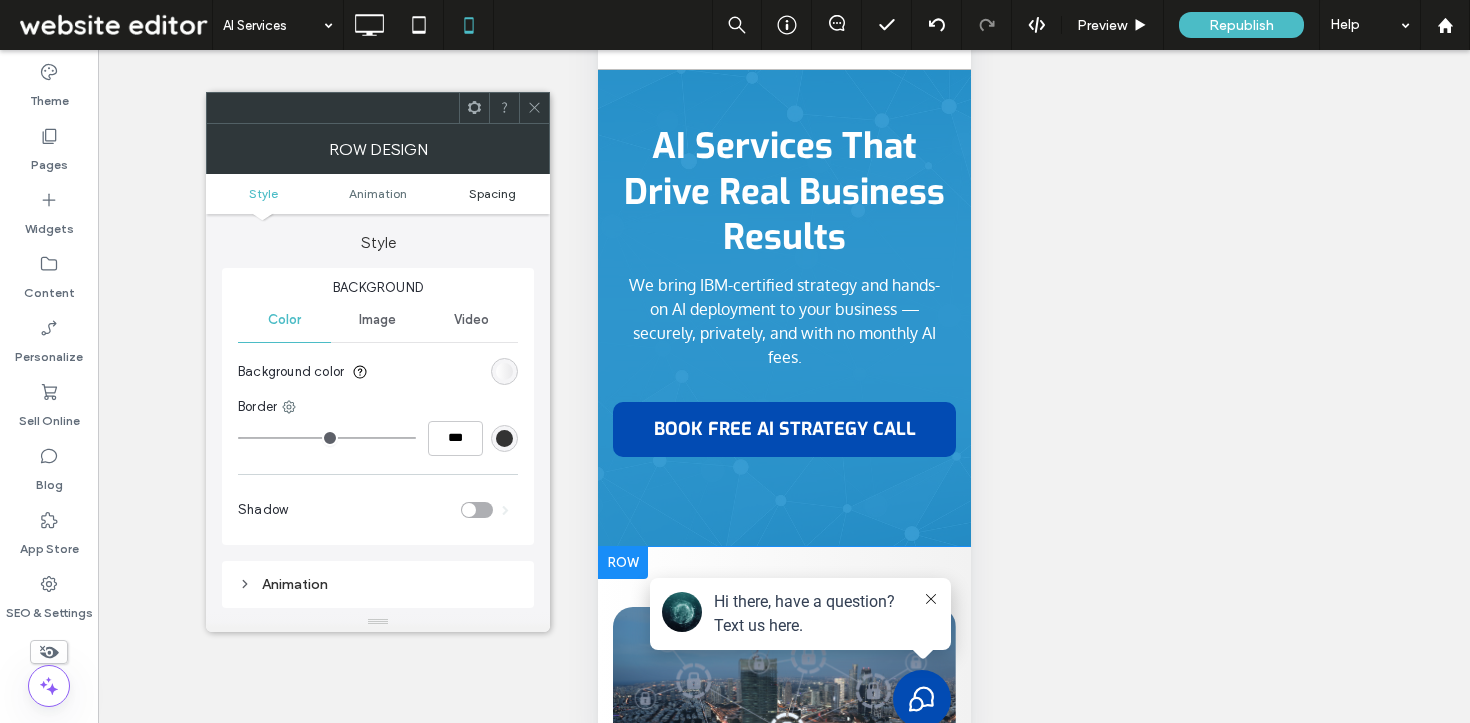 click on "Spacing" at bounding box center (492, 193) 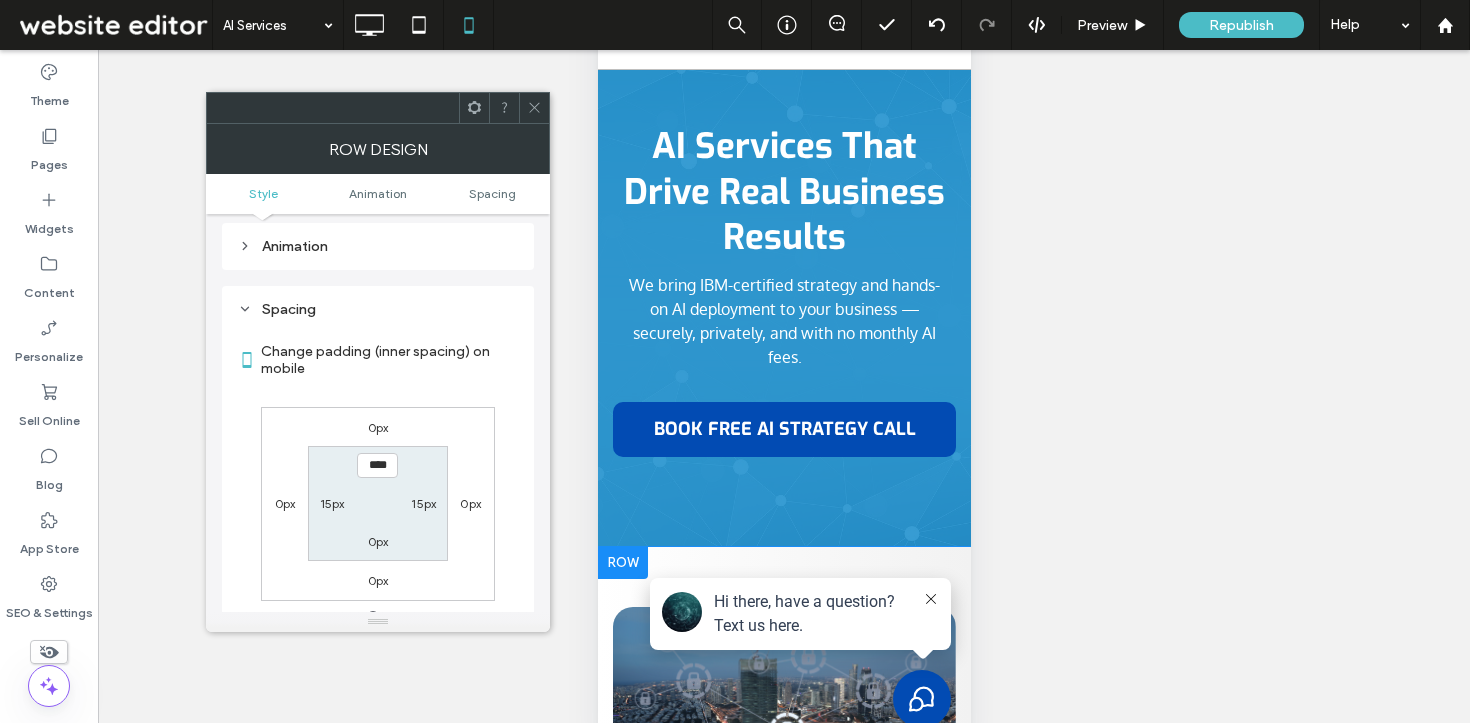 scroll, scrollTop: 395, scrollLeft: 0, axis: vertical 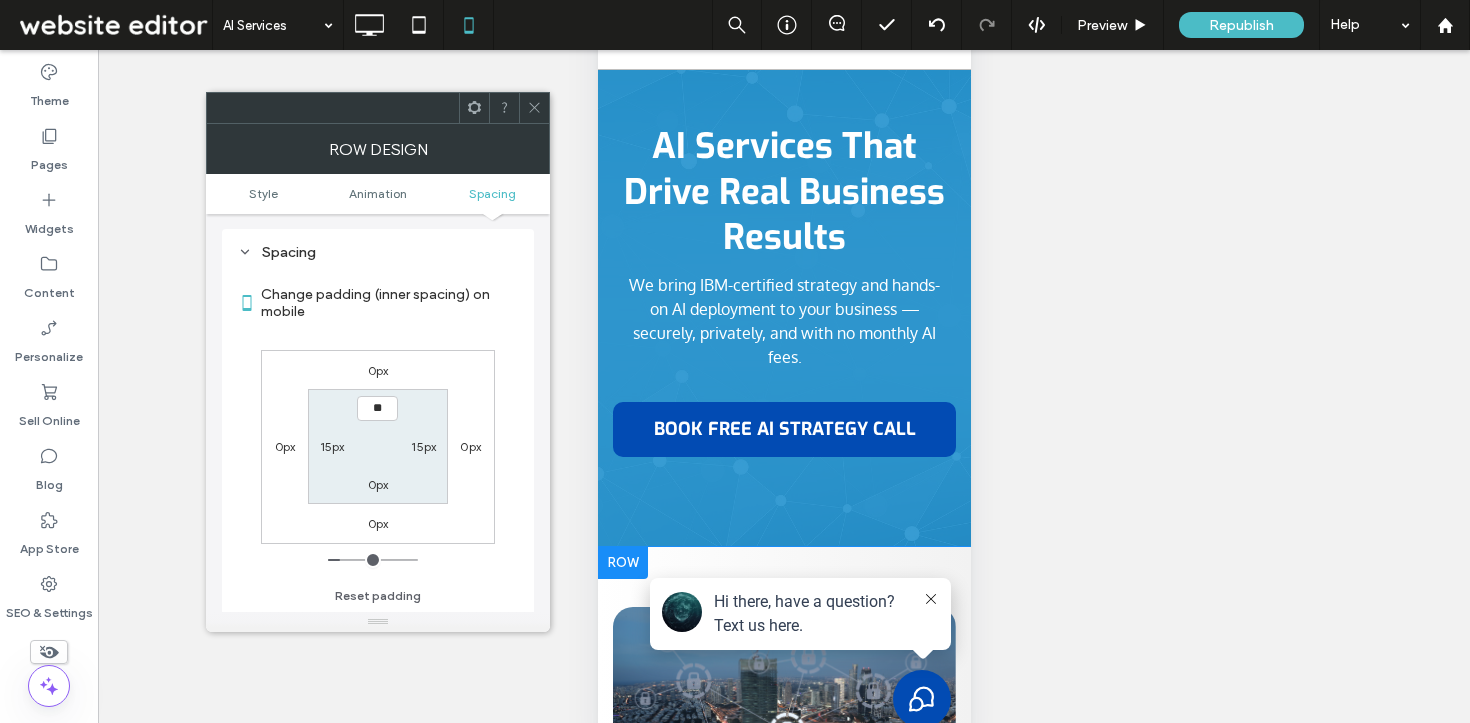 type on "****" 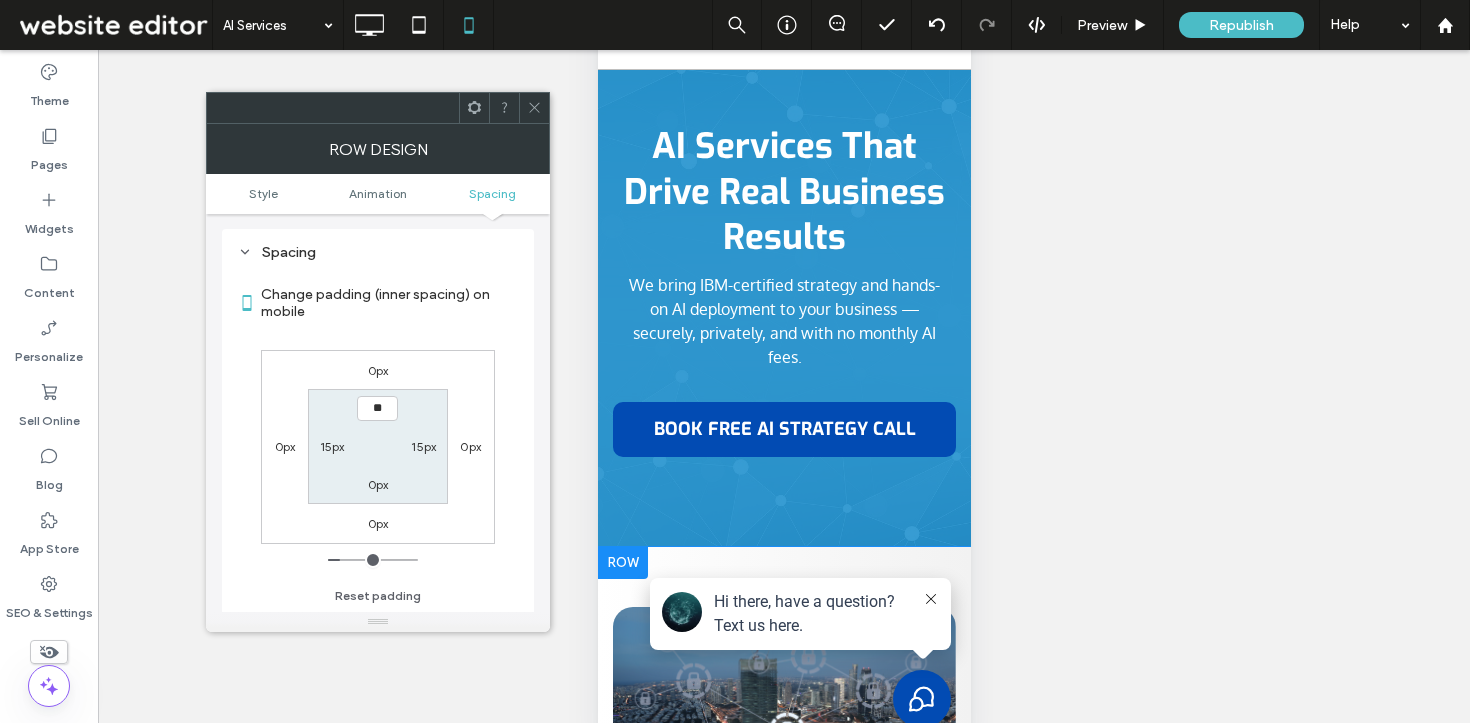 type on "**" 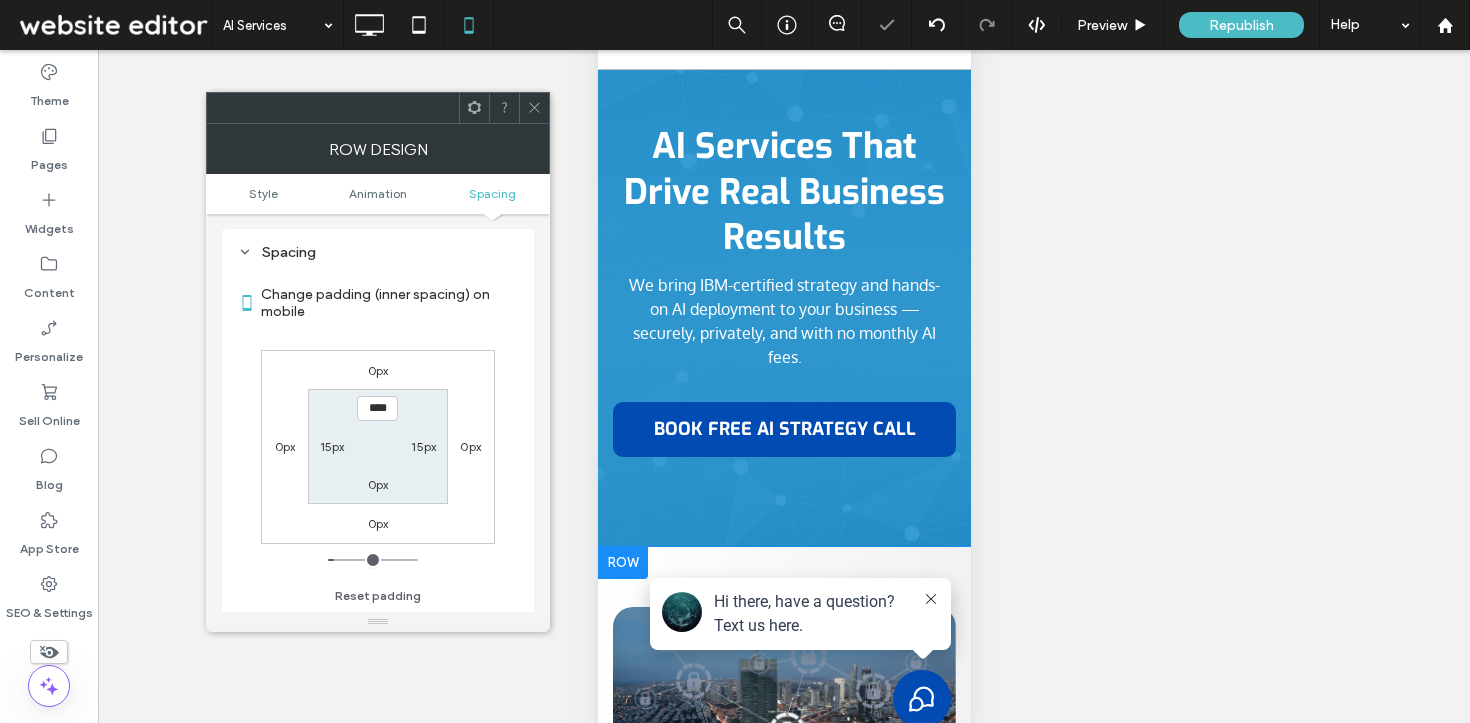 click at bounding box center [378, 108] 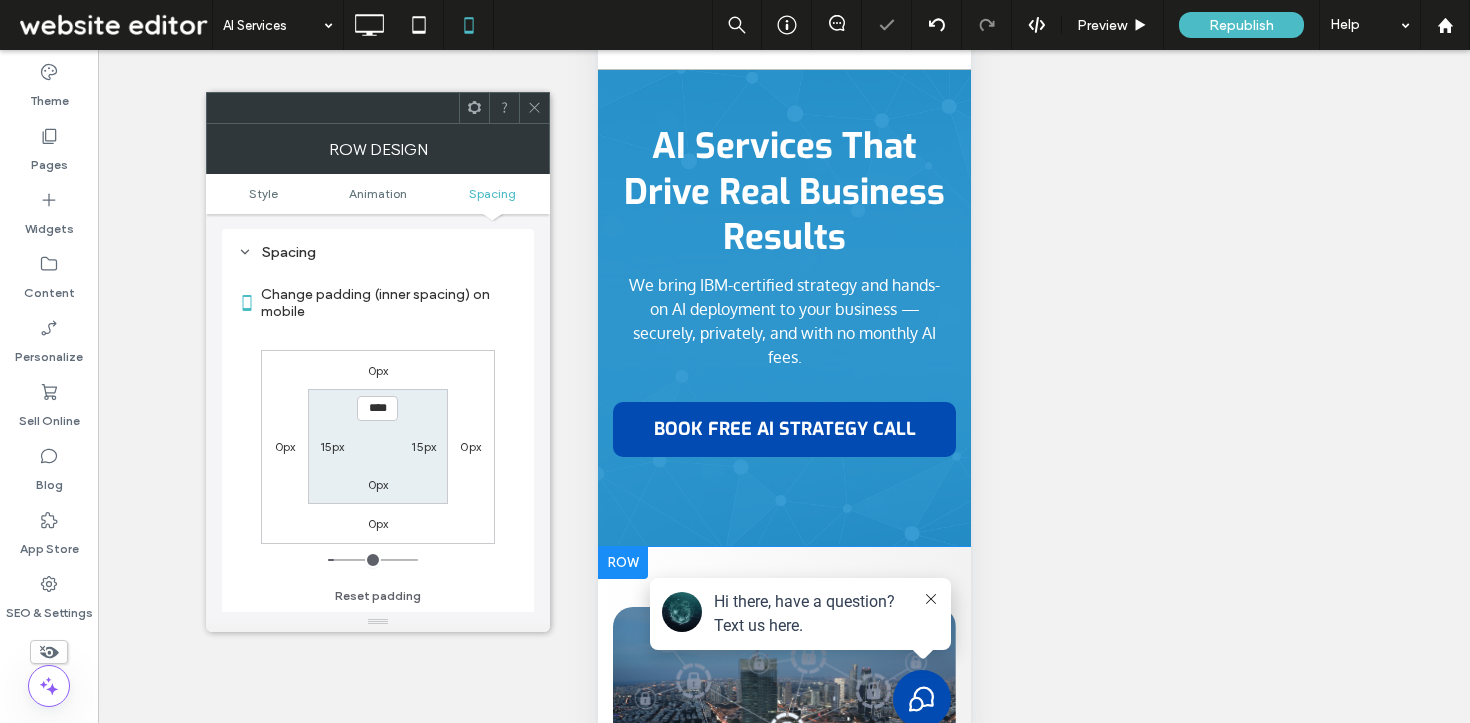 click at bounding box center (534, 108) 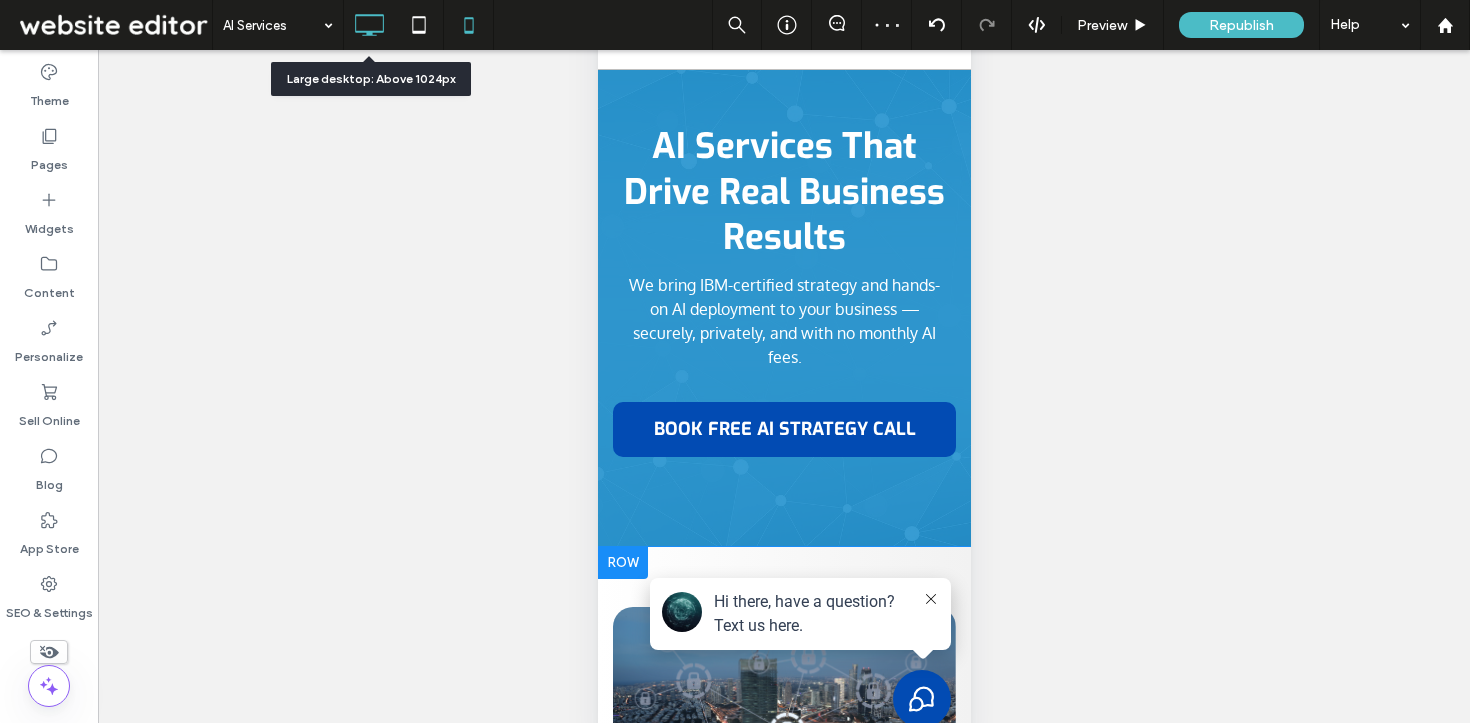 click 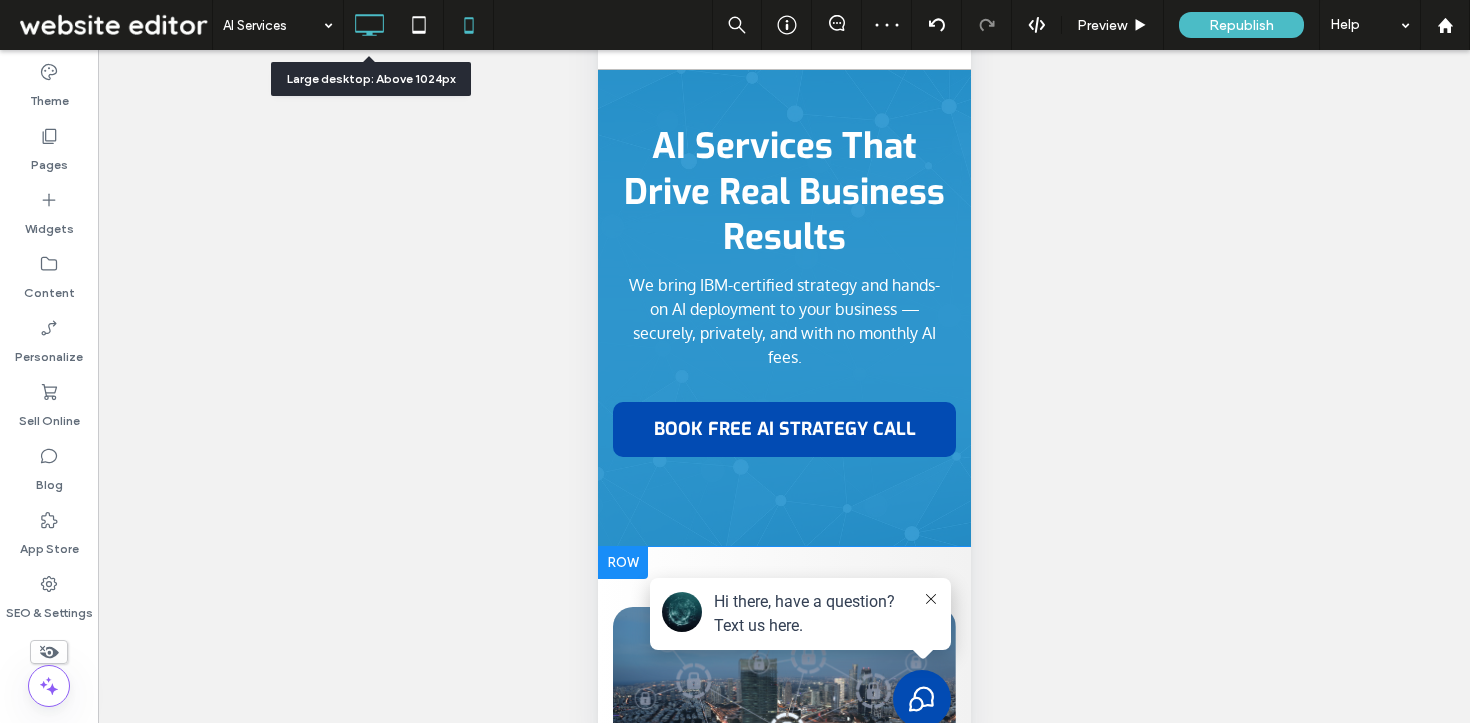 scroll, scrollTop: 0, scrollLeft: 0, axis: both 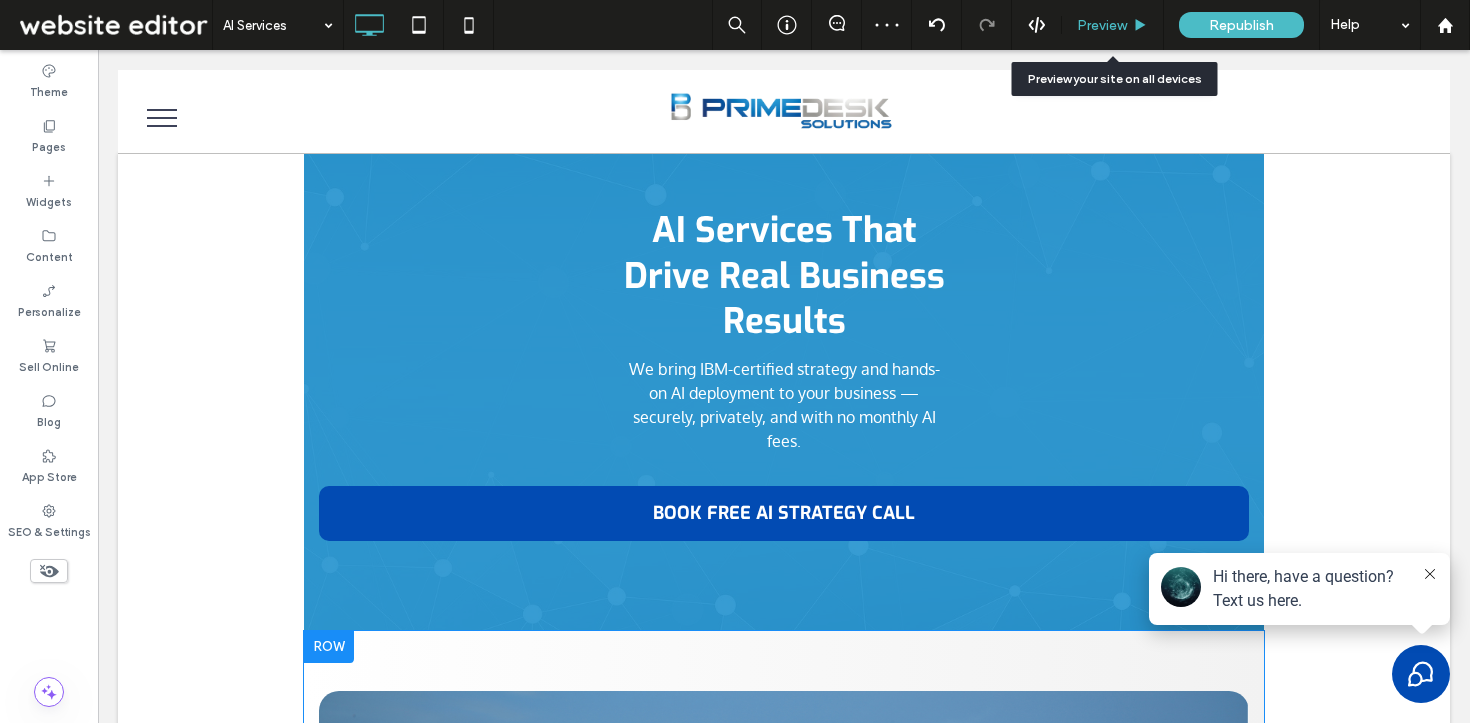 click on "Preview" at bounding box center (1102, 25) 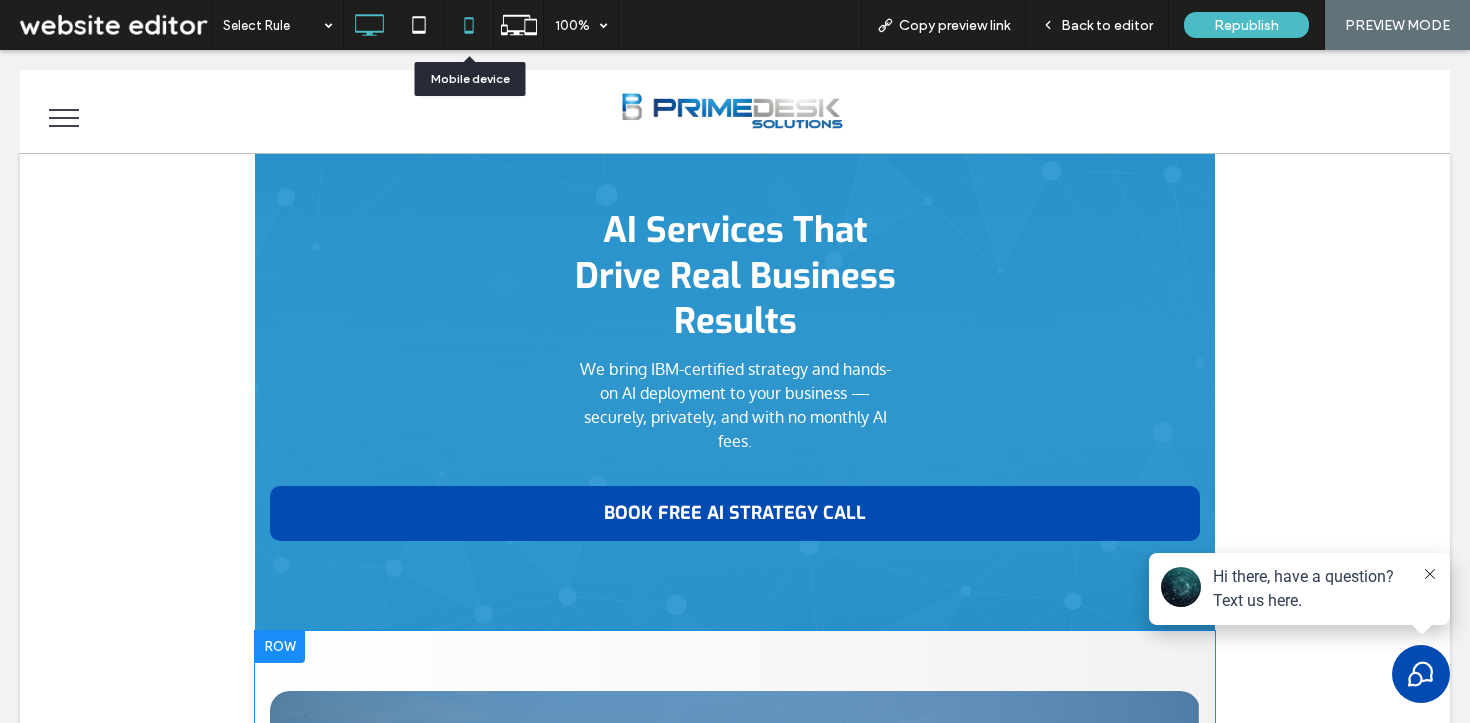 click 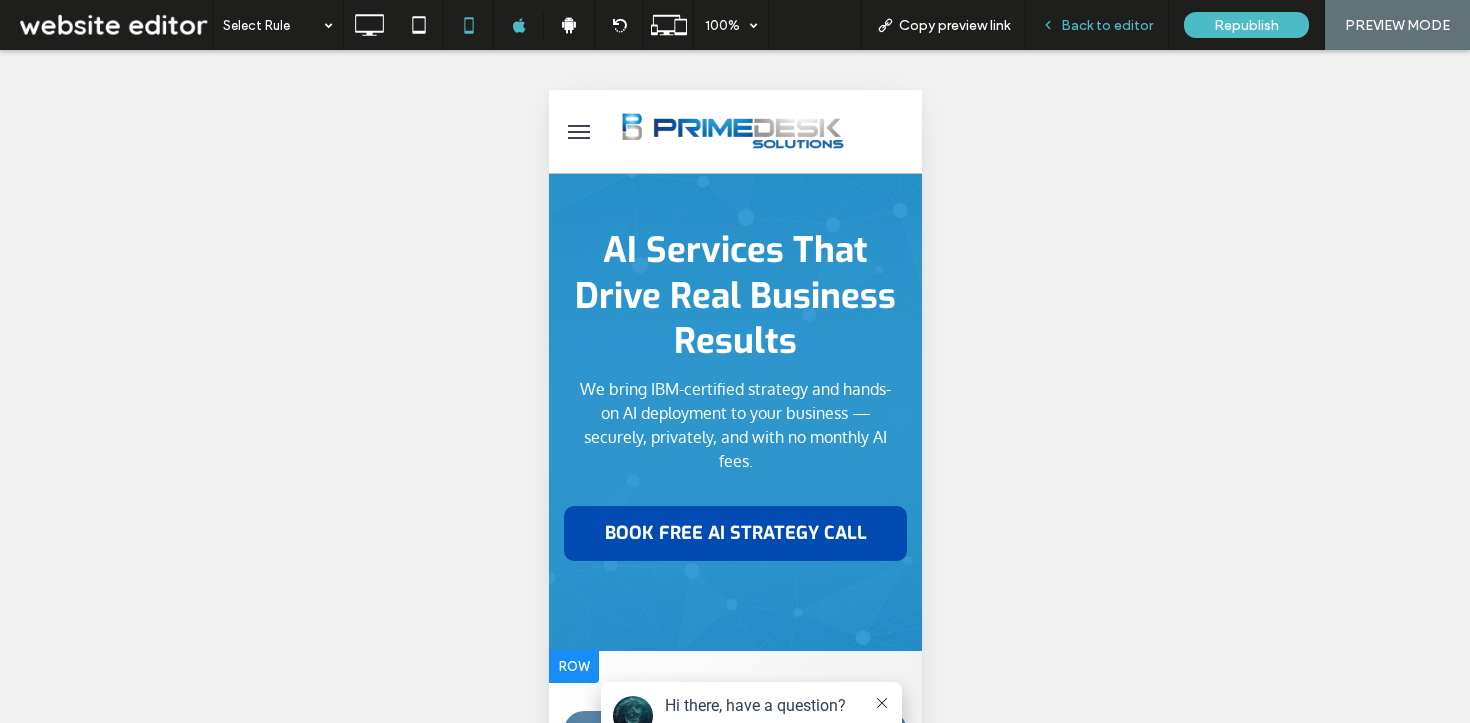 click on "Back to editor" at bounding box center [1107, 25] 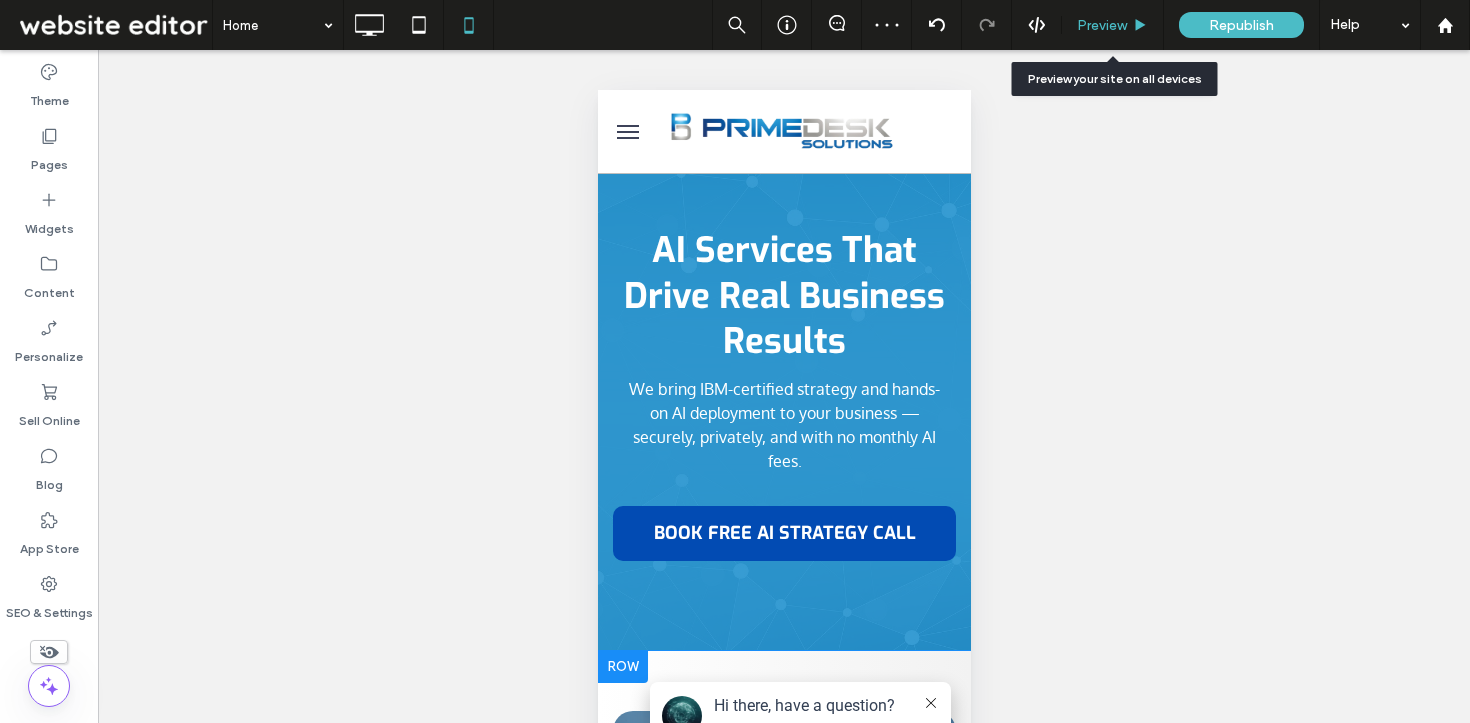 click on "Preview" at bounding box center [1102, 25] 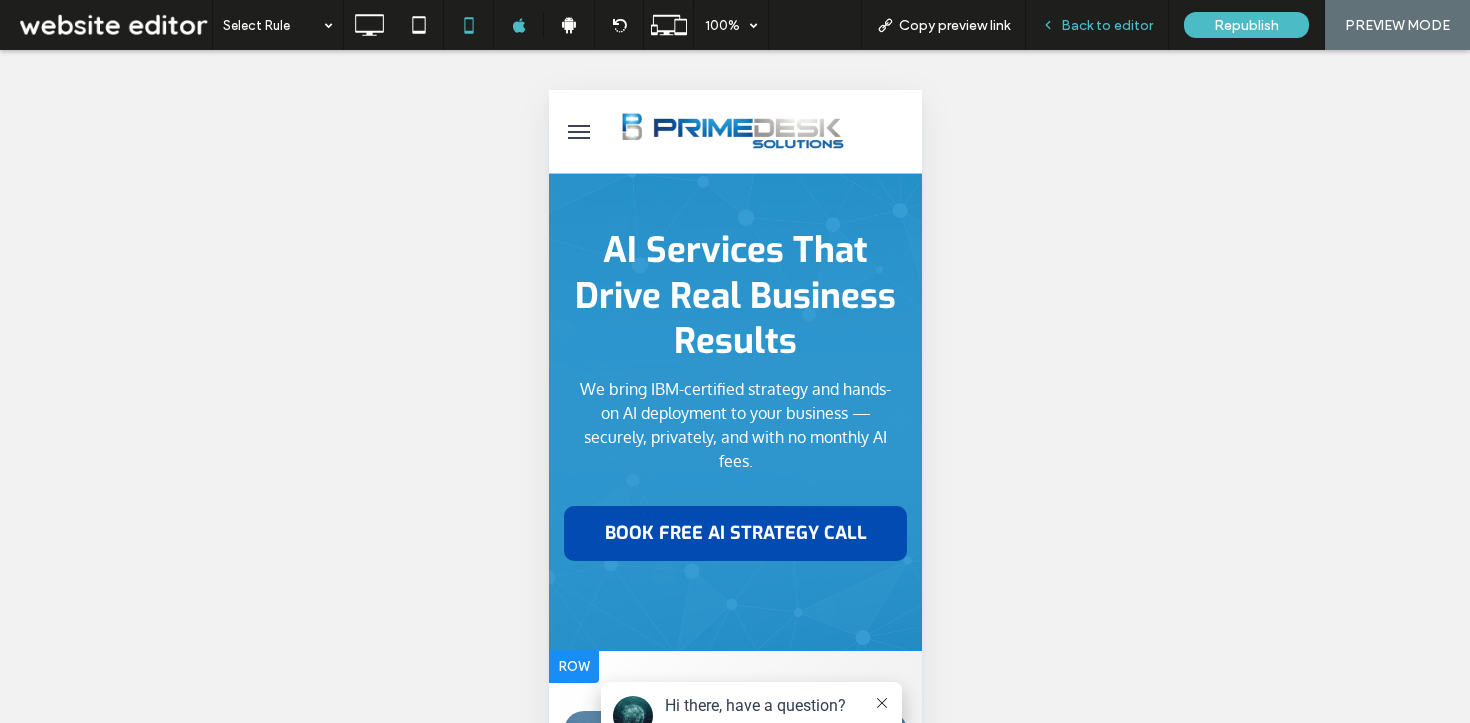click on "Back to editor" at bounding box center (1107, 25) 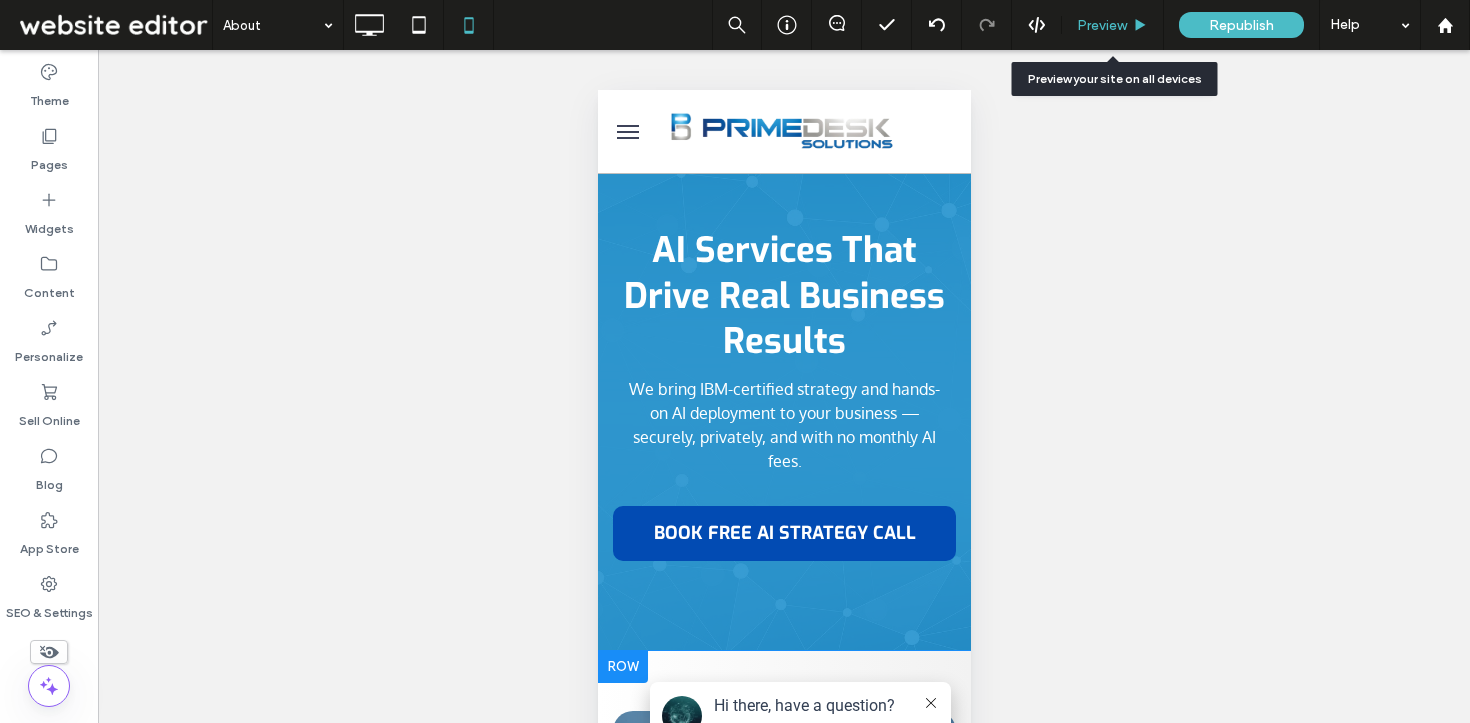 click on "Preview" at bounding box center (1113, 25) 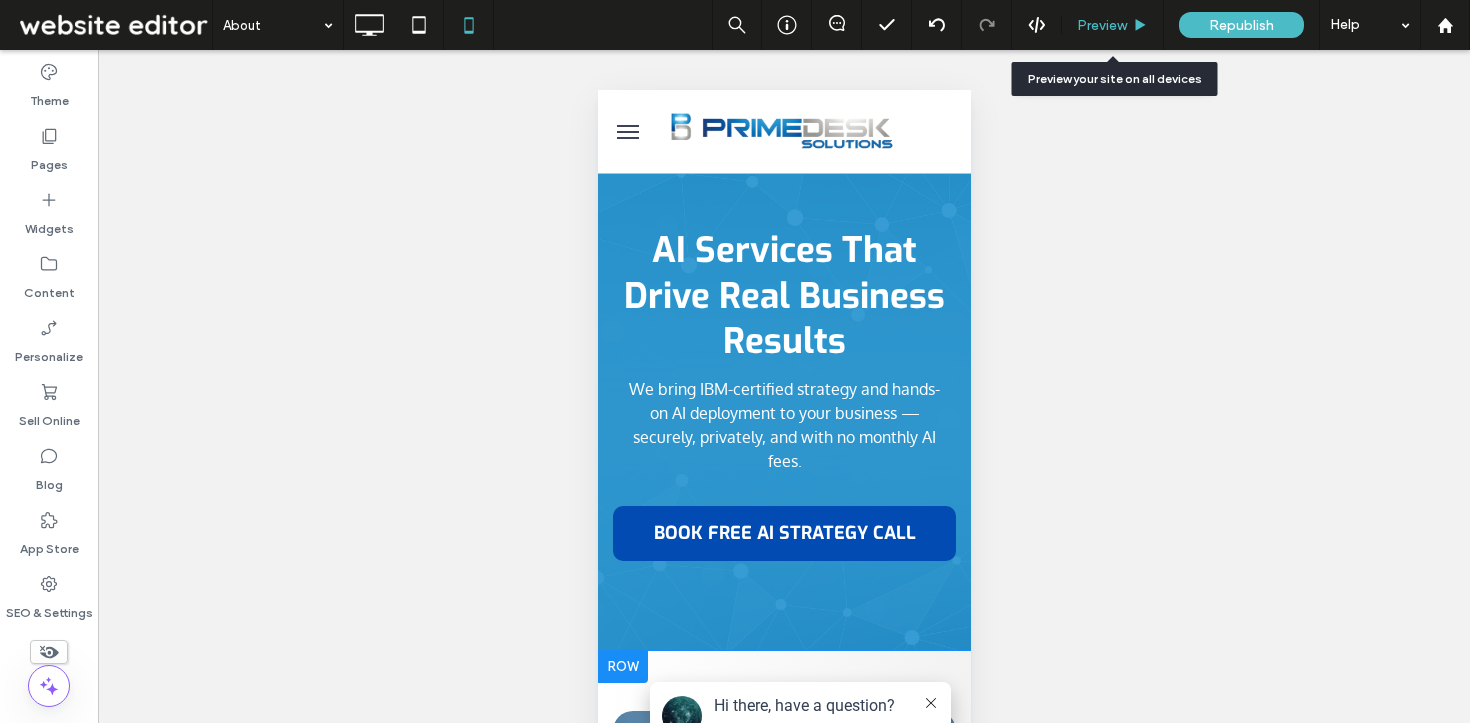 click on "Preview" at bounding box center (1102, 25) 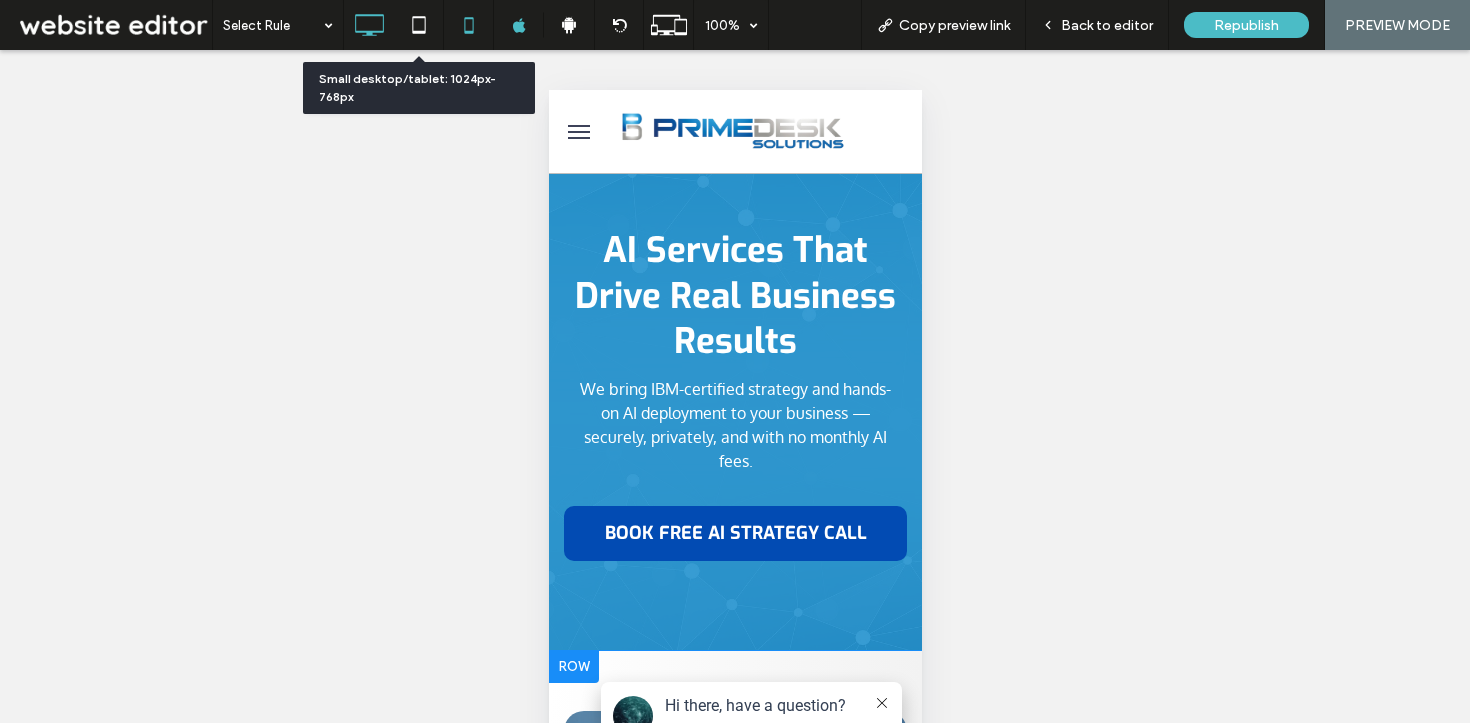 click 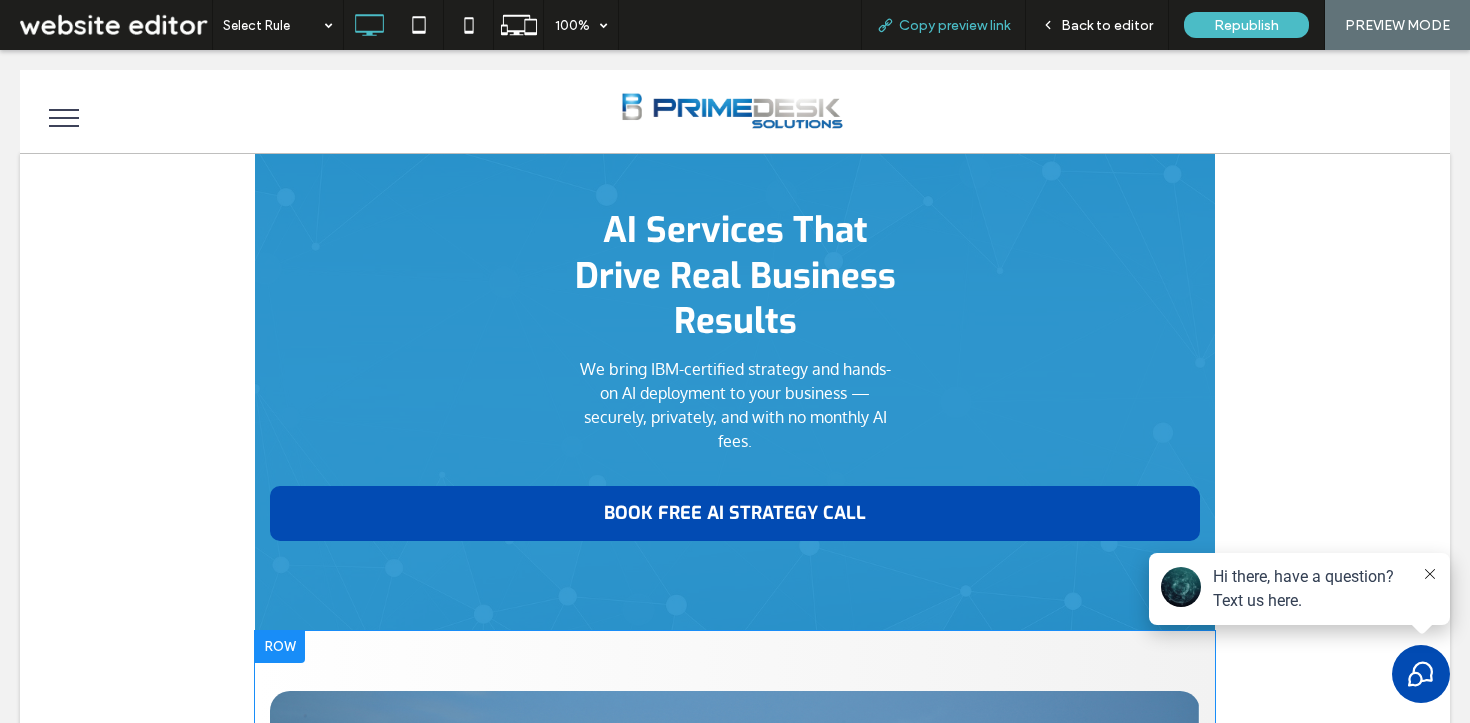 click on "Copy preview link" at bounding box center (954, 25) 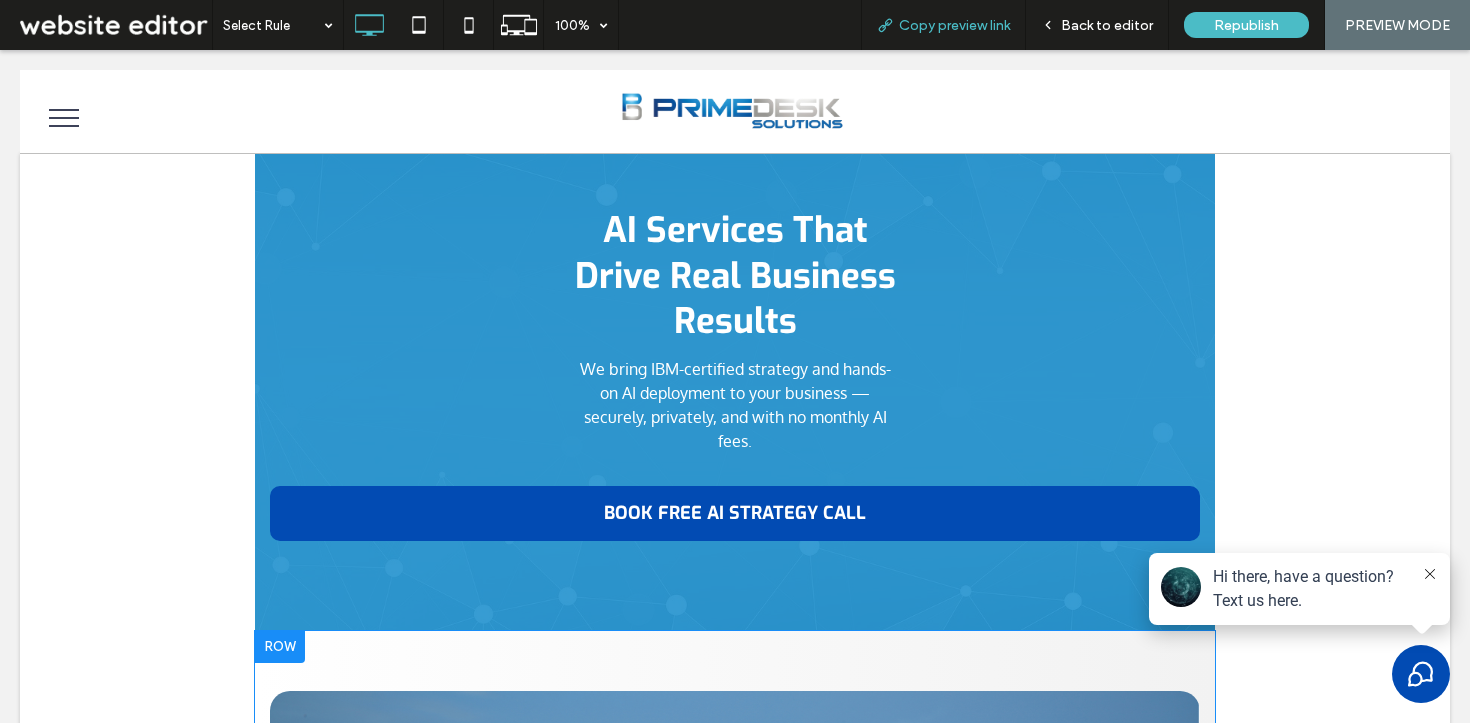 click on "Copy preview link" at bounding box center [943, 25] 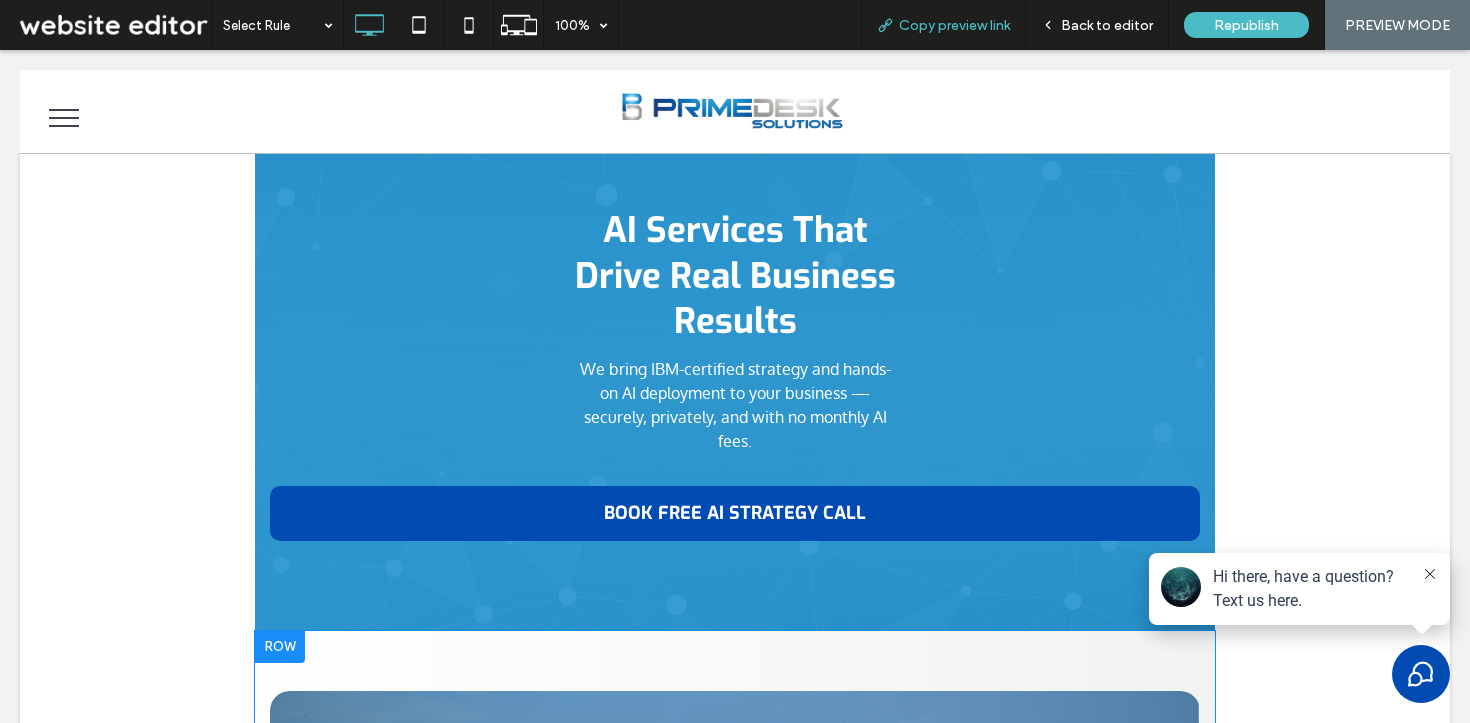 click on "Copy preview link" at bounding box center [954, 25] 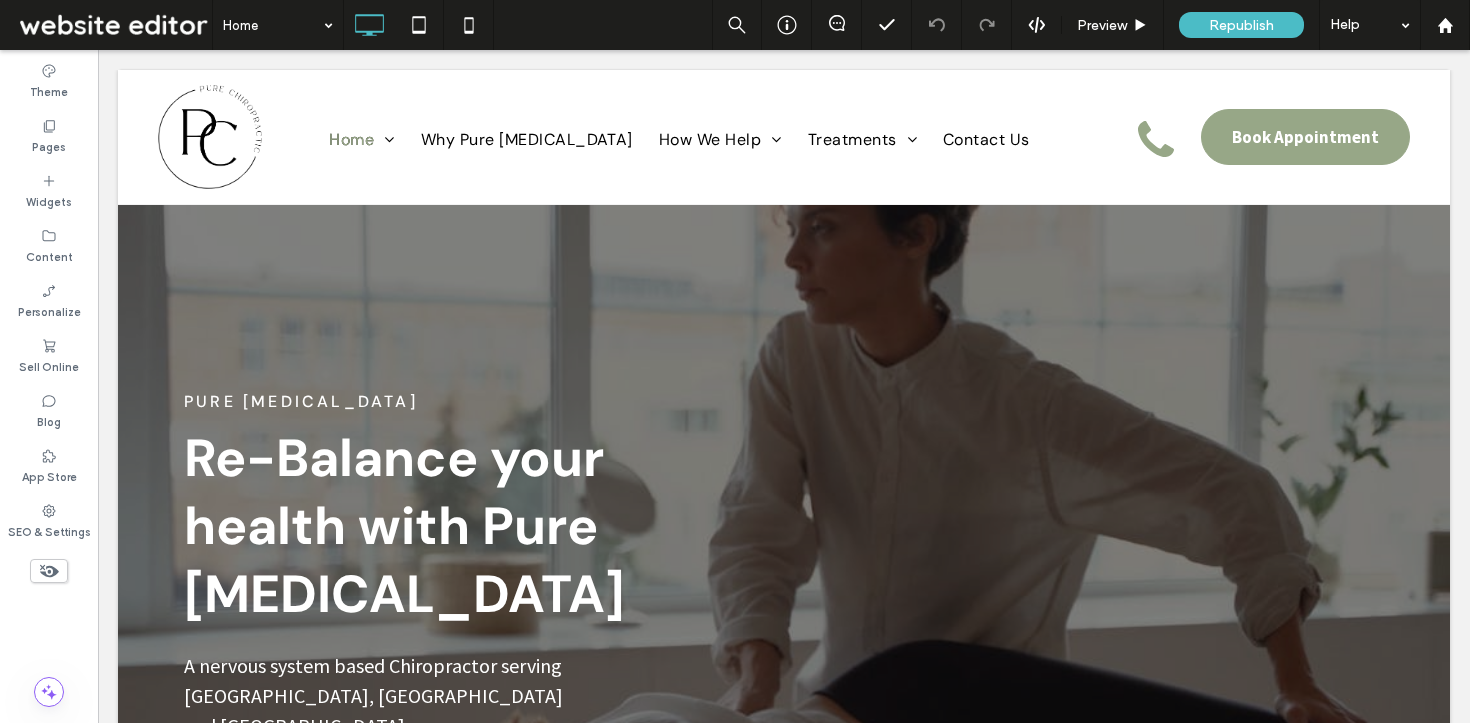 scroll, scrollTop: 0, scrollLeft: 0, axis: both 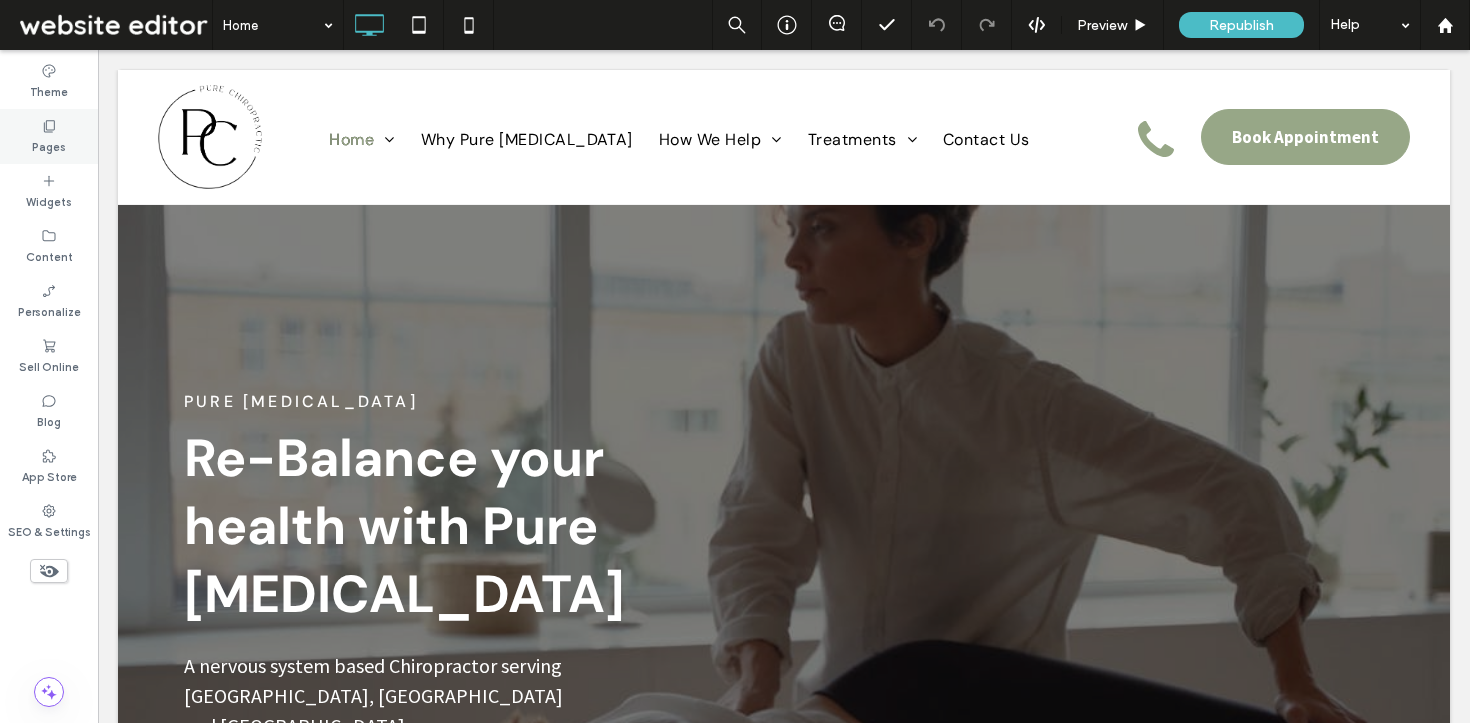 click on "Pages" at bounding box center (49, 136) 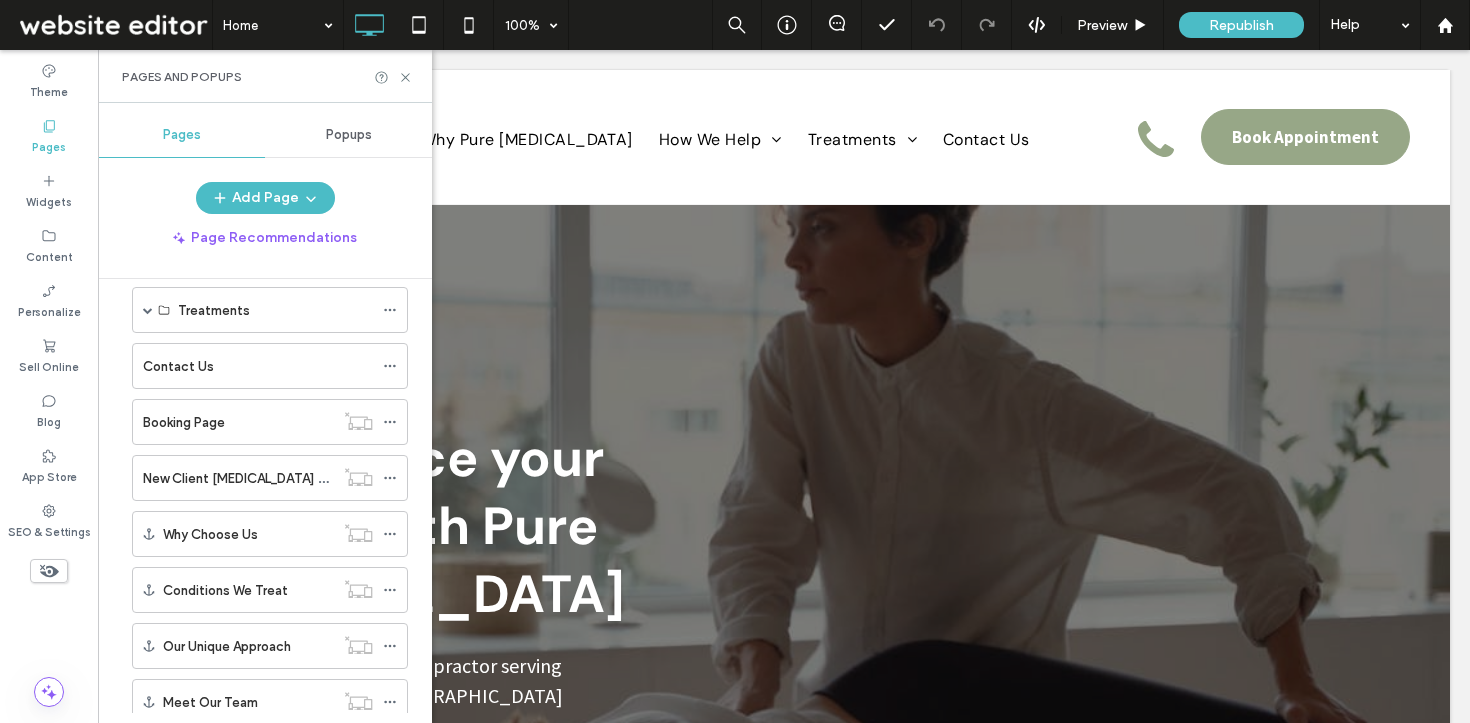 scroll, scrollTop: 516, scrollLeft: 0, axis: vertical 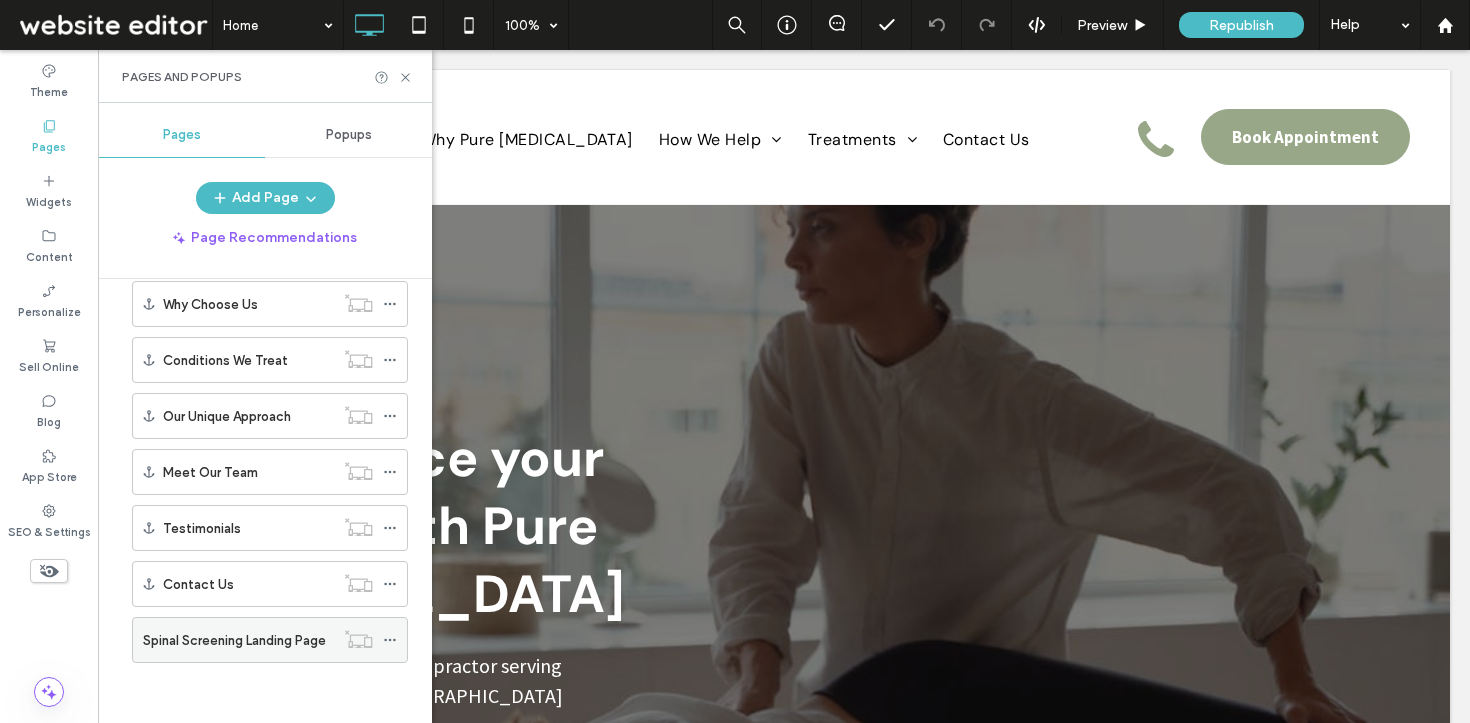 click on "Spinal Screening Landing Page" at bounding box center (238, 640) 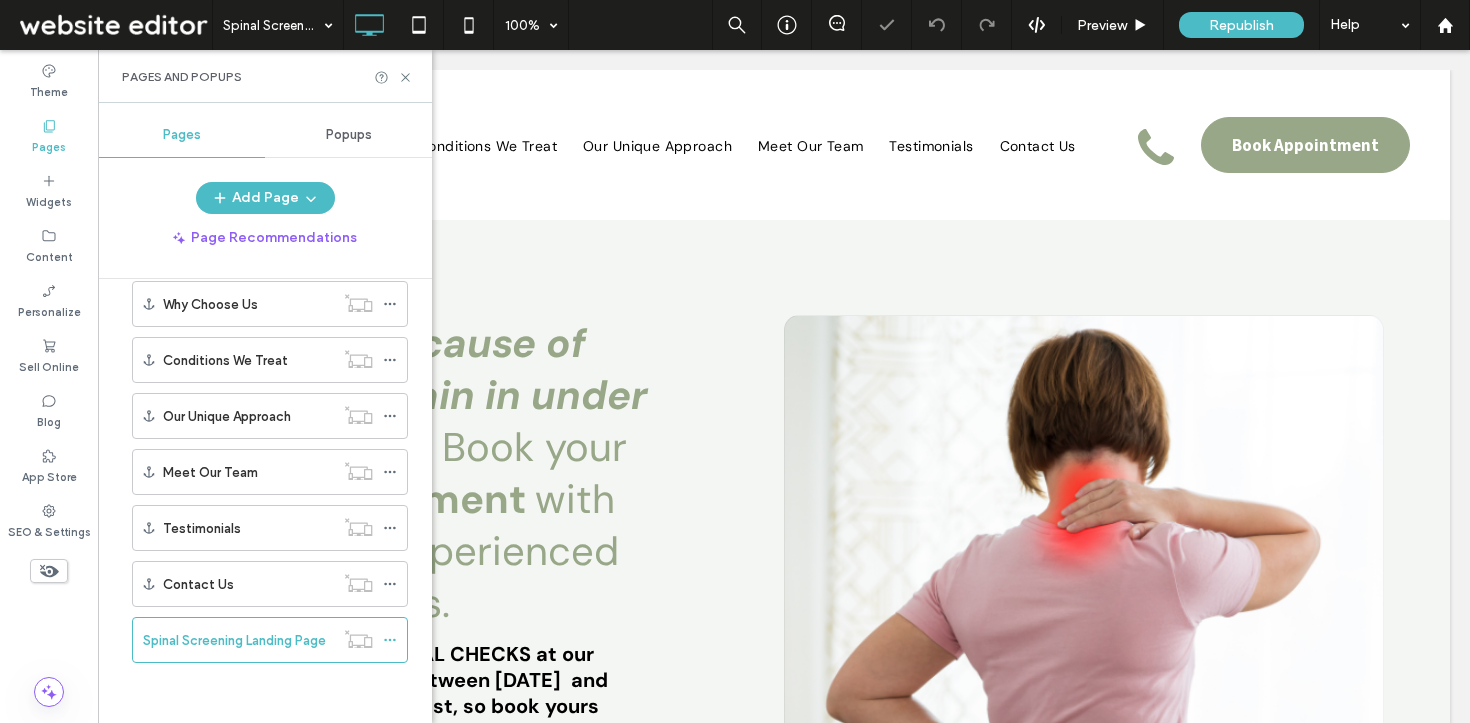scroll, scrollTop: 0, scrollLeft: 0, axis: both 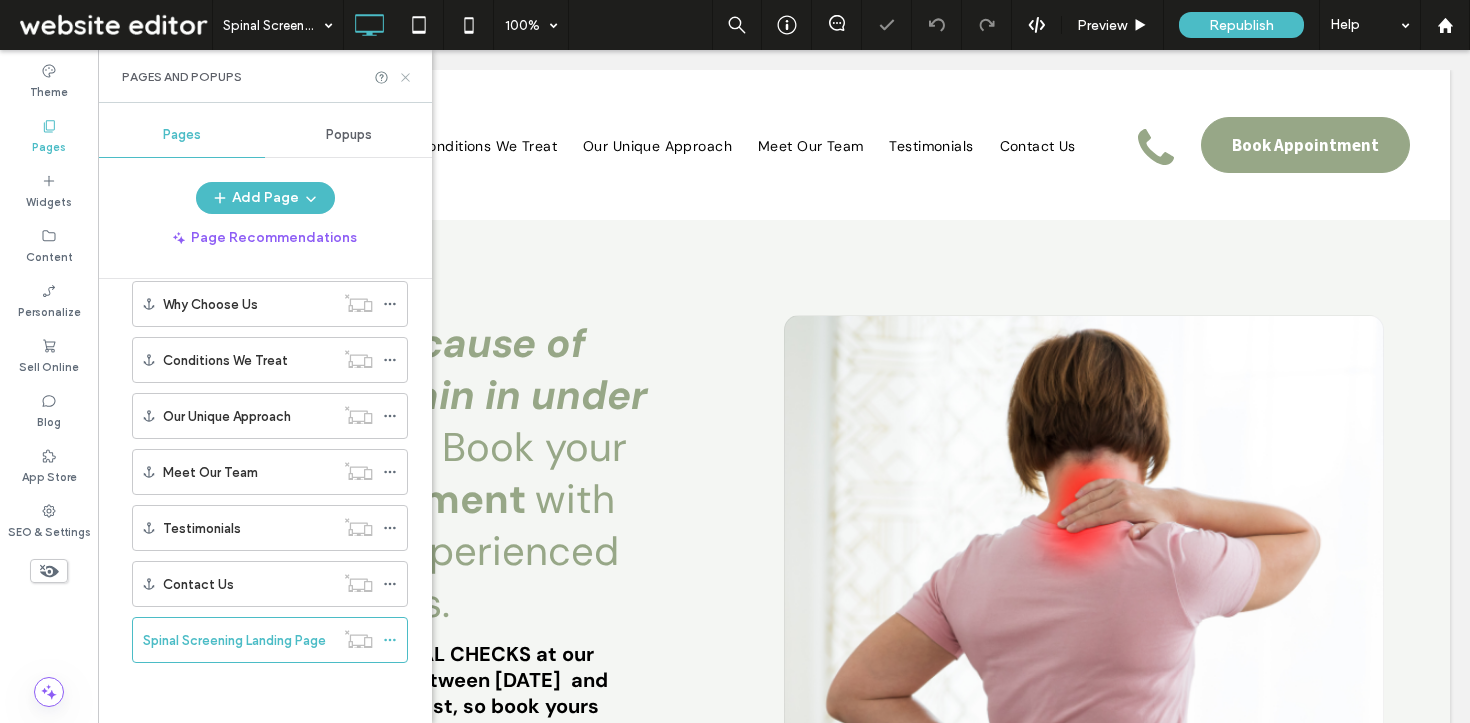 click 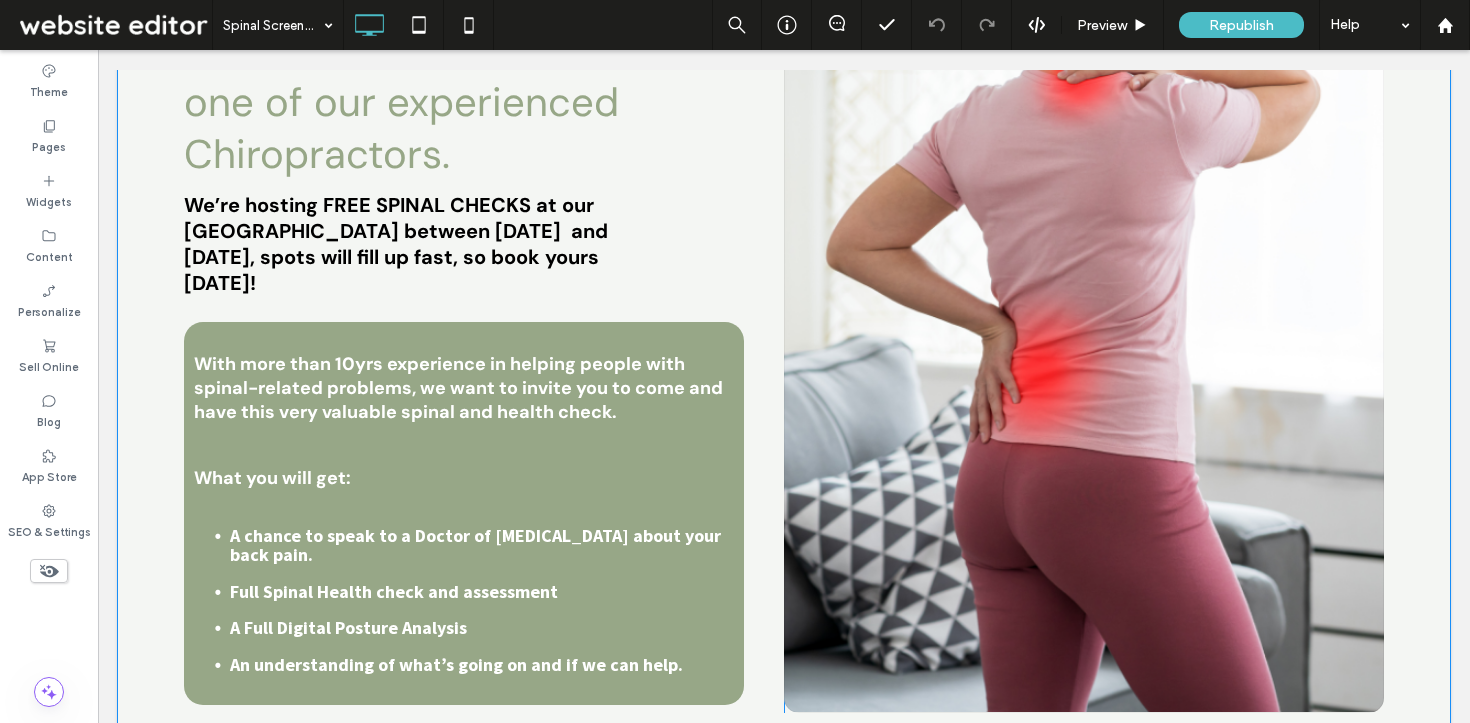 scroll, scrollTop: 0, scrollLeft: 0, axis: both 